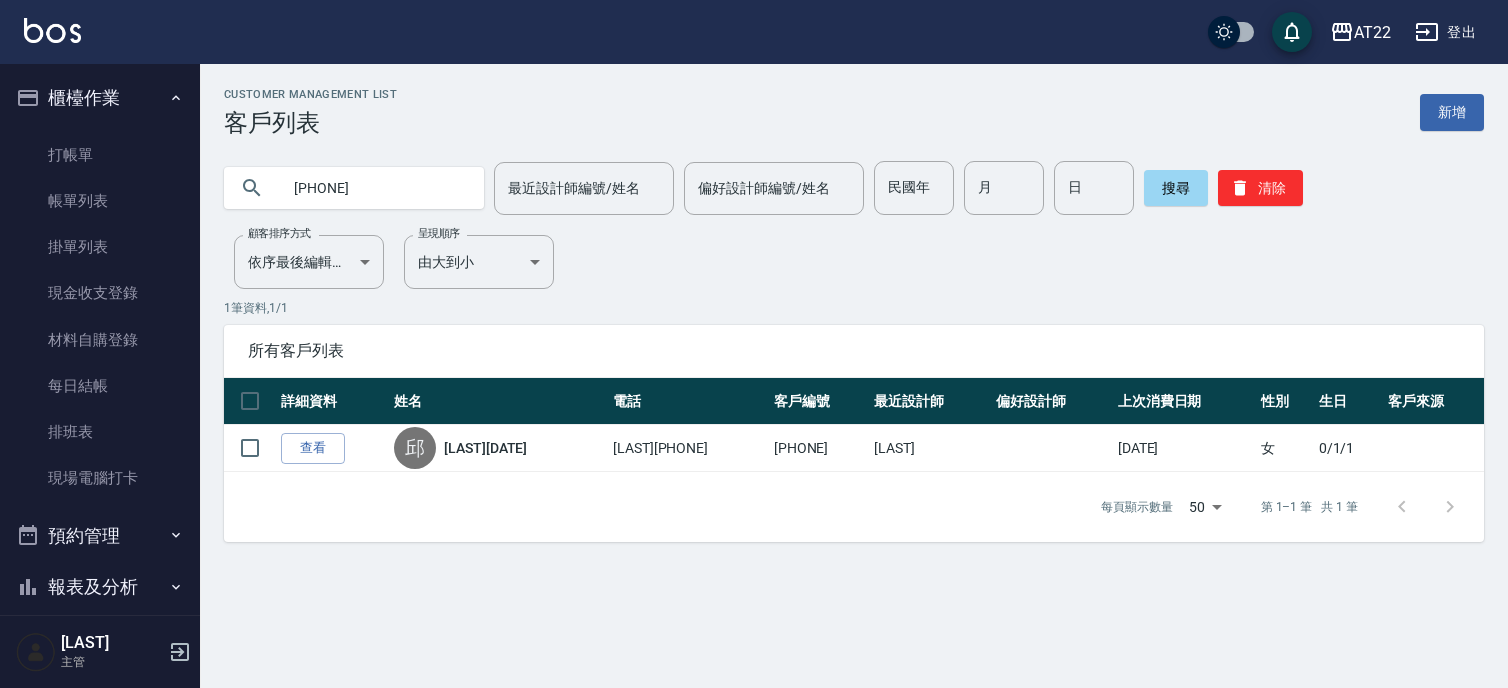 scroll, scrollTop: 0, scrollLeft: 0, axis: both 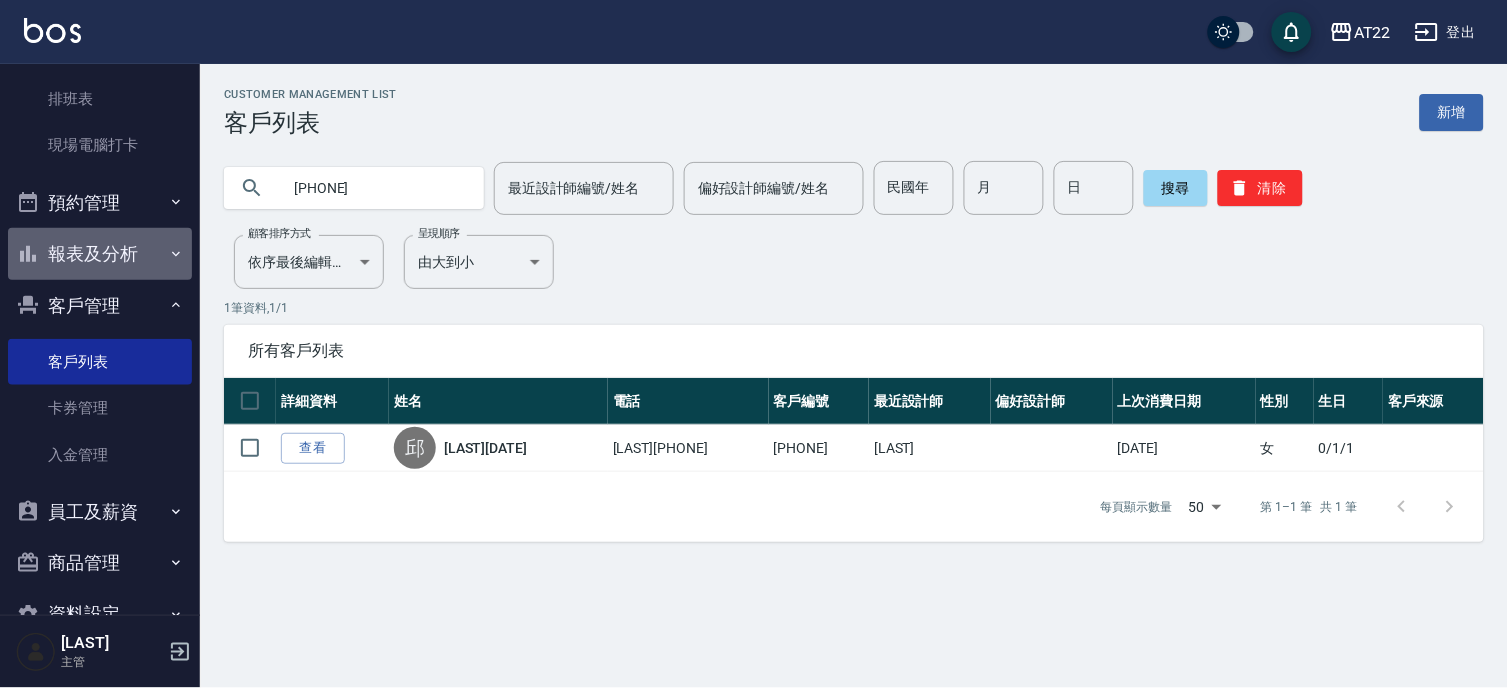 click on "報表及分析" at bounding box center [100, 254] 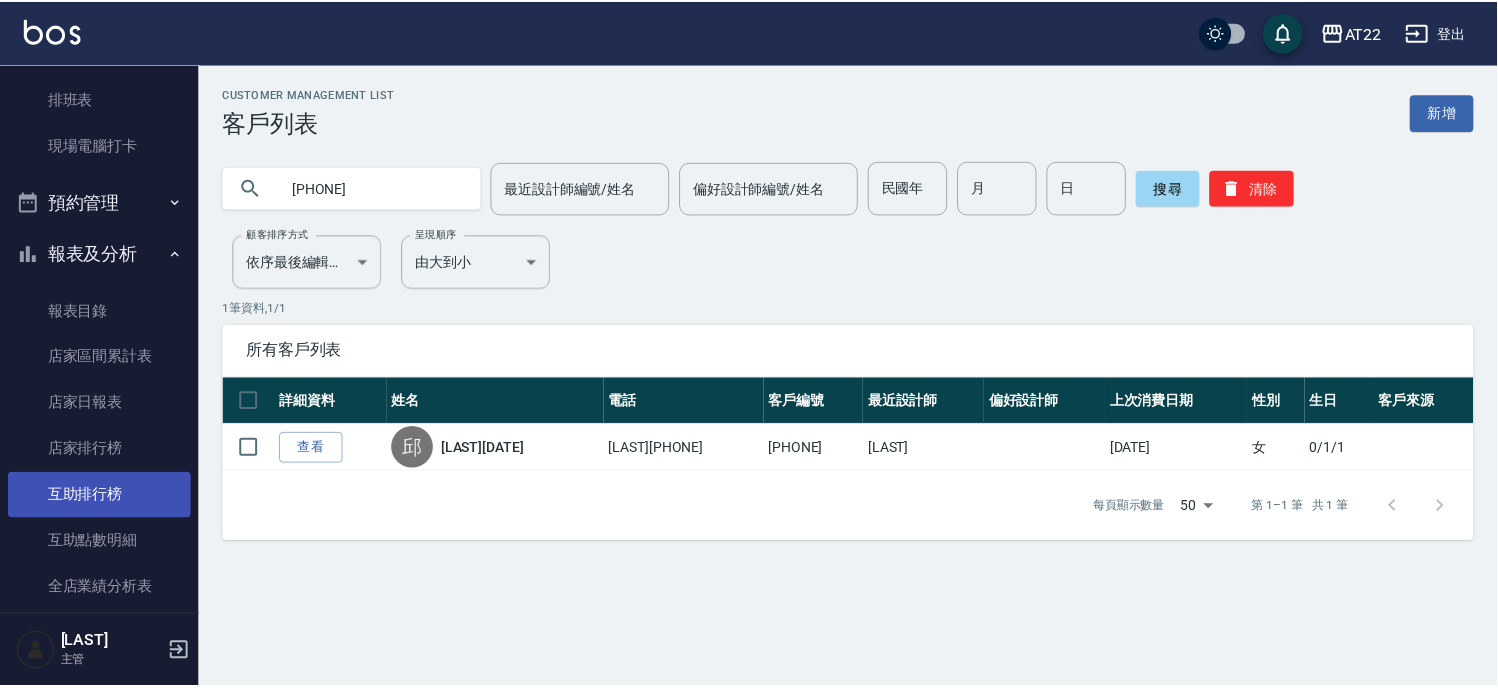 scroll, scrollTop: 555, scrollLeft: 0, axis: vertical 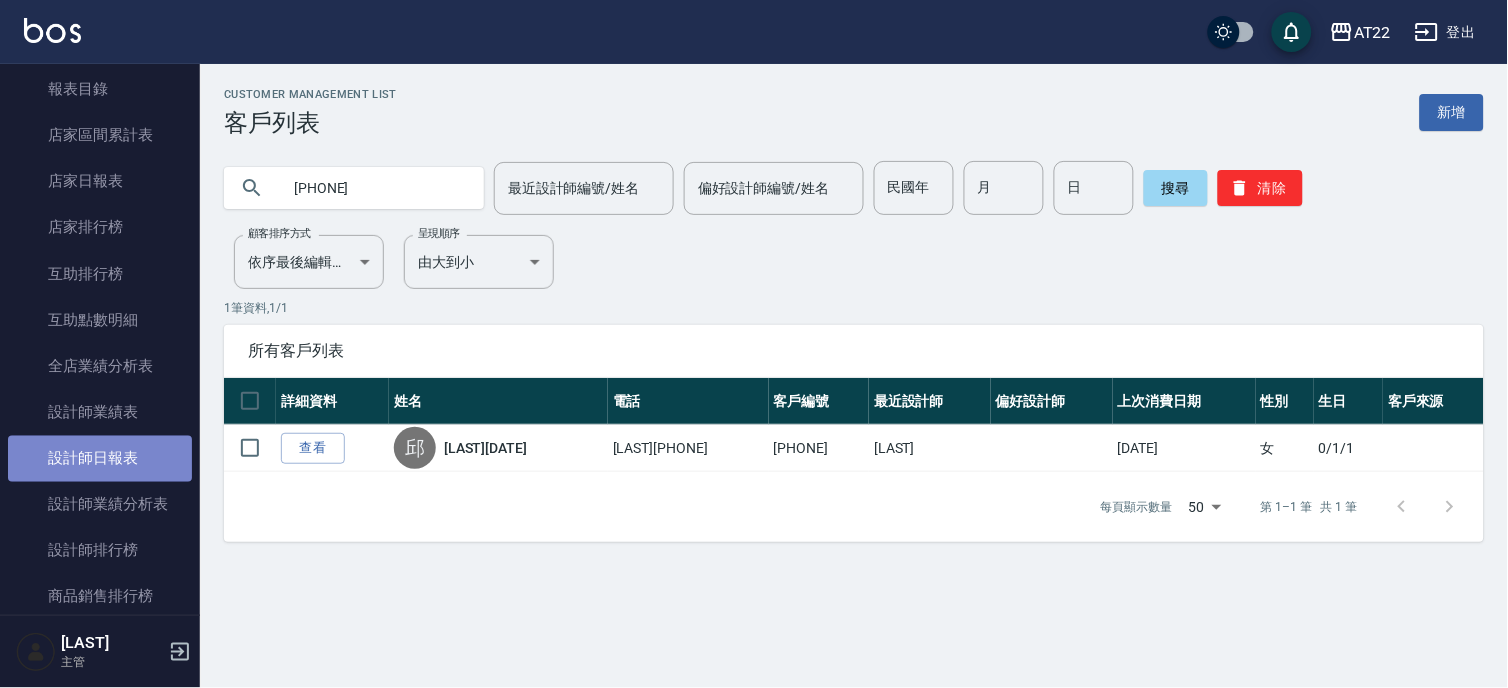 click on "設計師日報表" at bounding box center (100, 459) 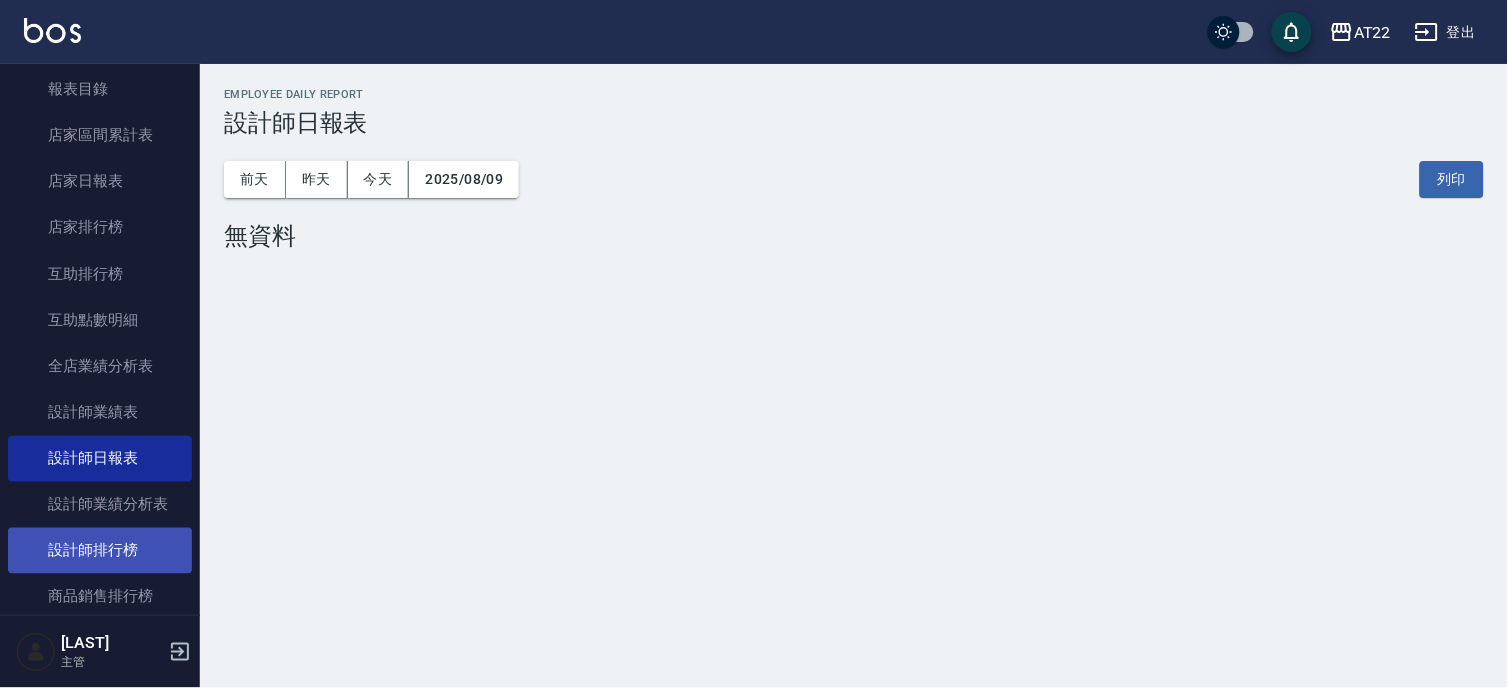 click on "設計師排行榜" at bounding box center (100, 551) 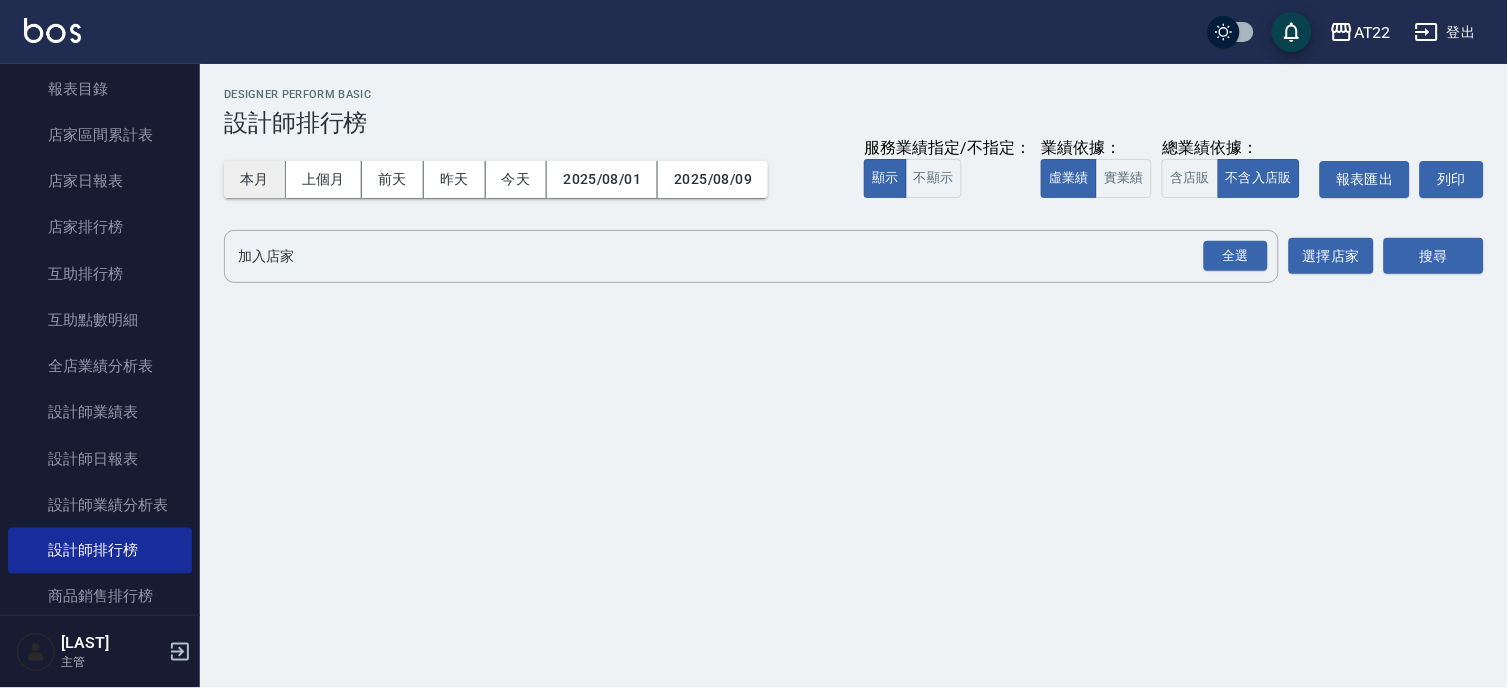click on "本月" at bounding box center (255, 179) 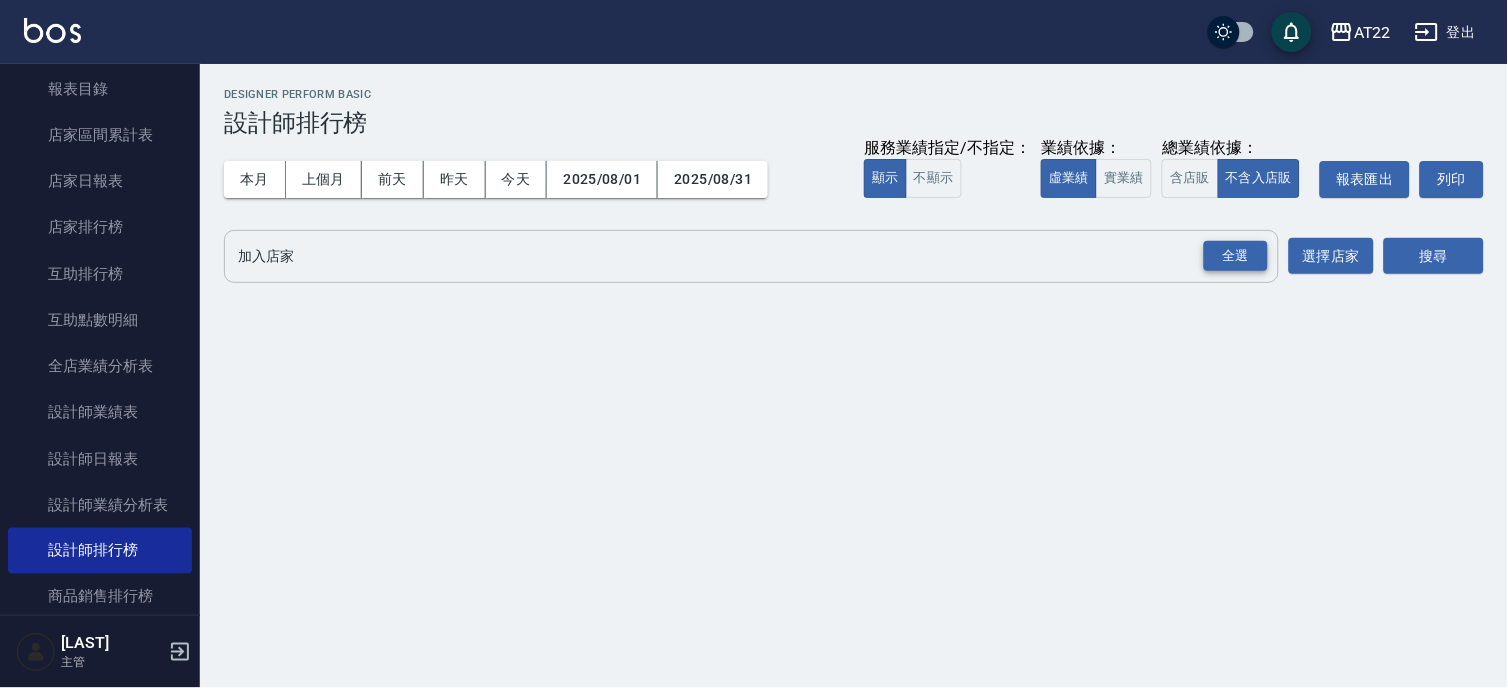 click on "全選" at bounding box center [1236, 256] 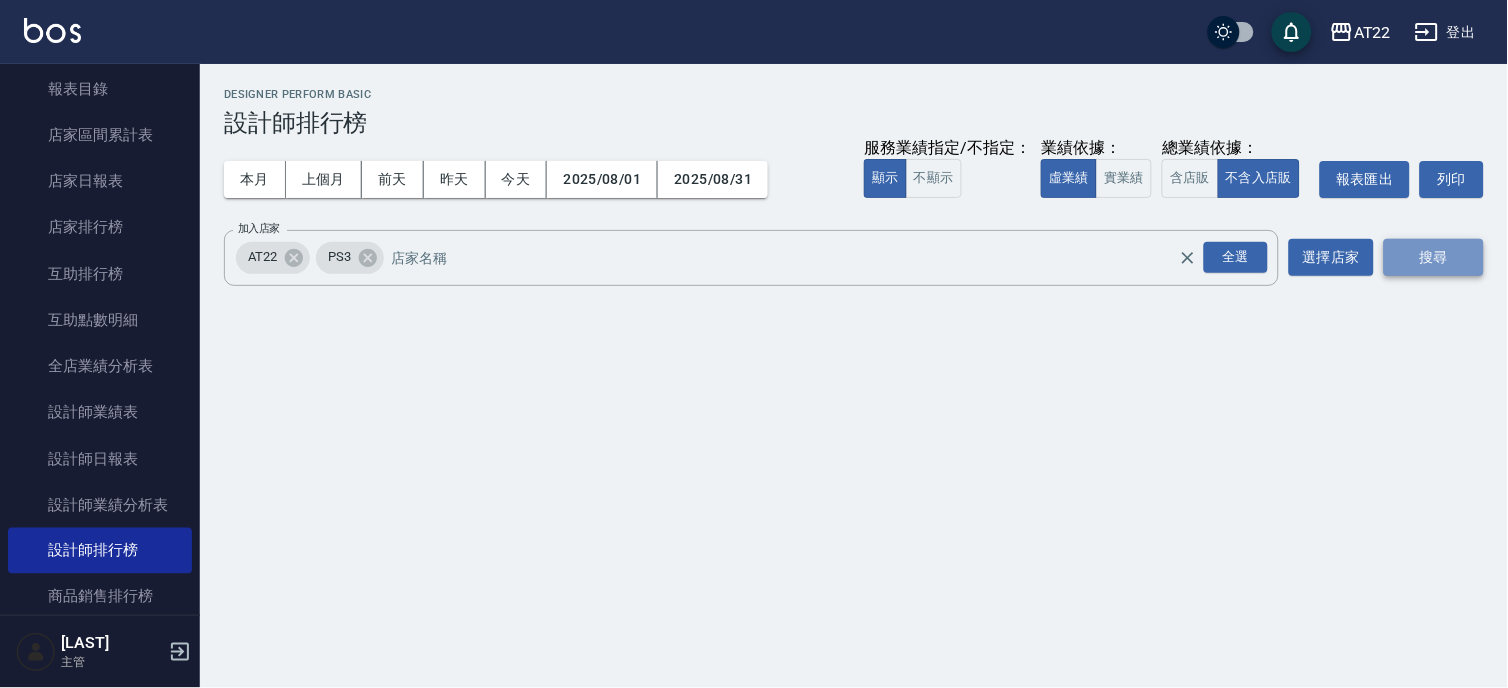 click on "搜尋" at bounding box center (1434, 257) 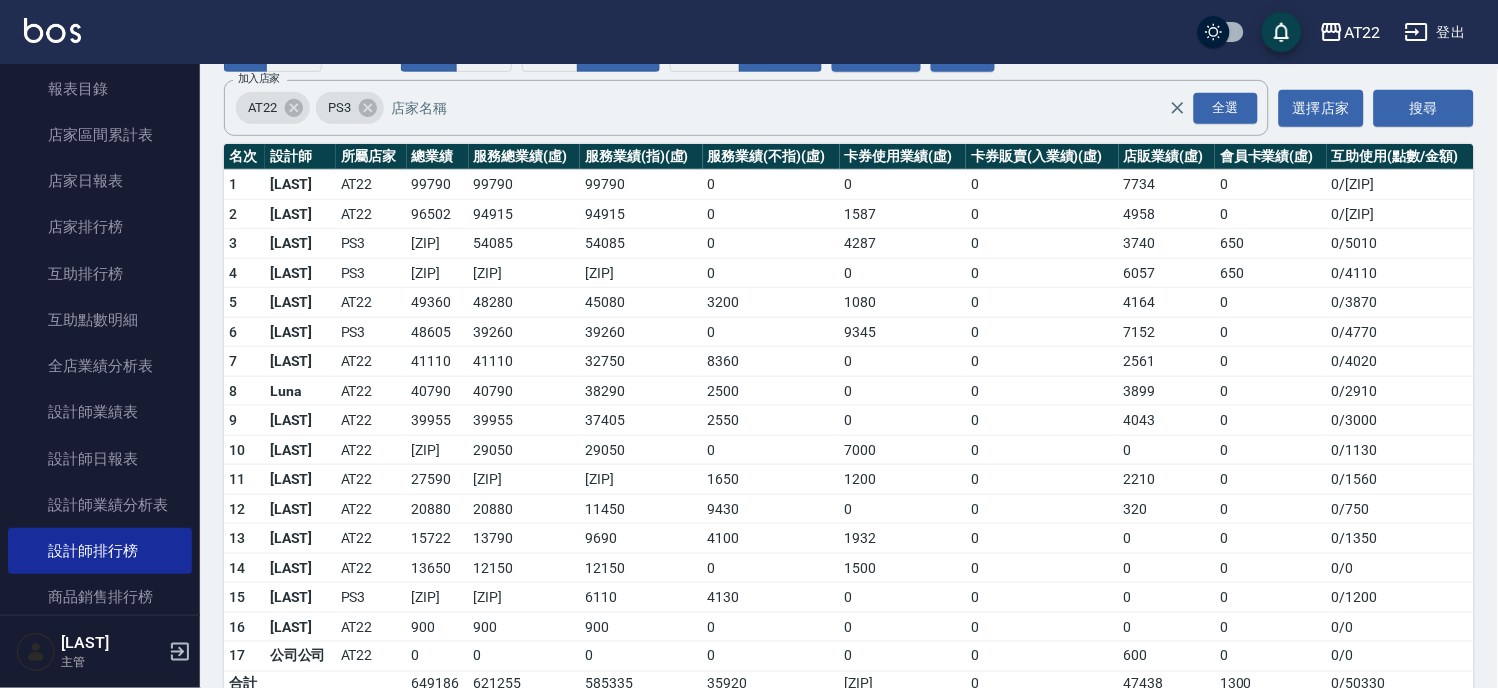 scroll, scrollTop: 223, scrollLeft: 0, axis: vertical 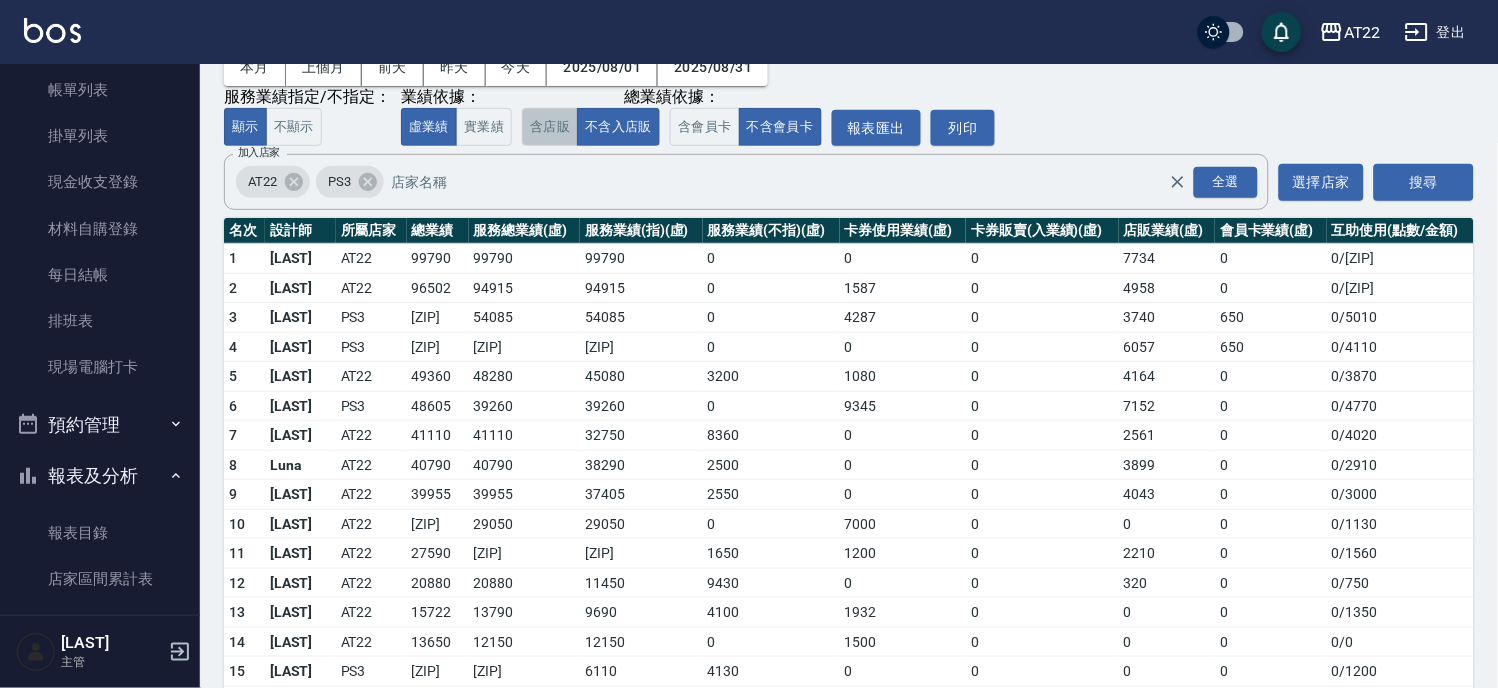 click on "含店販" at bounding box center (550, 127) 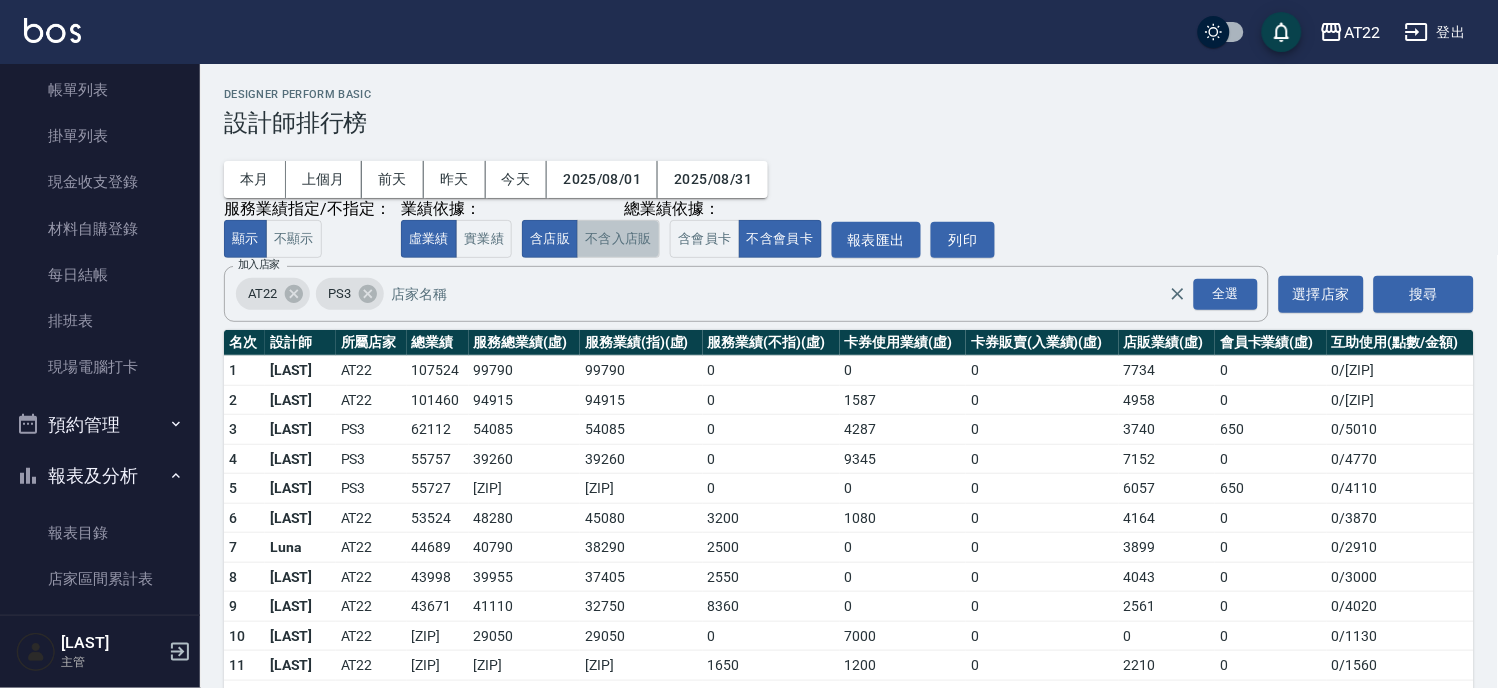 click on "不含入店販" at bounding box center (618, 239) 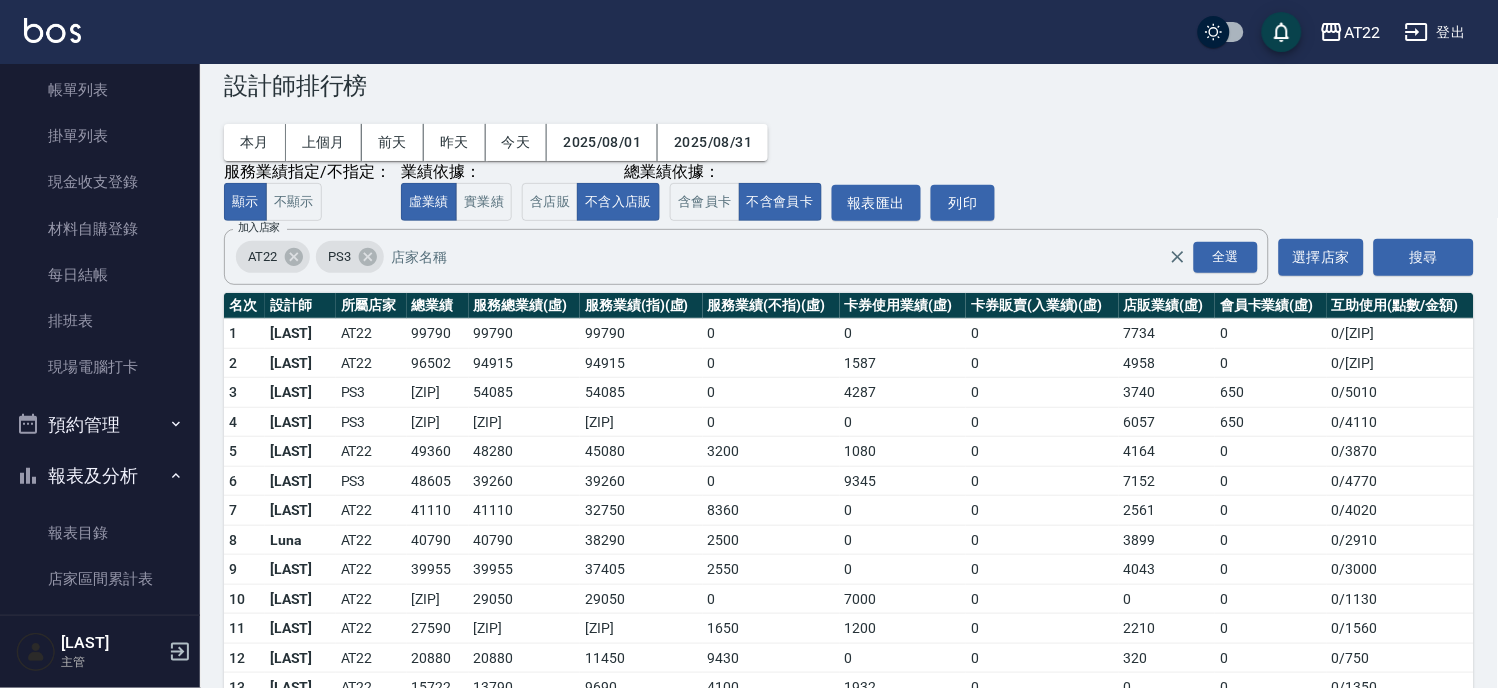 scroll, scrollTop: 0, scrollLeft: 0, axis: both 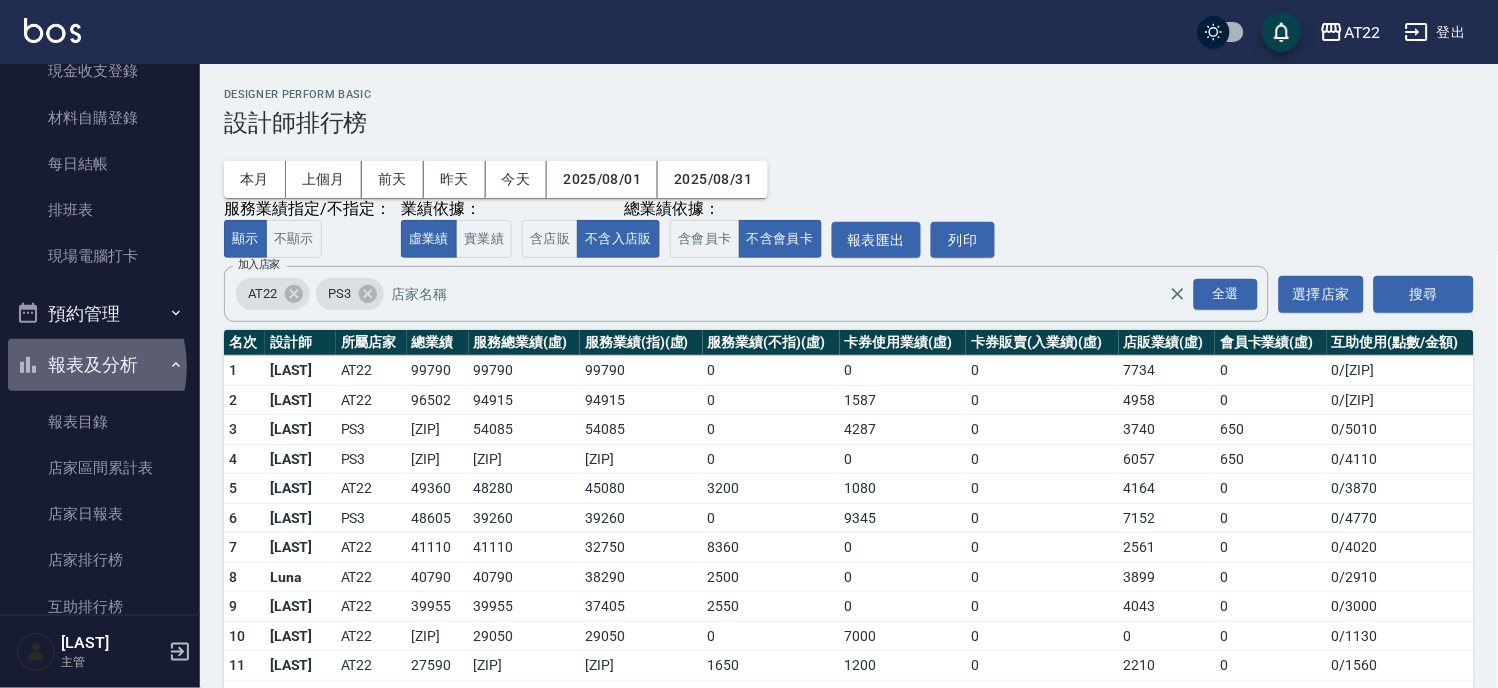 click on "報表及分析" at bounding box center (100, 365) 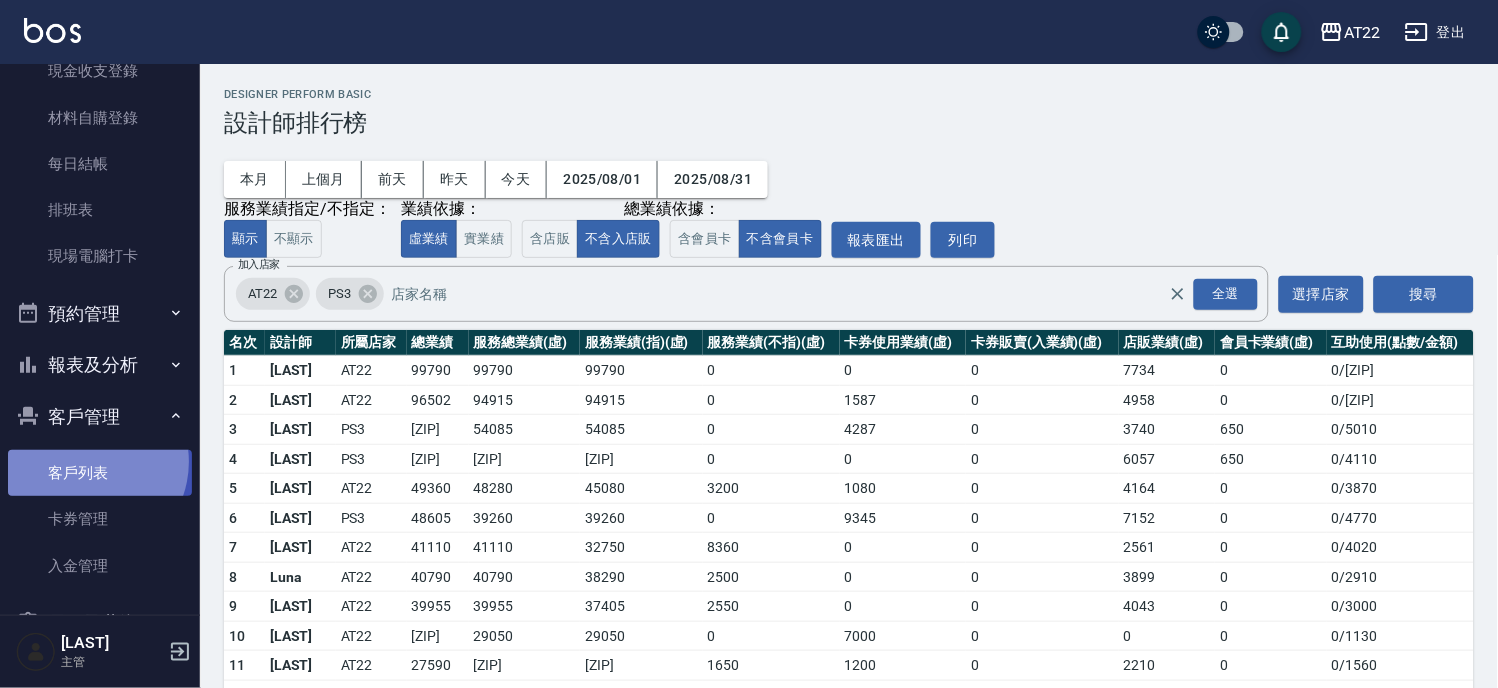 click on "客戶列表" at bounding box center [100, 473] 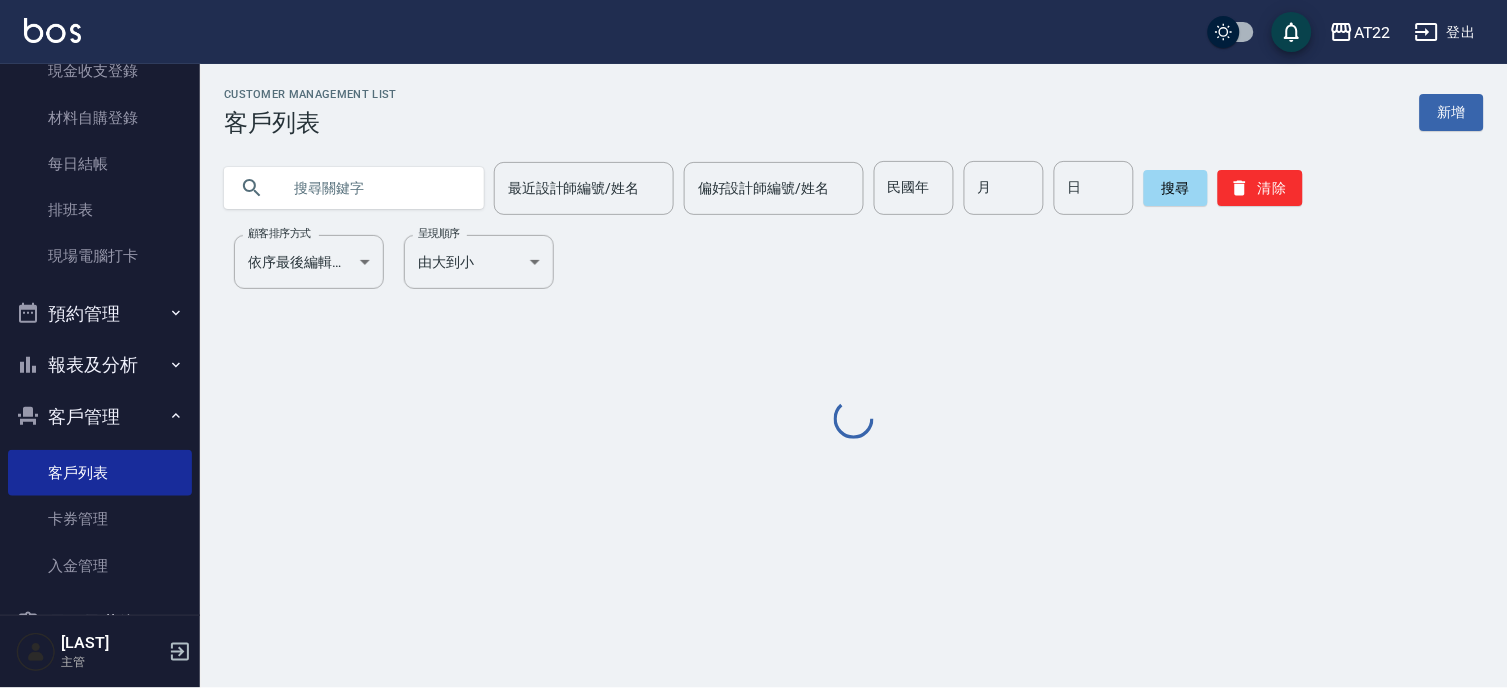 click at bounding box center (374, 188) 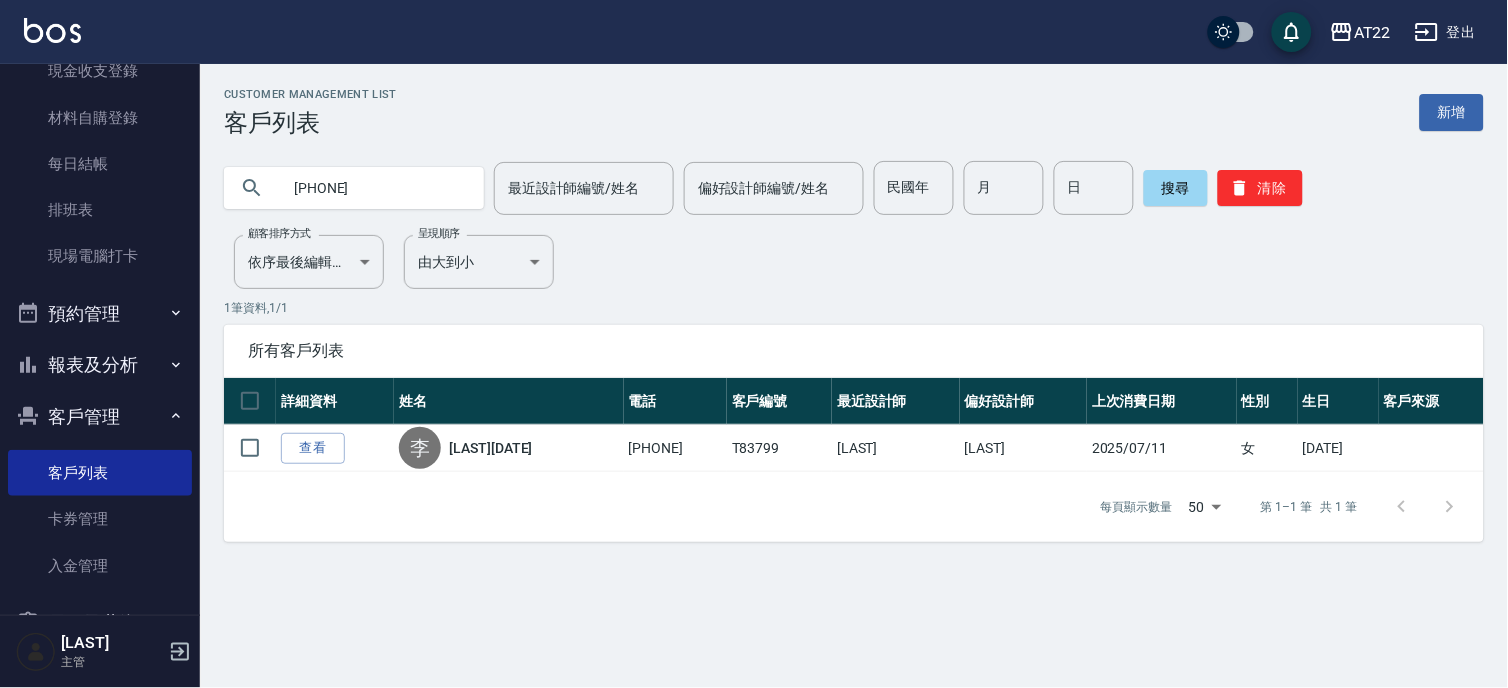 click on "0985439623" at bounding box center [374, 188] 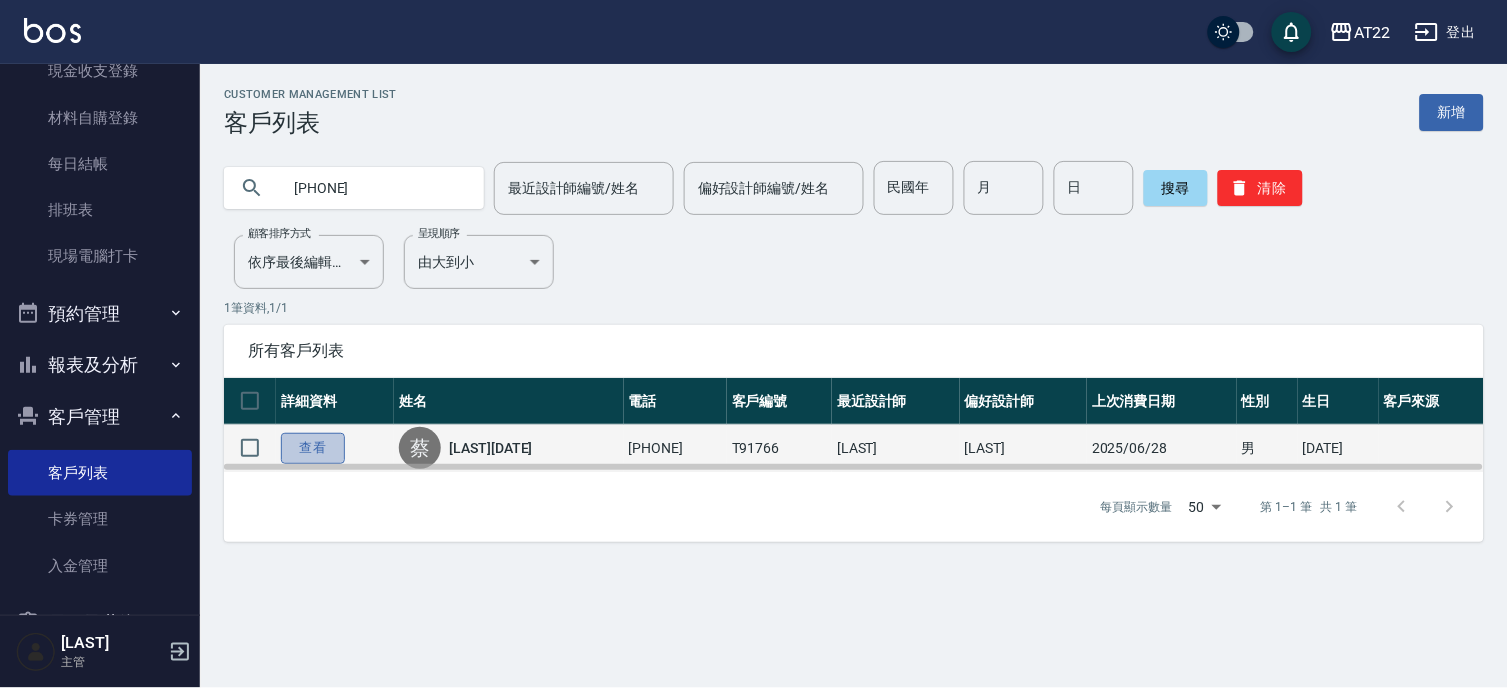 click on "查看" at bounding box center (313, 448) 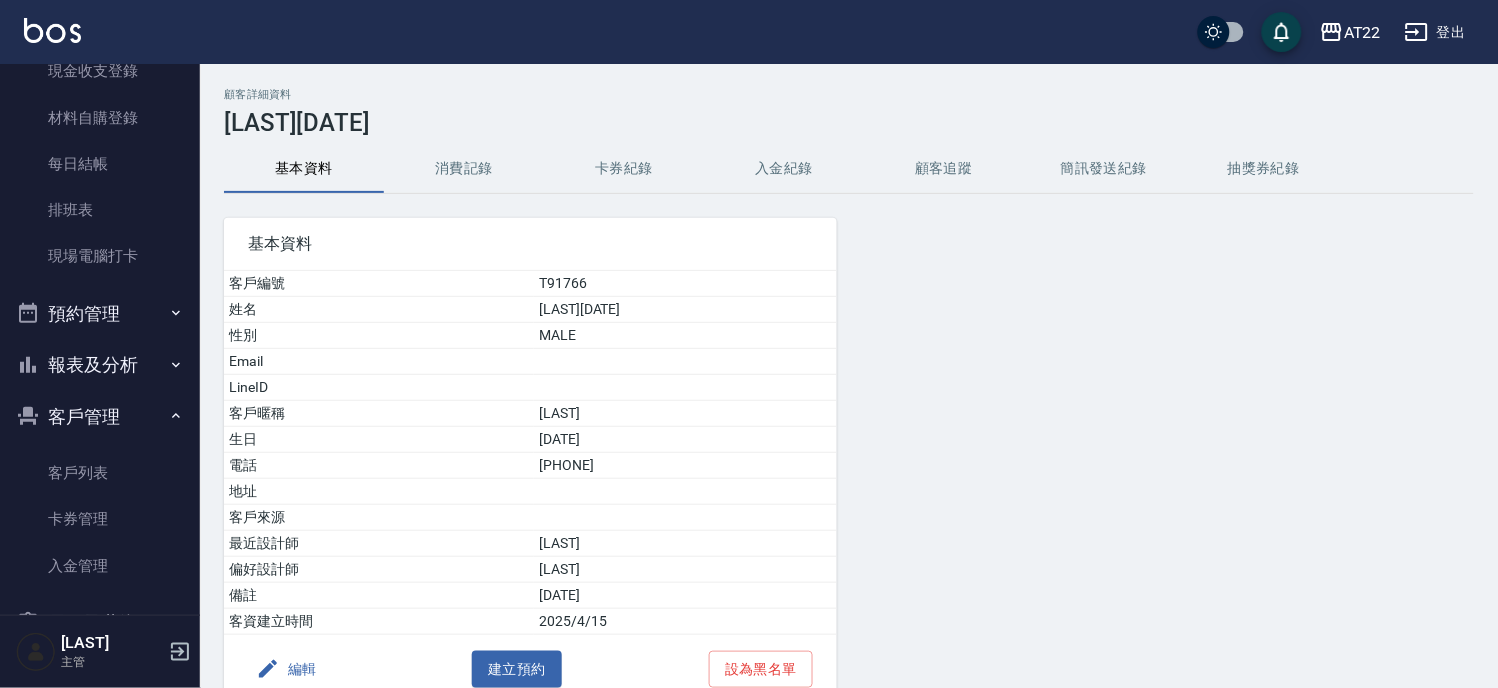 click at bounding box center [685, 492] 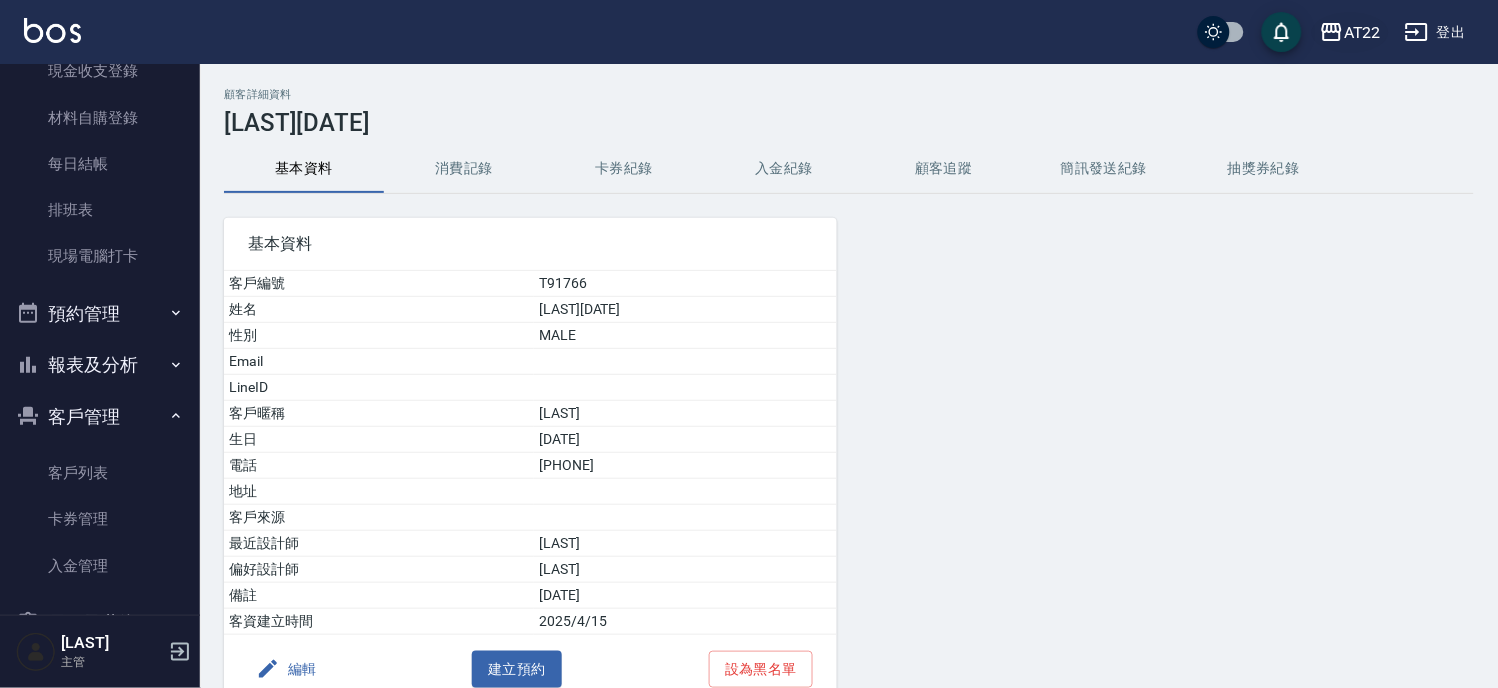 click on "AT22" at bounding box center (1362, 32) 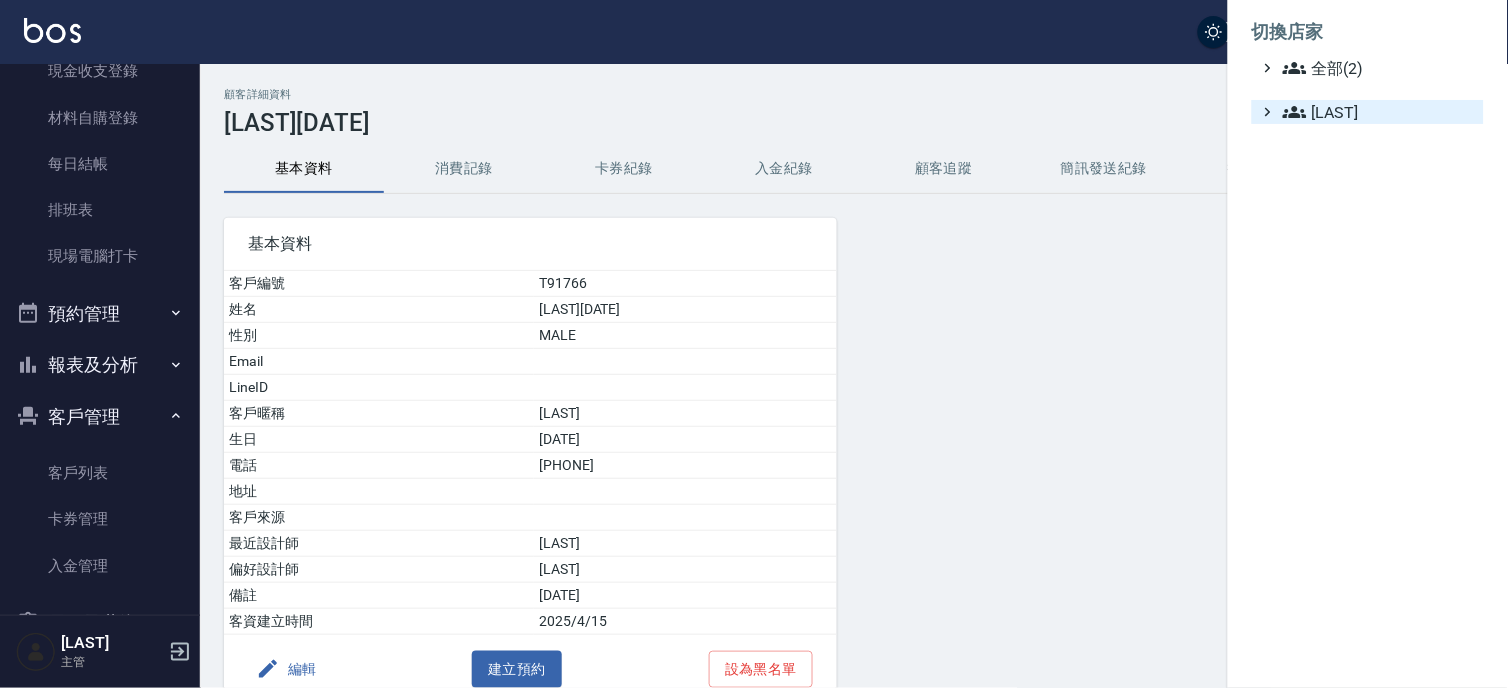 click on "10 - 楊家昕(2)" at bounding box center [1379, 112] 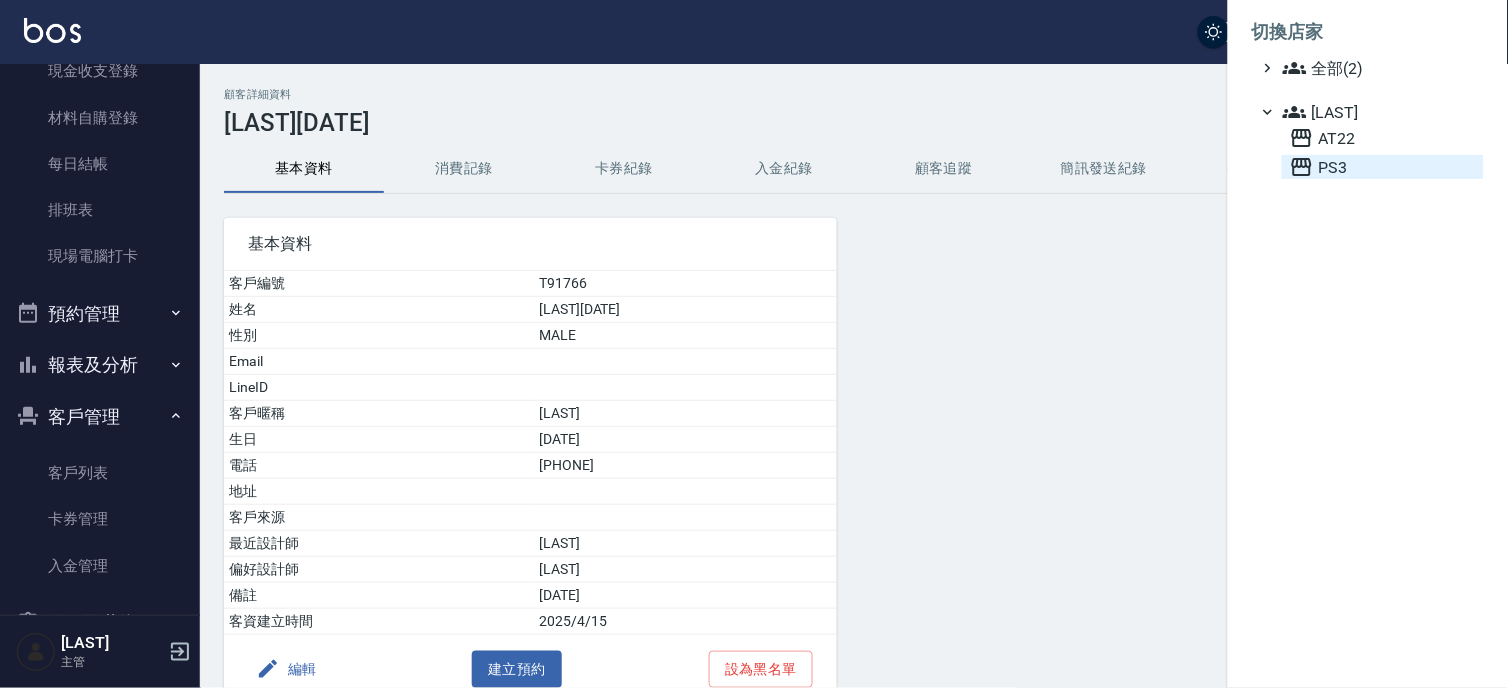 click on "PS3" at bounding box center (1383, 167) 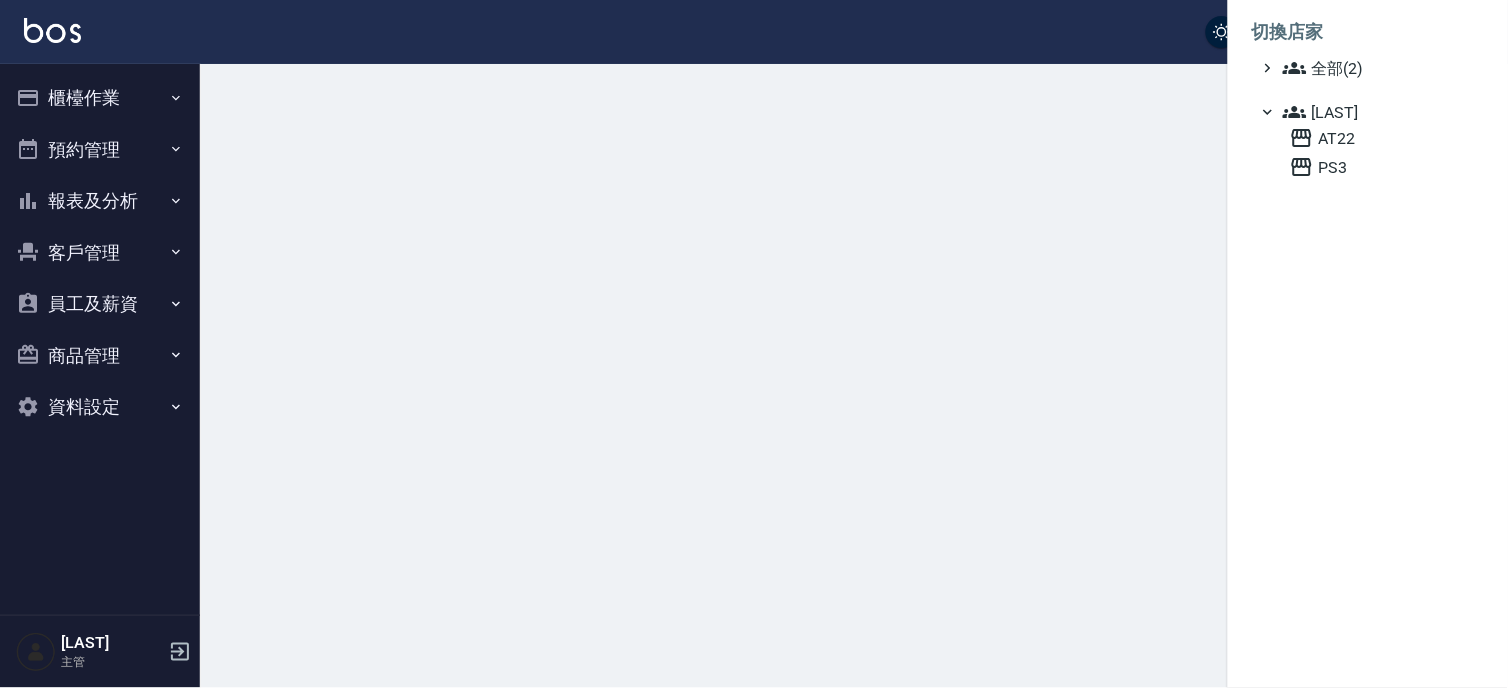 scroll, scrollTop: 0, scrollLeft: 0, axis: both 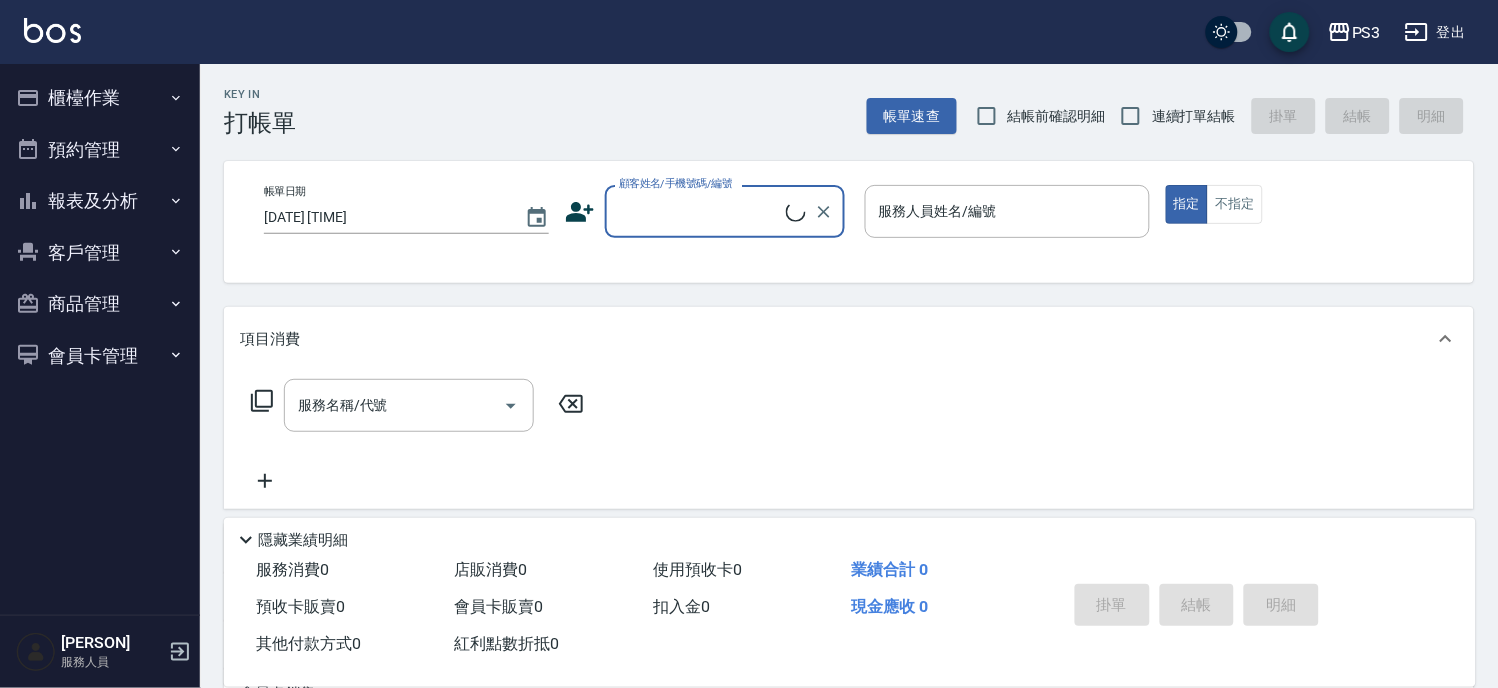 drag, startPoint x: 104, startPoint y: 247, endPoint x: 102, endPoint y: 267, distance: 20.09975 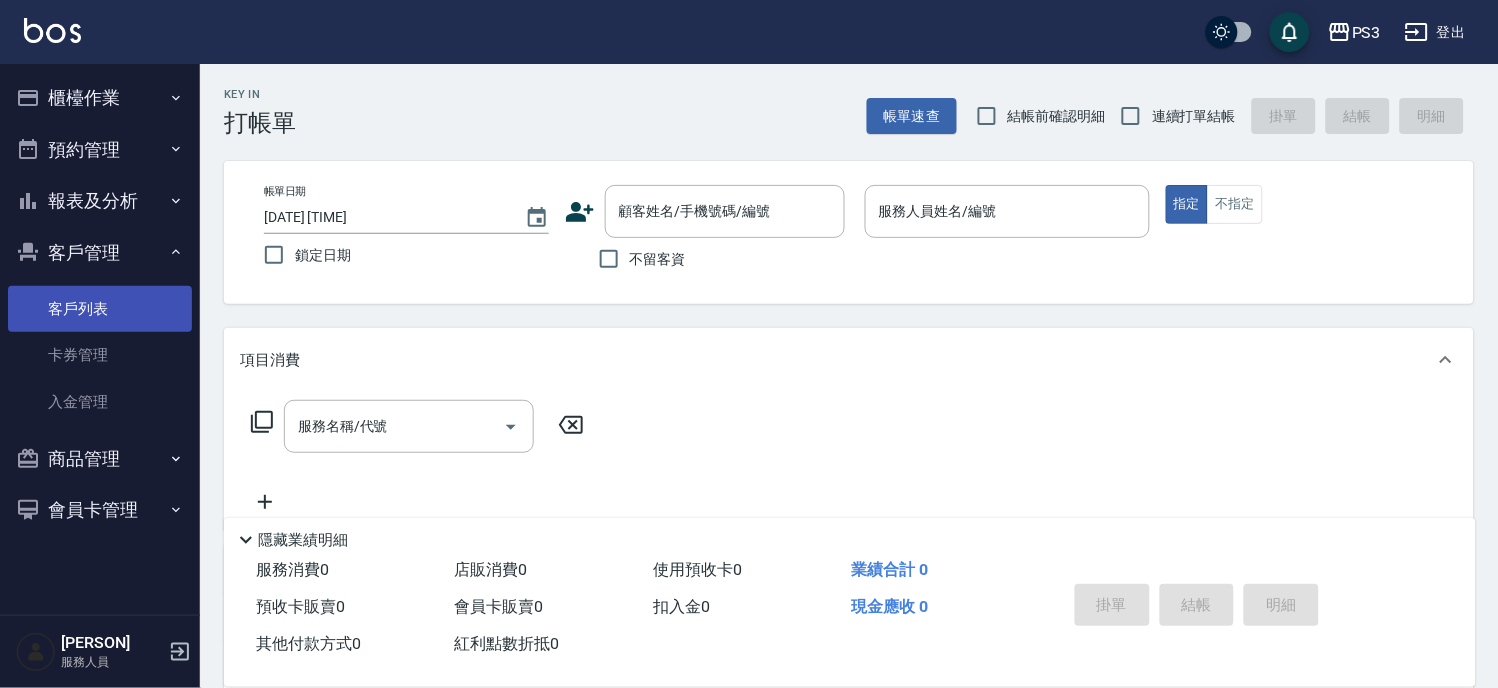 click on "客戶列表" at bounding box center [100, 309] 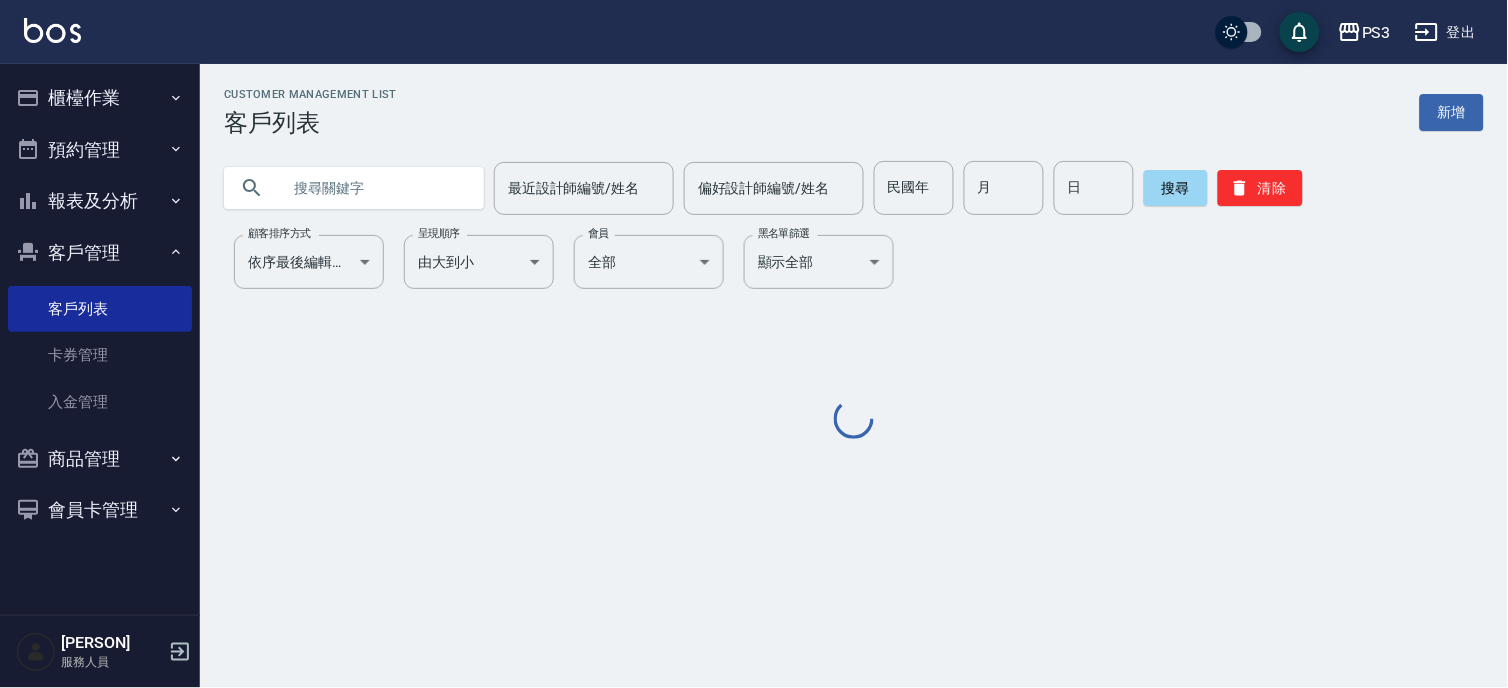 click at bounding box center [374, 188] 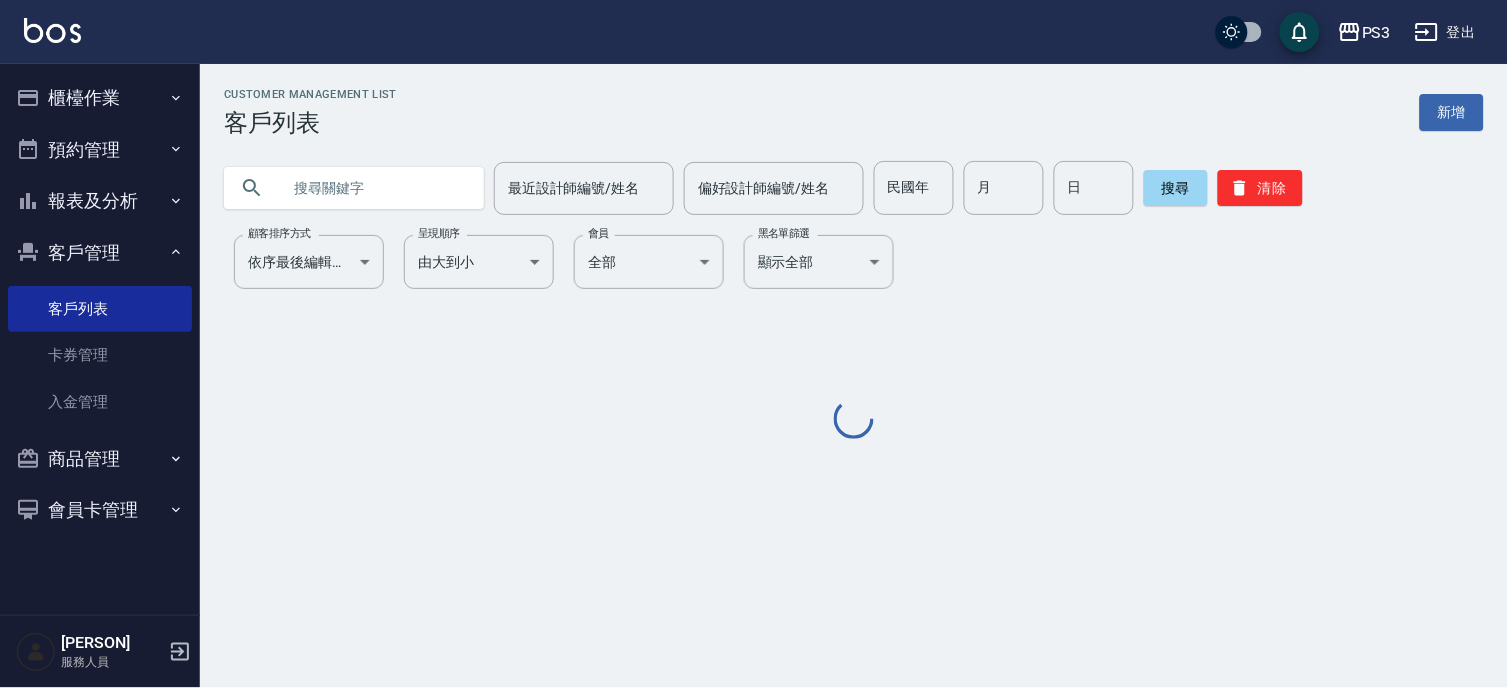 paste on "[PHONE]" 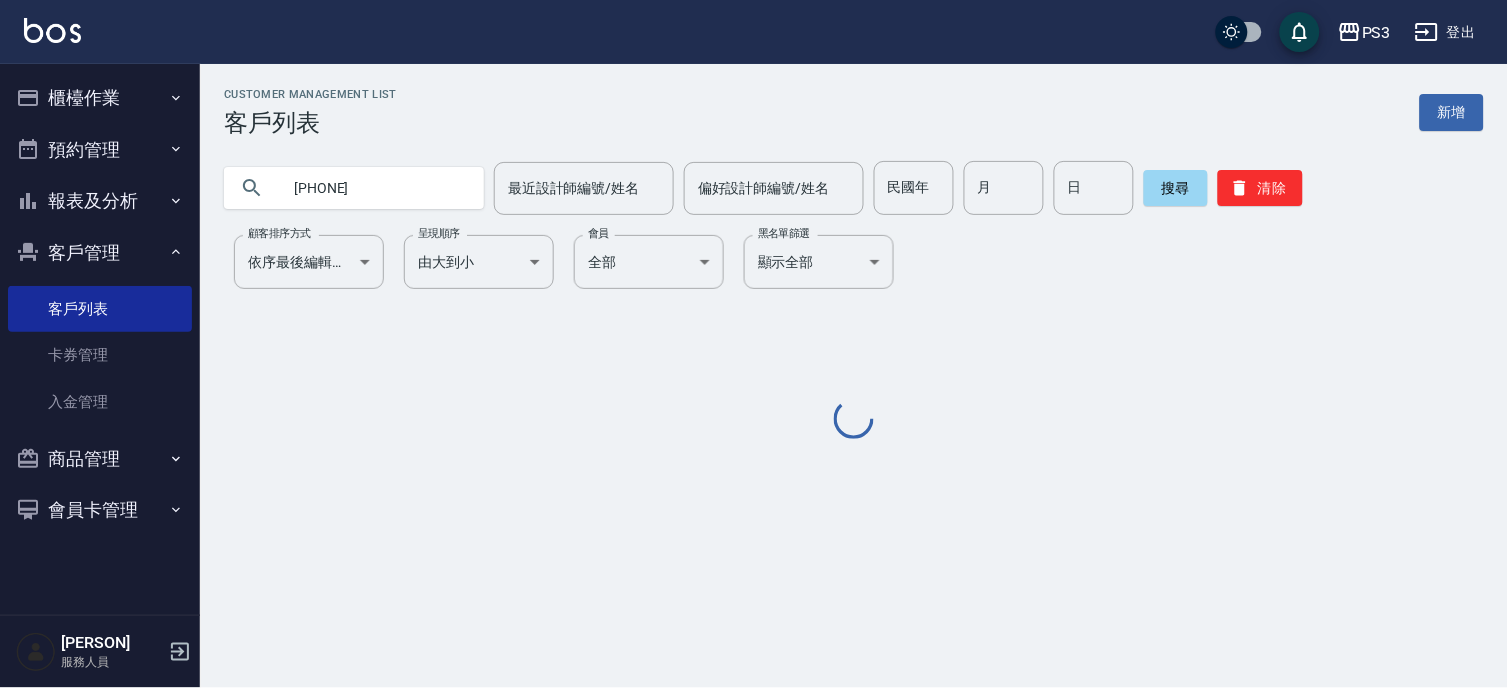 type on "[PHONE]" 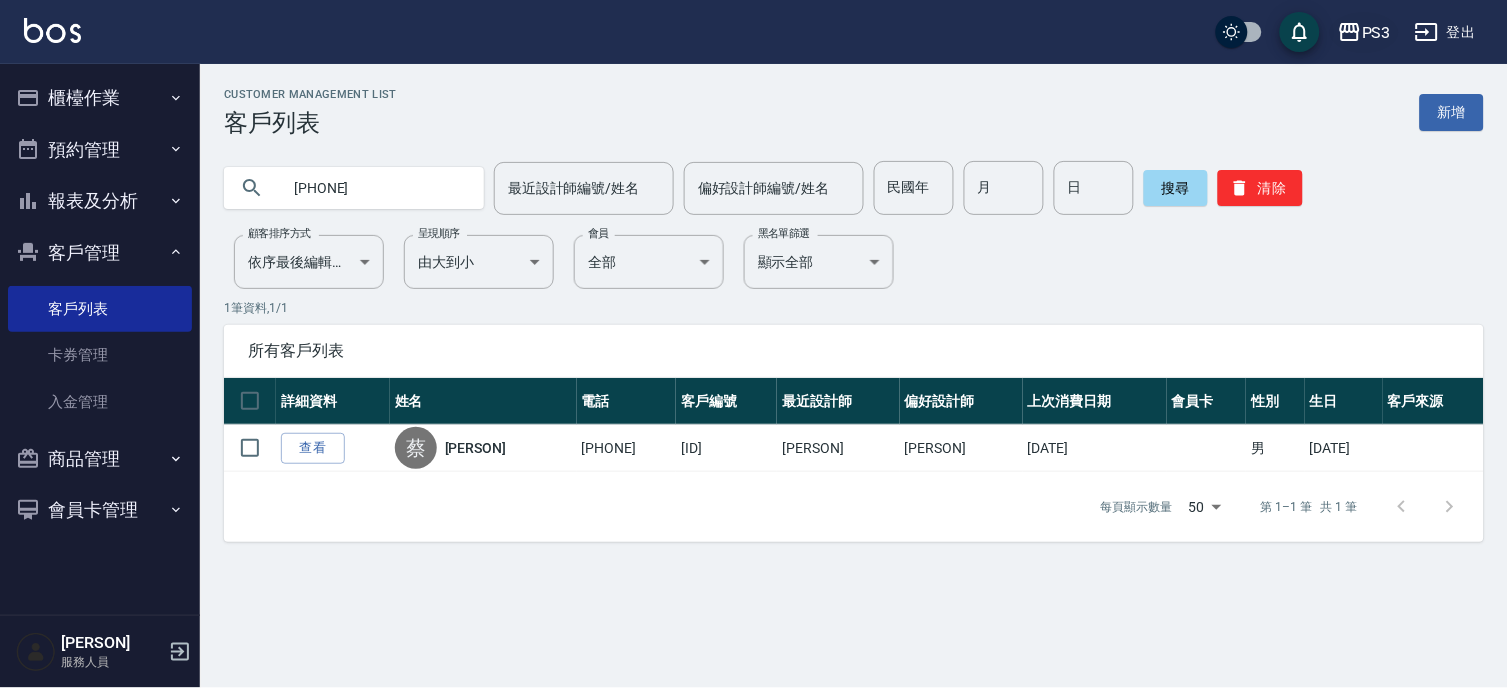 click 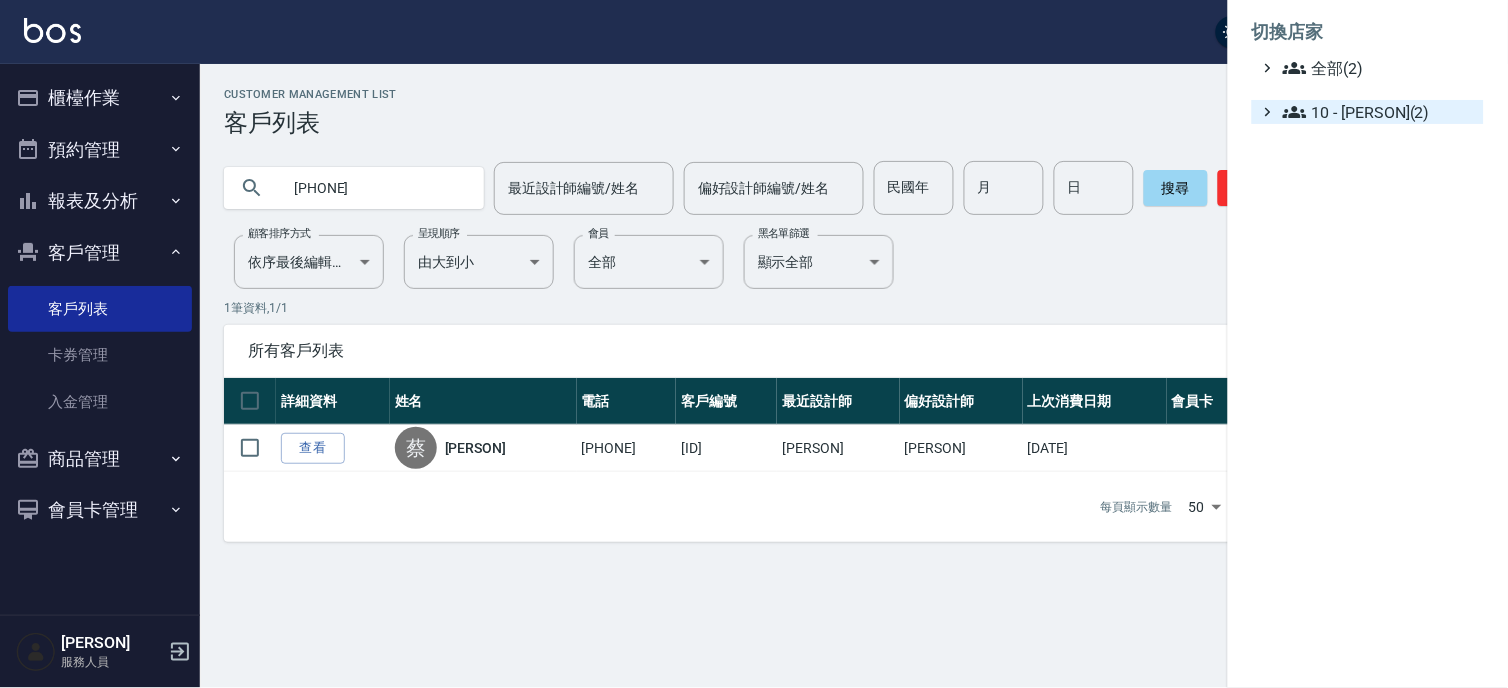 click on "10 - 楊家昕(2)" at bounding box center (1379, 112) 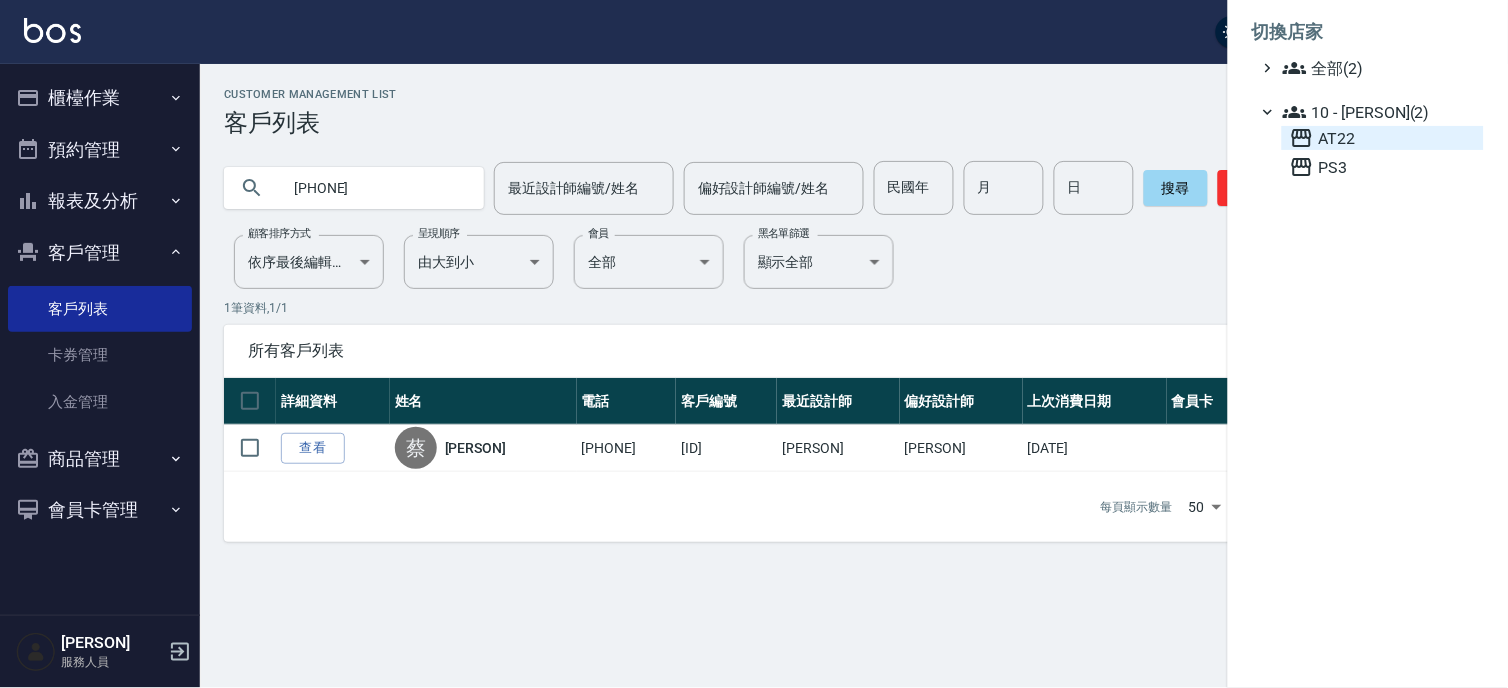 click on "AT22" at bounding box center (1383, 138) 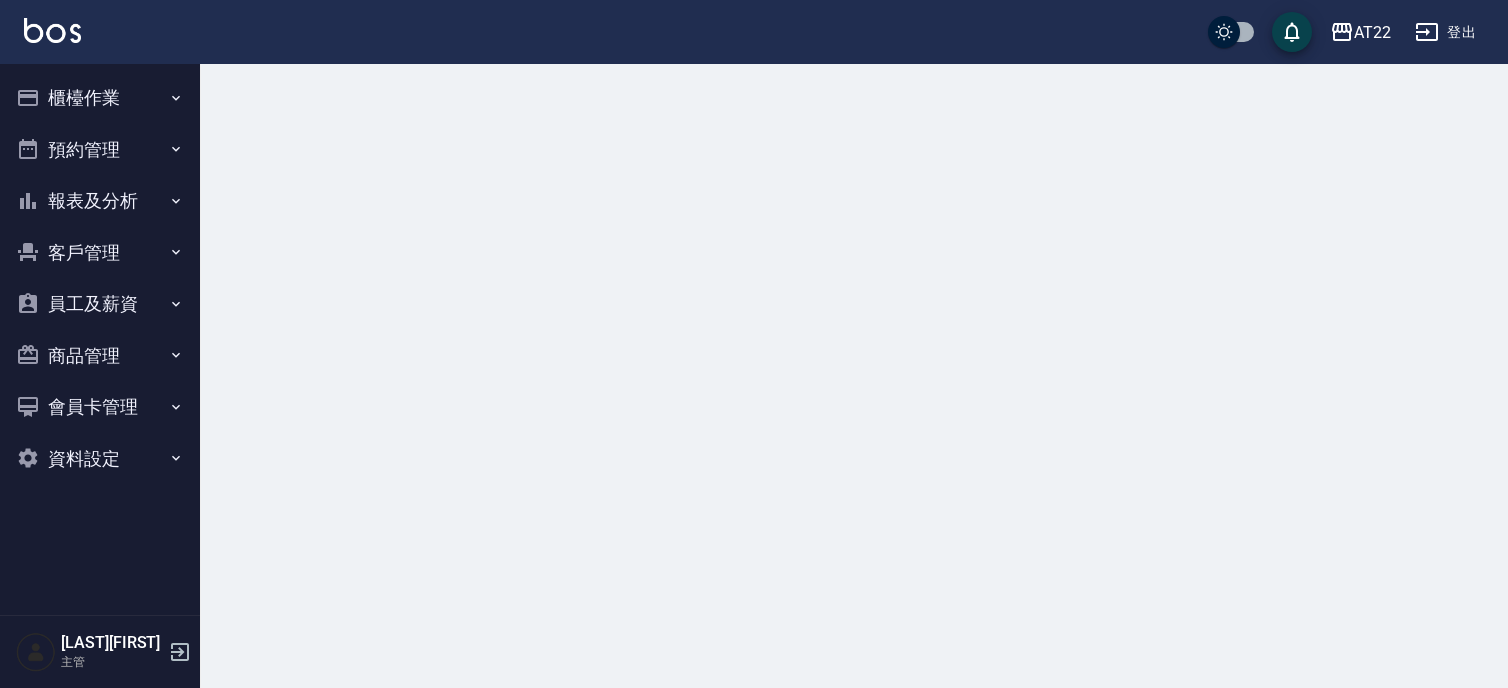 scroll, scrollTop: 0, scrollLeft: 0, axis: both 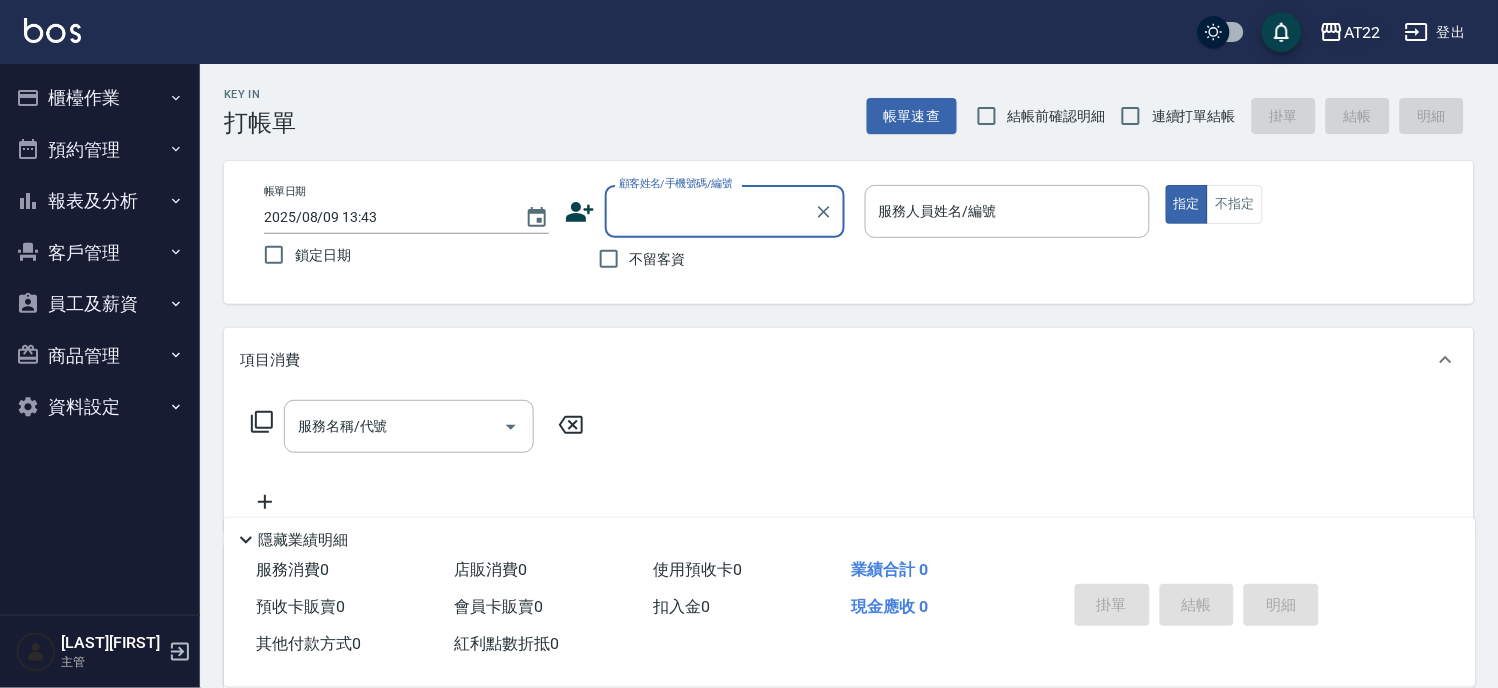 click on "AT22" at bounding box center (1362, 32) 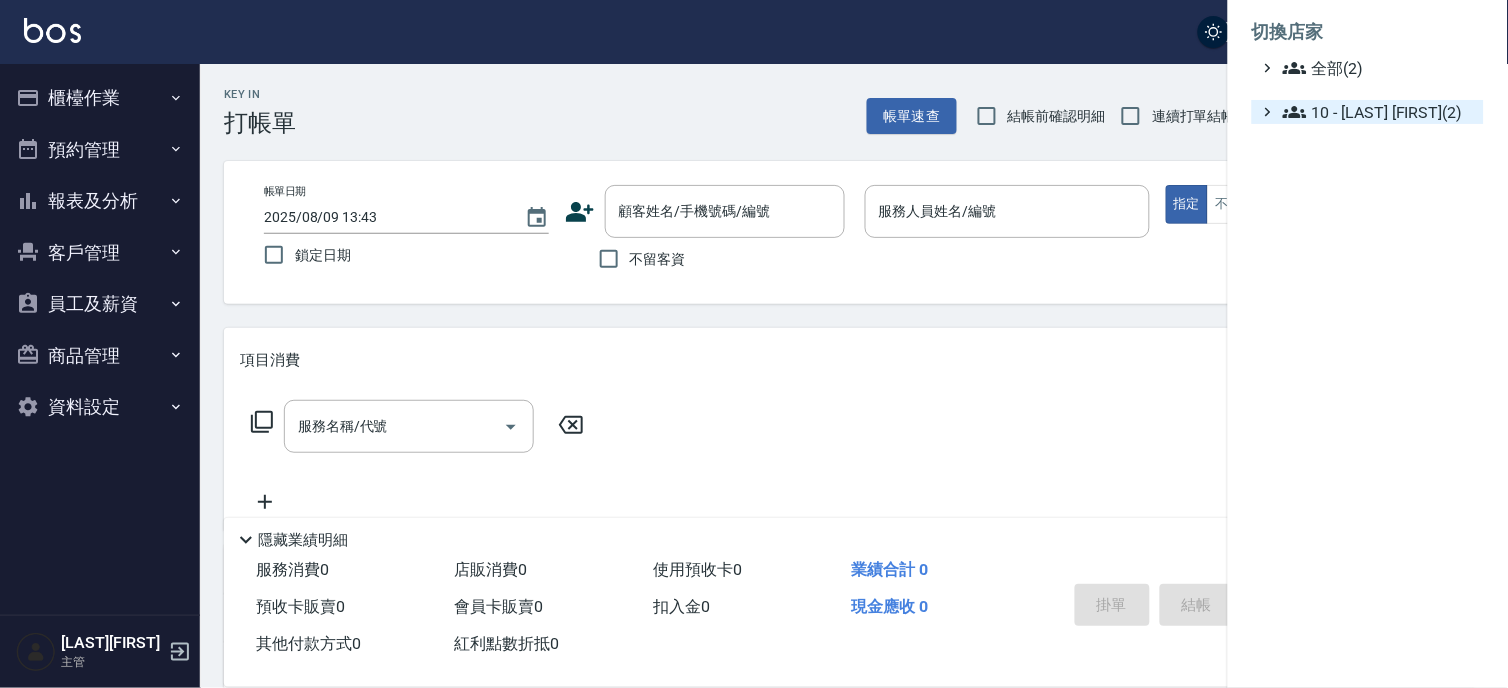 click on "[LAST]" at bounding box center (1379, 112) 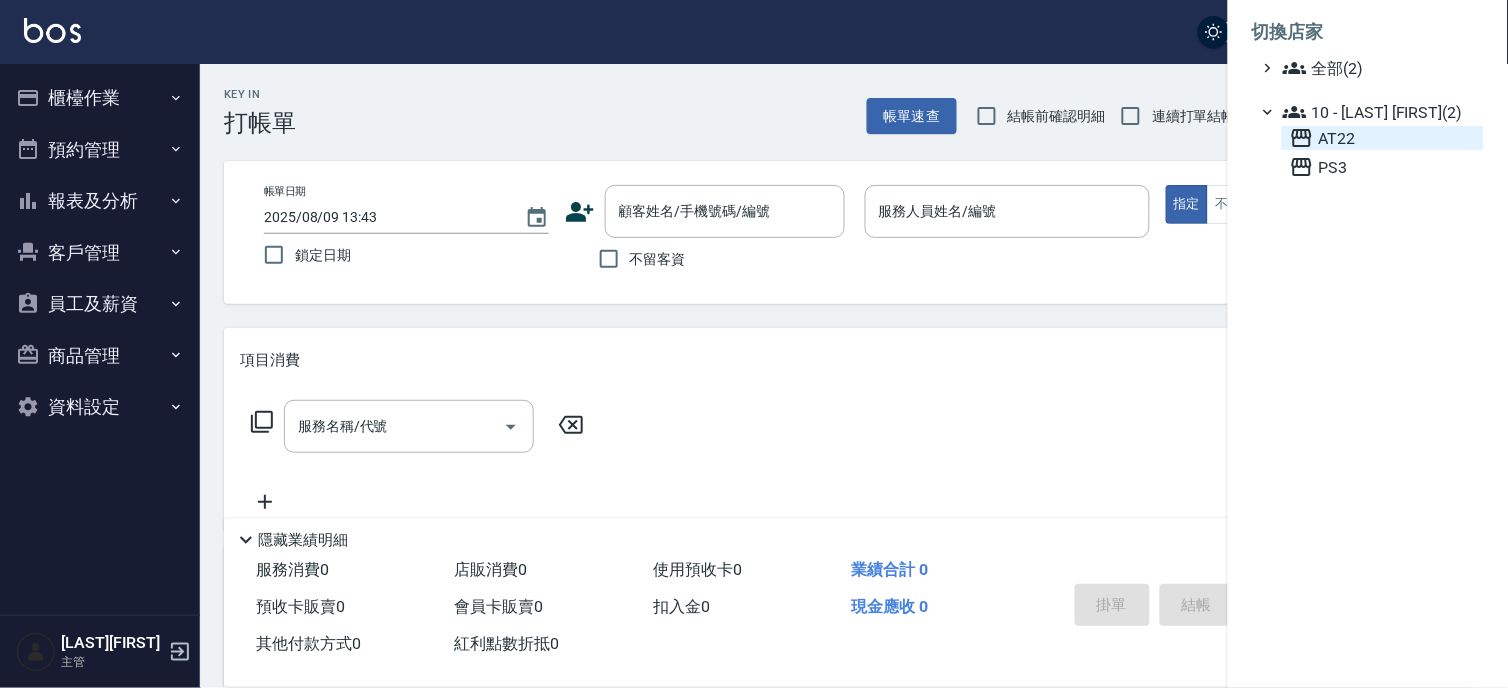 click on "AT22" at bounding box center (1383, 138) 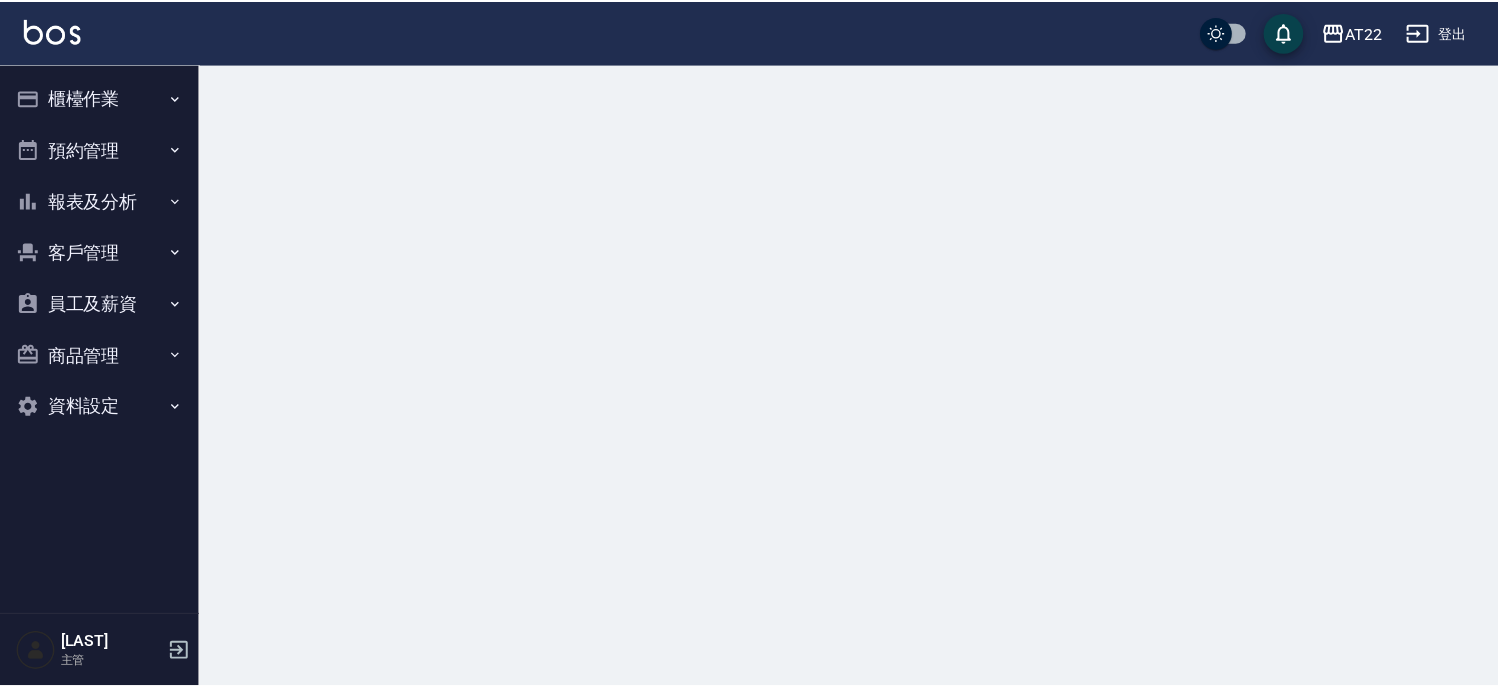 scroll, scrollTop: 0, scrollLeft: 0, axis: both 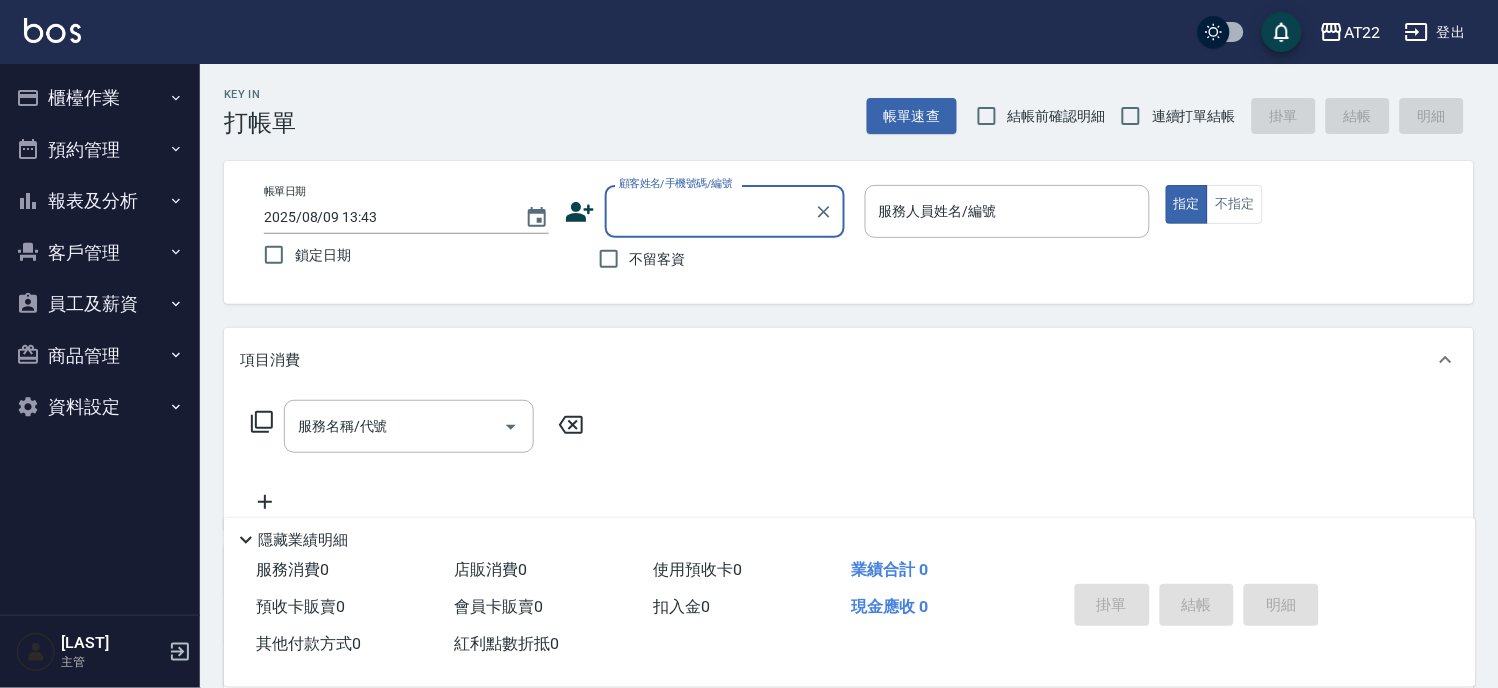 click on "員工及薪資" at bounding box center [100, 304] 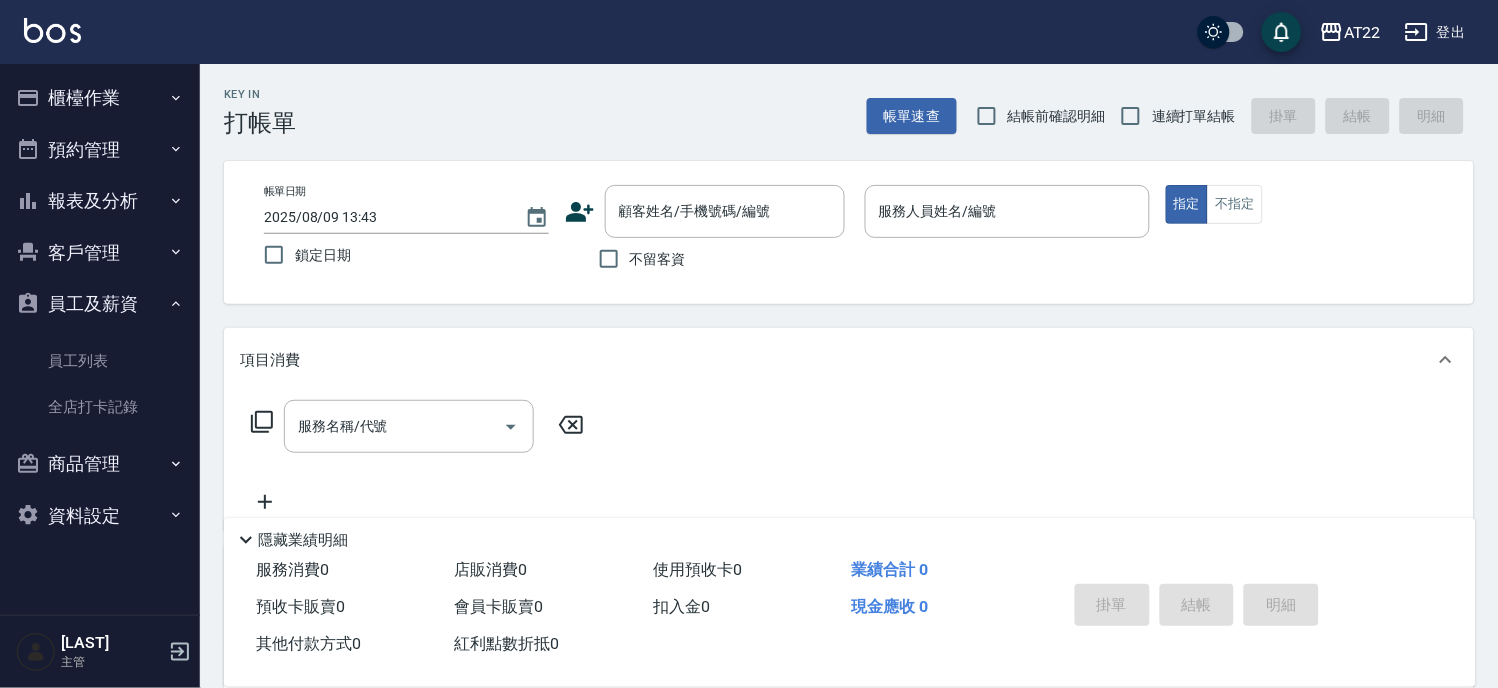 click on "客戶管理" at bounding box center [100, 253] 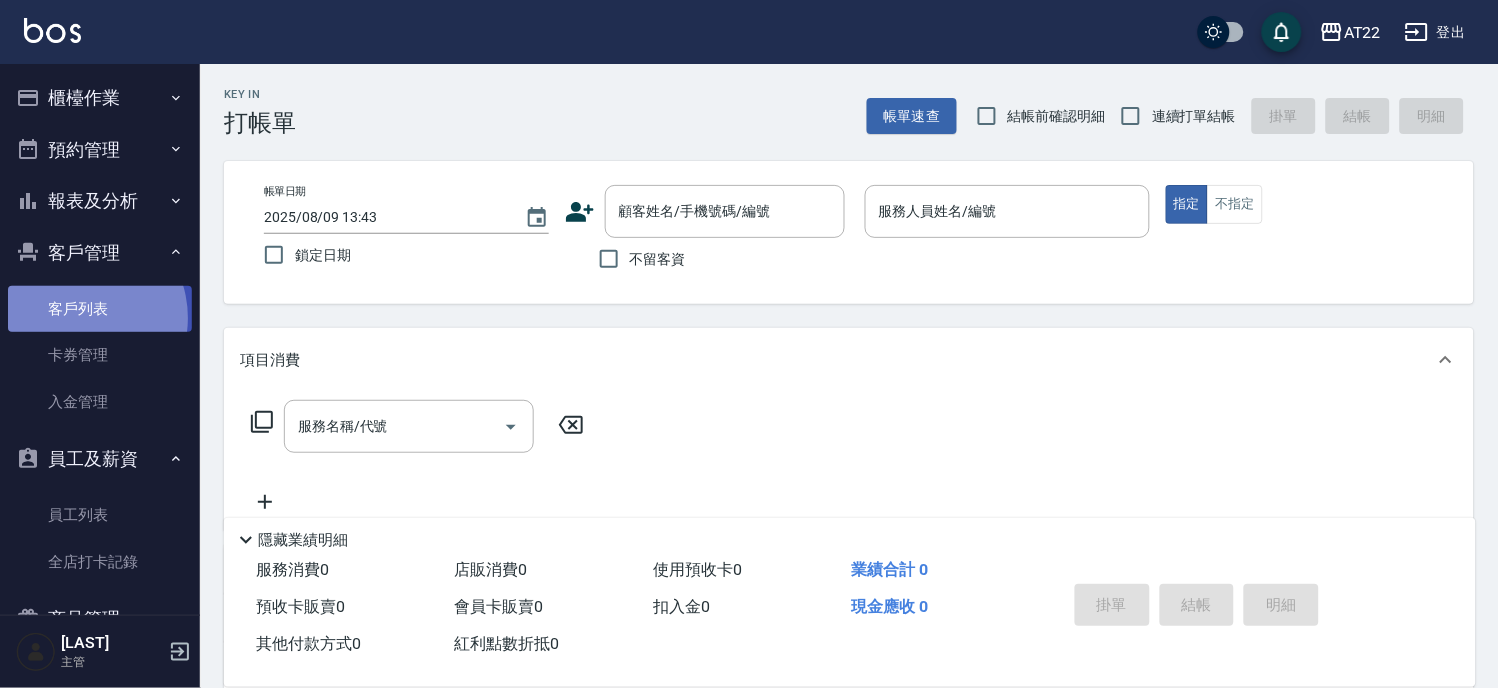 click on "客戶列表" at bounding box center (100, 309) 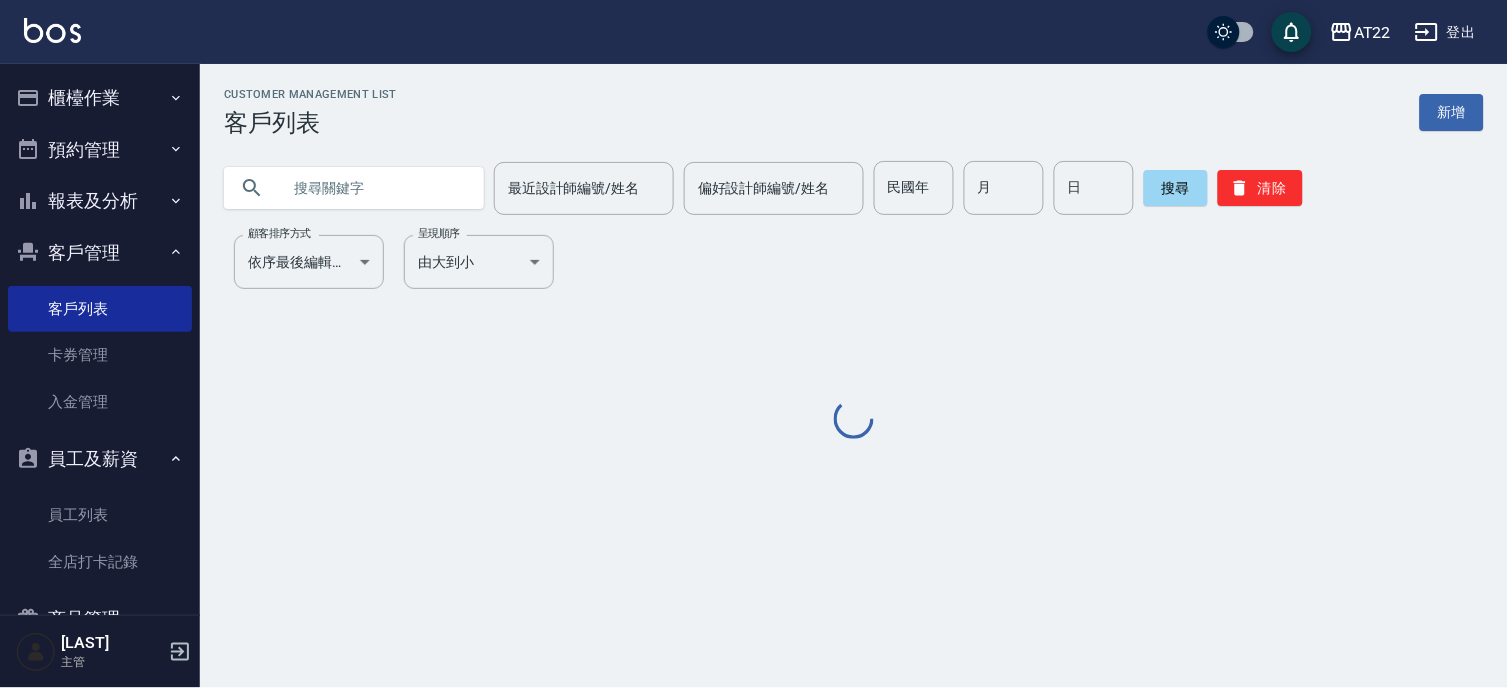click at bounding box center (374, 188) 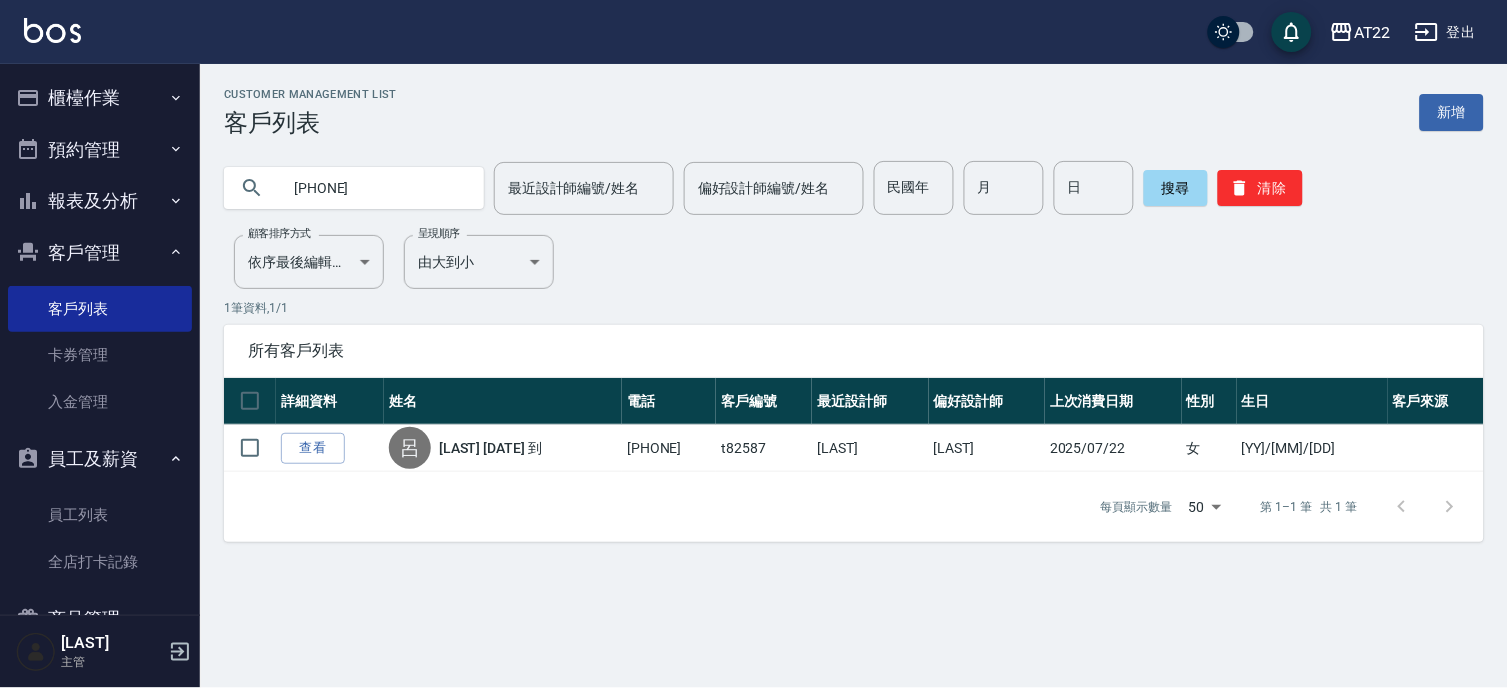 click on "[PHONE]" at bounding box center (374, 188) 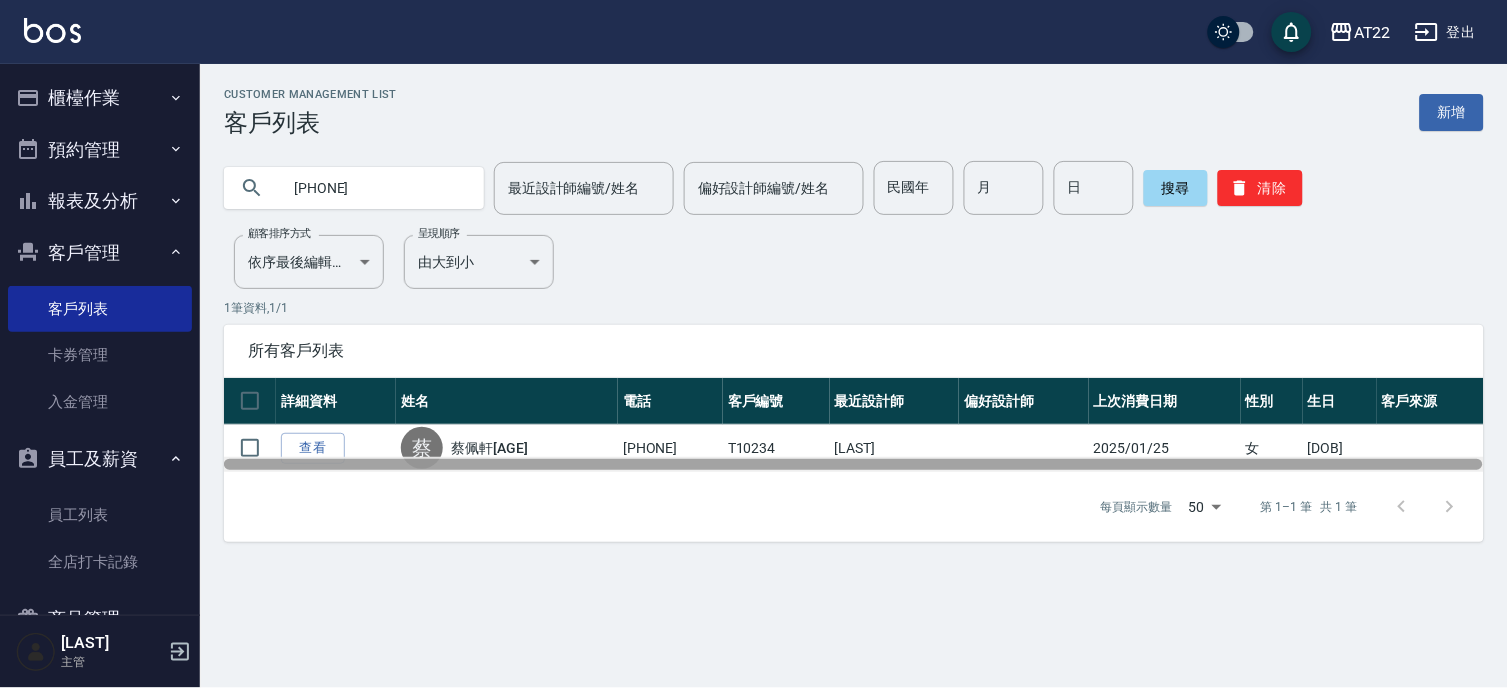 click at bounding box center (853, 464) 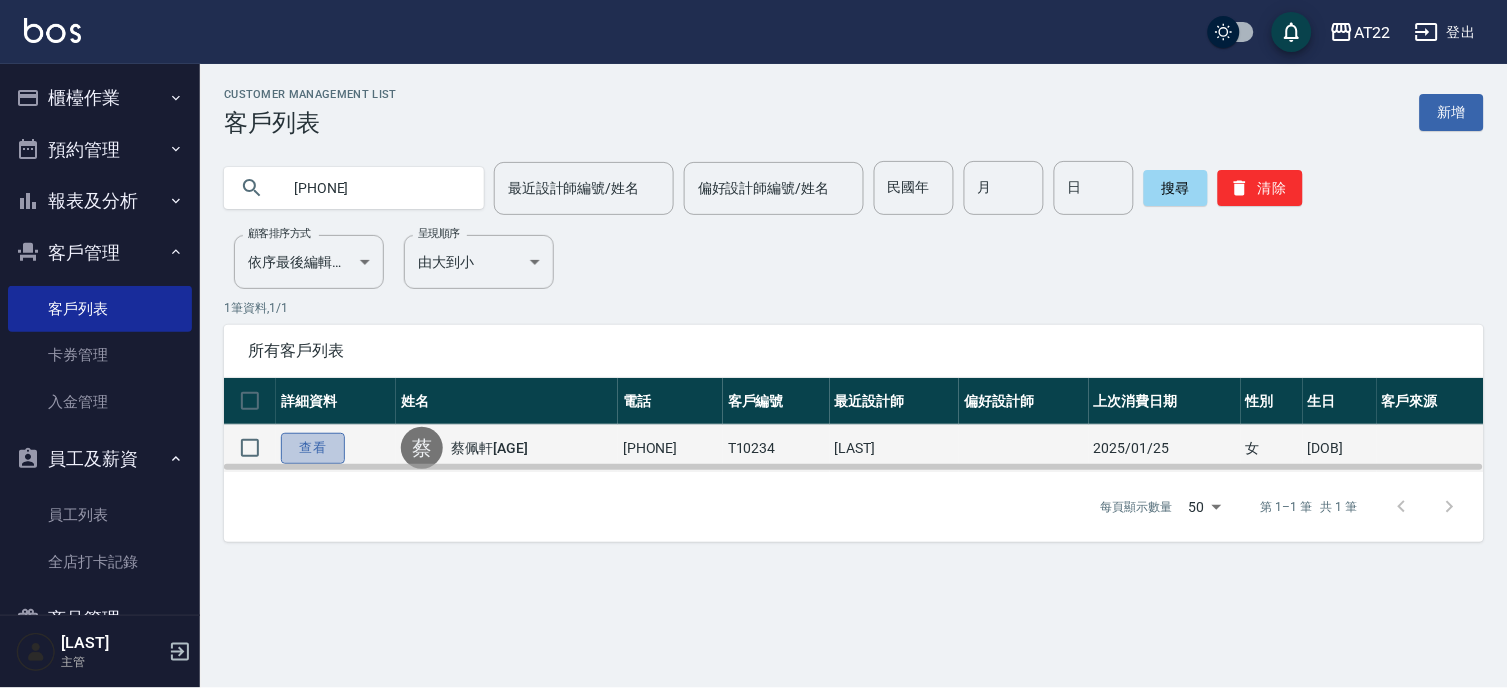 click on "查看" at bounding box center [313, 448] 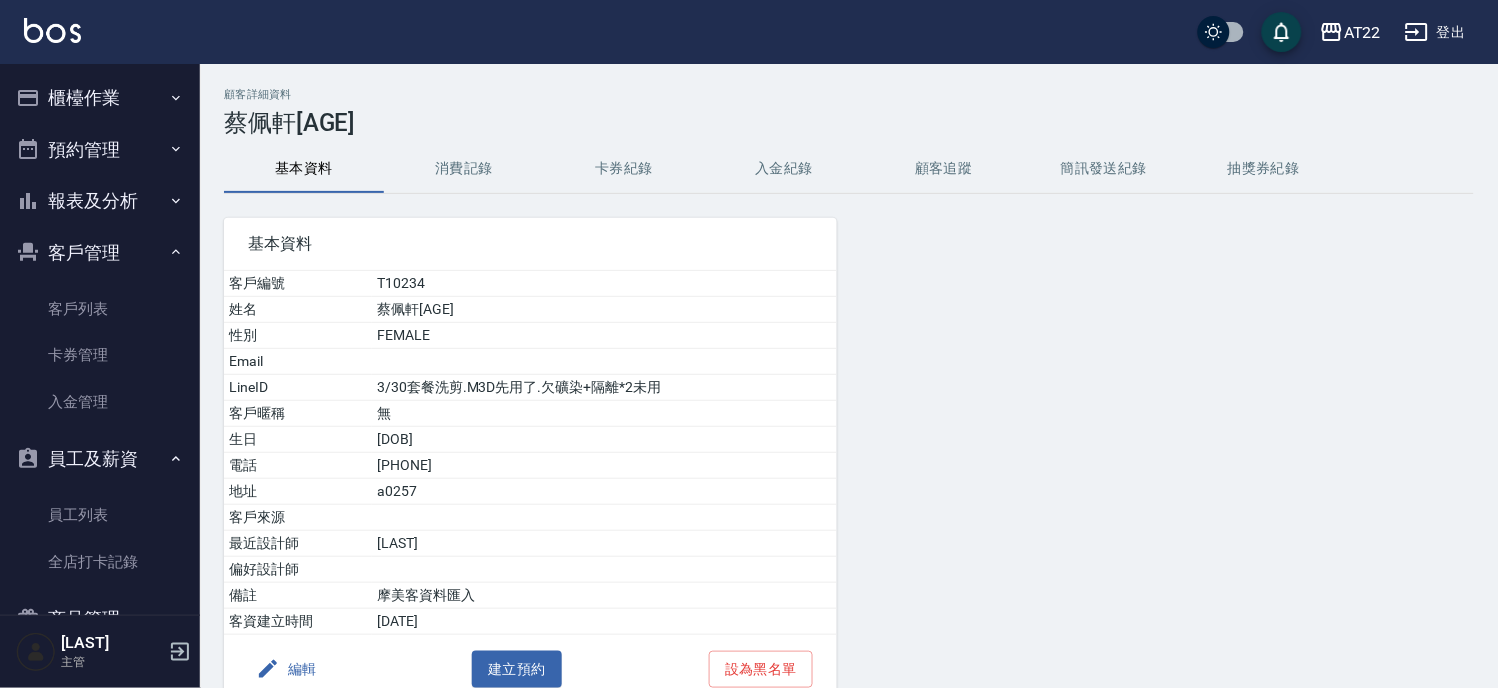 click on "消費記錄" at bounding box center (464, 169) 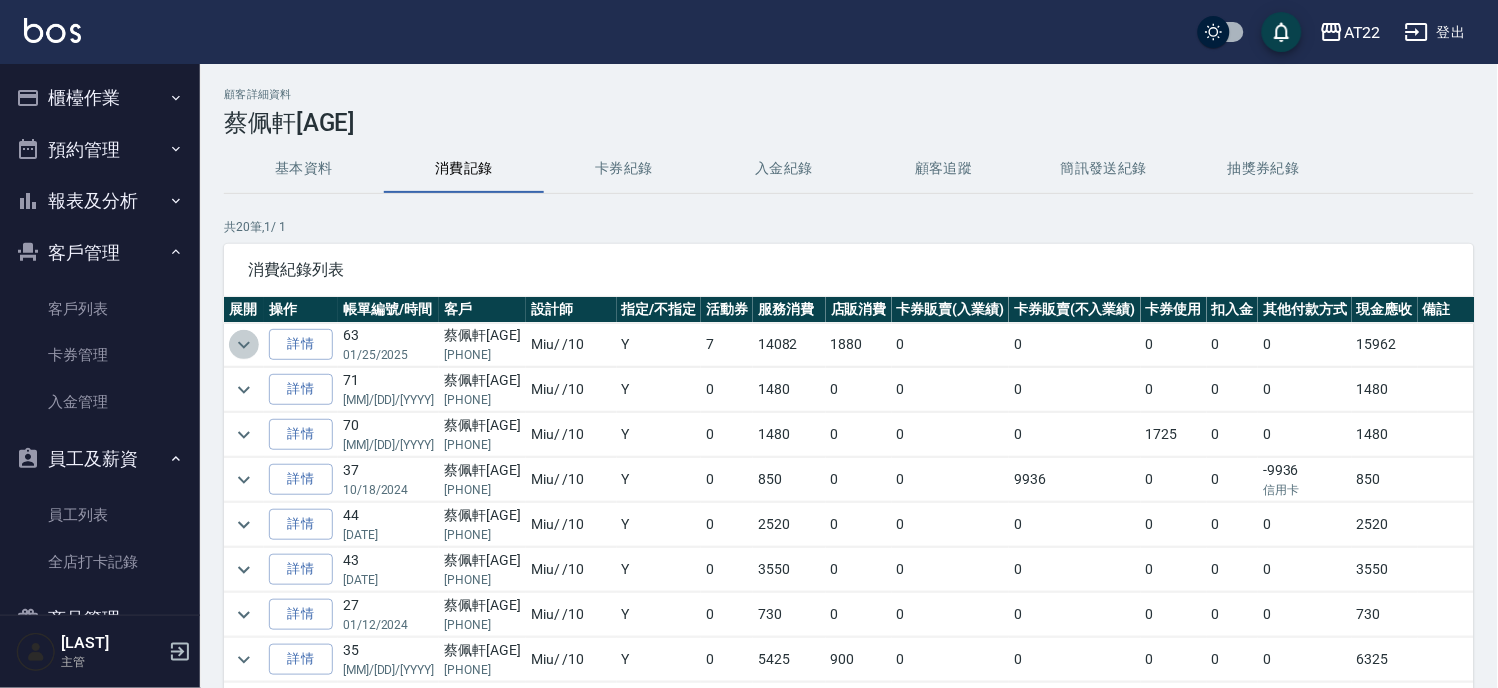 click 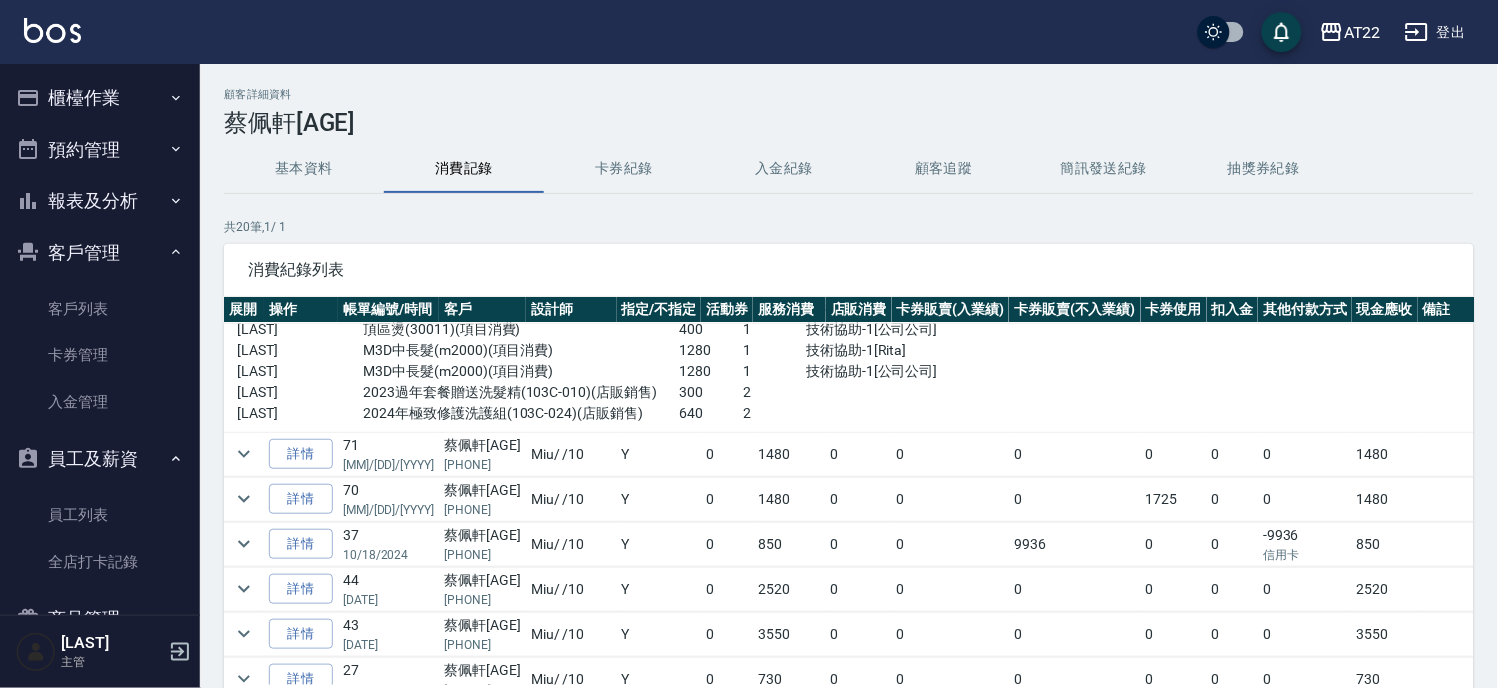 scroll, scrollTop: 666, scrollLeft: 0, axis: vertical 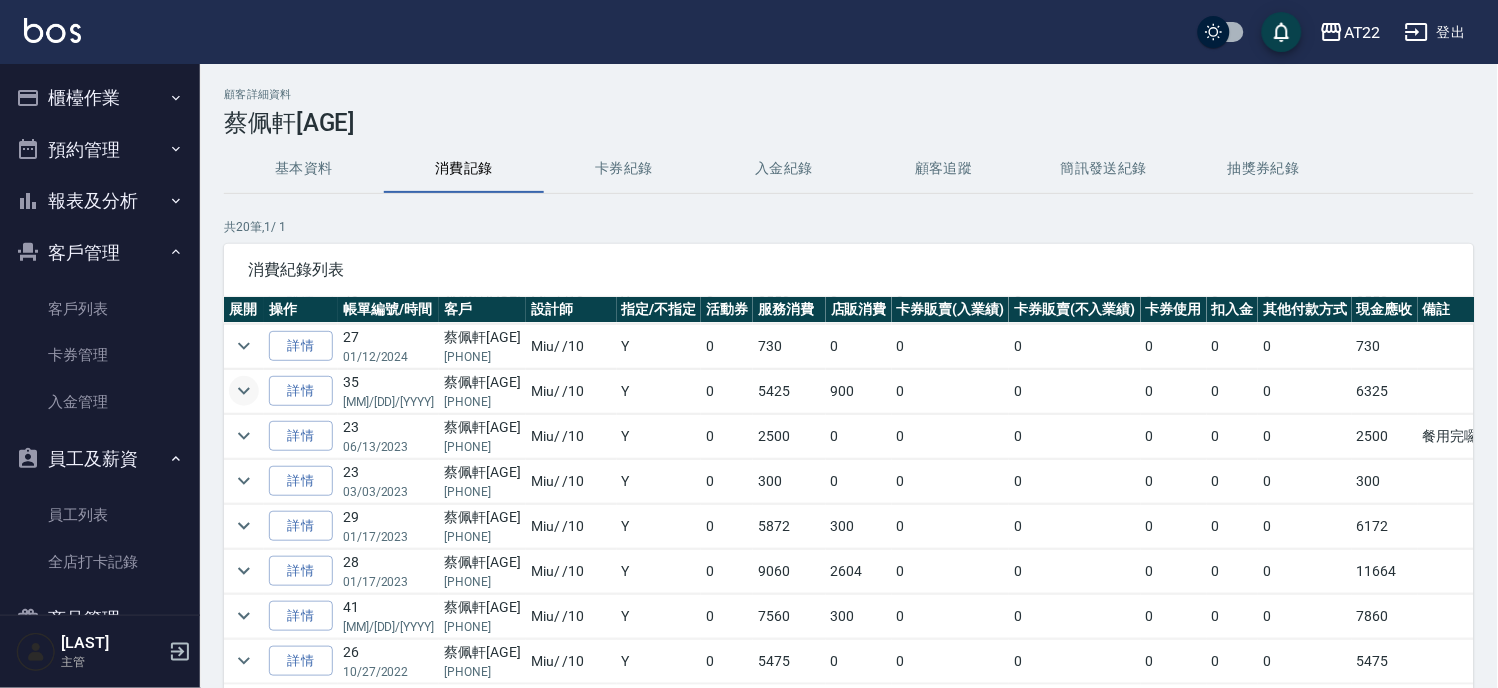 click 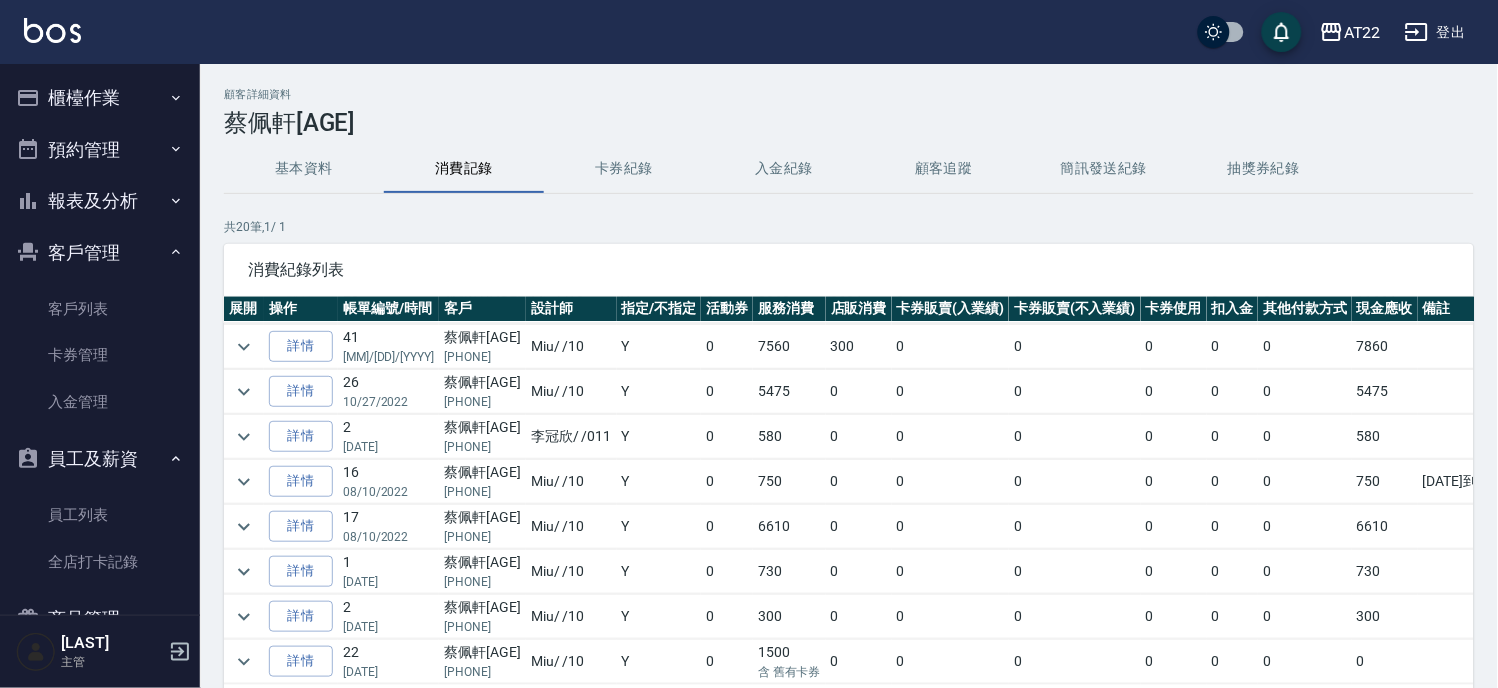 scroll, scrollTop: 888, scrollLeft: 0, axis: vertical 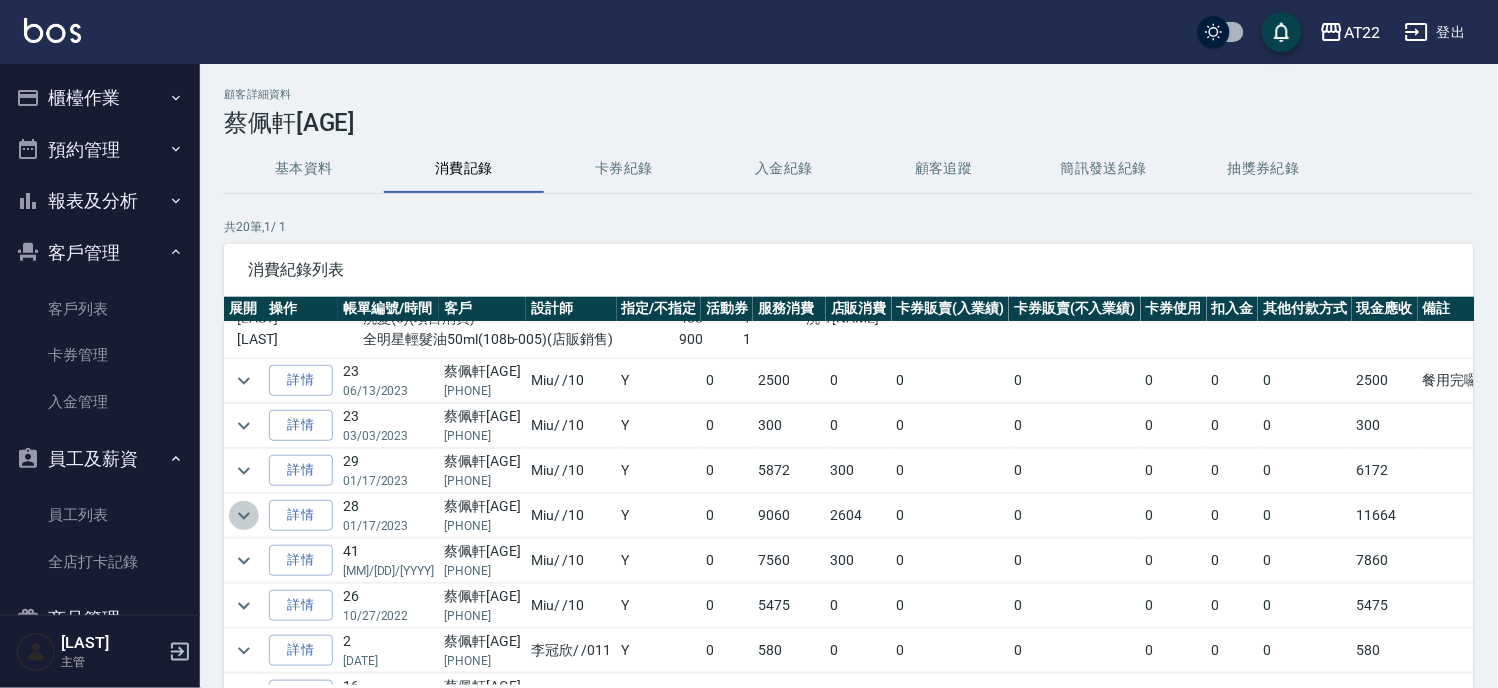click 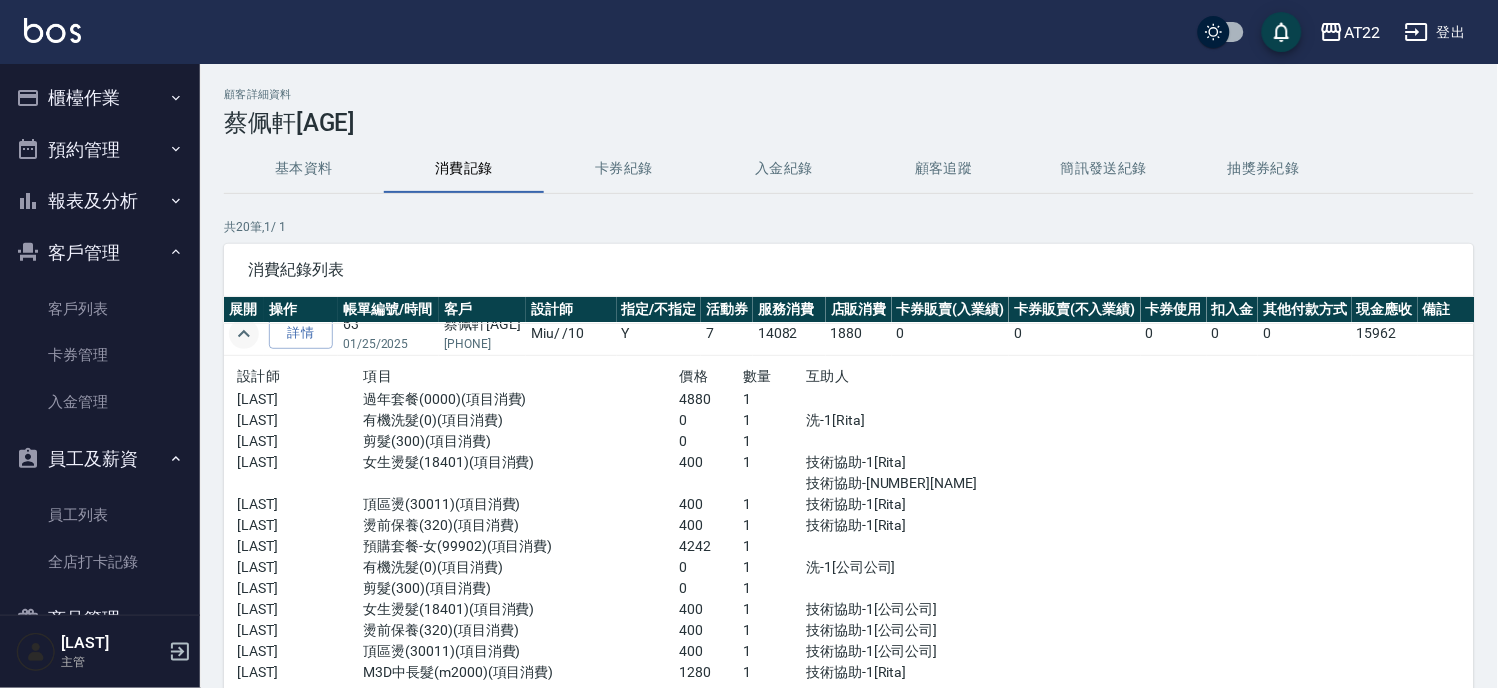 scroll, scrollTop: 0, scrollLeft: 0, axis: both 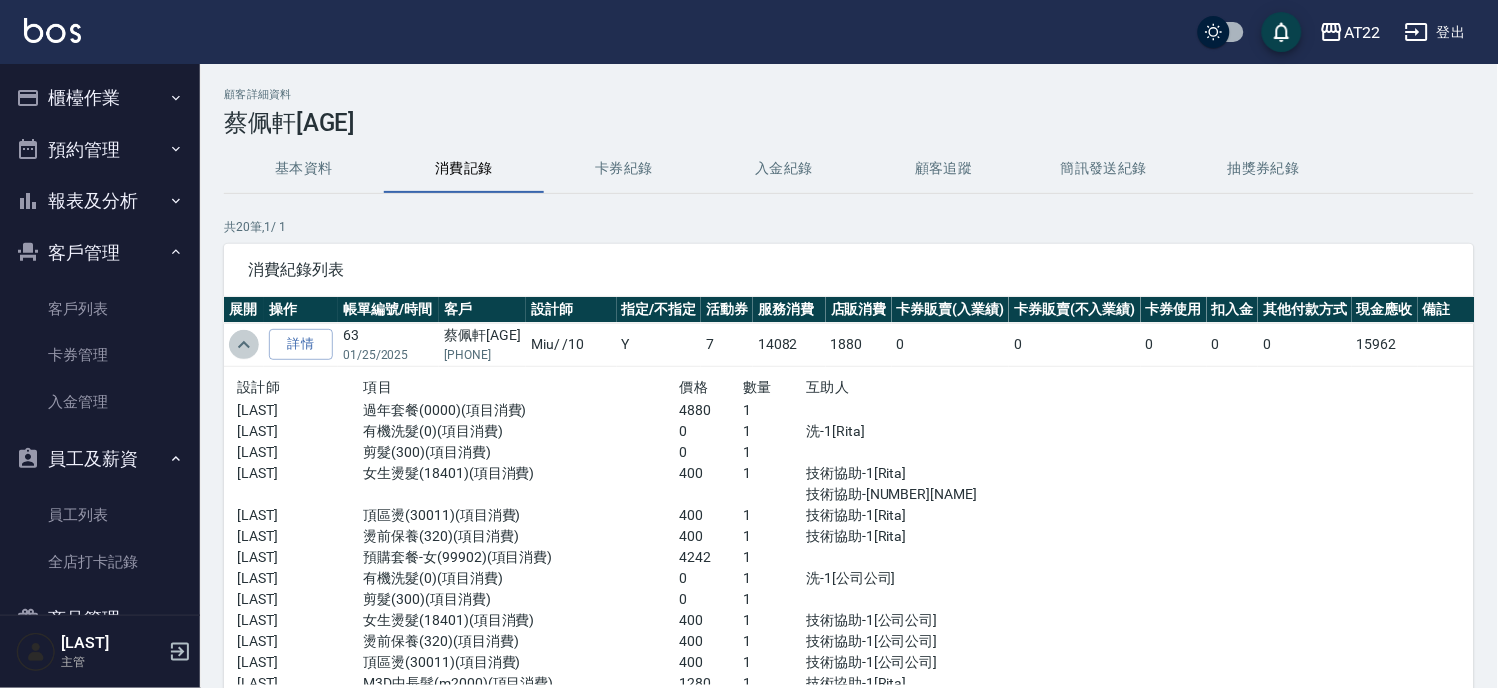 click 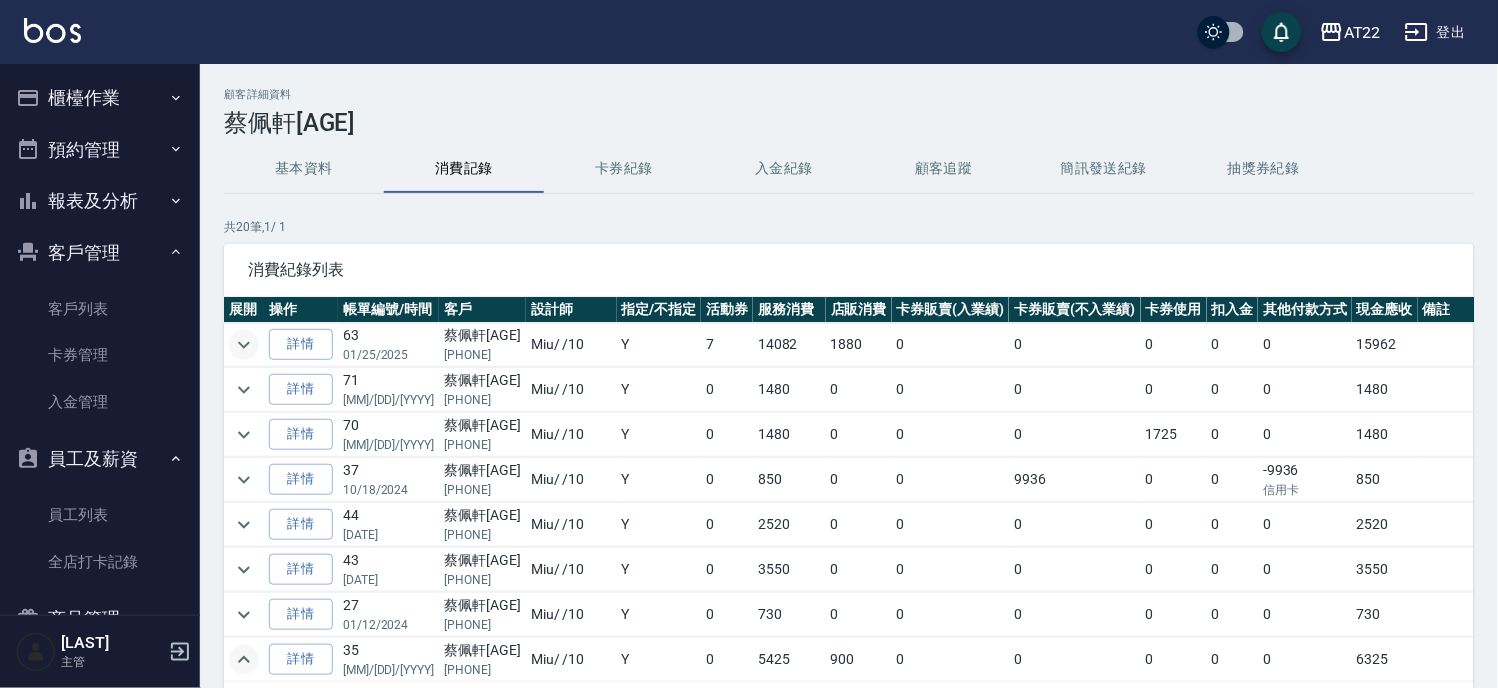 click on "客戶管理" at bounding box center (100, 253) 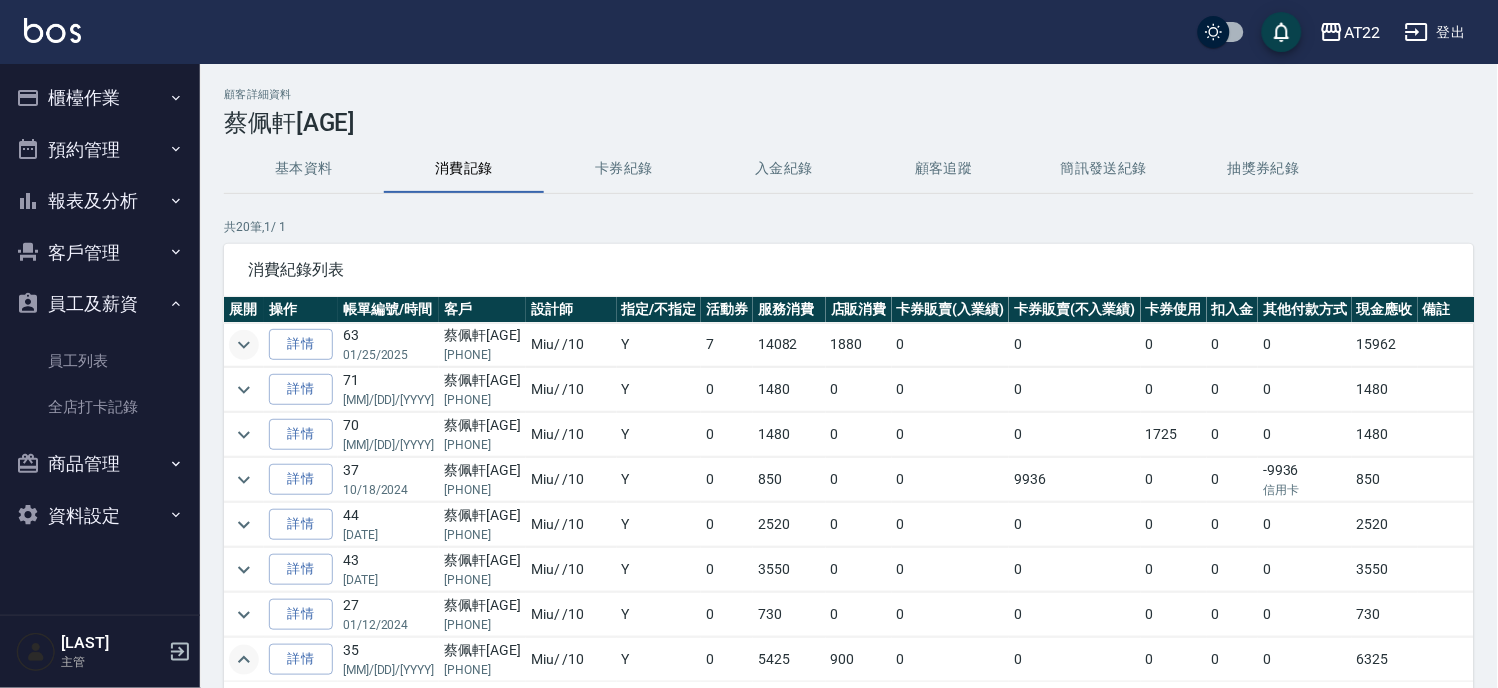 click on "員工及薪資" at bounding box center [100, 304] 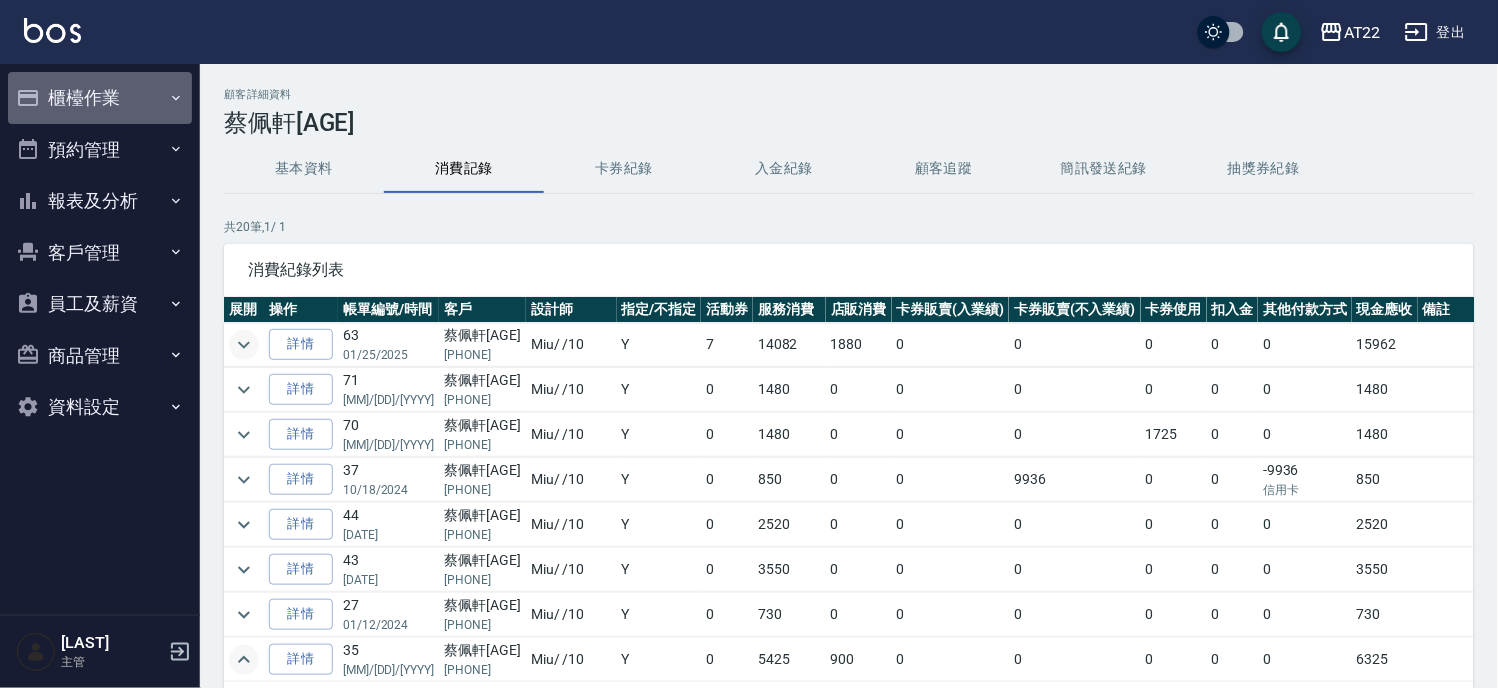 click on "櫃檯作業" at bounding box center (100, 98) 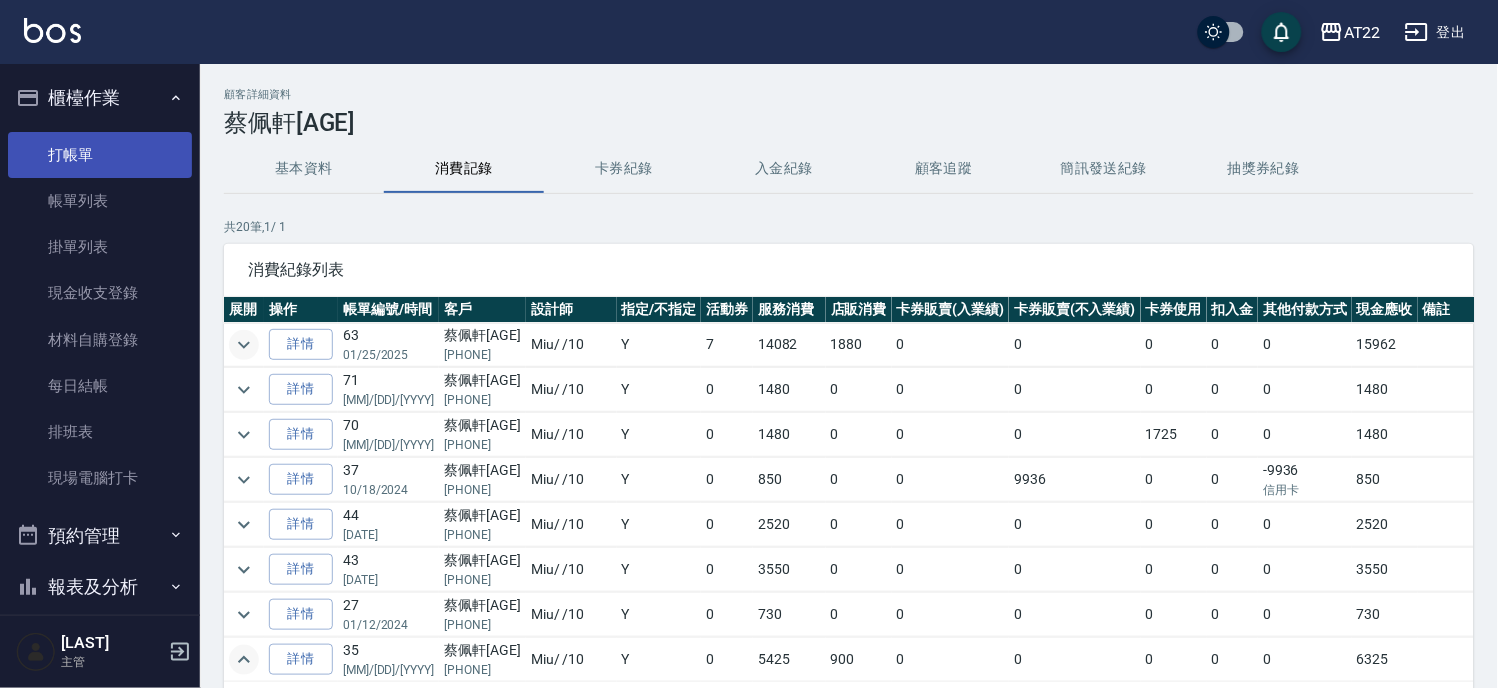 click on "打帳單" at bounding box center [100, 155] 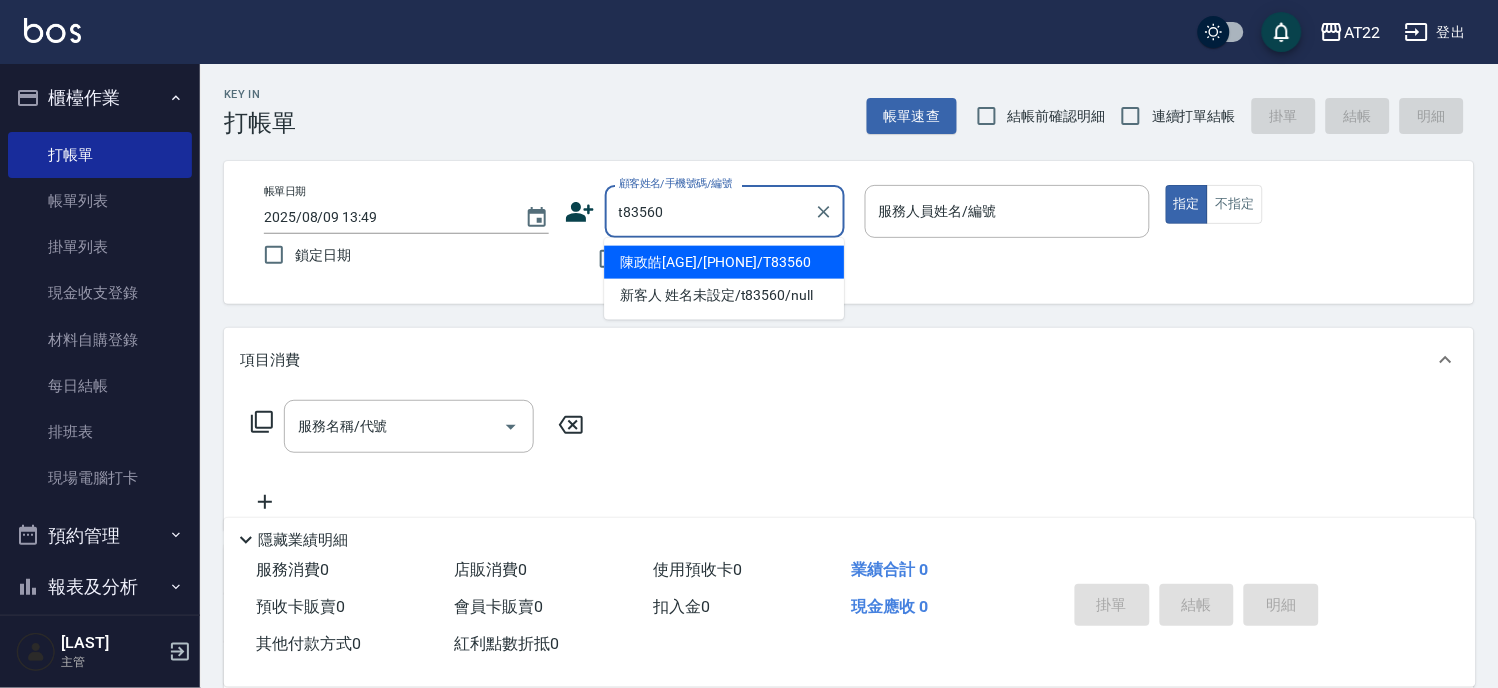 click on "陳政皓25.12.2/0968938586/T83560" at bounding box center (724, 262) 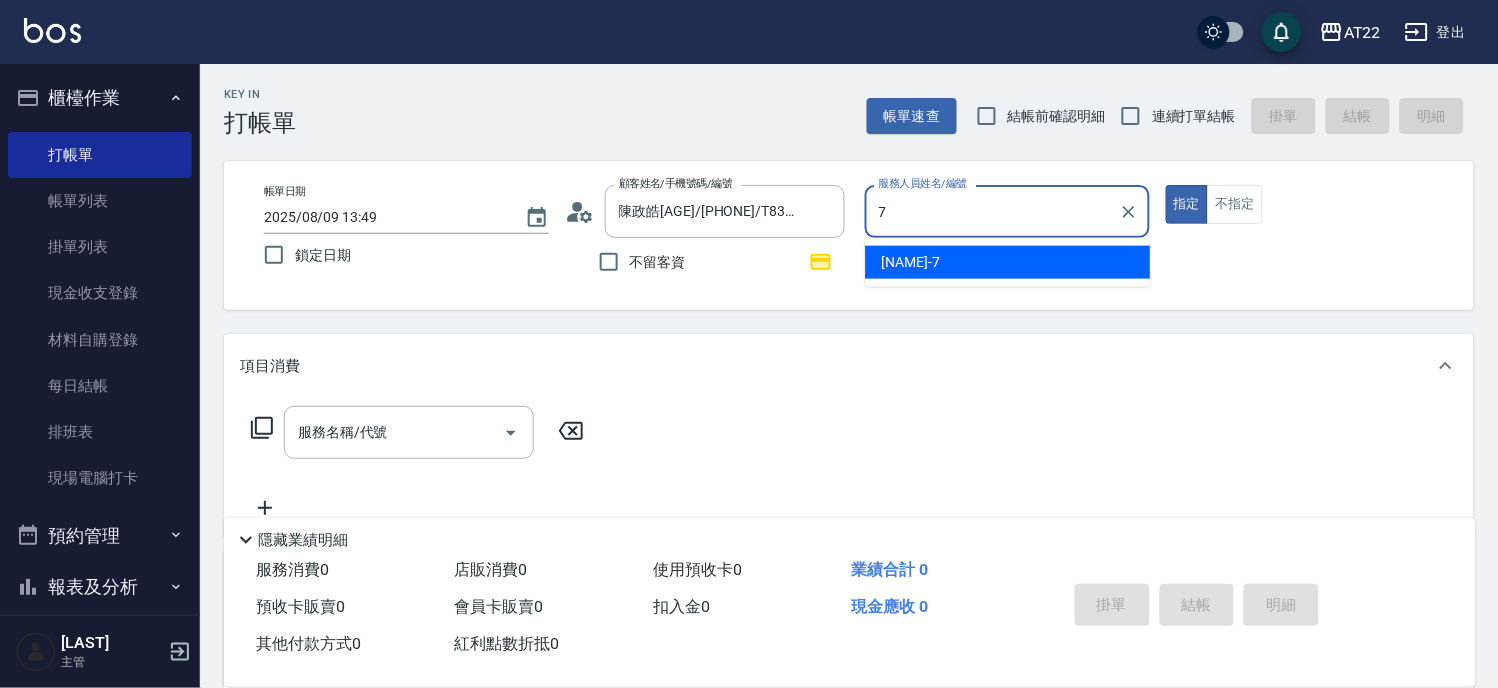 type on "Allen-7" 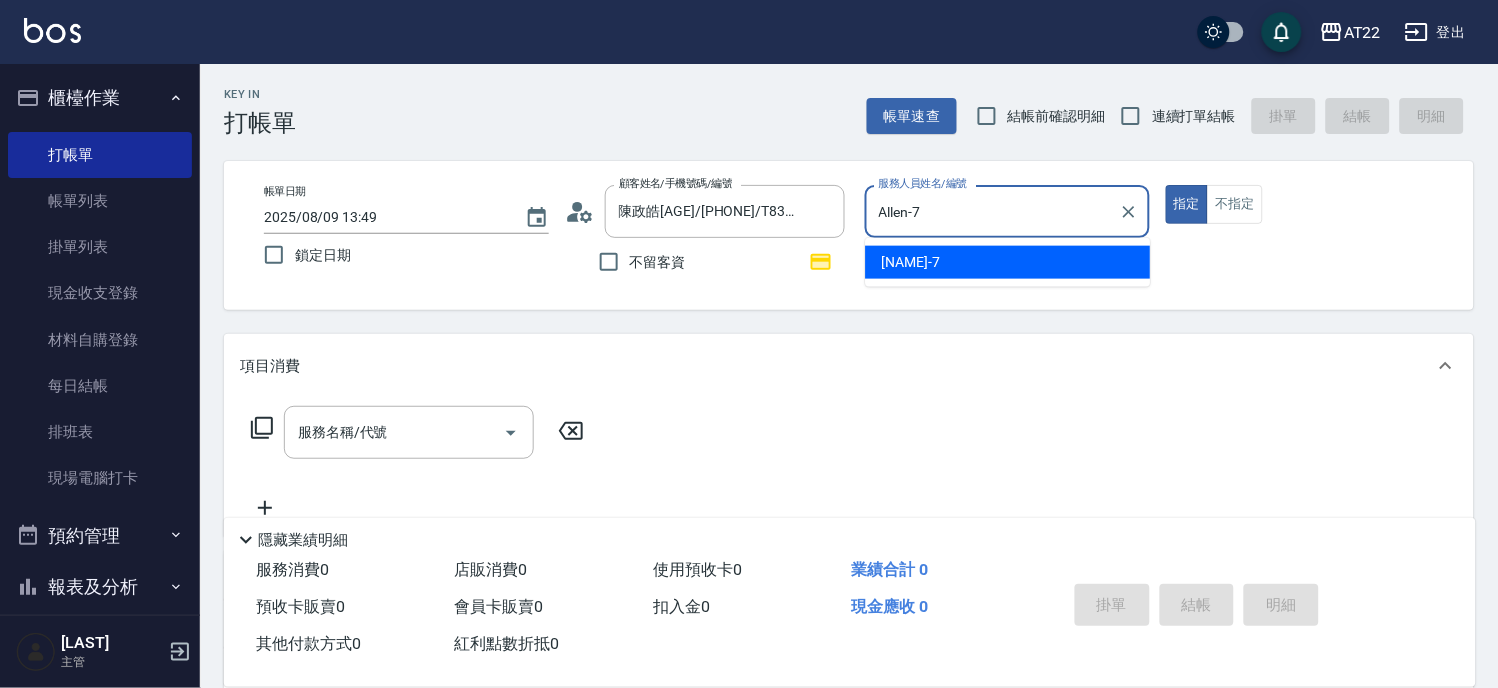 type on "true" 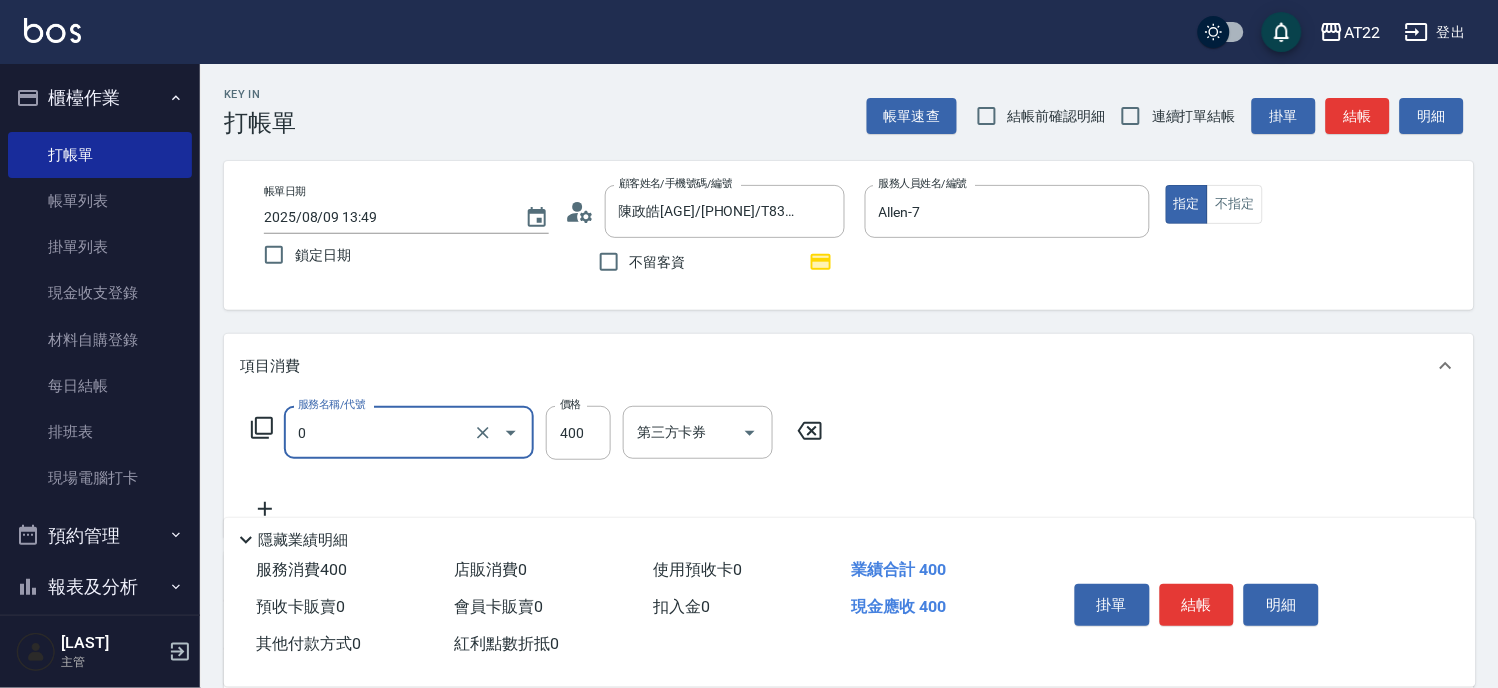 type on "有機洗髮(0)" 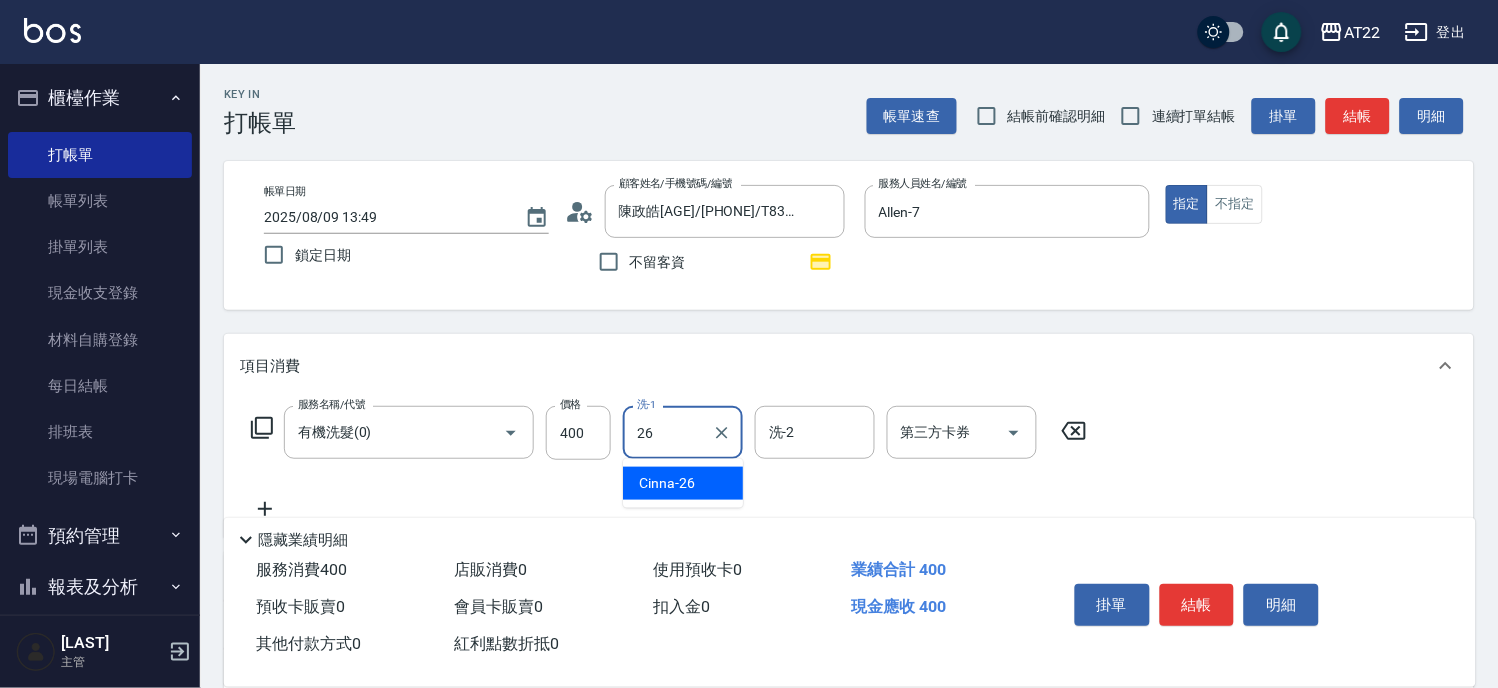 type on "Cinna-26" 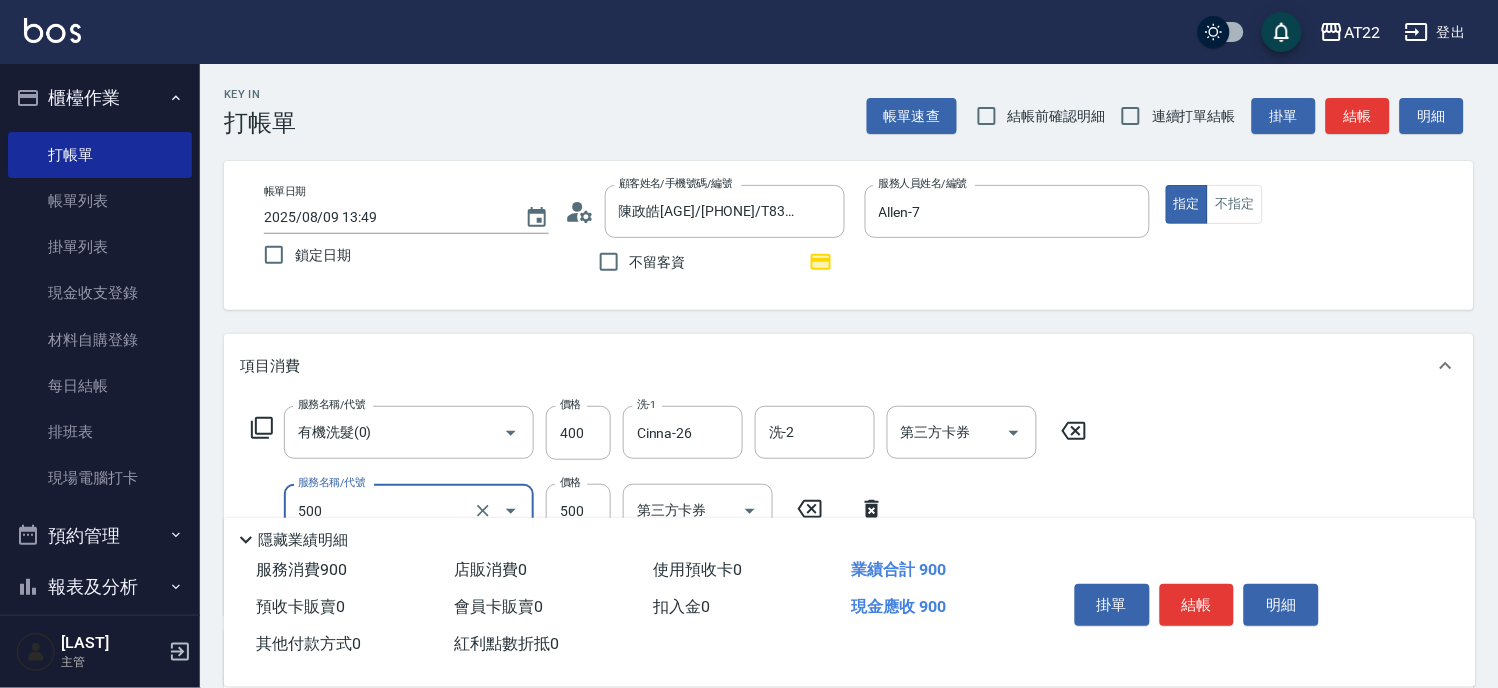 type on "剪髮(500)" 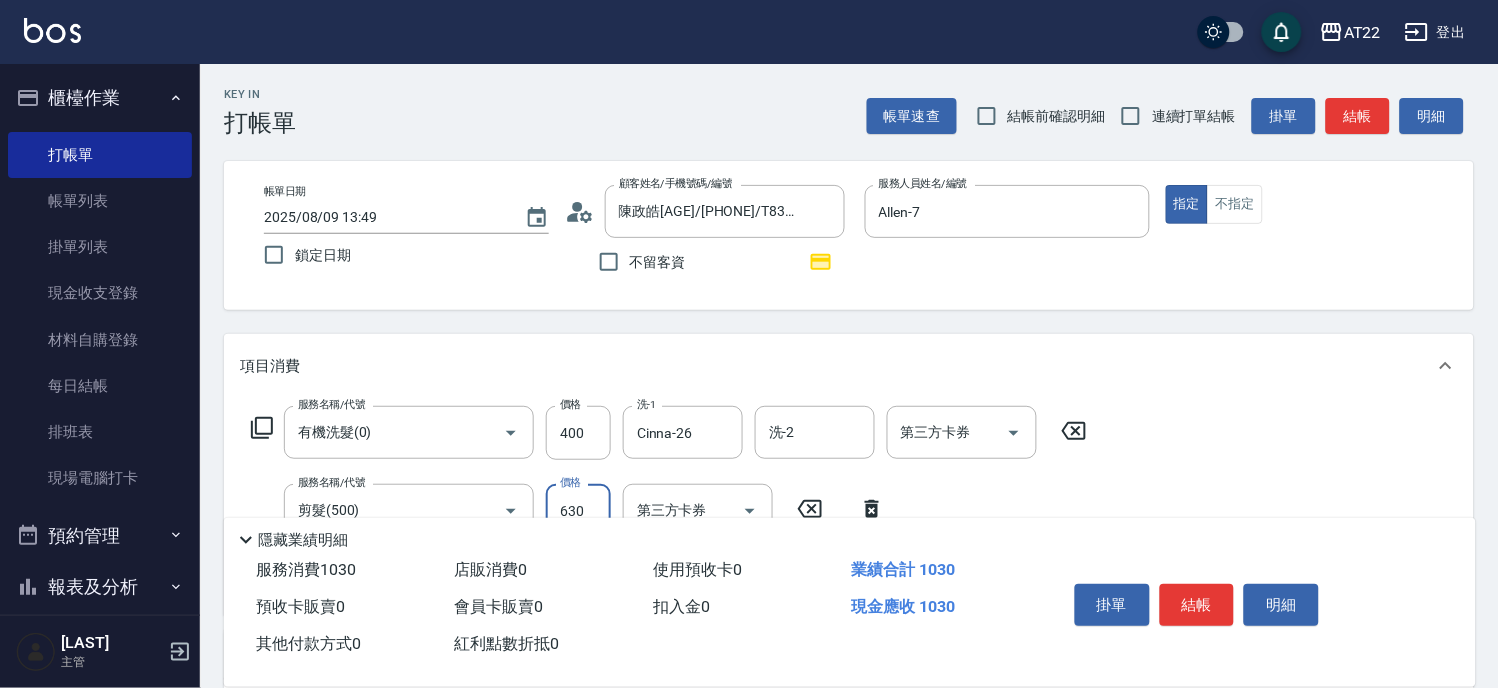 type on "630" 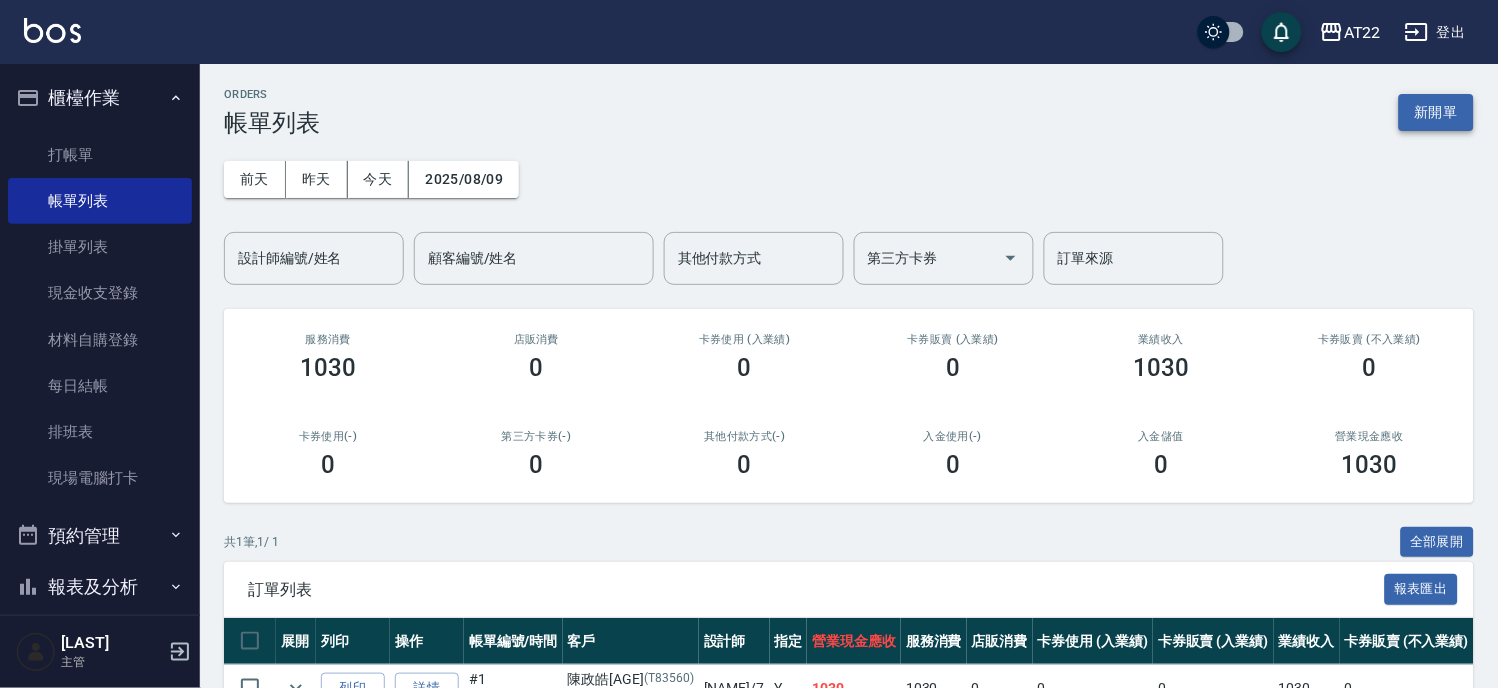 click on "新開單" at bounding box center (1436, 112) 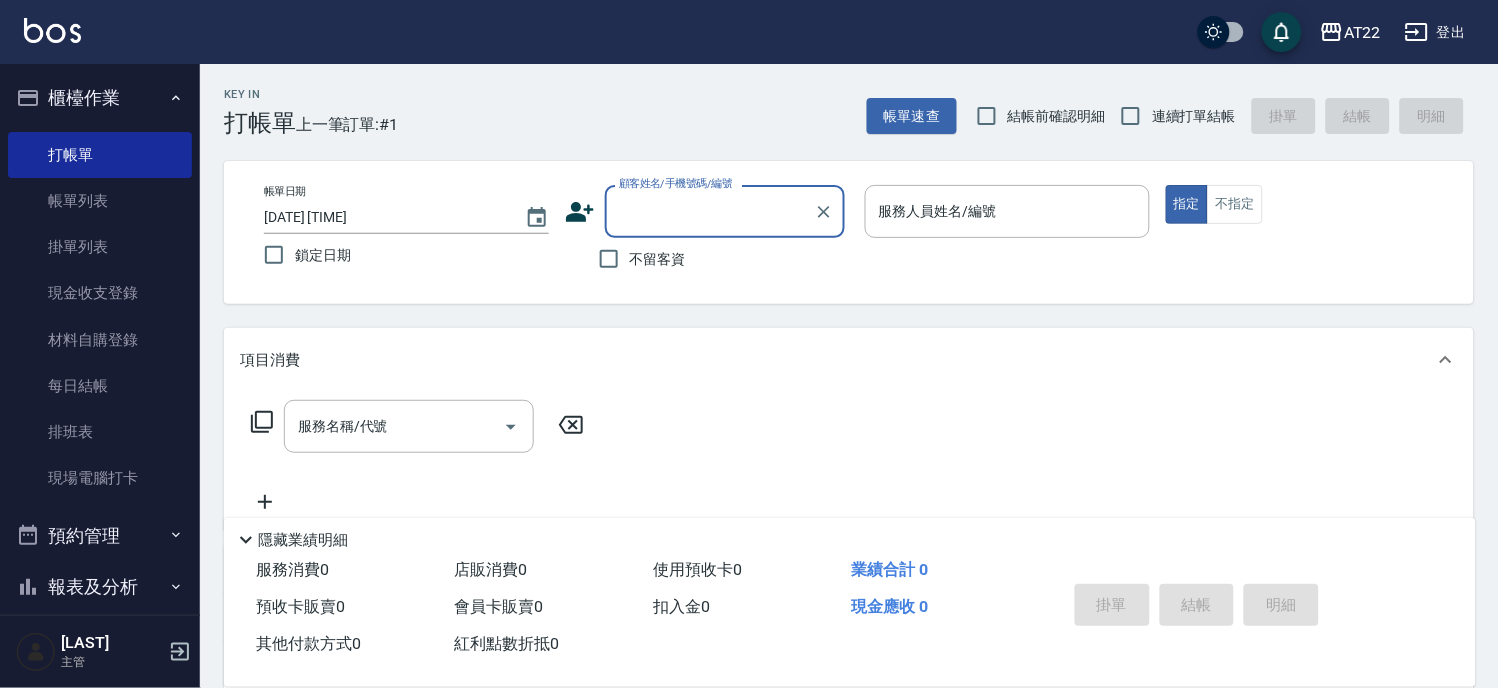 click on "連續打單結帳" at bounding box center (1173, 116) 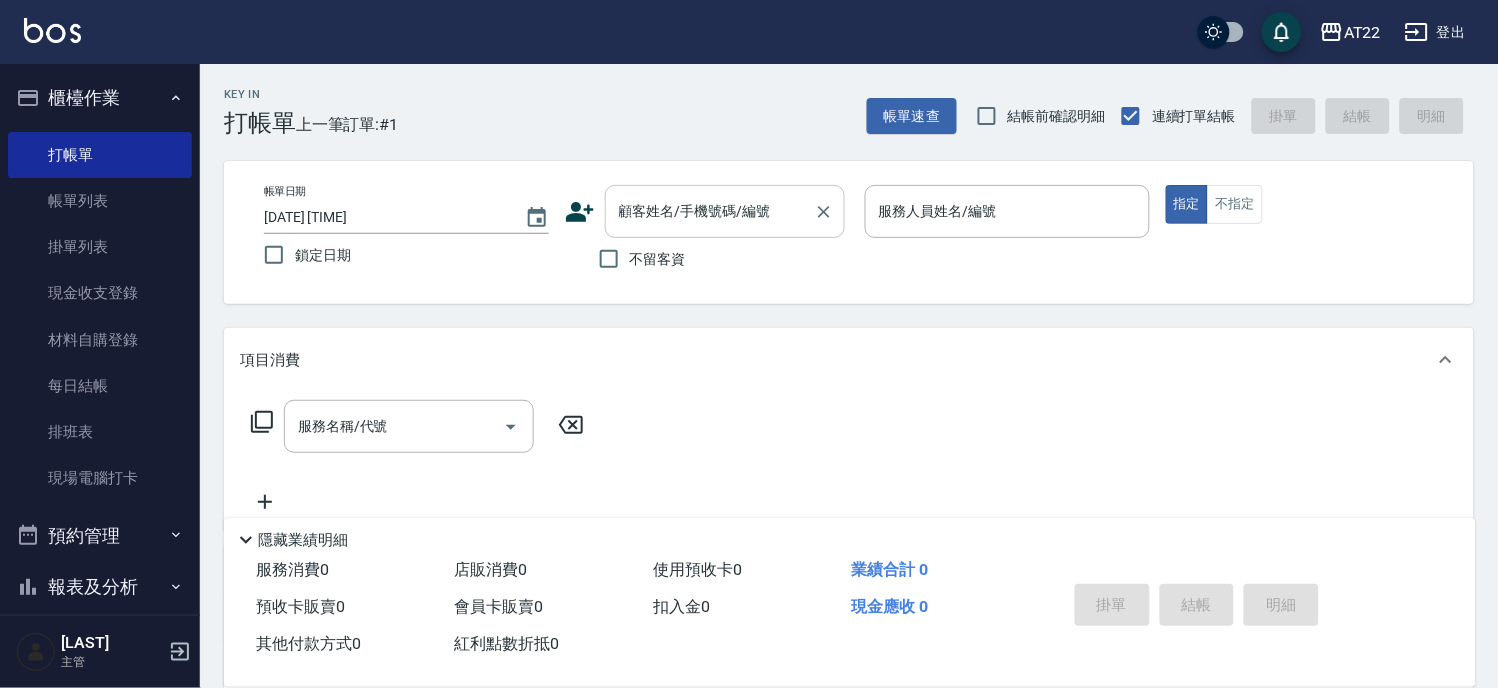 click on "顧客姓名/手機號碼/編號" at bounding box center [710, 211] 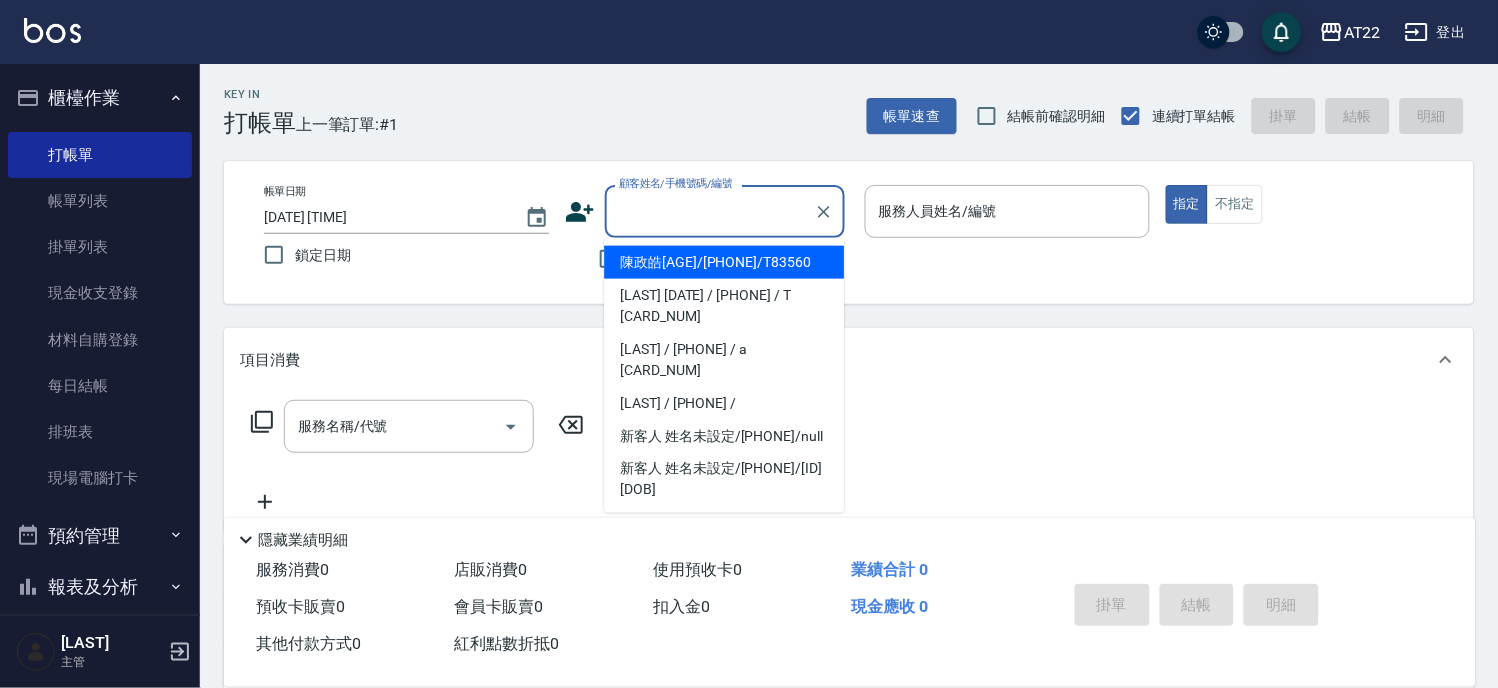 click on "帳單日期 2025/08/09 13:54 鎖定日期 顧客姓名/手機號碼/編號 顧客姓名/手機號碼/編號 不留客資 服務人員姓名/編號 服務人員姓名/編號 指定 不指定" at bounding box center (849, 232) 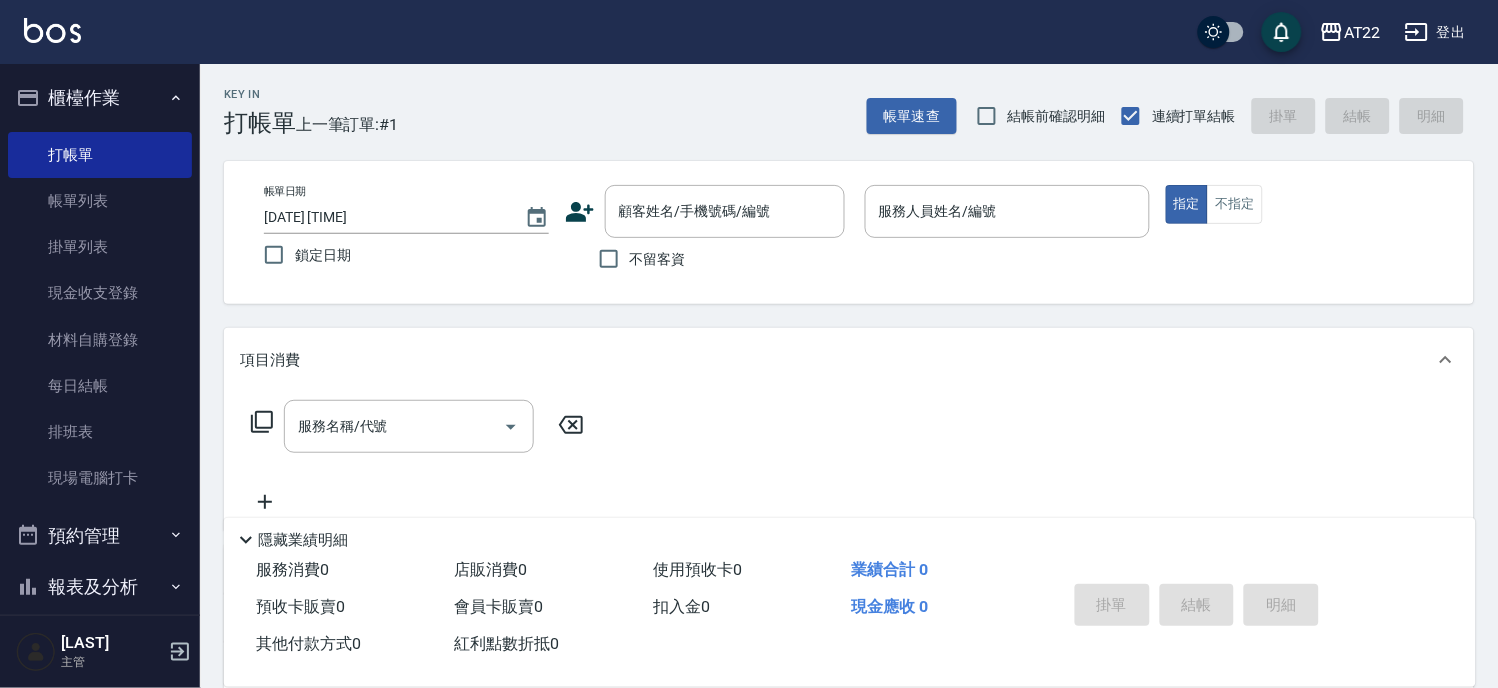 click on "不留客資" at bounding box center [637, 259] 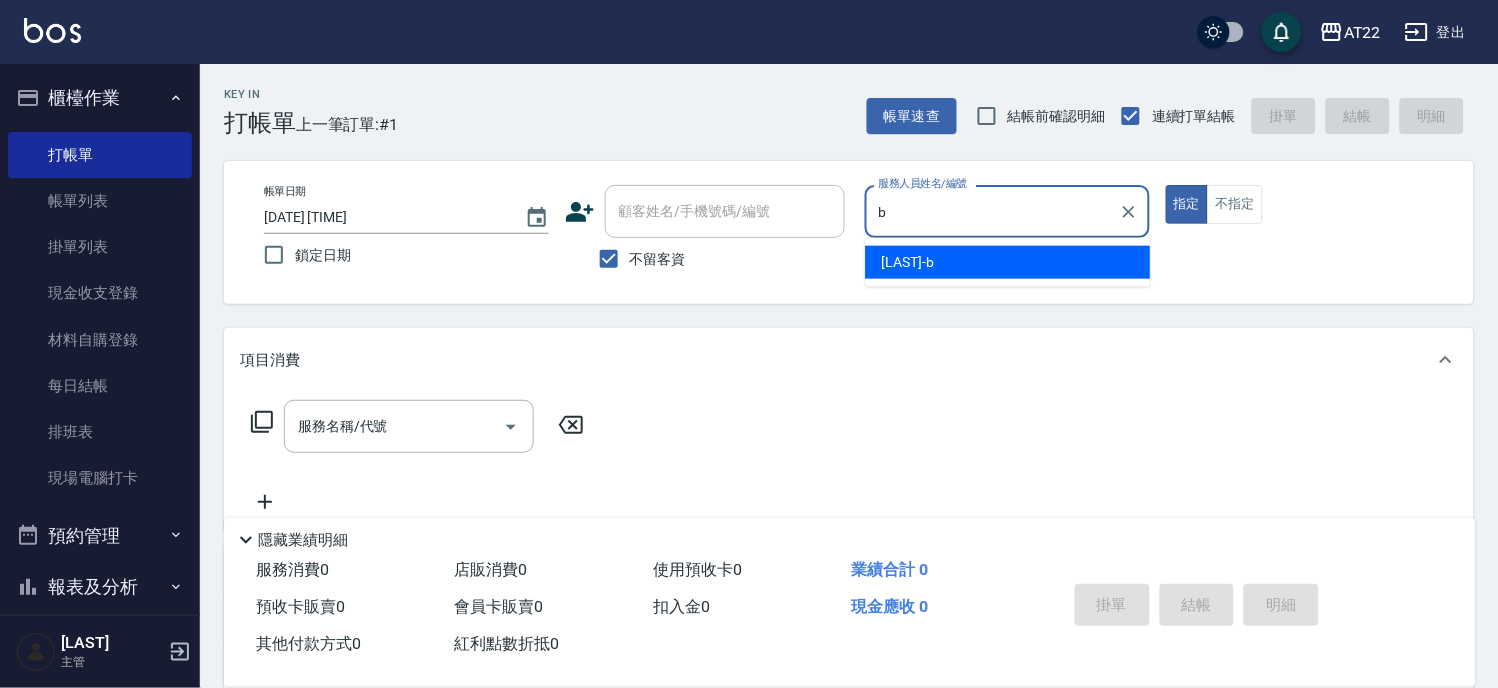 click on "郭怡岑 -b" at bounding box center (908, 262) 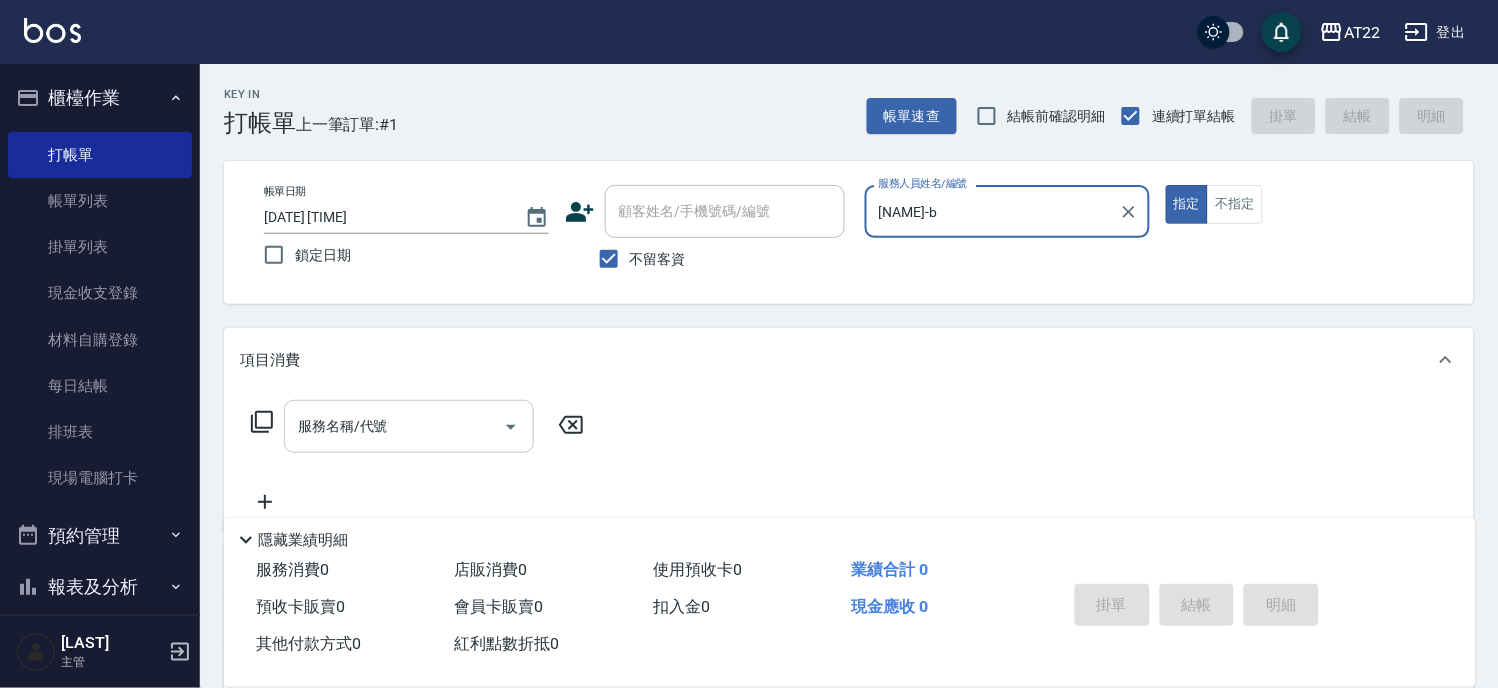 type on "郭怡岑-b" 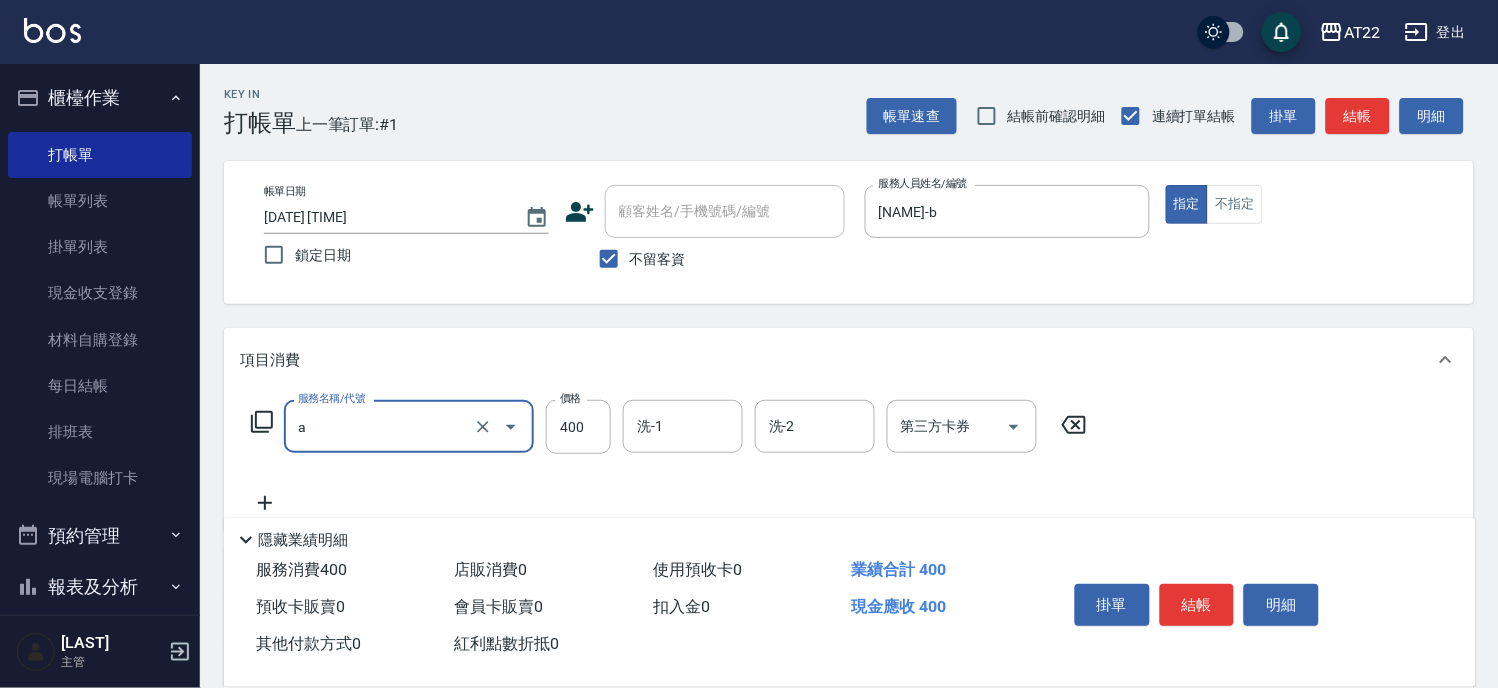 type on "ab洗髮(a)" 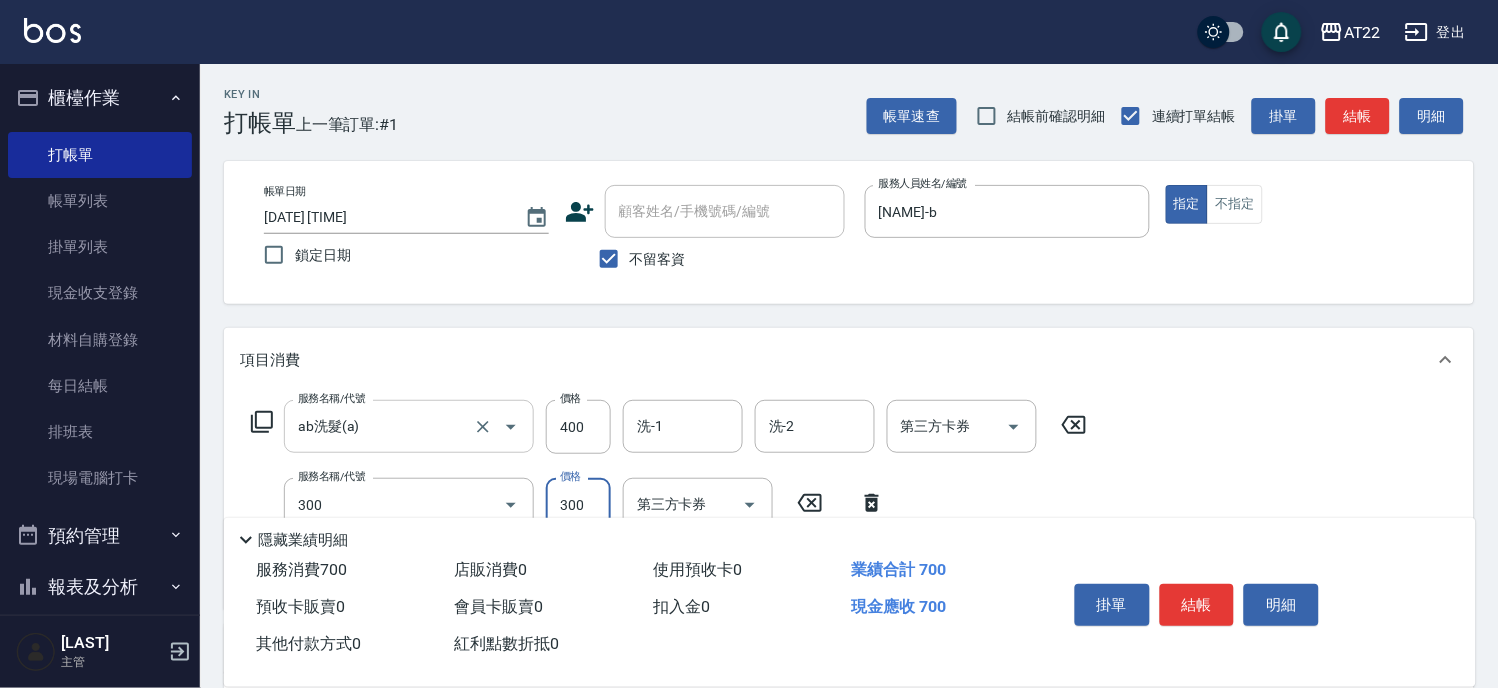 type on "剪髮(300)" 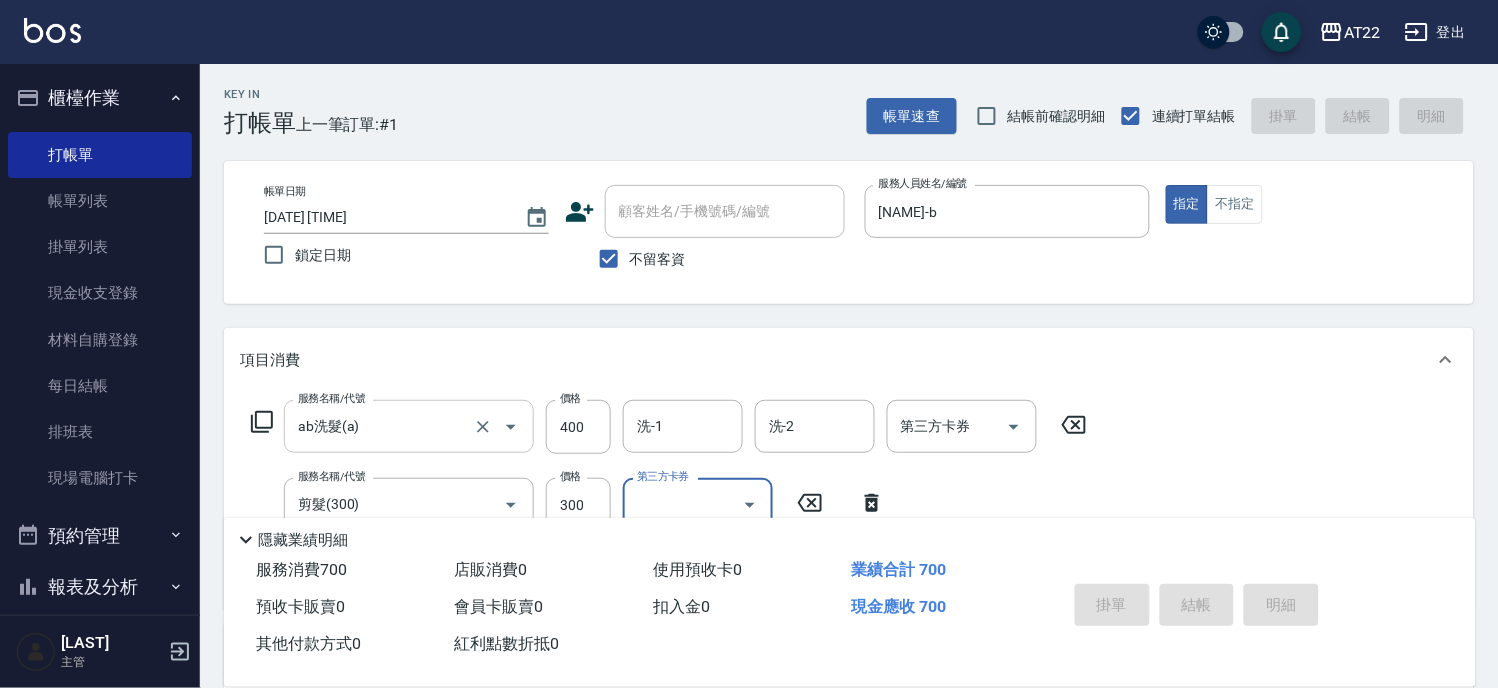 type 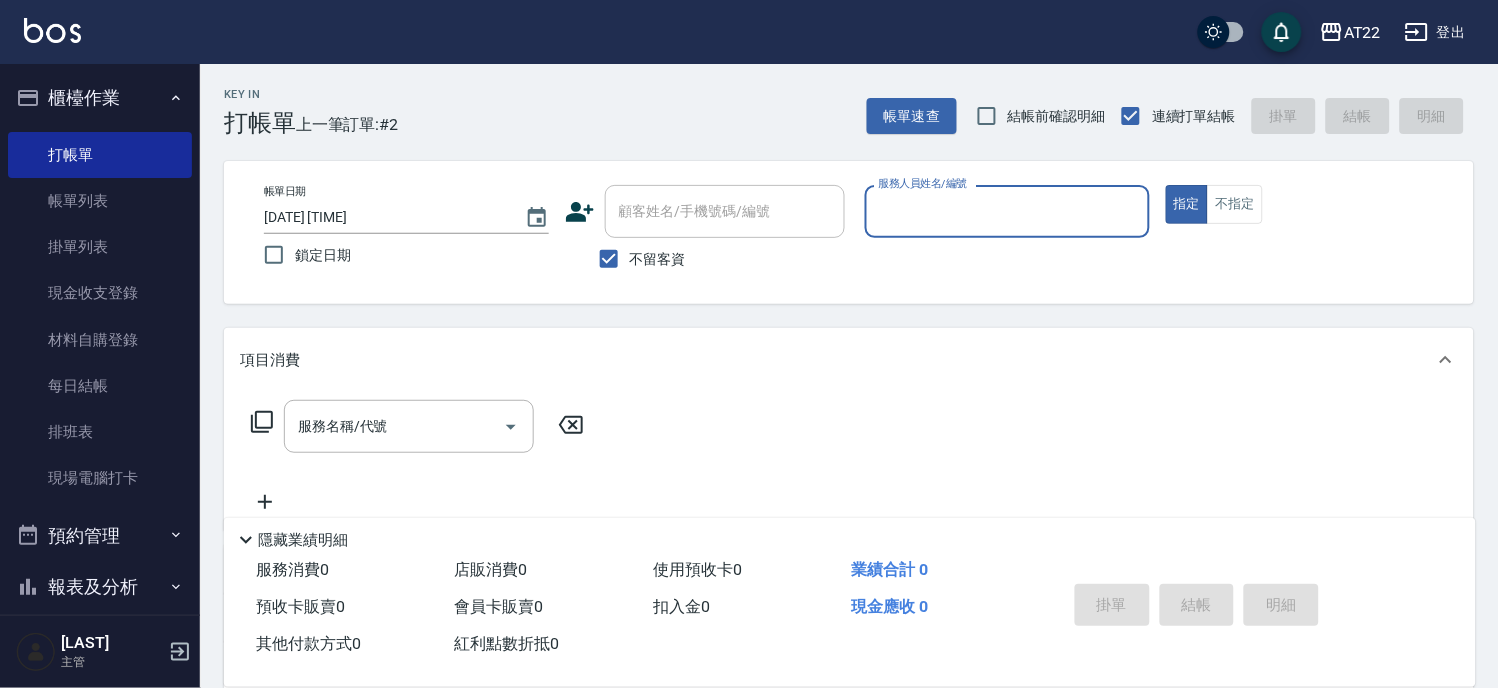 click on "不留客資" at bounding box center [658, 259] 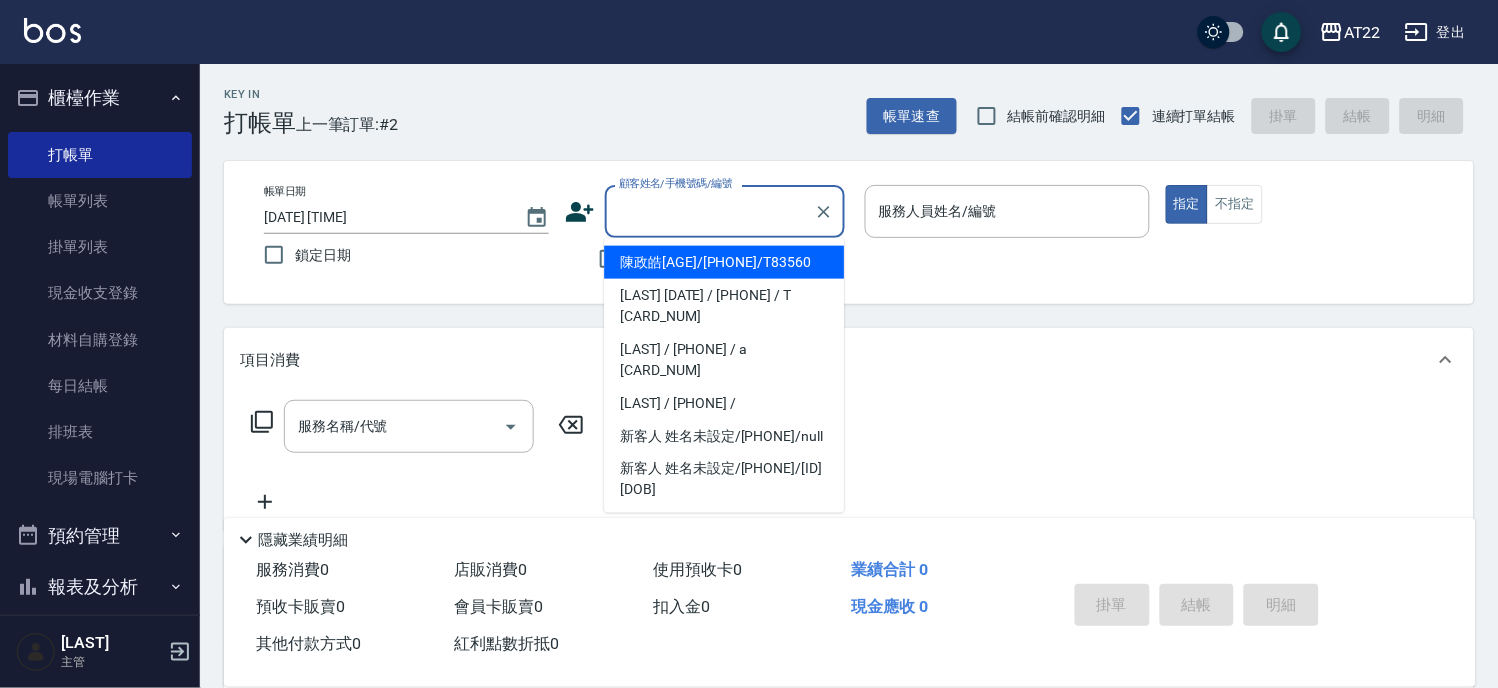 click on "顧客姓名/手機號碼/編號" at bounding box center (710, 211) 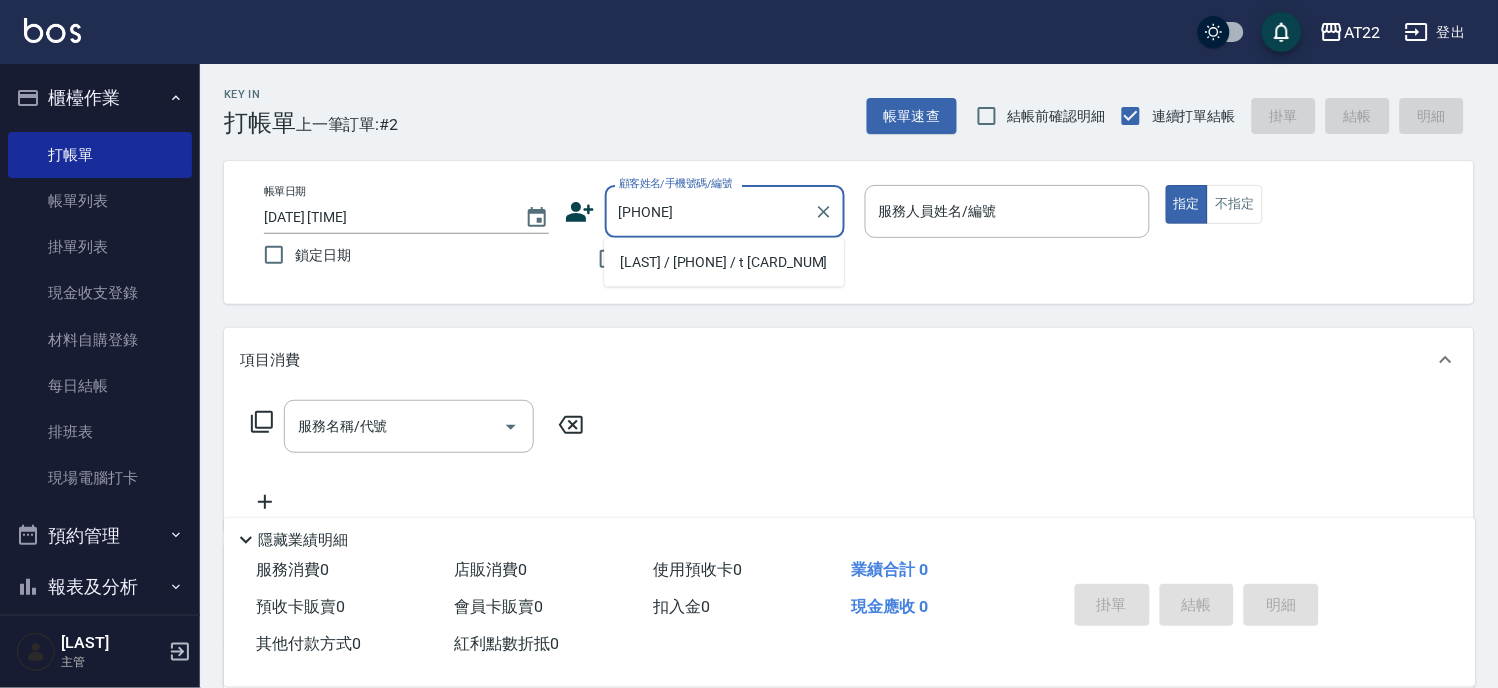 click on "連英茹/0925118112/t10107" at bounding box center [724, 262] 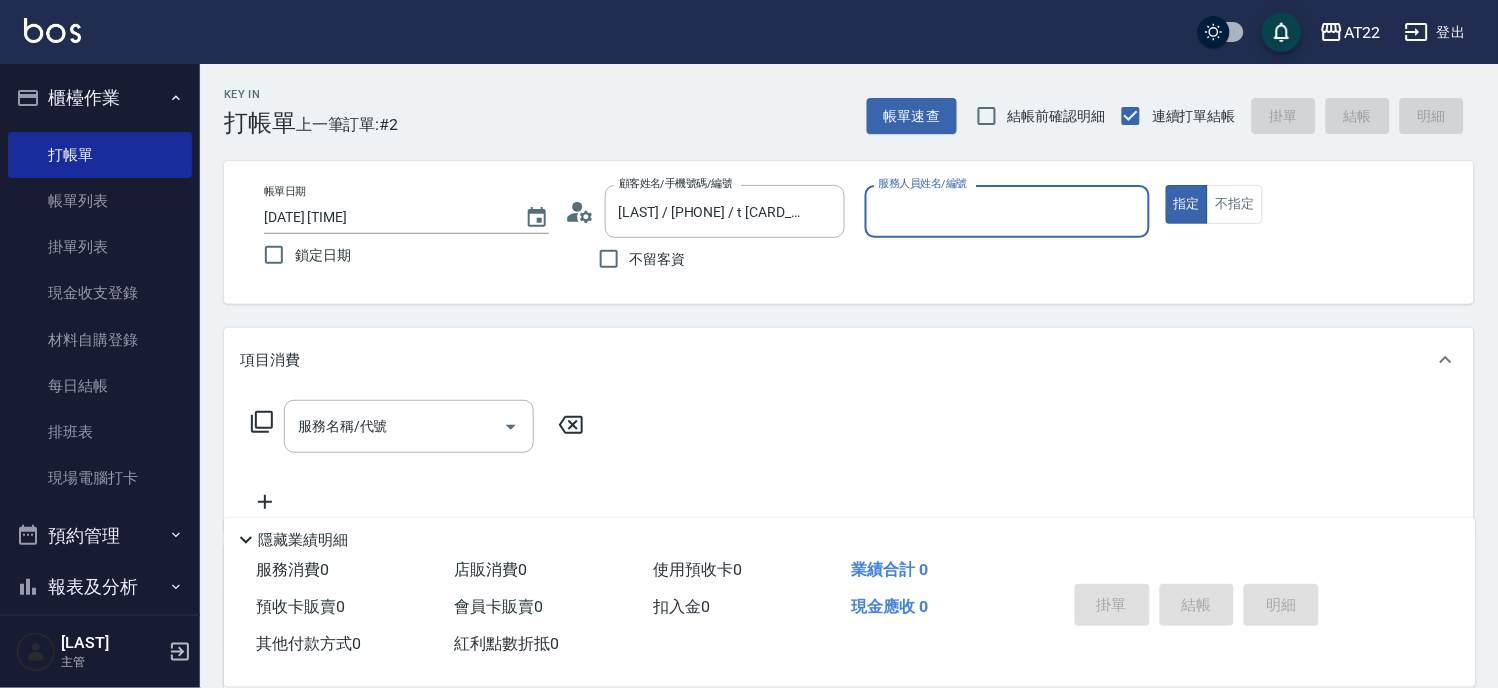 type on "SINDY-6" 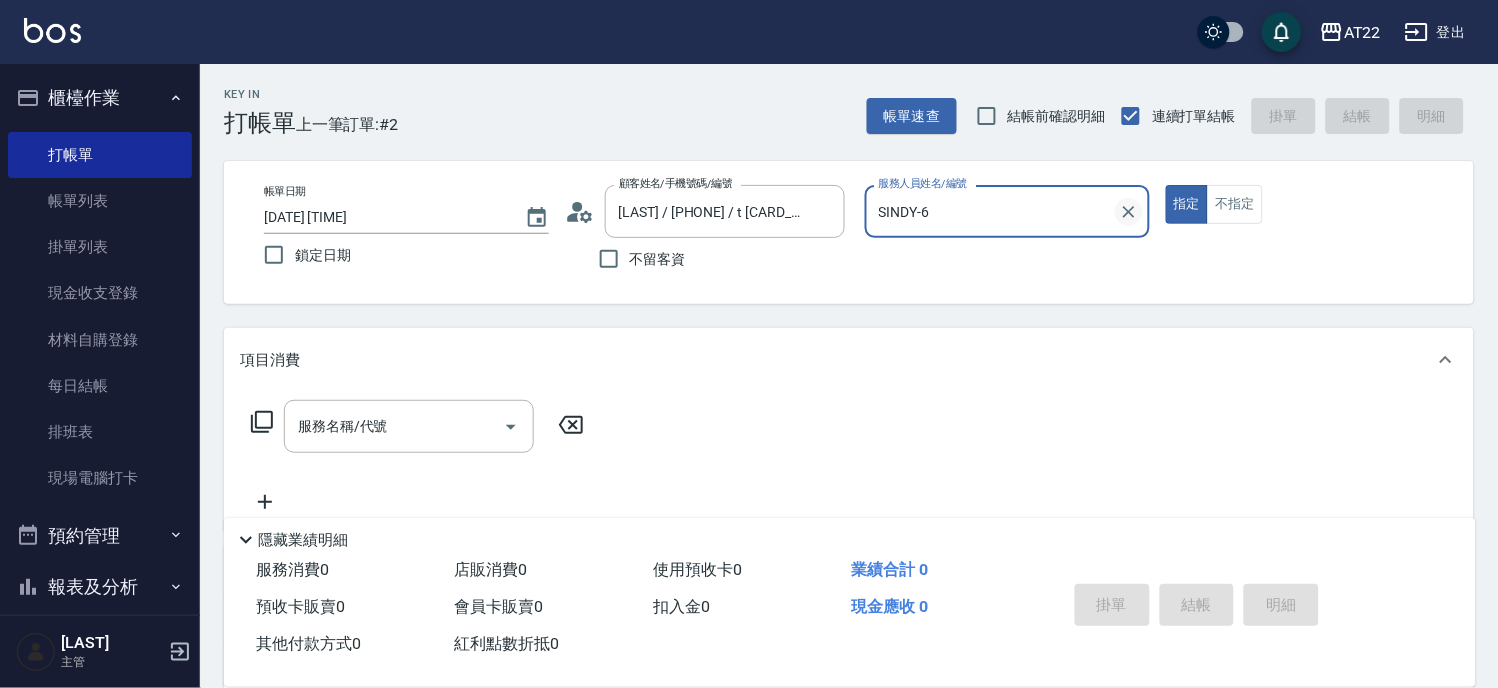 click 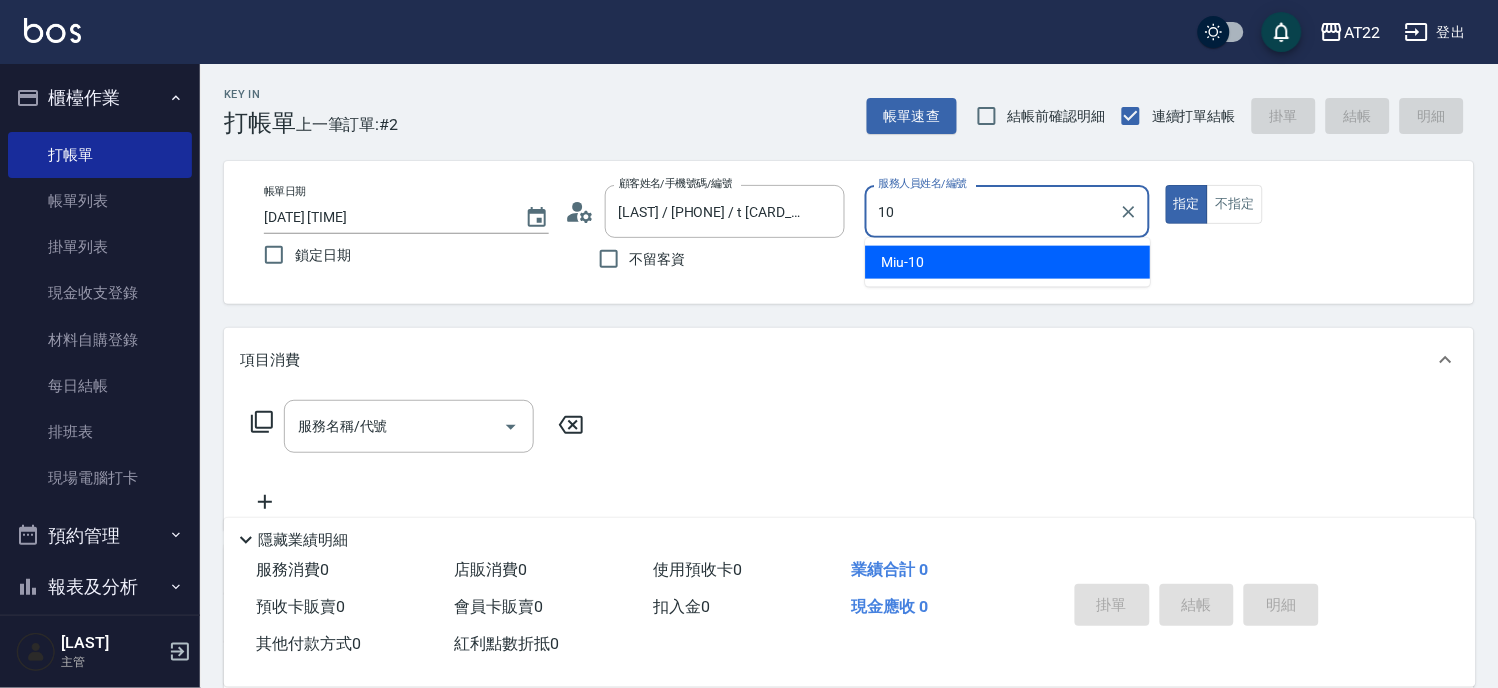 type on "Miu-10" 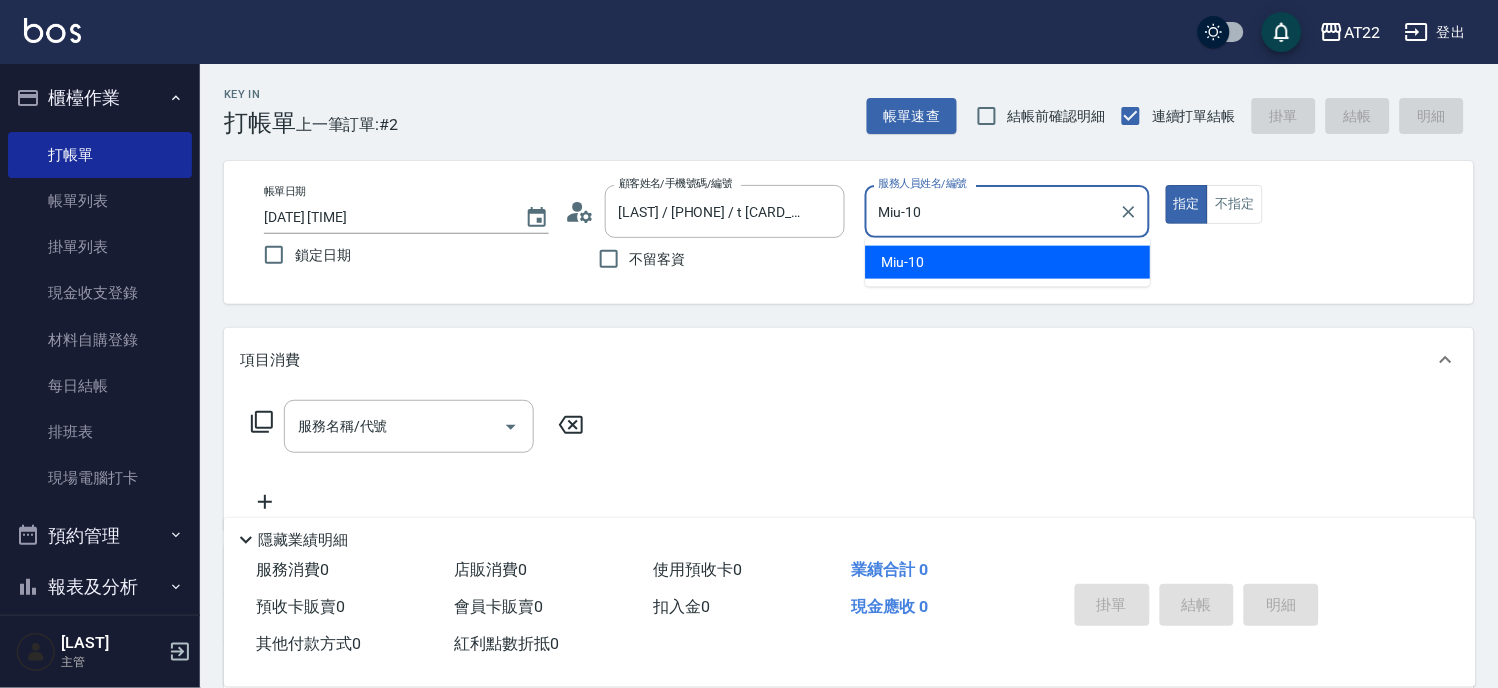 type on "true" 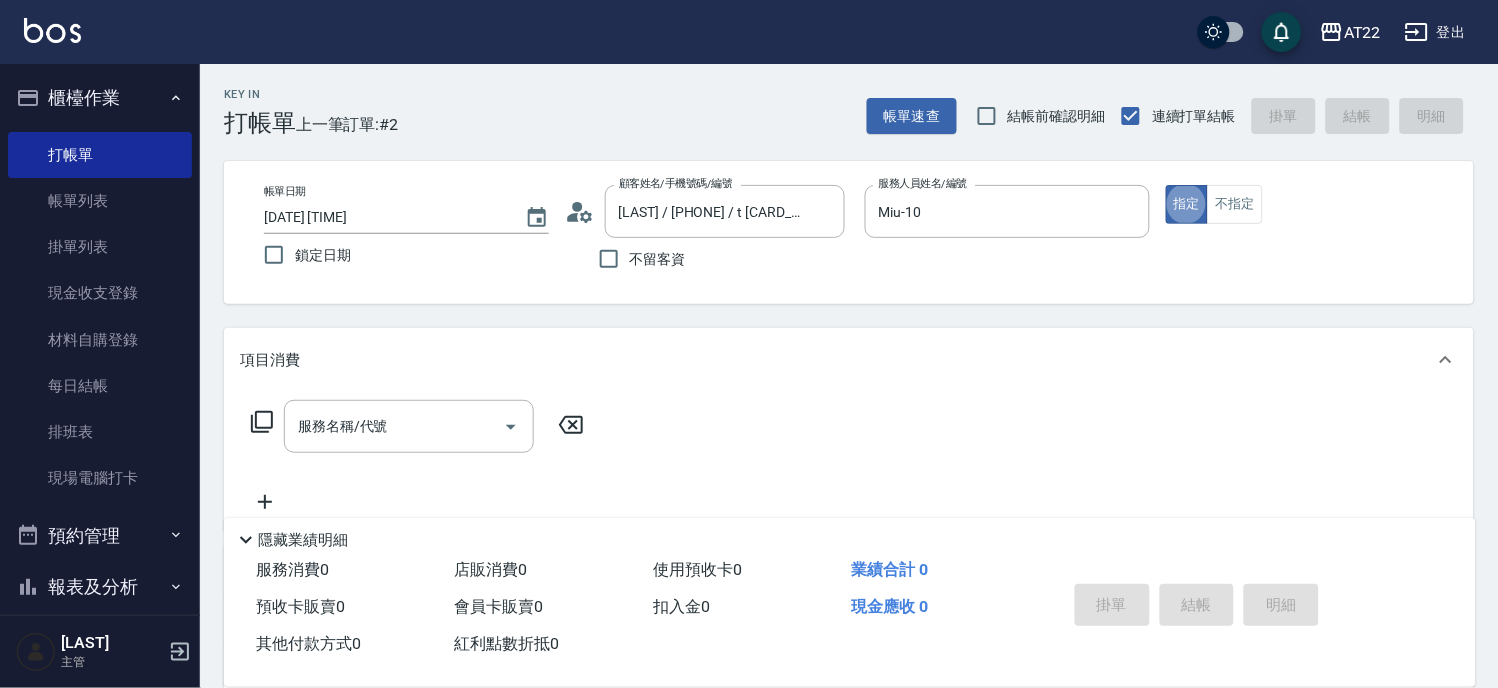 click 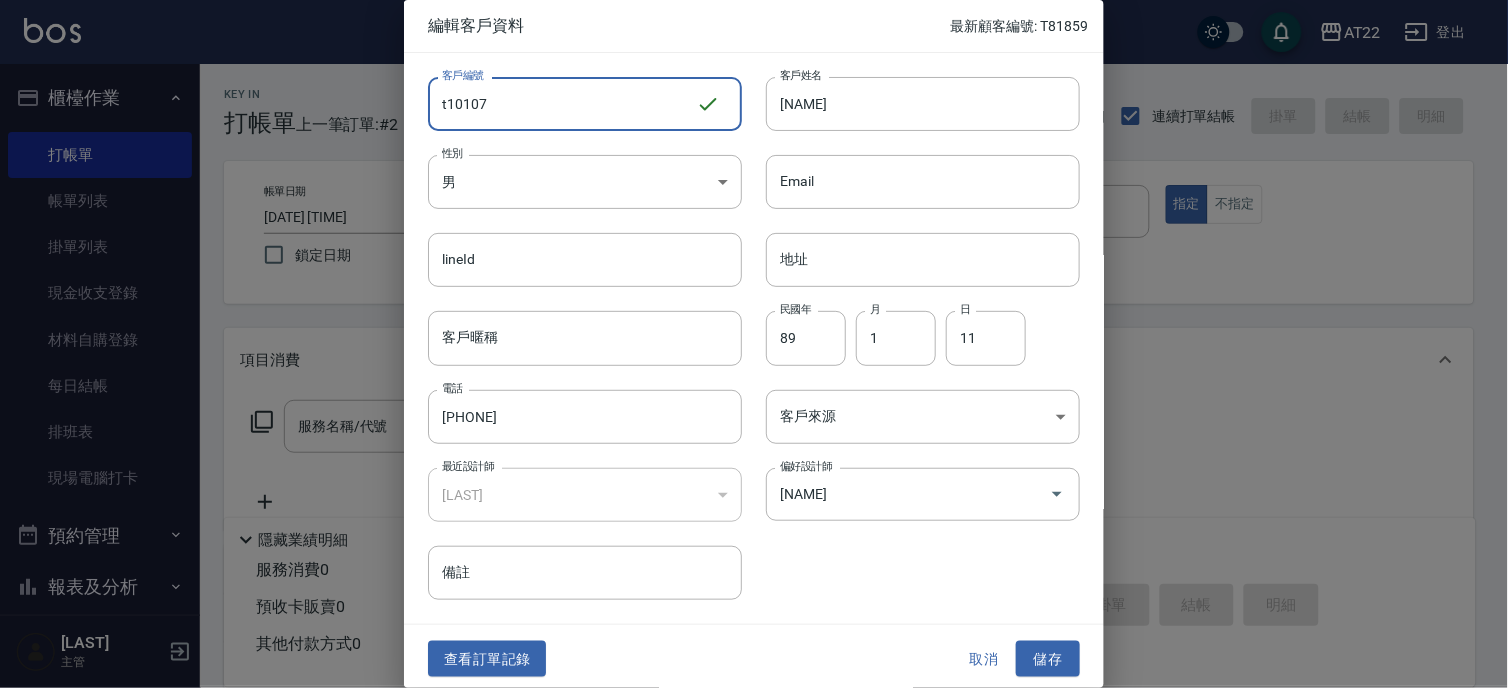 drag, startPoint x: 617, startPoint y: 90, endPoint x: 303, endPoint y: 98, distance: 314.1019 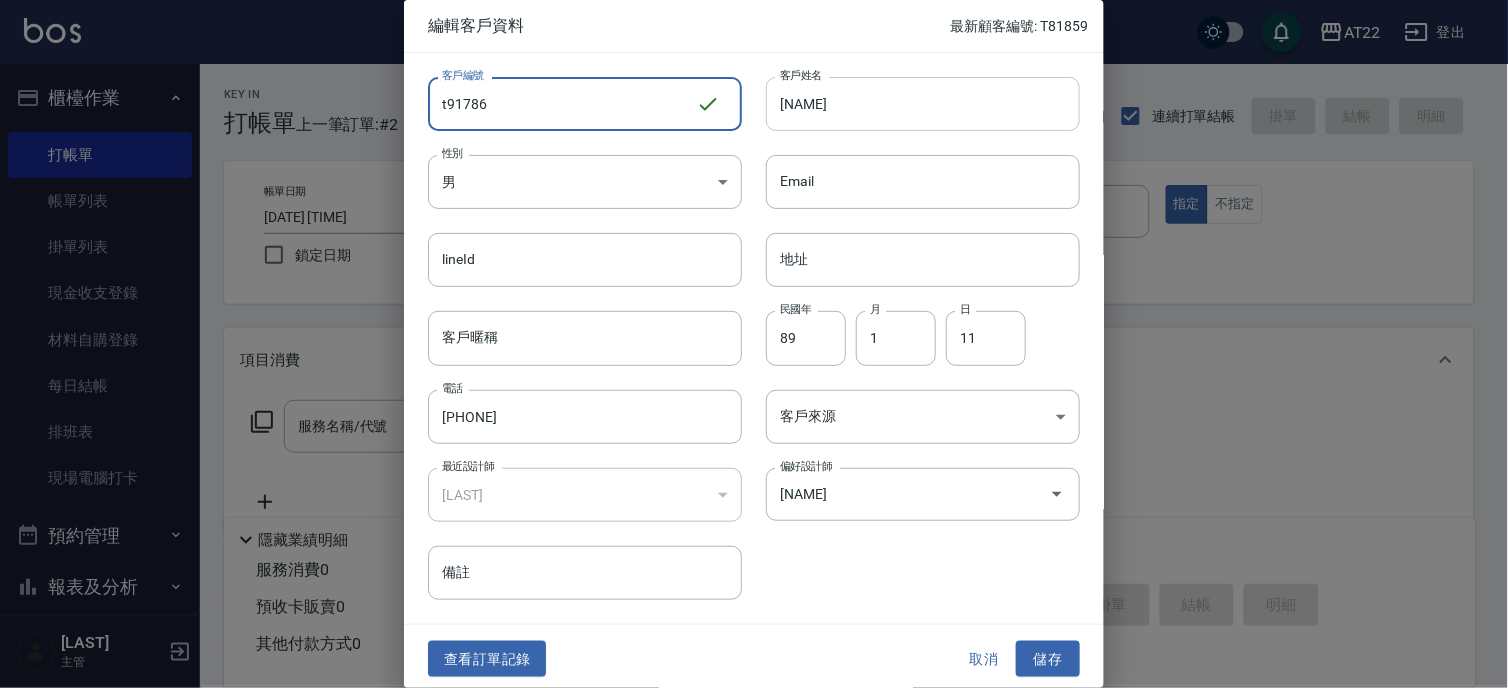 type on "t91786" 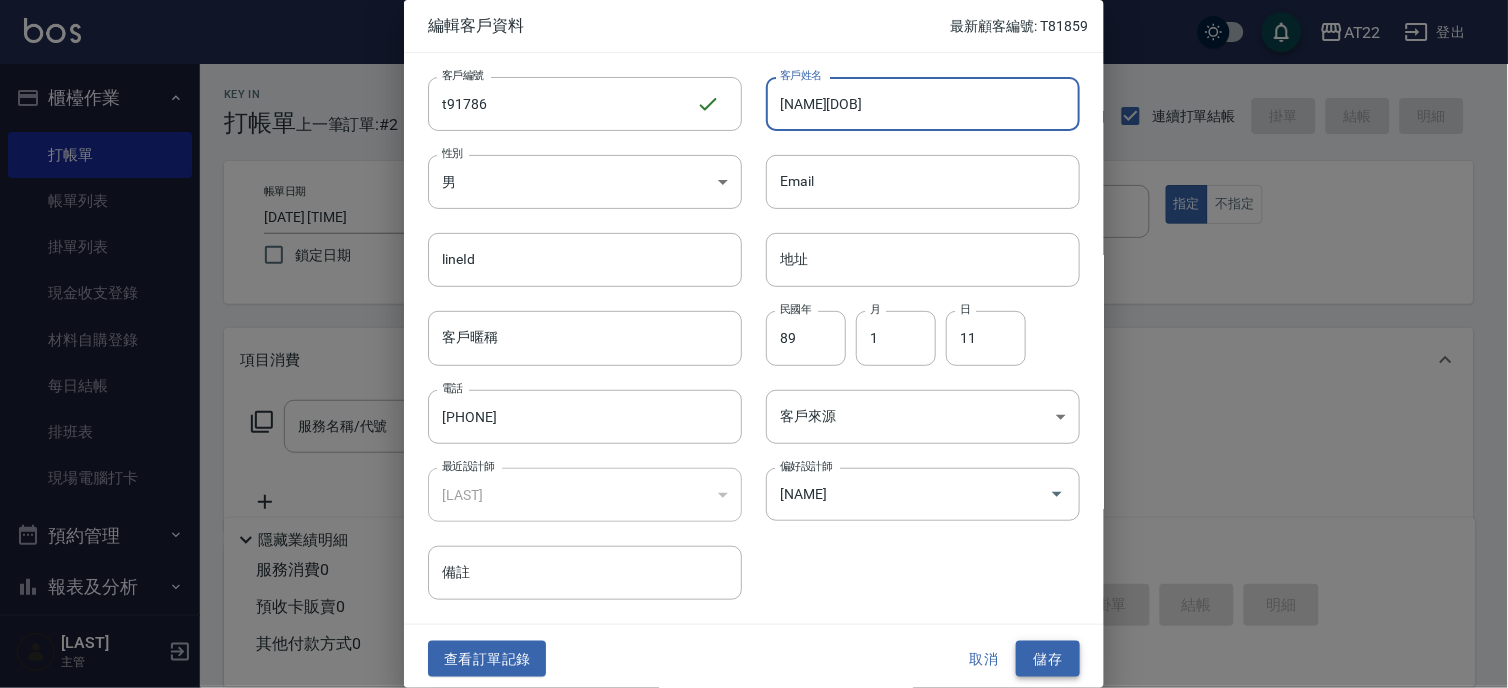 type on "[NAME][DATE]" 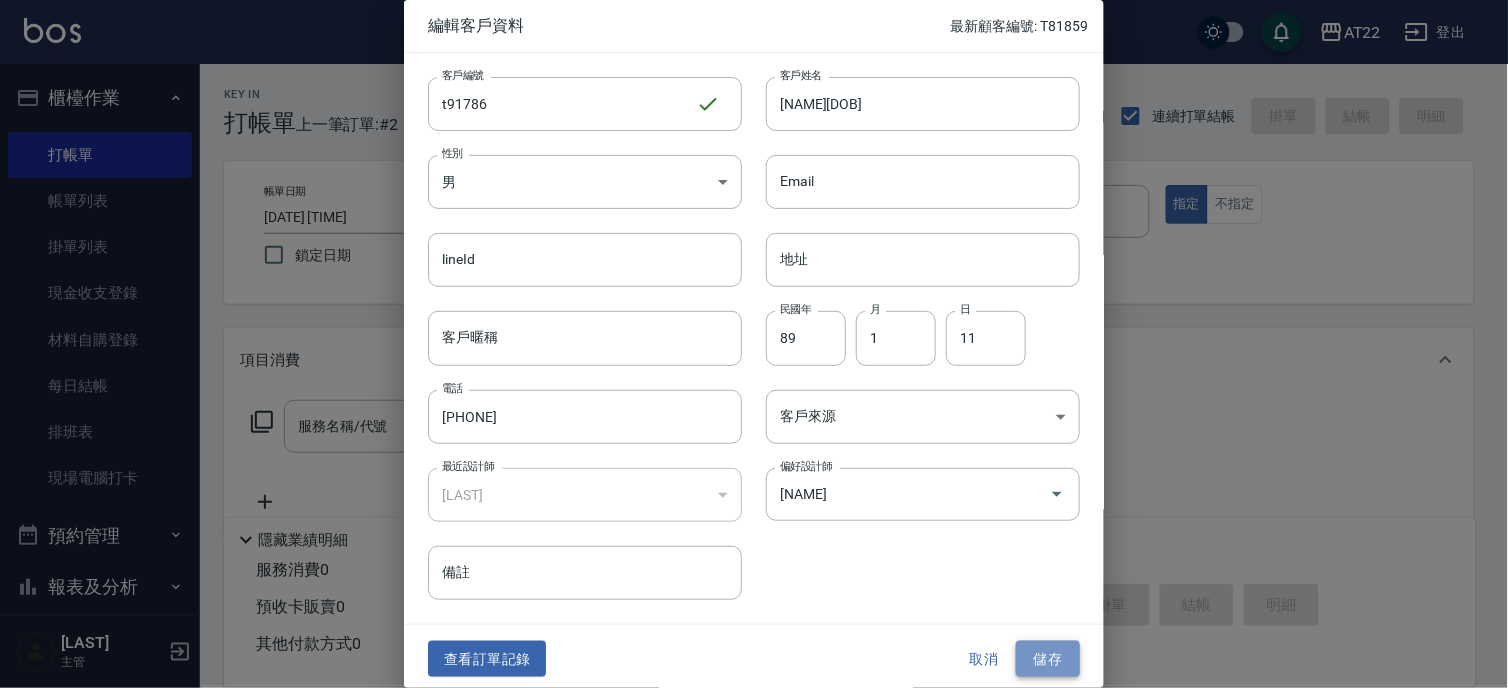 click on "儲存" at bounding box center [1048, 659] 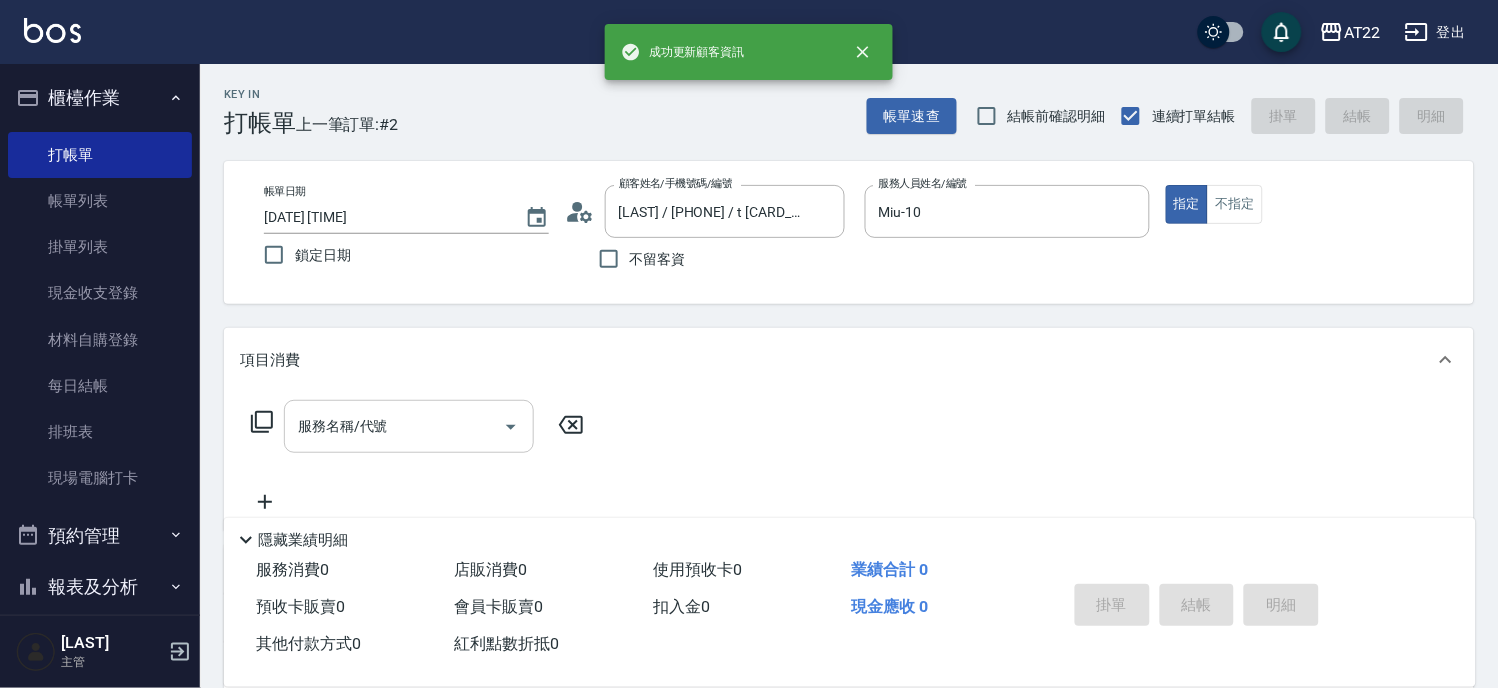 click on "服務名稱/代號 服務名稱/代號" at bounding box center [409, 426] 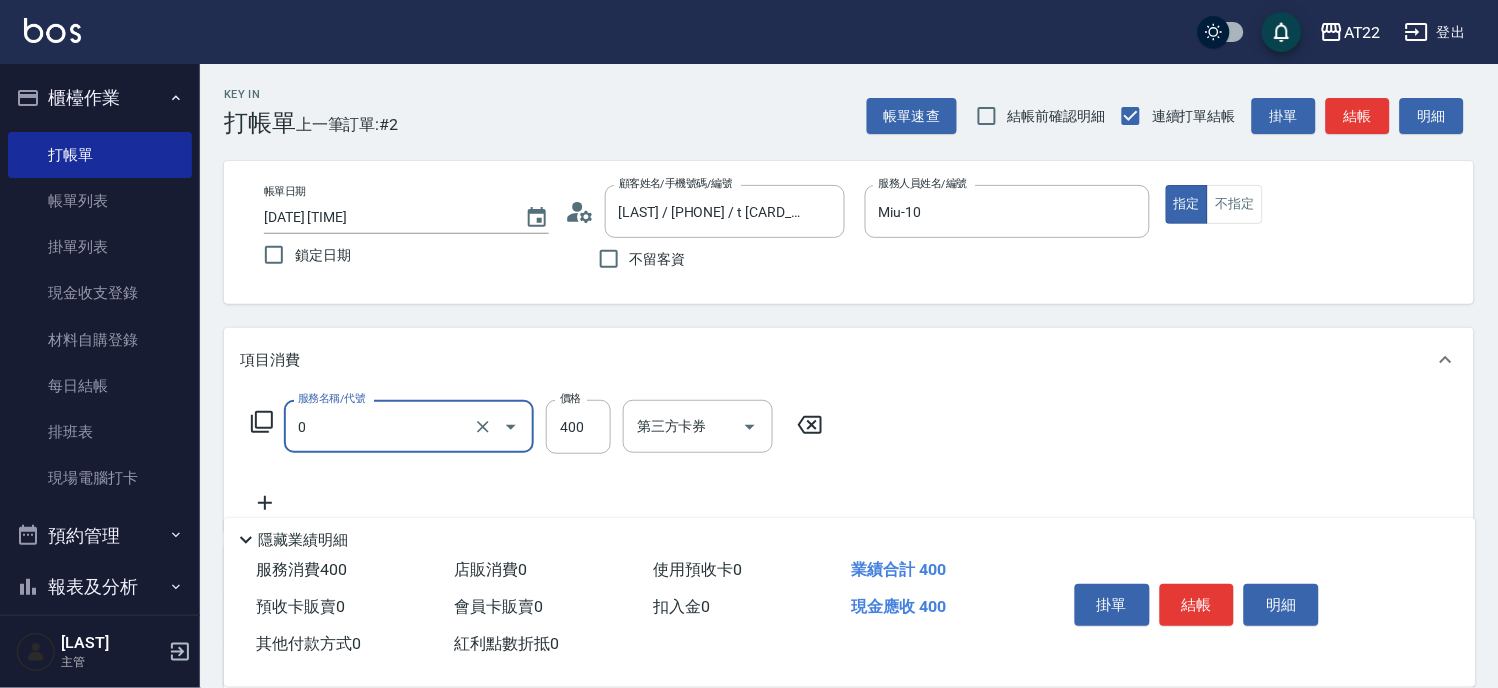 type on "有機洗髮(0)" 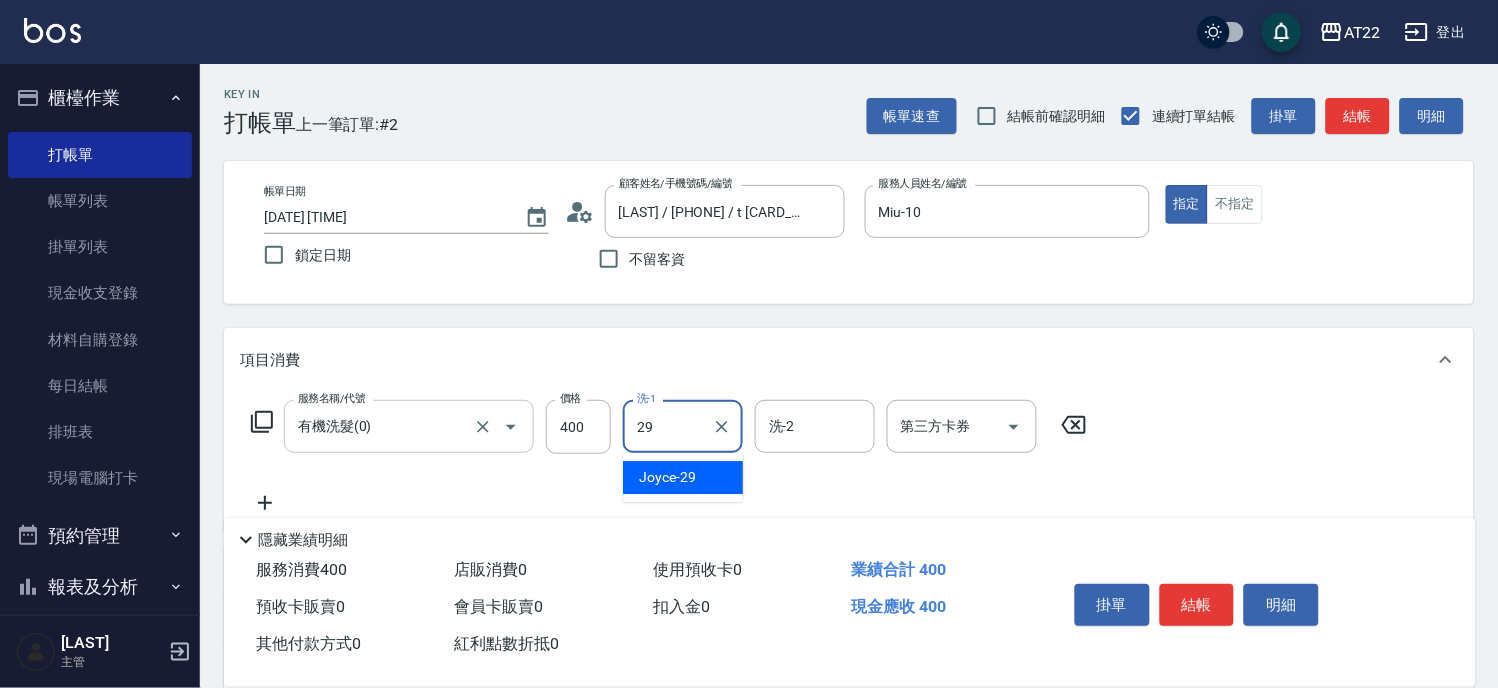 type on "Joyce-29" 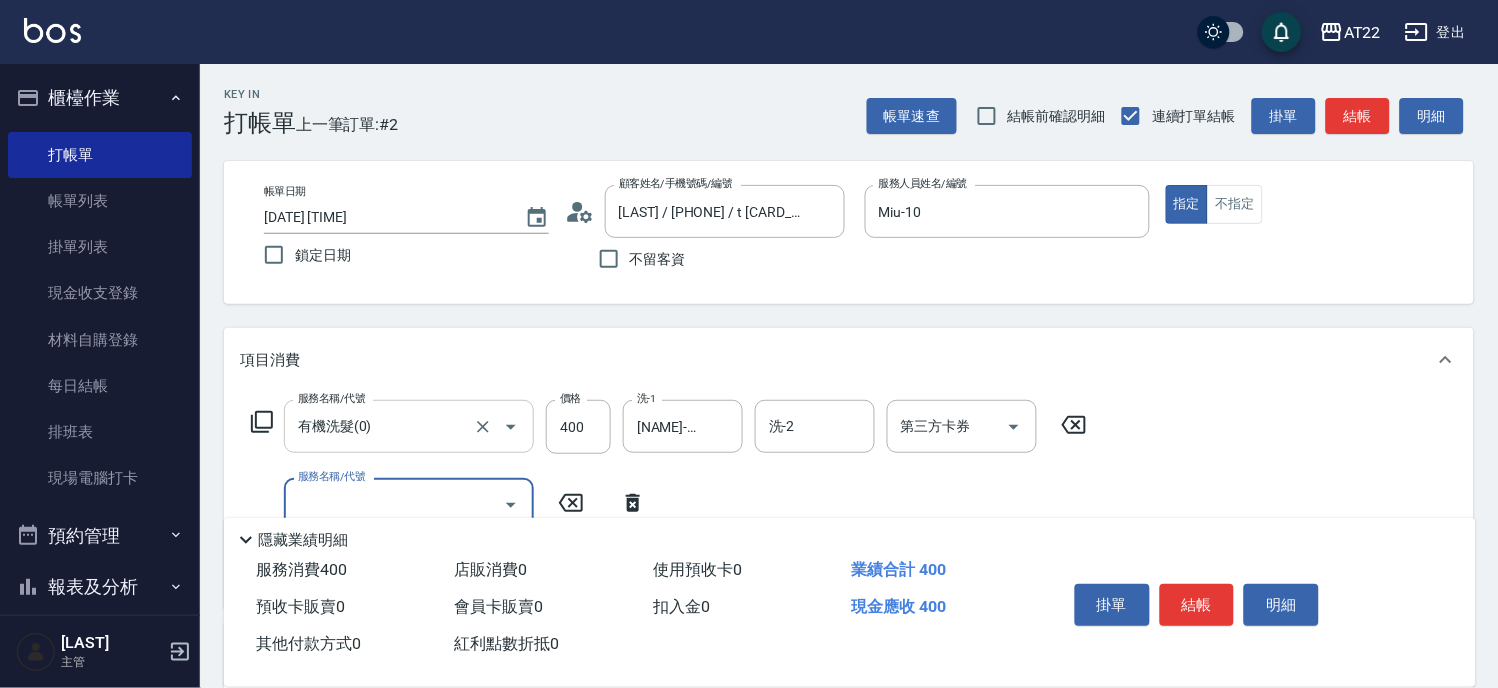 type on "5" 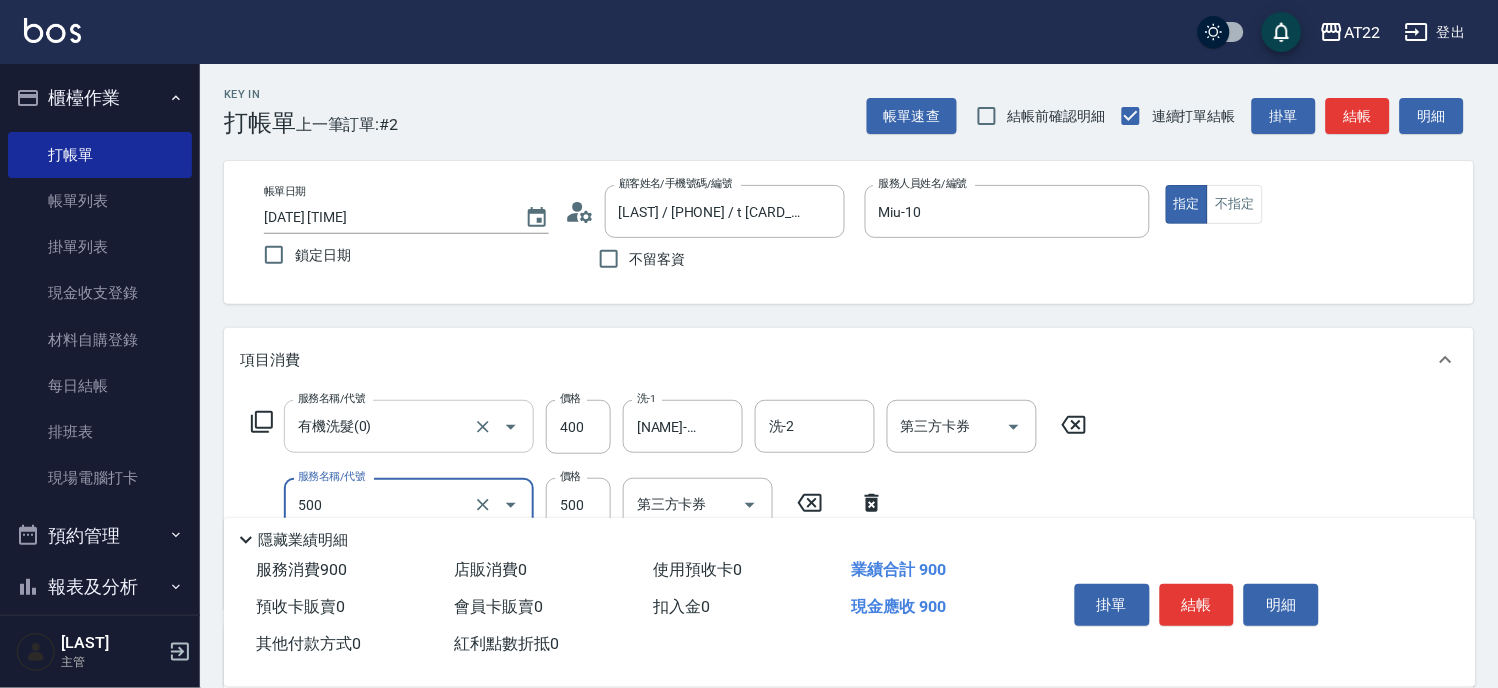 type on "剪髮(500)" 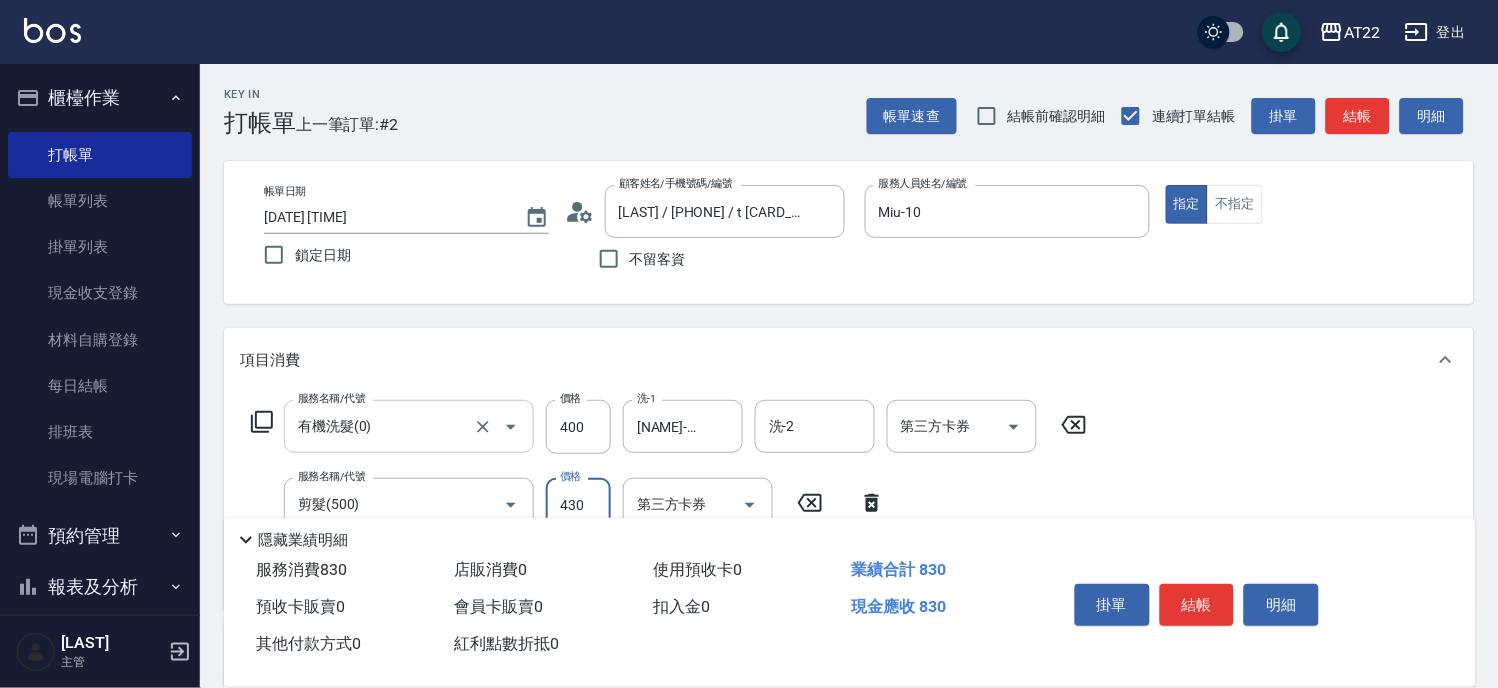 type on "430" 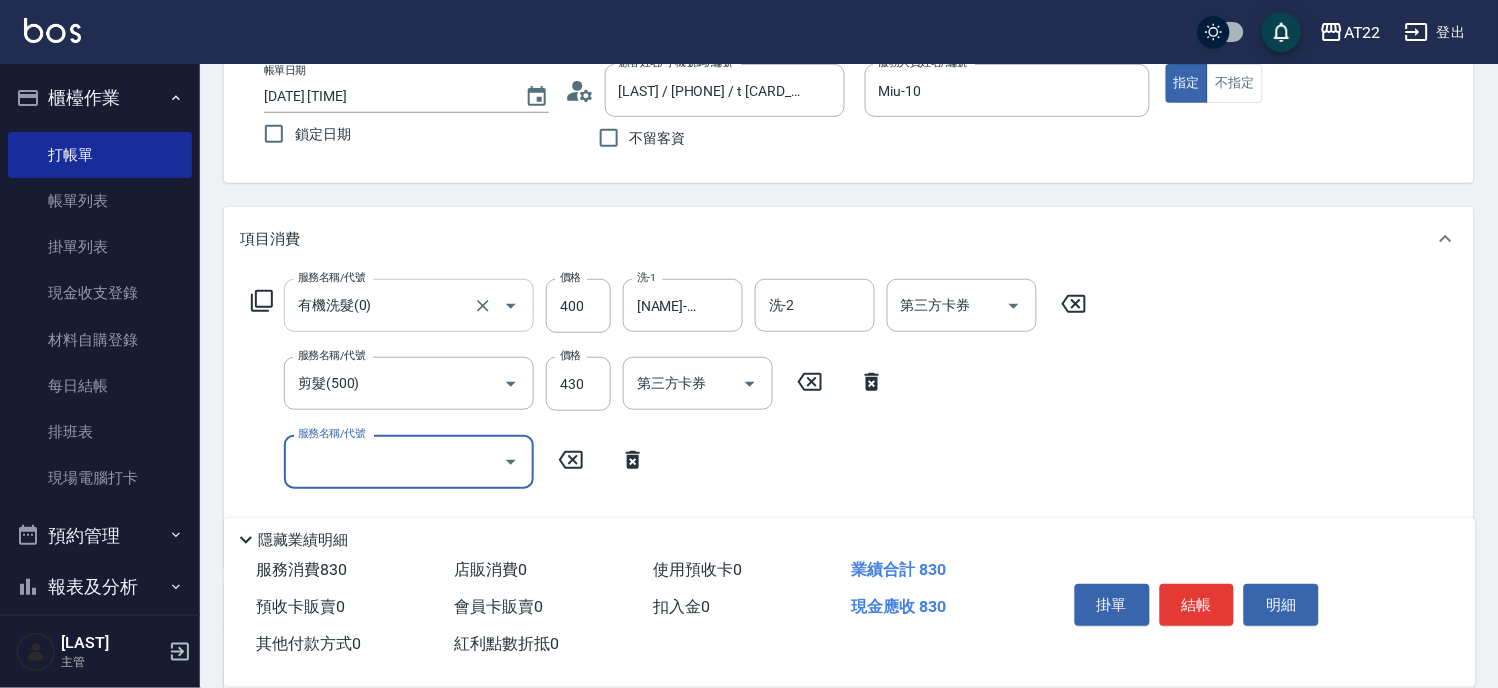scroll, scrollTop: 222, scrollLeft: 0, axis: vertical 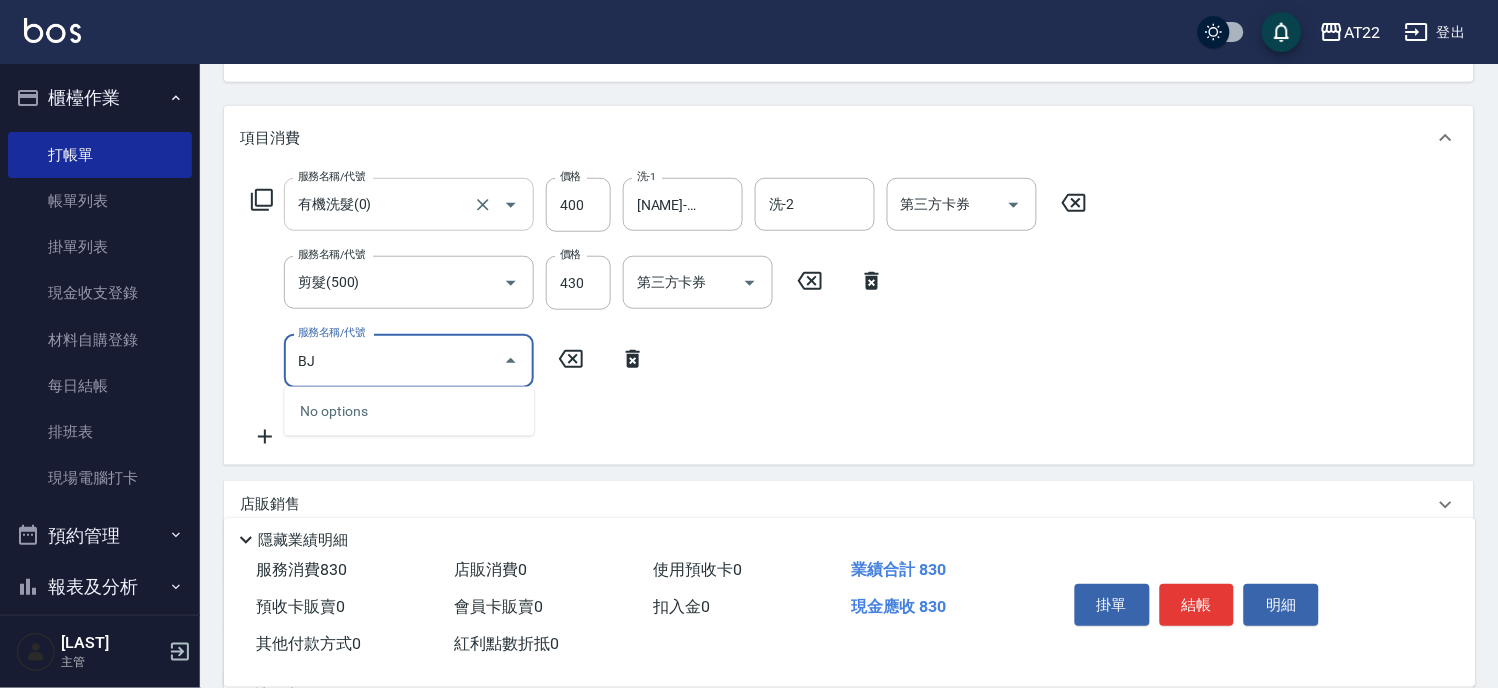 type on "B" 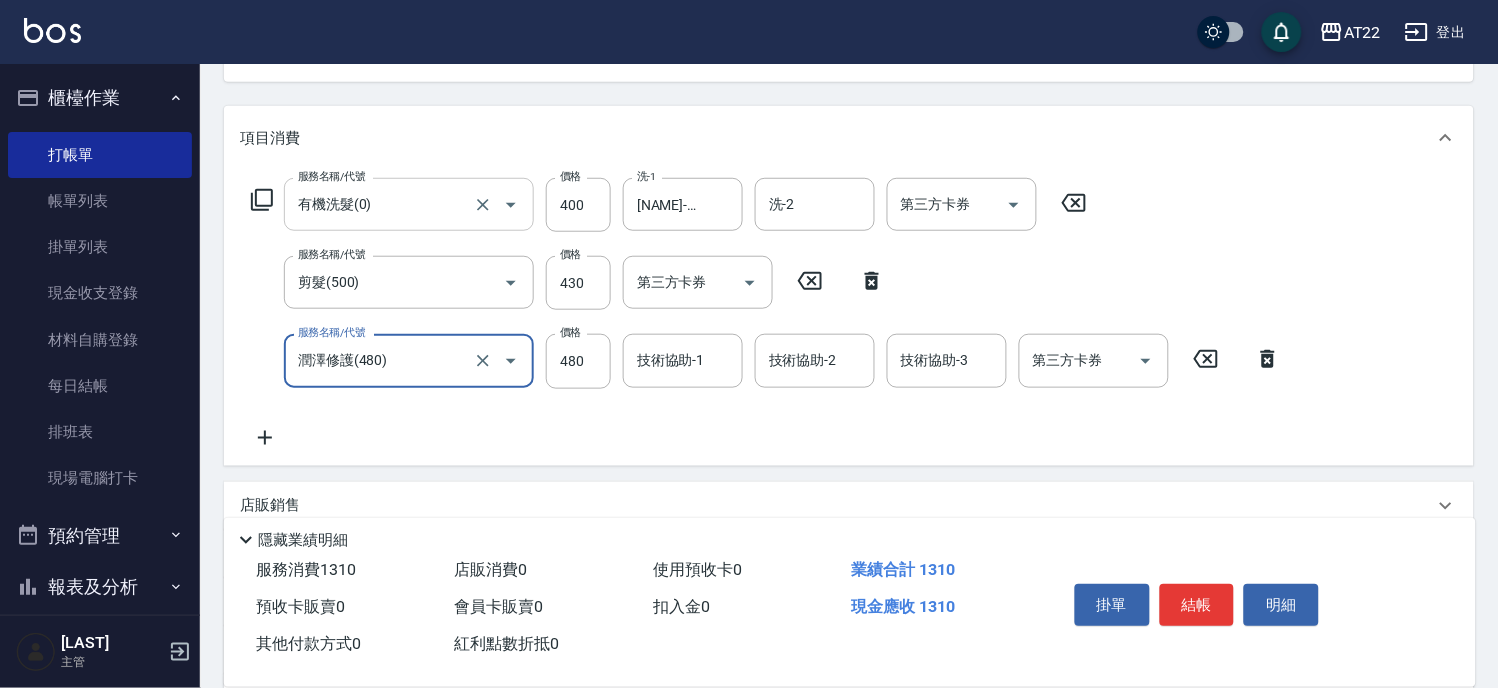 type on "潤澤修護(480)" 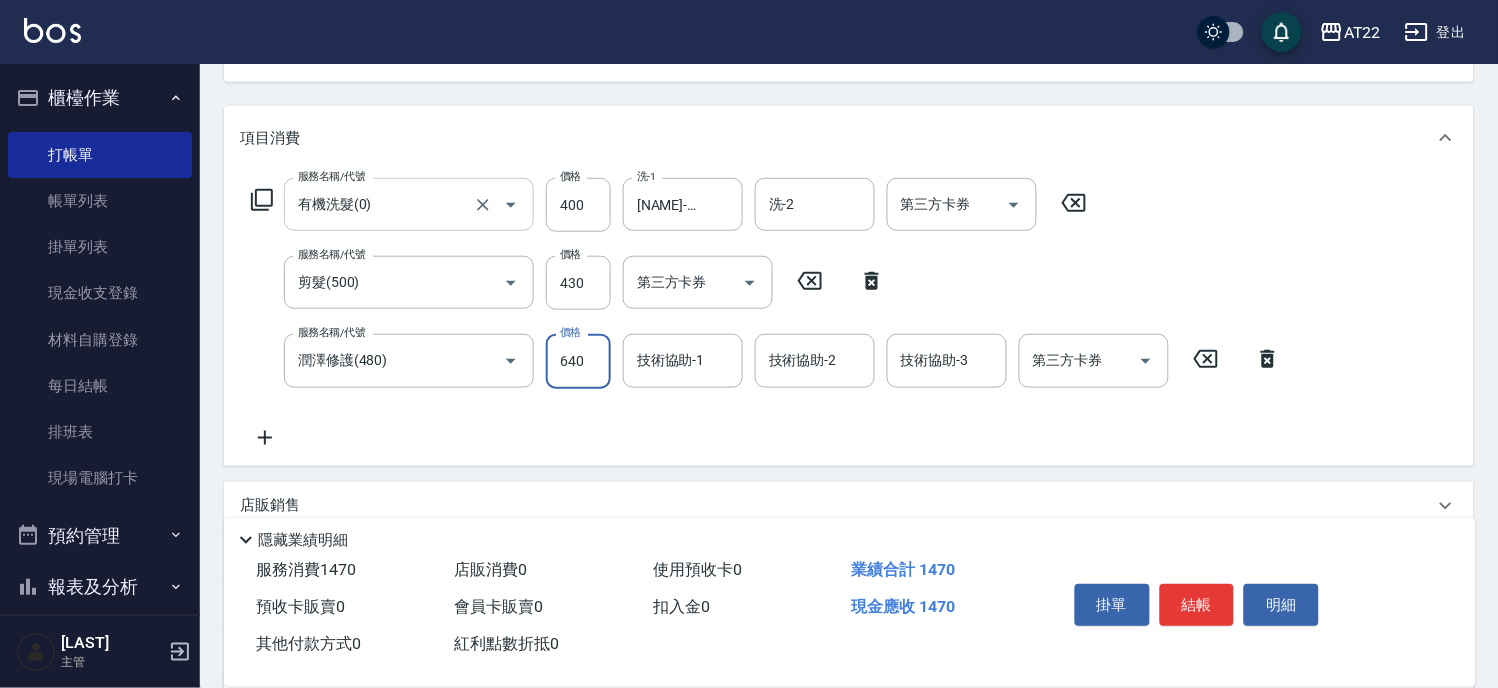 type on "640" 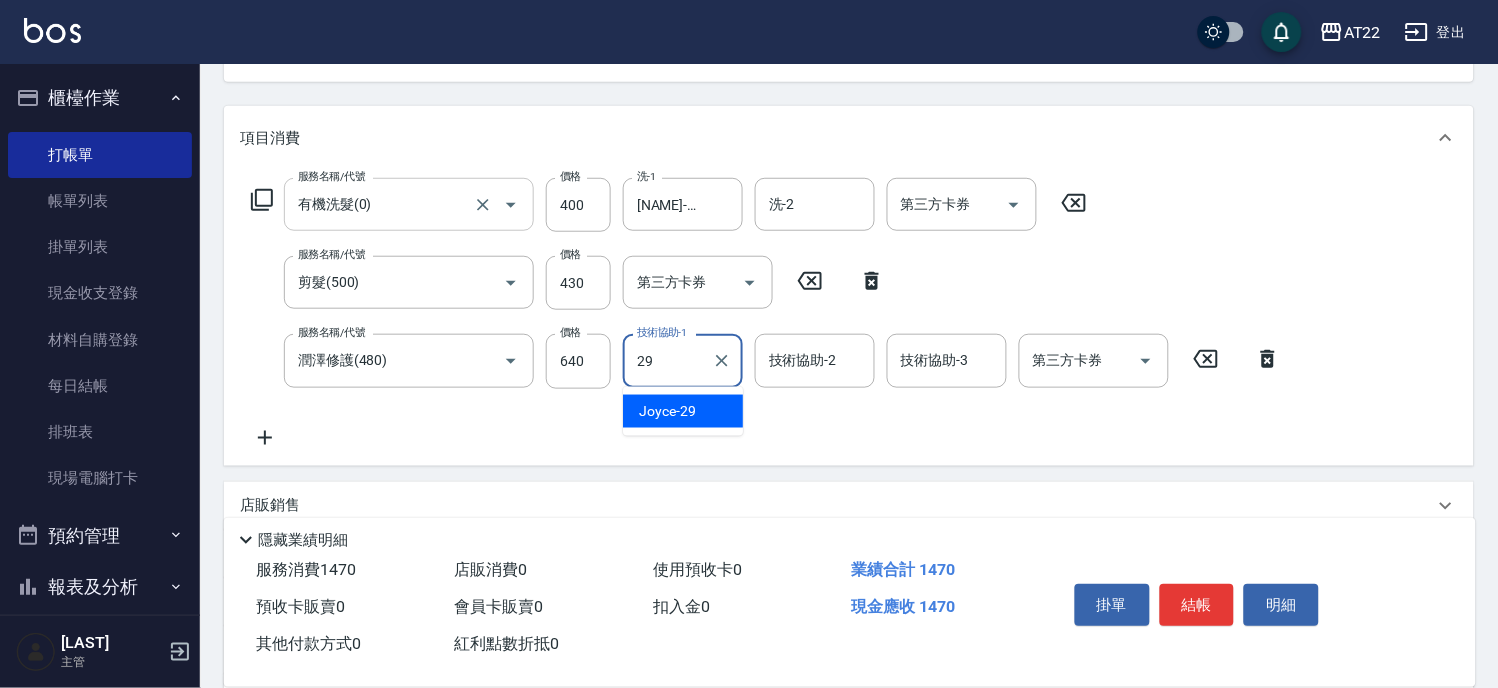 type on "Joyce-29" 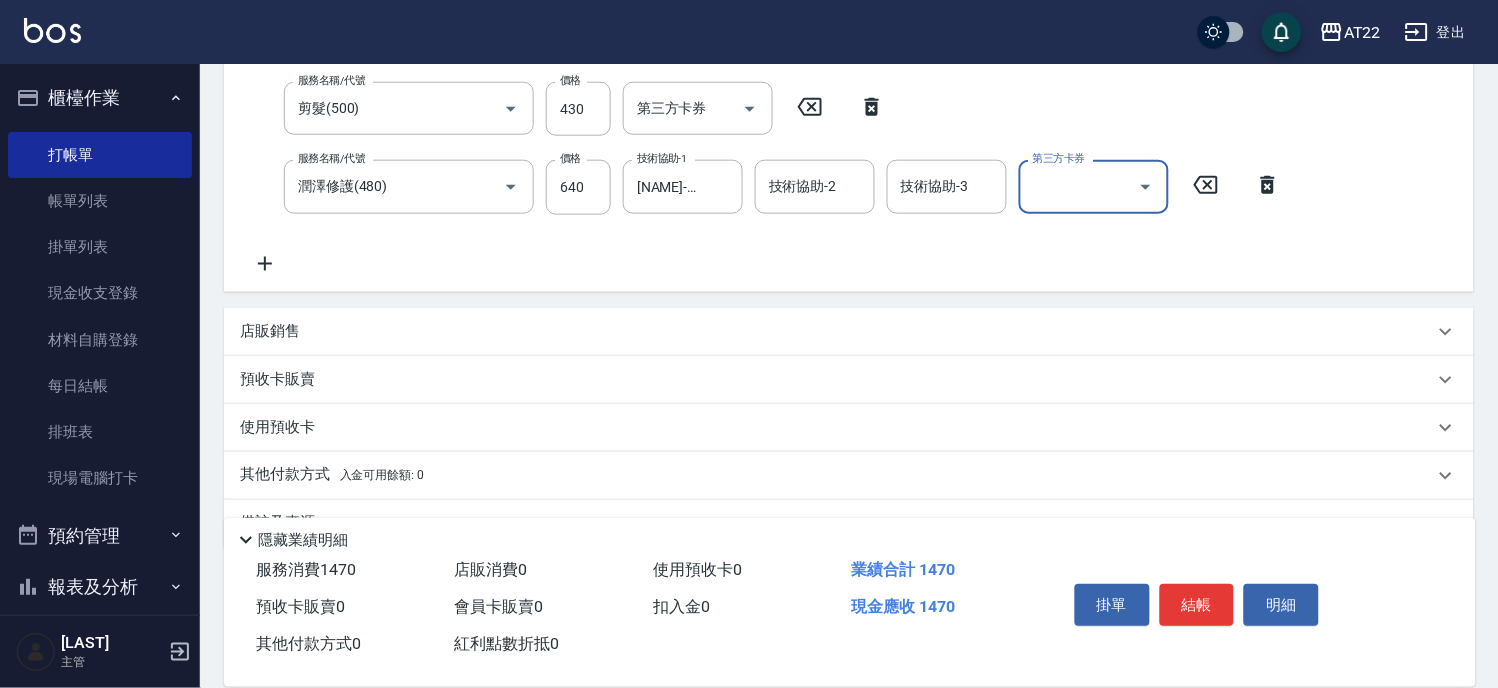 scroll, scrollTop: 444, scrollLeft: 0, axis: vertical 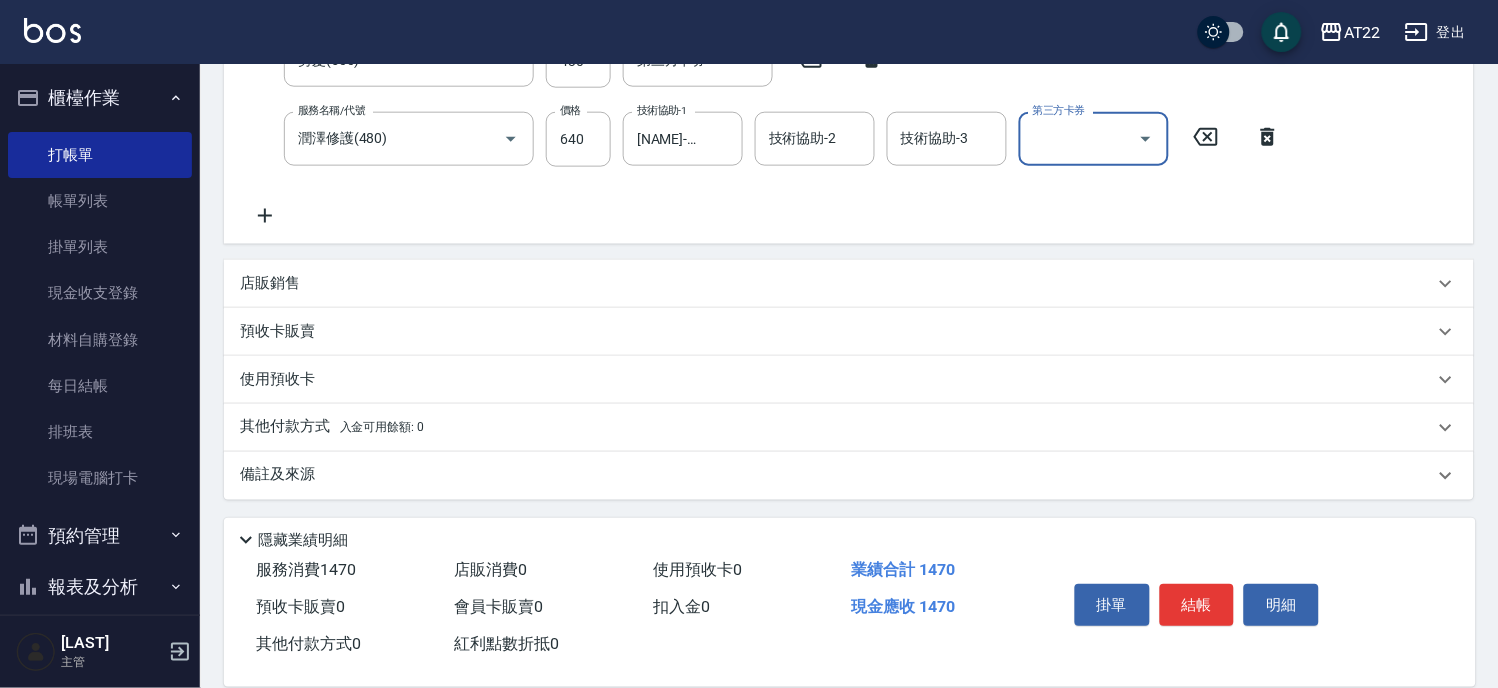 click on "店販銷售" at bounding box center [849, 284] 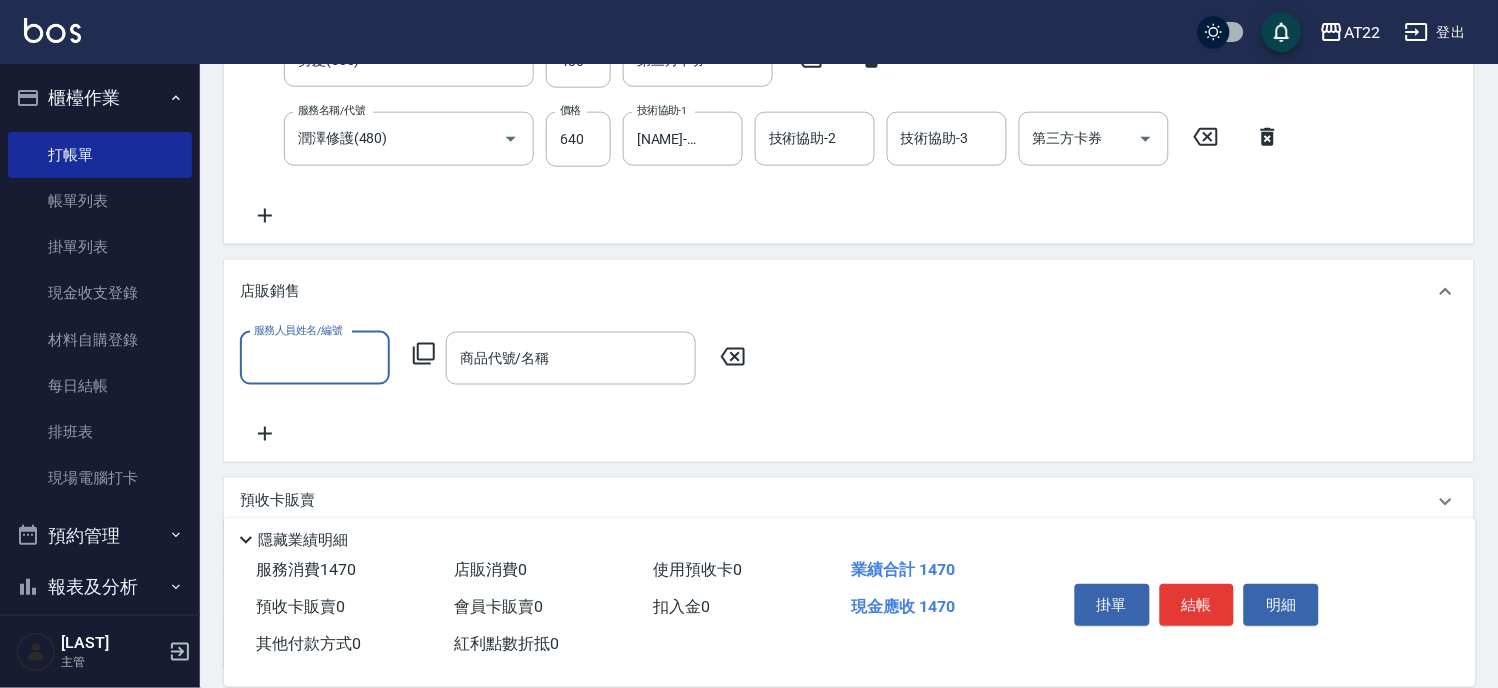 scroll, scrollTop: 0, scrollLeft: 0, axis: both 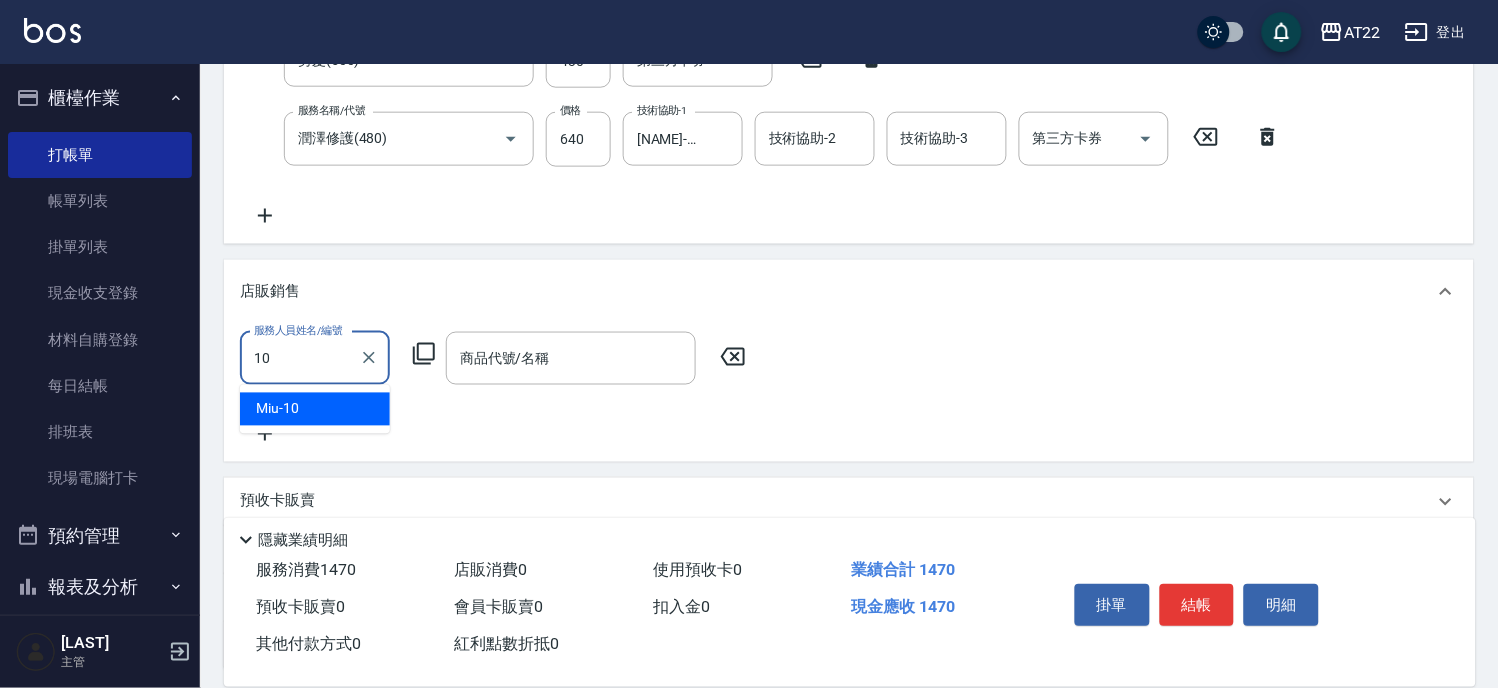type on "Miu-10" 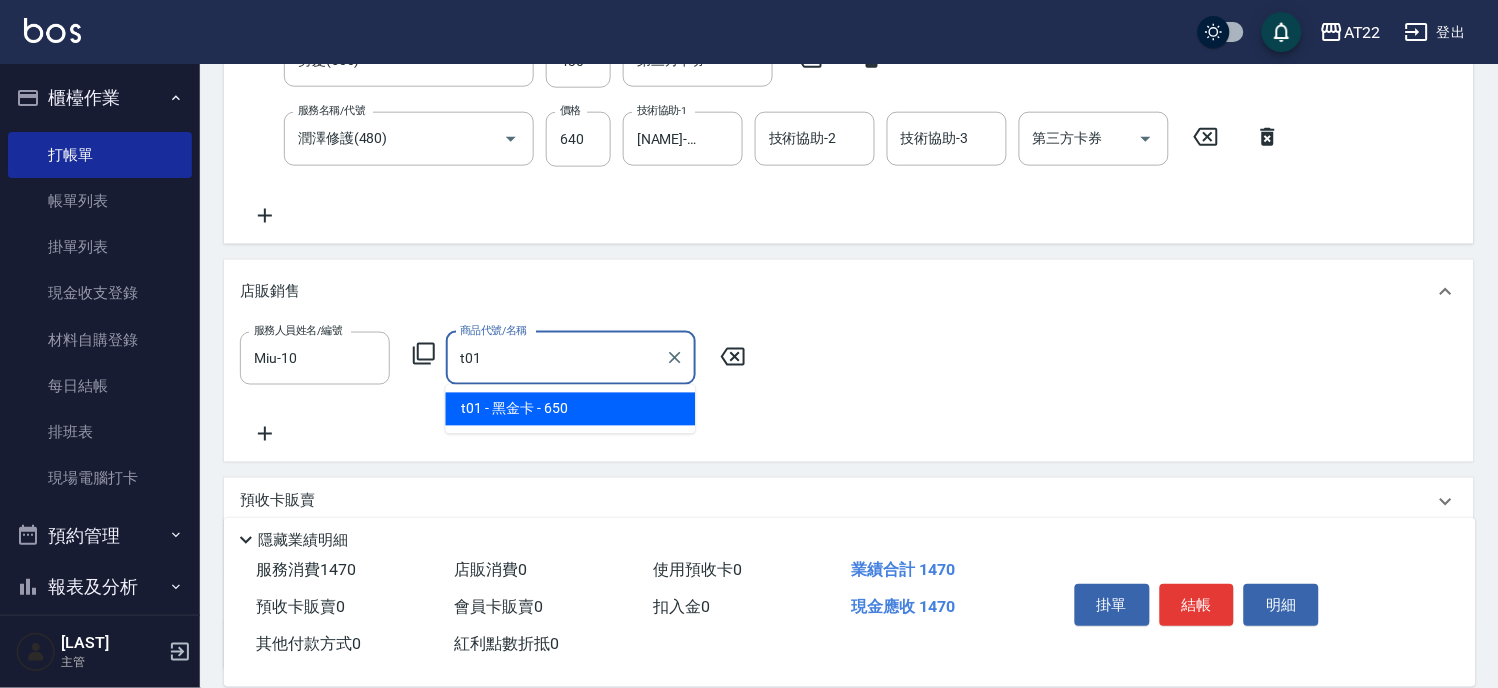 type on "黑金卡" 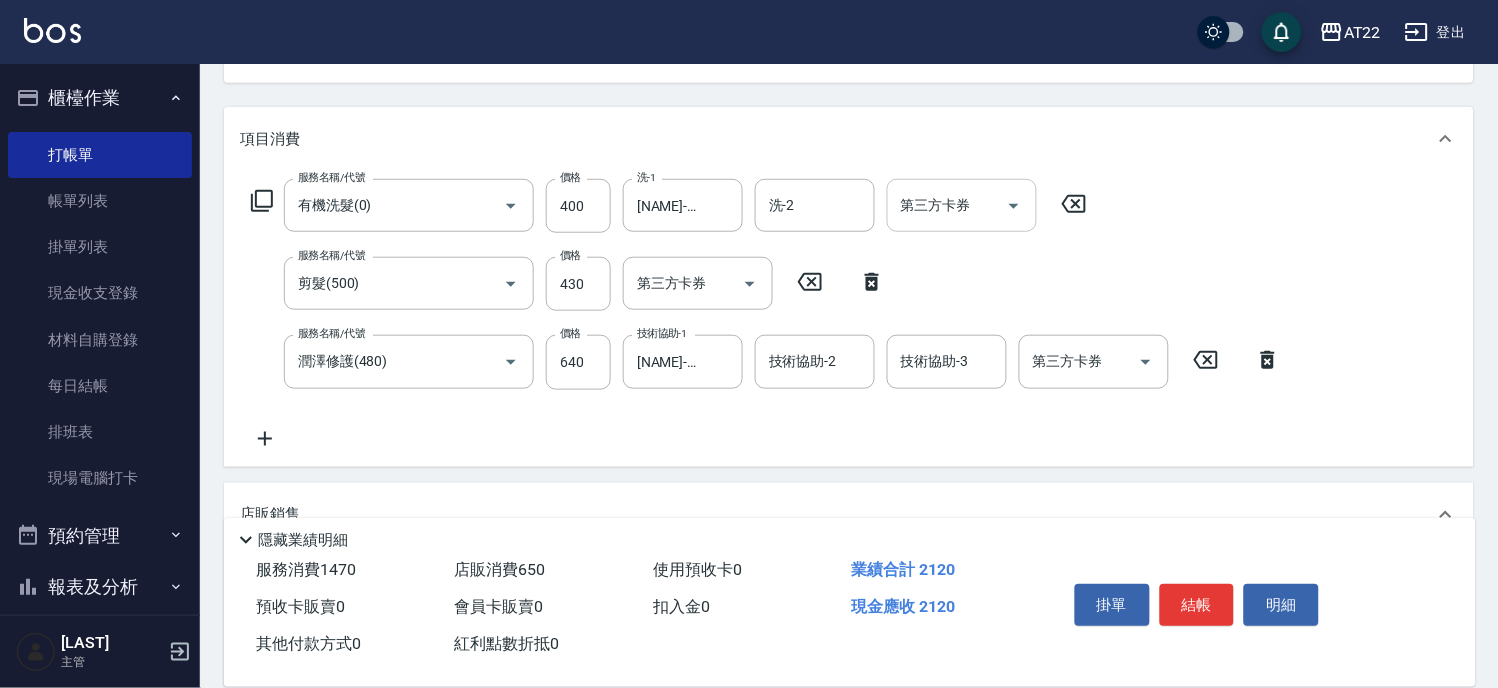 scroll, scrollTop: 0, scrollLeft: 0, axis: both 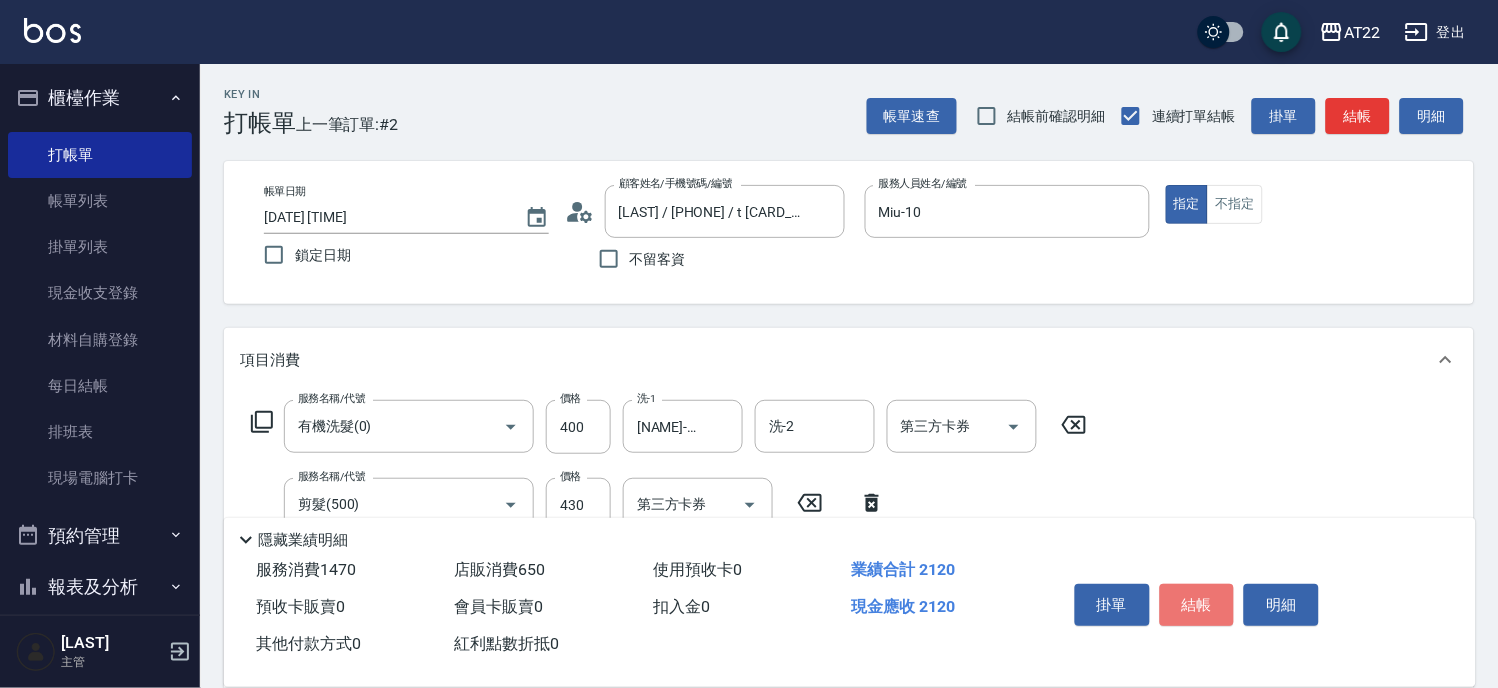 click on "結帳" at bounding box center (1197, 605) 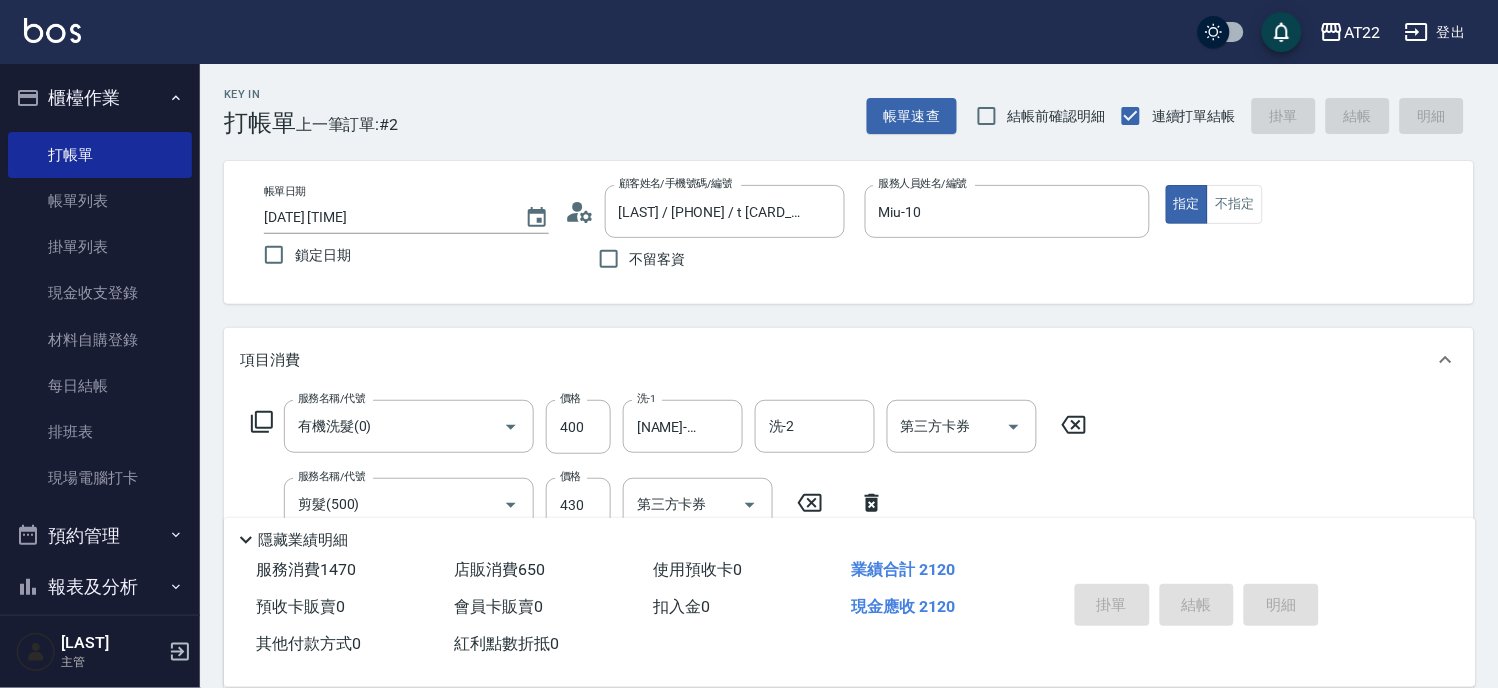 type on "2025/08/09 13:55" 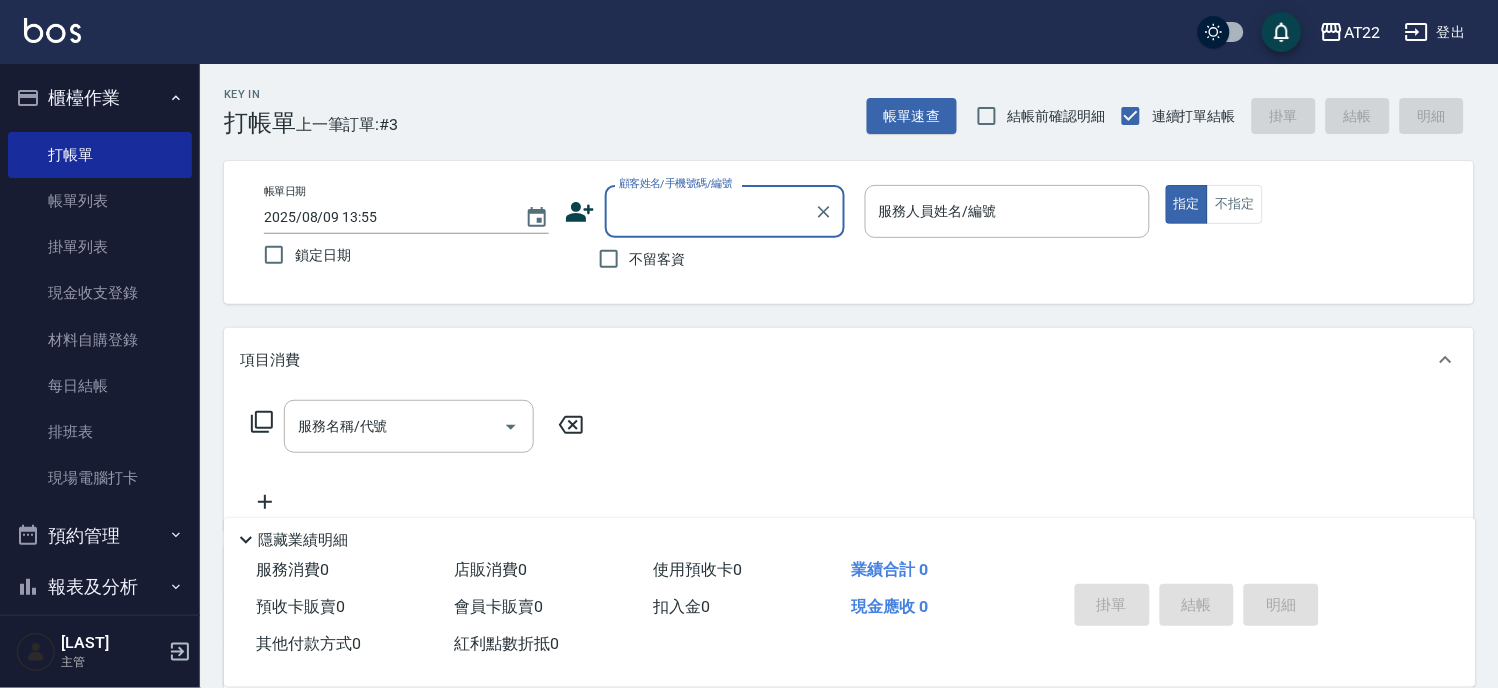 scroll, scrollTop: 226, scrollLeft: 0, axis: vertical 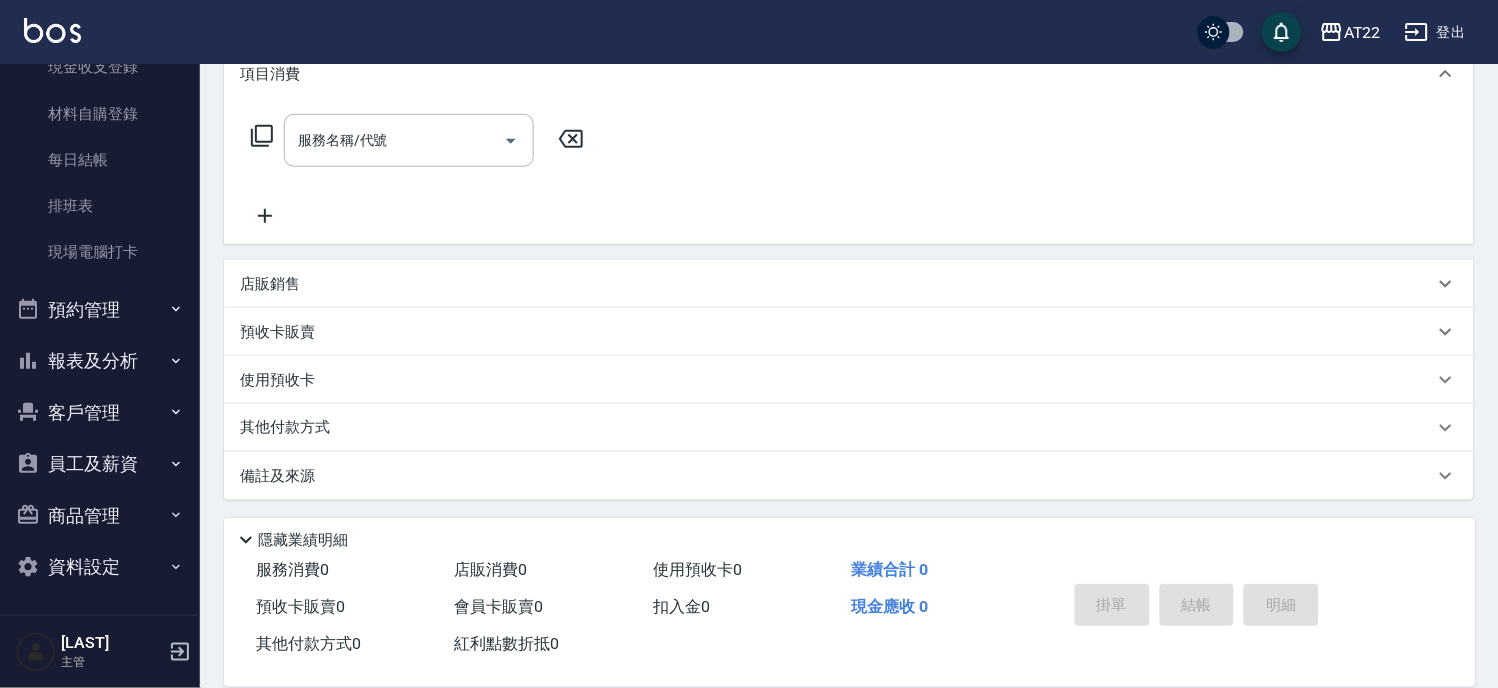 click on "客戶管理" at bounding box center (100, 413) 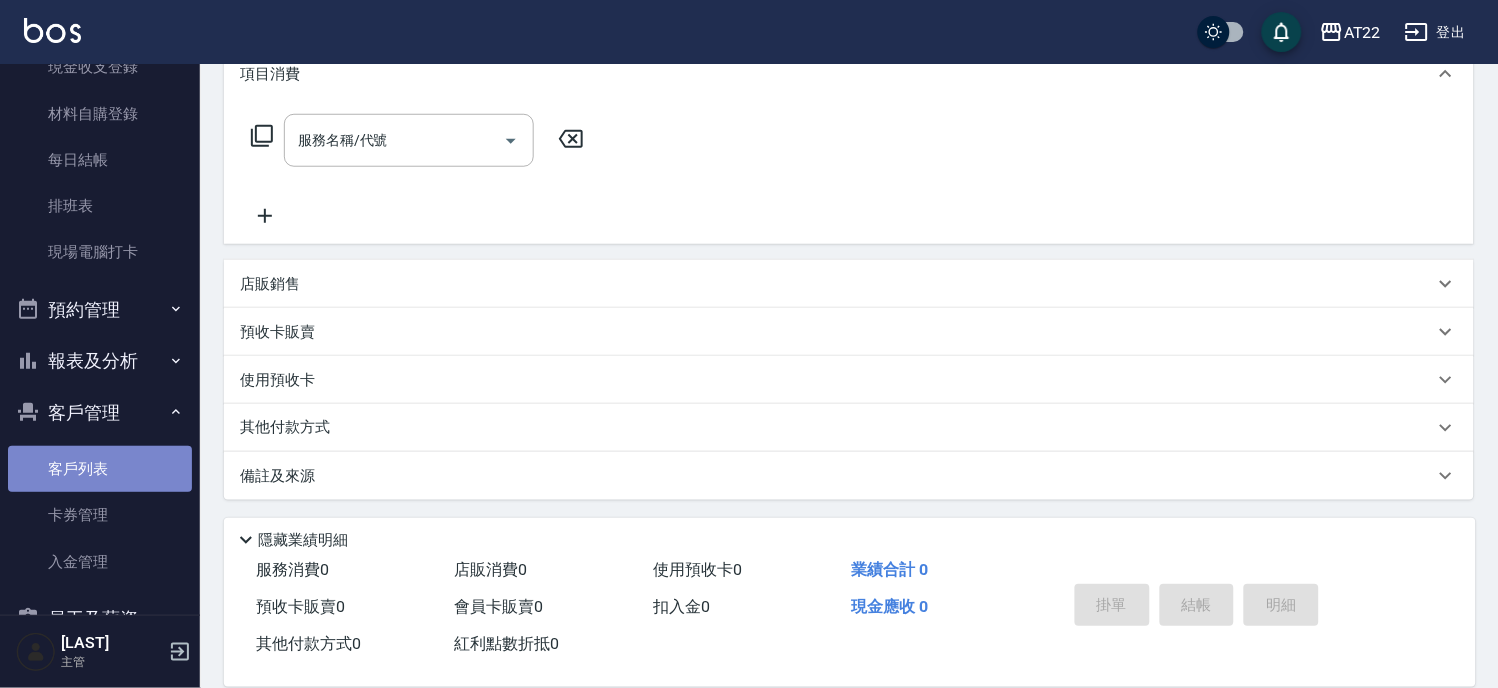 click on "客戶列表" at bounding box center (100, 469) 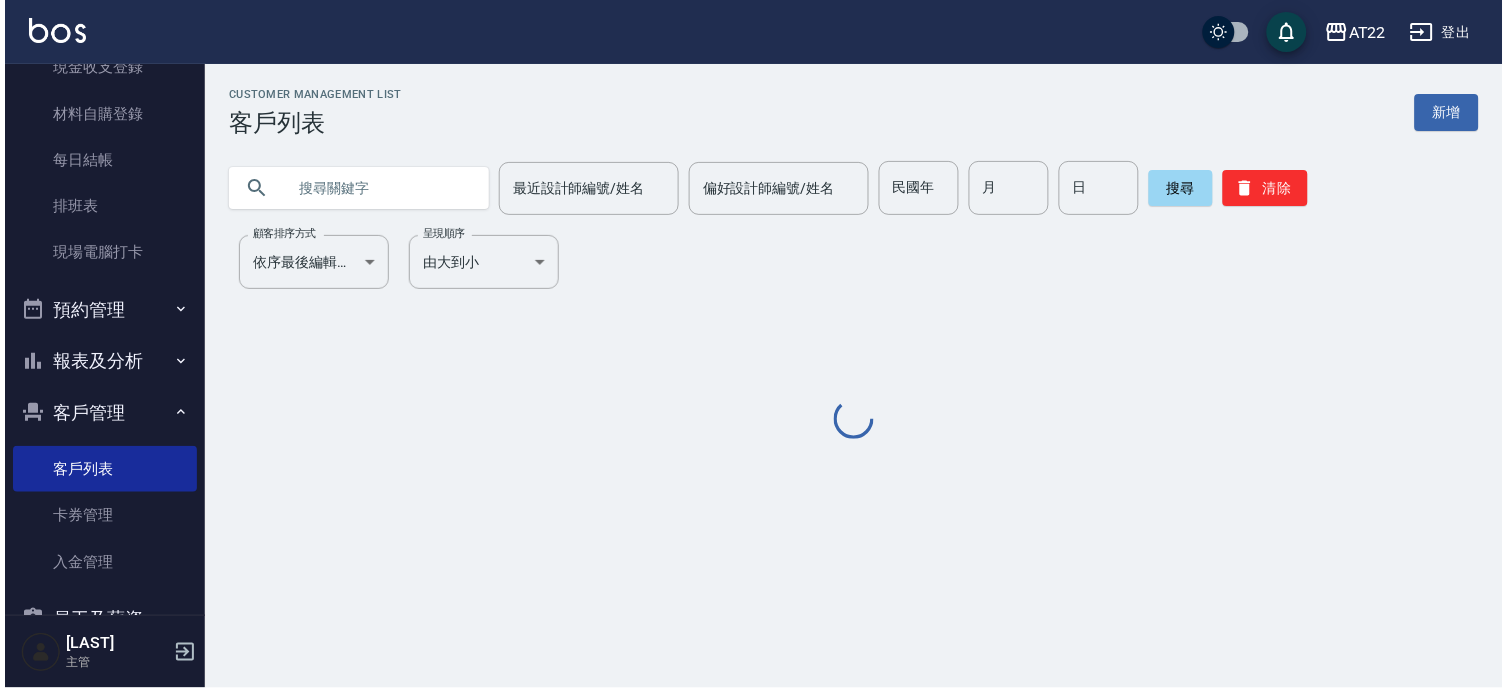 scroll, scrollTop: 0, scrollLeft: 0, axis: both 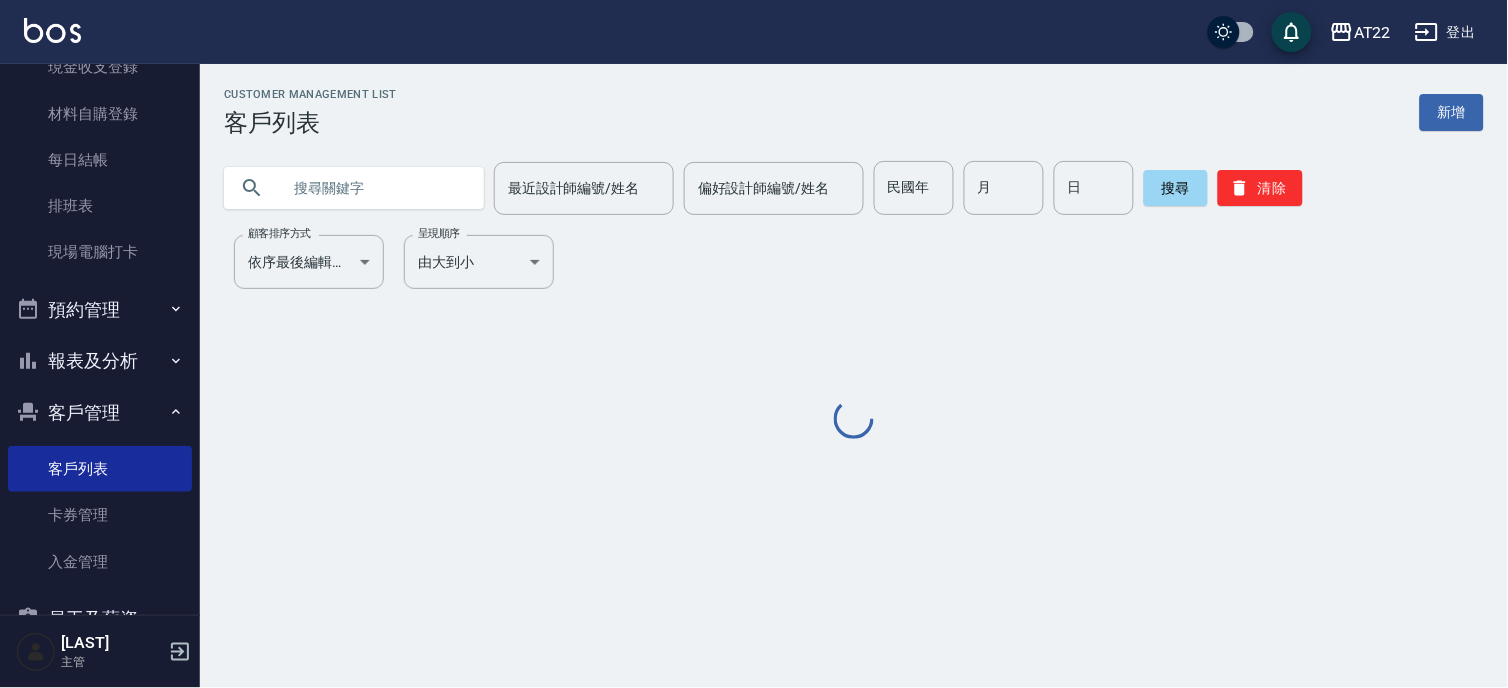 click at bounding box center (374, 188) 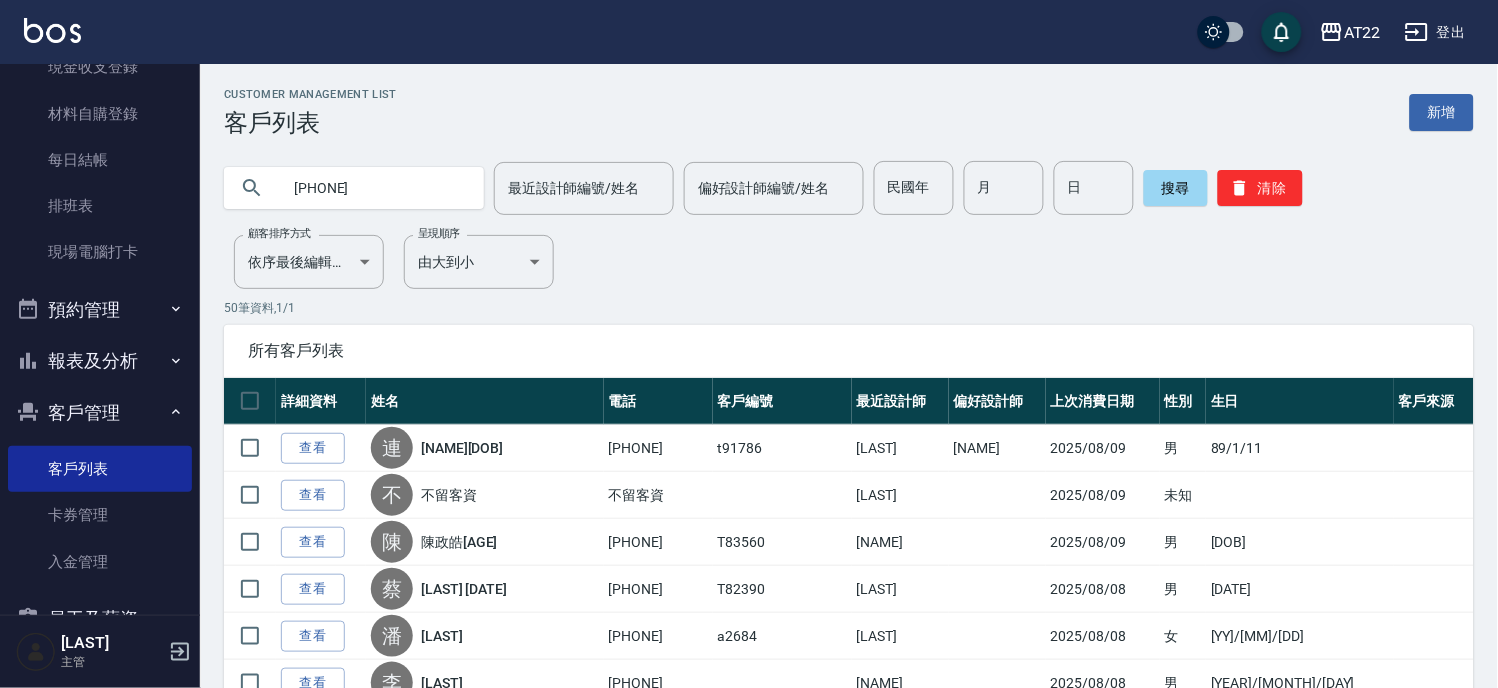 type on "0939062489" 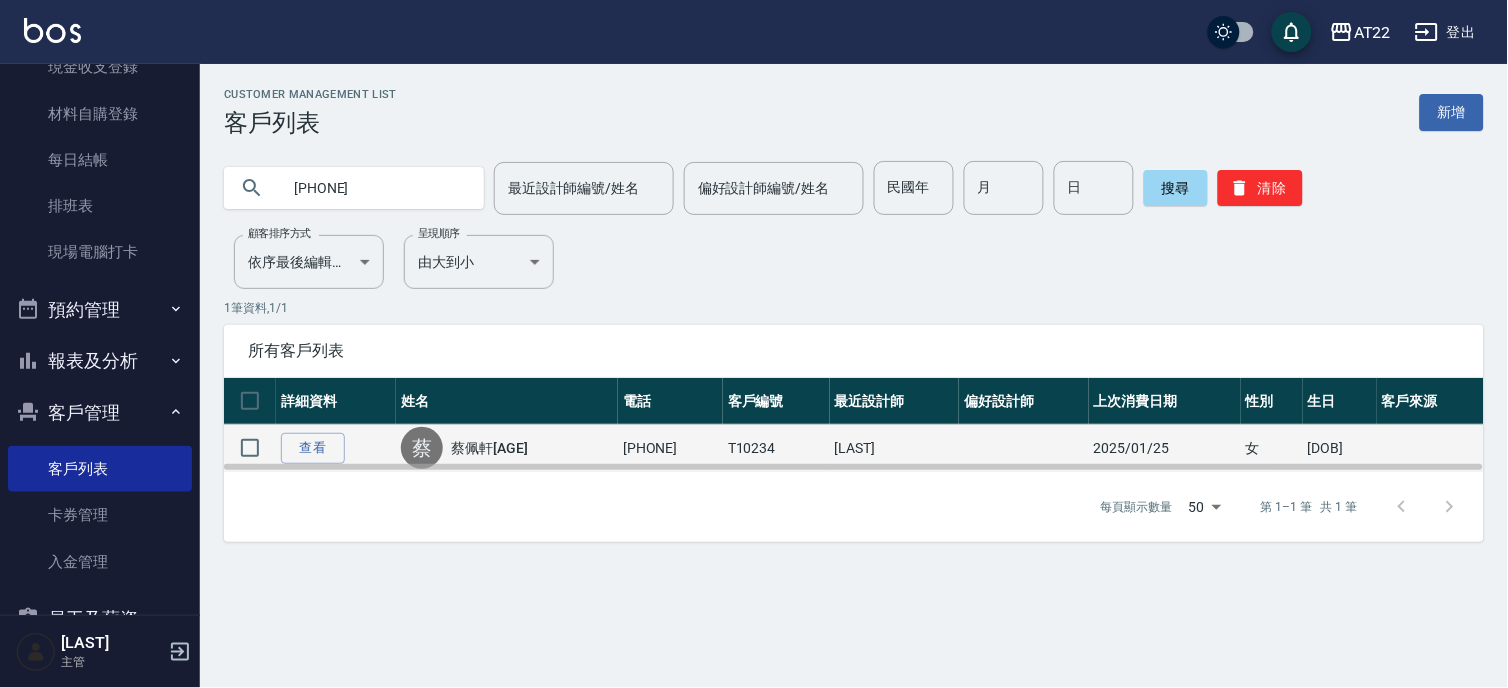 click on "0939062489" at bounding box center [670, 448] 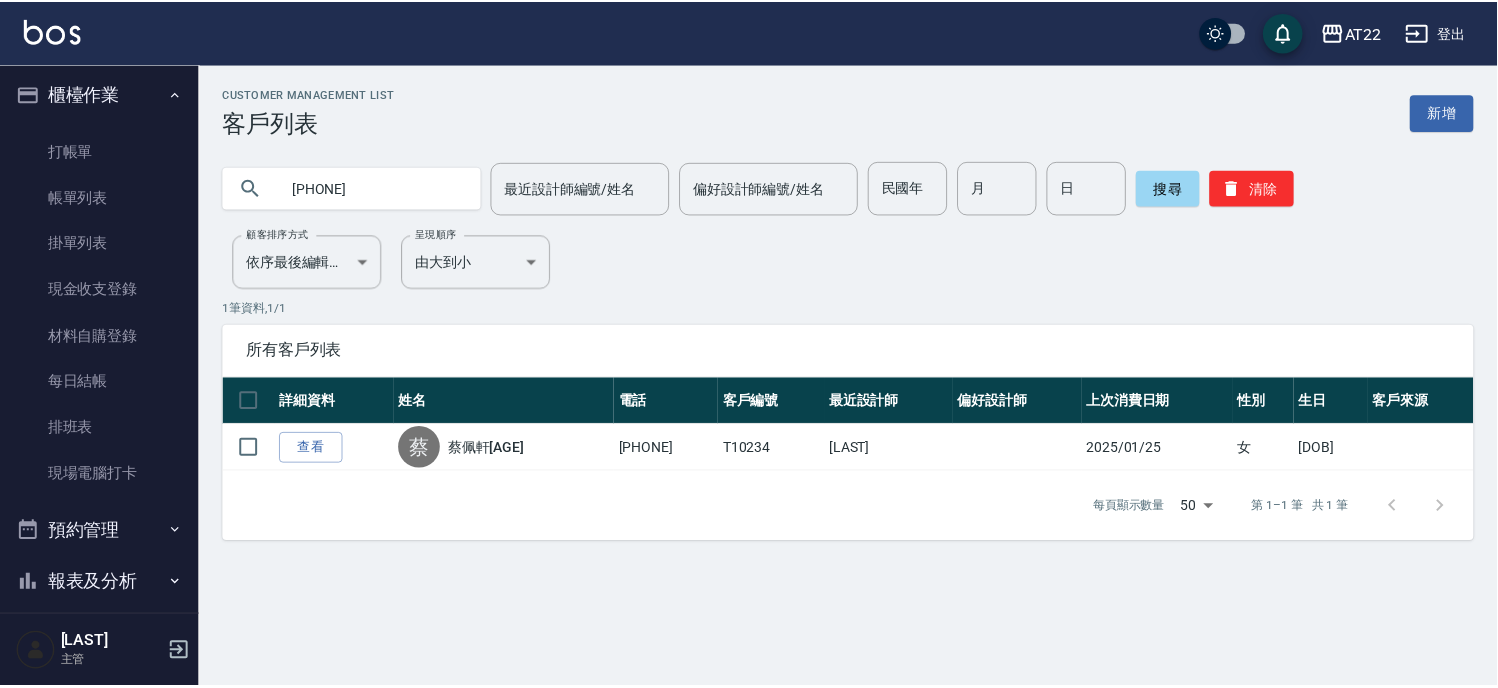 scroll, scrollTop: 0, scrollLeft: 0, axis: both 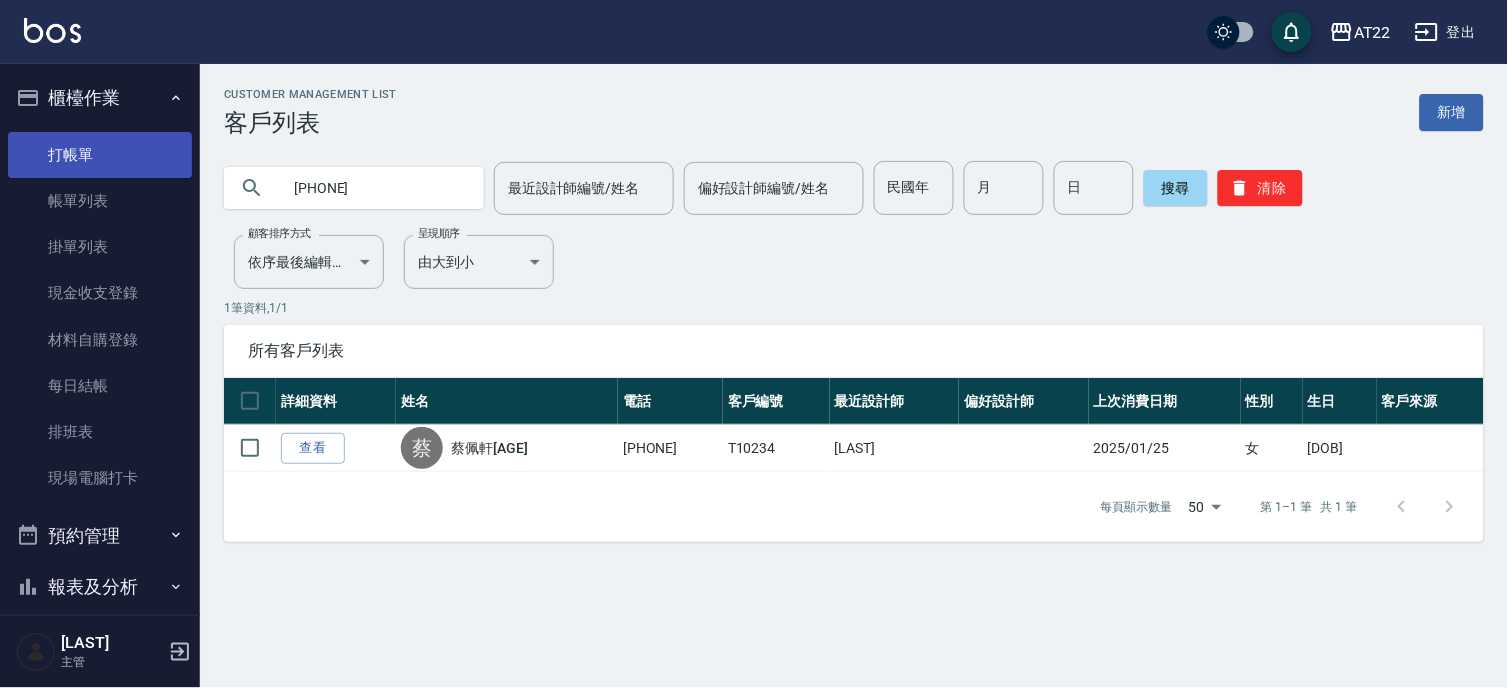 click on "打帳單" at bounding box center (100, 155) 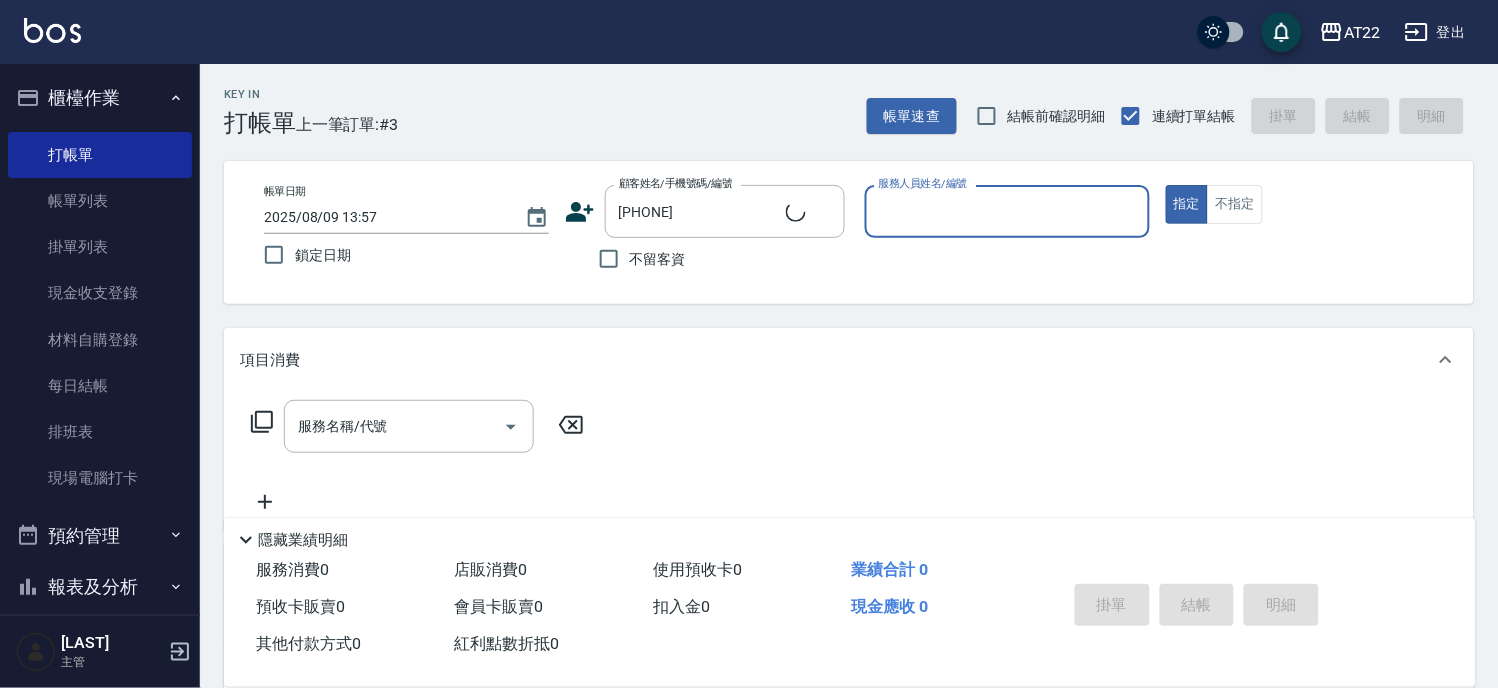 type on "蔡佩軒23.11.20/0939062489/T10234" 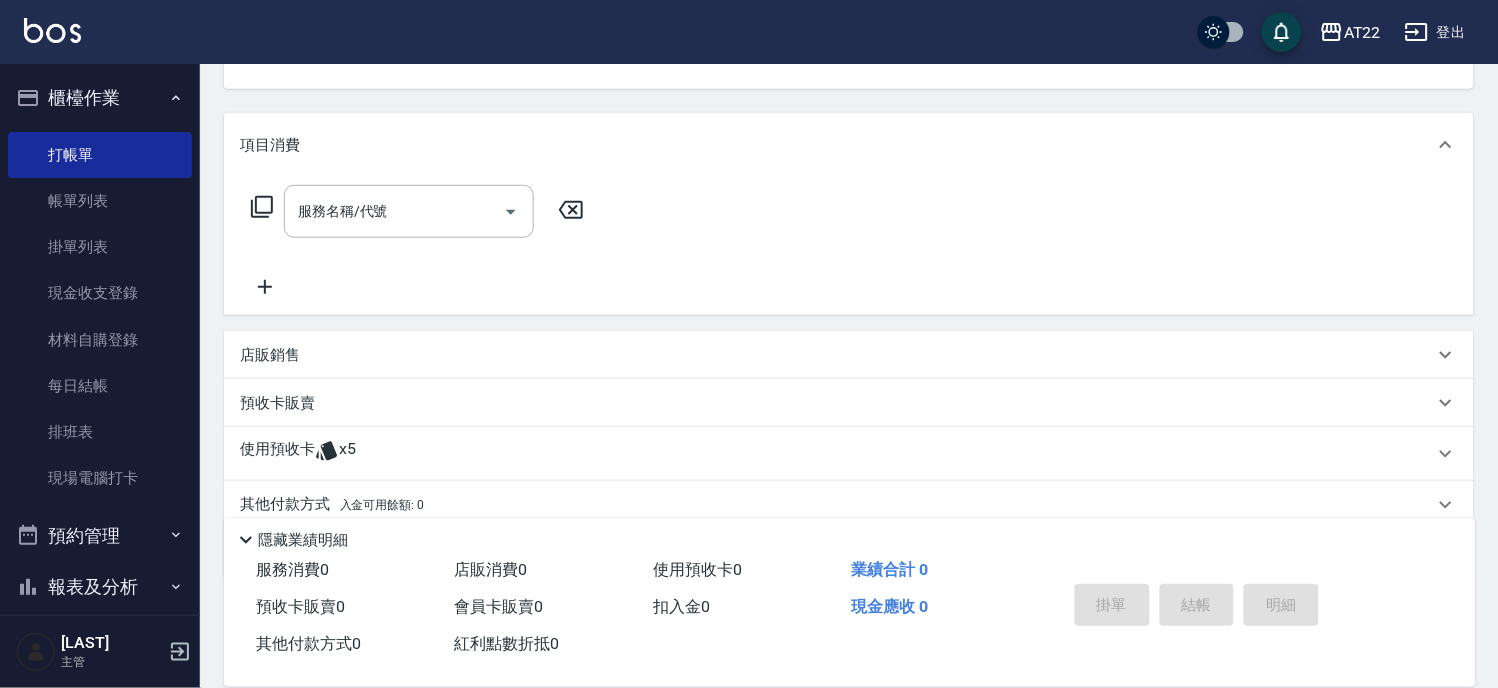 scroll, scrollTop: 292, scrollLeft: 0, axis: vertical 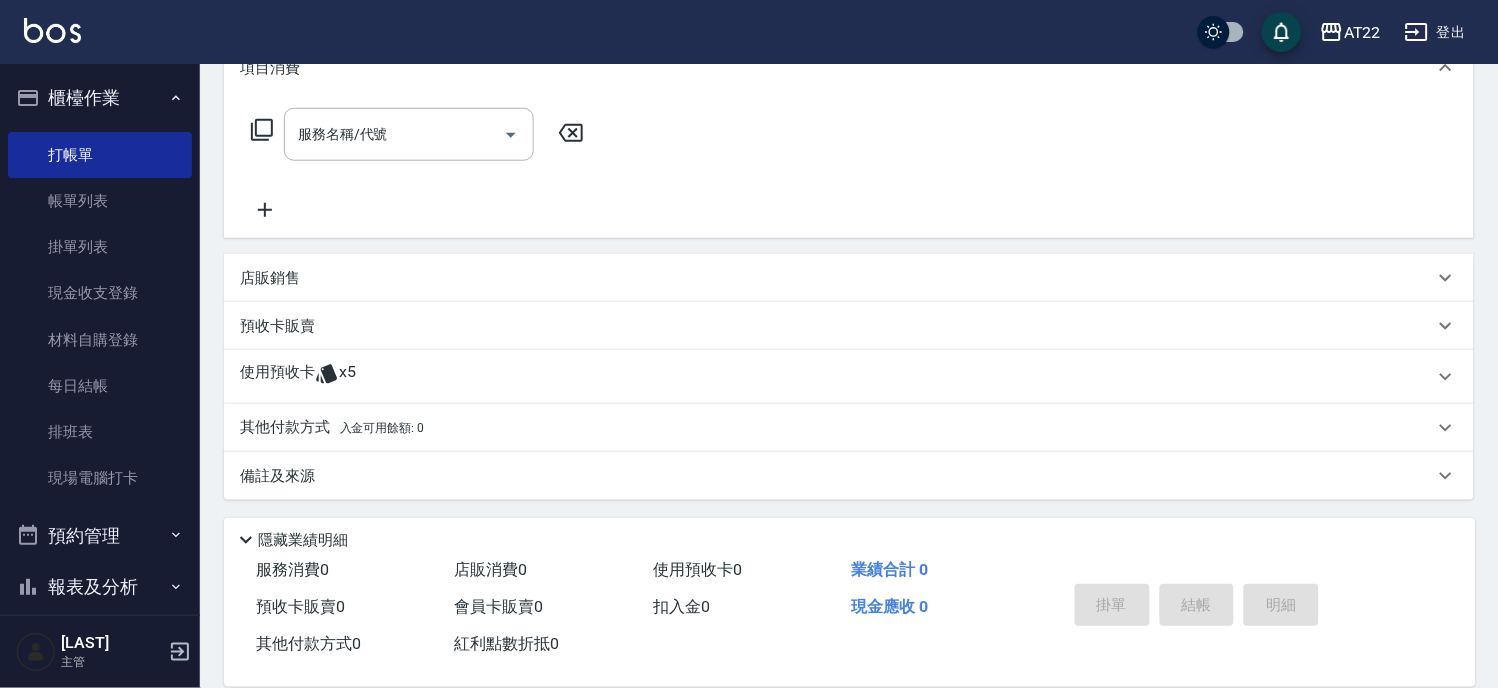 click on "使用預收卡 x5" at bounding box center [837, 377] 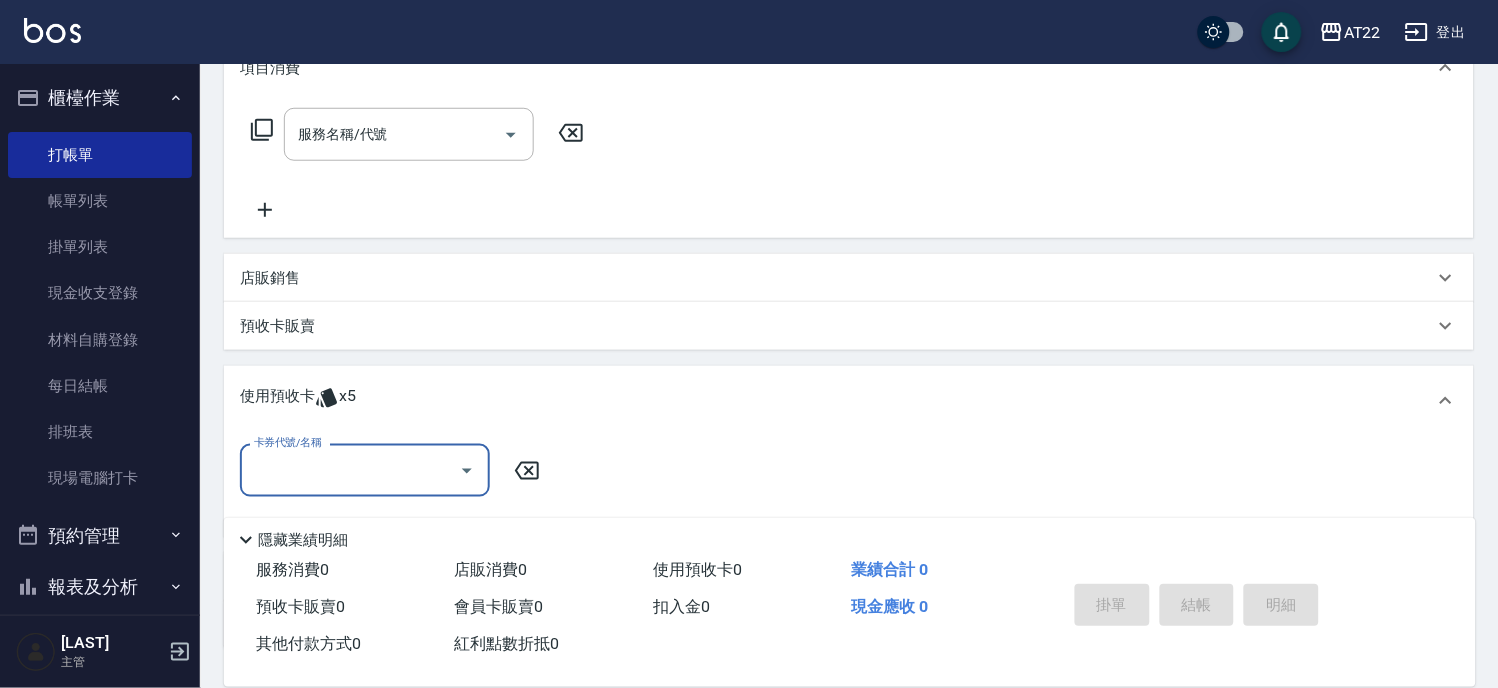 scroll, scrollTop: 0, scrollLeft: 0, axis: both 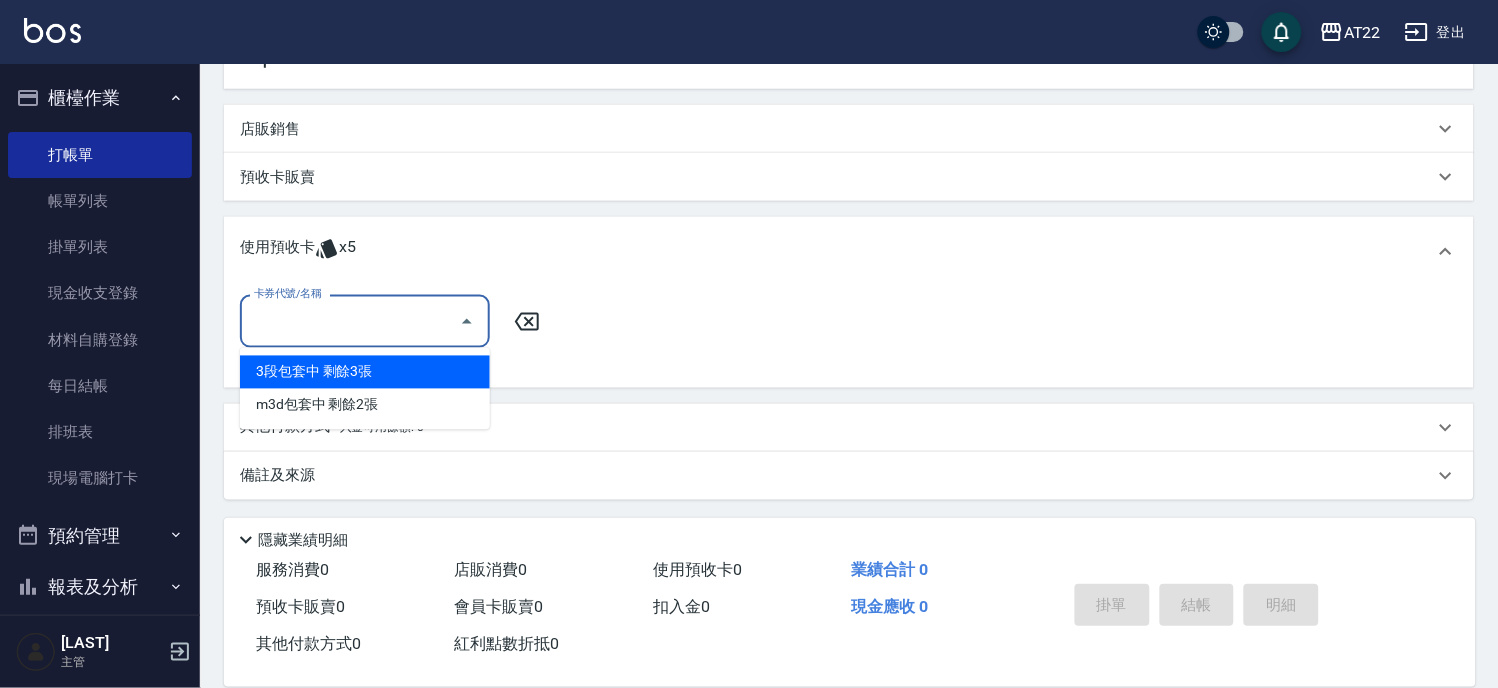 click on "卡券代號/名稱" at bounding box center [350, 321] 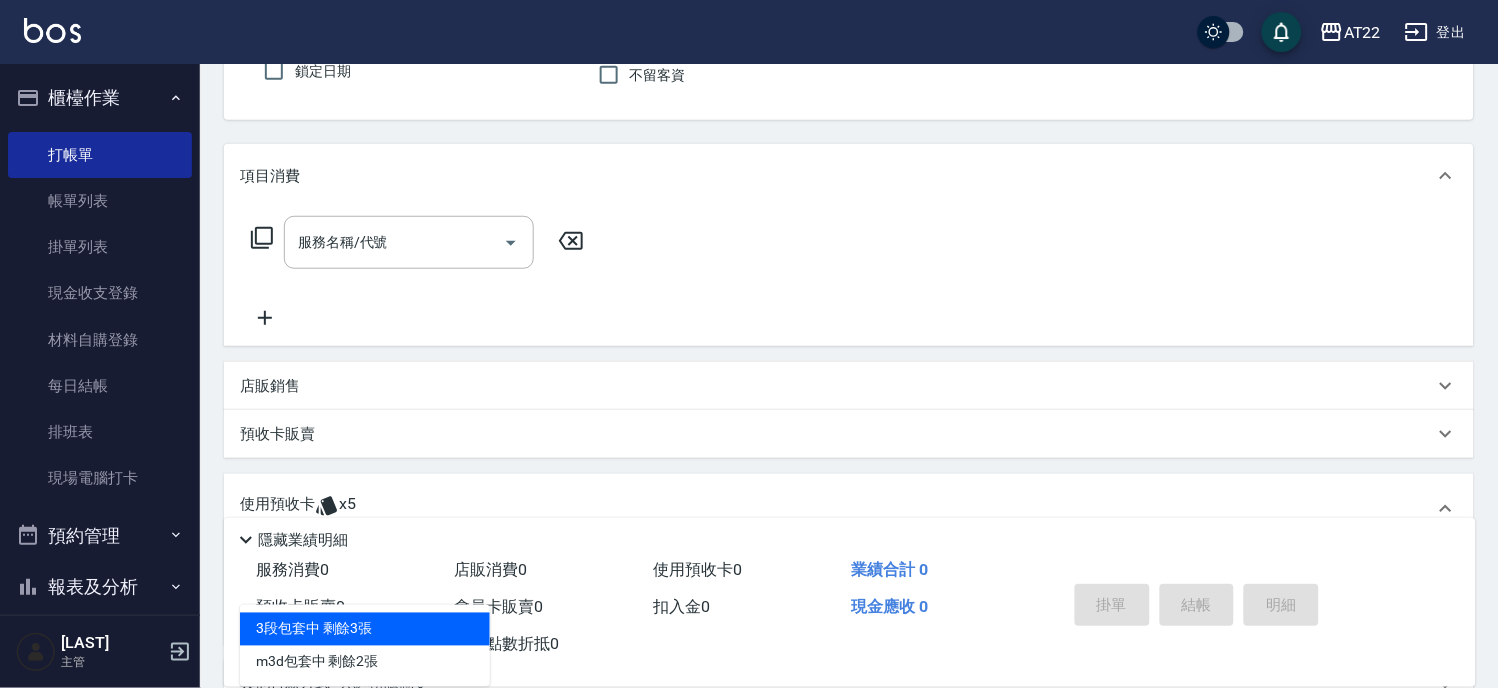 scroll, scrollTop: 0, scrollLeft: 0, axis: both 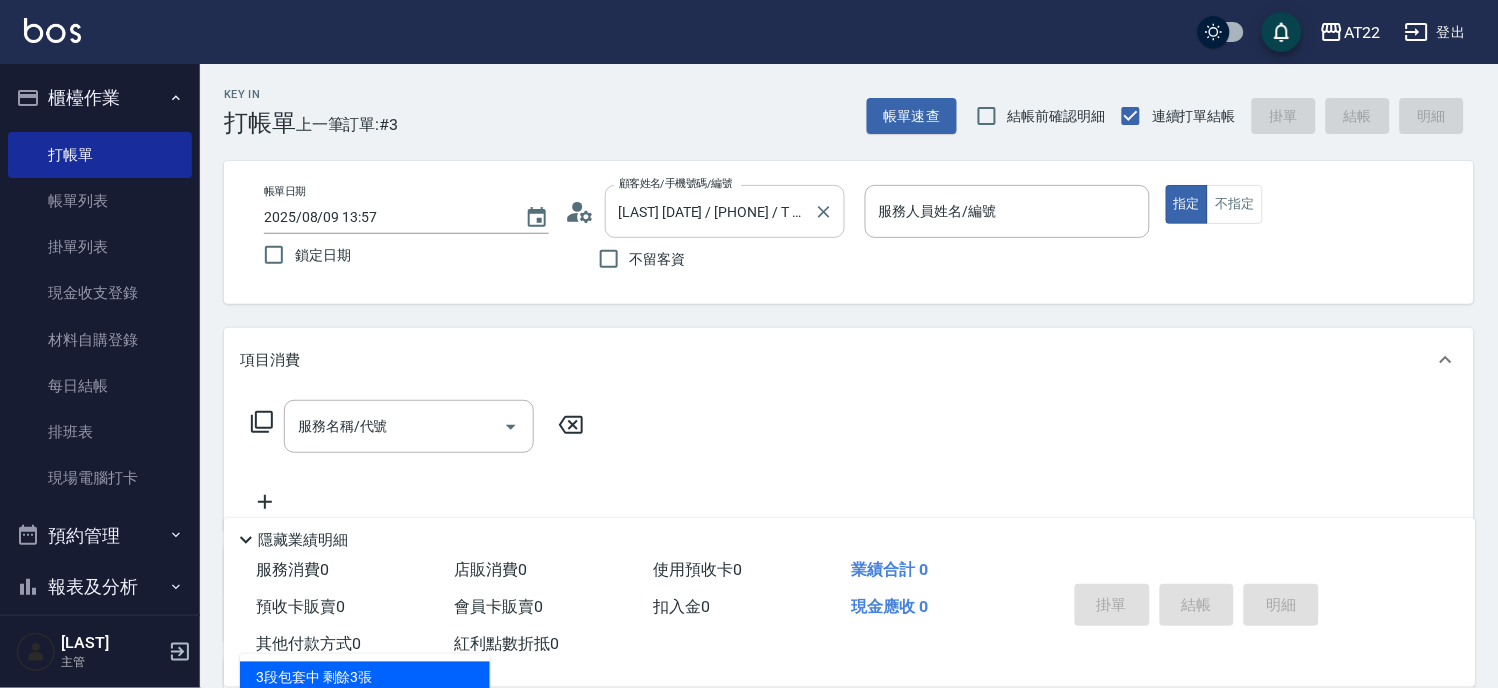 click on "蔡佩軒23.11.20/0939062489/T10234" at bounding box center (710, 211) 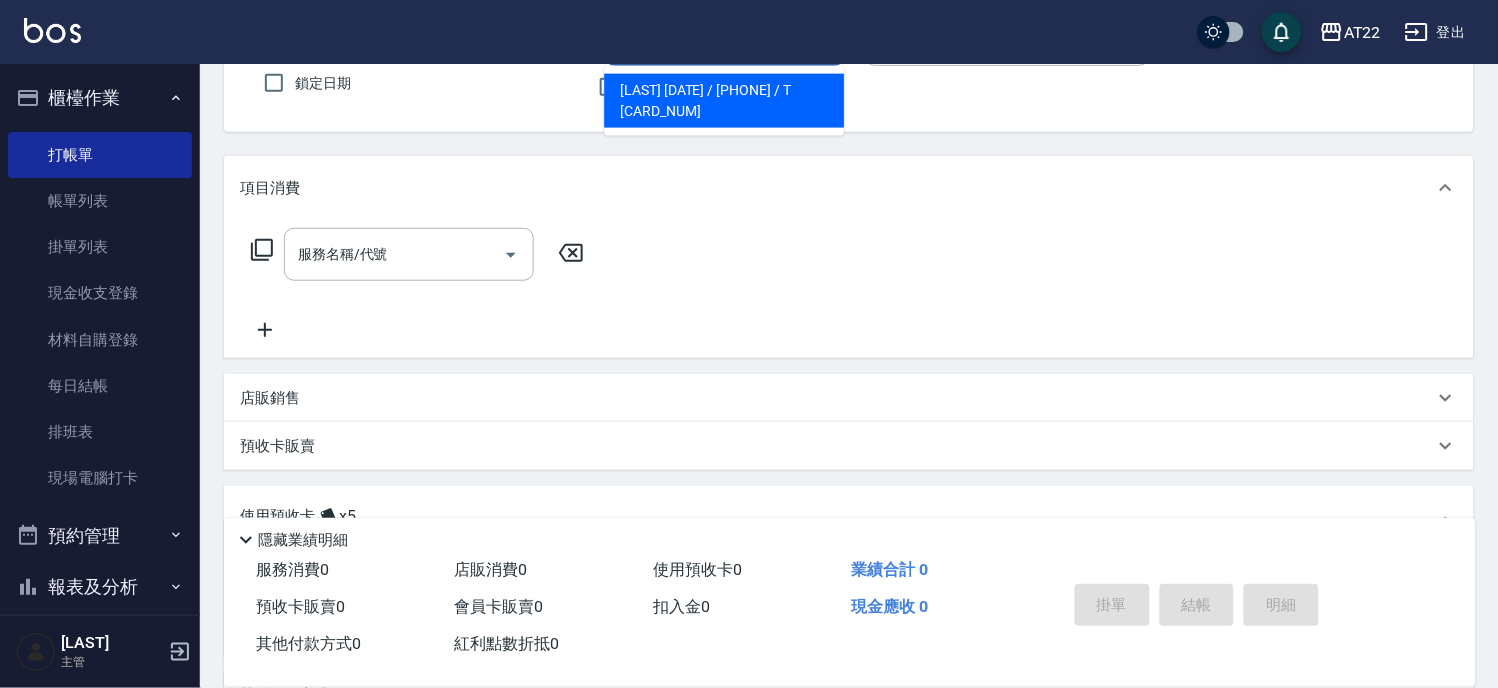 scroll, scrollTop: 222, scrollLeft: 0, axis: vertical 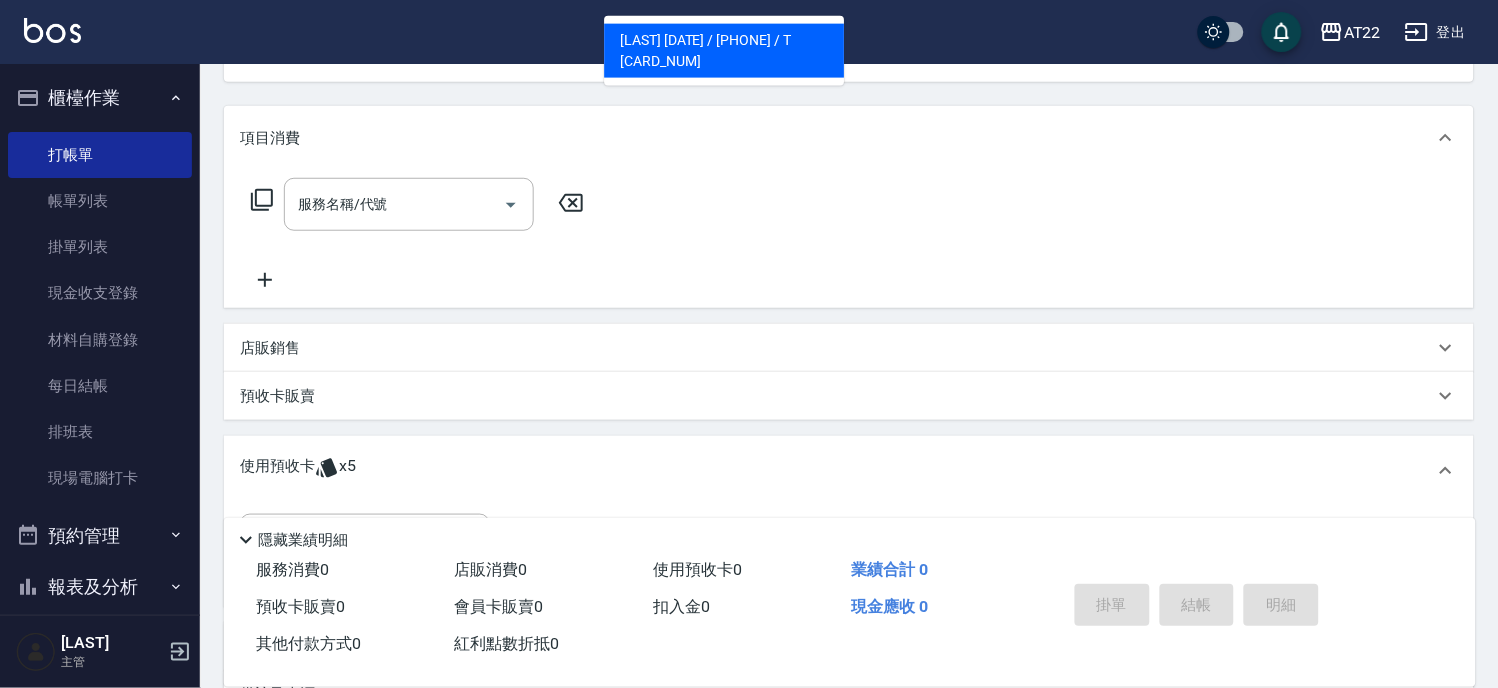 click on "使用預收卡 x5" at bounding box center (837, 471) 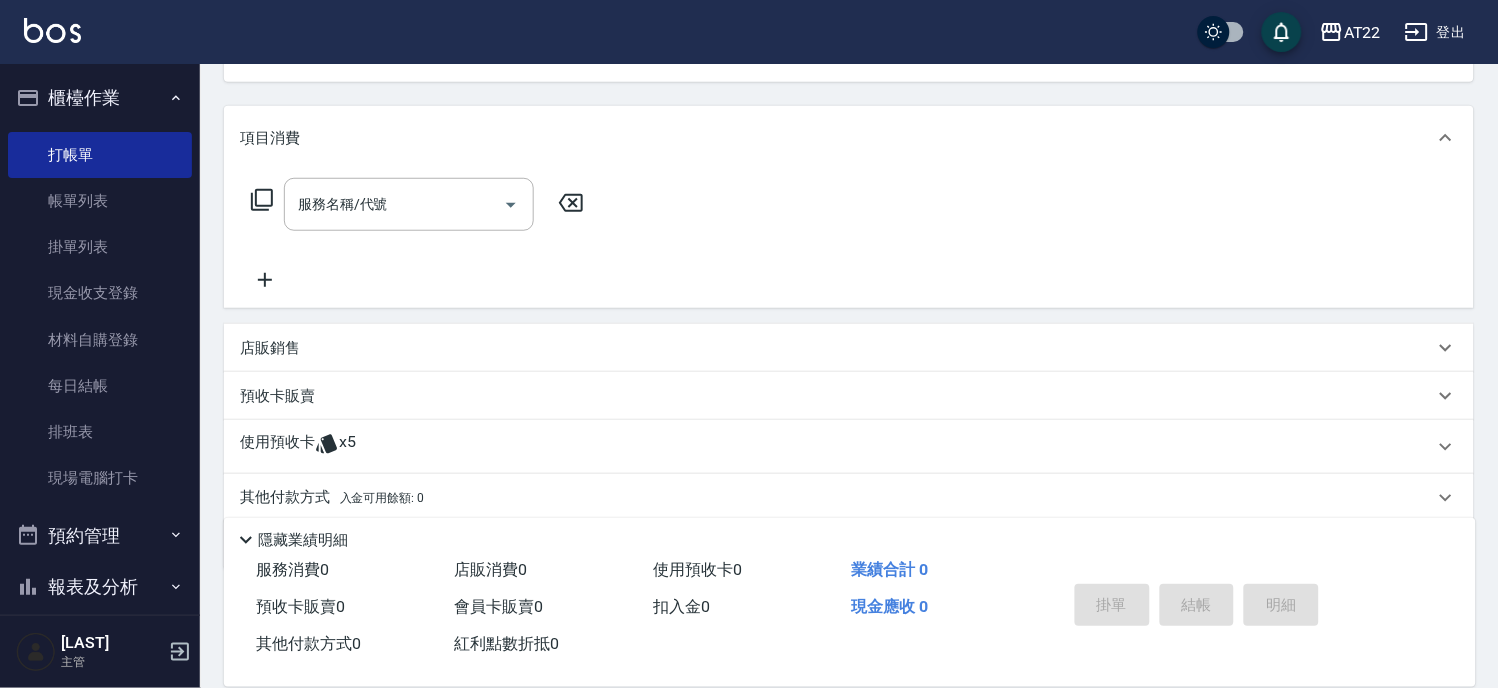 scroll, scrollTop: 292, scrollLeft: 0, axis: vertical 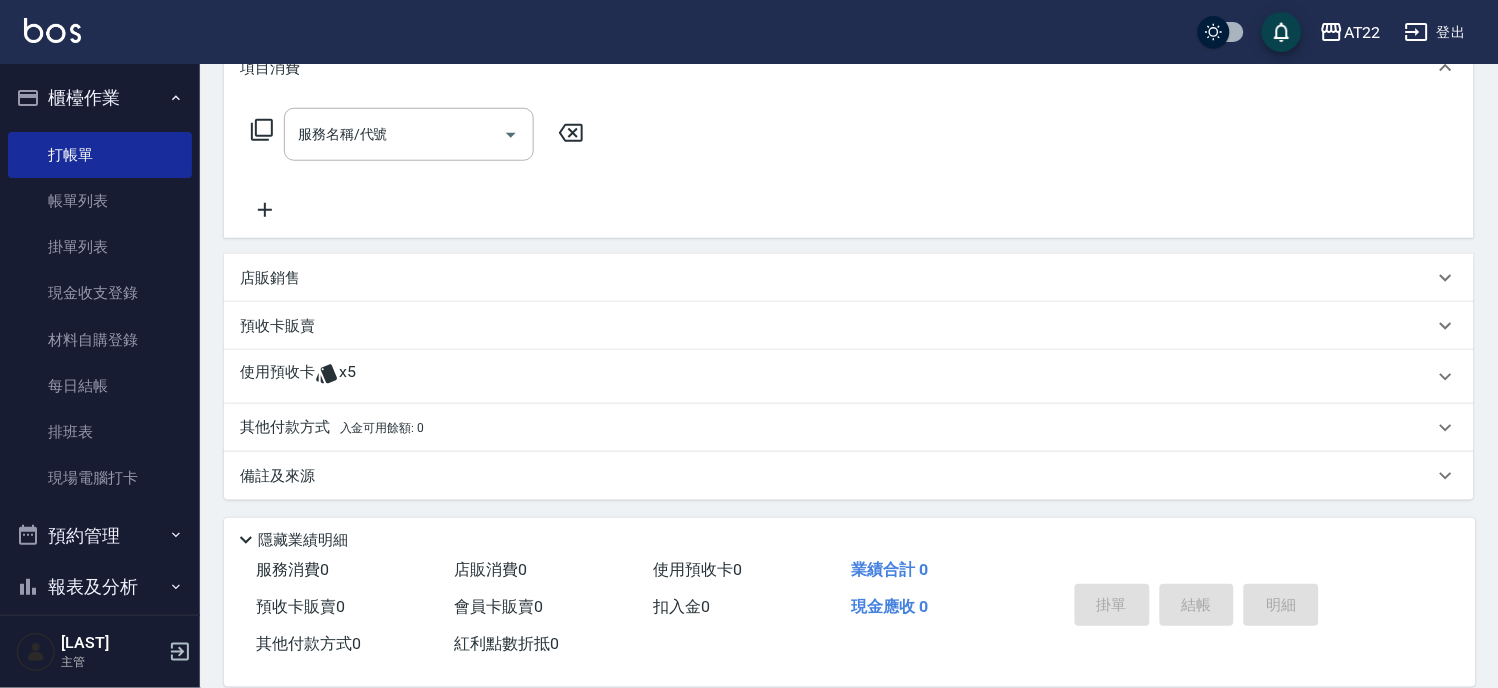 click on "使用預收卡 x5" at bounding box center [837, 377] 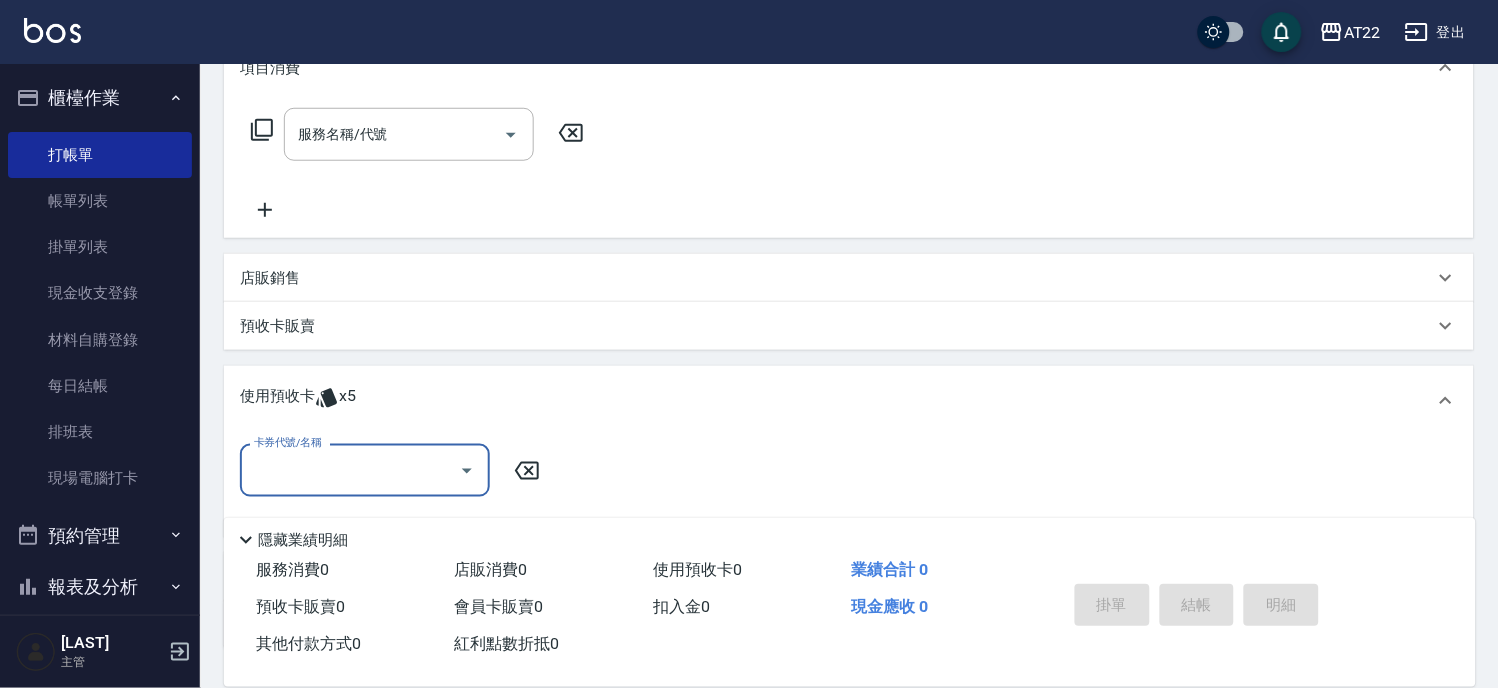 scroll, scrollTop: 0, scrollLeft: 0, axis: both 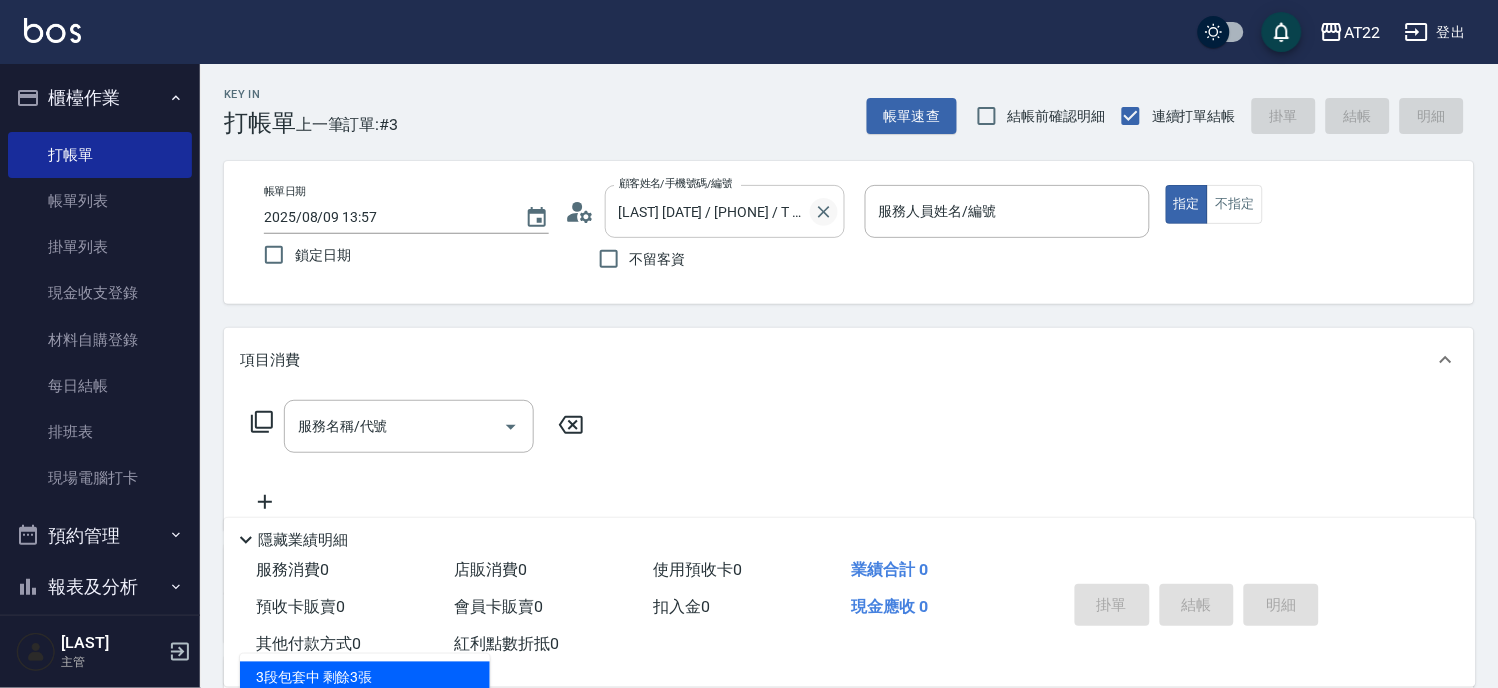 click 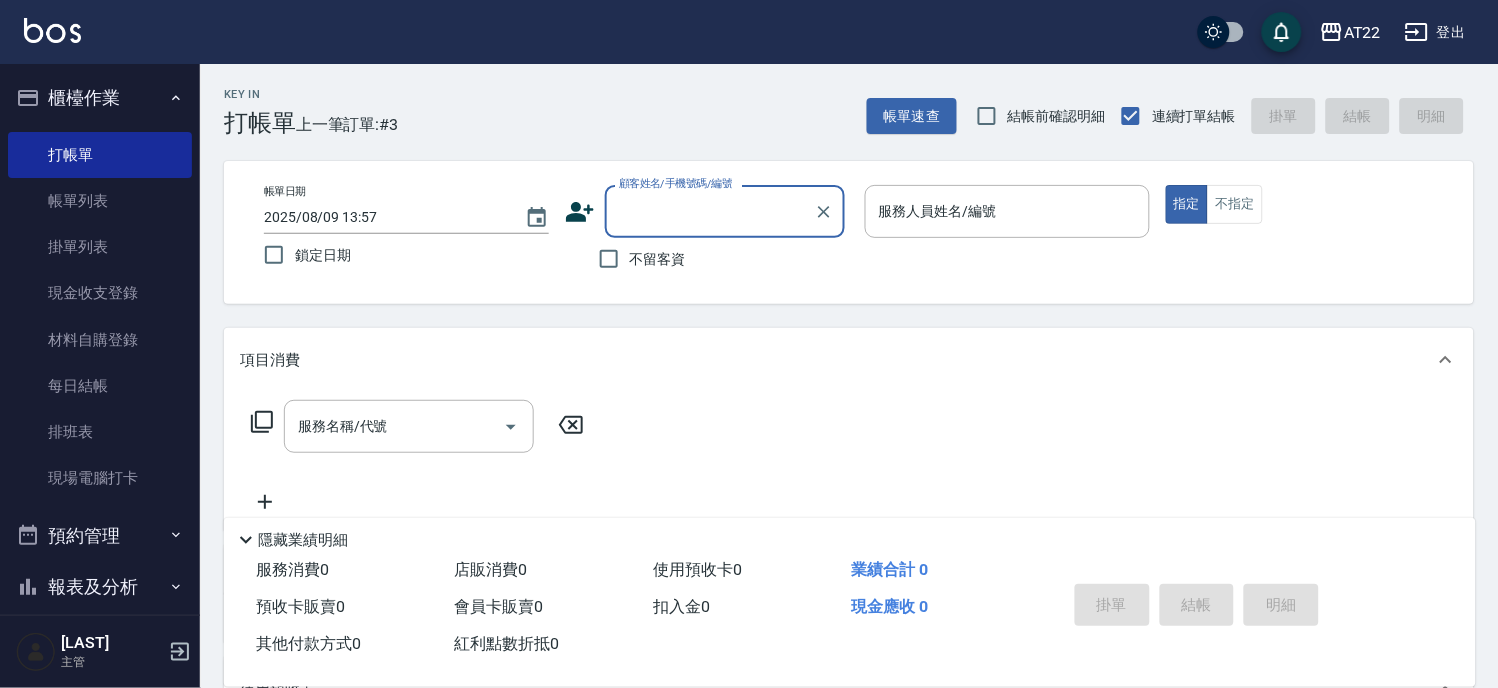 click on "不留客資" at bounding box center [637, 259] 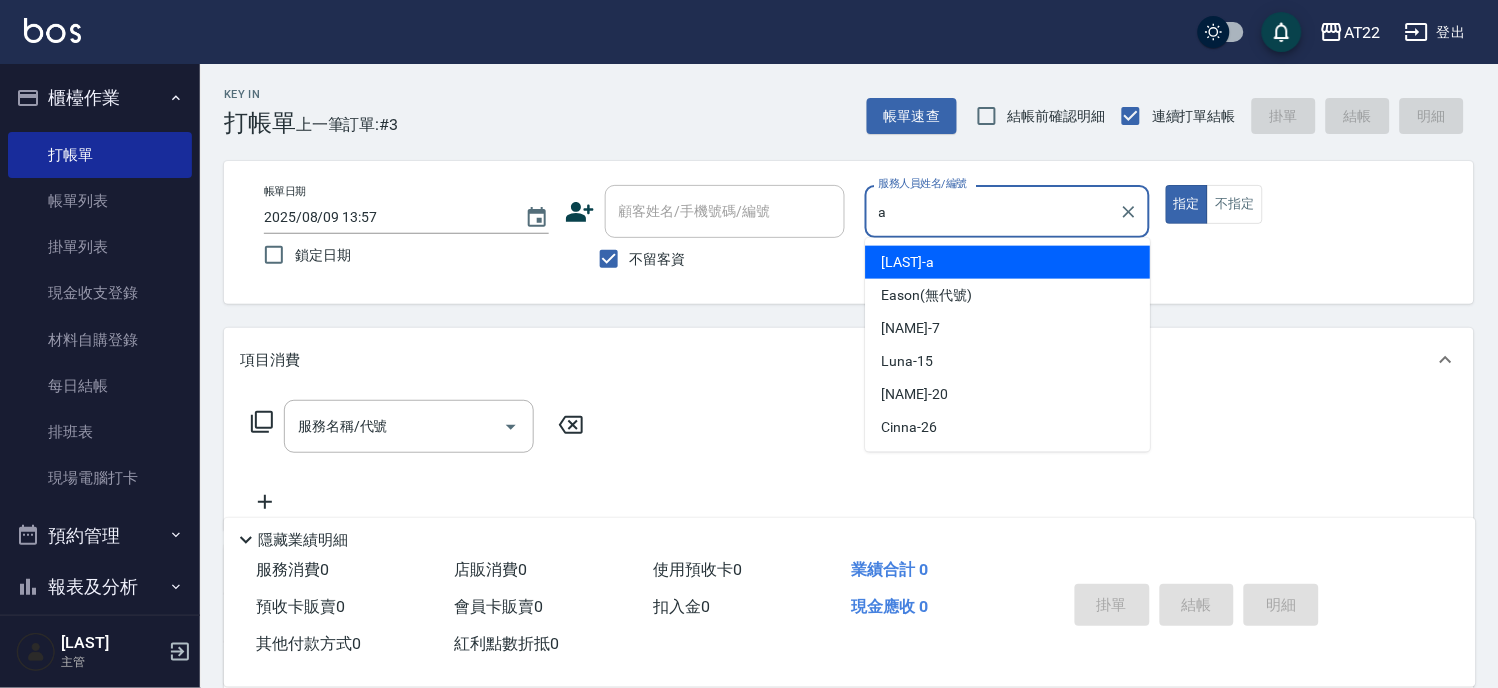 type on "a" 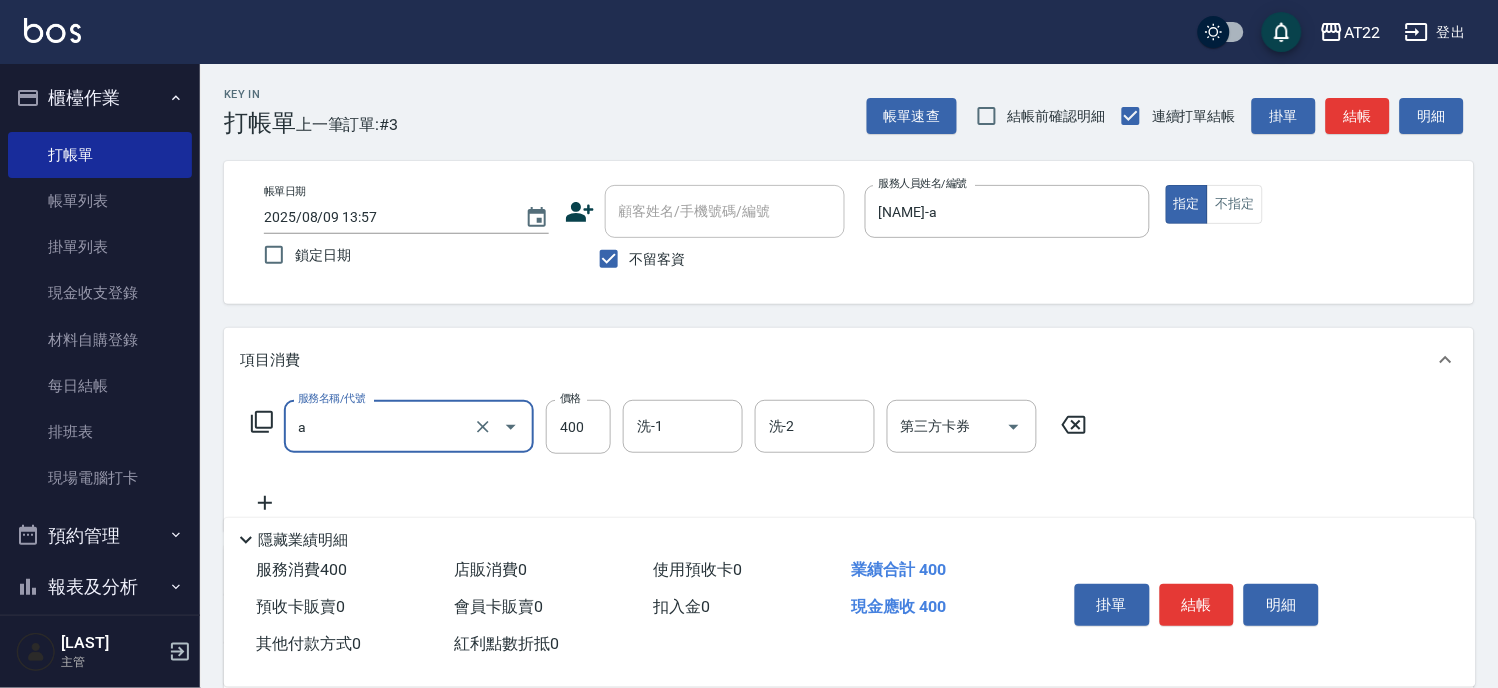type on "ab洗髮(a)" 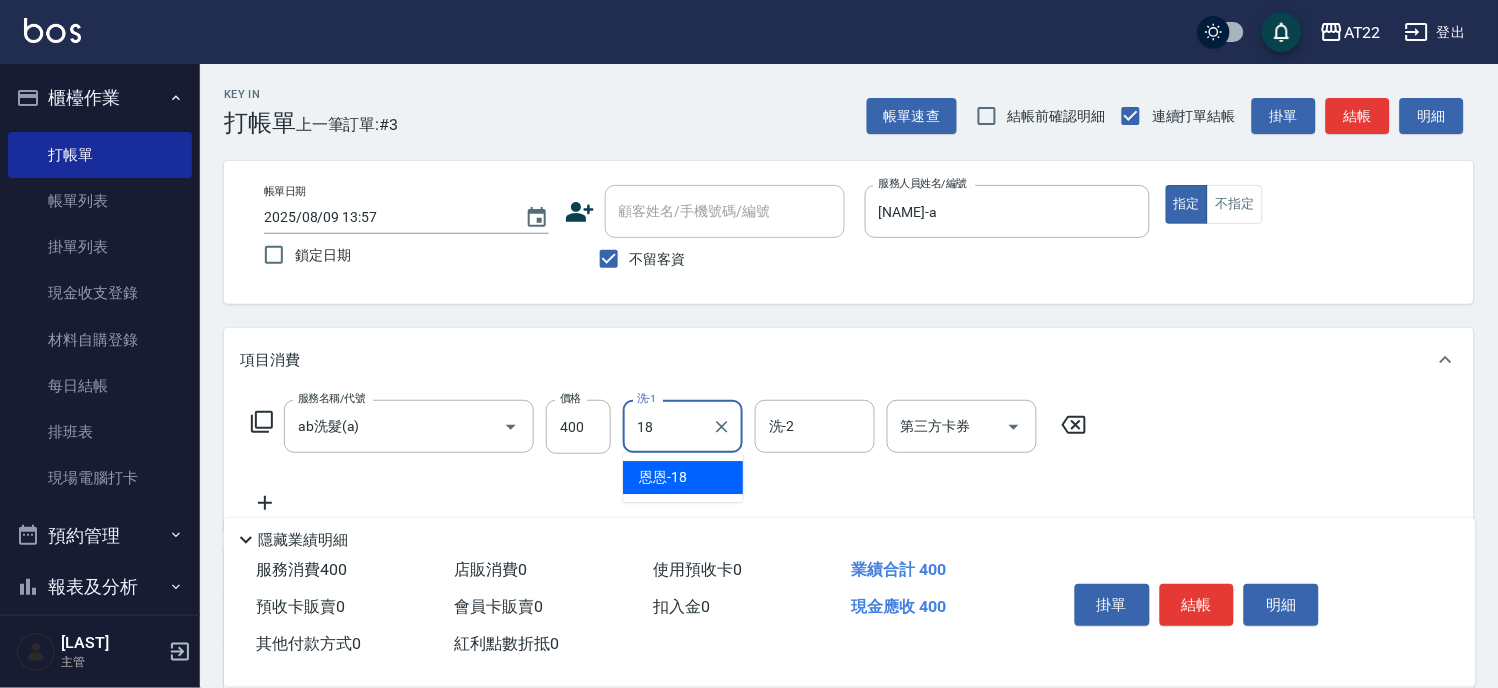 type on "恩恩-18" 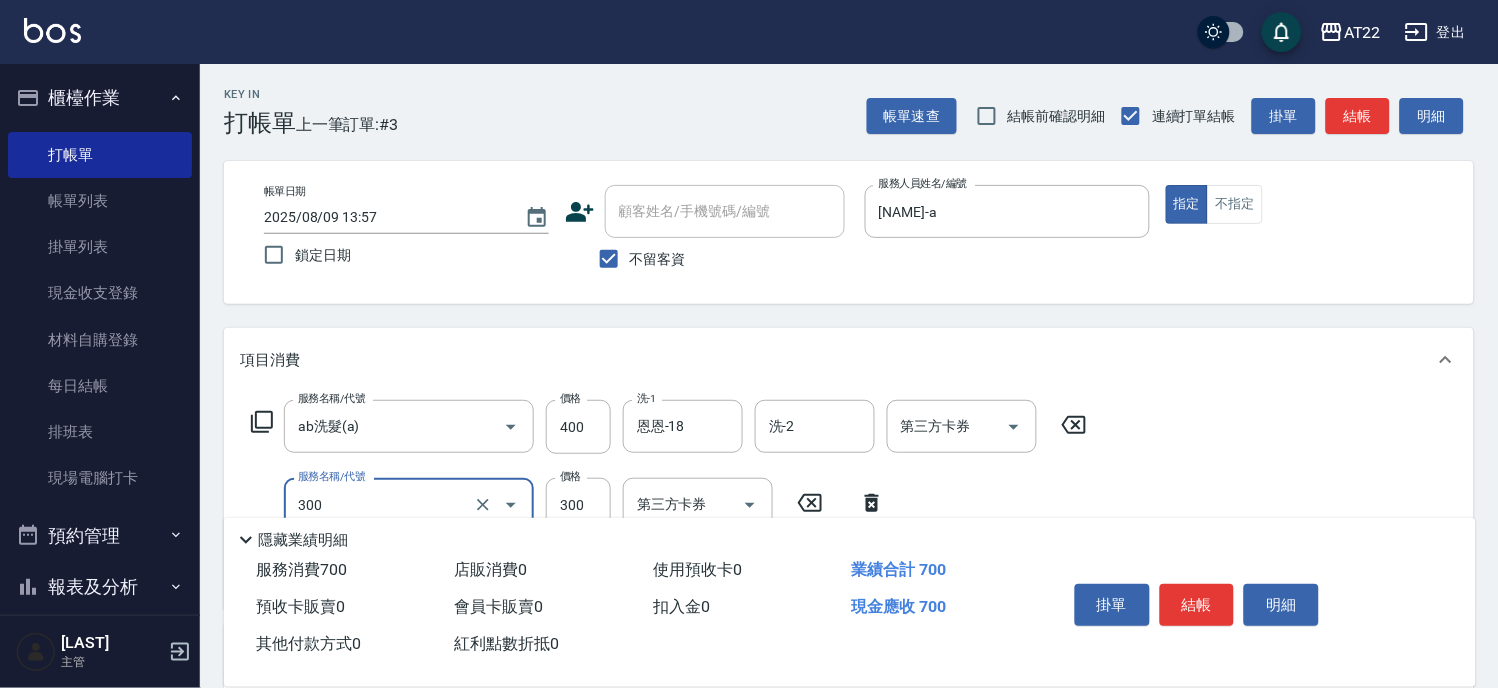 type on "剪髮(300)" 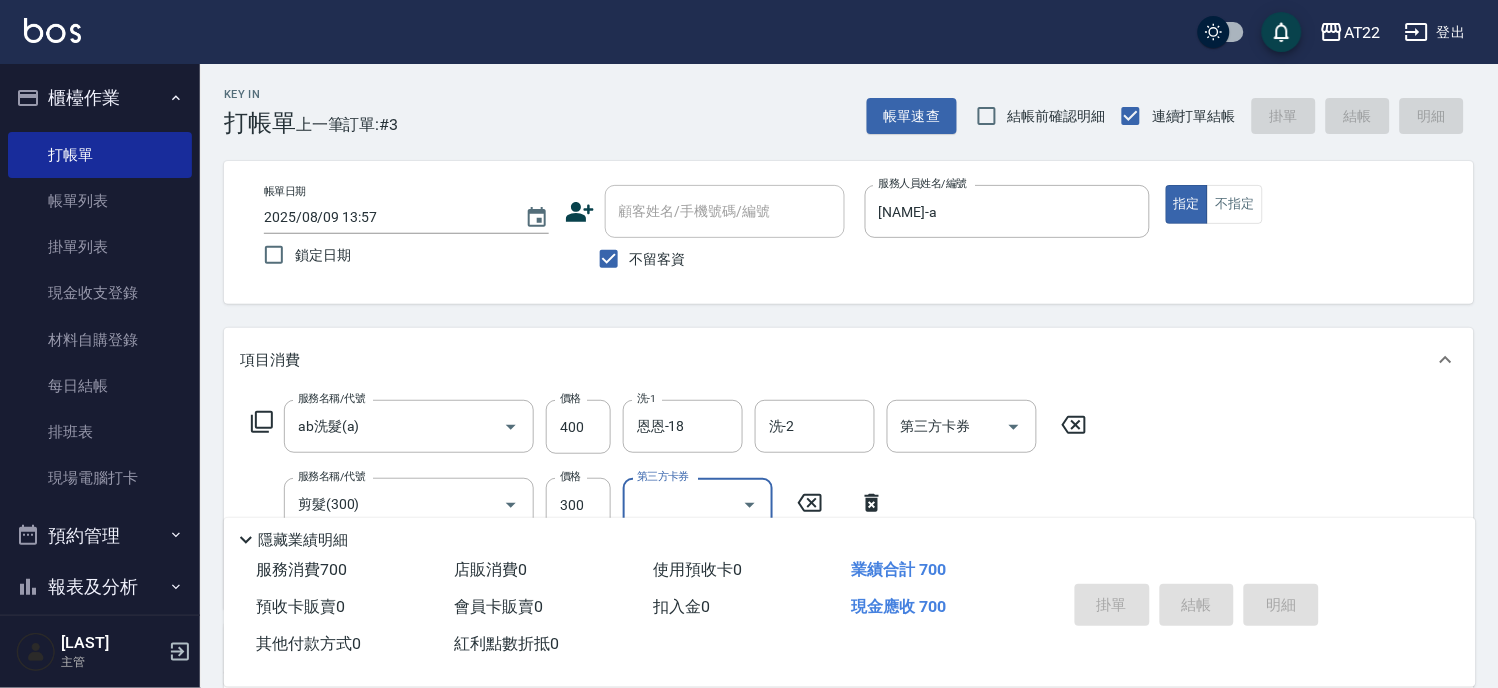 type on "2025/08/09 13:59" 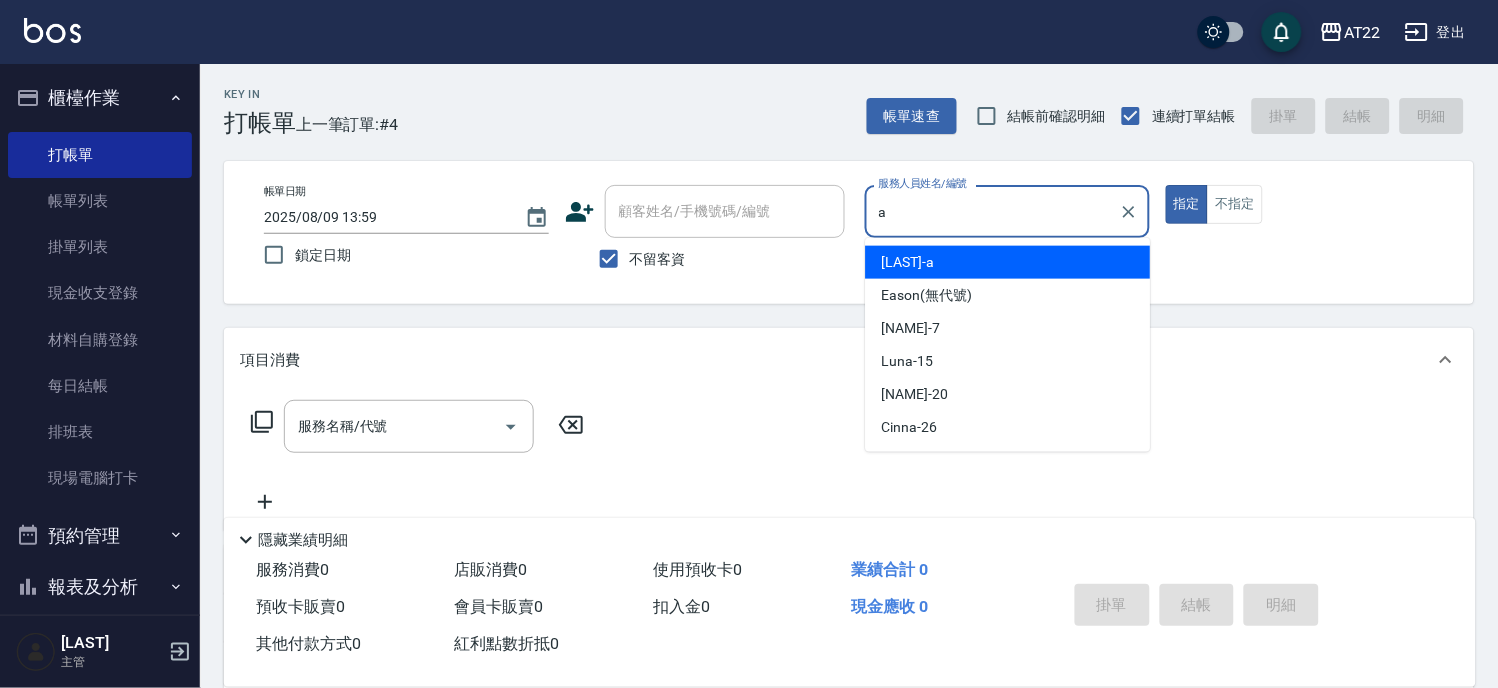 type on "蔡明宏-a" 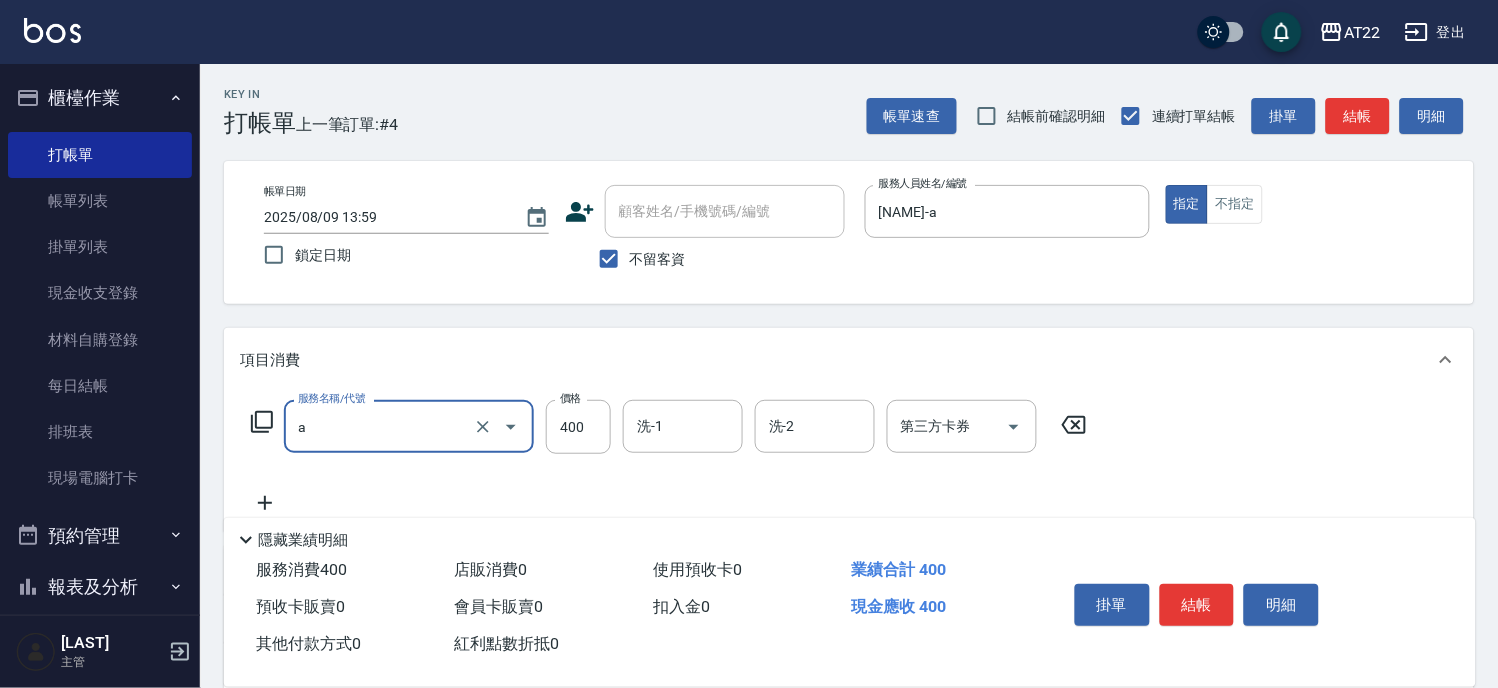 type on "ab洗髮(a)" 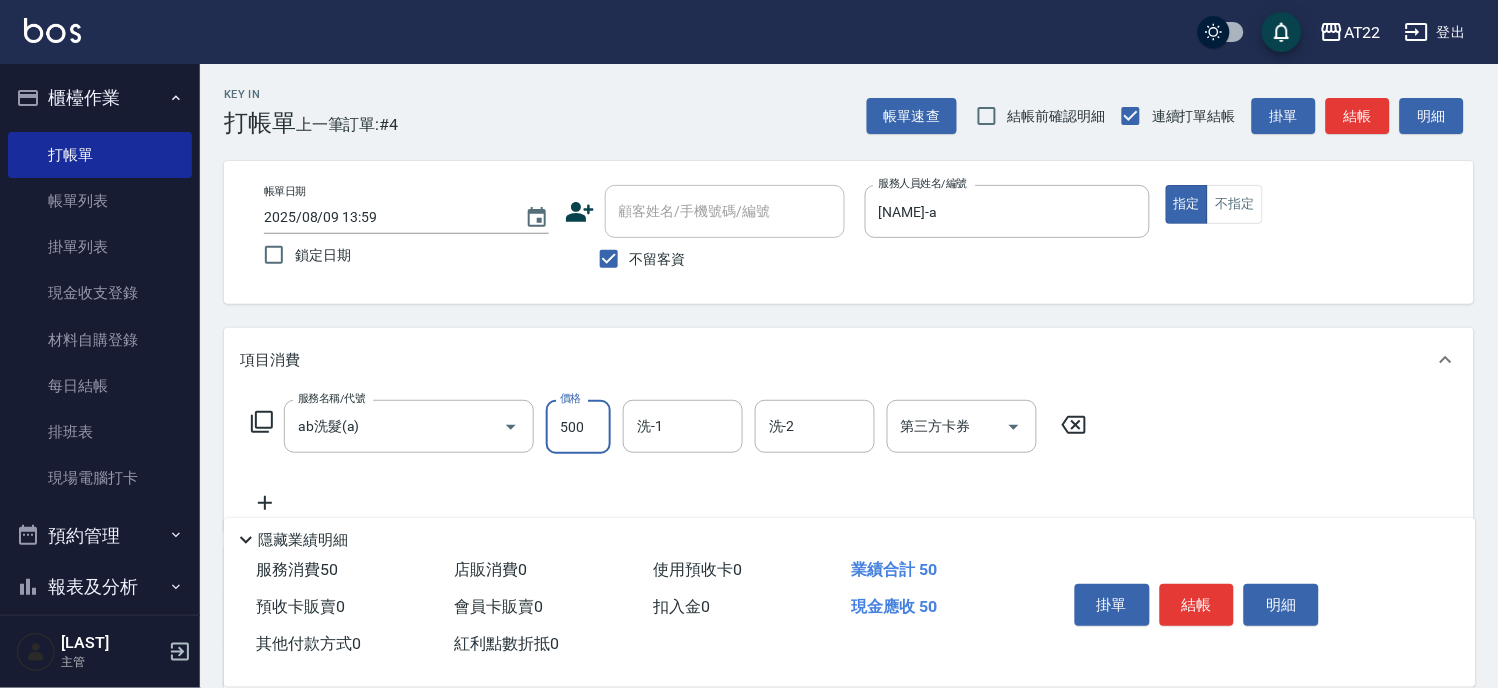 type on "500" 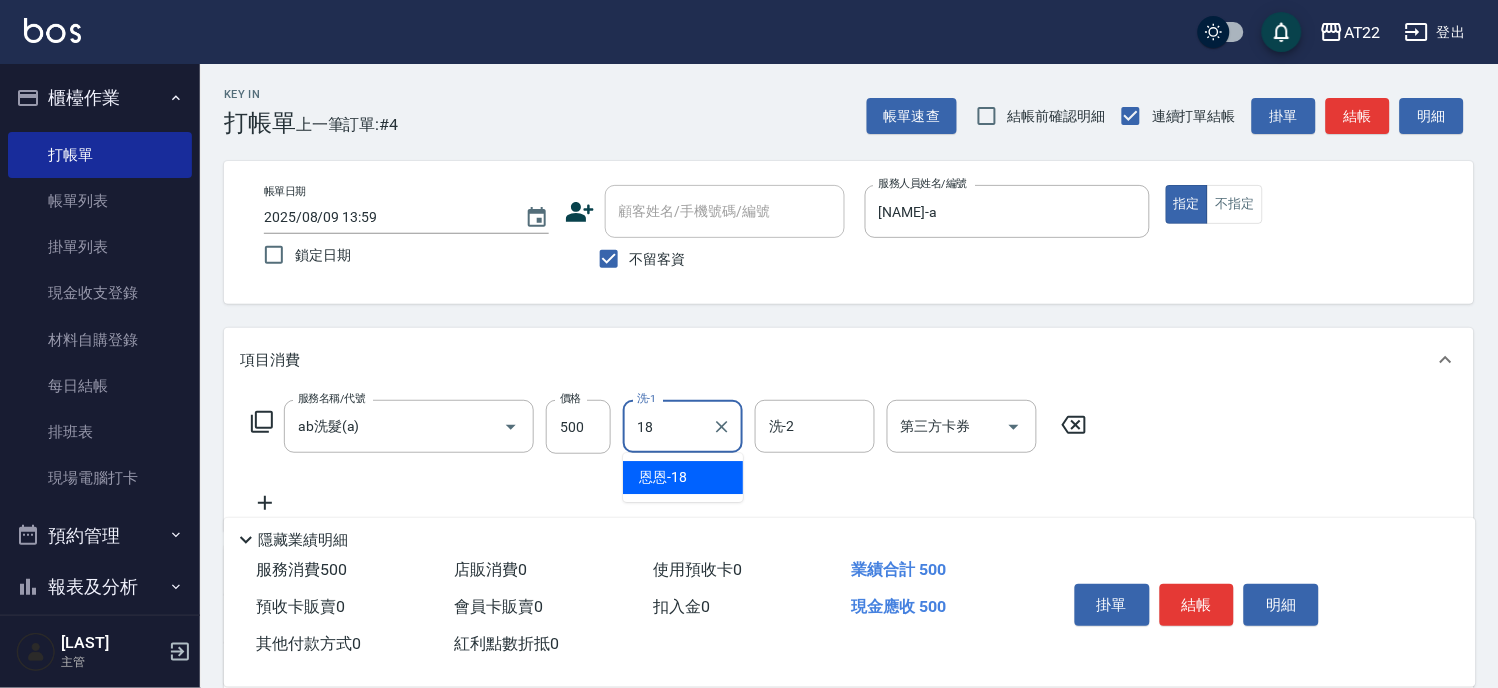 type on "恩恩-18" 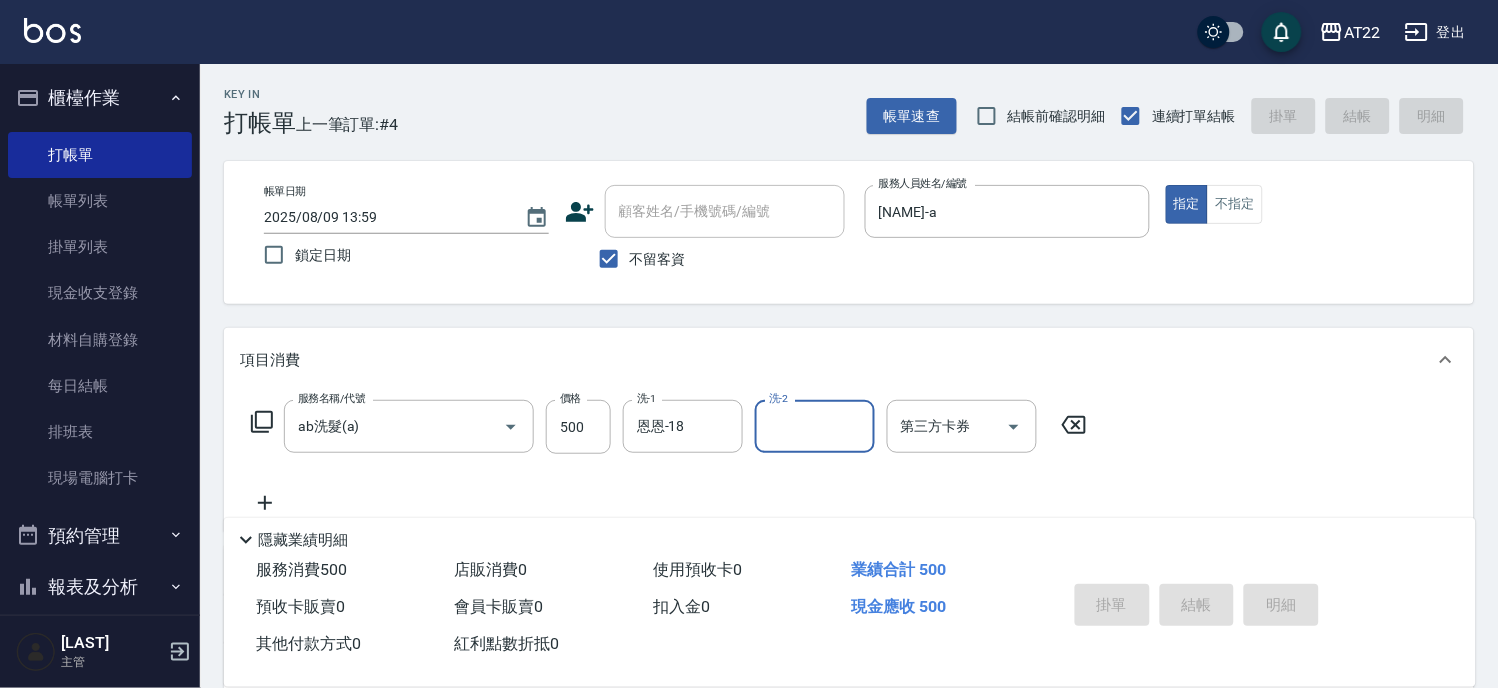 type 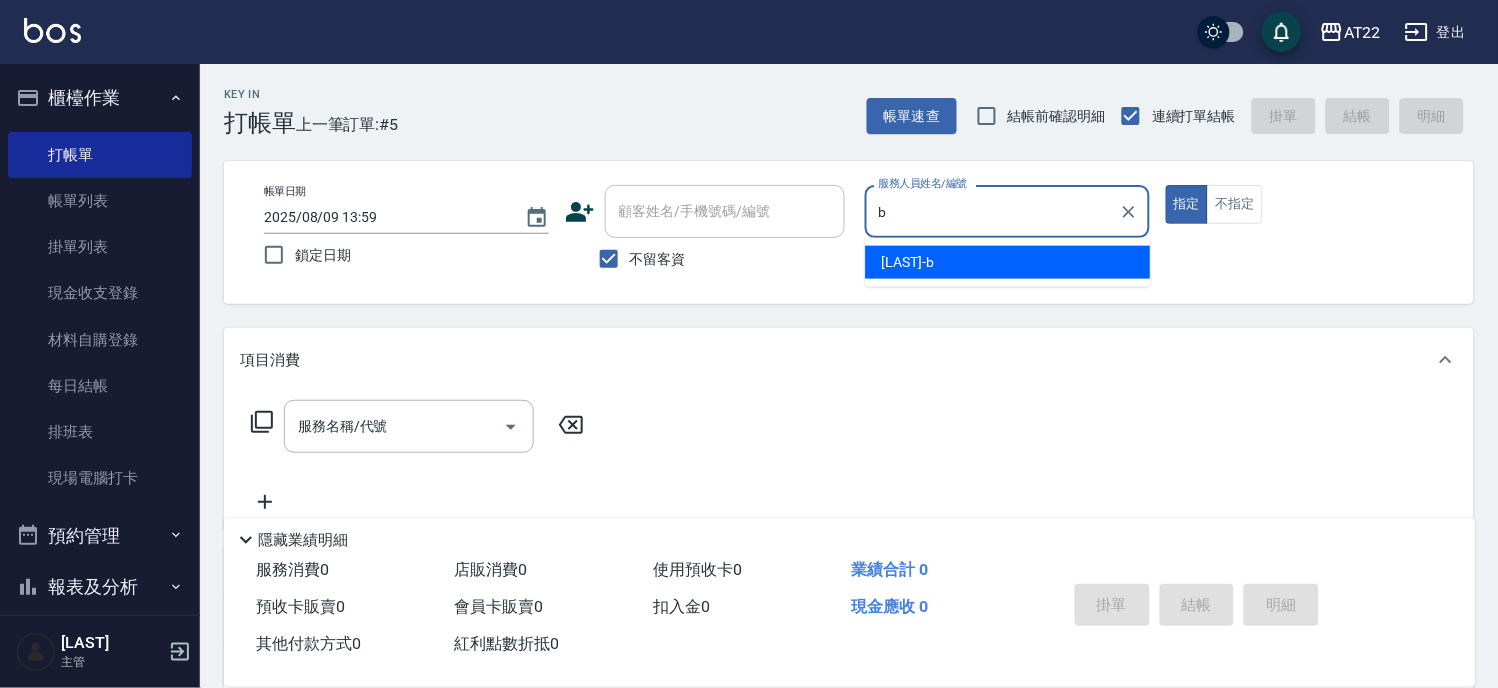 type on "郭怡岑-b" 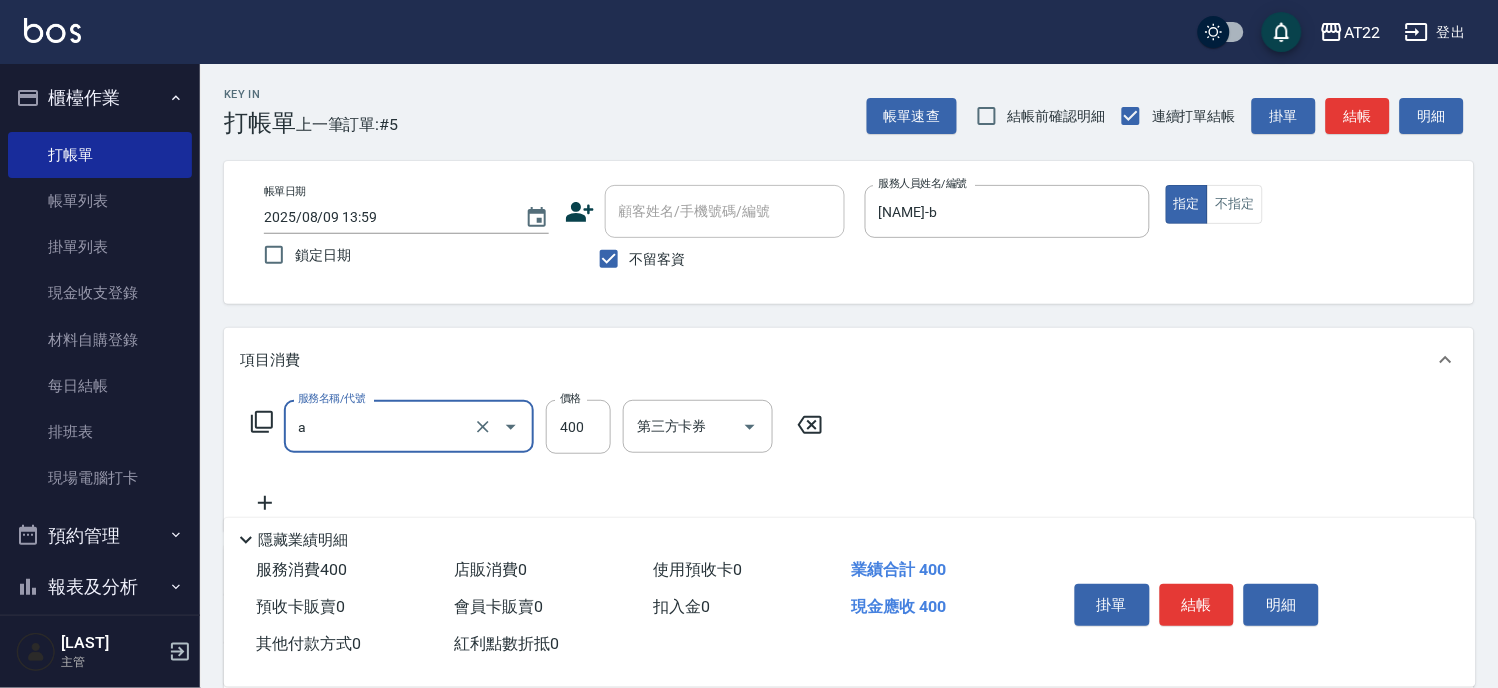 type on "ab洗髮(a)" 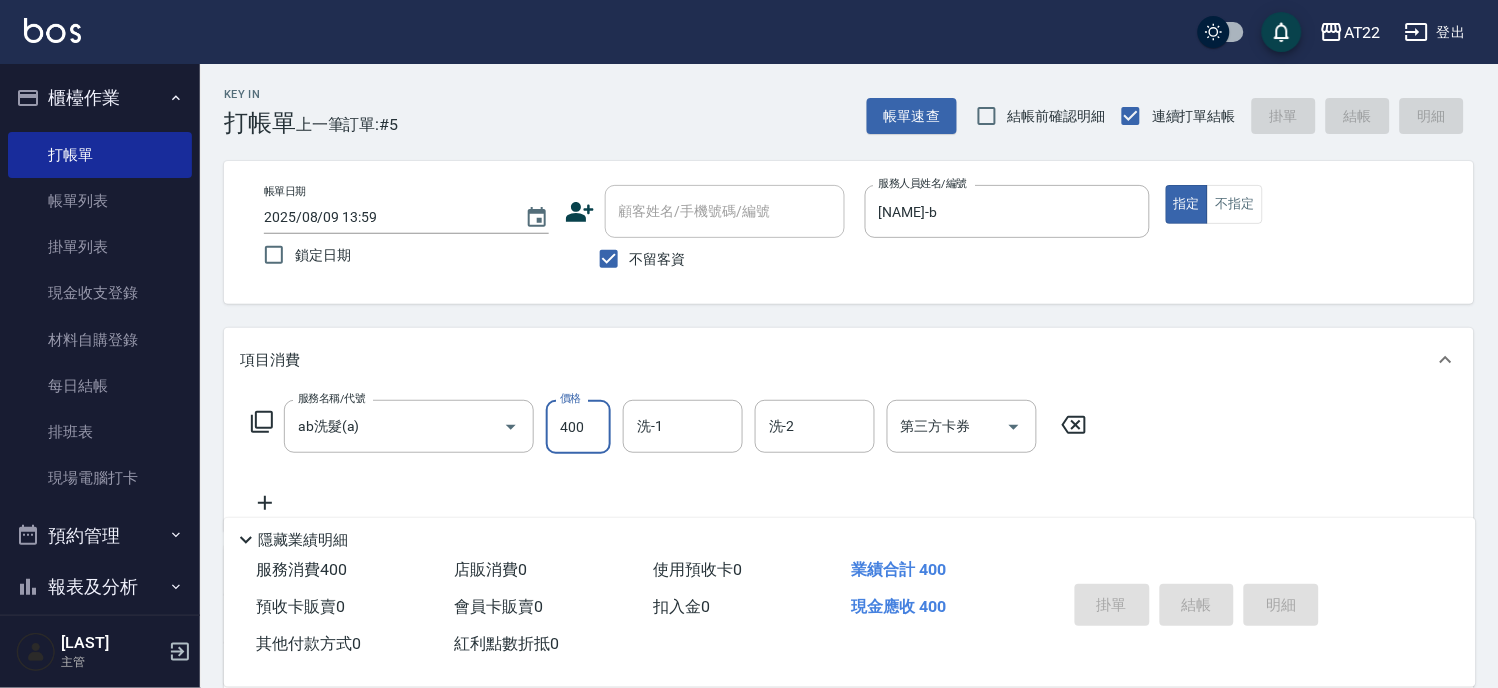 type 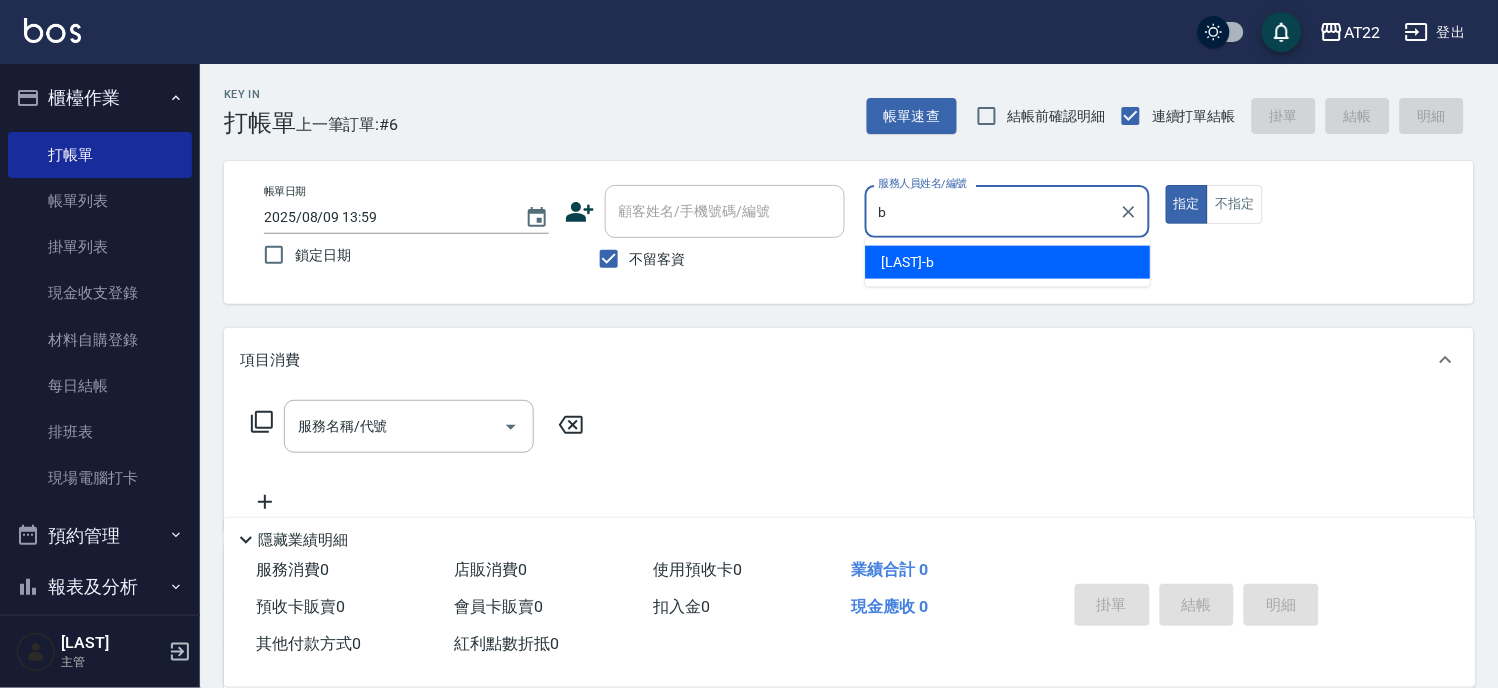 type on "郭怡岑-b" 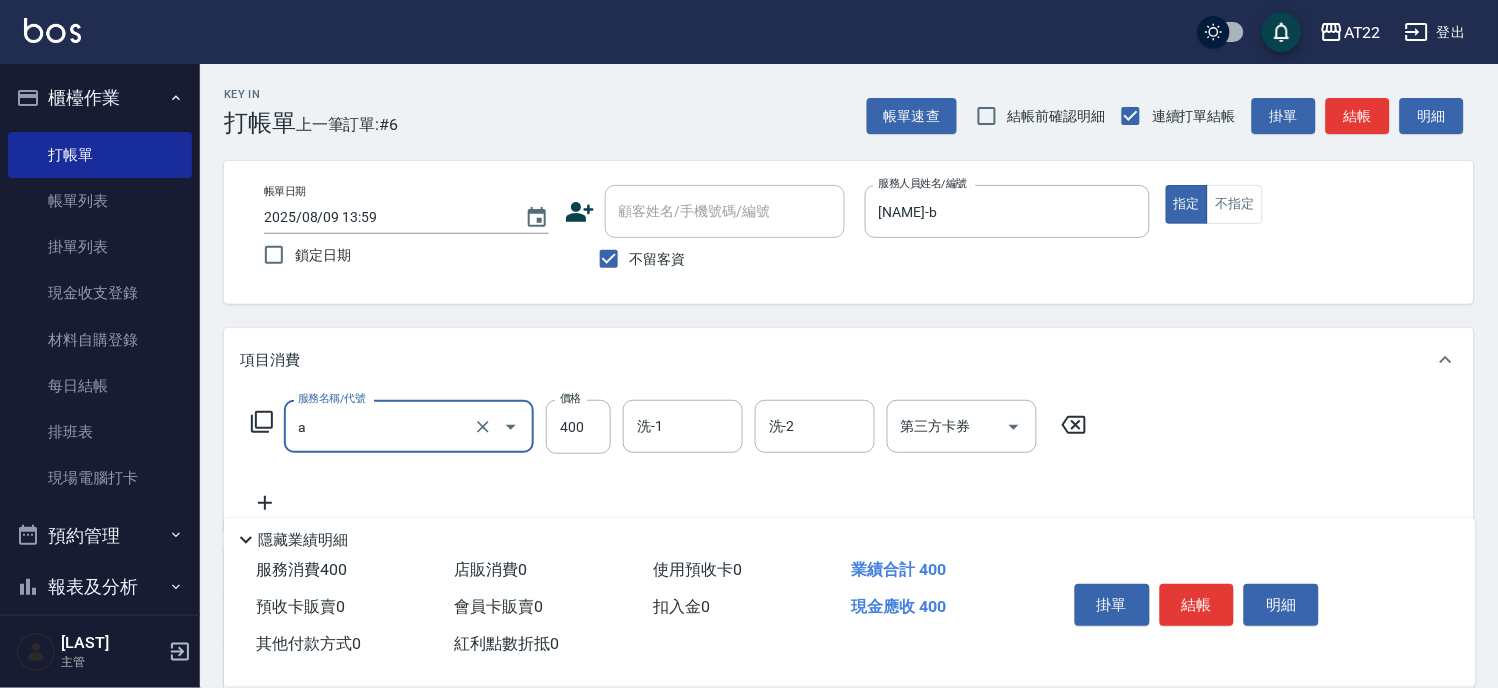 type on "ab洗髮(a)" 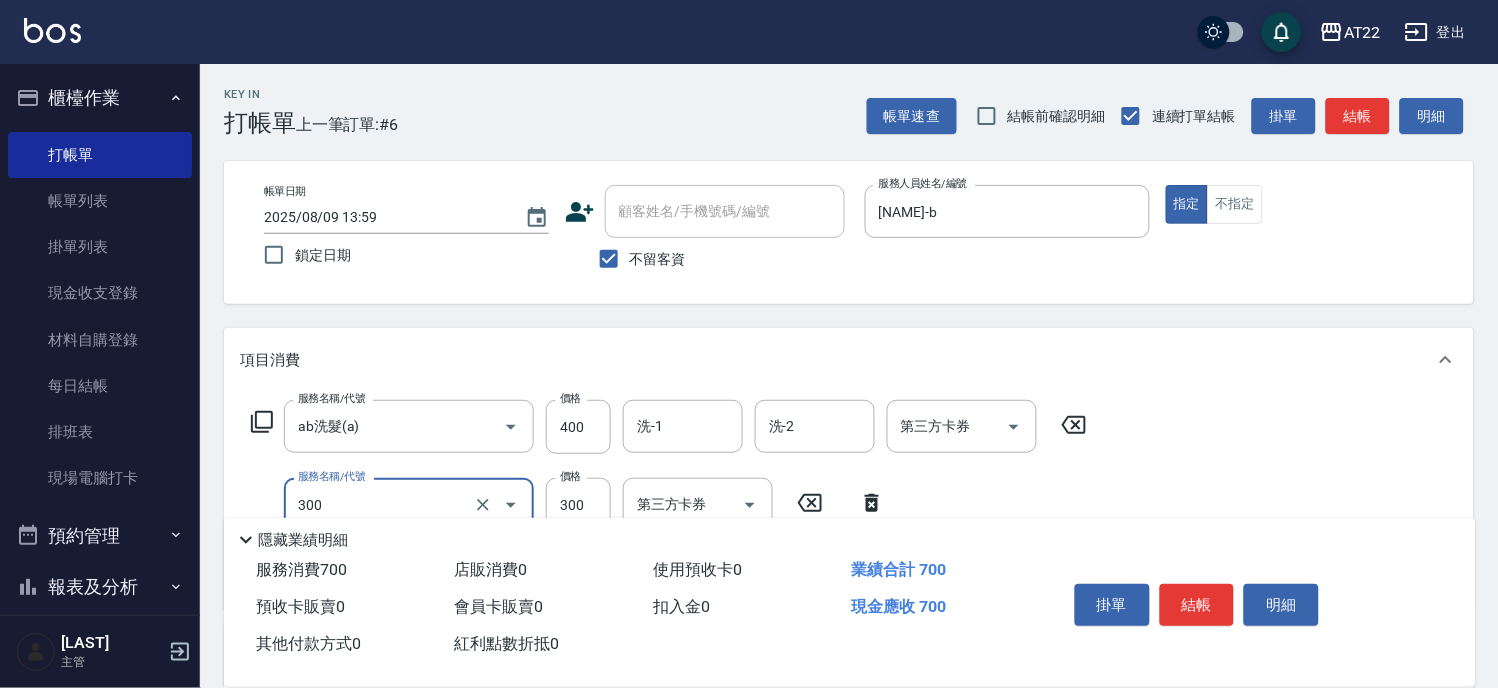 type on "剪髮(300)" 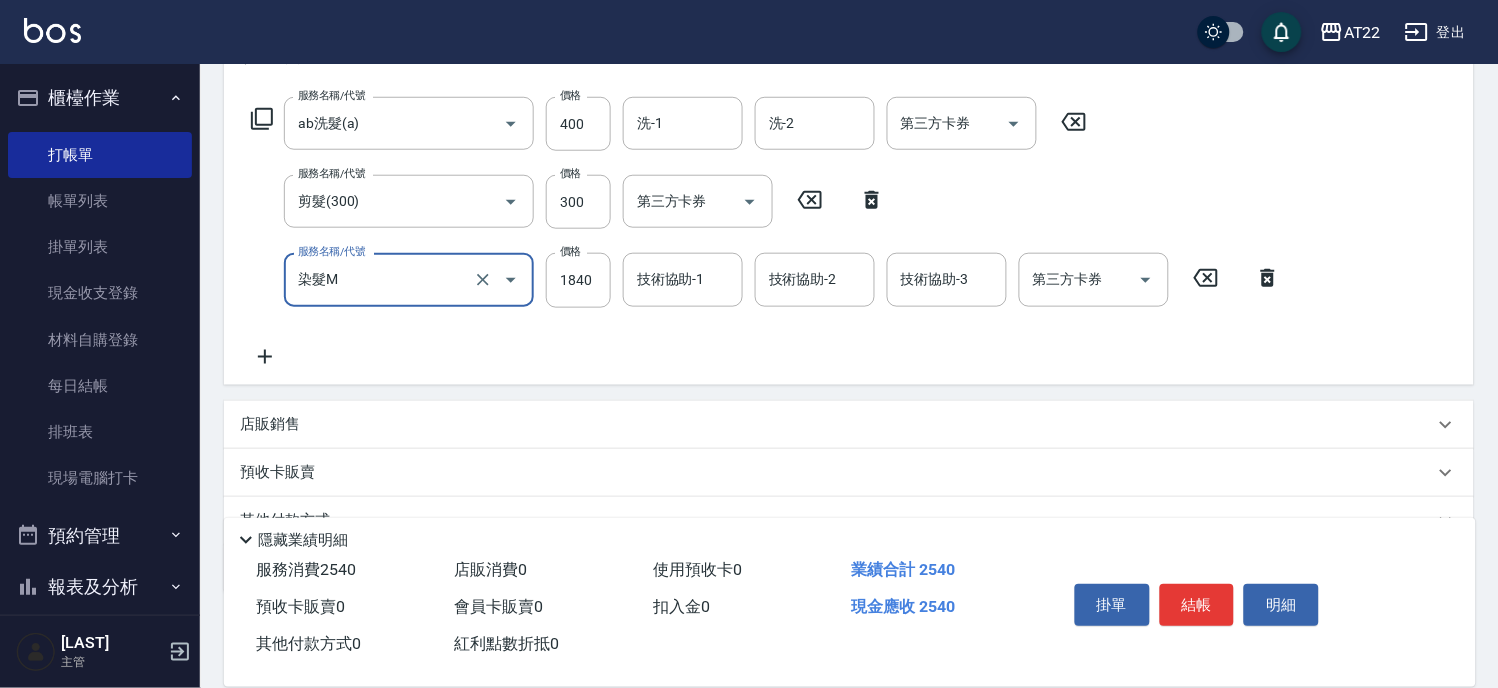 scroll, scrollTop: 173, scrollLeft: 0, axis: vertical 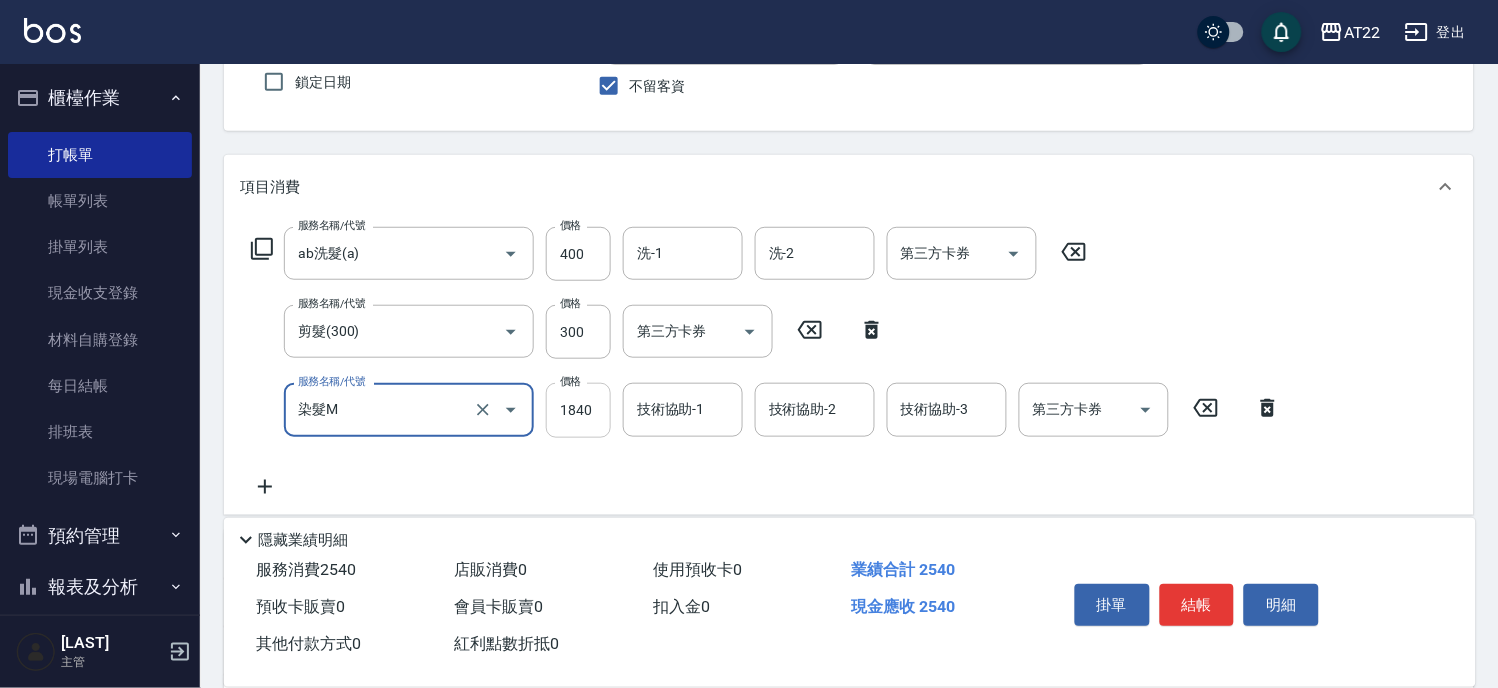 type on "染髮M" 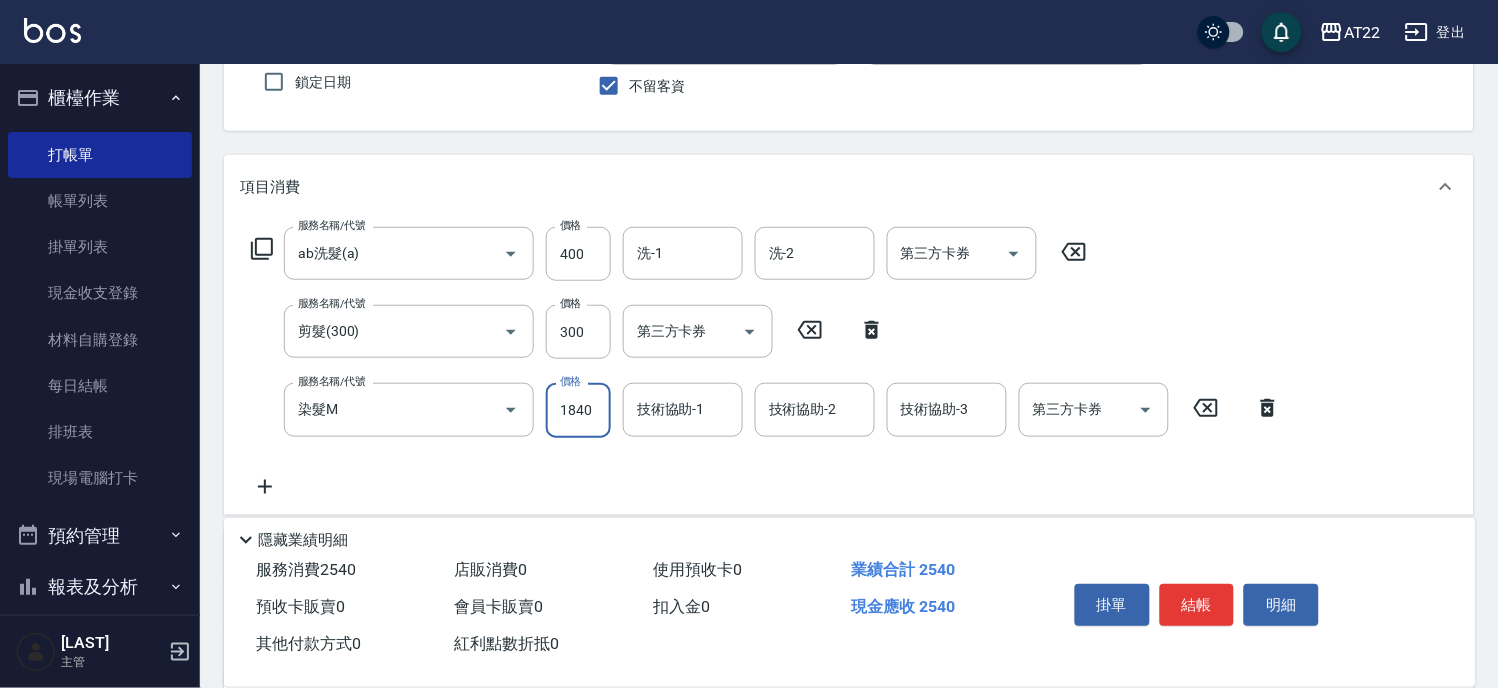click on "1840" at bounding box center (578, 410) 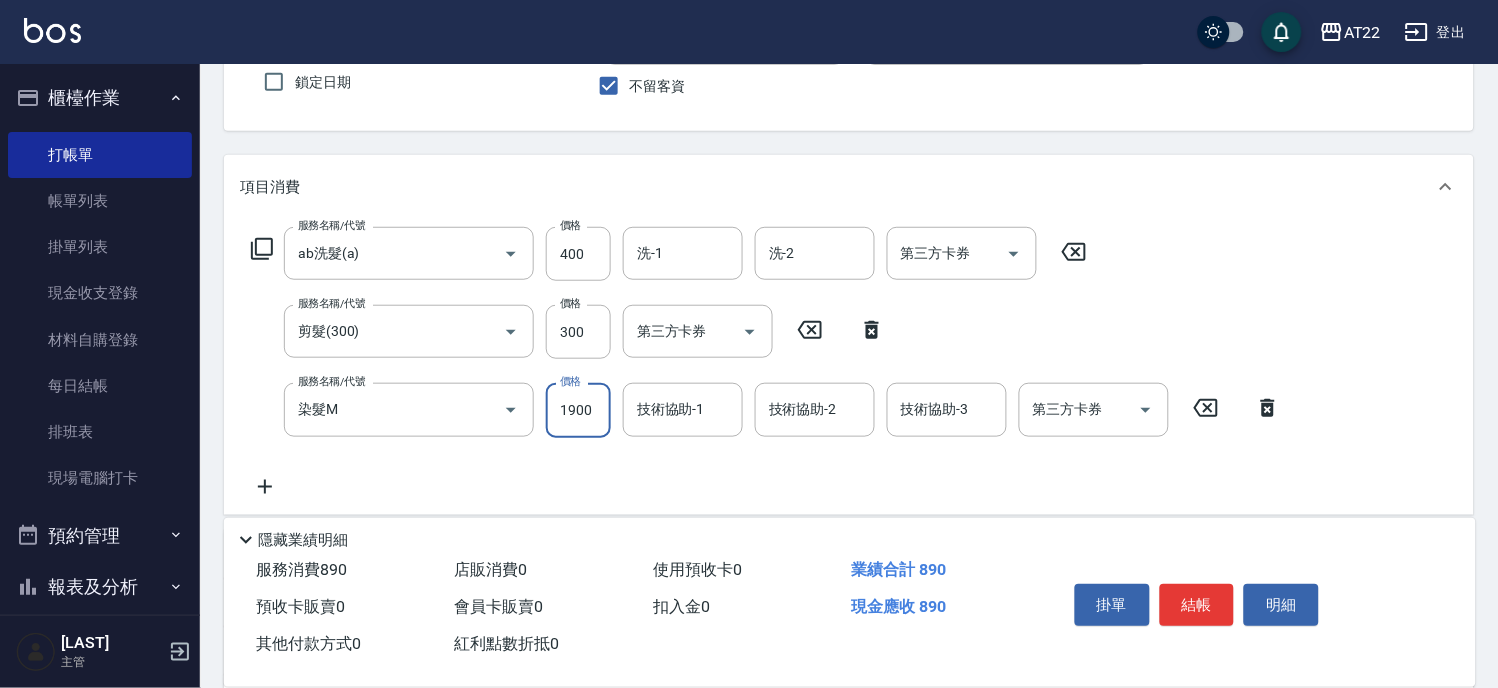 type on "1900" 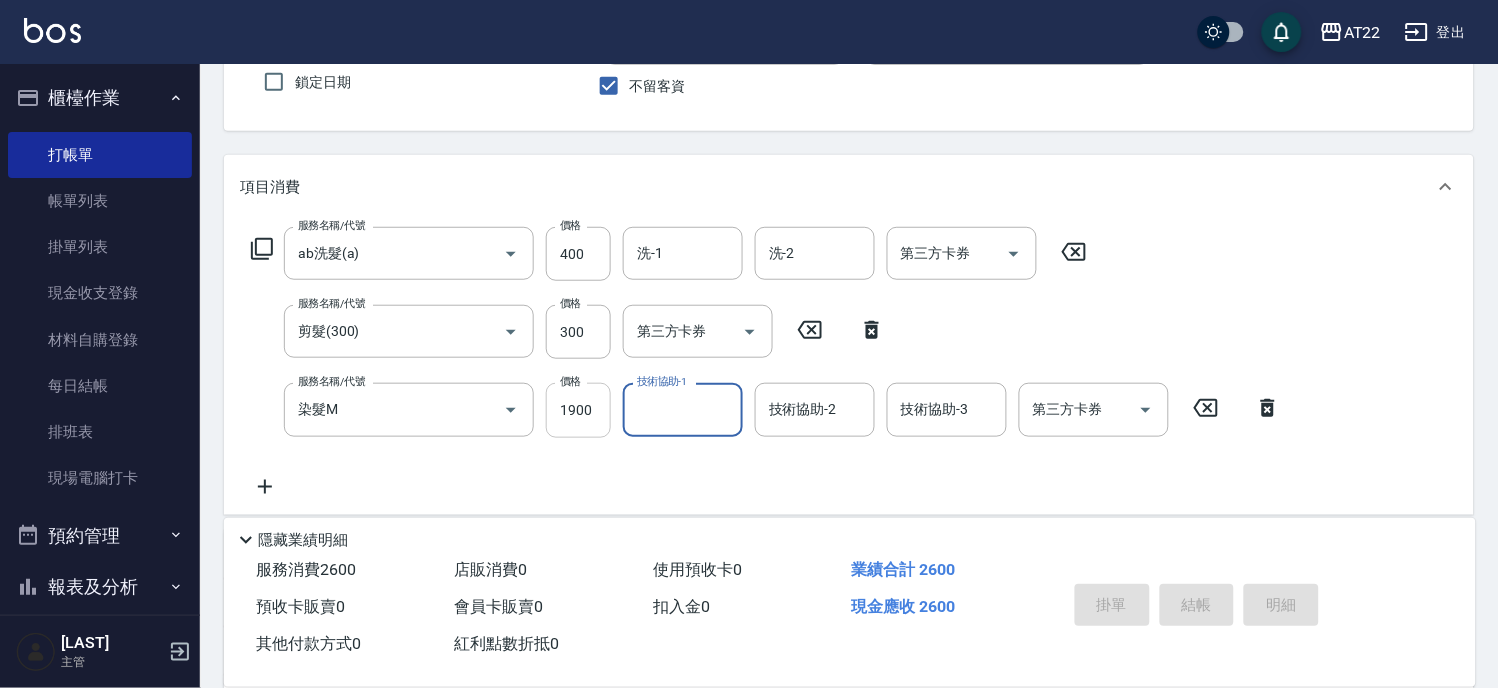 type on "2025/08/09 14:00" 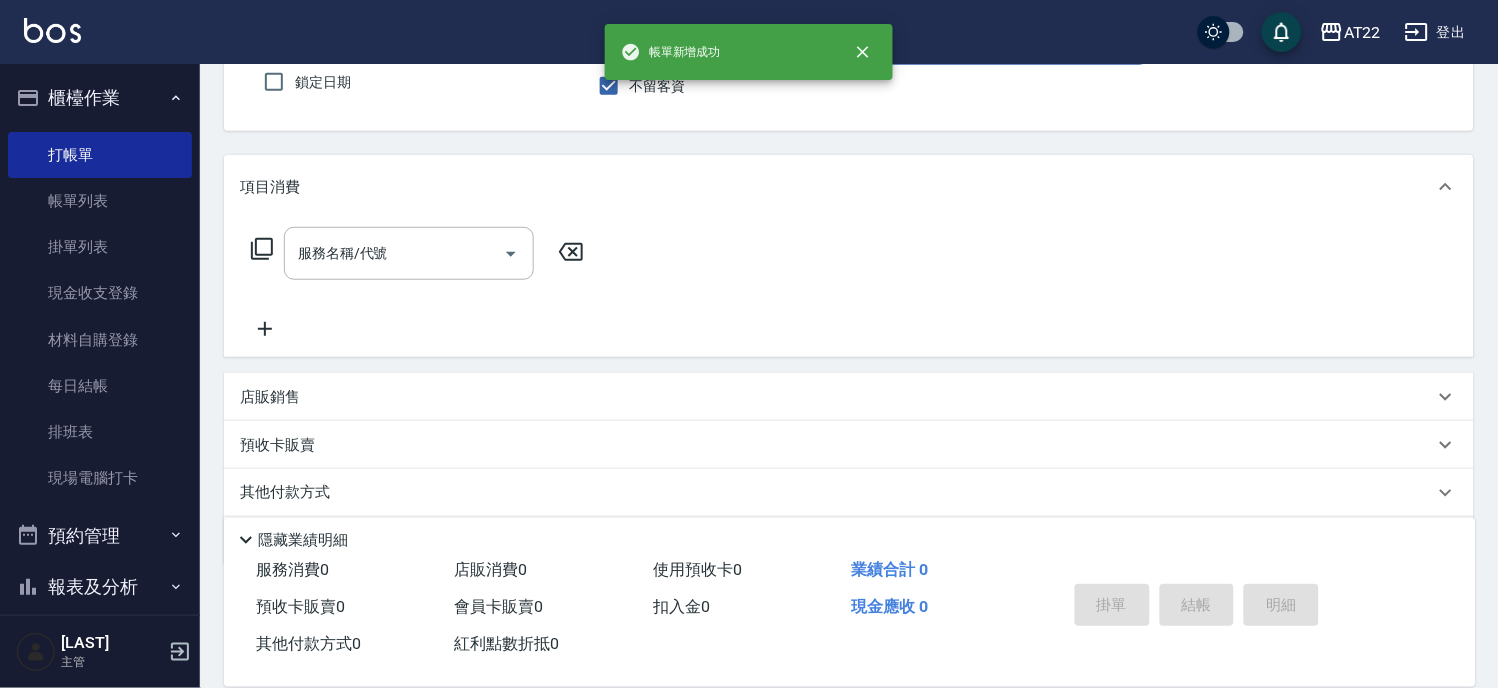 scroll, scrollTop: 0, scrollLeft: 0, axis: both 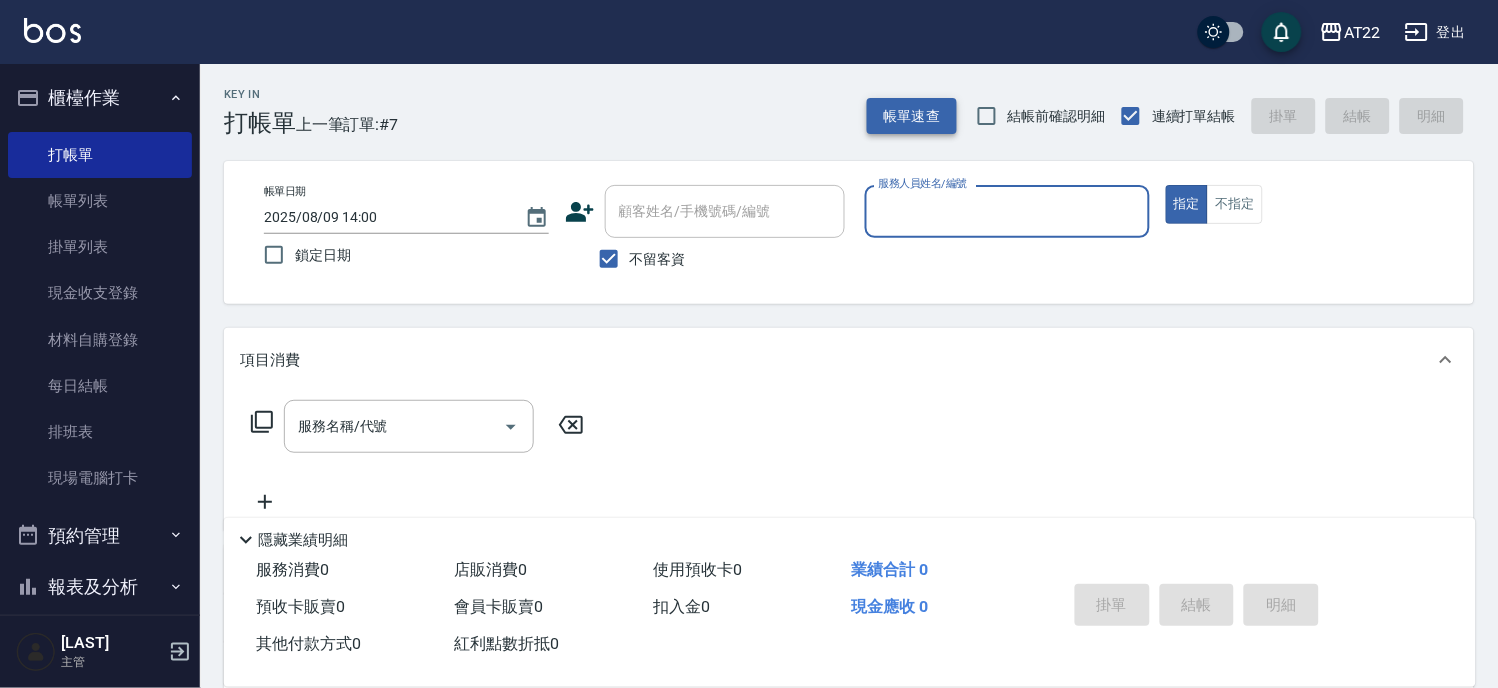 click on "帳單速查" at bounding box center [912, 116] 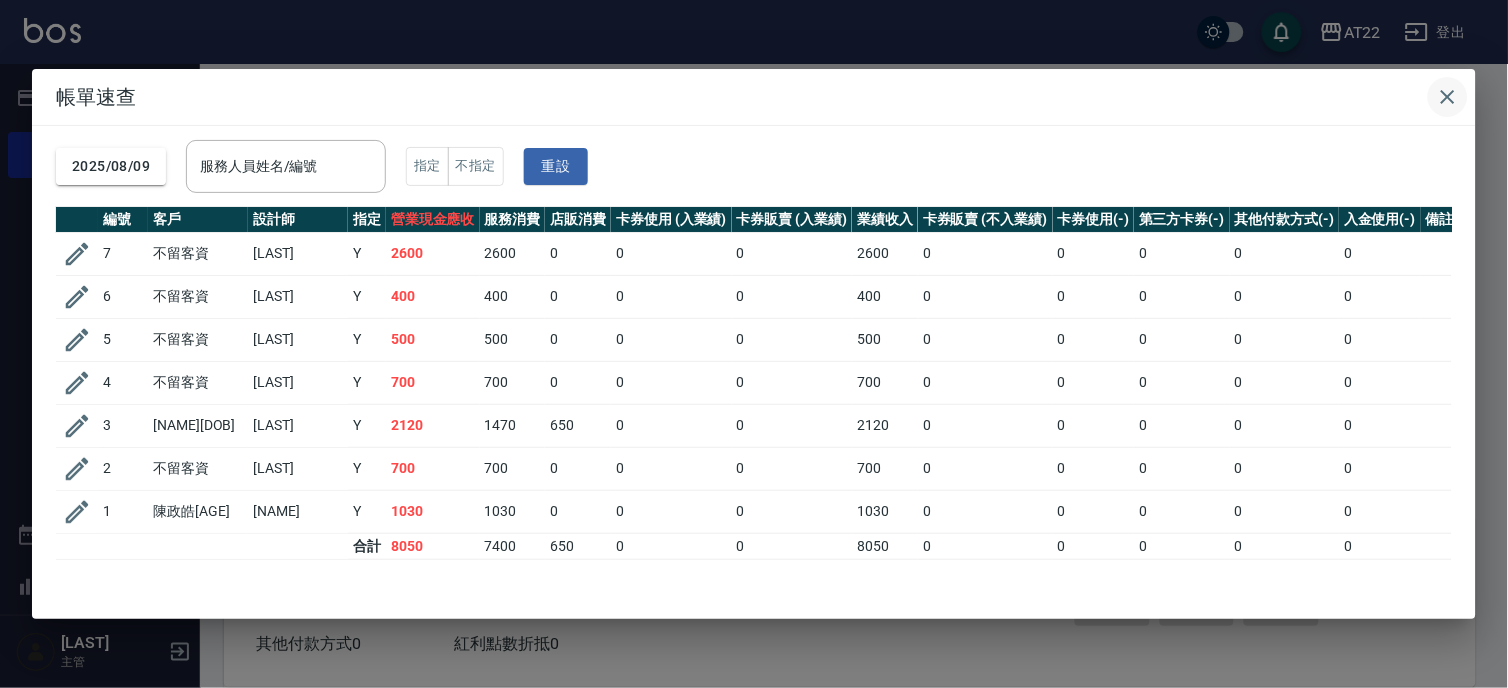 click 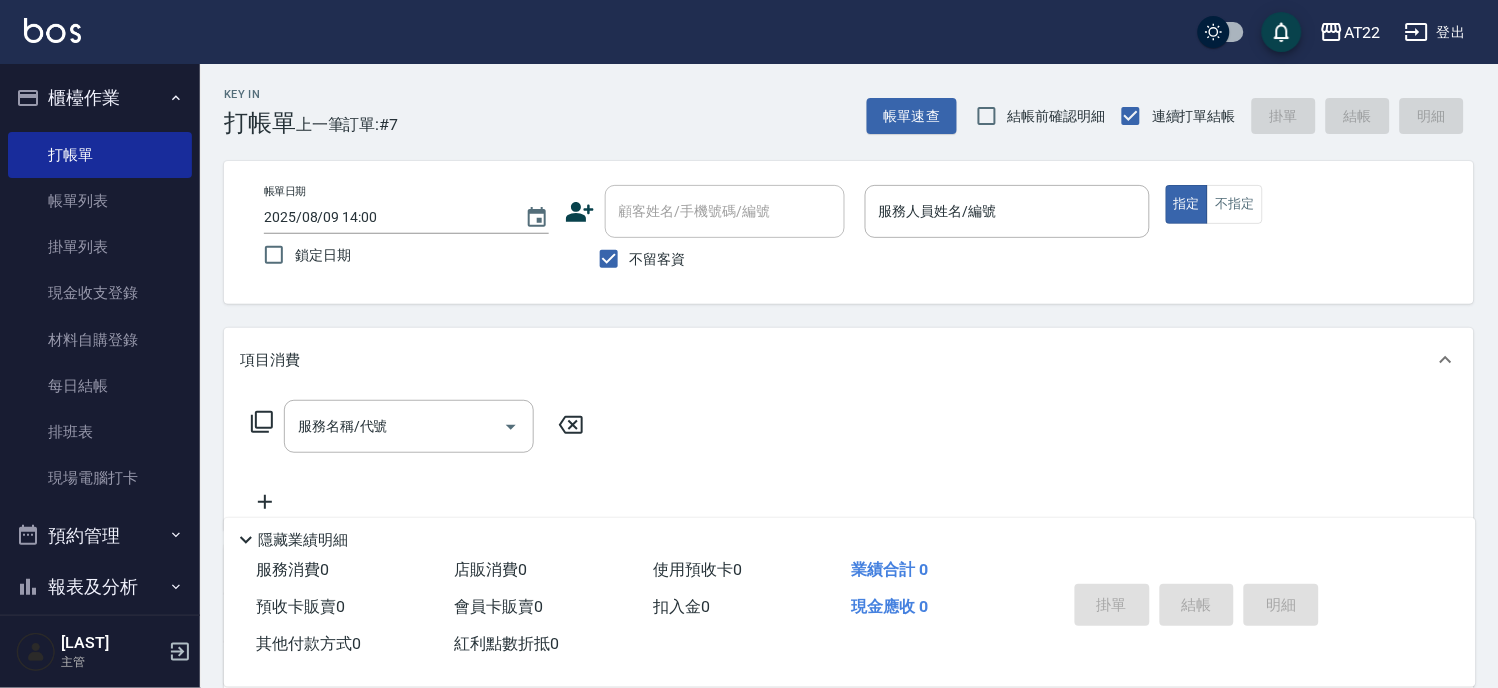 click on "不留客資" at bounding box center (658, 259) 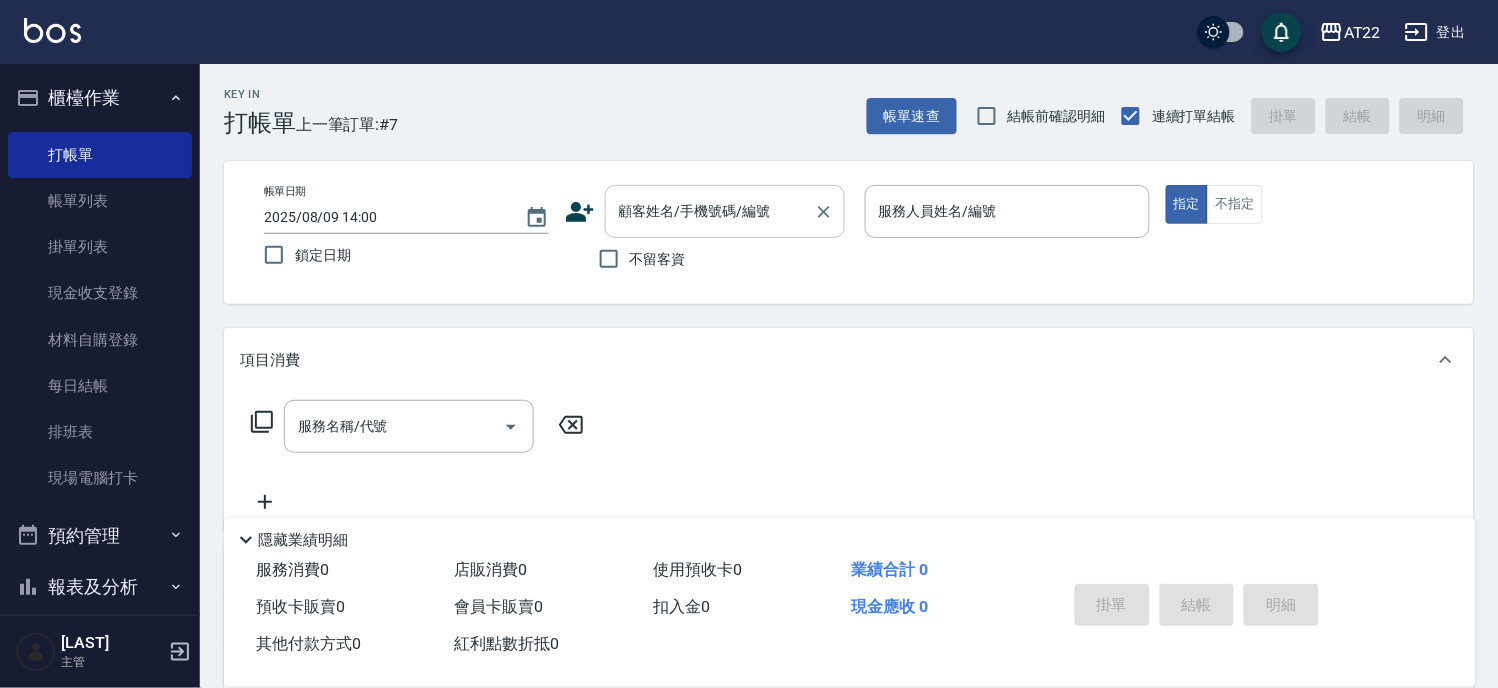 click on "顧客姓名/手機號碼/編號" at bounding box center [710, 211] 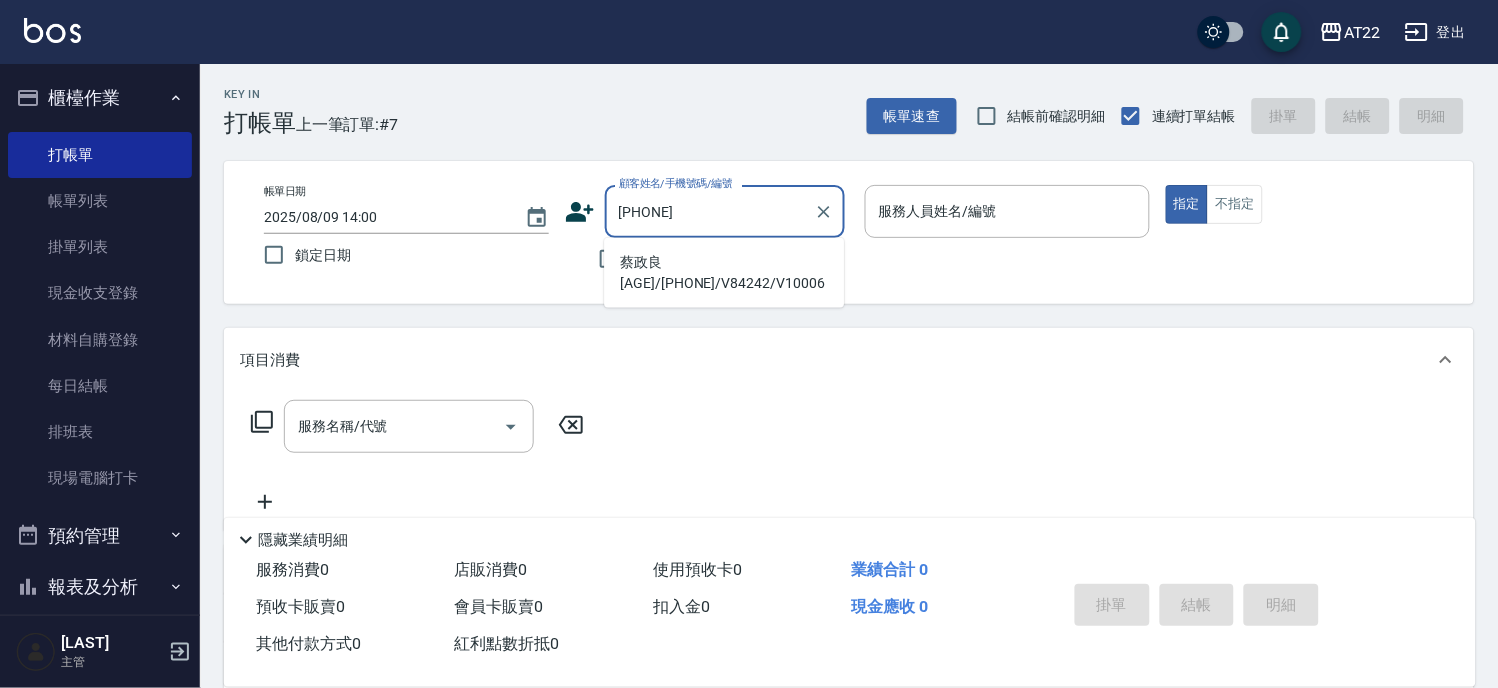 click on "蔡政良26.3.3/0966090609/V84242/V10006" at bounding box center (724, 273) 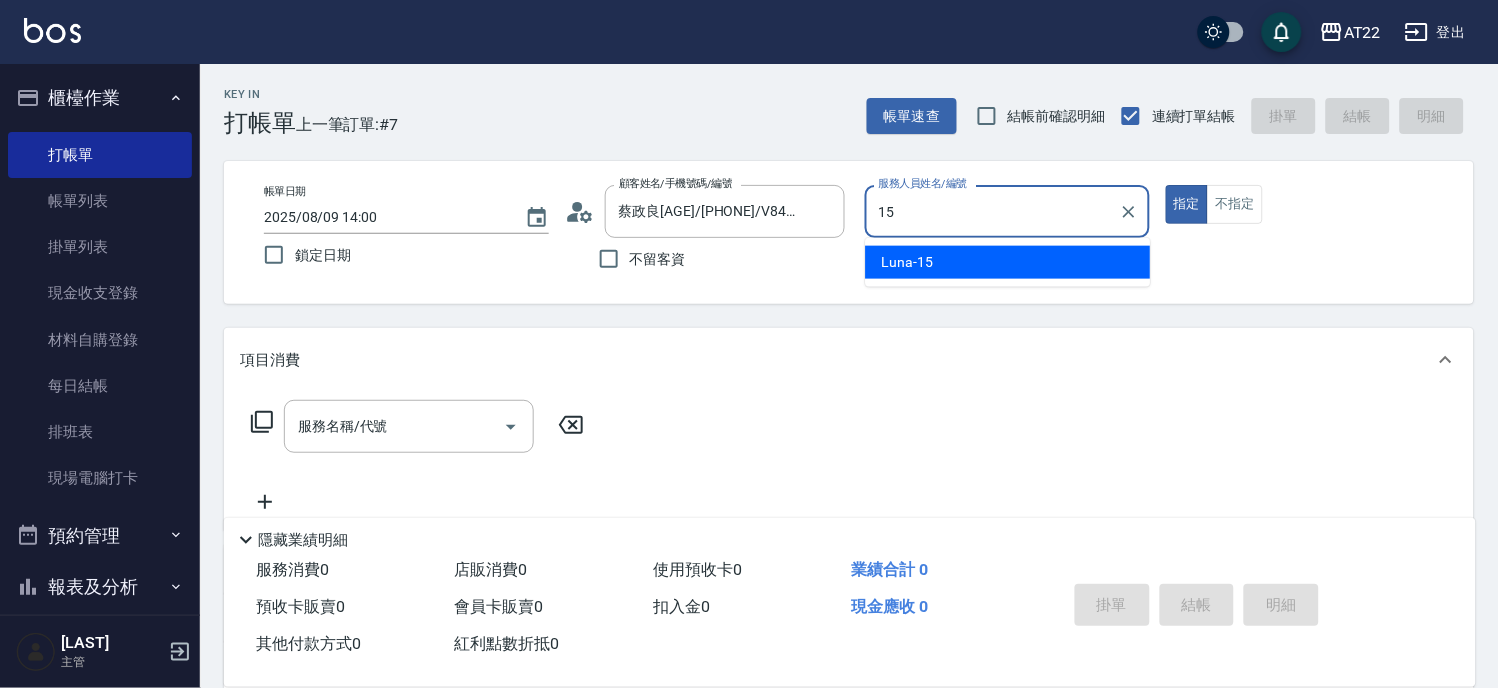 type on "Luna-15" 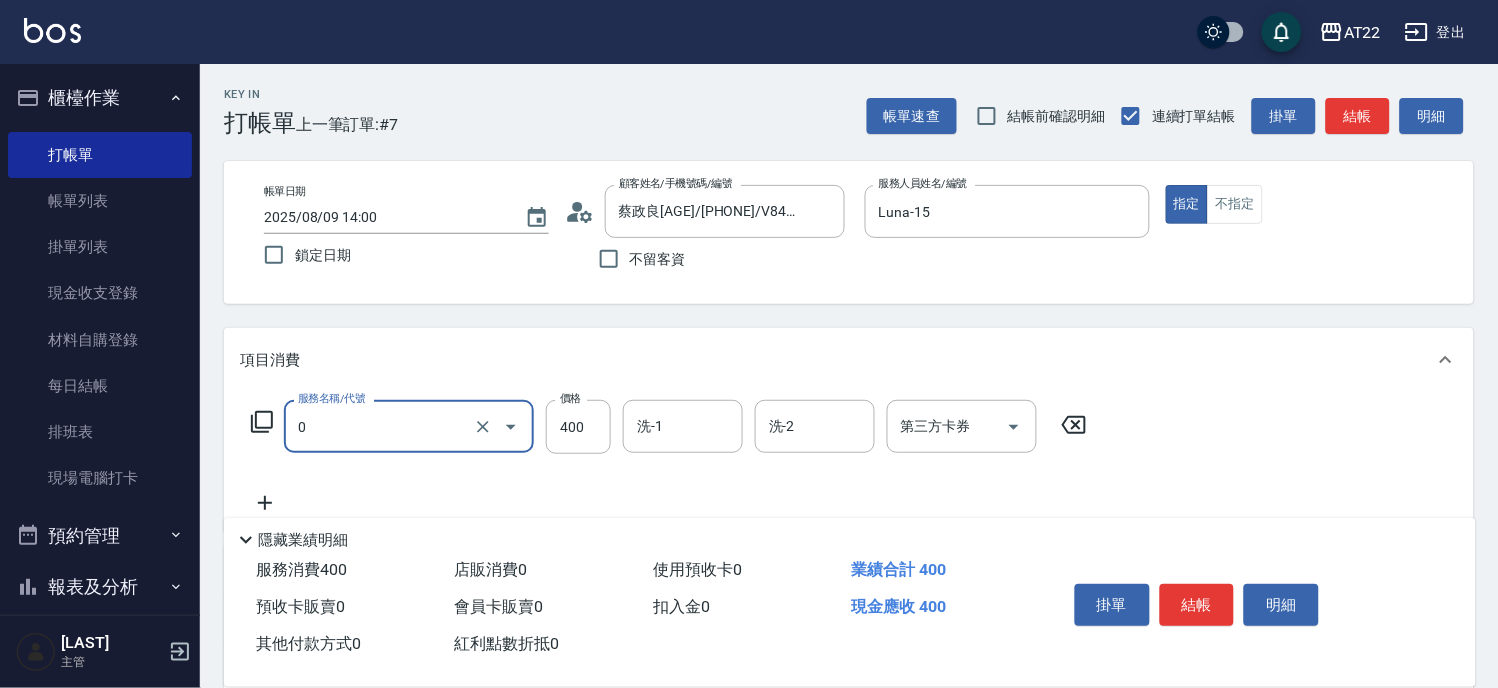 type on "有機洗髮(0)" 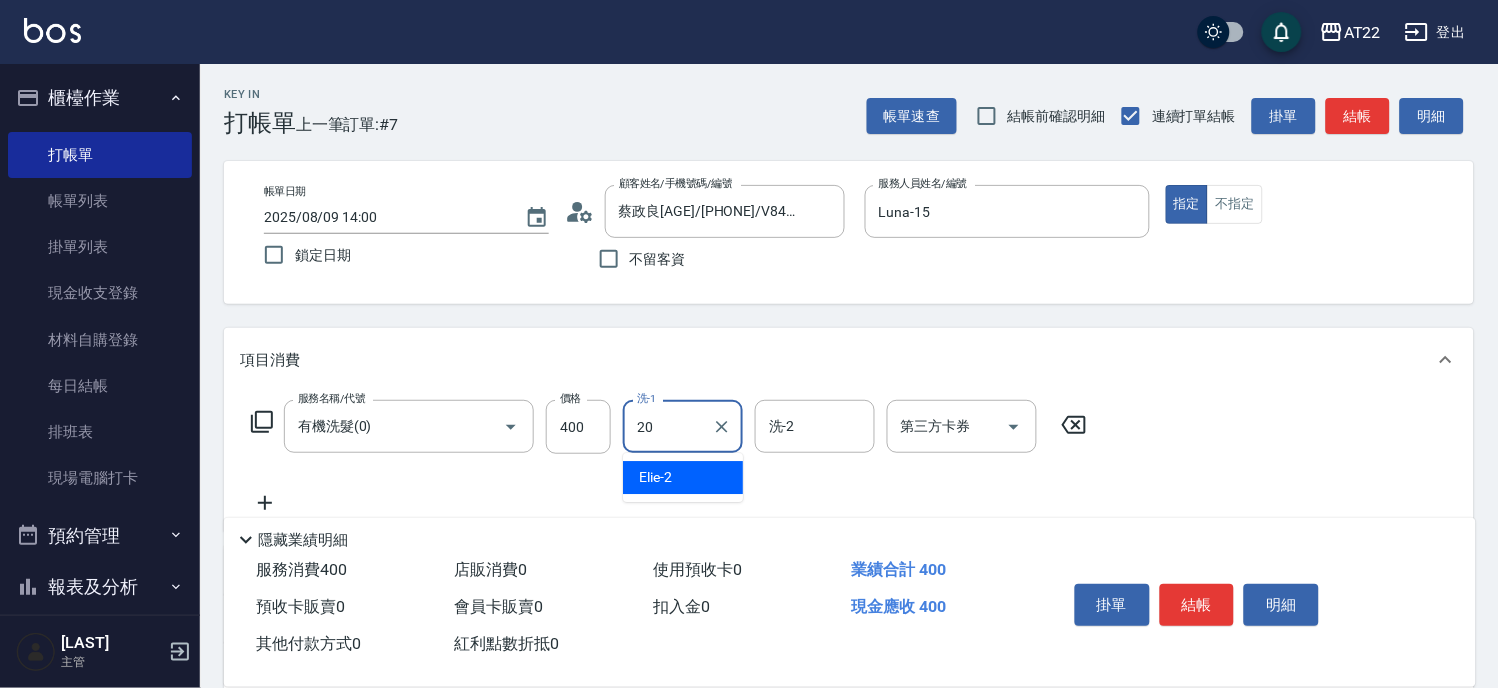 type on "Noah-20" 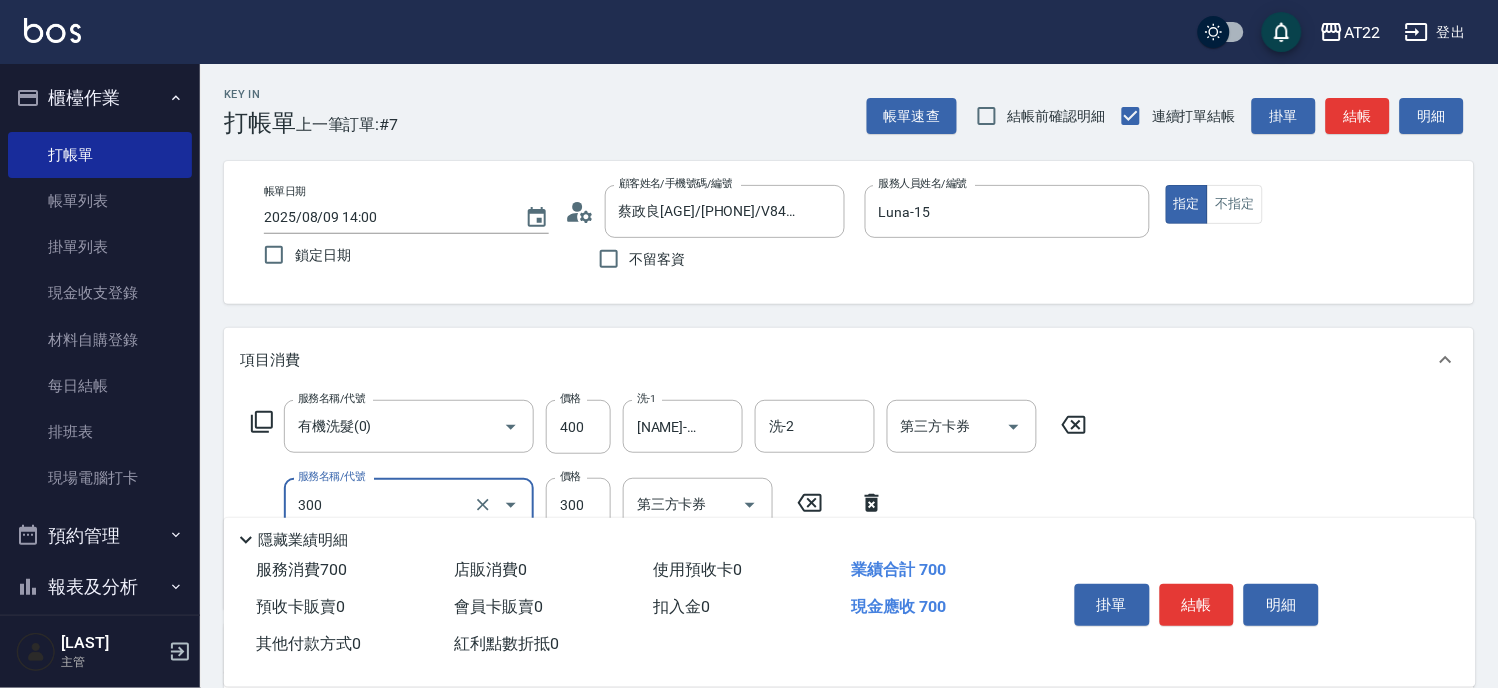 type on "剪髮(300)" 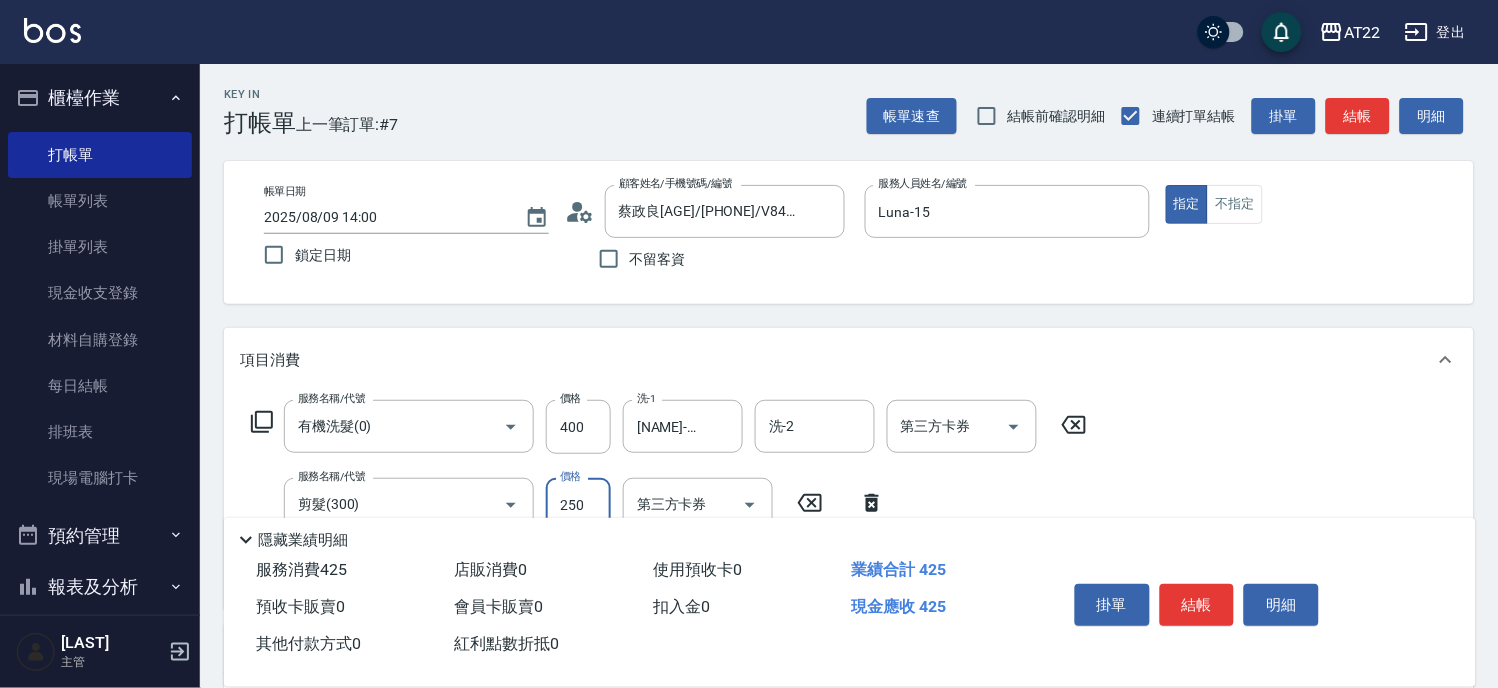 type on "250" 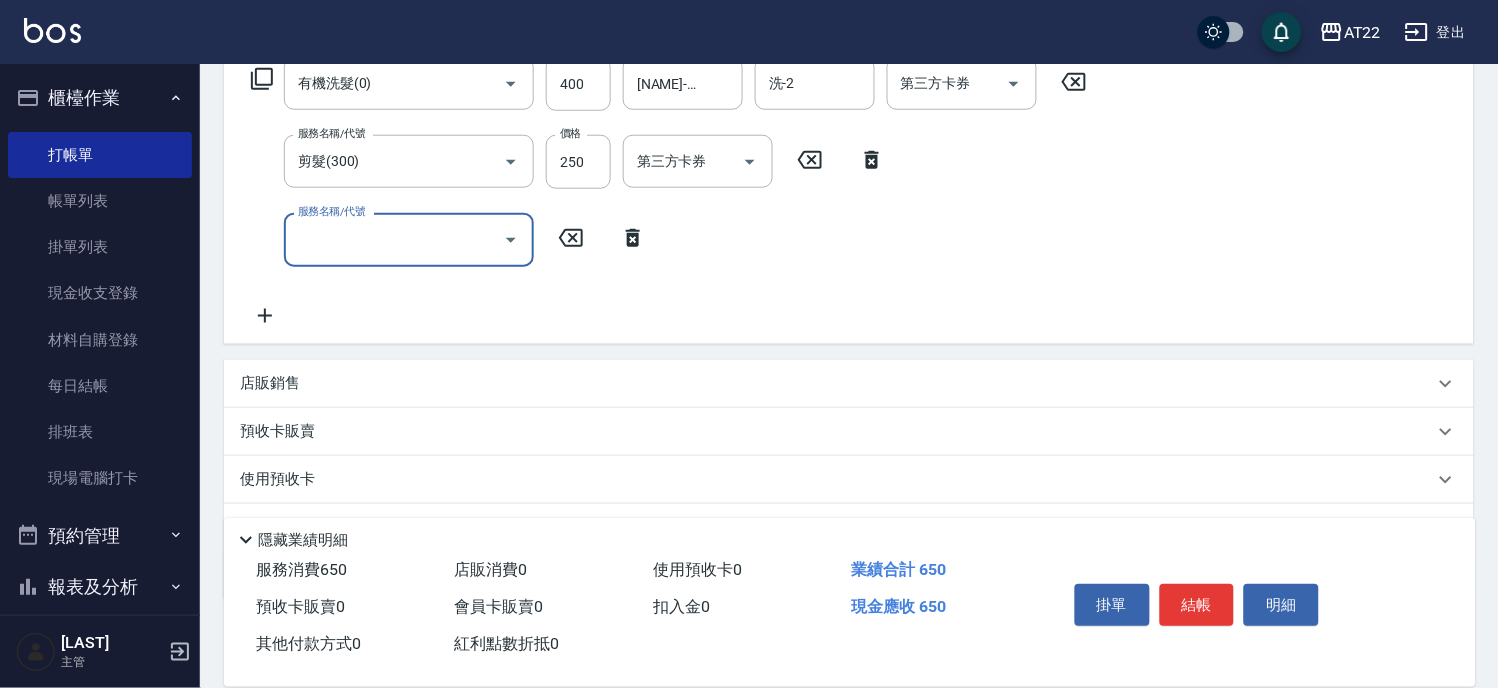 scroll, scrollTop: 443, scrollLeft: 0, axis: vertical 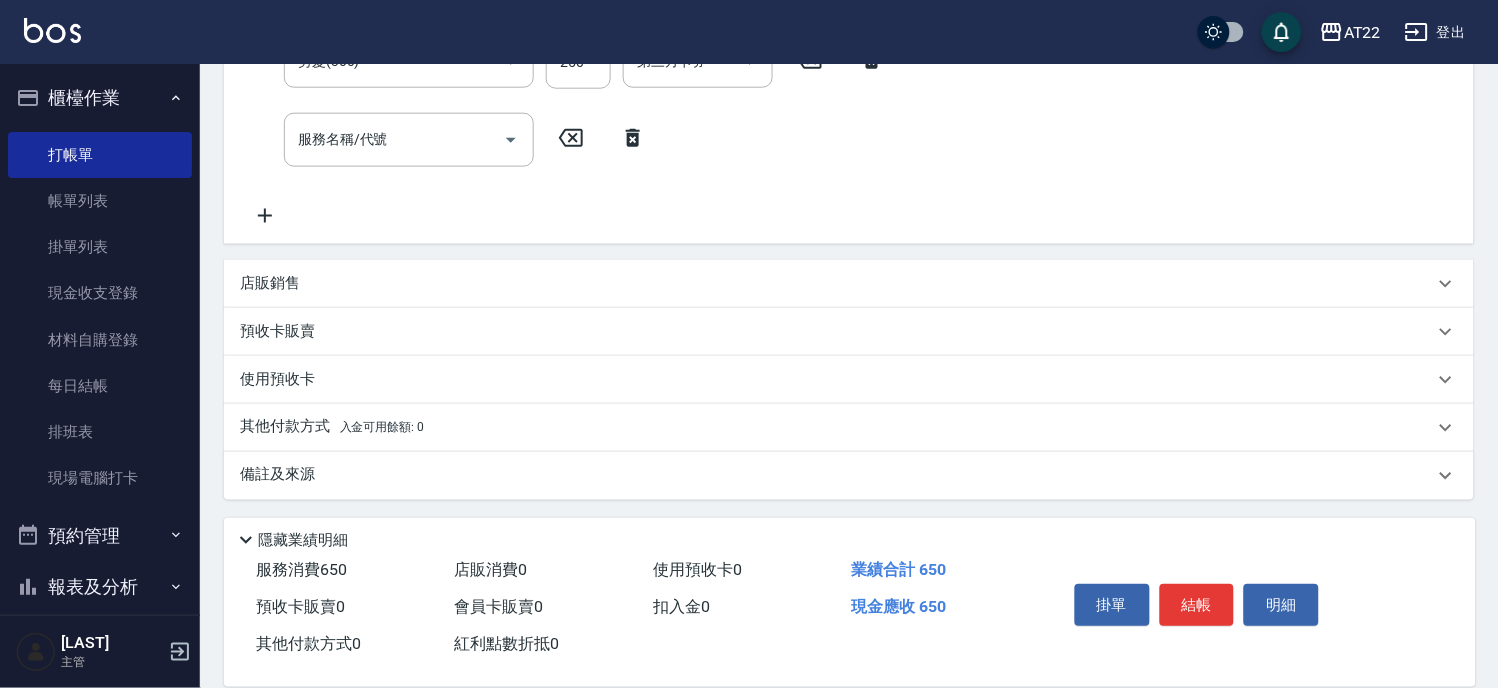 click on "店販銷售" at bounding box center [849, 284] 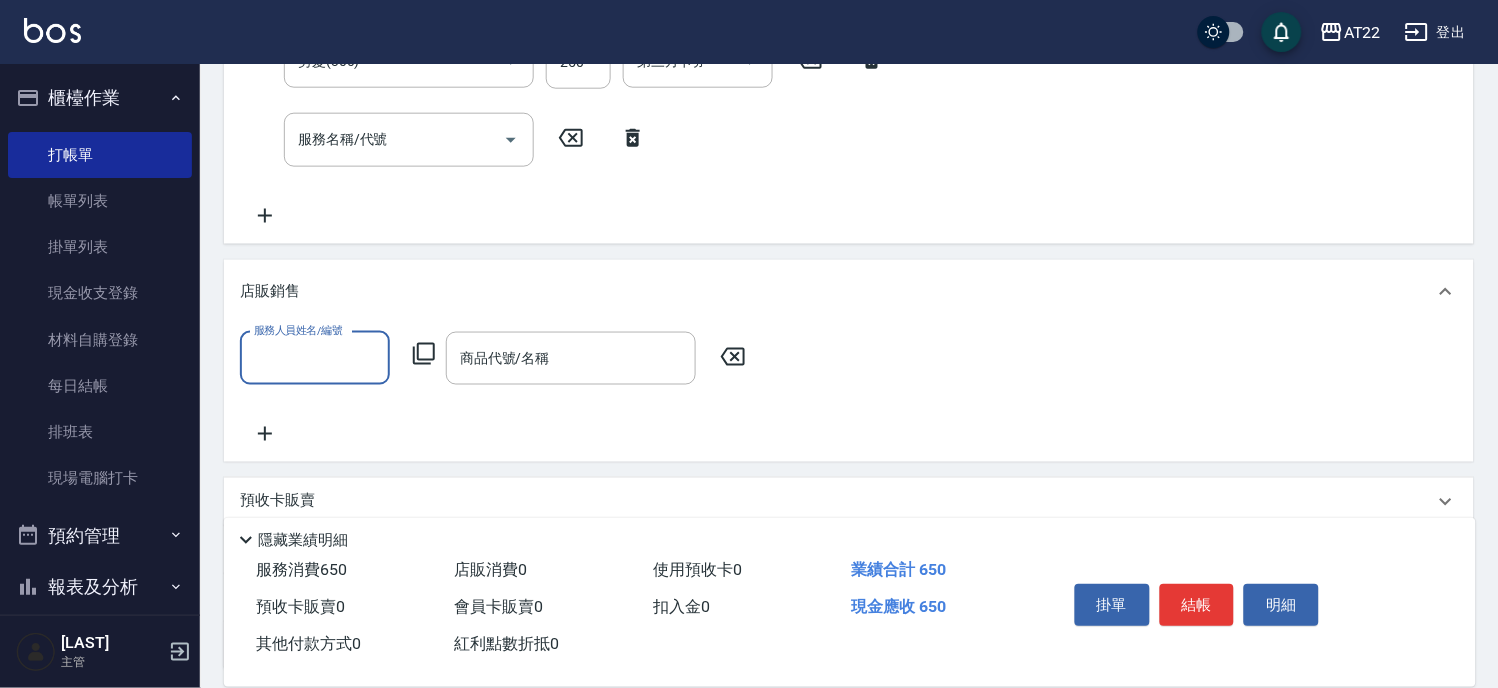 scroll, scrollTop: 0, scrollLeft: 0, axis: both 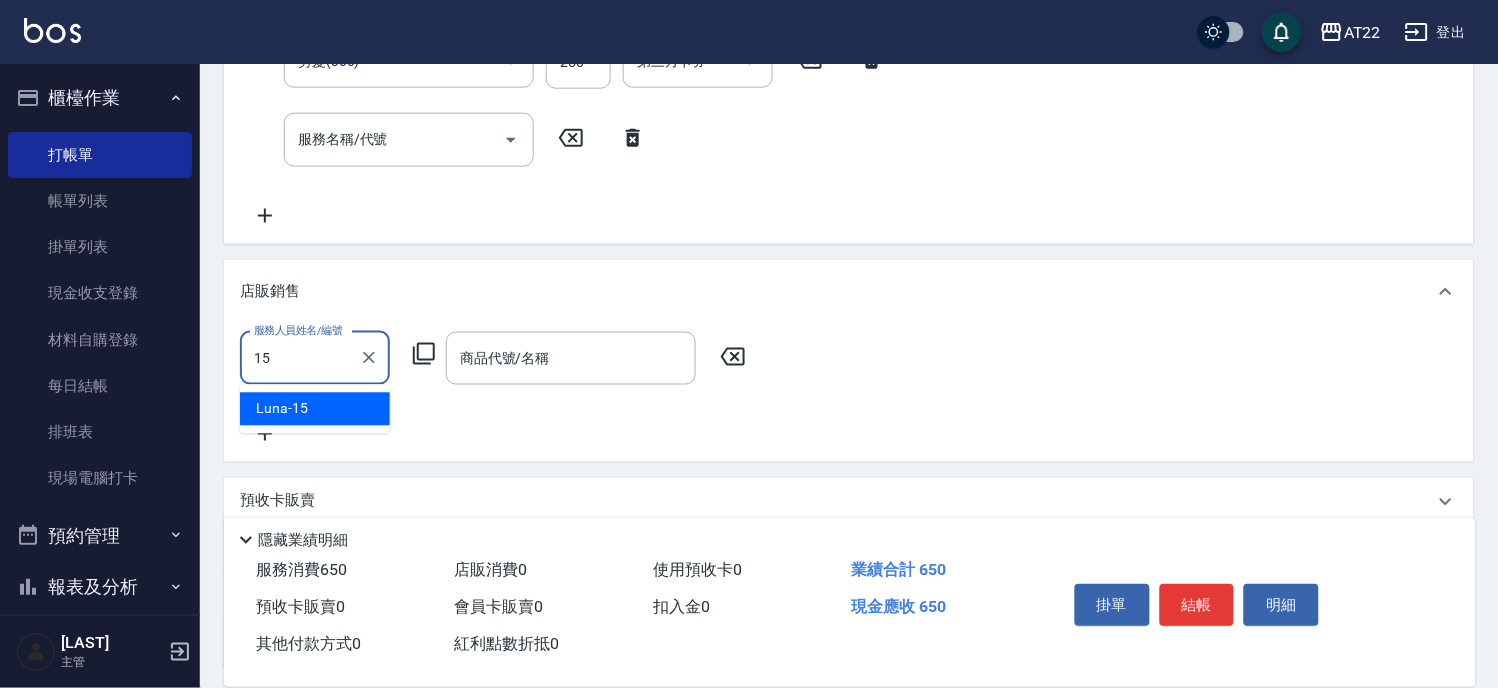 type on "Luna-15" 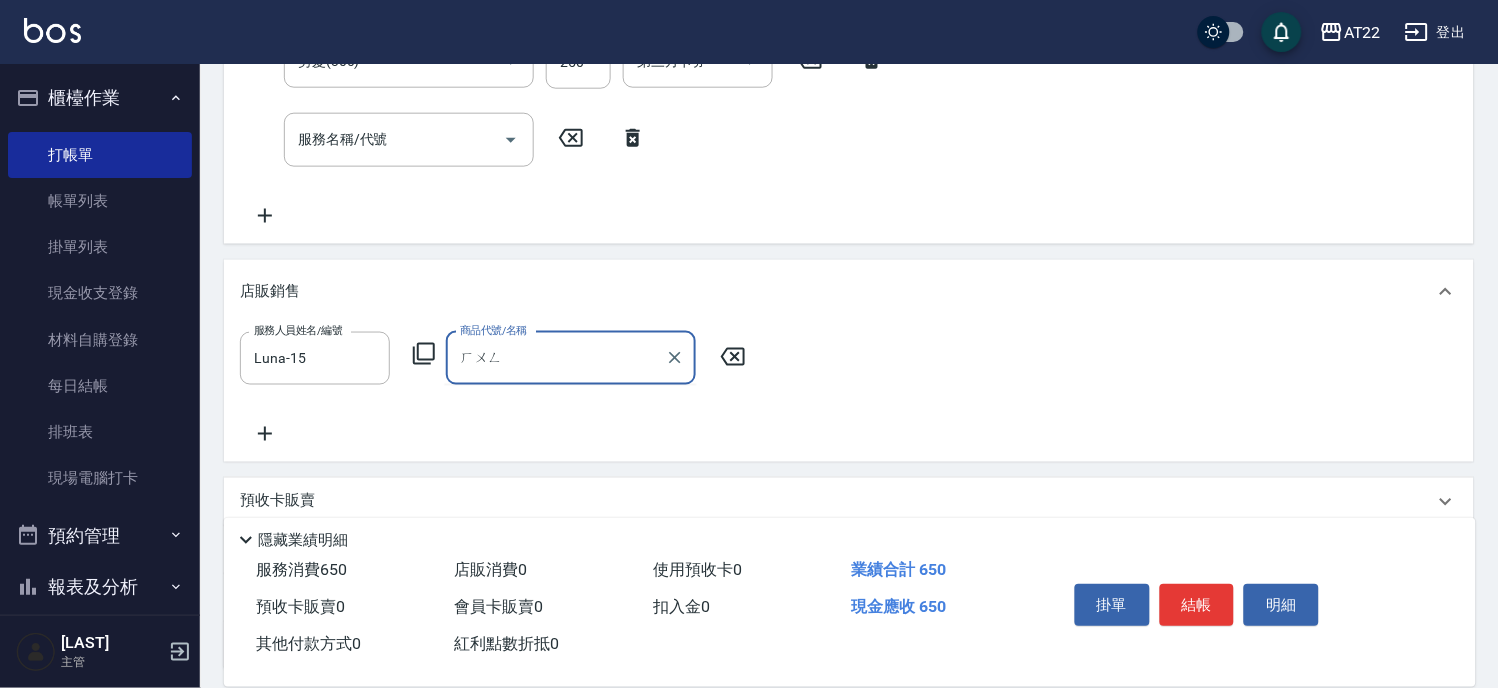 type on "洪" 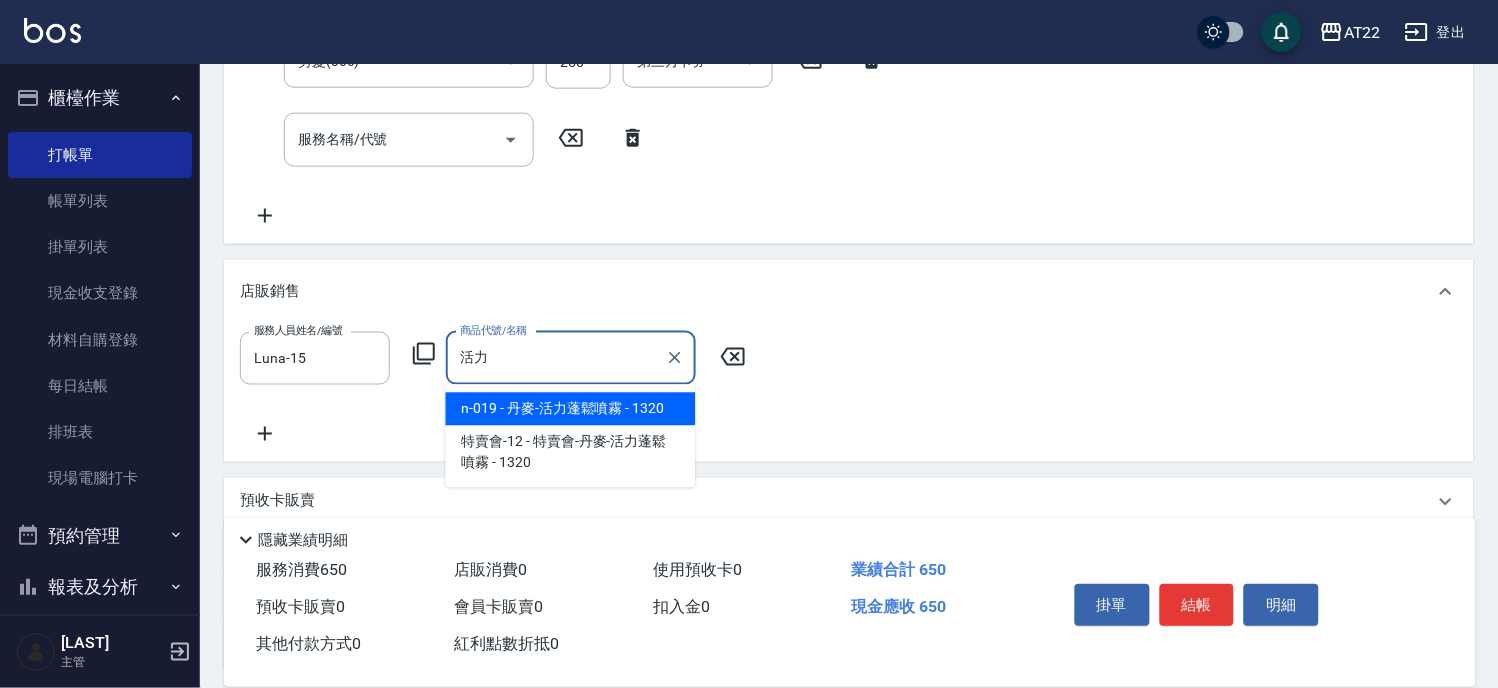 type on "丹麥-活力蓬鬆噴霧" 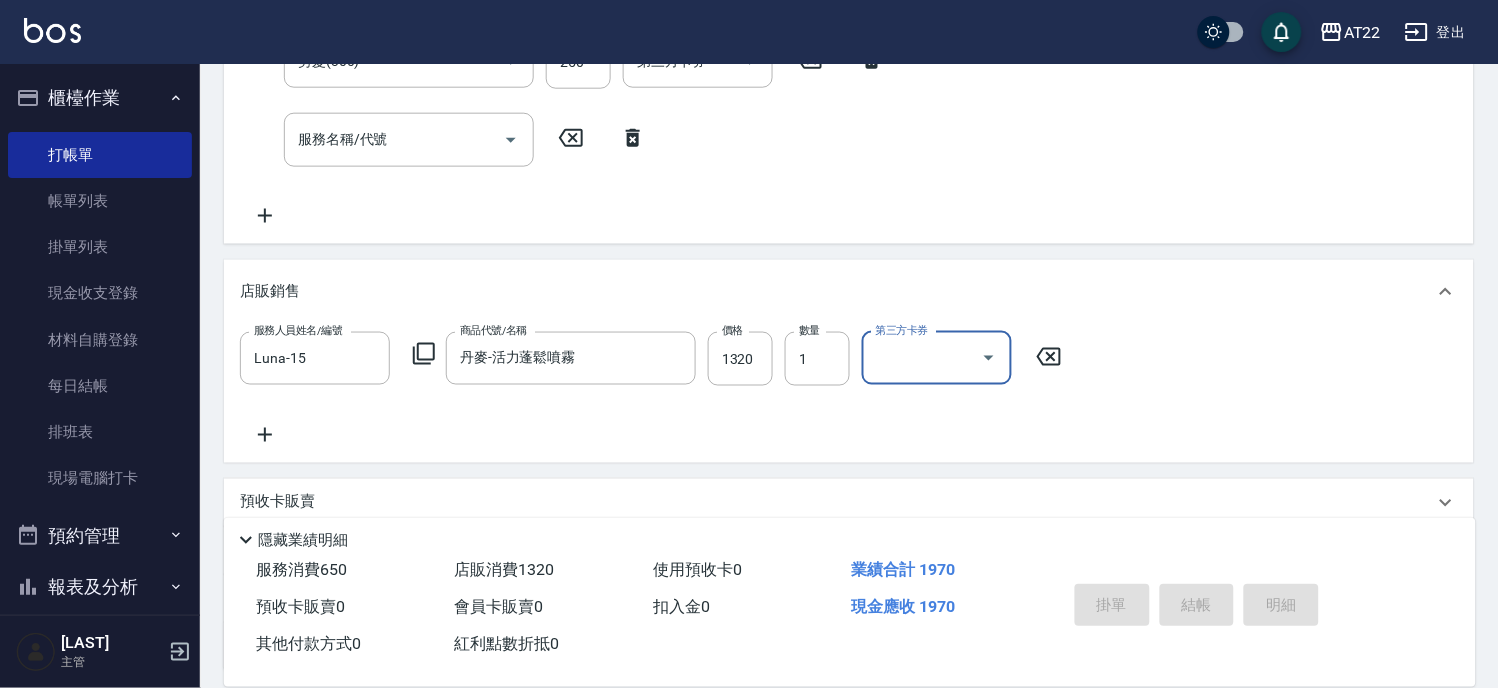 type on "2025/08/09 14:01" 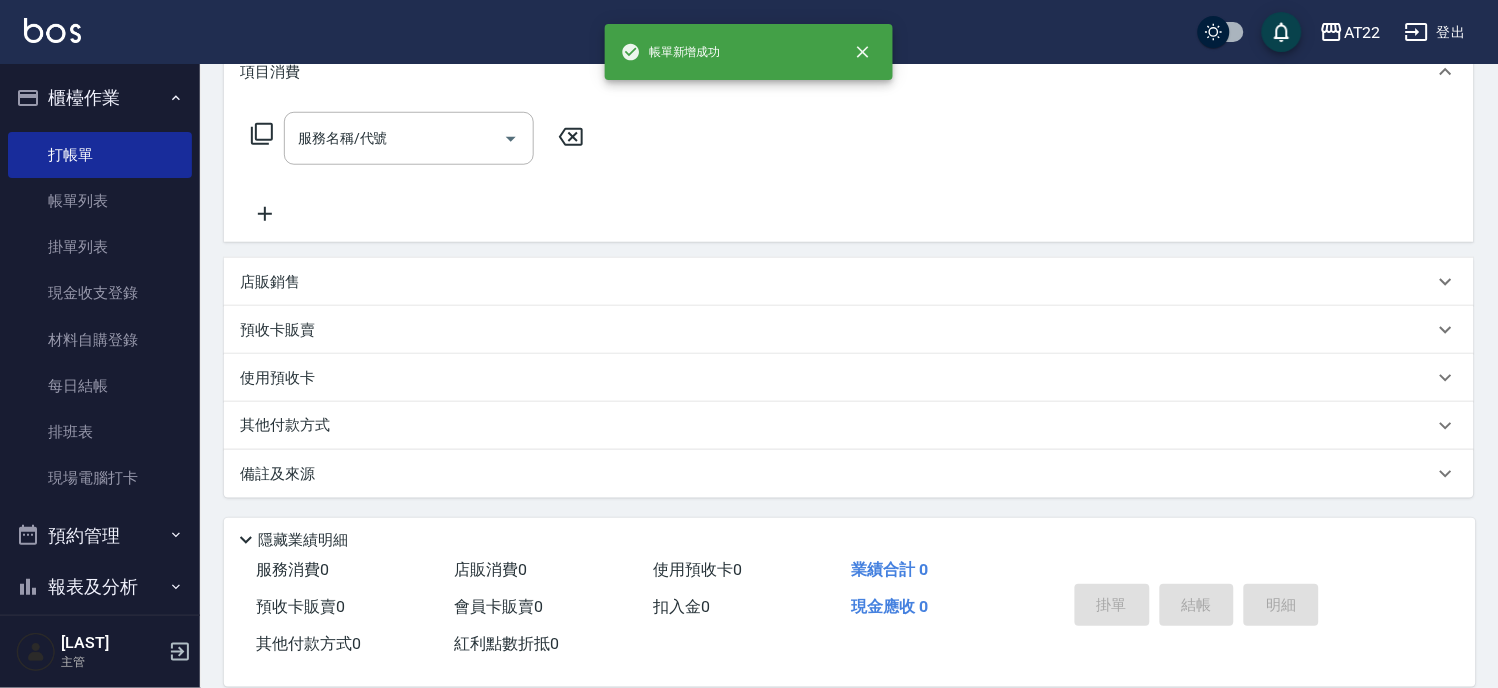 scroll, scrollTop: 0, scrollLeft: 0, axis: both 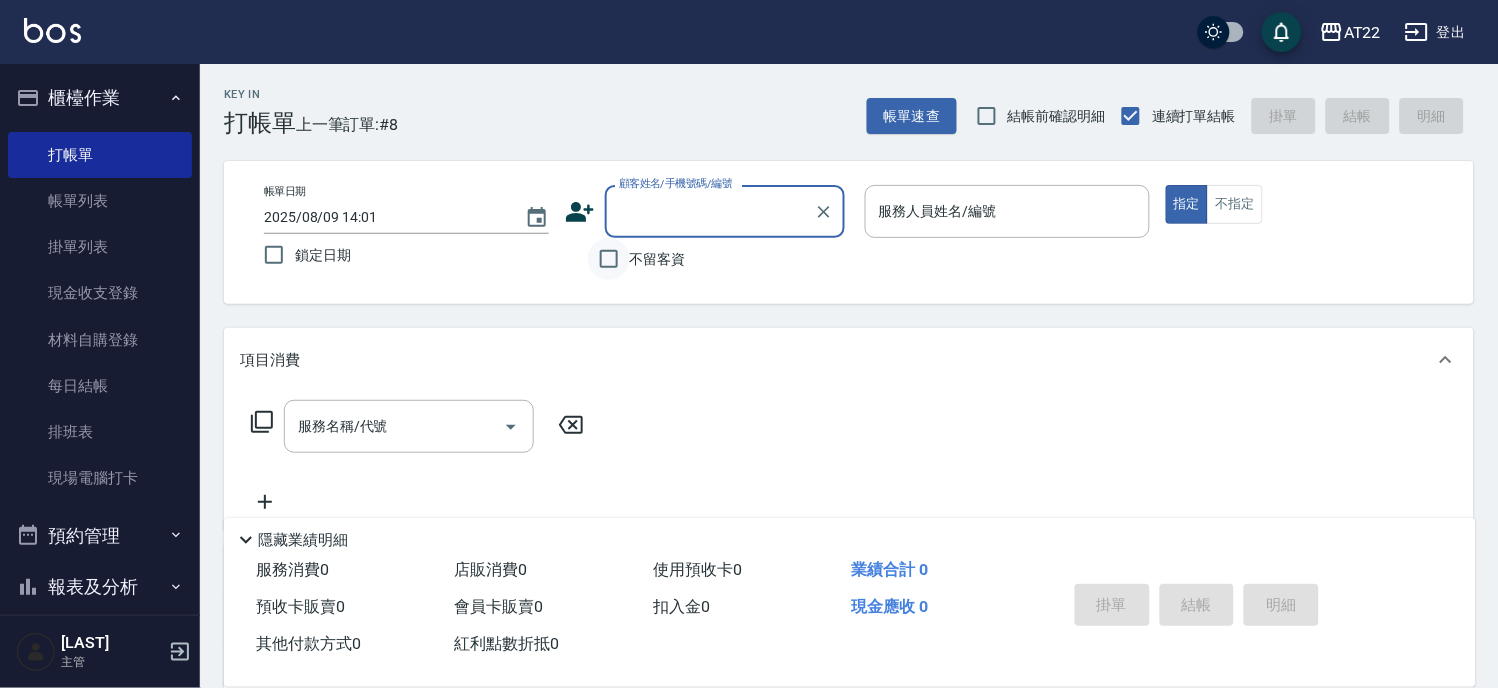 click on "不留客資" at bounding box center (609, 259) 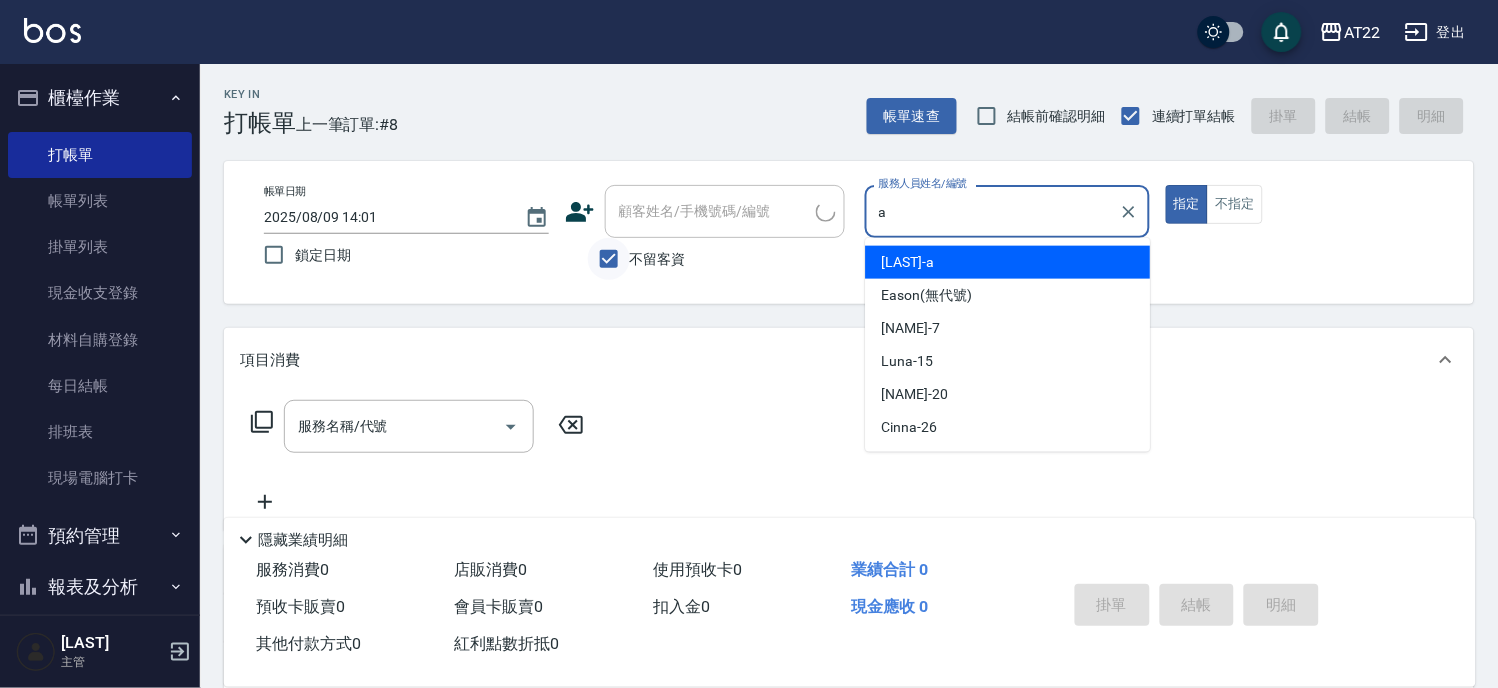 type on "蔡明宏-a" 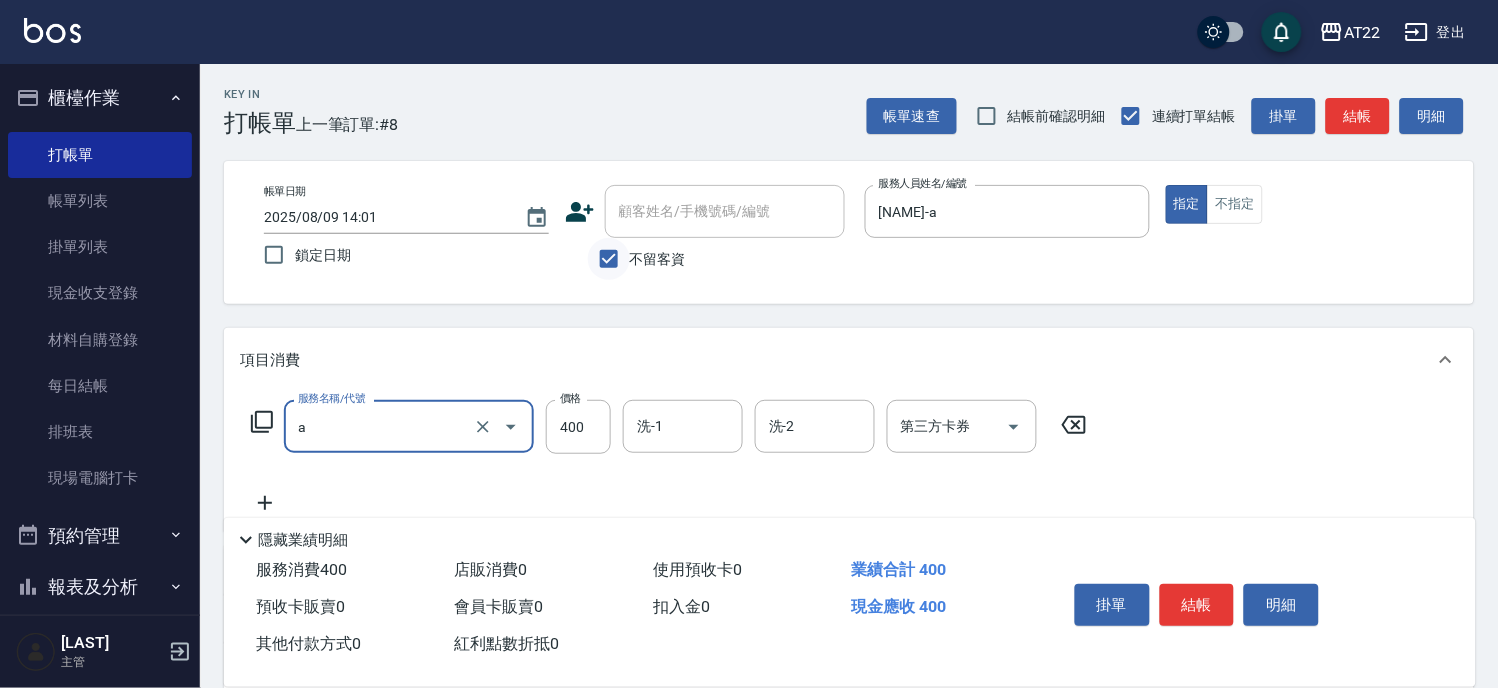 type on "ab洗髮(a)" 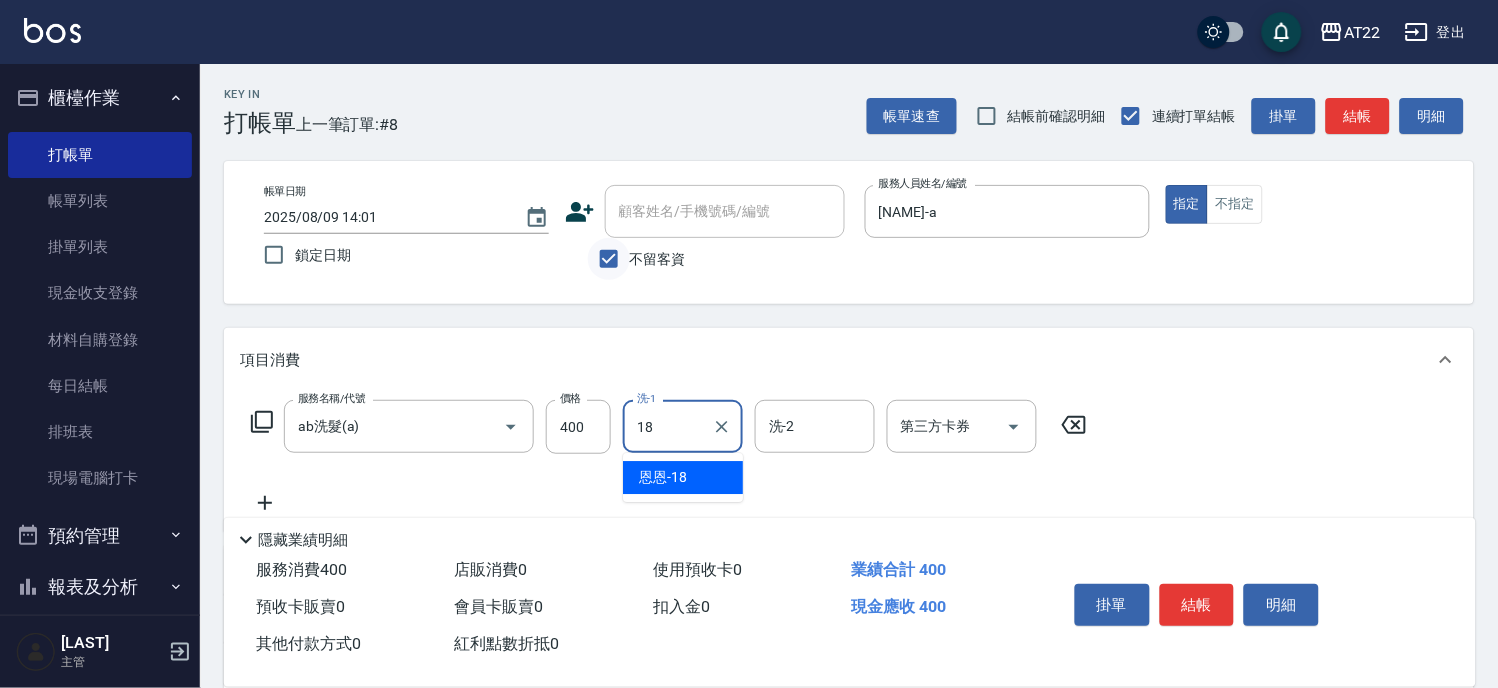 type on "恩恩-18" 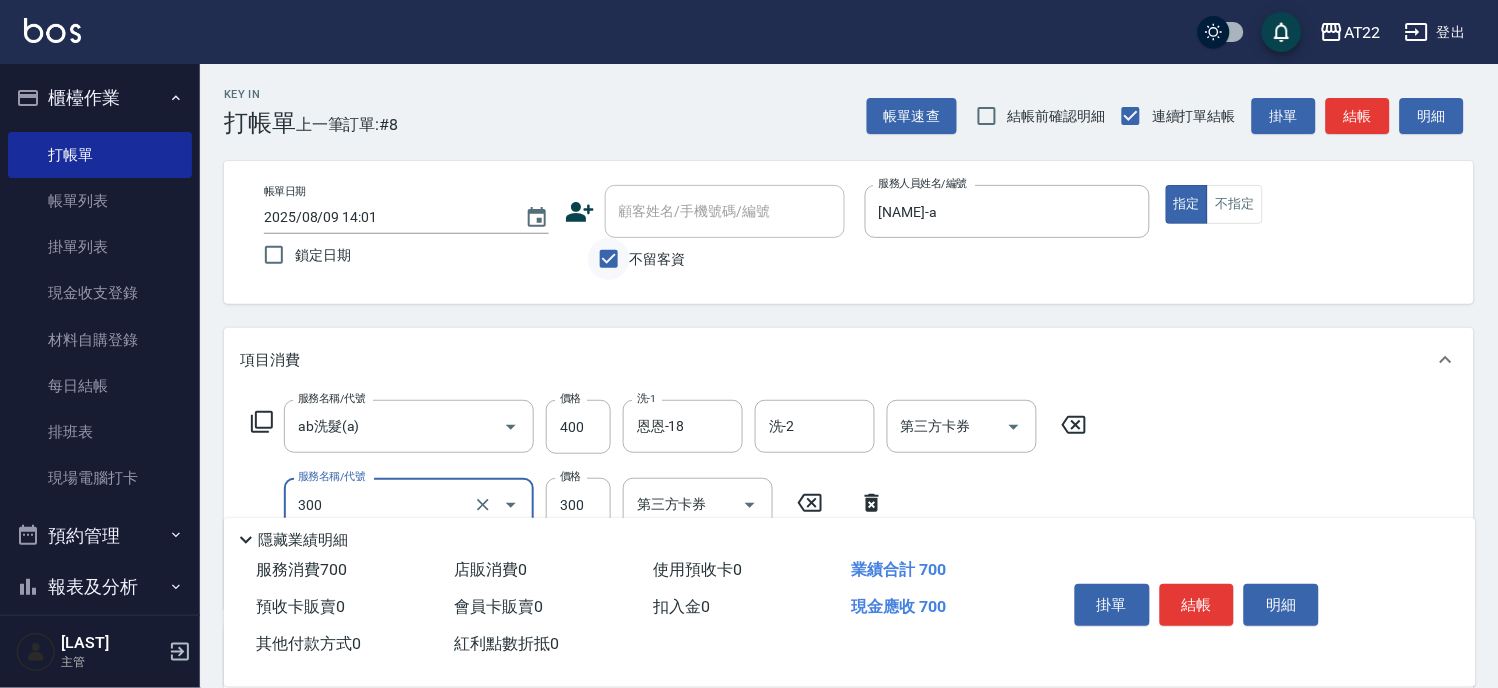 type on "剪髮(300)" 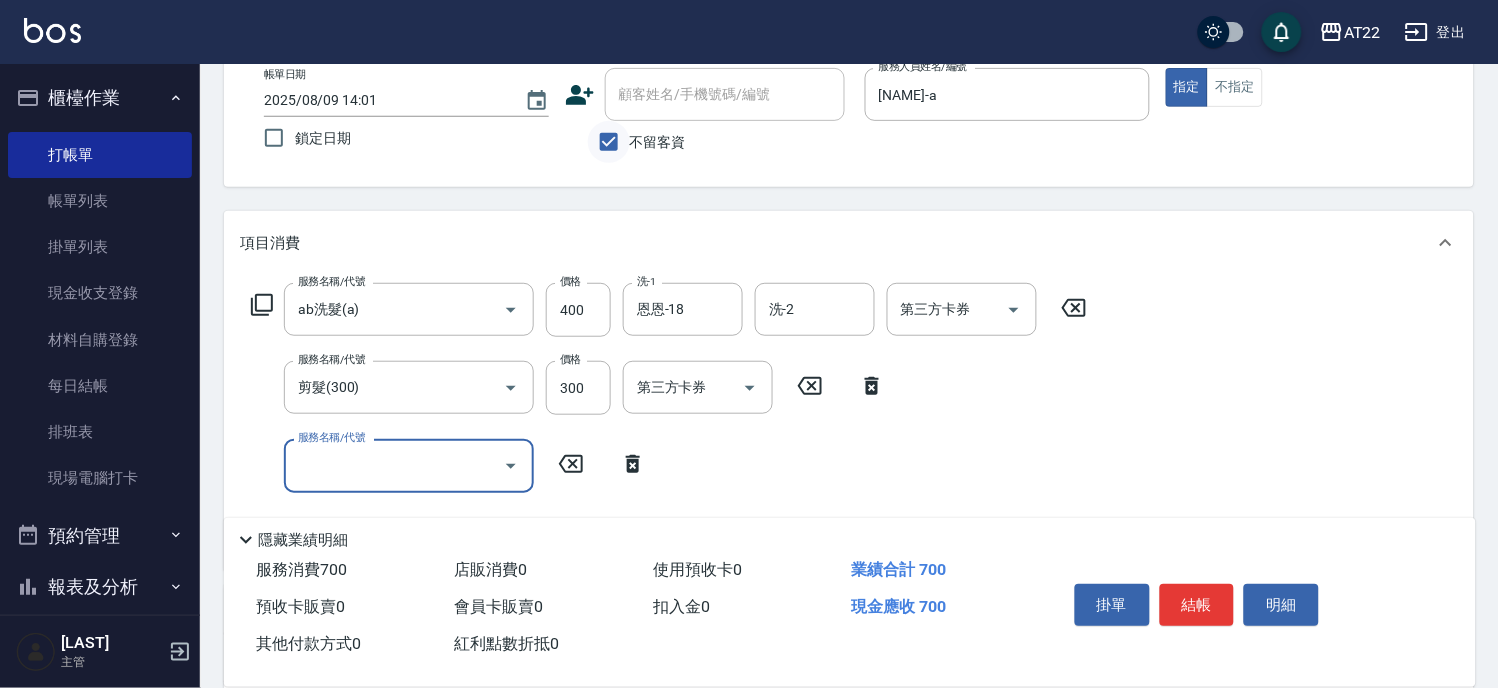 scroll, scrollTop: 222, scrollLeft: 0, axis: vertical 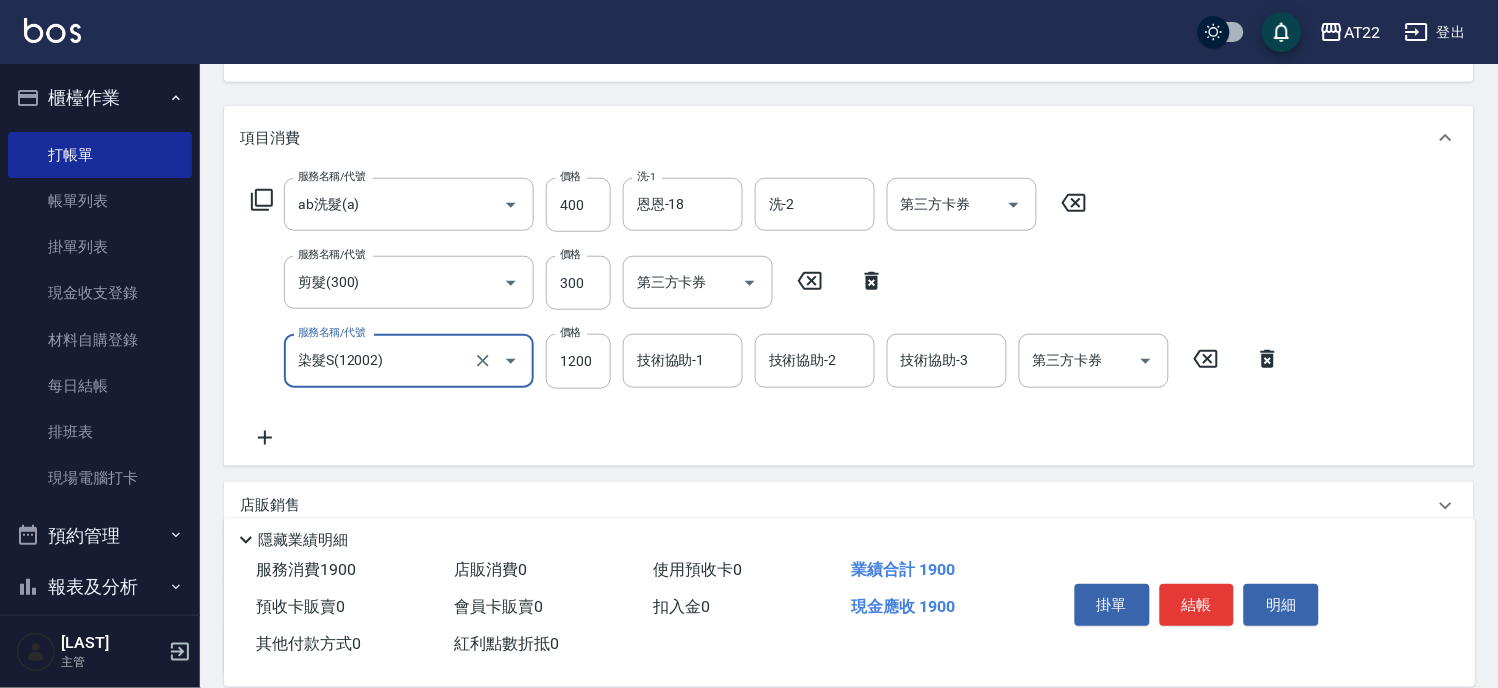 type on "染髮S(12002)" 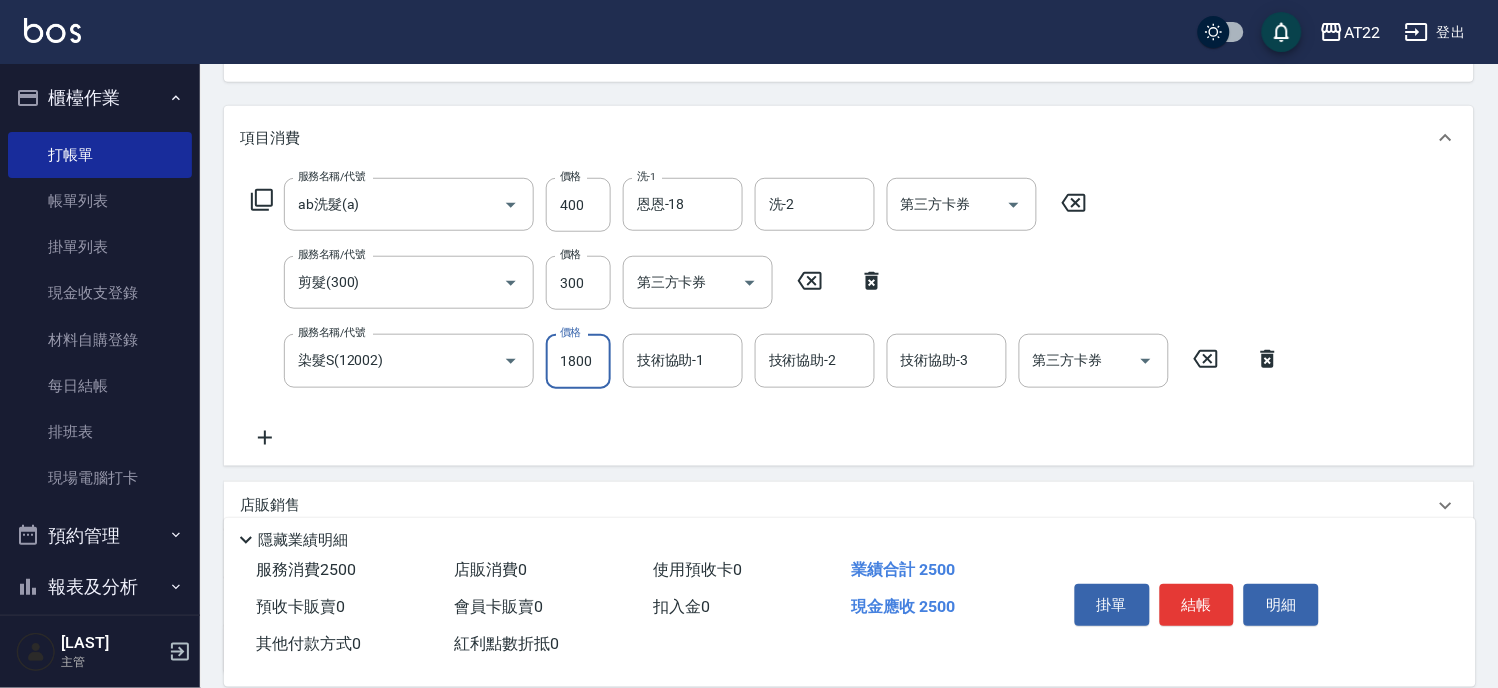 type on "1800" 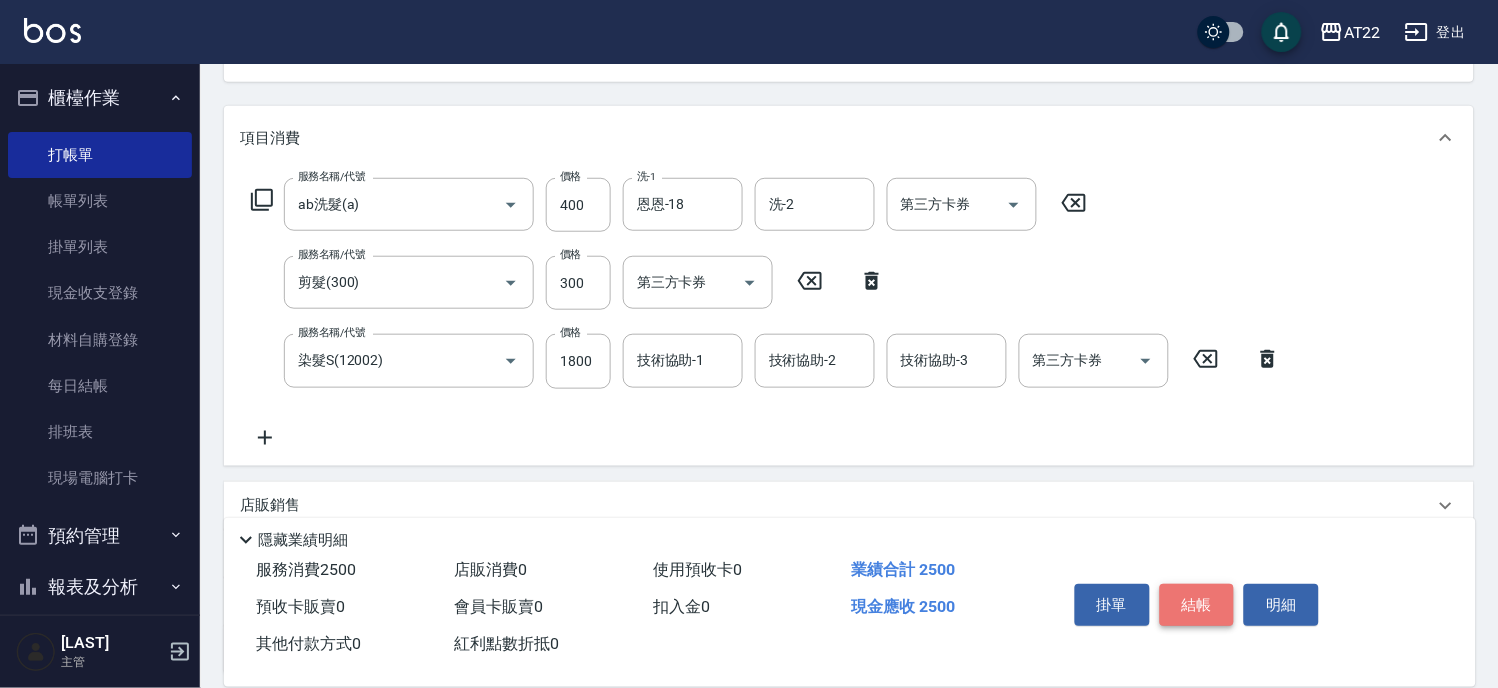 click on "結帳" at bounding box center [1197, 605] 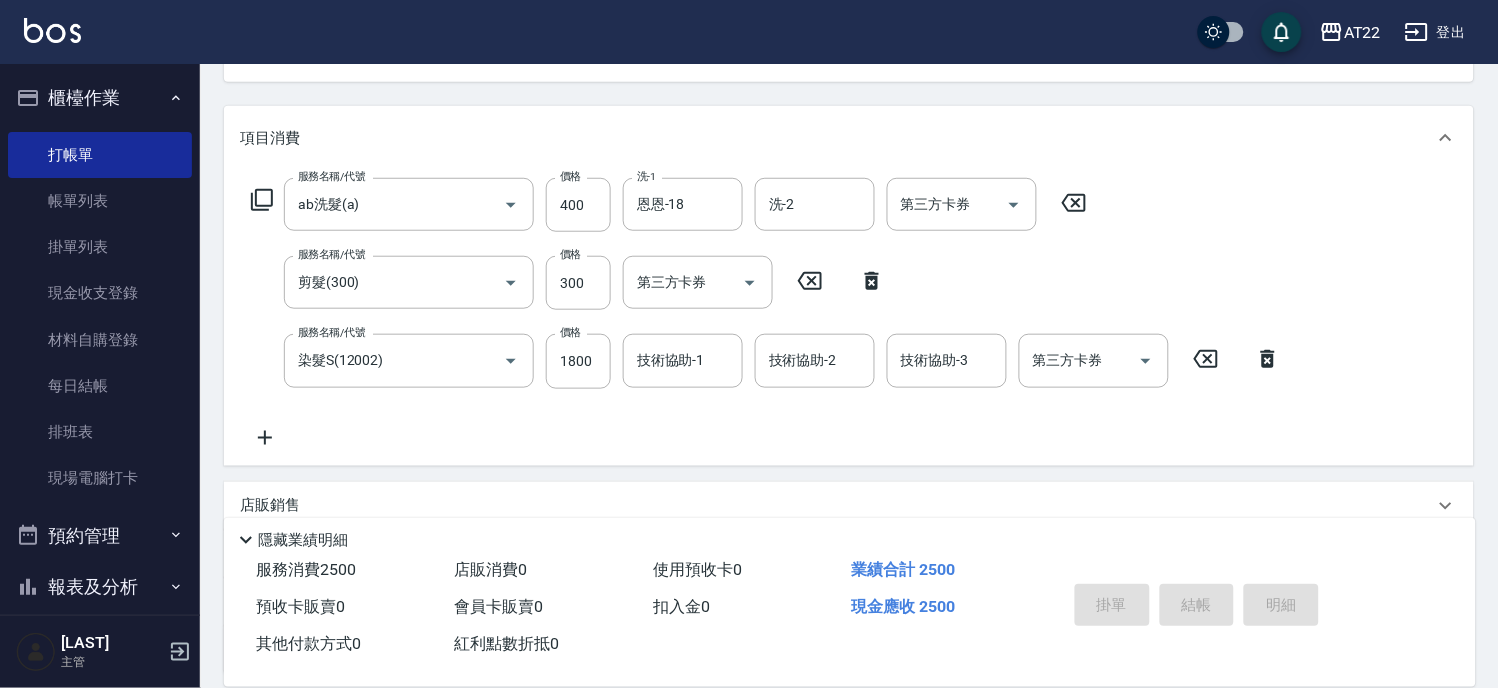 type 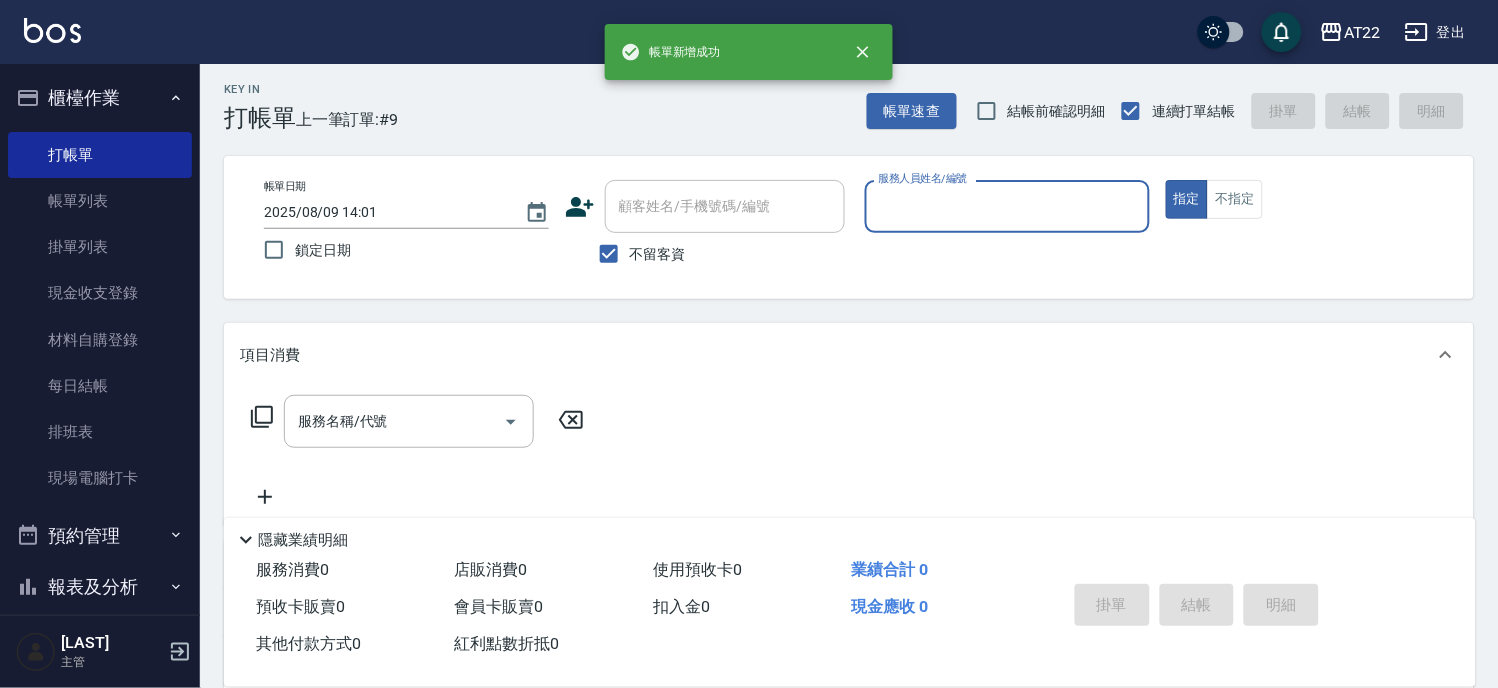 scroll, scrollTop: 0, scrollLeft: 0, axis: both 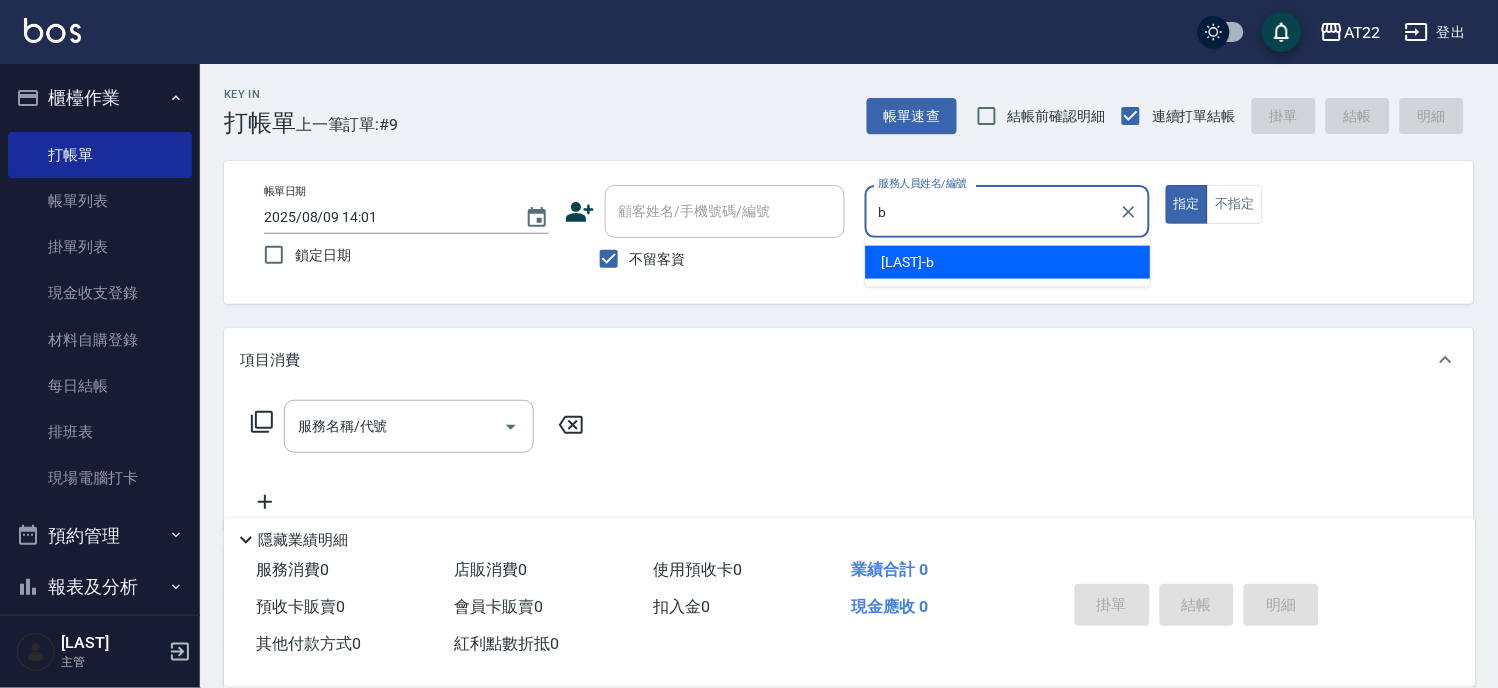 type on "郭怡岑-b" 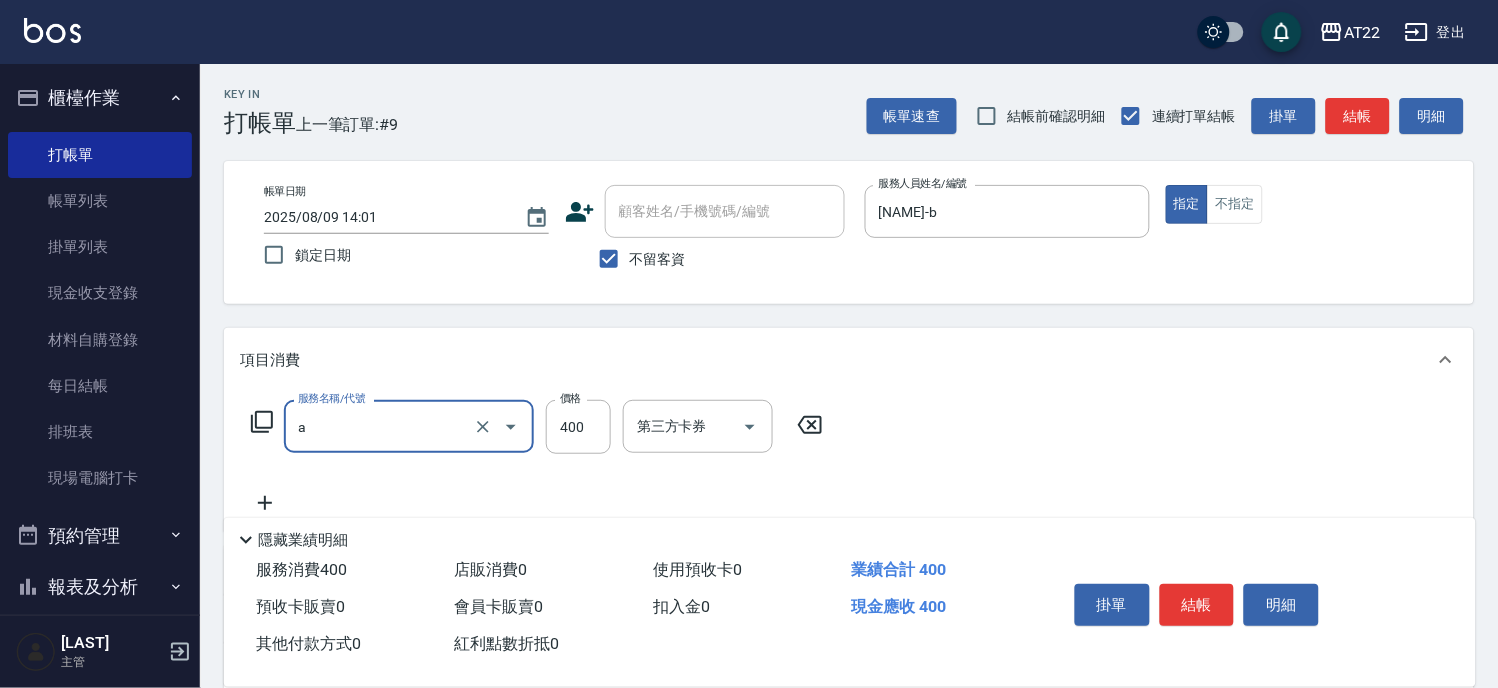 type on "ab洗髮(a)" 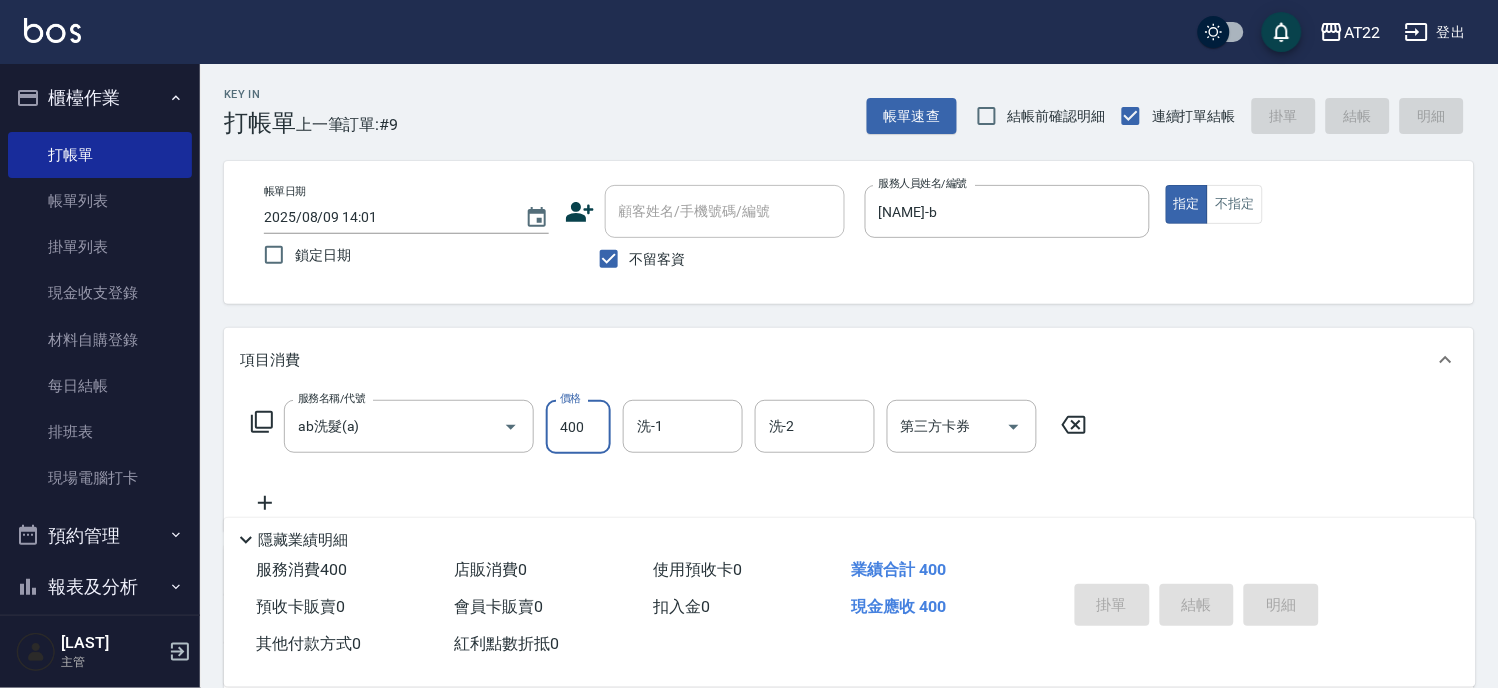 type 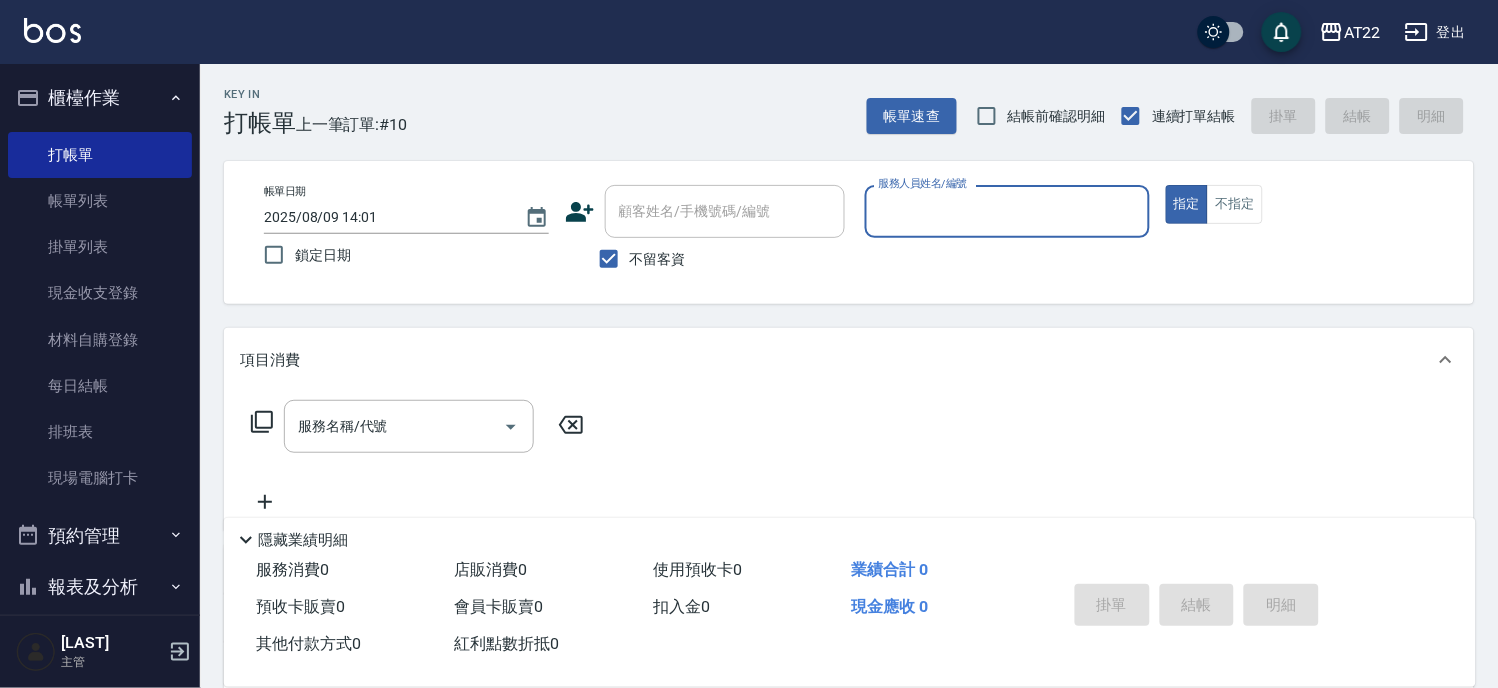 click on "不留客資" at bounding box center (637, 259) 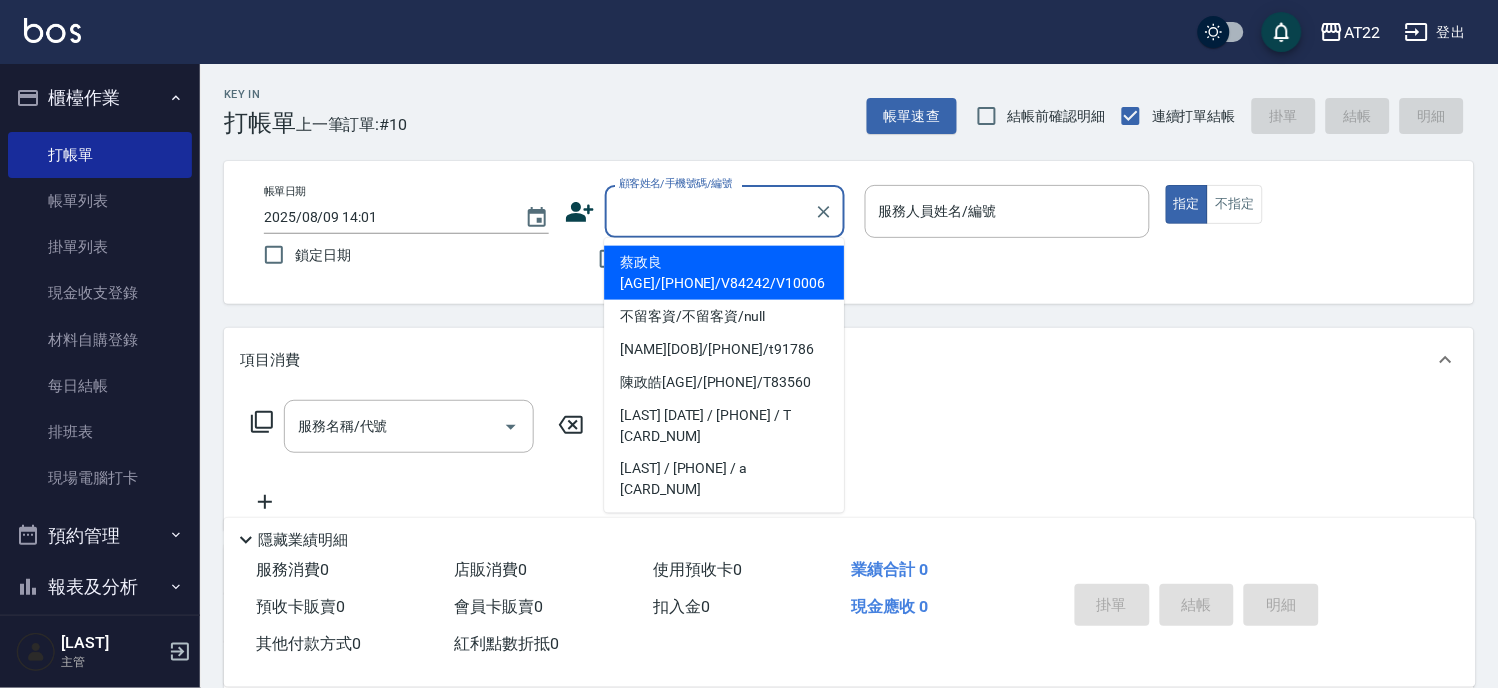 click on "顧客姓名/手機號碼/編號 顧客姓名/手機號碼/編號" at bounding box center [725, 211] 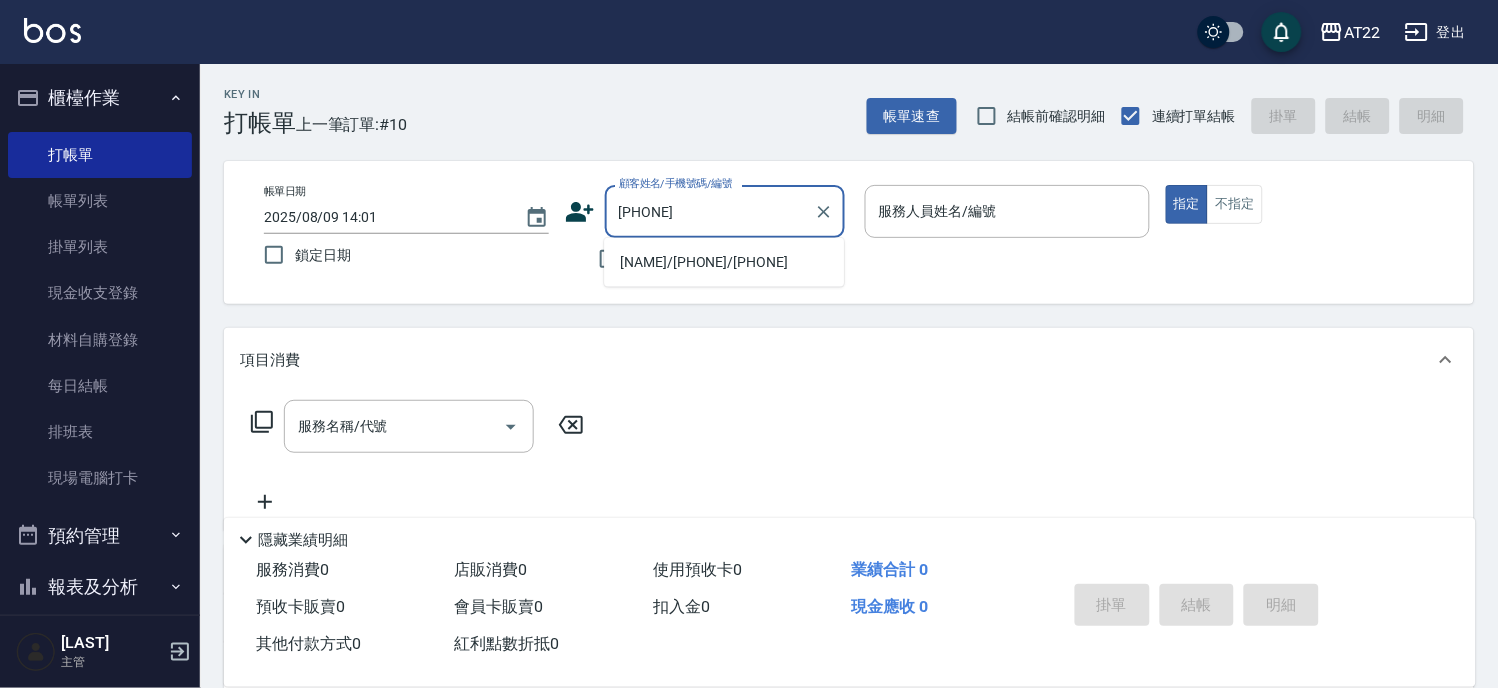 click on "張萱/0922755218/0922755218" at bounding box center (724, 262) 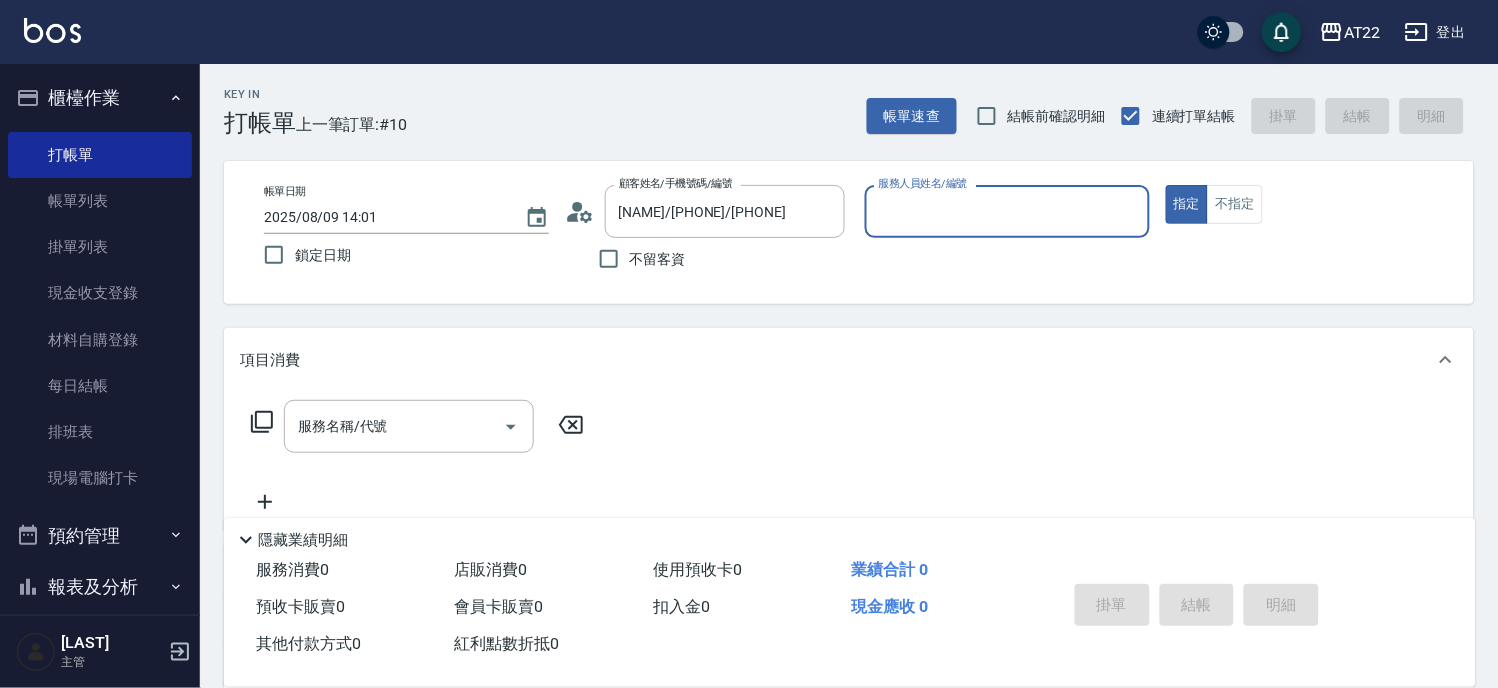 type on "king-5" 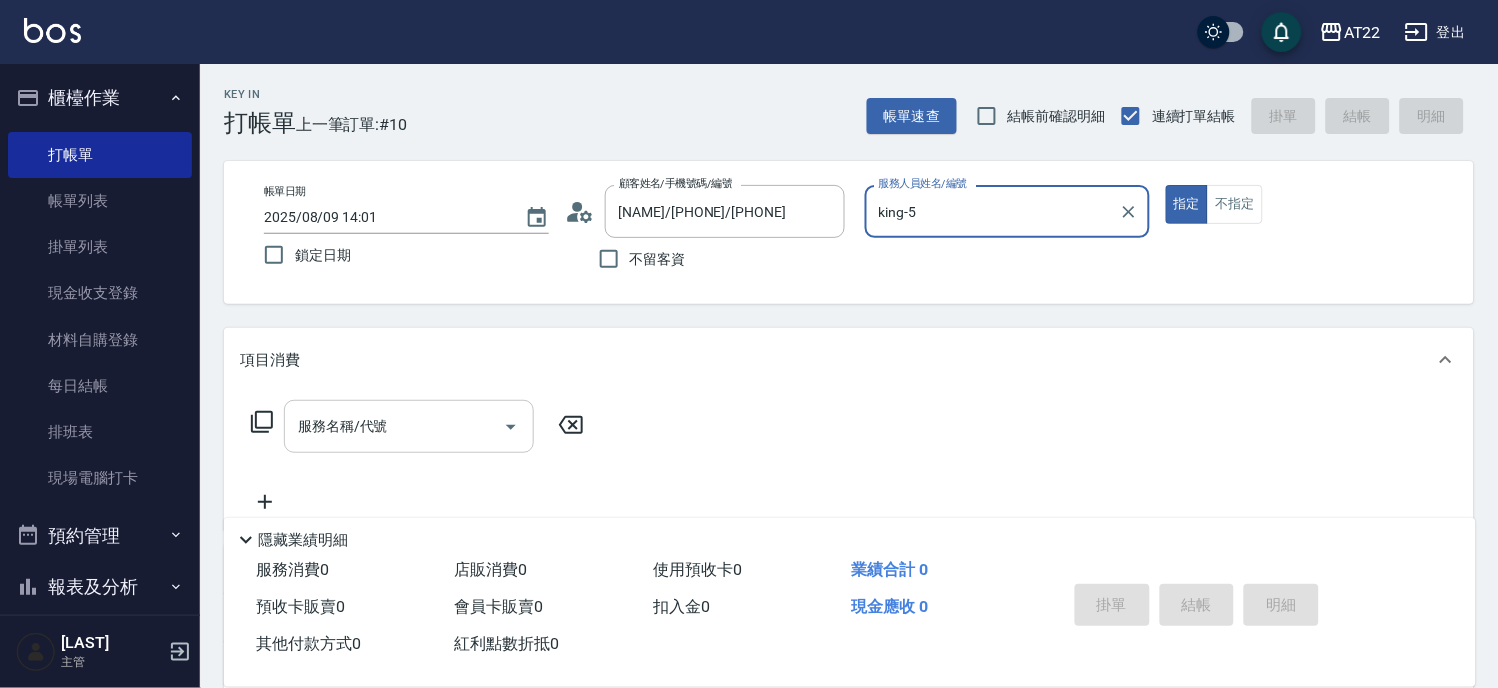 click on "服務名稱/代號" at bounding box center [394, 426] 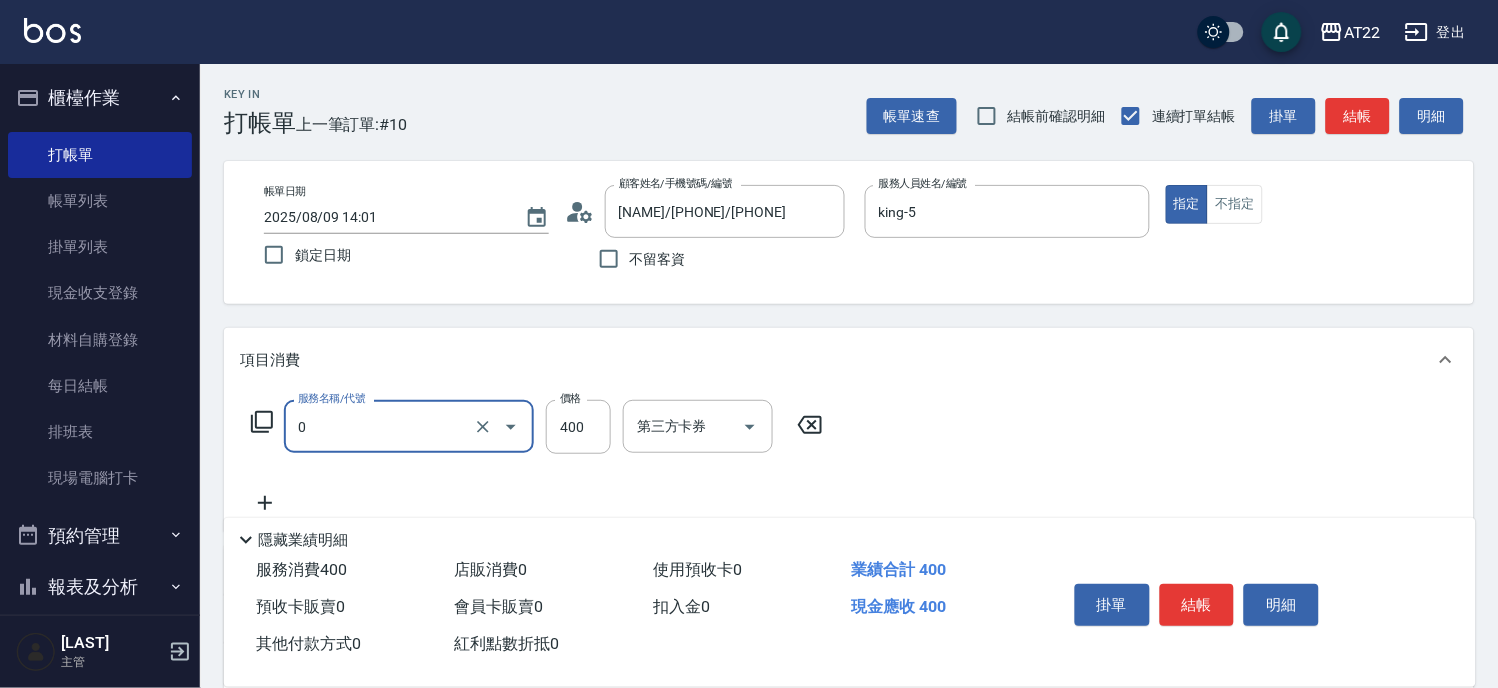 type on "有機洗髮(0)" 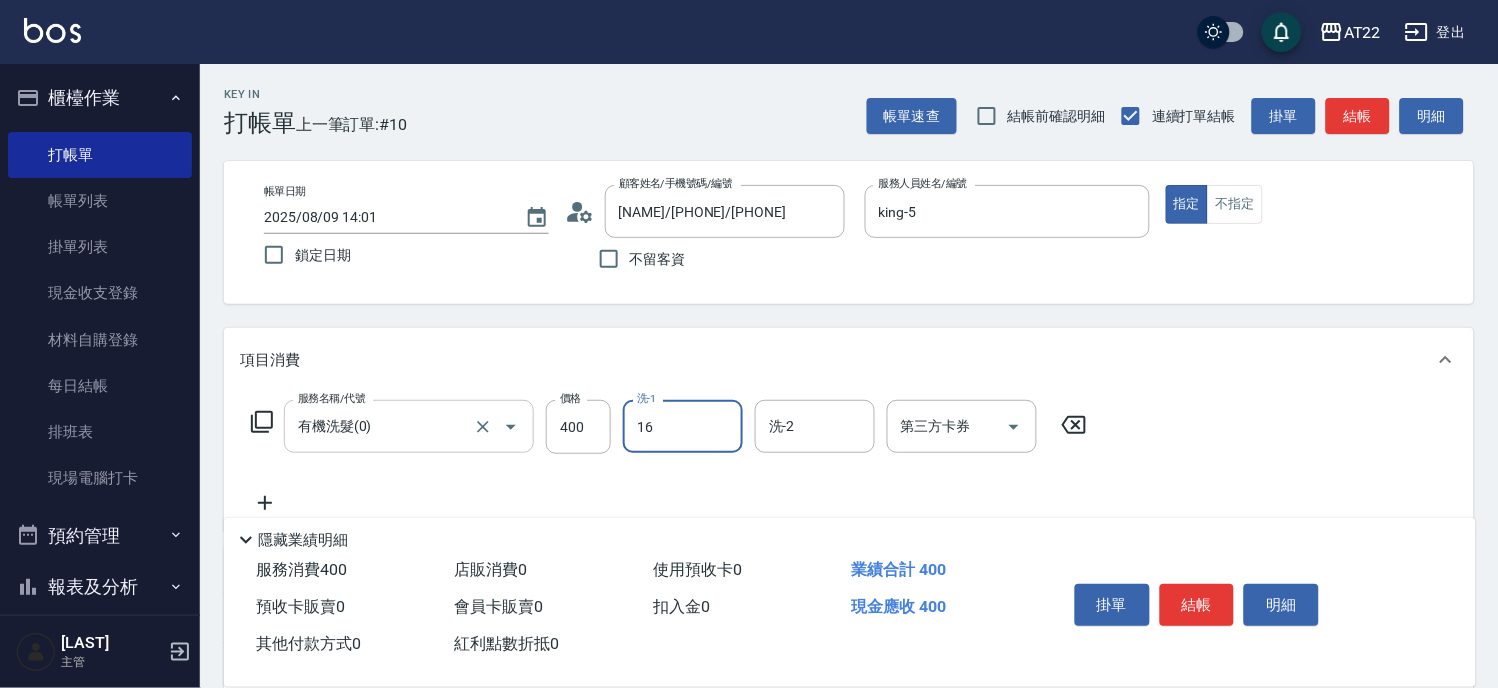type on "Joe-16" 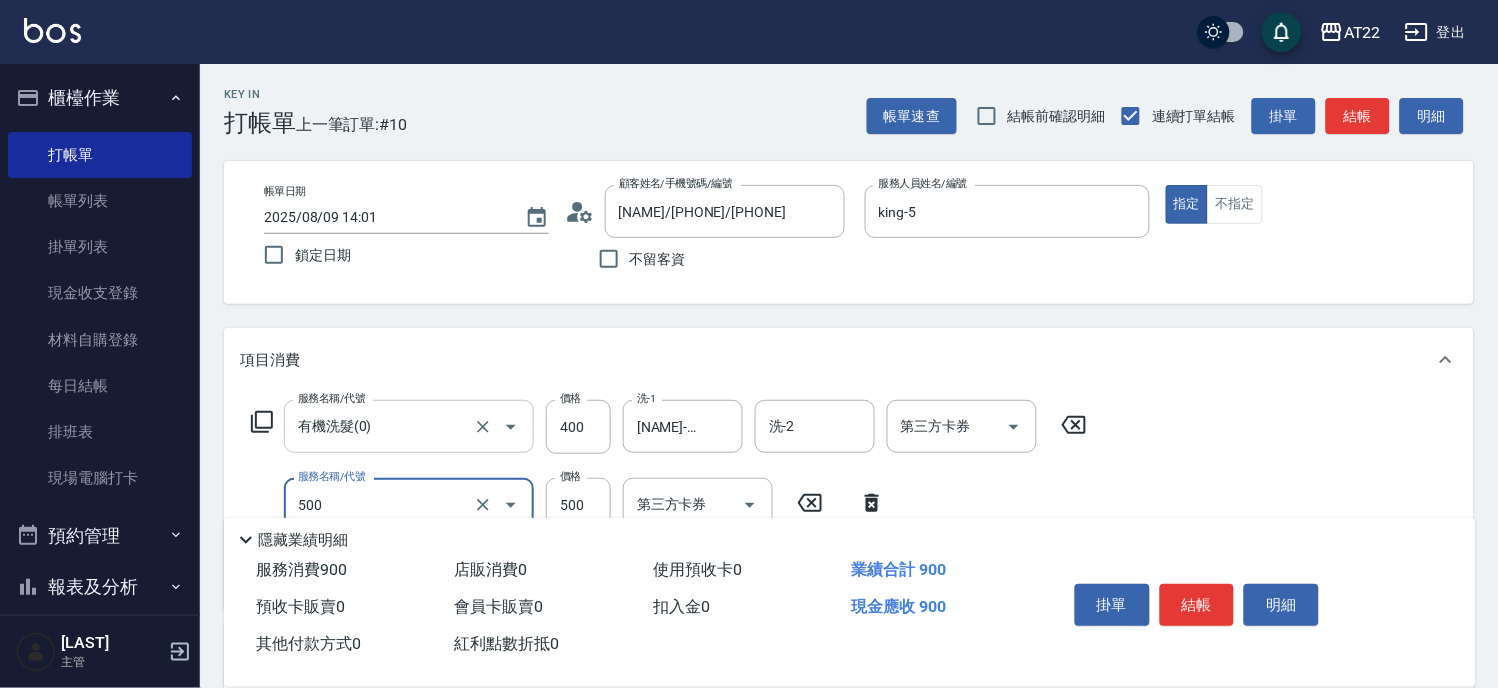 type on "剪髮(500)" 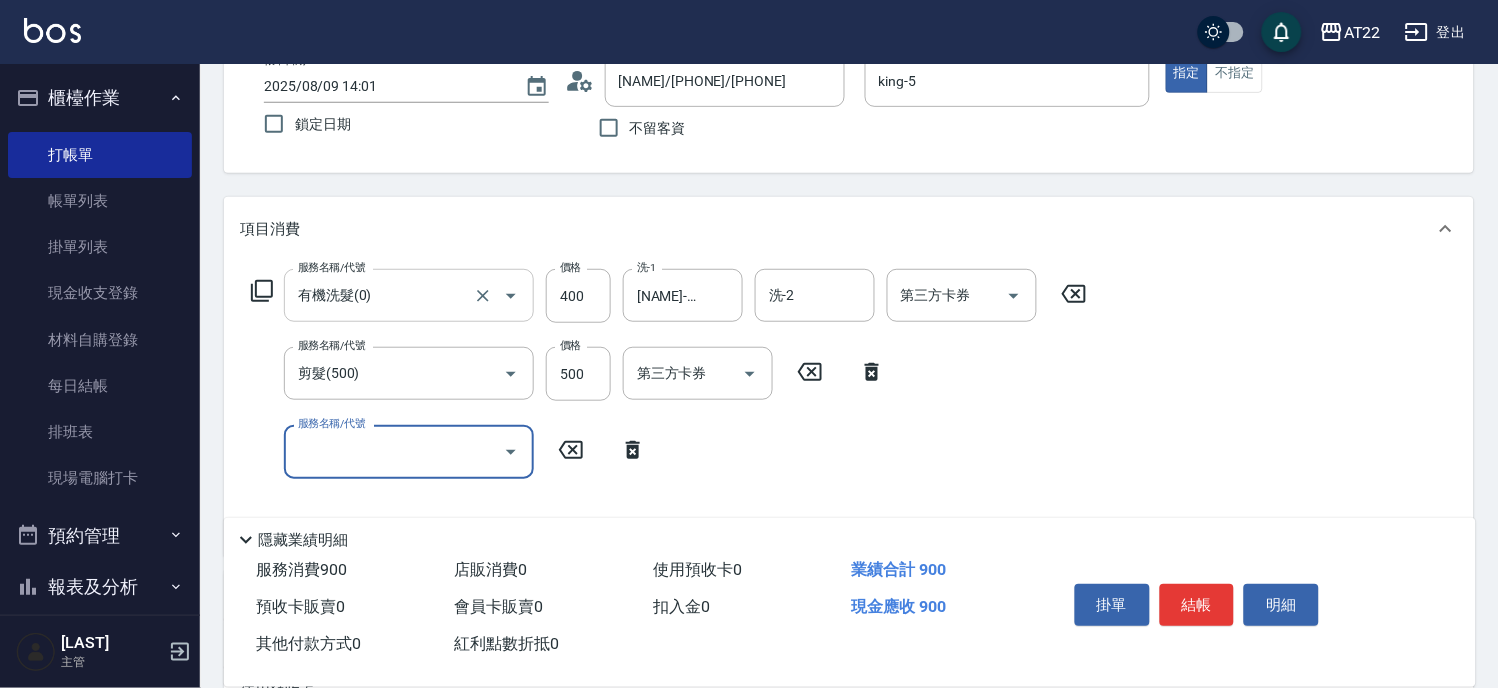 scroll, scrollTop: 222, scrollLeft: 0, axis: vertical 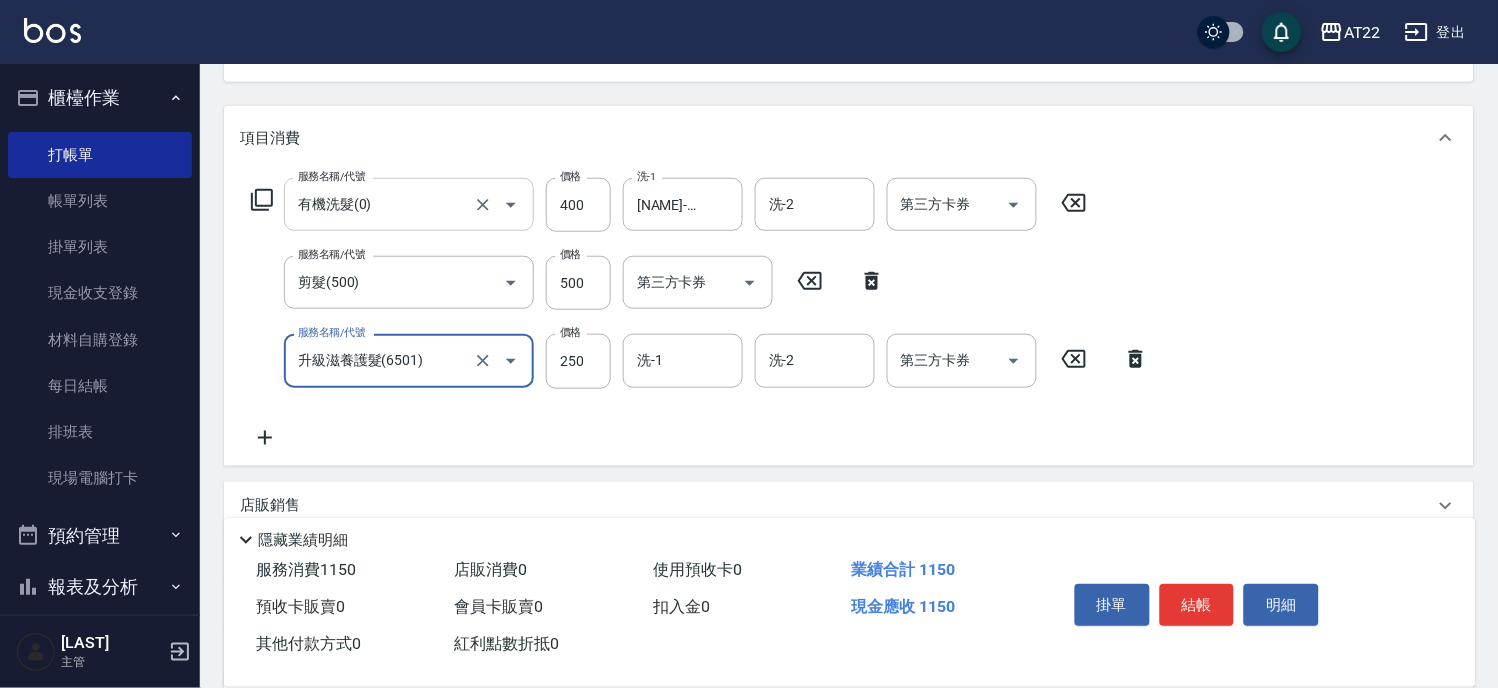 type on "升級滋養護髮(6501)" 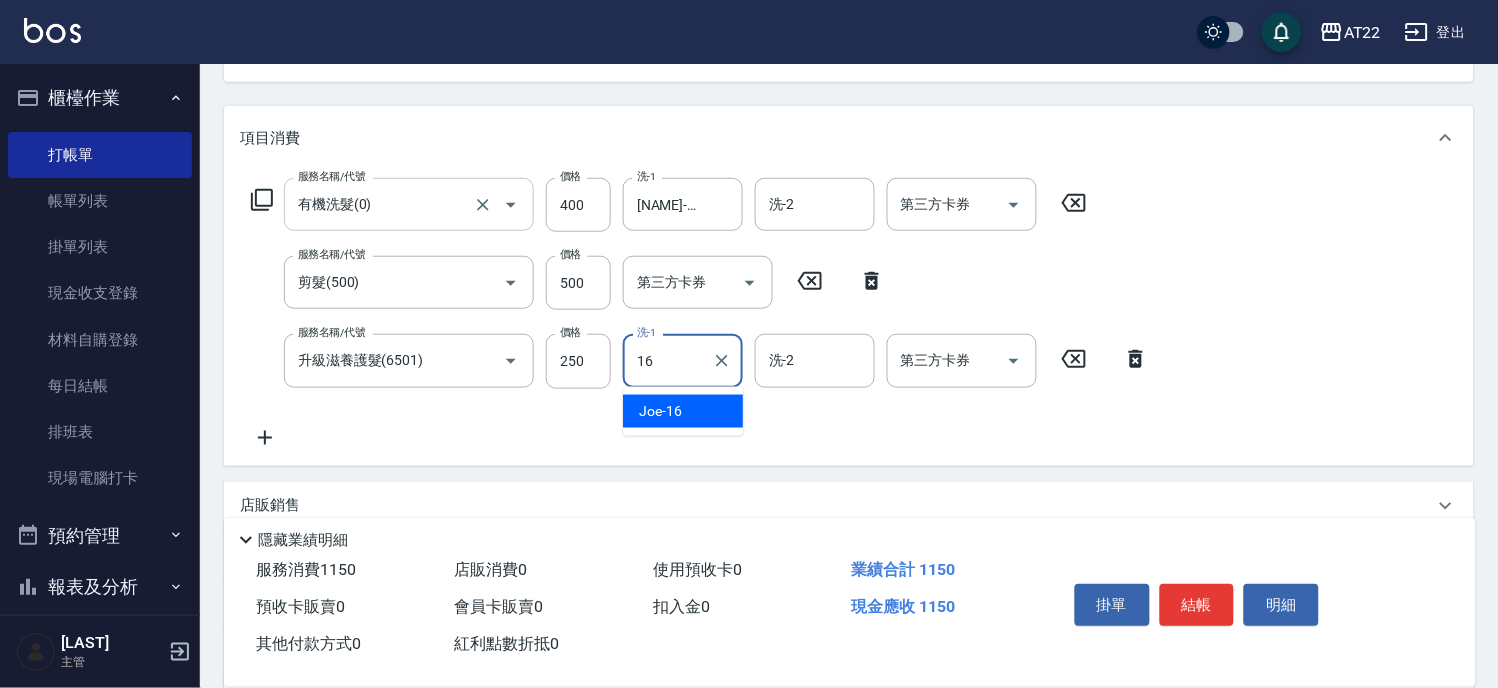 type on "Joe-16" 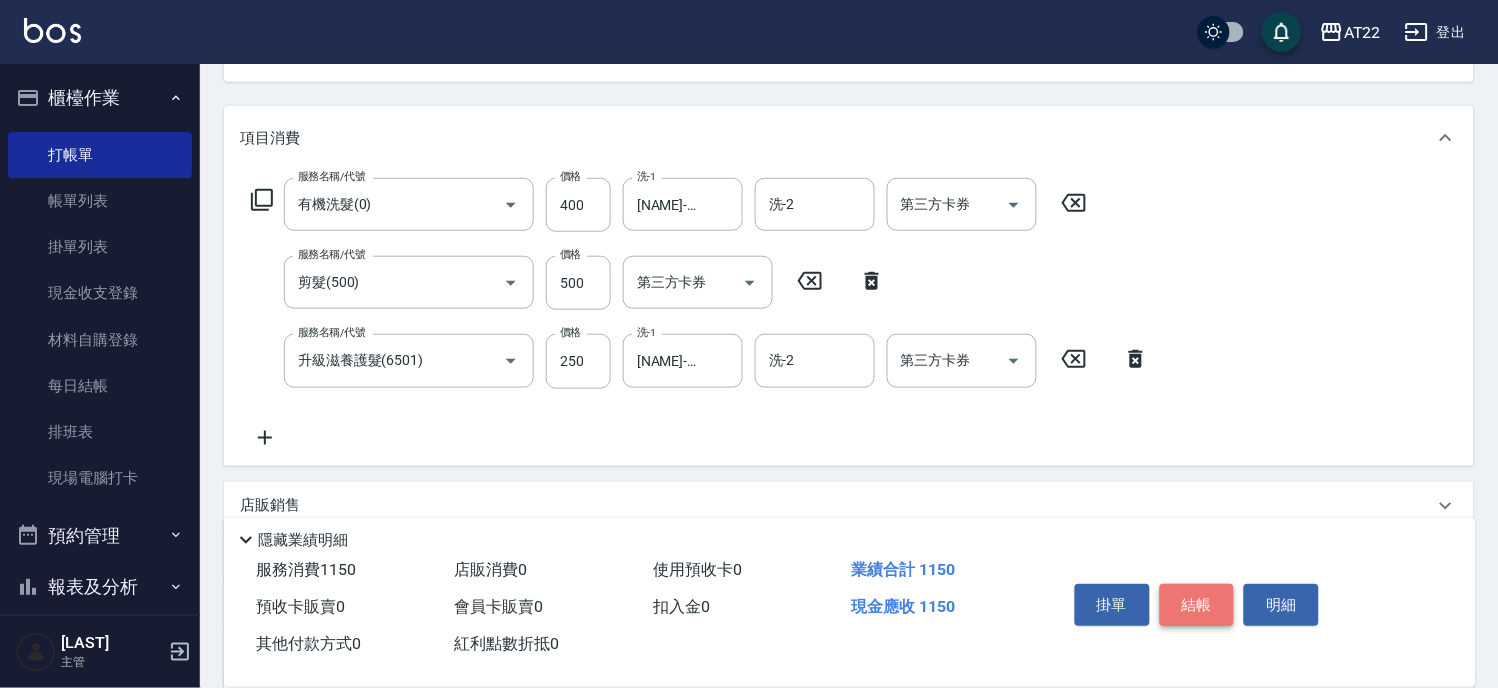 click on "結帳" at bounding box center [1197, 605] 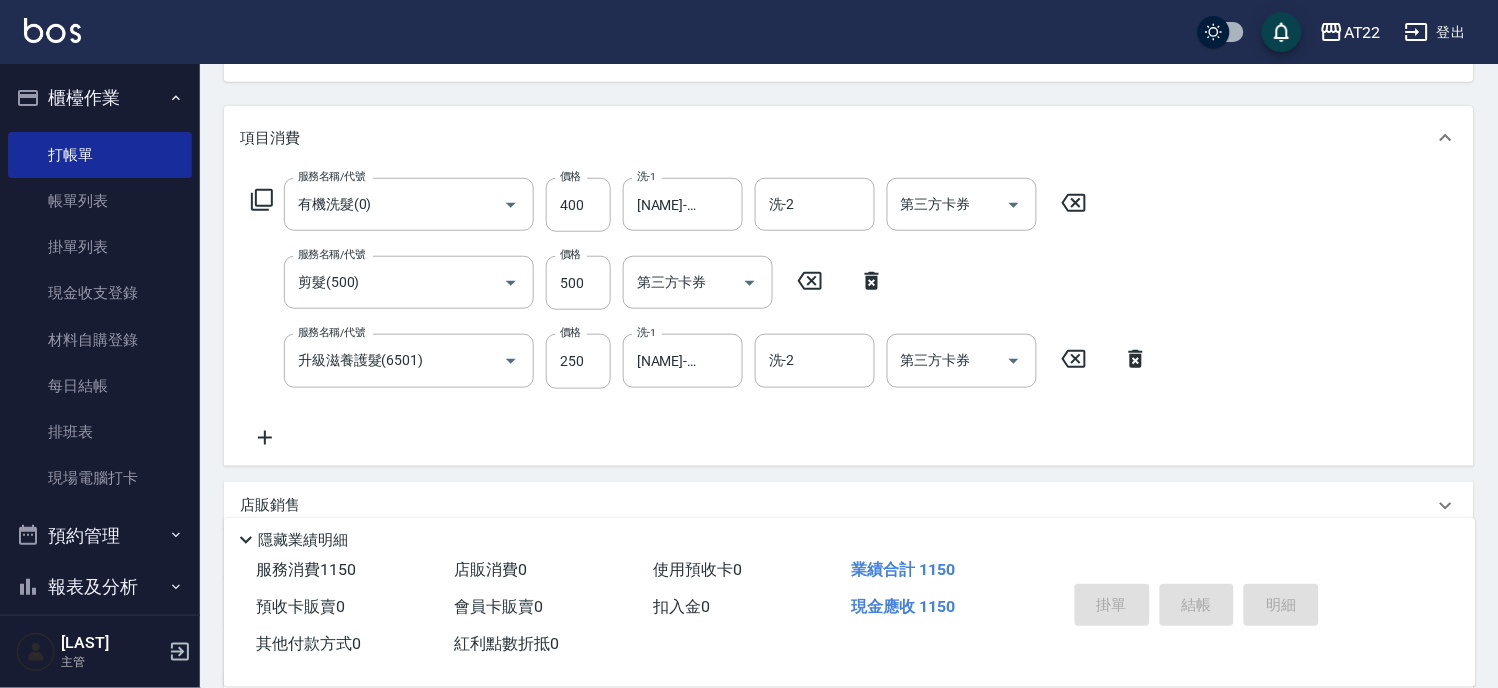 type on "2025/08/09 14:02" 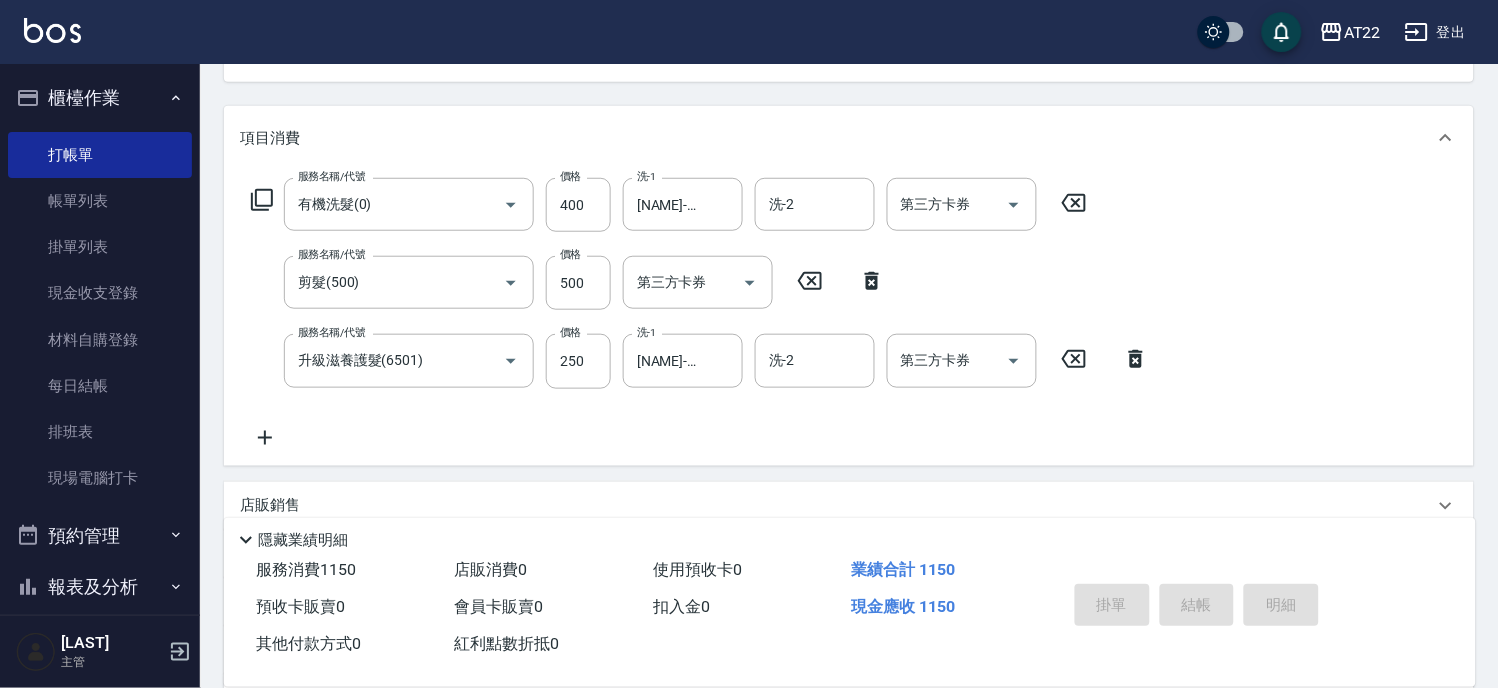 type 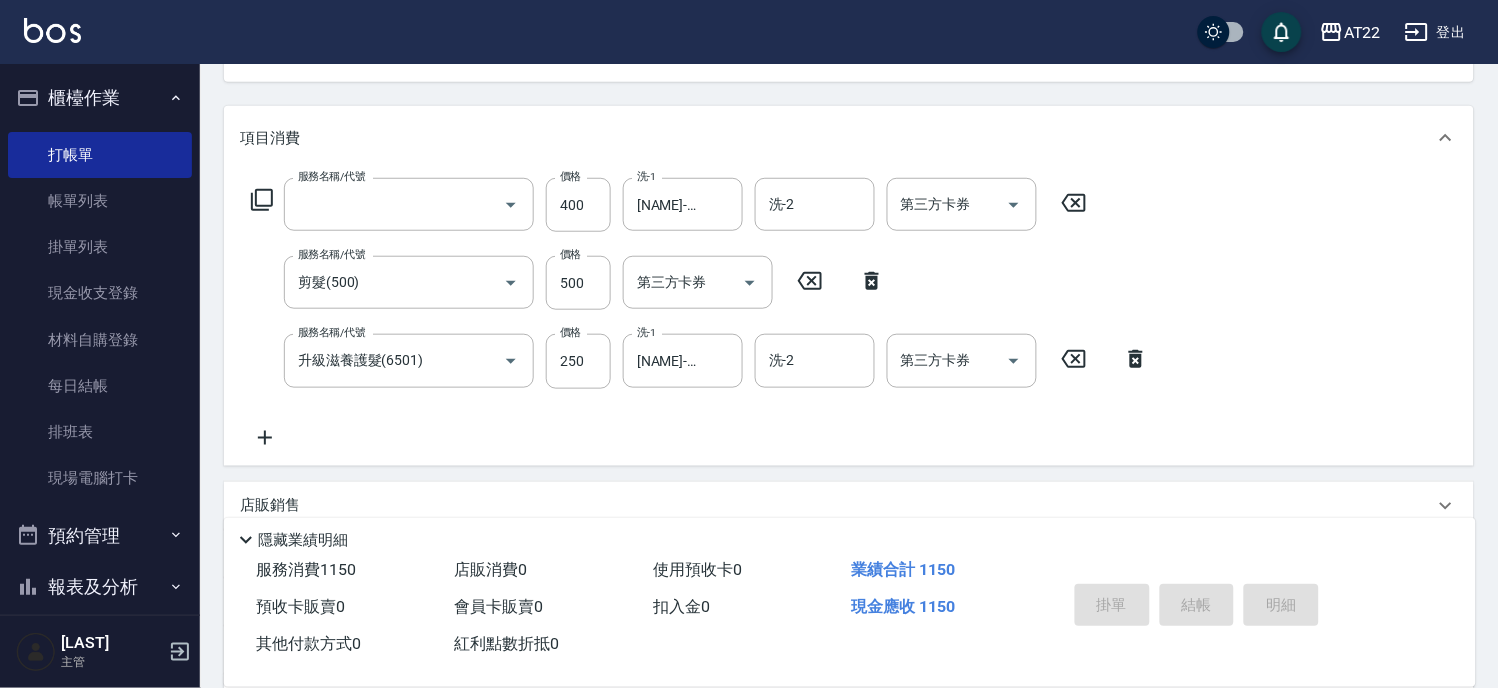 scroll, scrollTop: 194, scrollLeft: 0, axis: vertical 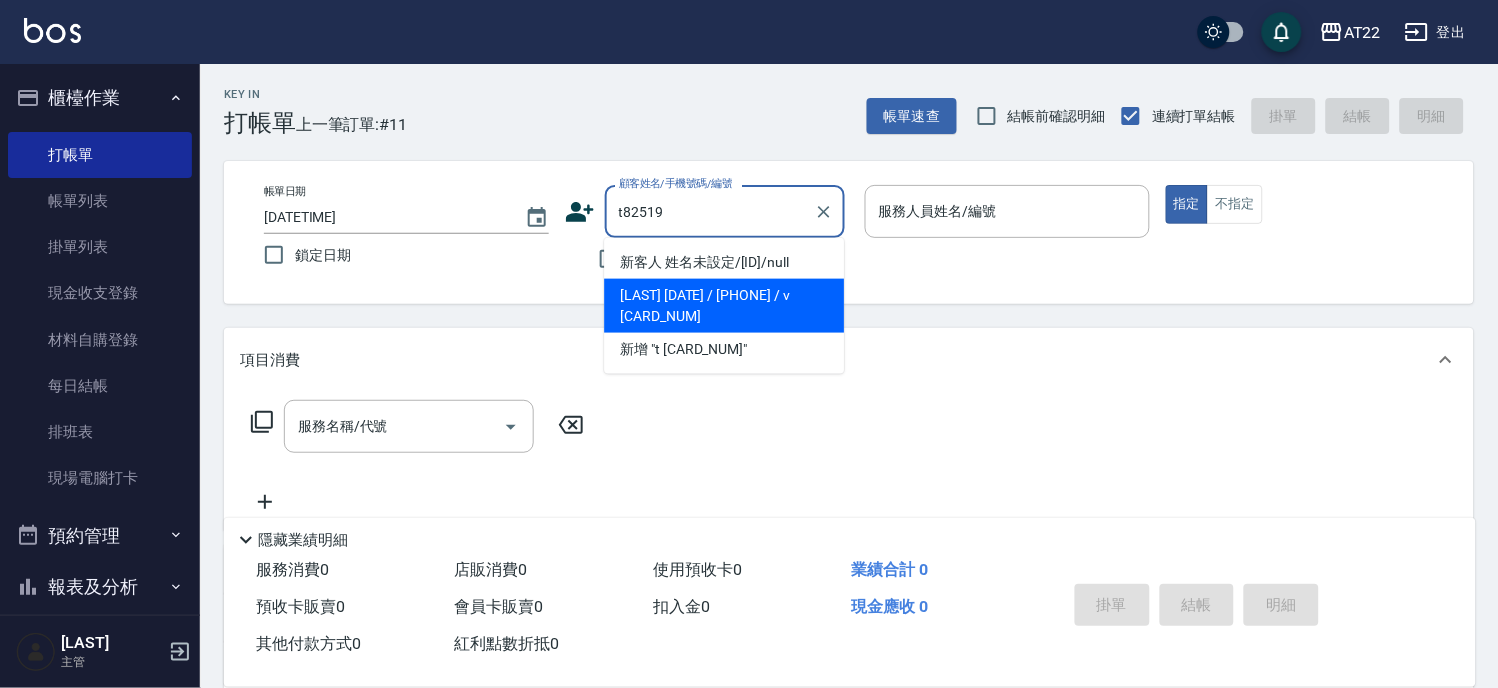 click on "游元誠25.10.21/0917654320/T82519/v10202" at bounding box center (724, 306) 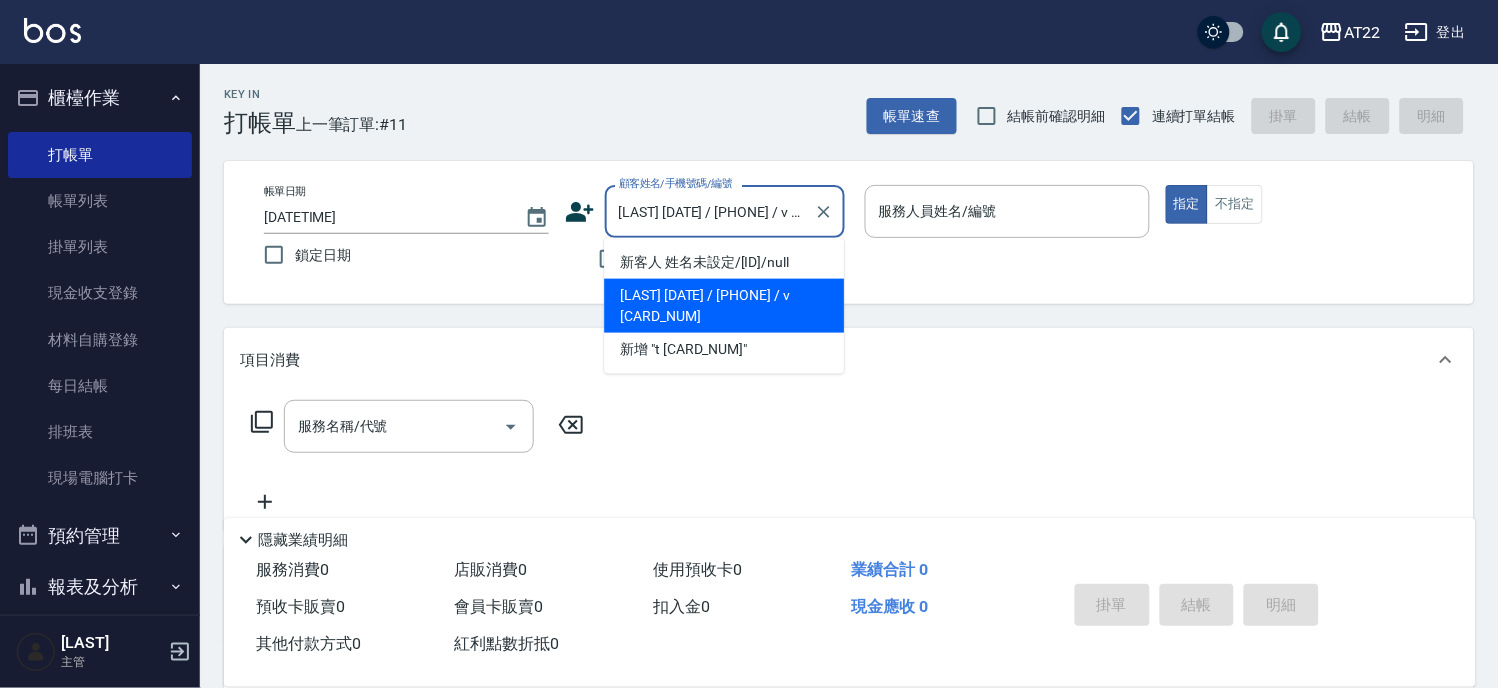 type on "尤信翰(無代號)" 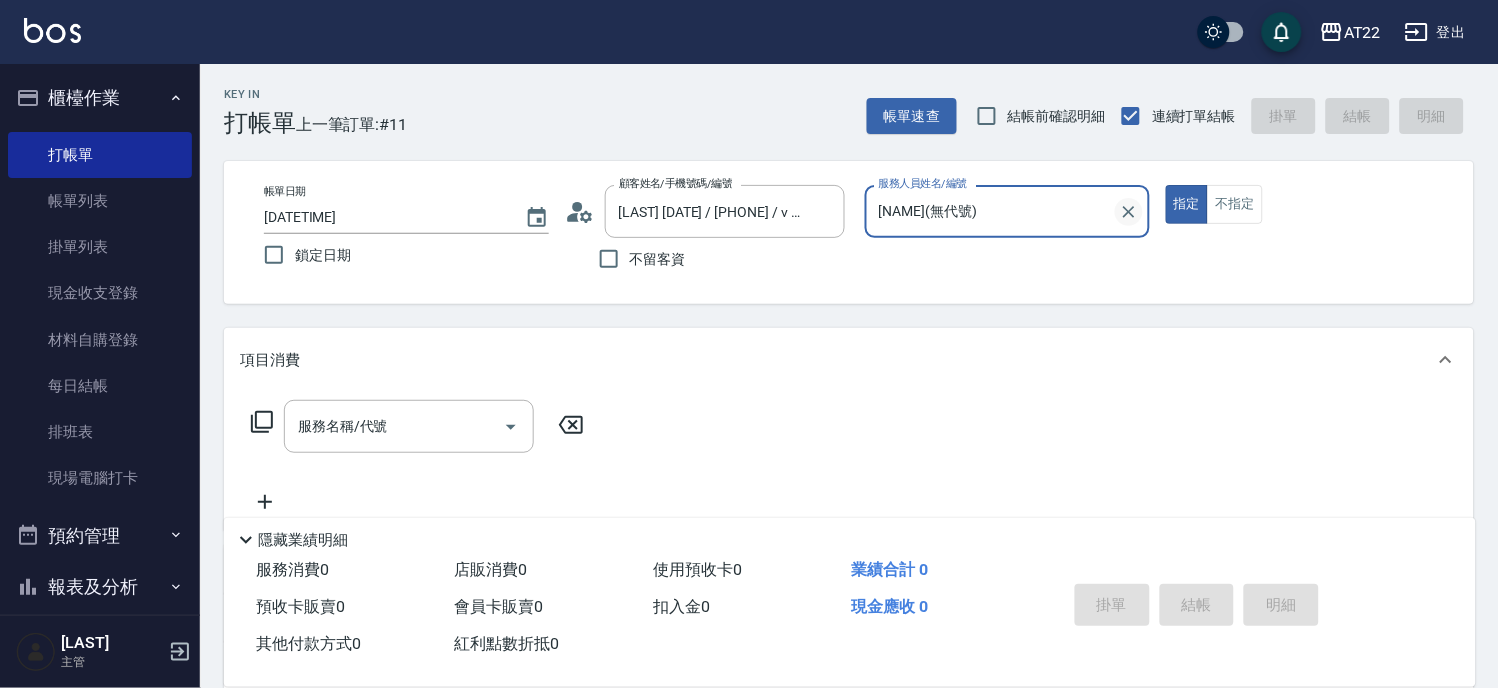 click 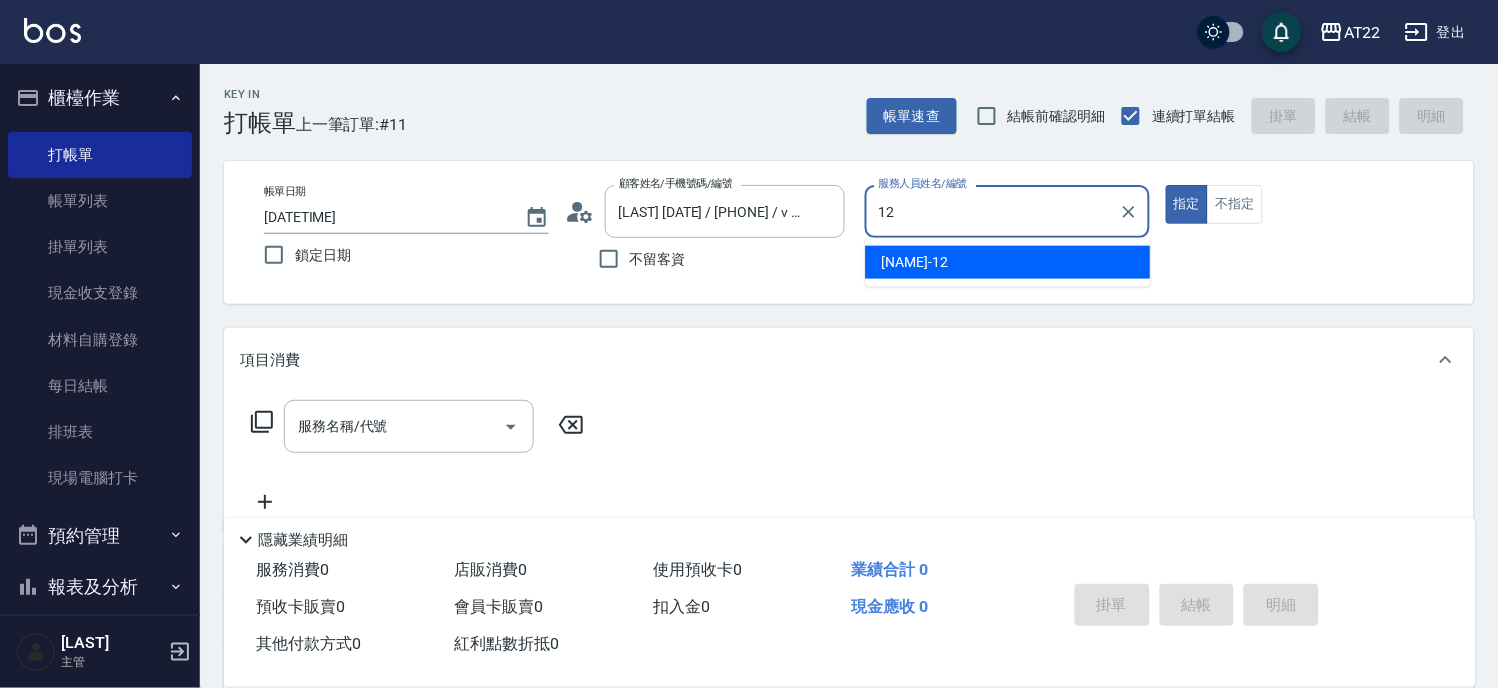 type on "Miko-12" 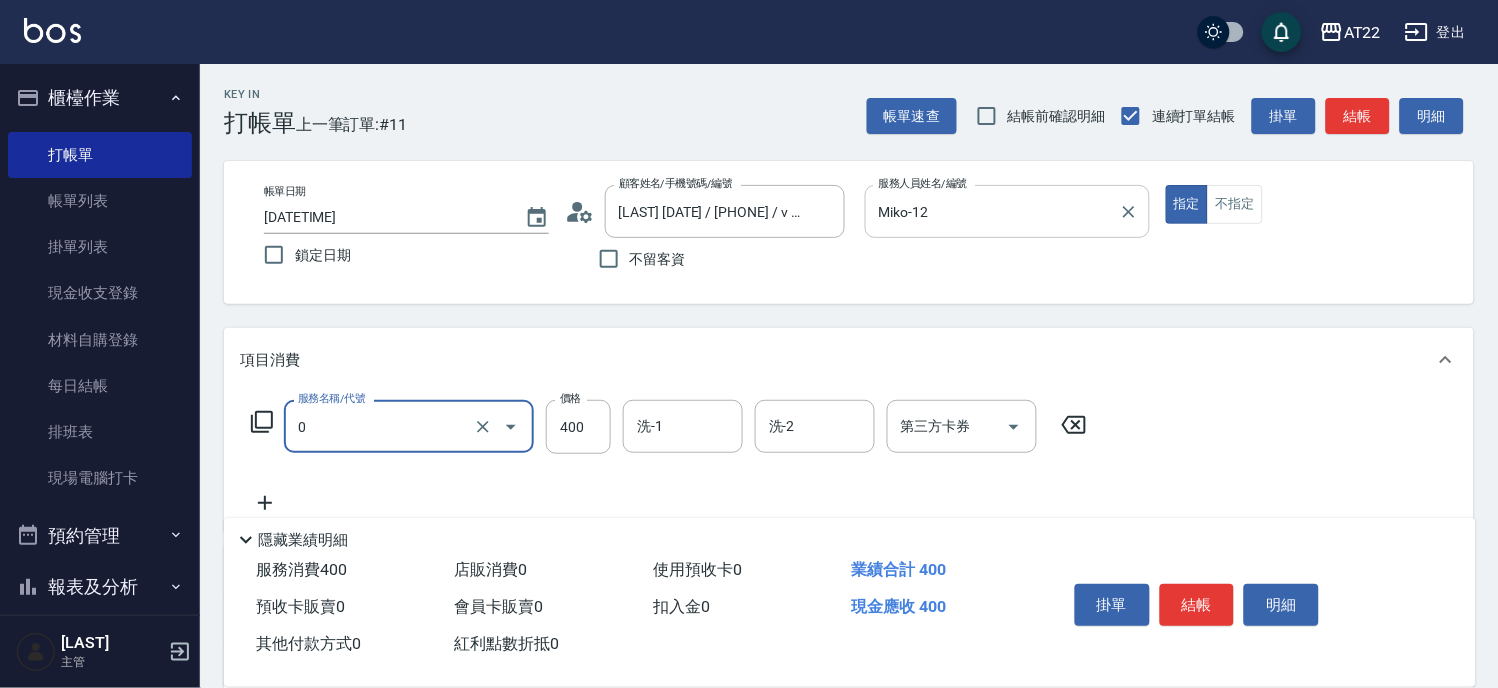 type on "有機洗髮(0)" 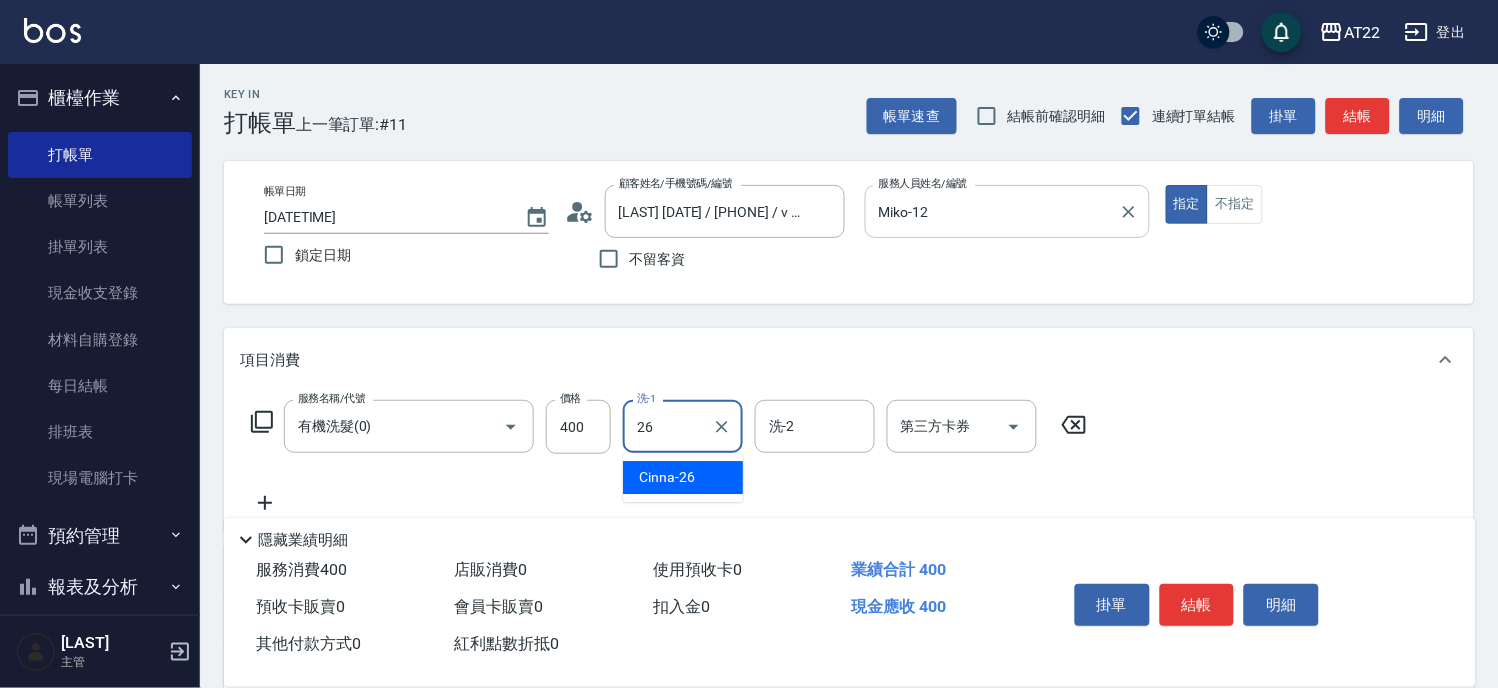 type on "Cinna-26" 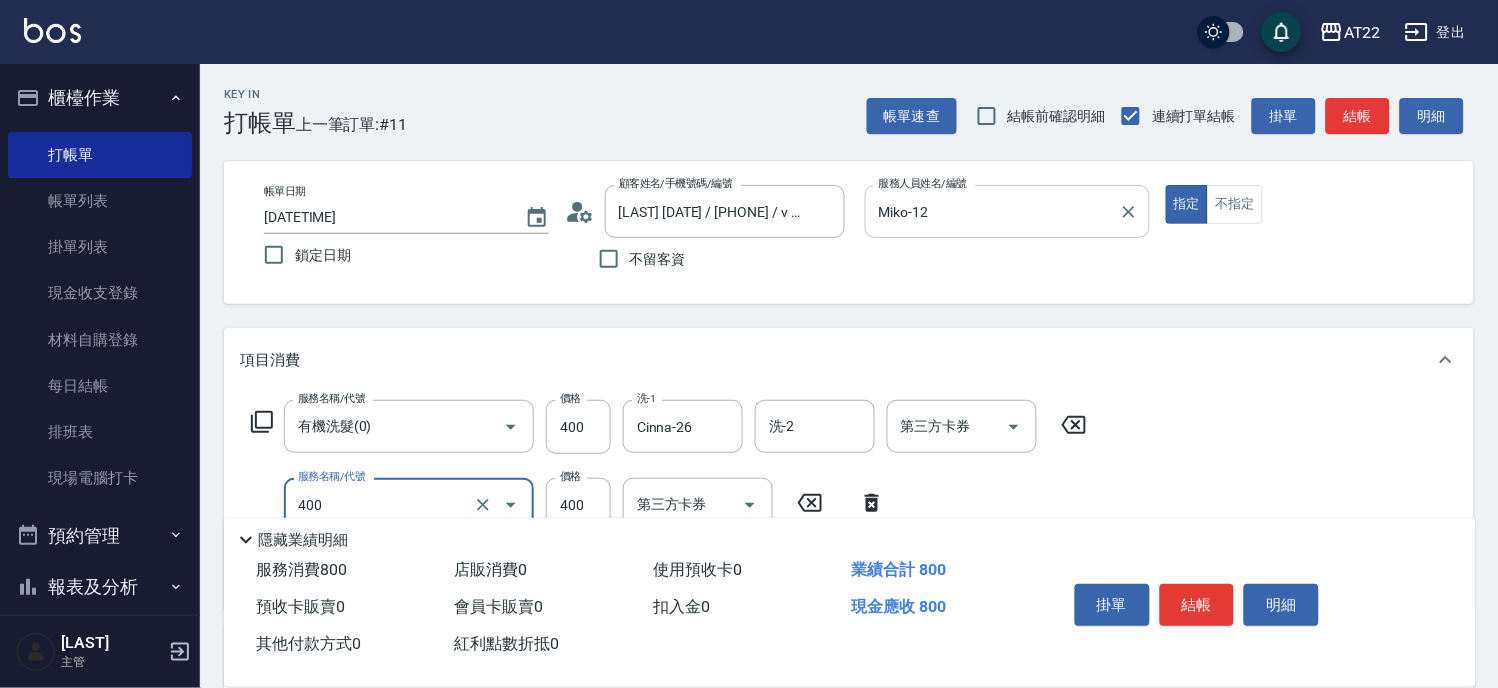 type on "剪髮(400)" 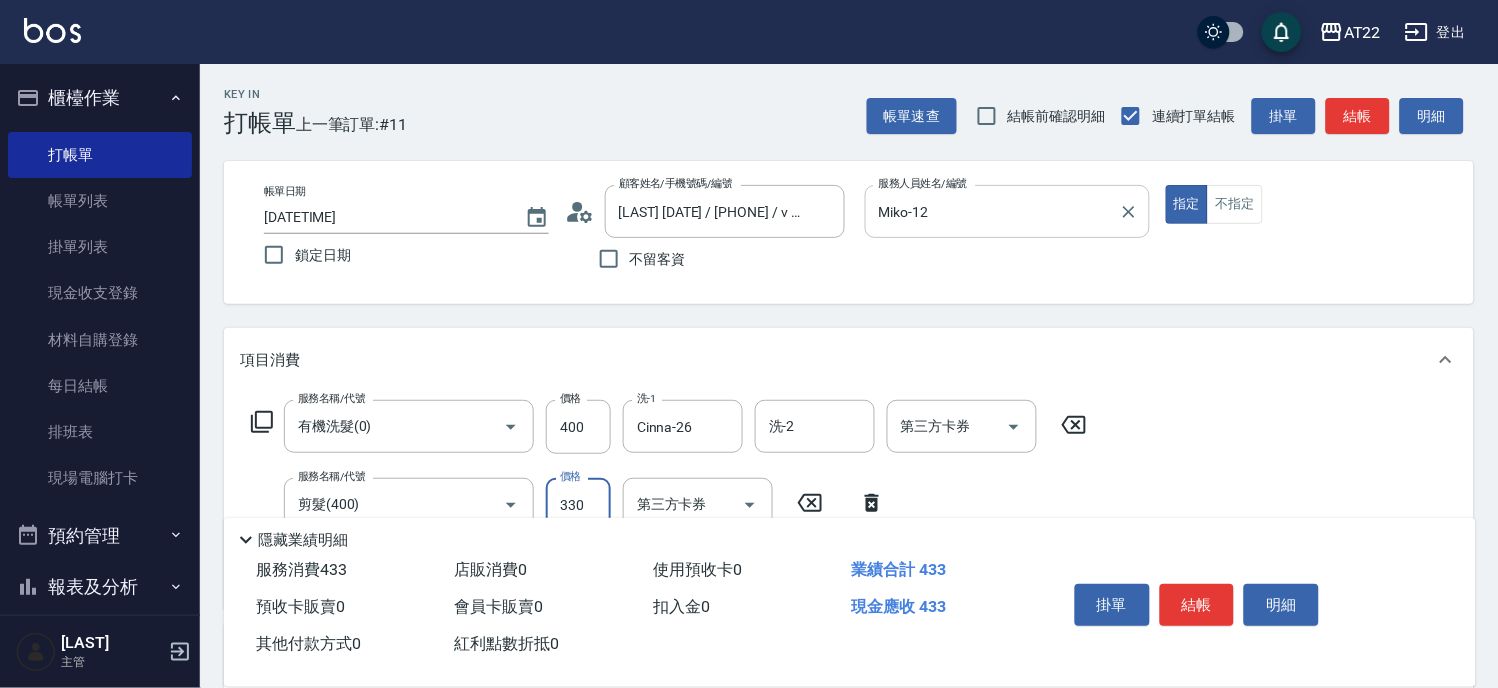type on "330" 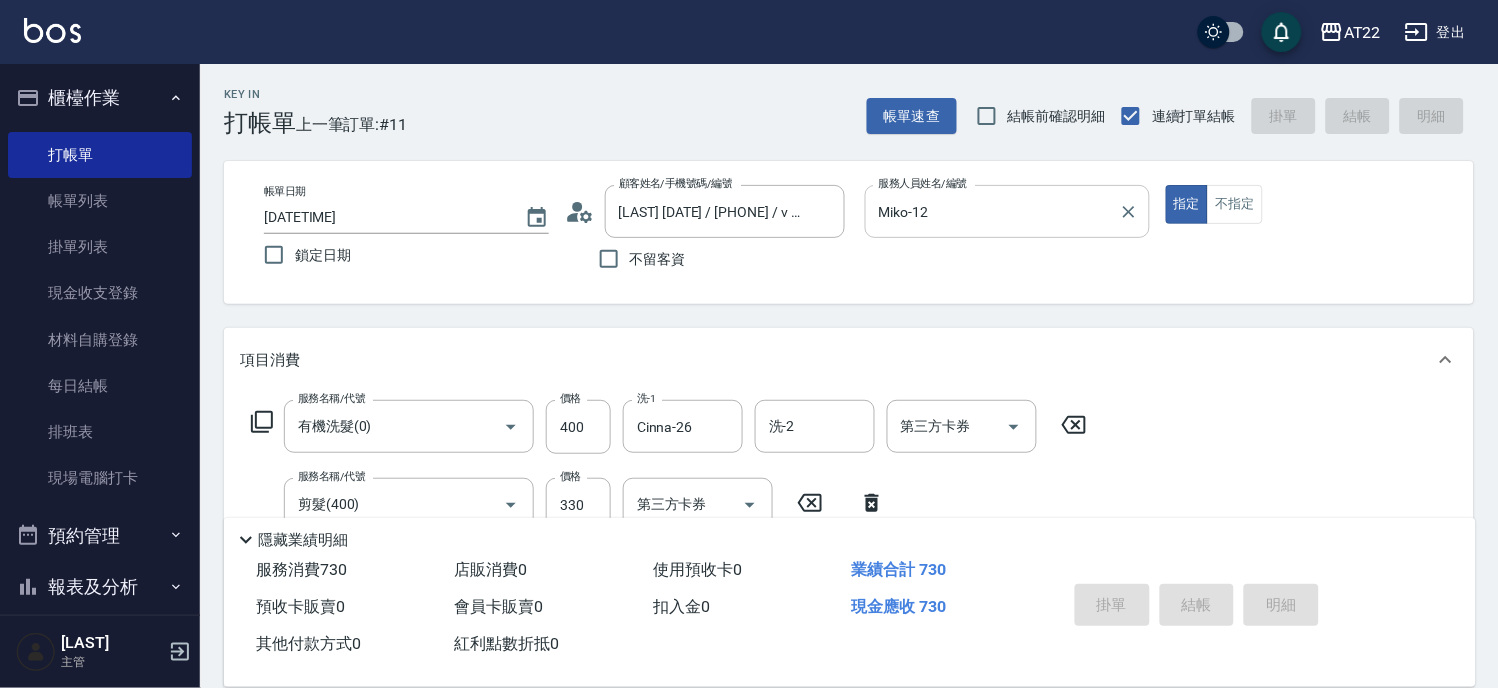 type 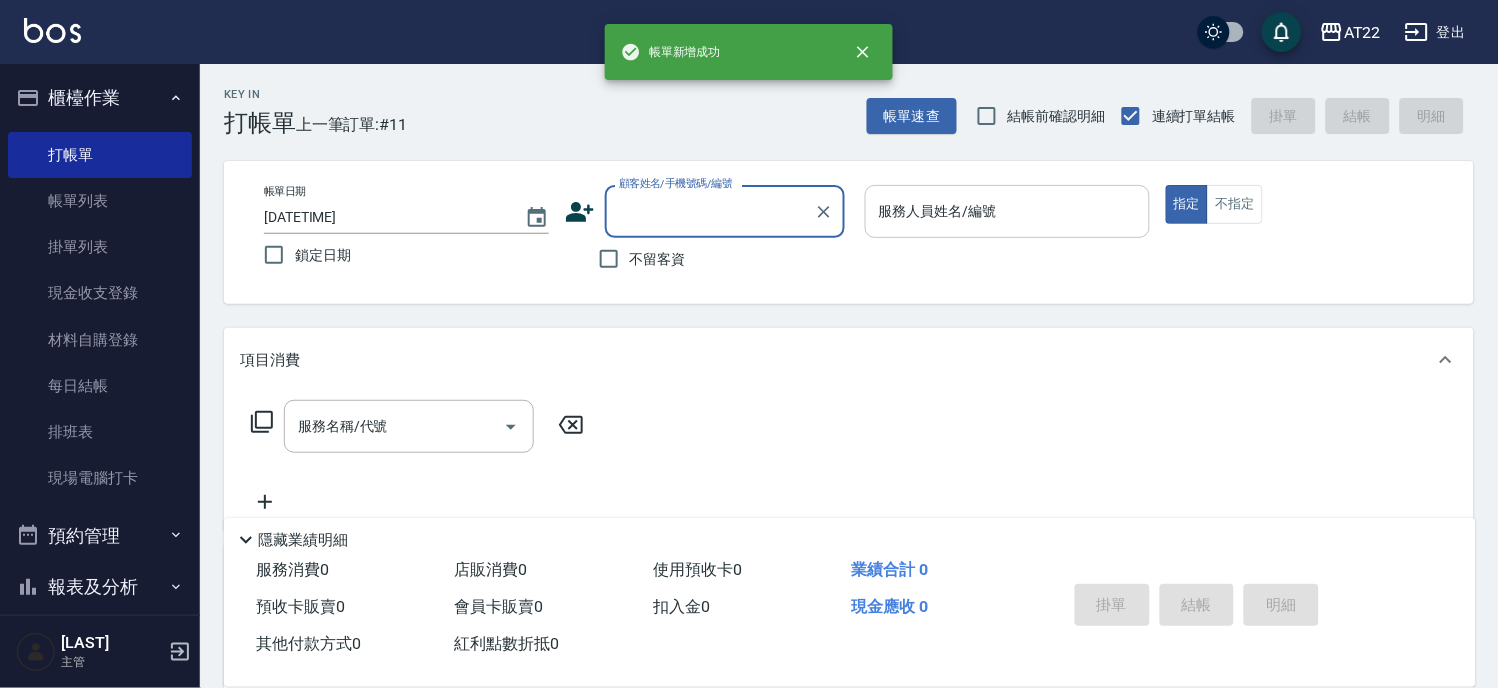 scroll, scrollTop: 0, scrollLeft: 0, axis: both 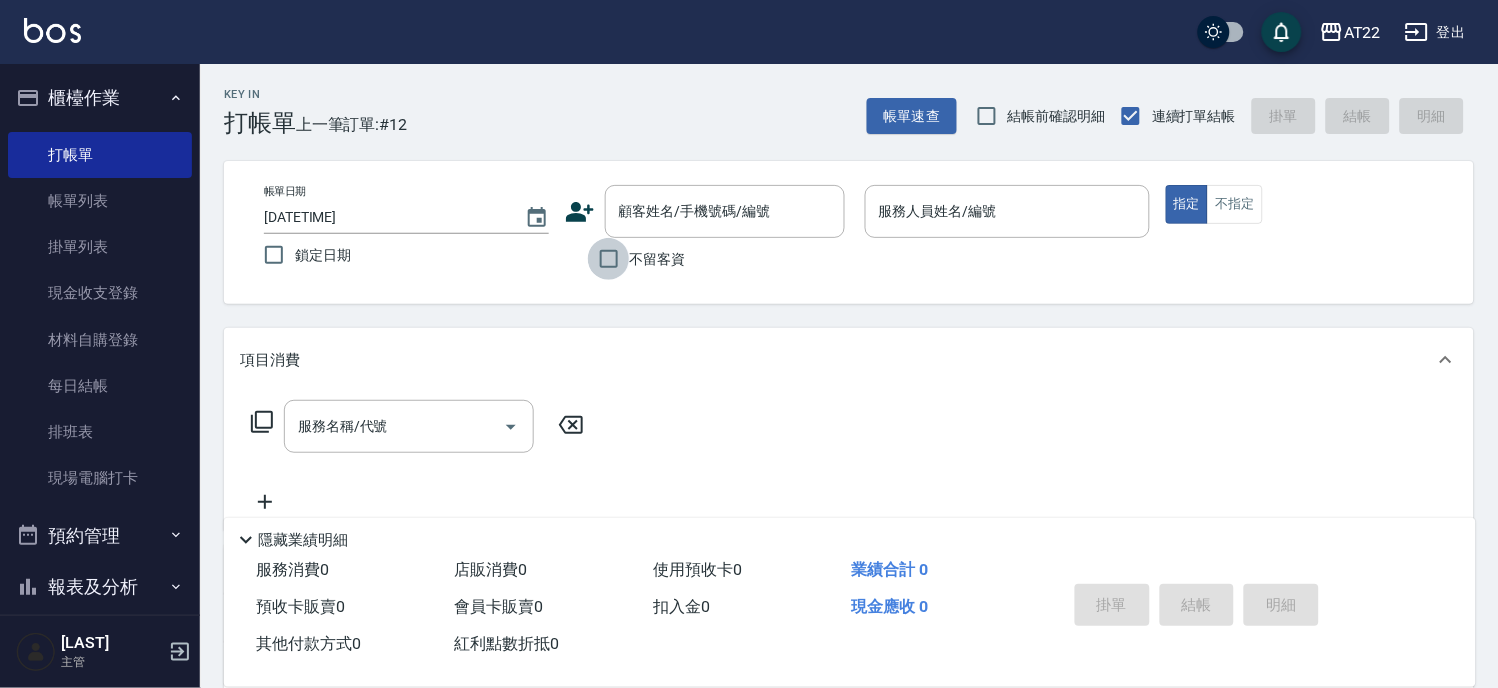 click on "不留客資" at bounding box center [609, 259] 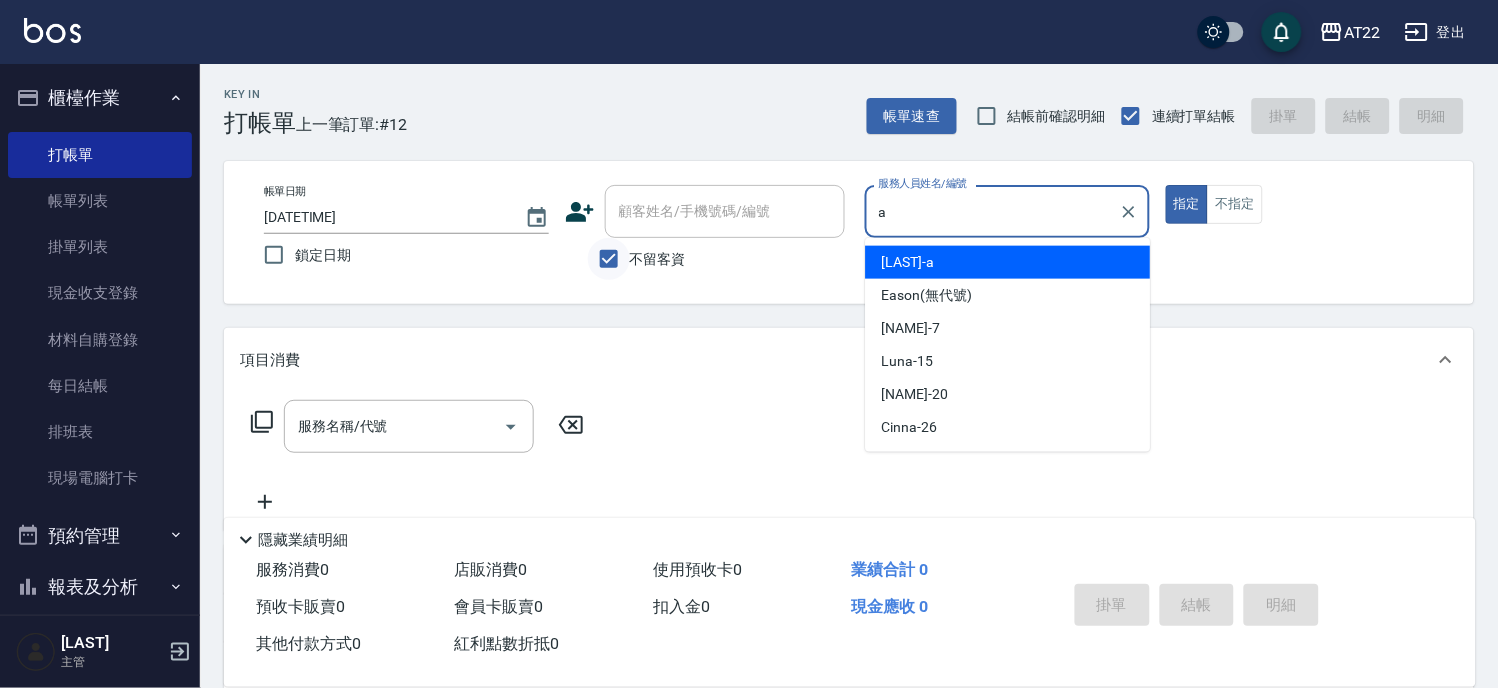 type on "蔡明宏-a" 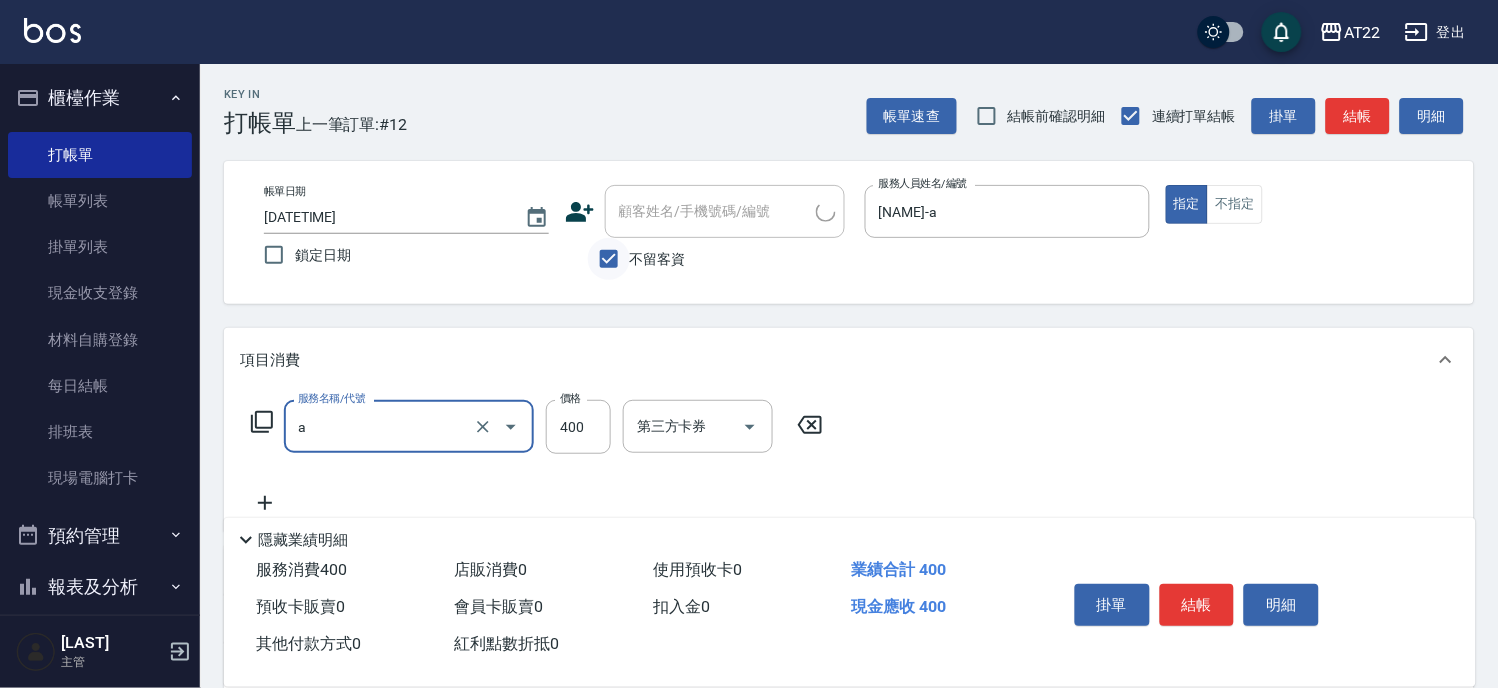 type on "ab洗髮(a)" 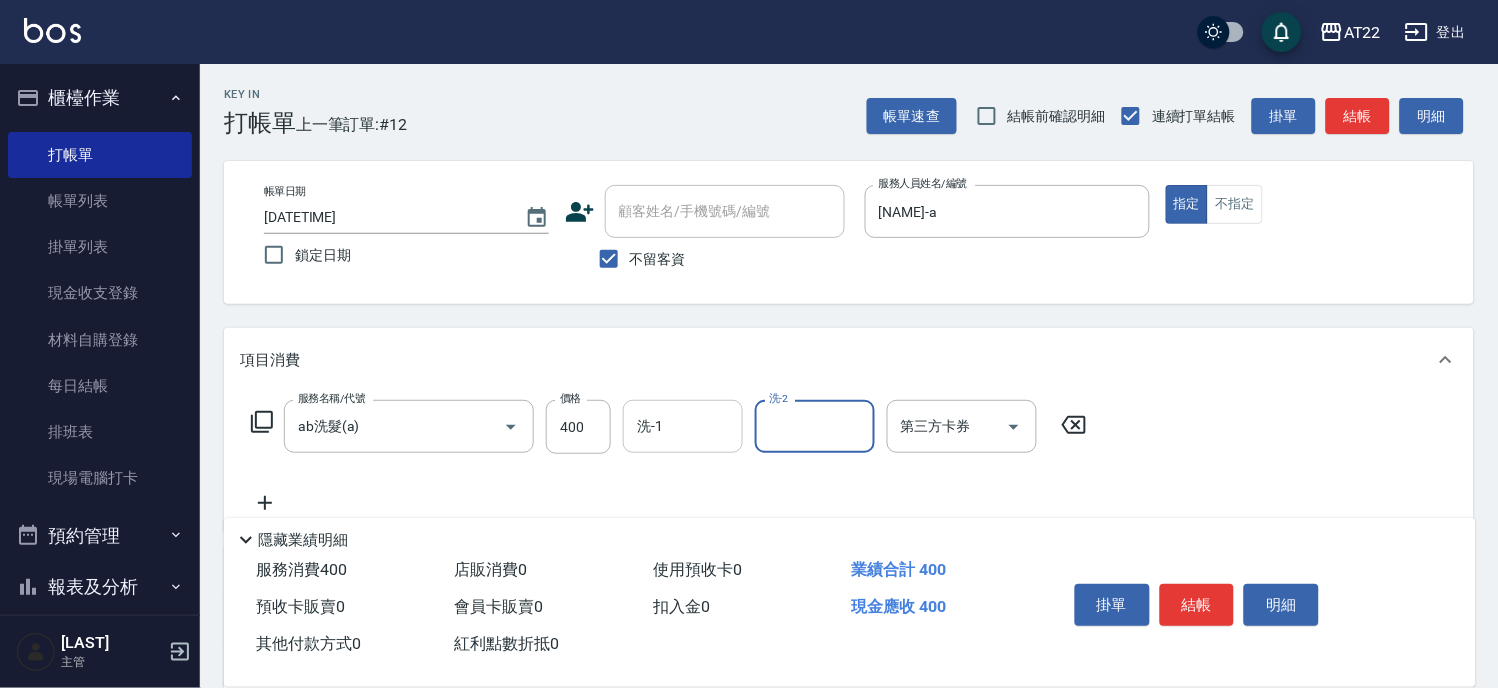 click on "洗-1" at bounding box center (683, 426) 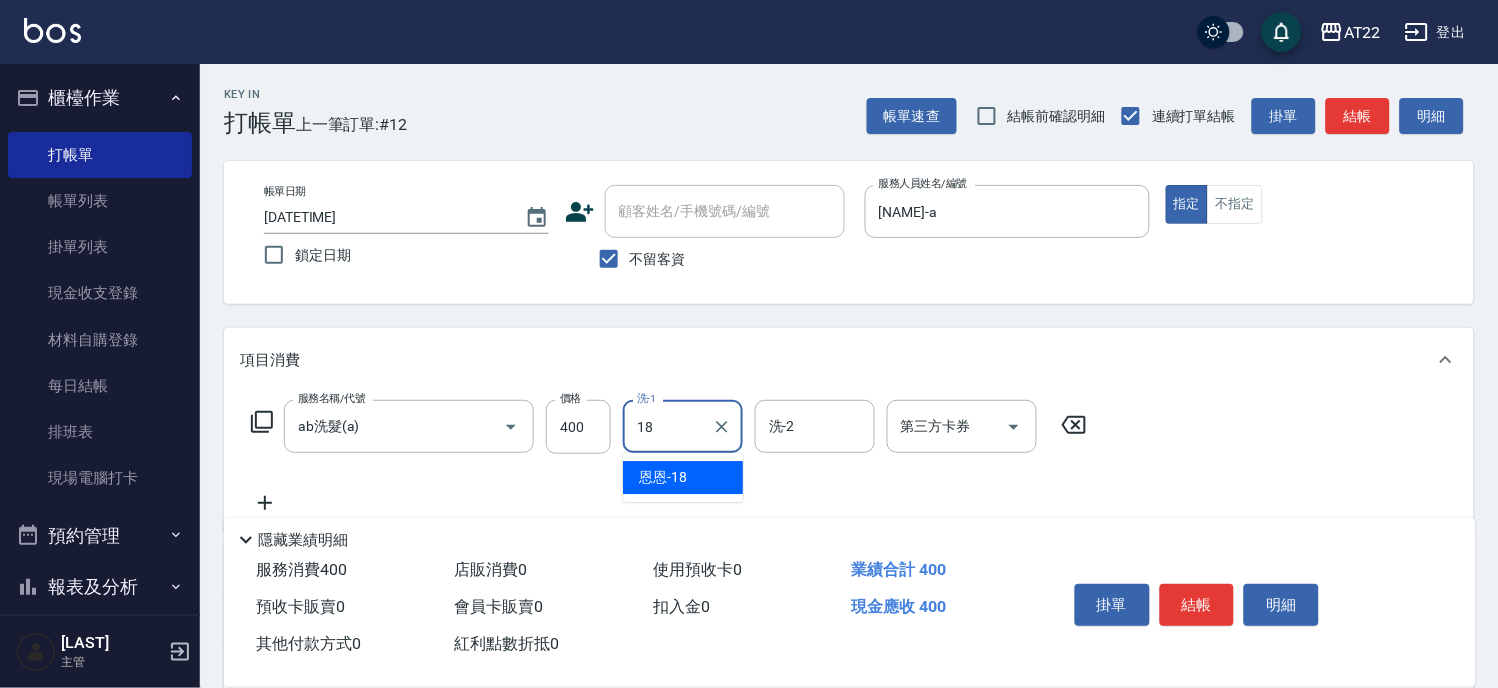 type on "恩恩-18" 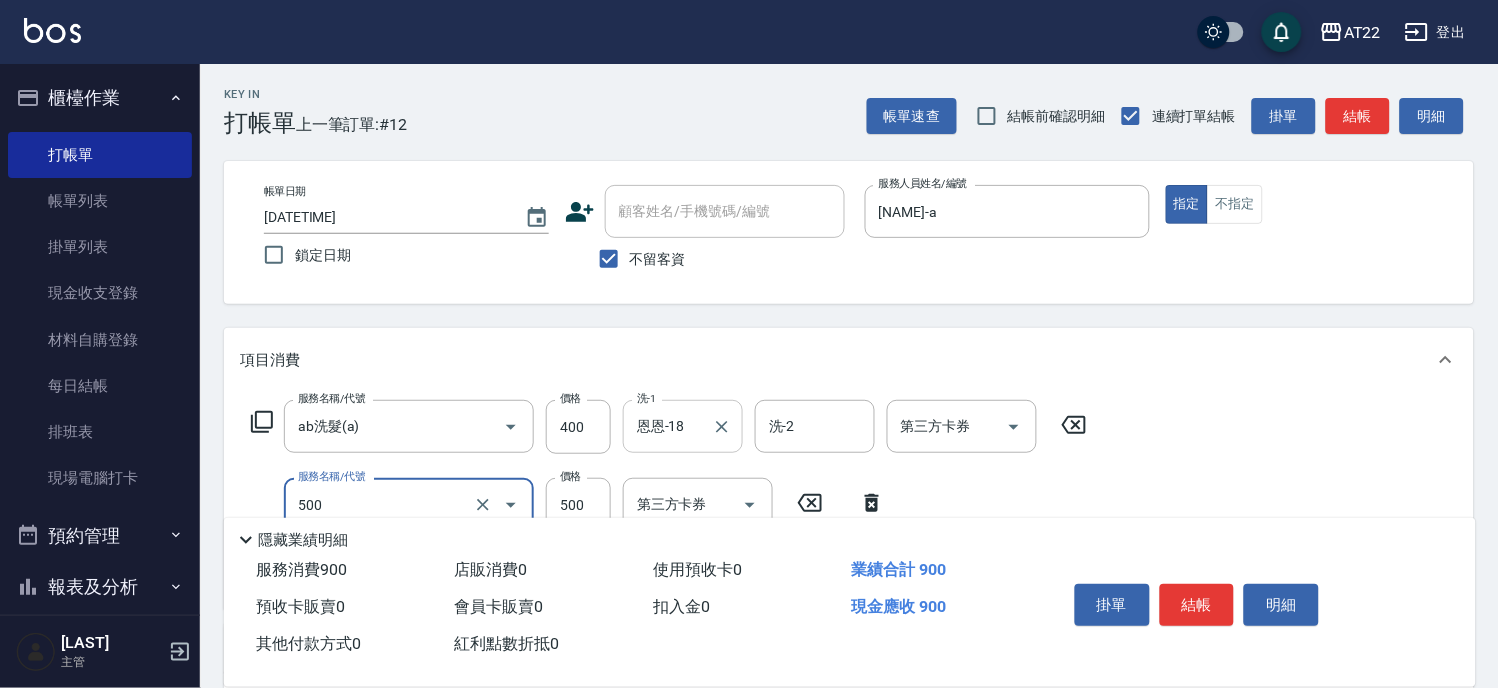 type on "剪髮(500)" 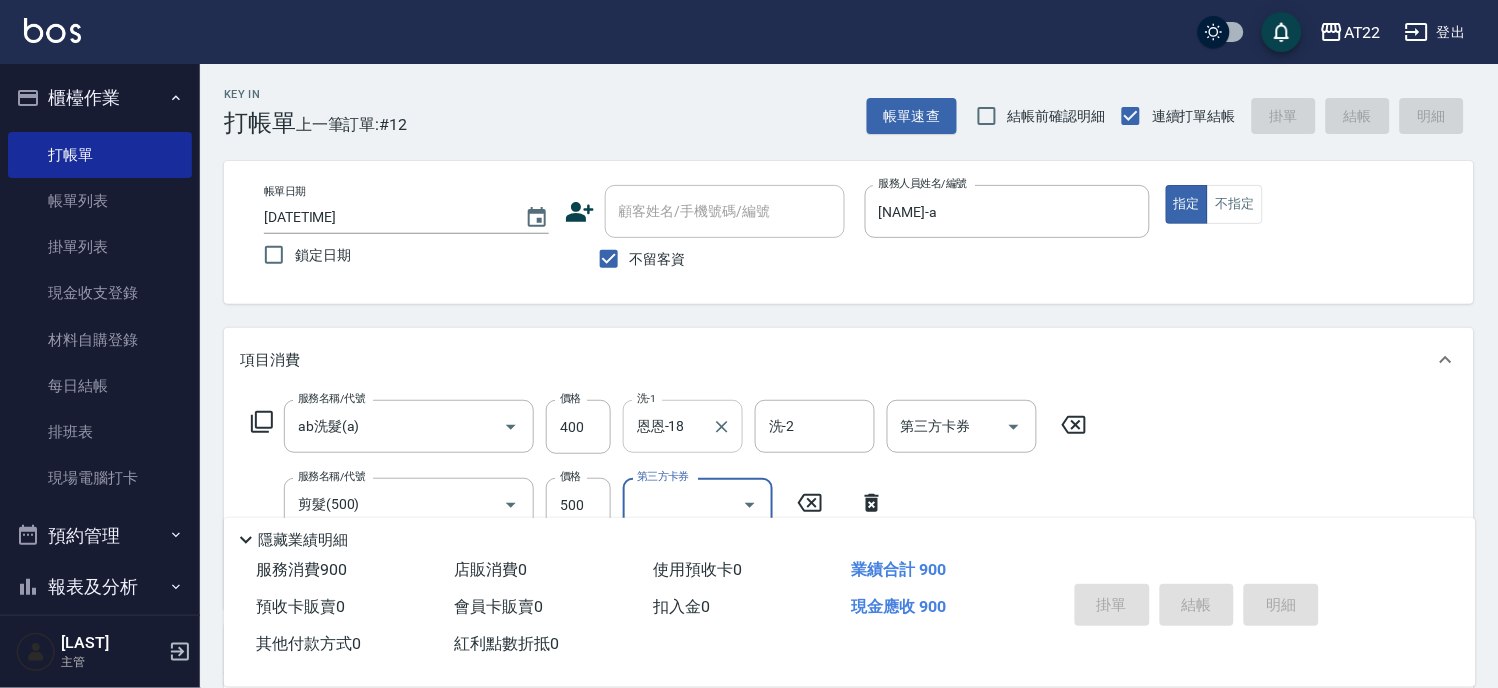 type 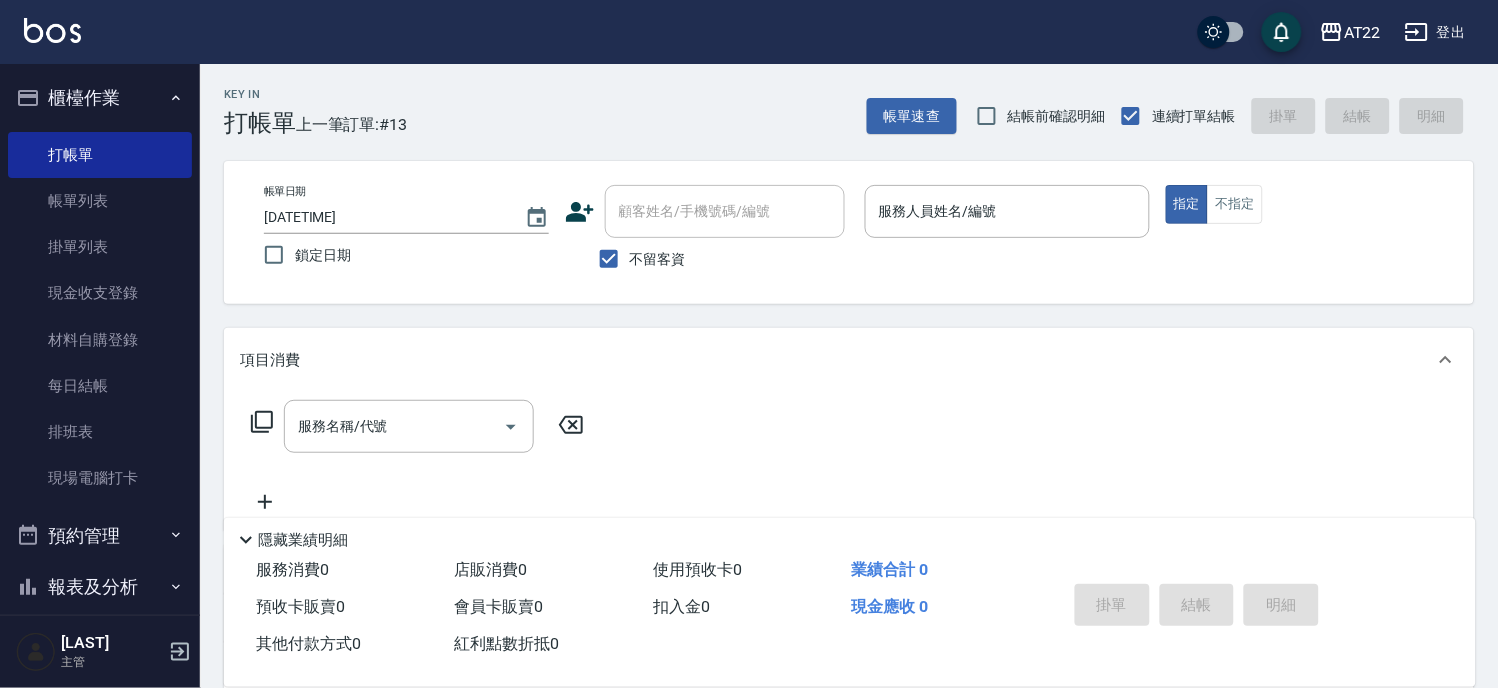 click on "不留客資" at bounding box center (658, 259) 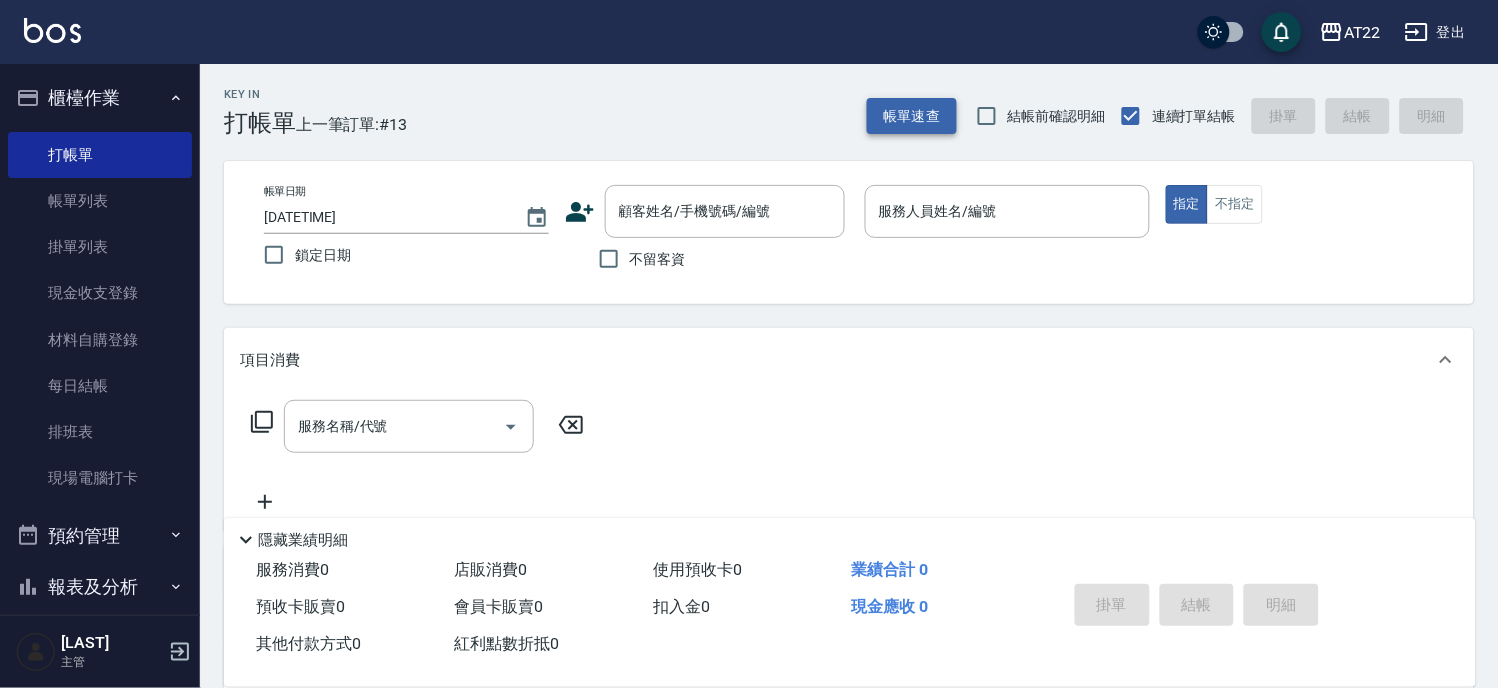 click on "帳單速查" at bounding box center (912, 116) 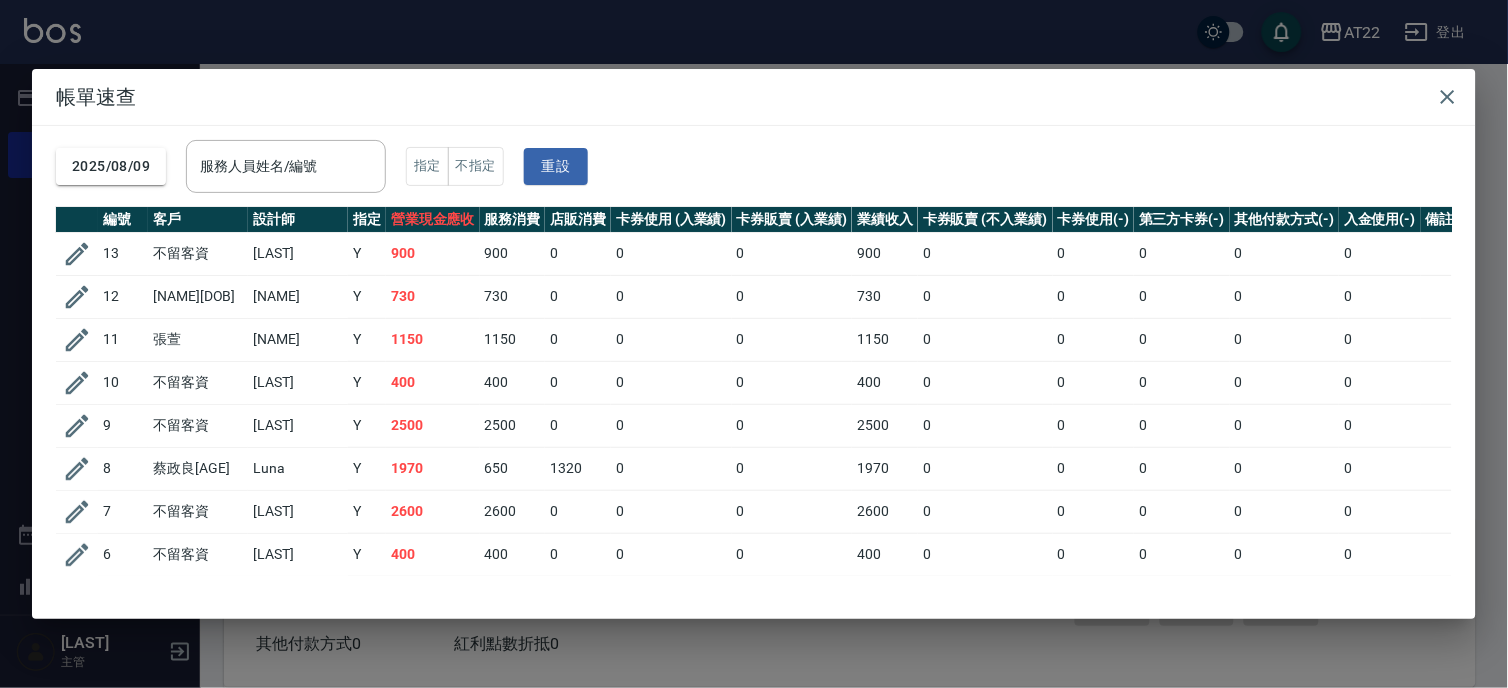 click on "帳單速查 2025/08/09 服務人員姓名/編號 服務人員姓名/編號 指定 不指定 重設 編號 客戶 設計師 指定 營業現金應收 服務消費 店販消費 卡券使用 (入業績) 卡券販賣 (入業績) 業績收入 卡券販賣 (不入業績) 卡券使用(-) 第三方卡券(-) 其他付款方式(-) 入金使用(-) 備註 訂單來源 13 不留客資 蔡明宏 Y 900 900 0 0 0 900 0 0 0 0 0 12 游元誠25.10.21 胡修梅 Y 730 730 0 0 0 730 0 0 0 0 0 11 張萱 鄭景文 Y 1150 1150 0 0 0 1150 0 0 0 0 0 10 不留客資 郭怡岑 Y 400 400 0 0 0 400 0 0 0 0 0 9 不留客資 蔡明宏 Y 2500 2500 0 0 0 2500 0 0 0 0 0 8 蔡政良26.3.3 Luna Y 1970 650 1320 0 0 1970 0 0 0 0 0 7 不留客資 郭怡岑 Y 2600 2600 0 0 0 2600 0 0 0 0 0 6 不留客資 郭怡岑 Y 400 400 0 0 0 400 0 0 0 0 0 5 不留客資 蔡明宏 Y 500 500 0 0 0 500 0 0 0 0 0 4 不留客資 蔡明宏 Y 700 700 0 0 0 700 0 0 0 0 0 3 連英茹27.8.9 簡培茹 Y 2120 1470 650 0 0 2120 0 0 0 0 0 2 不留客資 郭怡岑 Y 700 700 0" at bounding box center [754, 344] 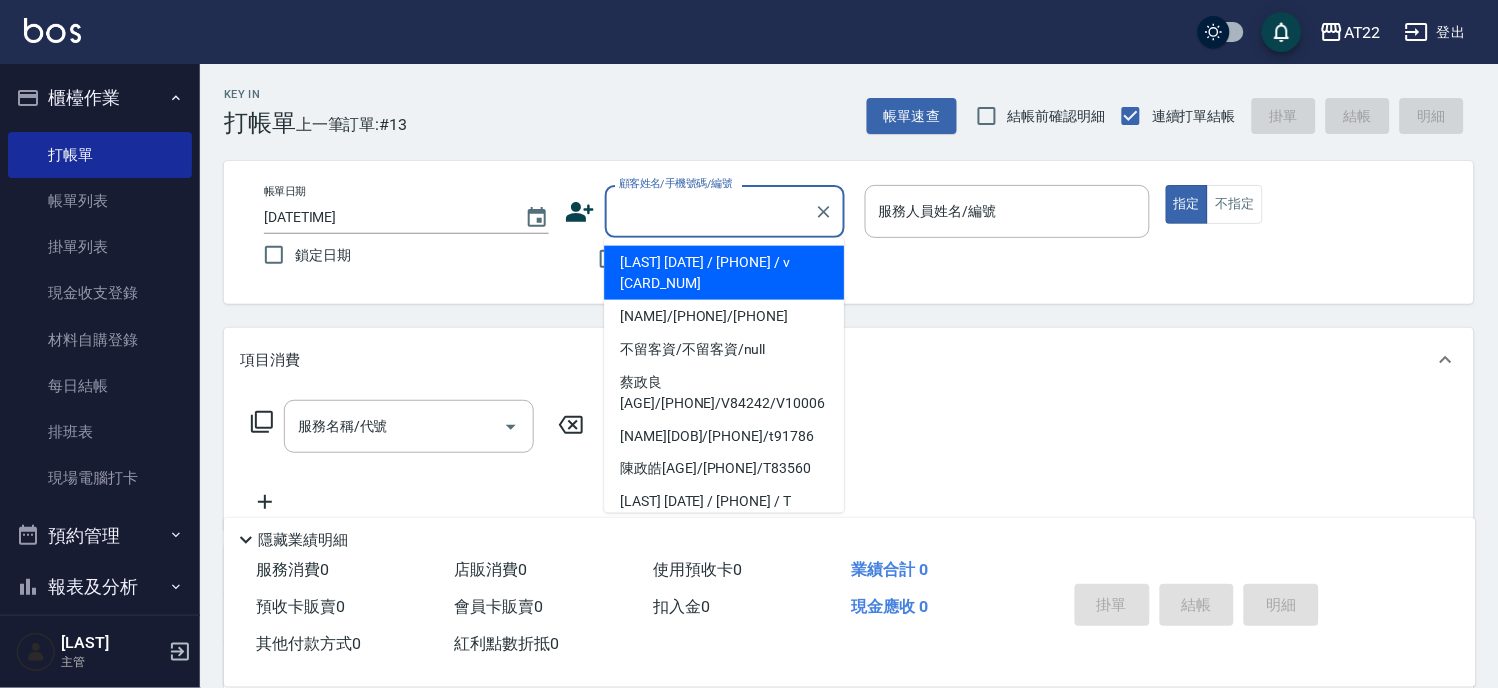 click on "顧客姓名/手機號碼/編號" at bounding box center [710, 211] 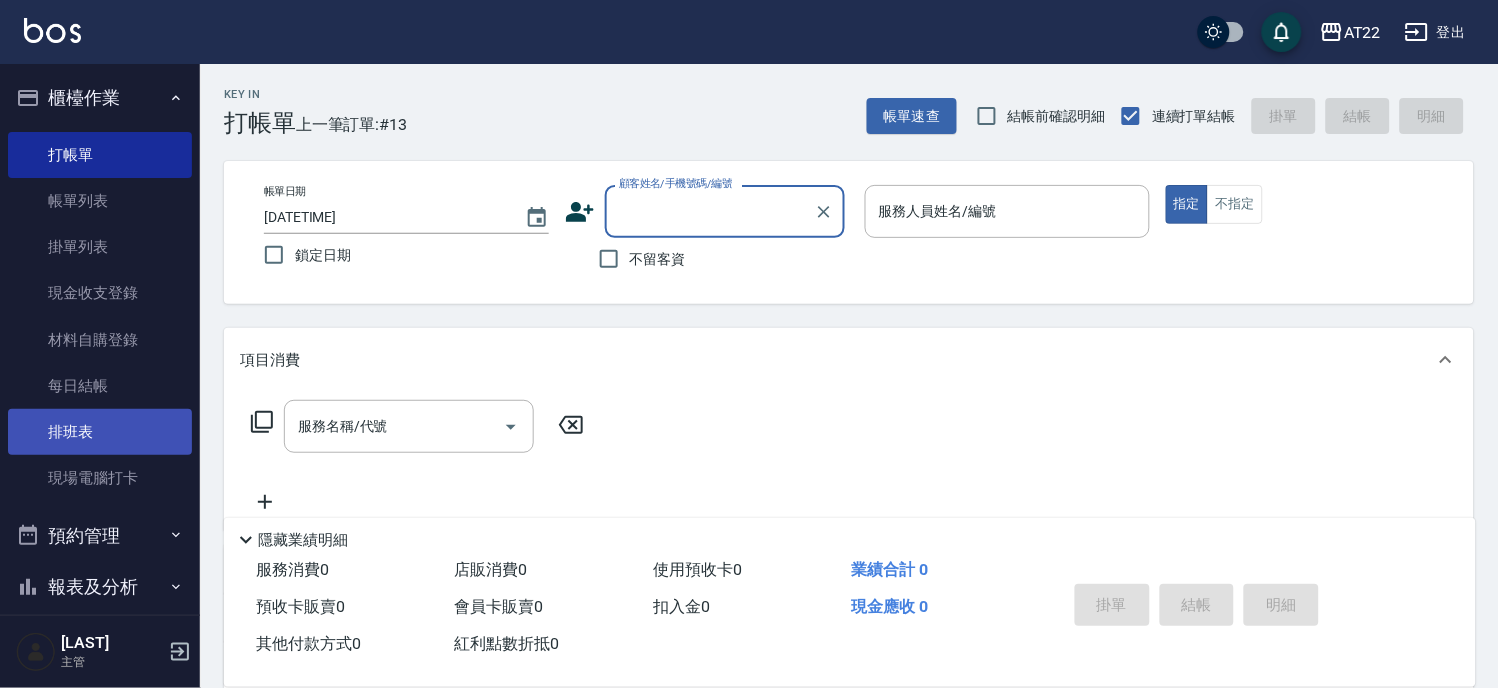 scroll, scrollTop: 381, scrollLeft: 0, axis: vertical 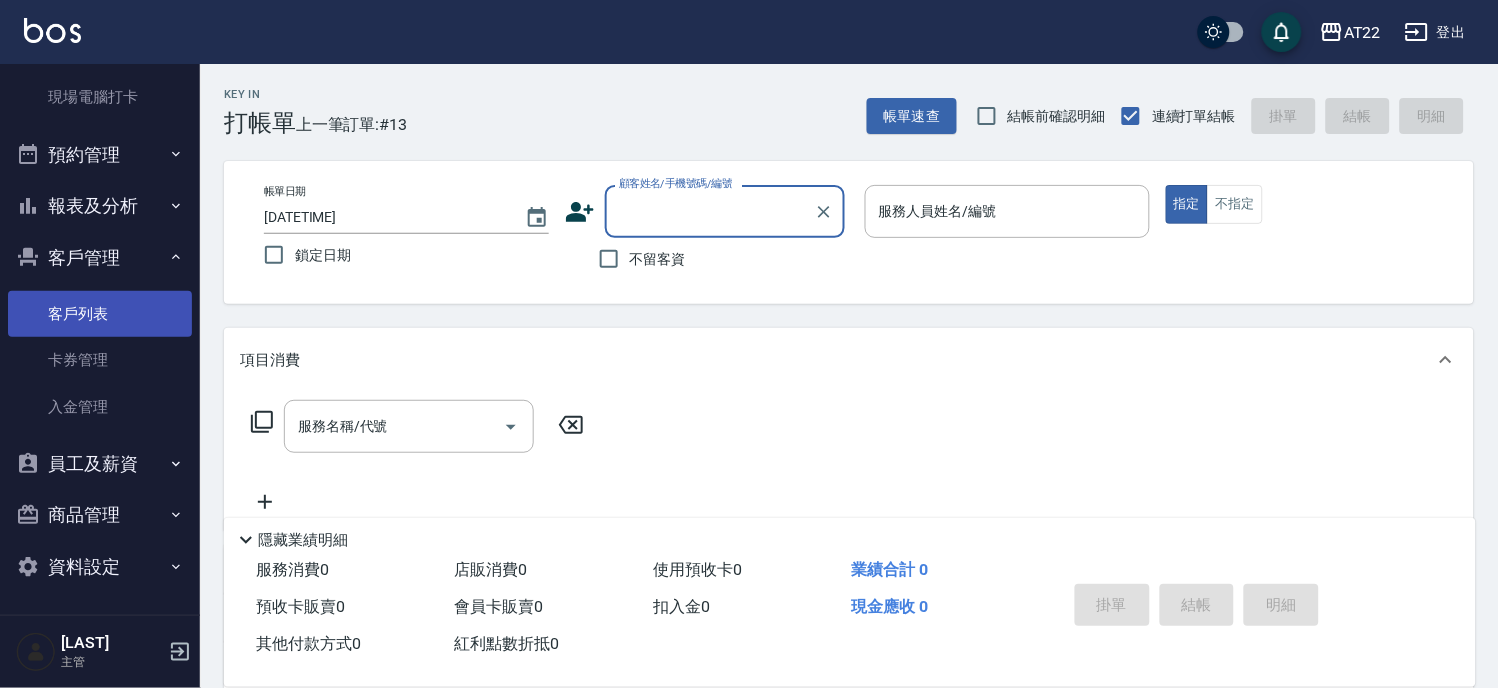 click on "客戶列表" at bounding box center (100, 314) 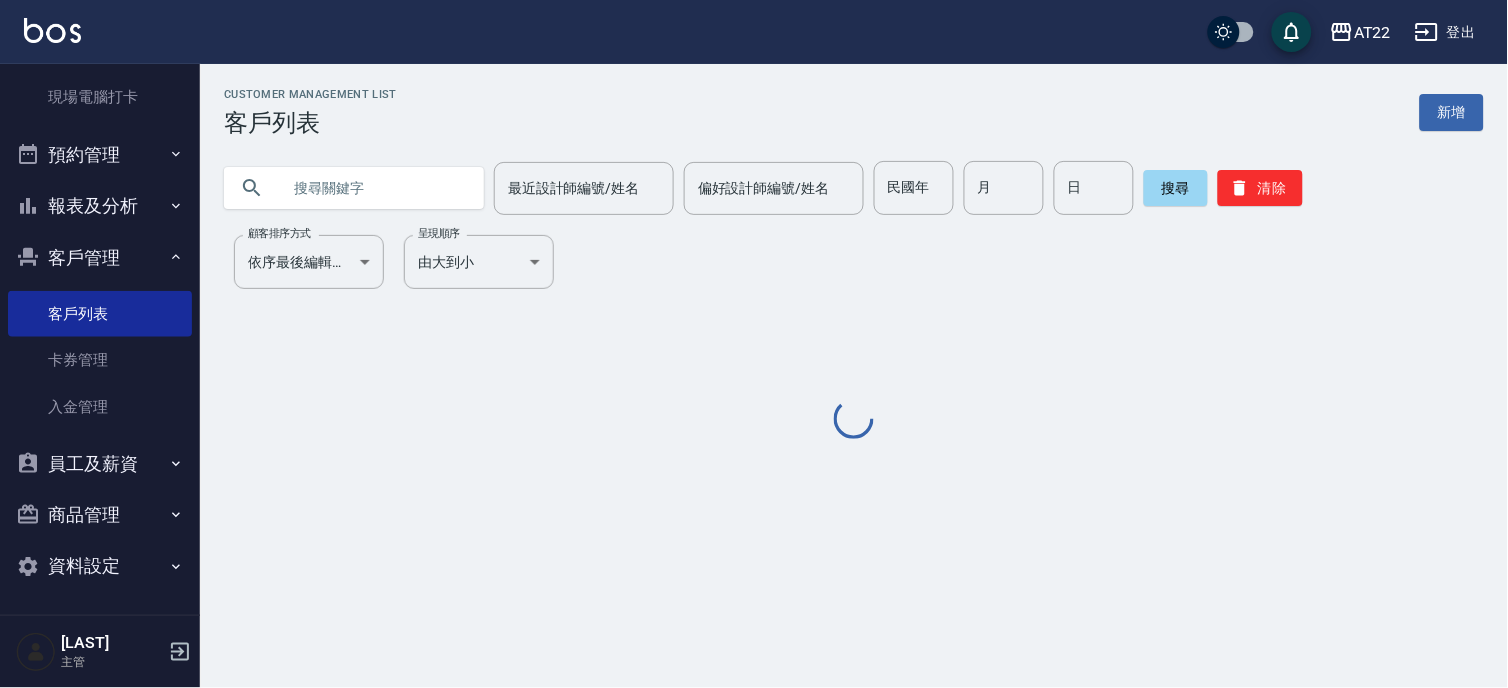 click at bounding box center [374, 188] 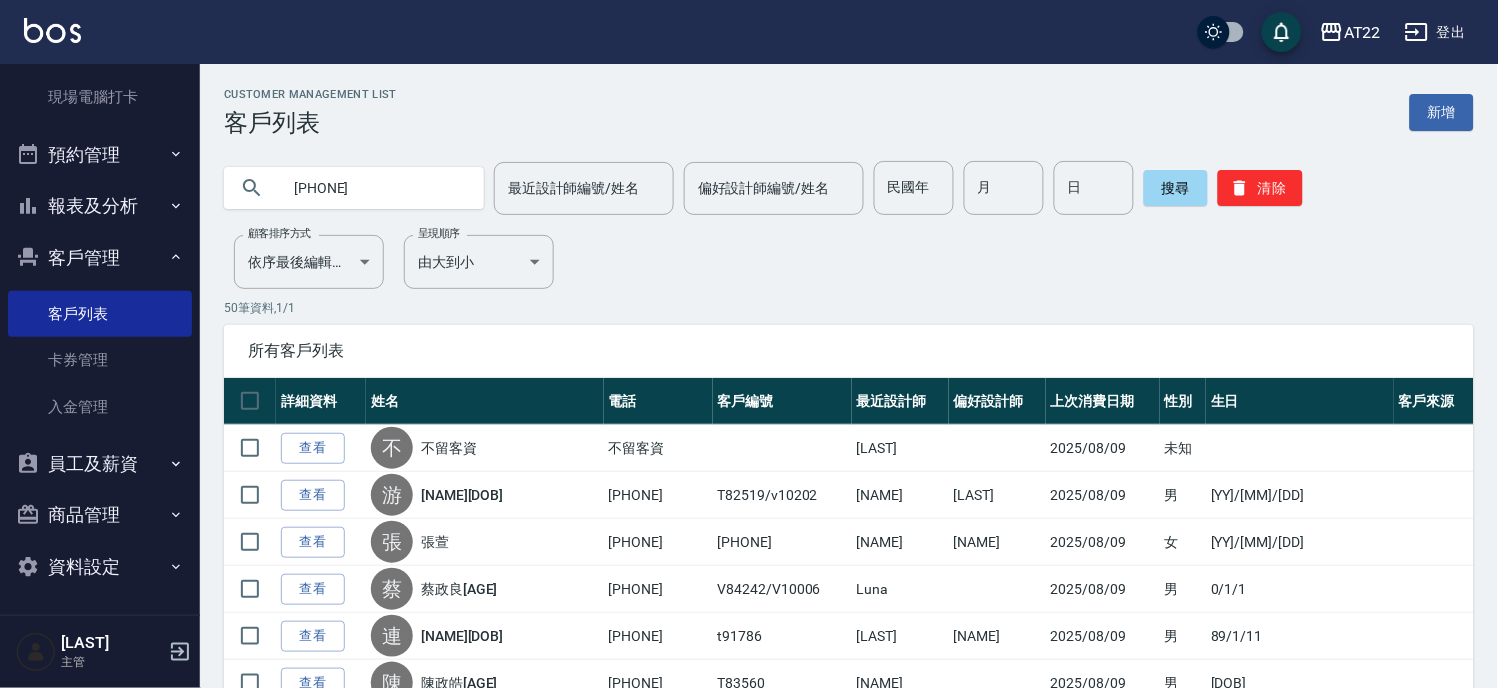 type on "[PHONE]" 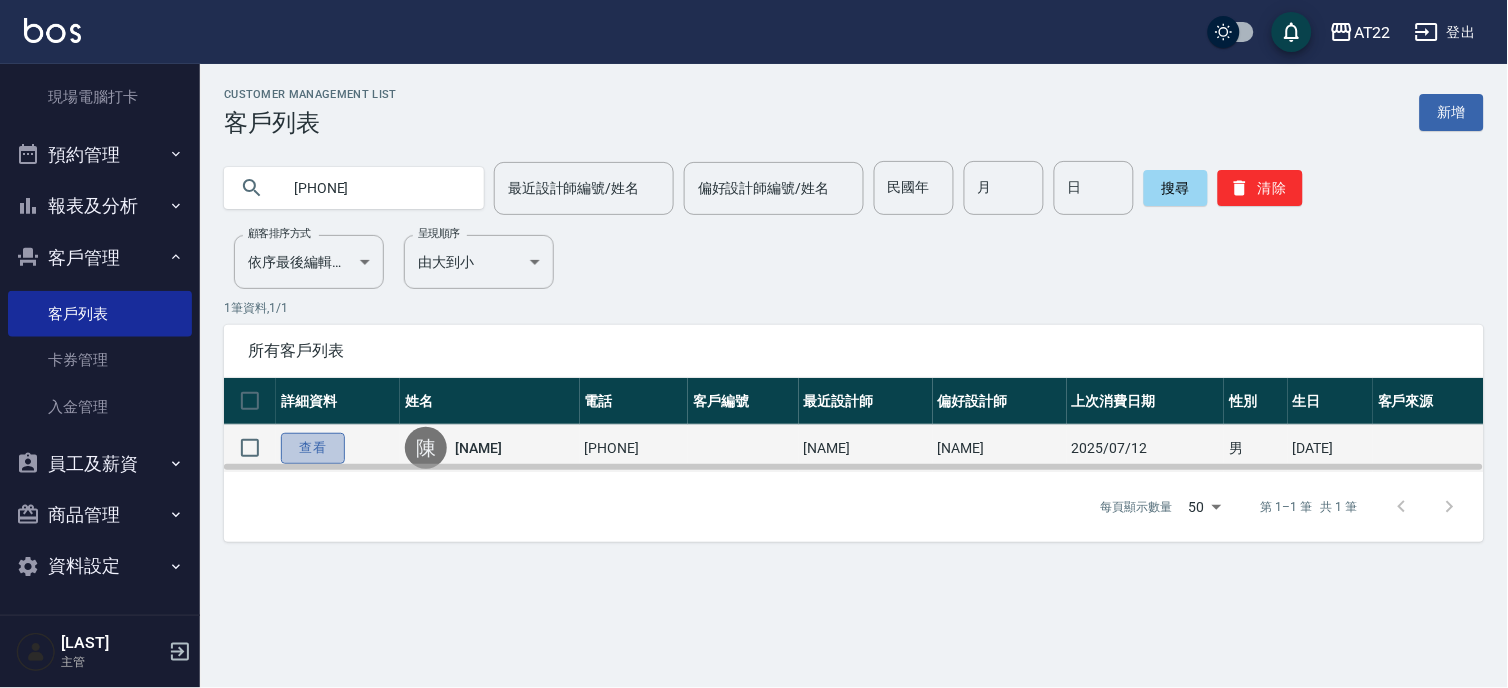 click on "查看" at bounding box center (313, 448) 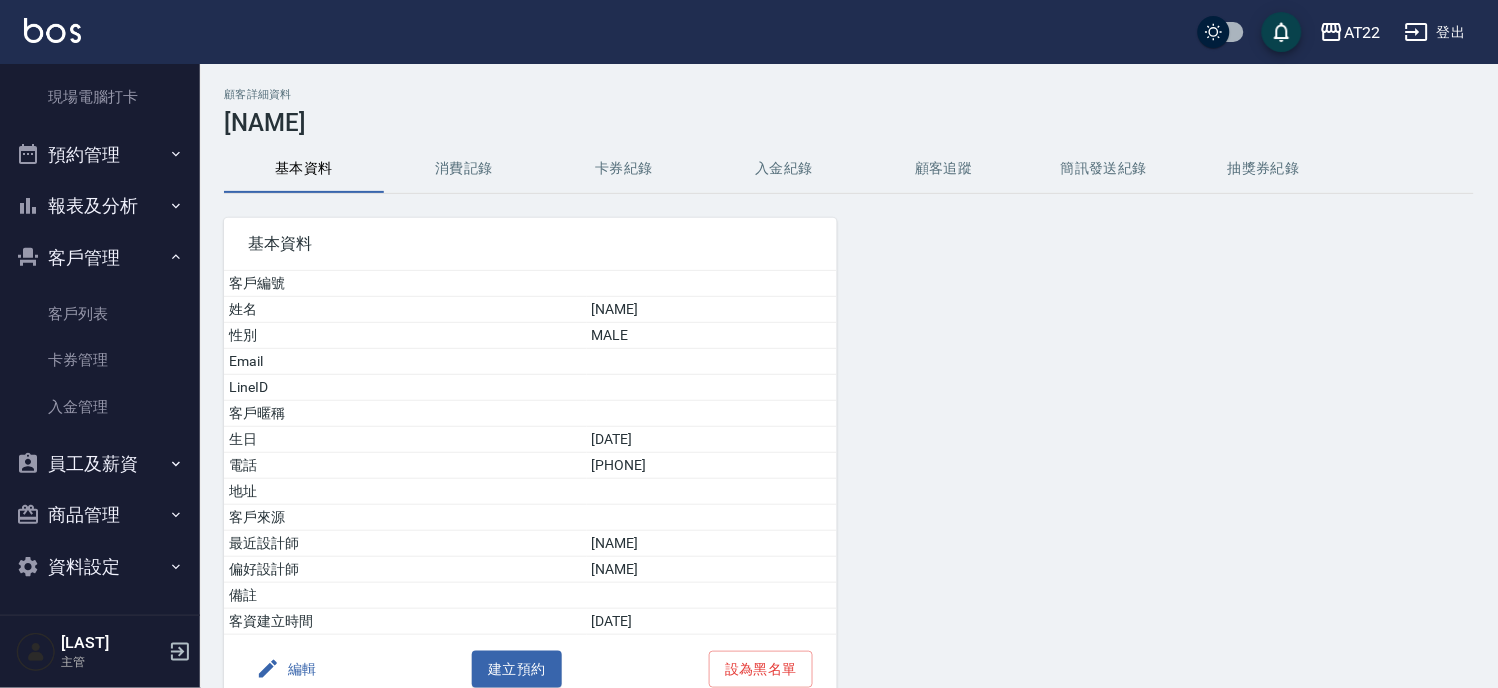 click on "消費記錄" at bounding box center [464, 169] 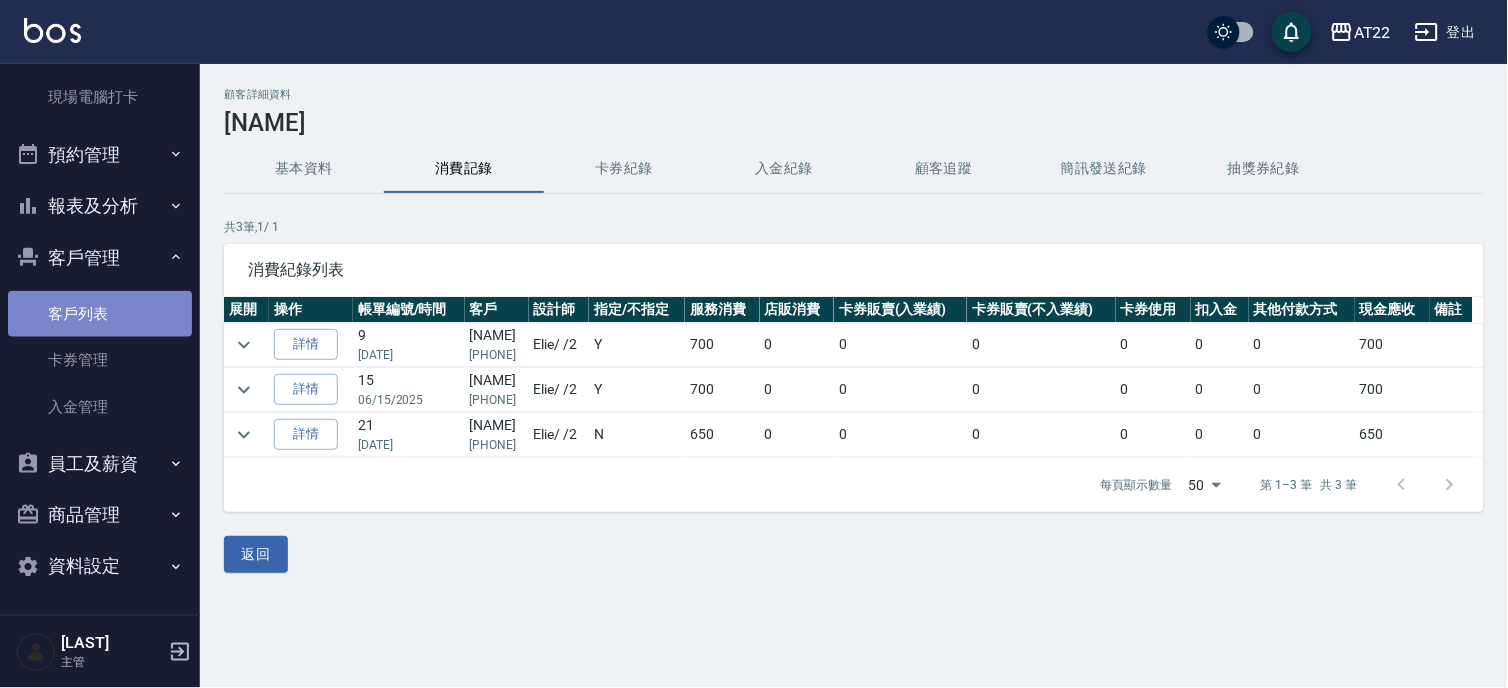 click on "客戶列表" at bounding box center (100, 314) 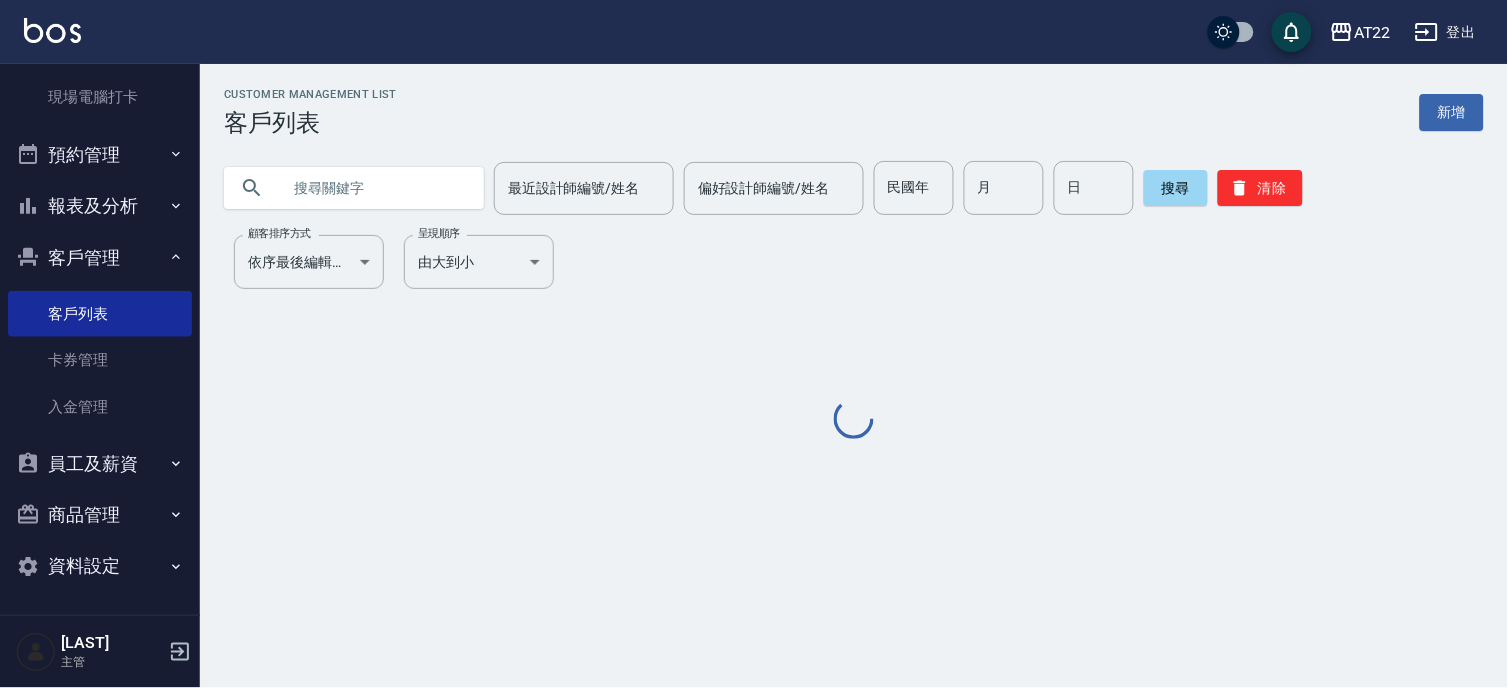 click at bounding box center (374, 188) 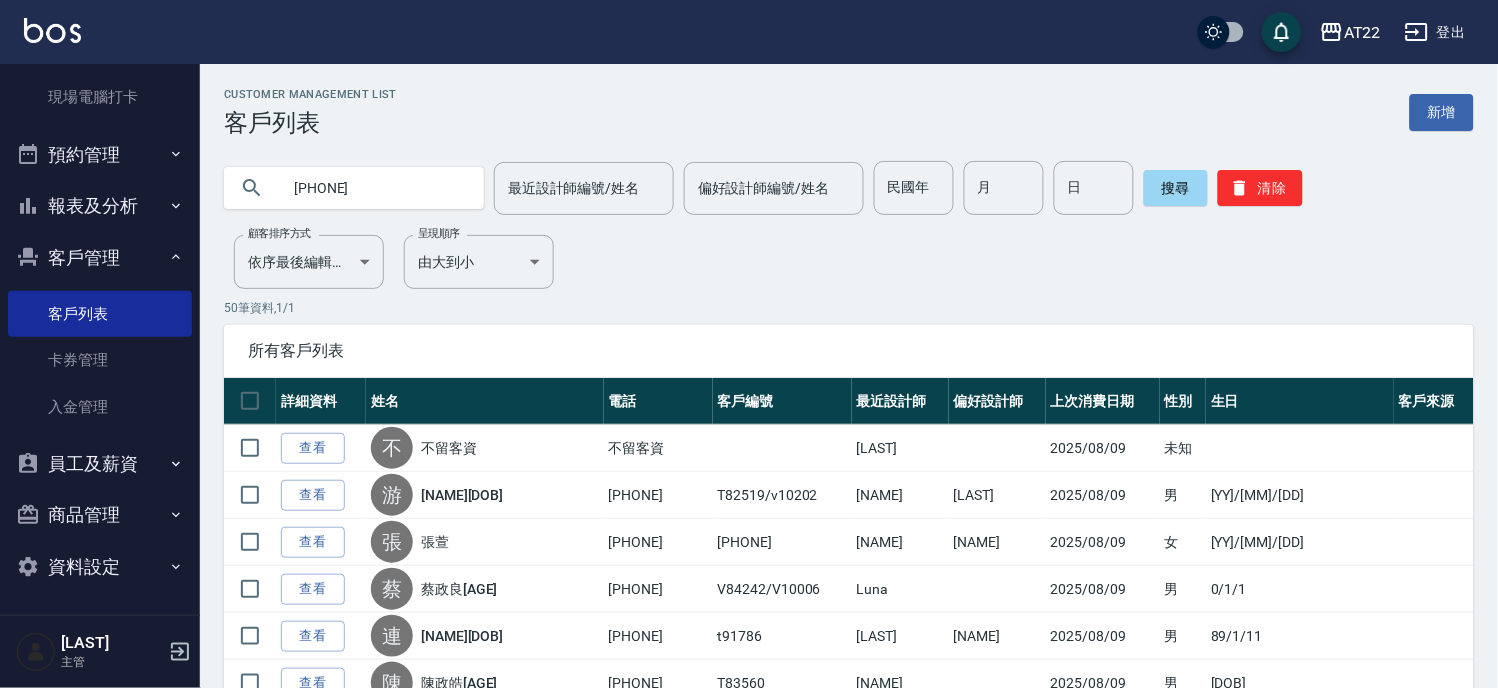 type on "[PHONE]" 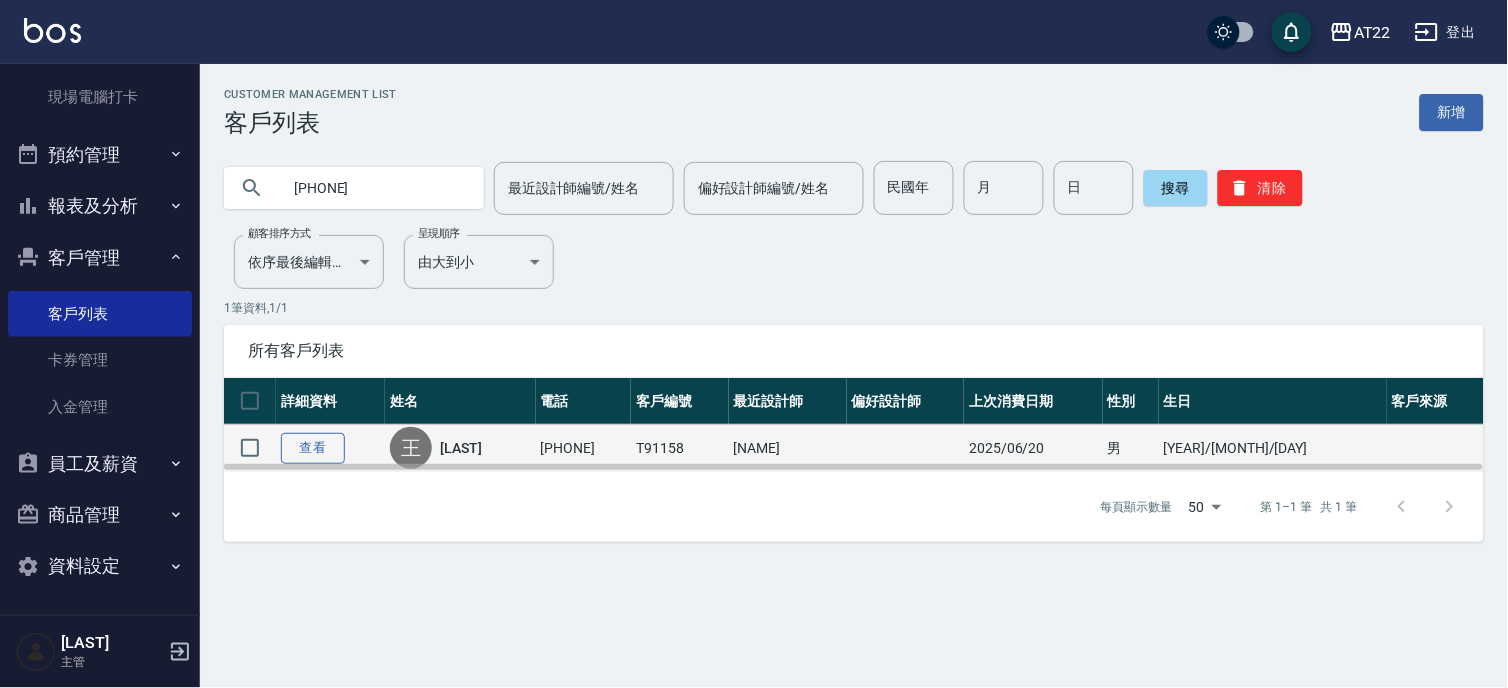 click on "查看" at bounding box center (313, 448) 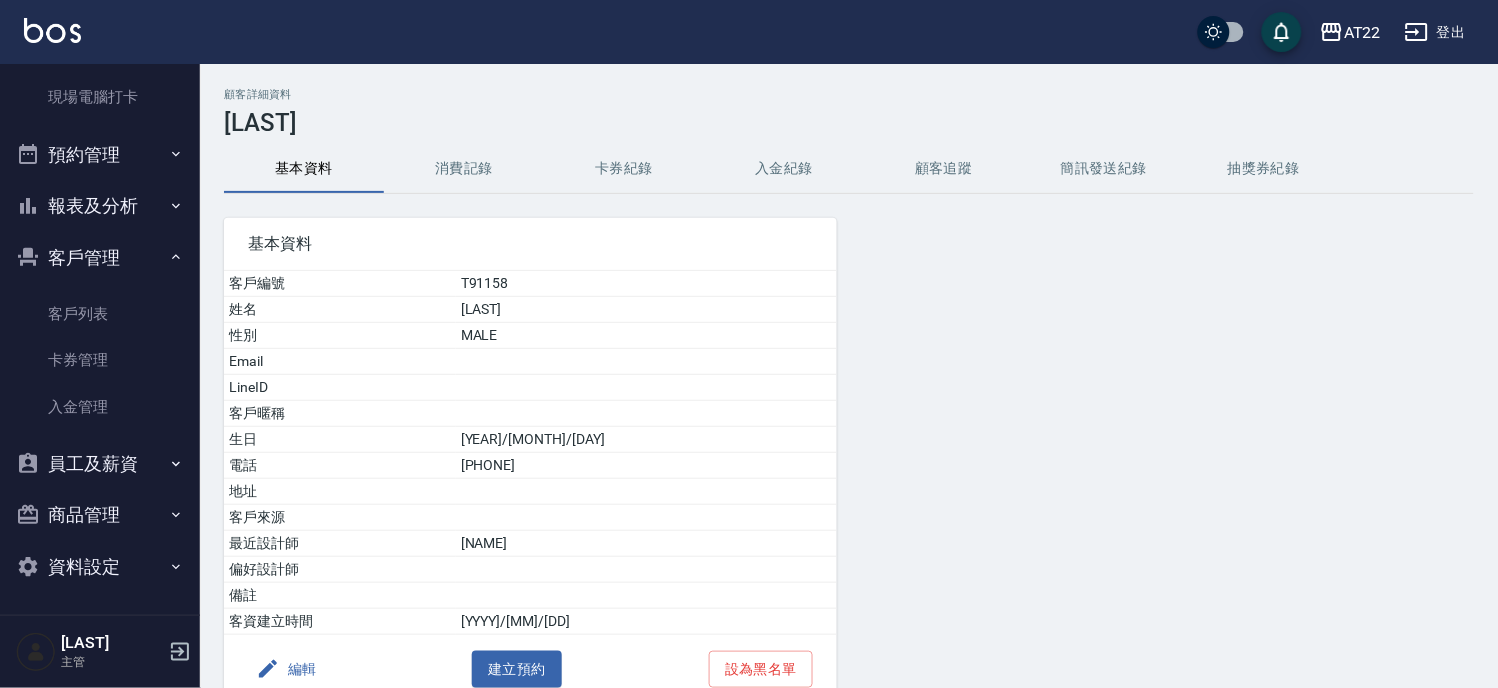 click on "[PHONE]" at bounding box center [646, 466] 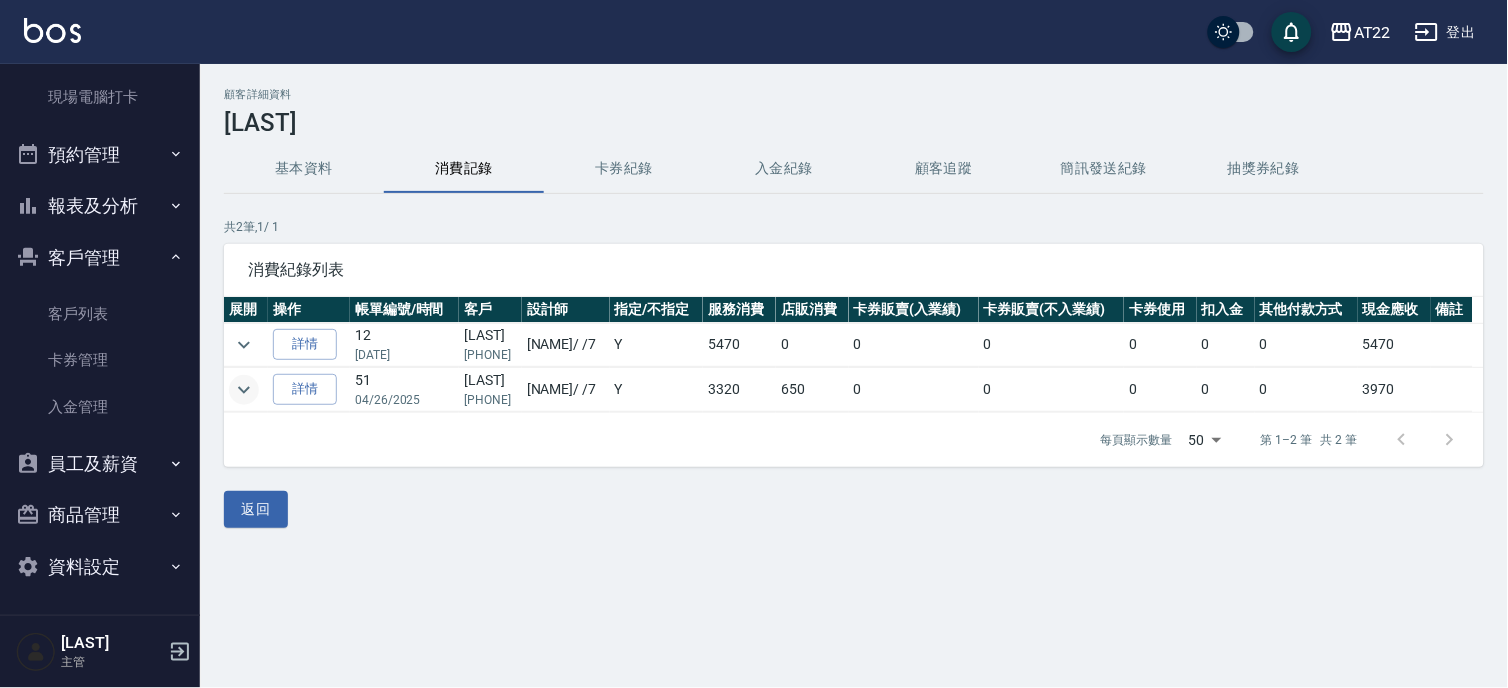click 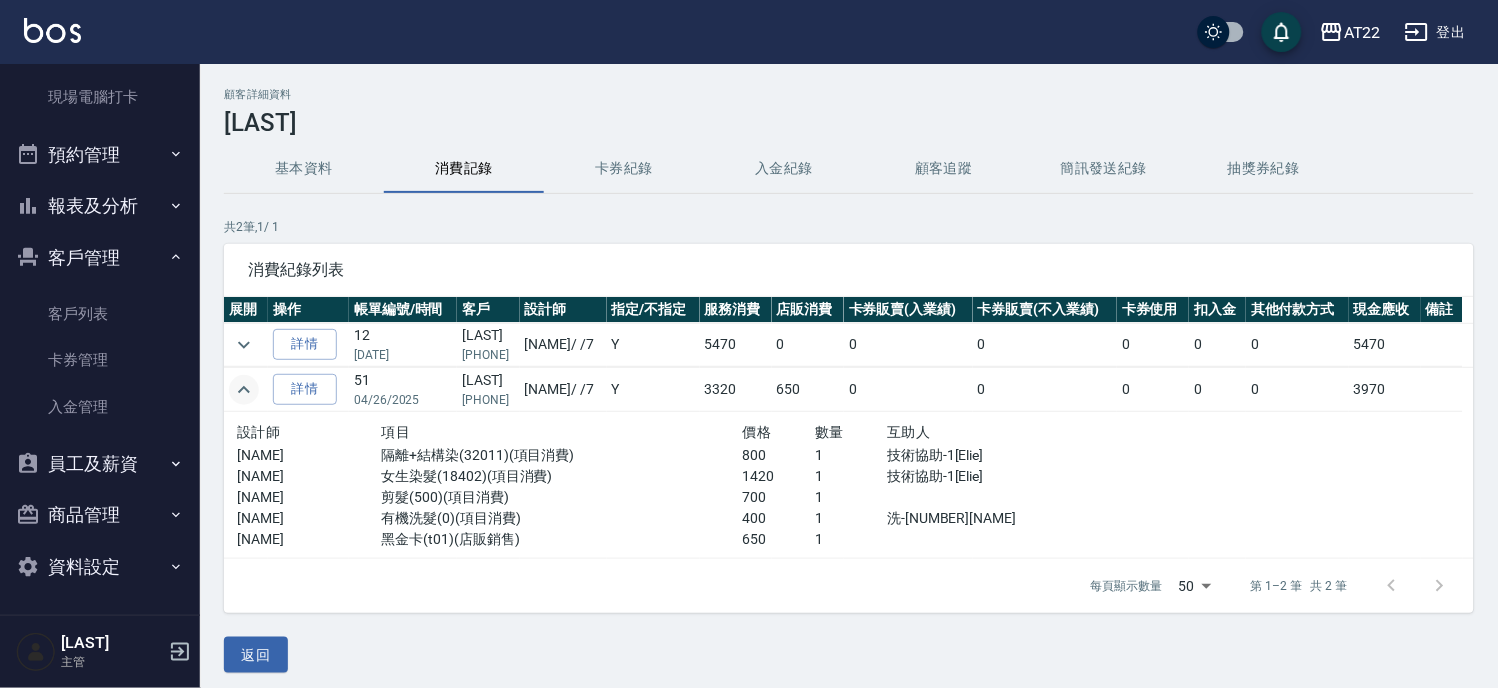 click on "基本資料" at bounding box center (304, 169) 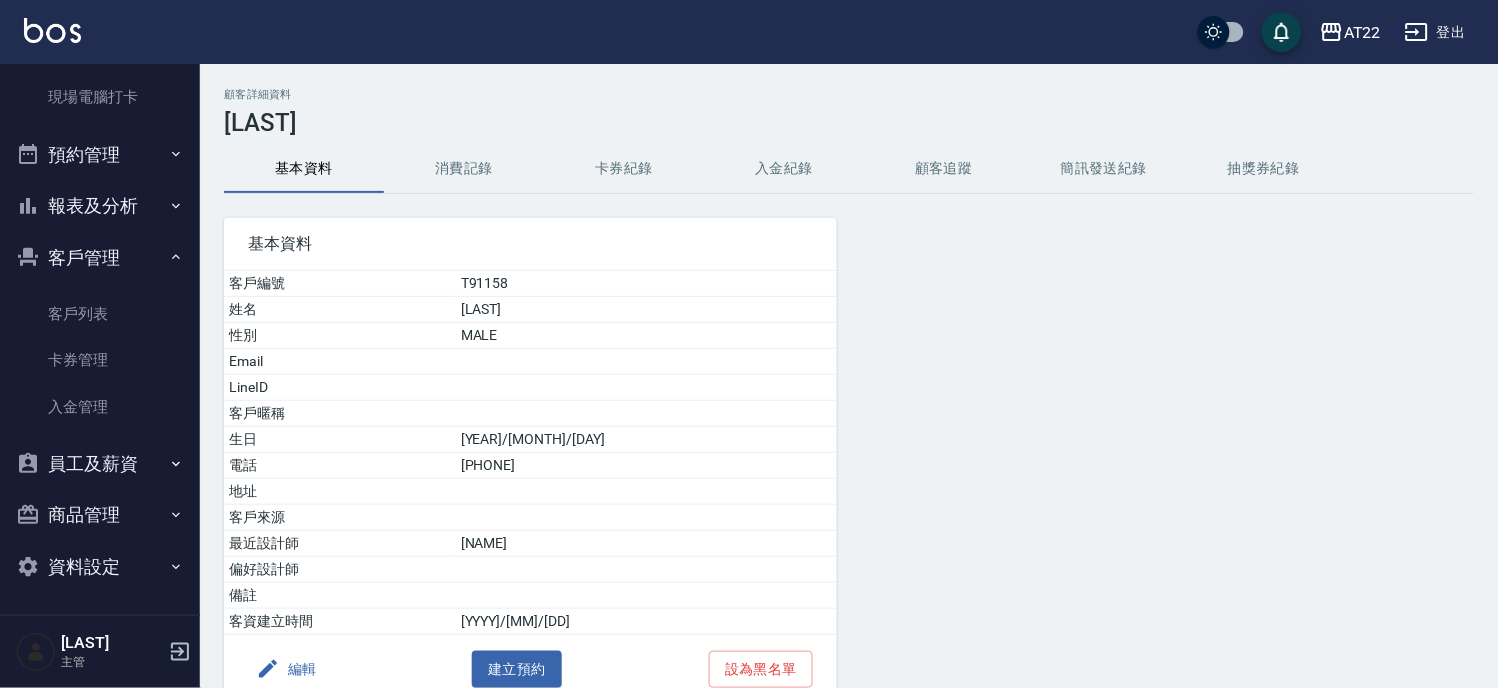 click 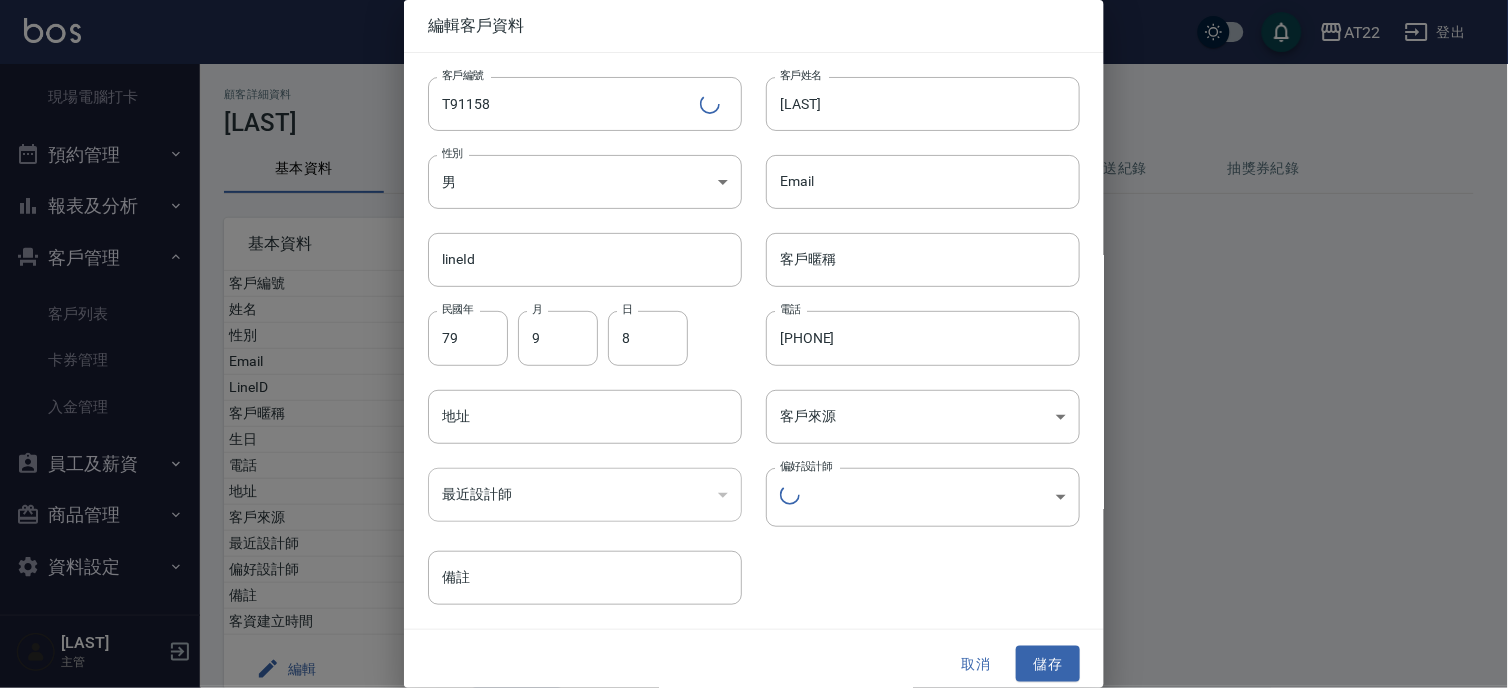 type 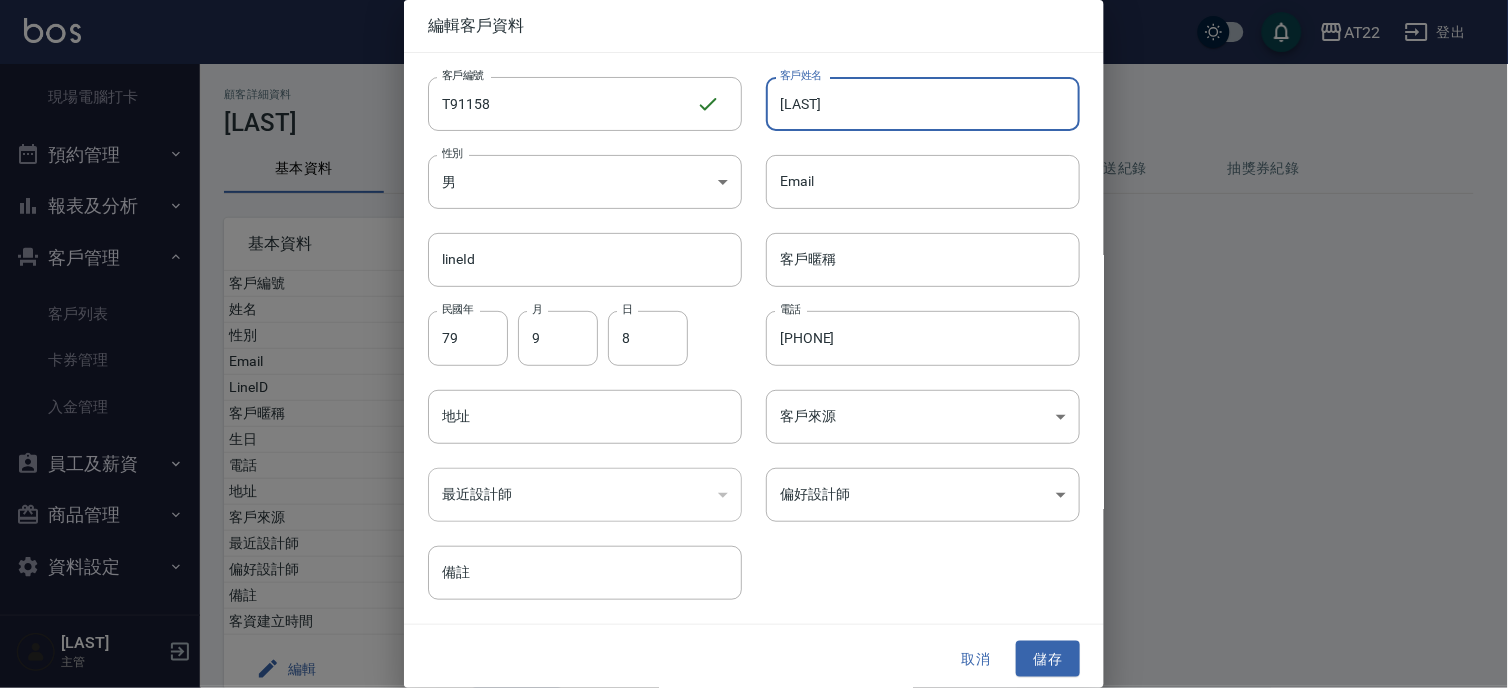 click on "王聖棻" at bounding box center (923, 104) 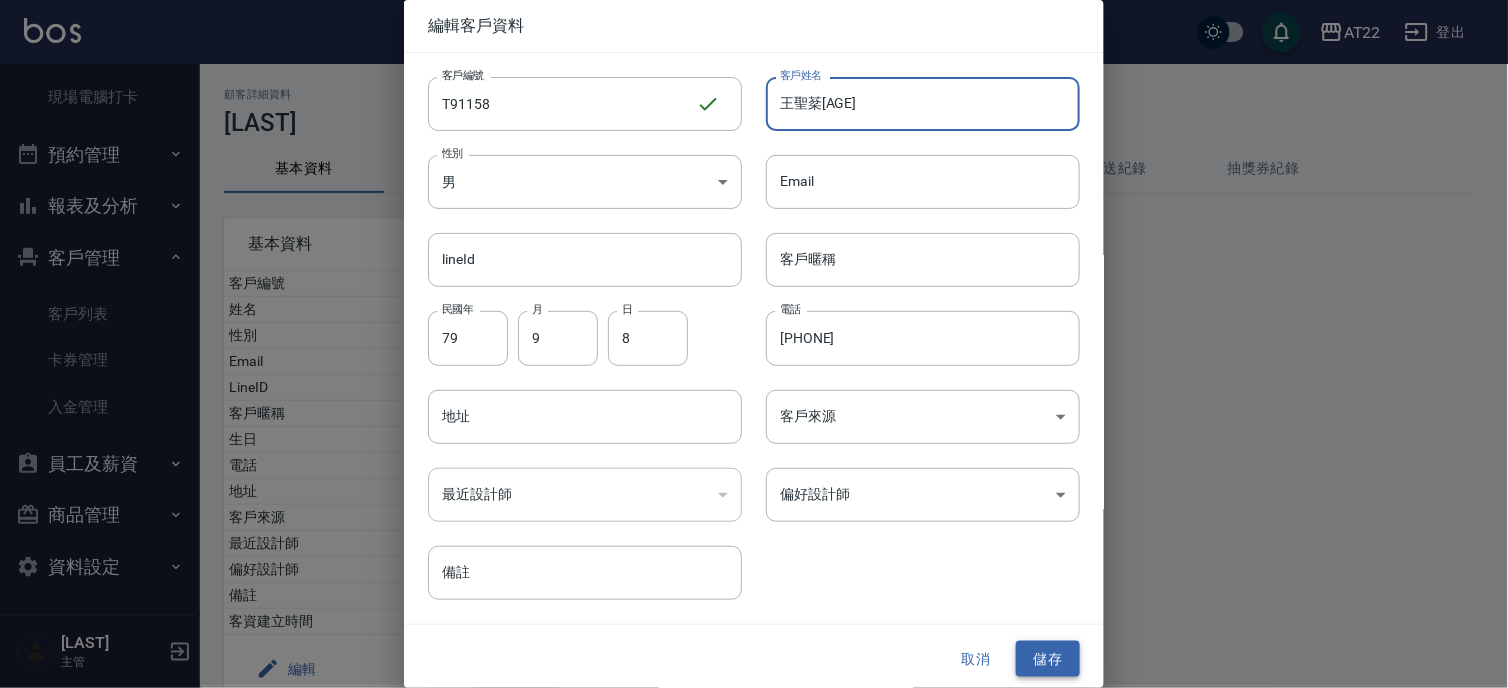 type on "[NAME][DATE]" 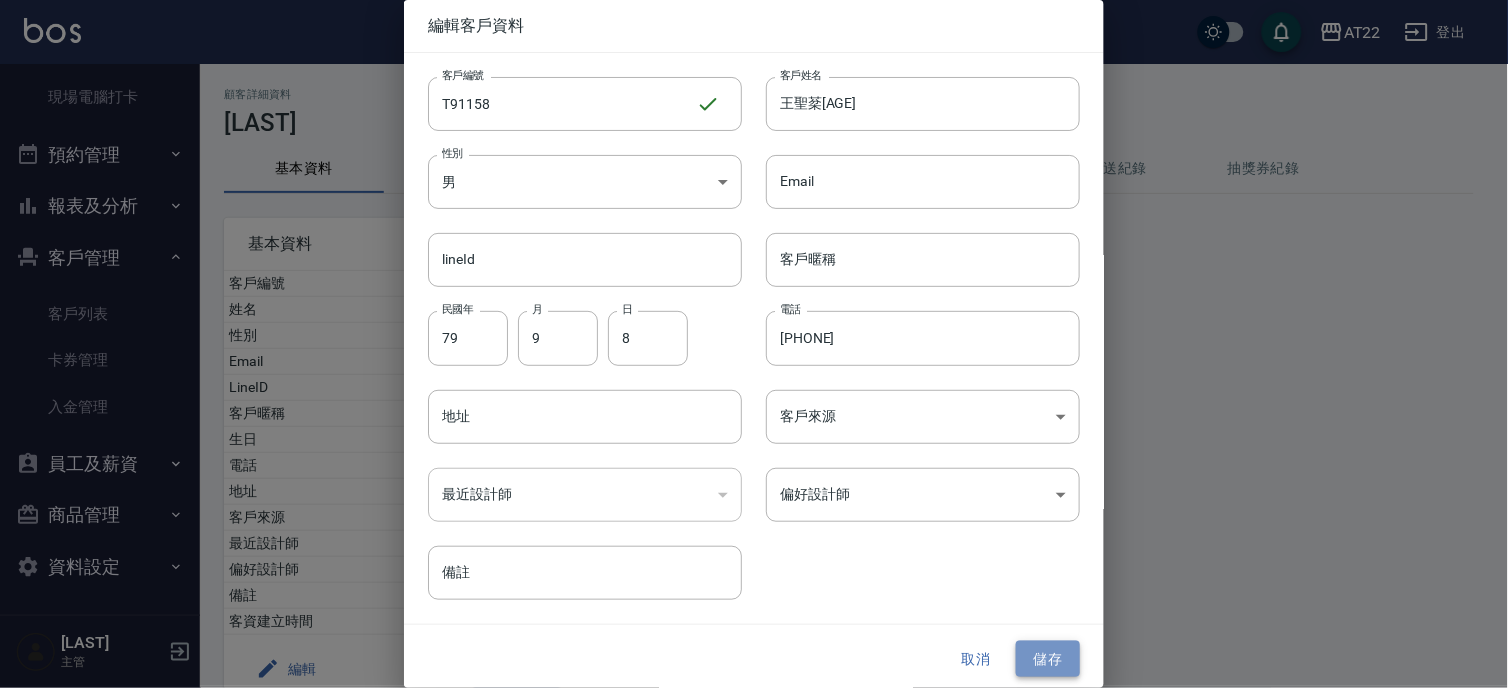 click on "儲存" at bounding box center [1048, 659] 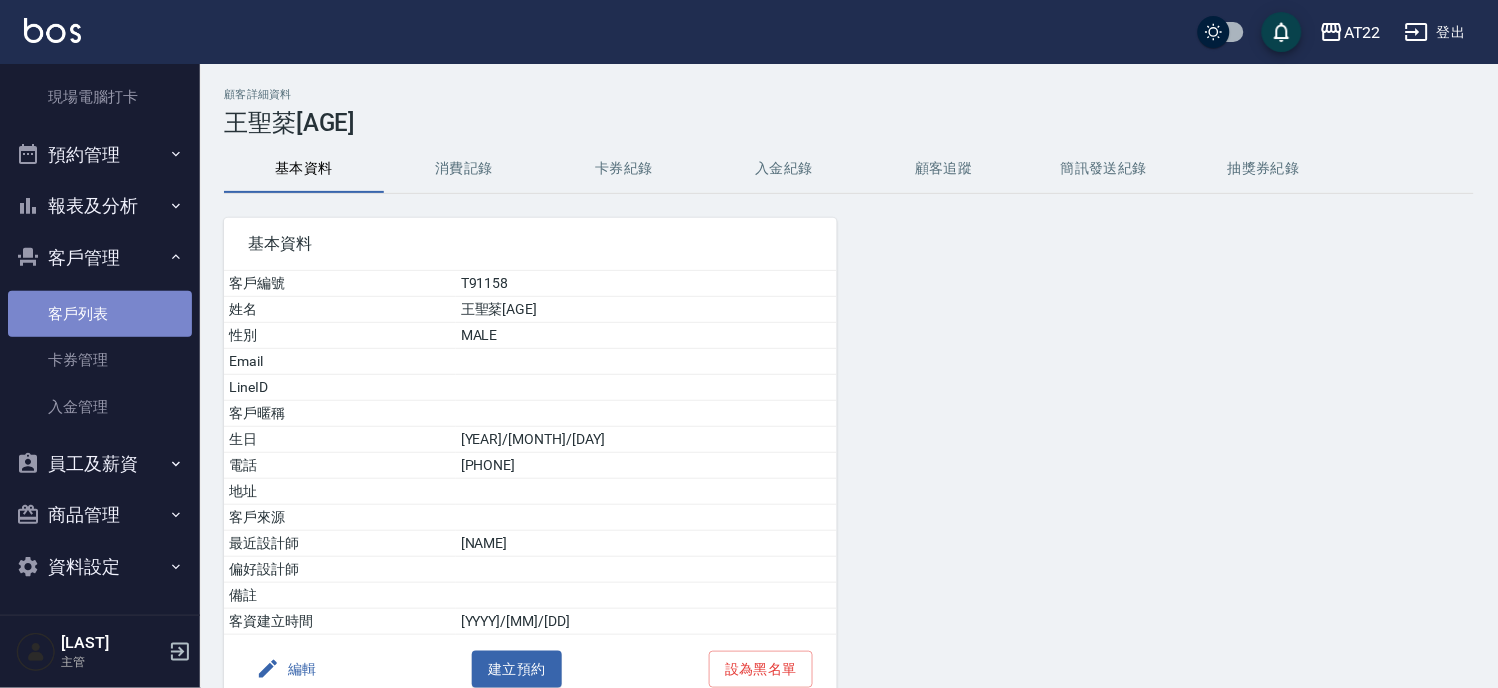 click on "客戶列表" at bounding box center (100, 314) 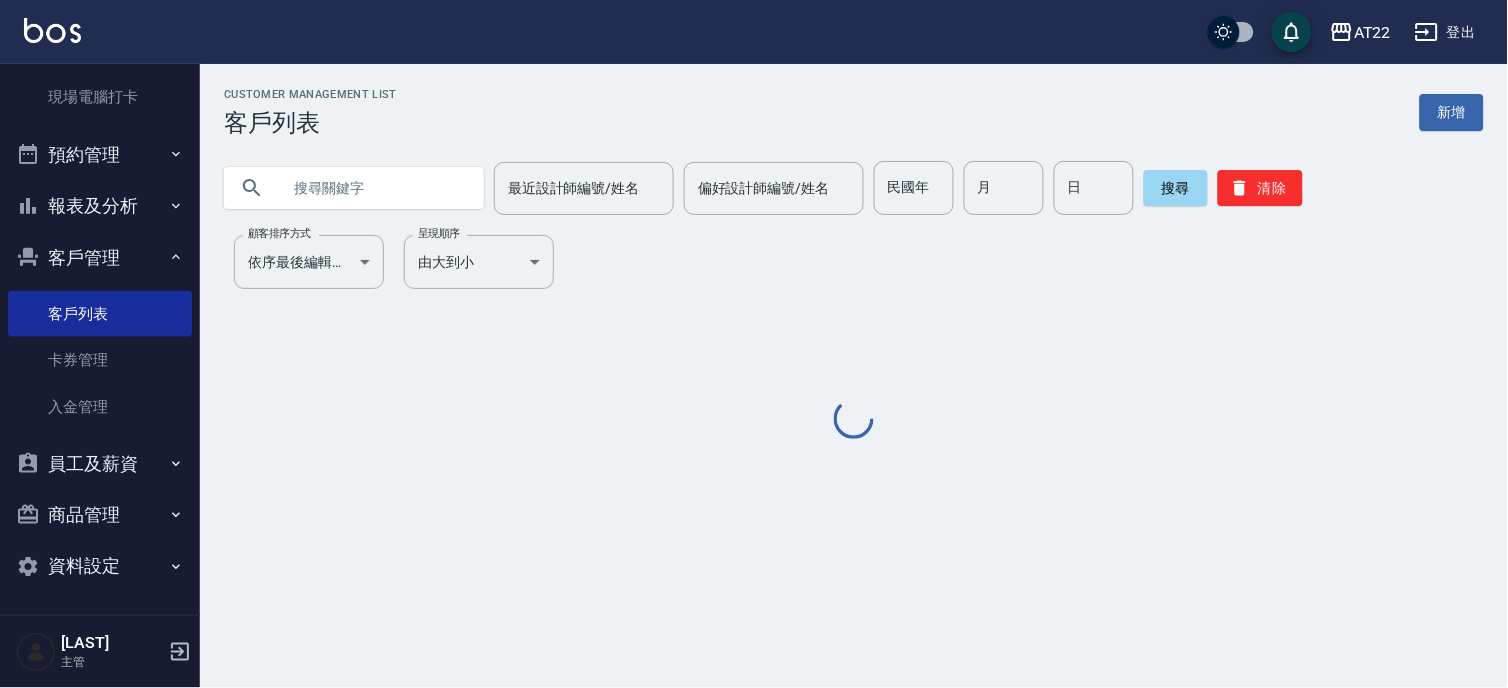 click at bounding box center (374, 188) 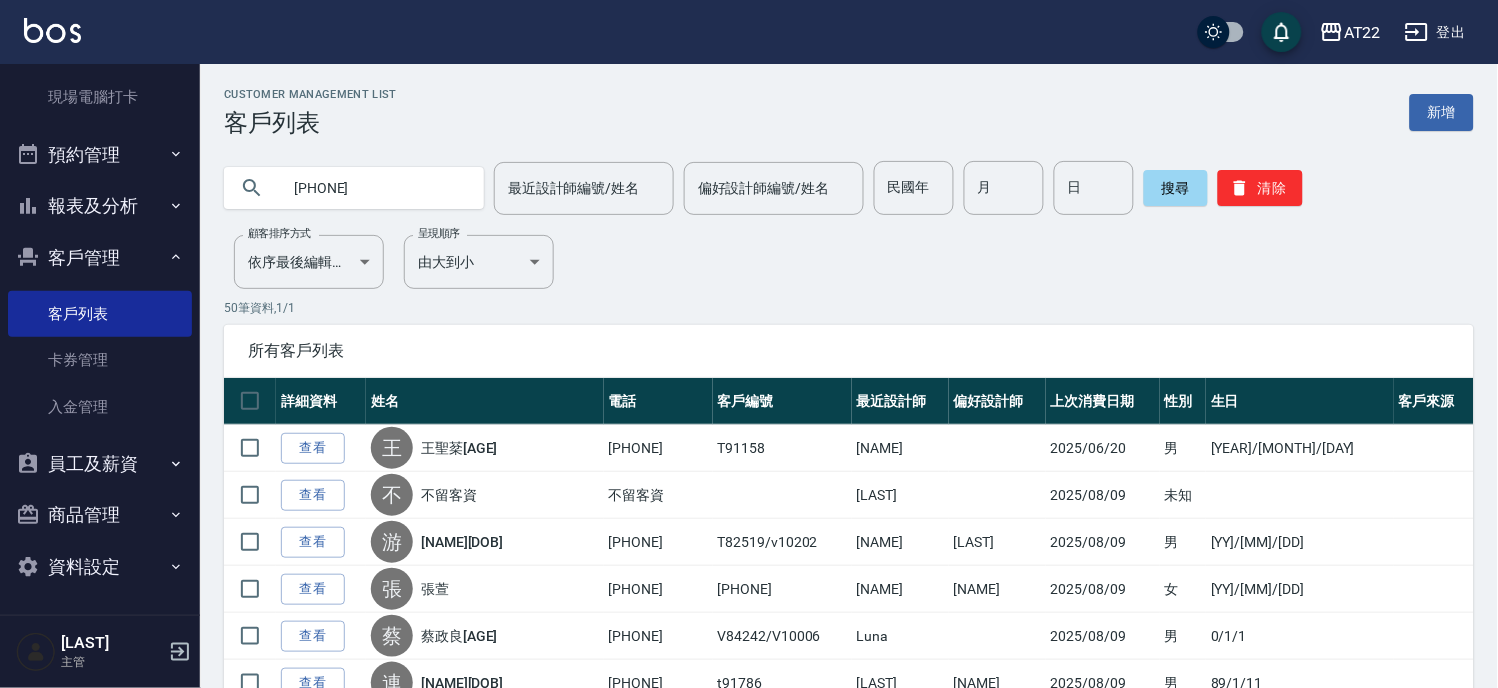 type on "0922773" 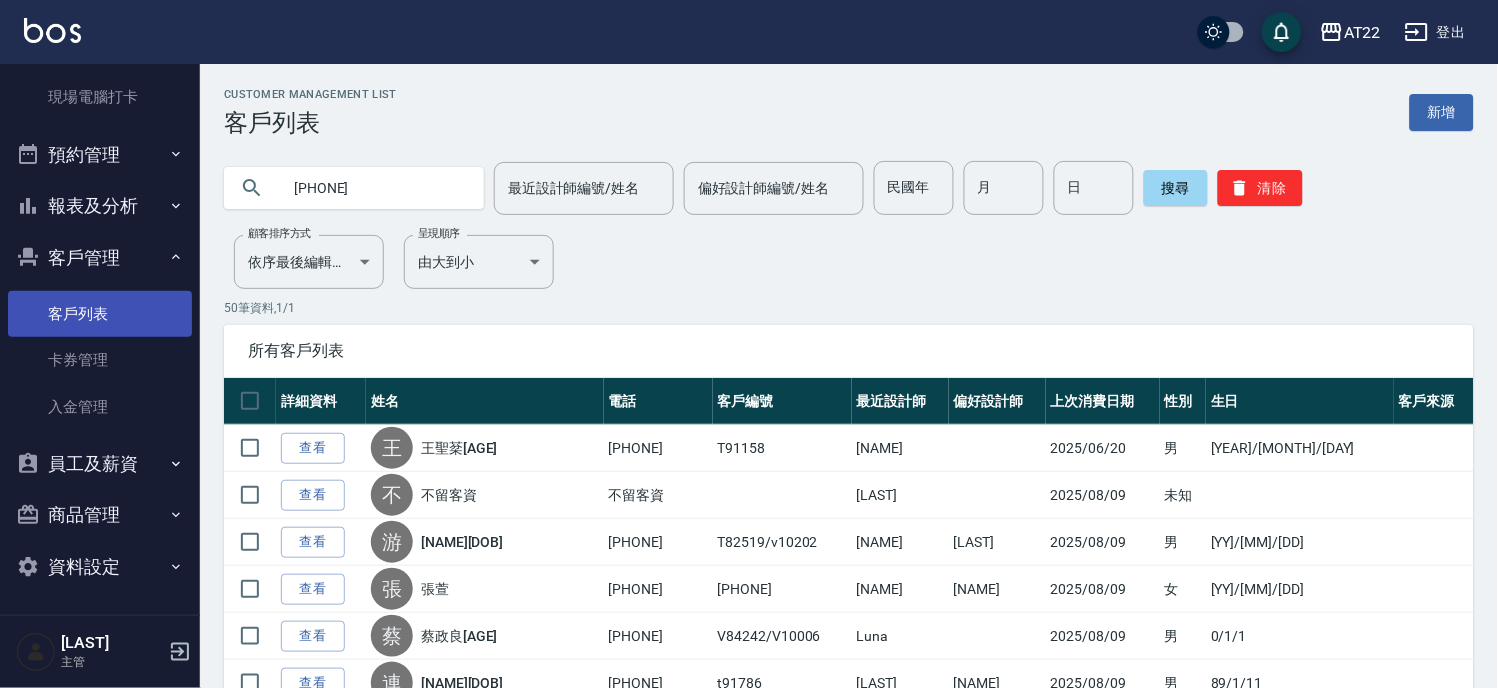 scroll, scrollTop: 0, scrollLeft: 0, axis: both 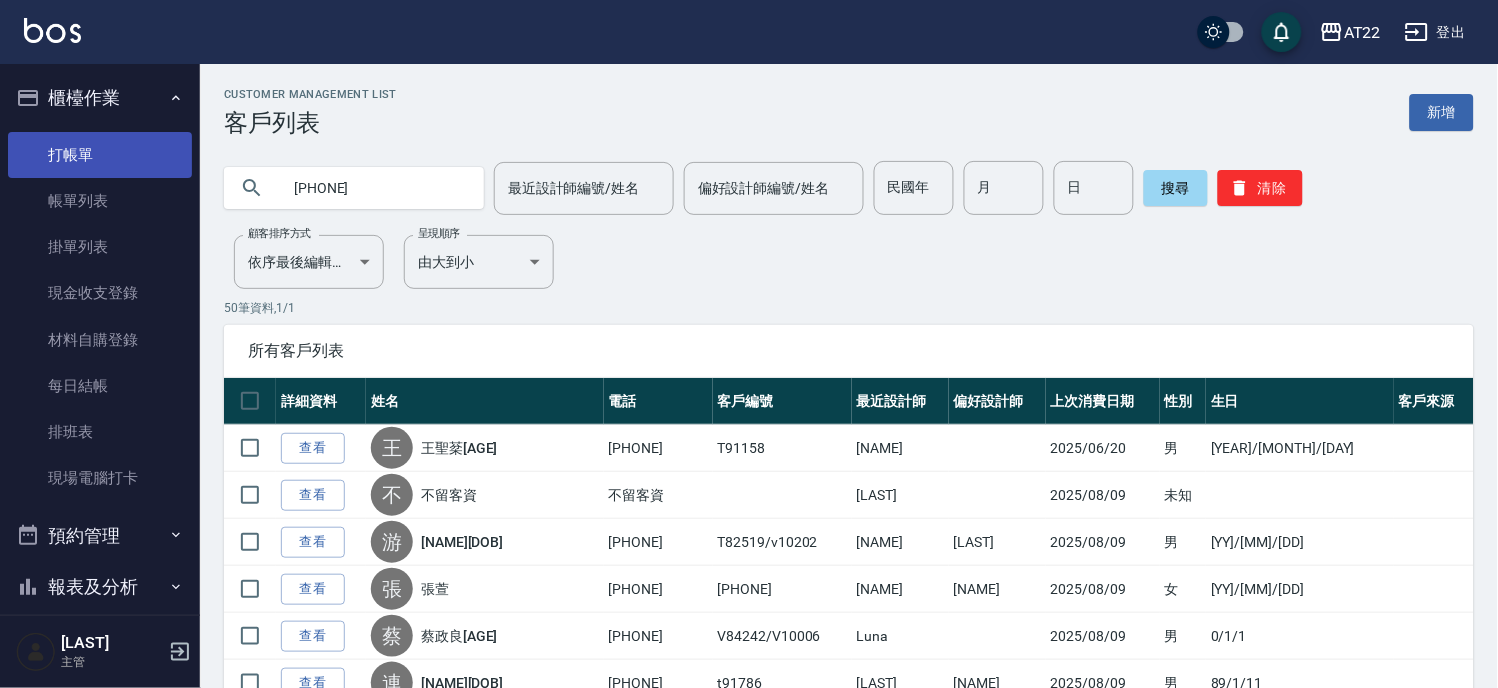 click on "打帳單" at bounding box center (100, 155) 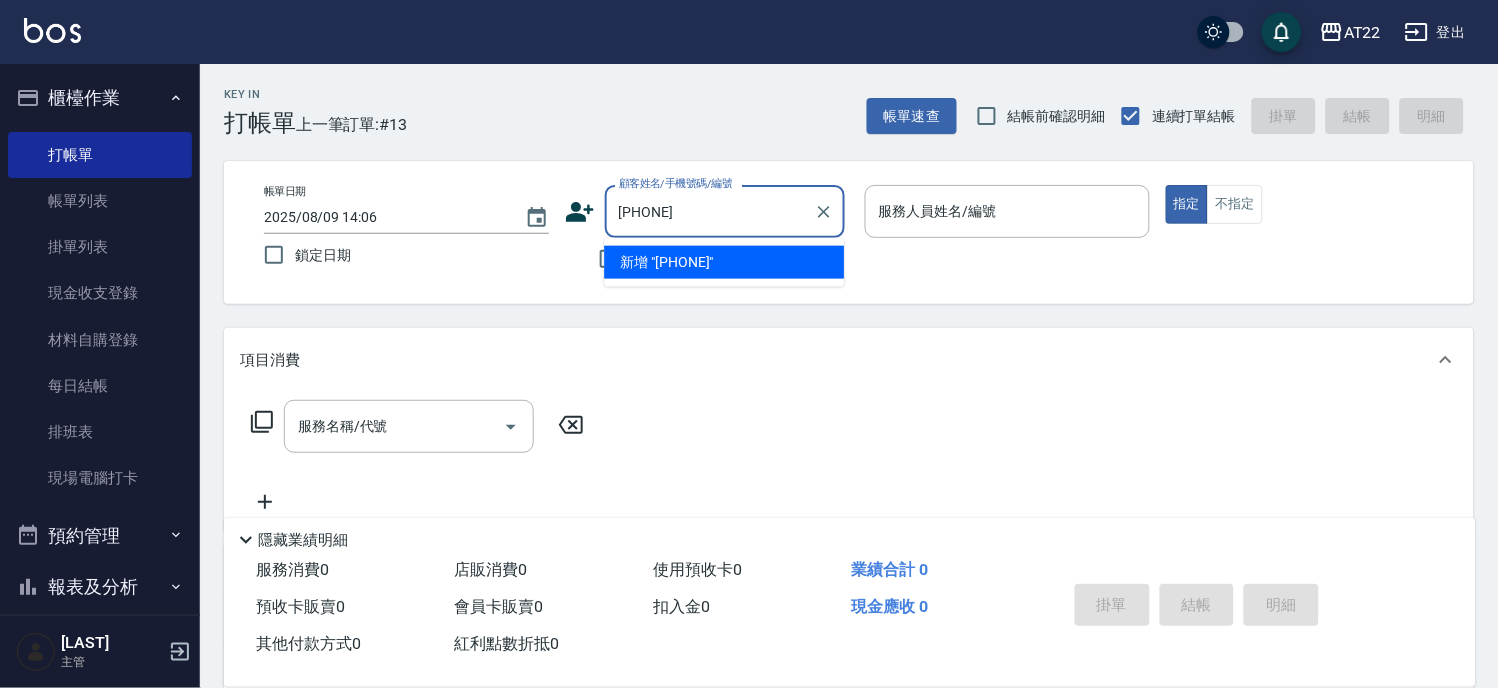 click on "新增 "0952178575"" at bounding box center [724, 262] 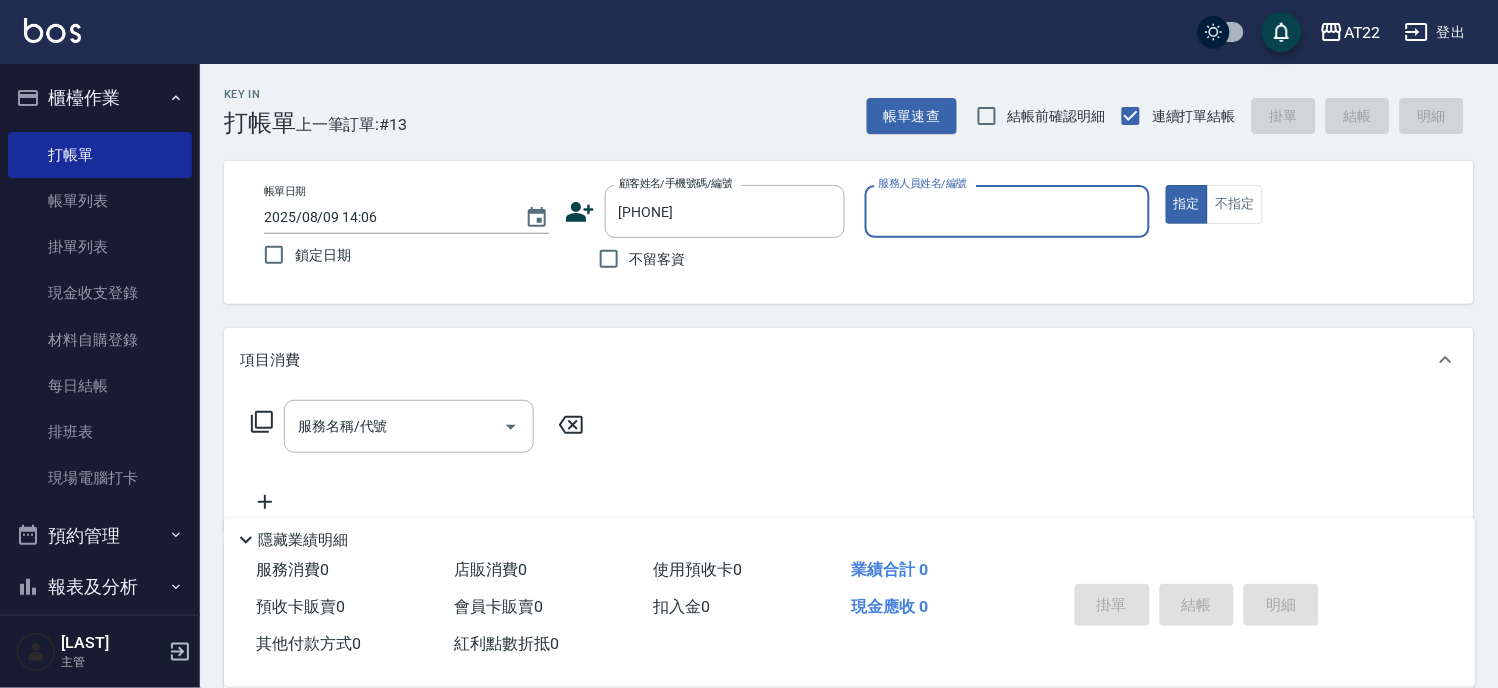 click 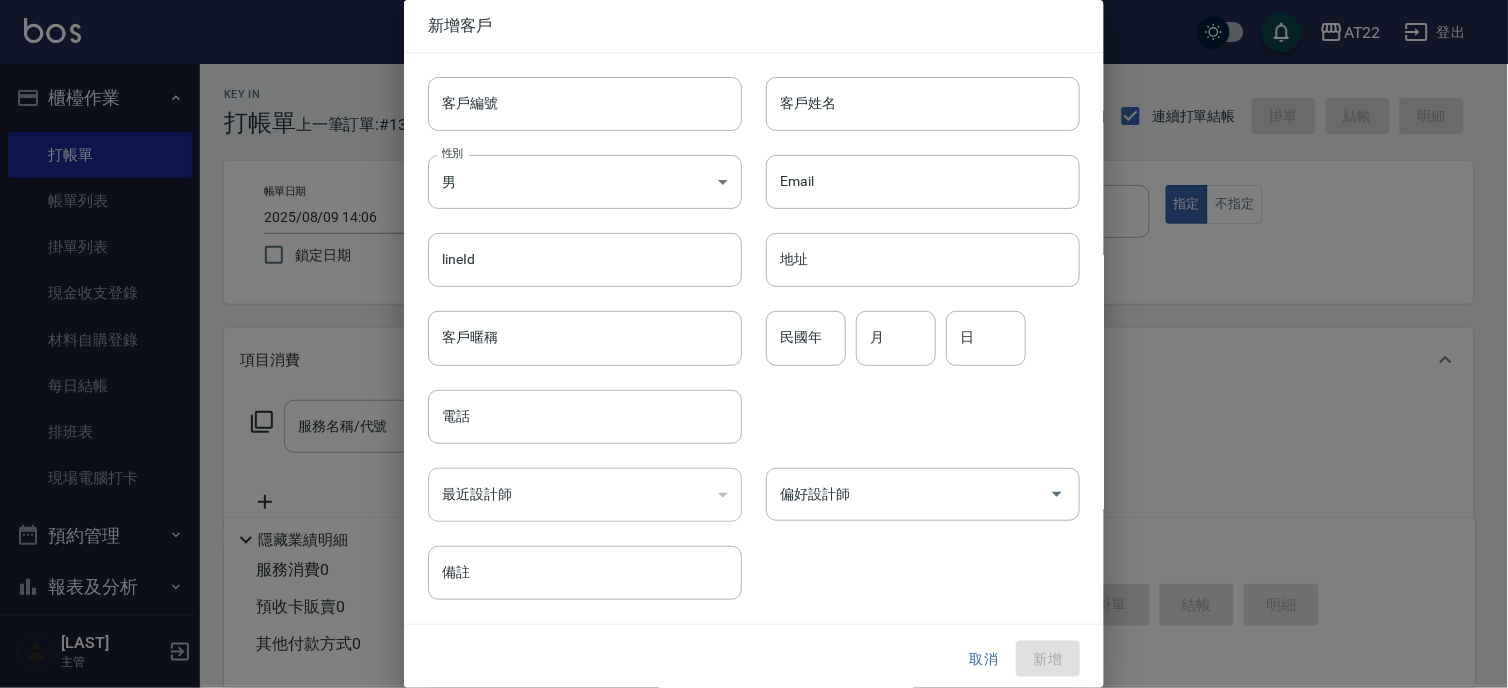 type on "[PHONE]" 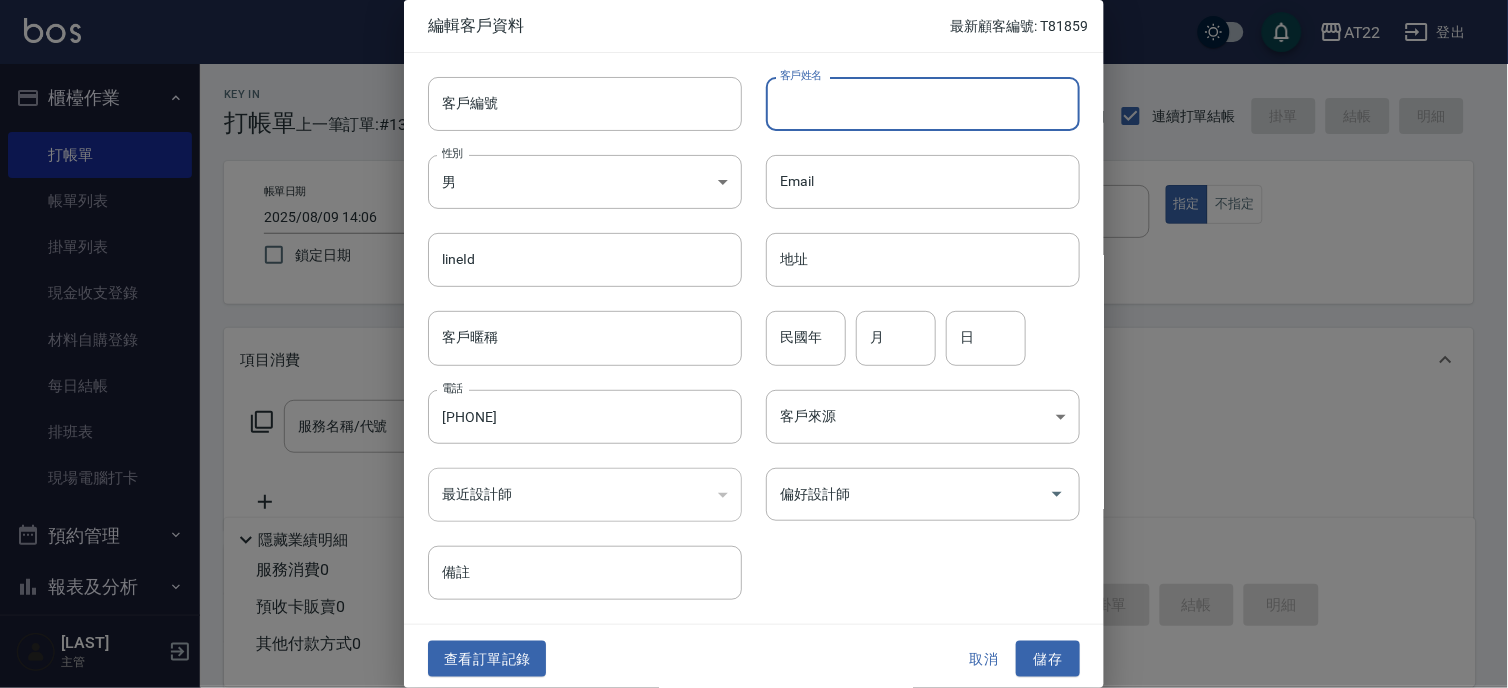 click on "客戶姓名" at bounding box center (923, 104) 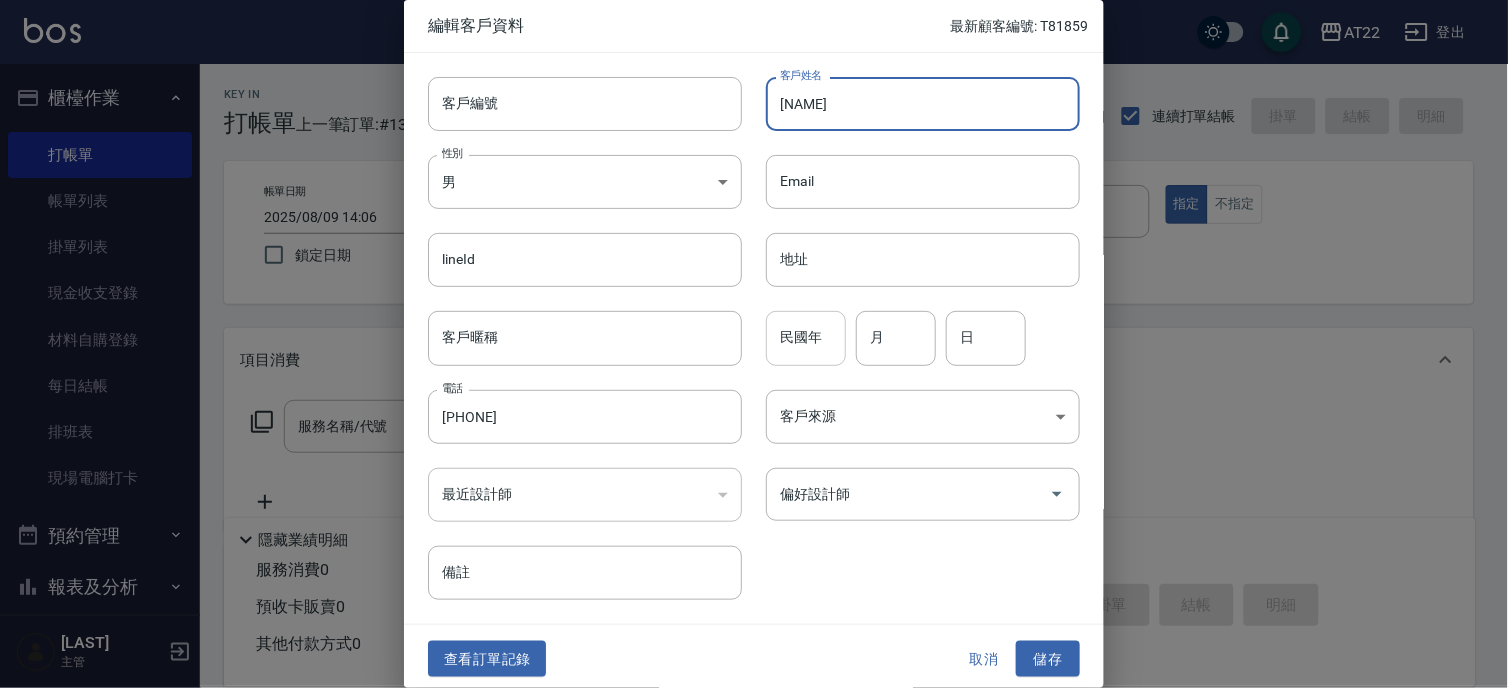 type on "[NAME]" 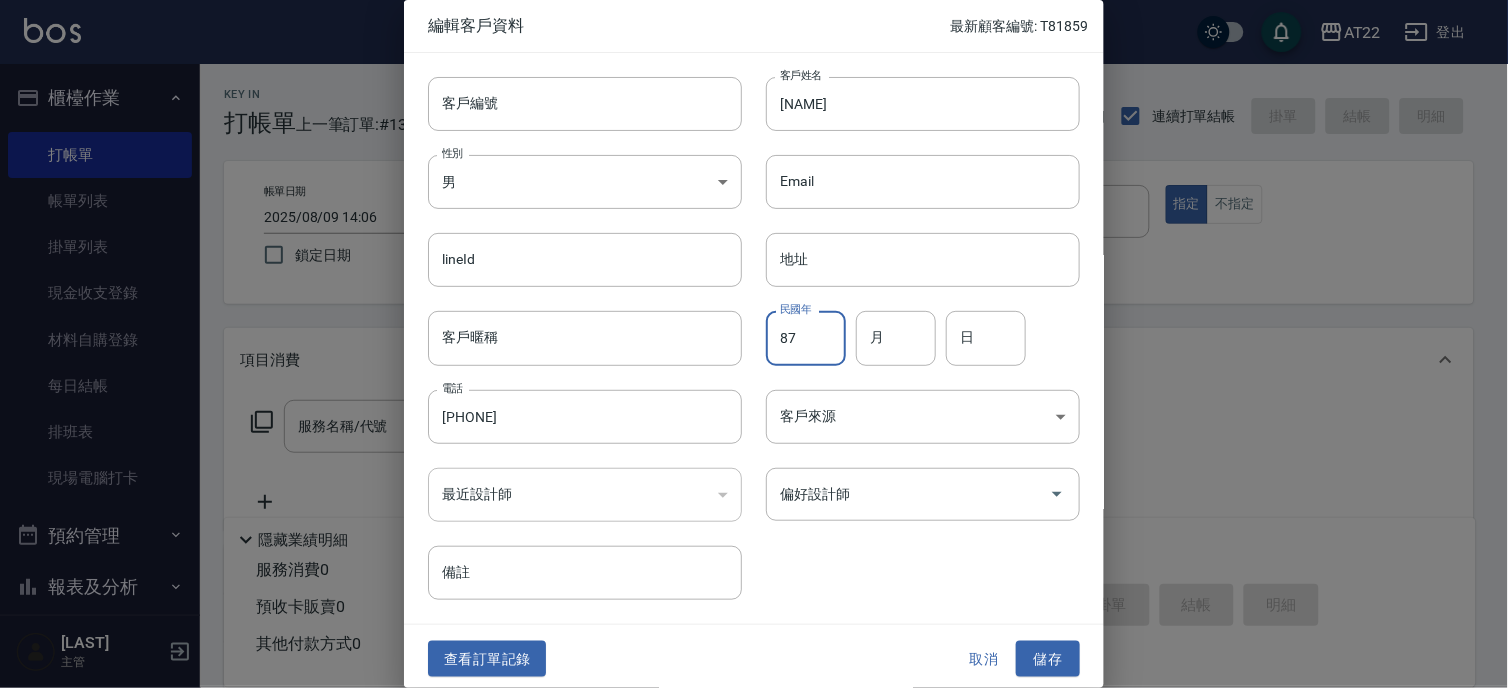 type on "87" 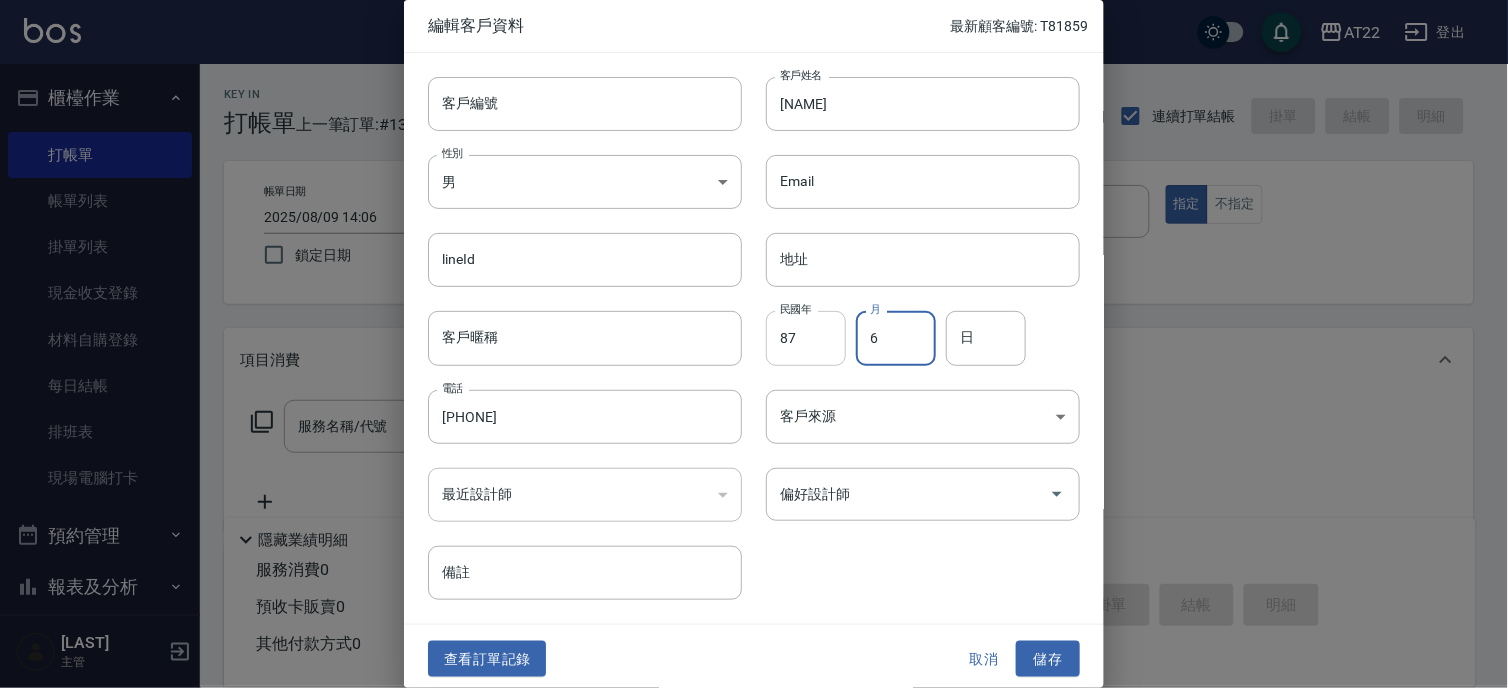 type on "6" 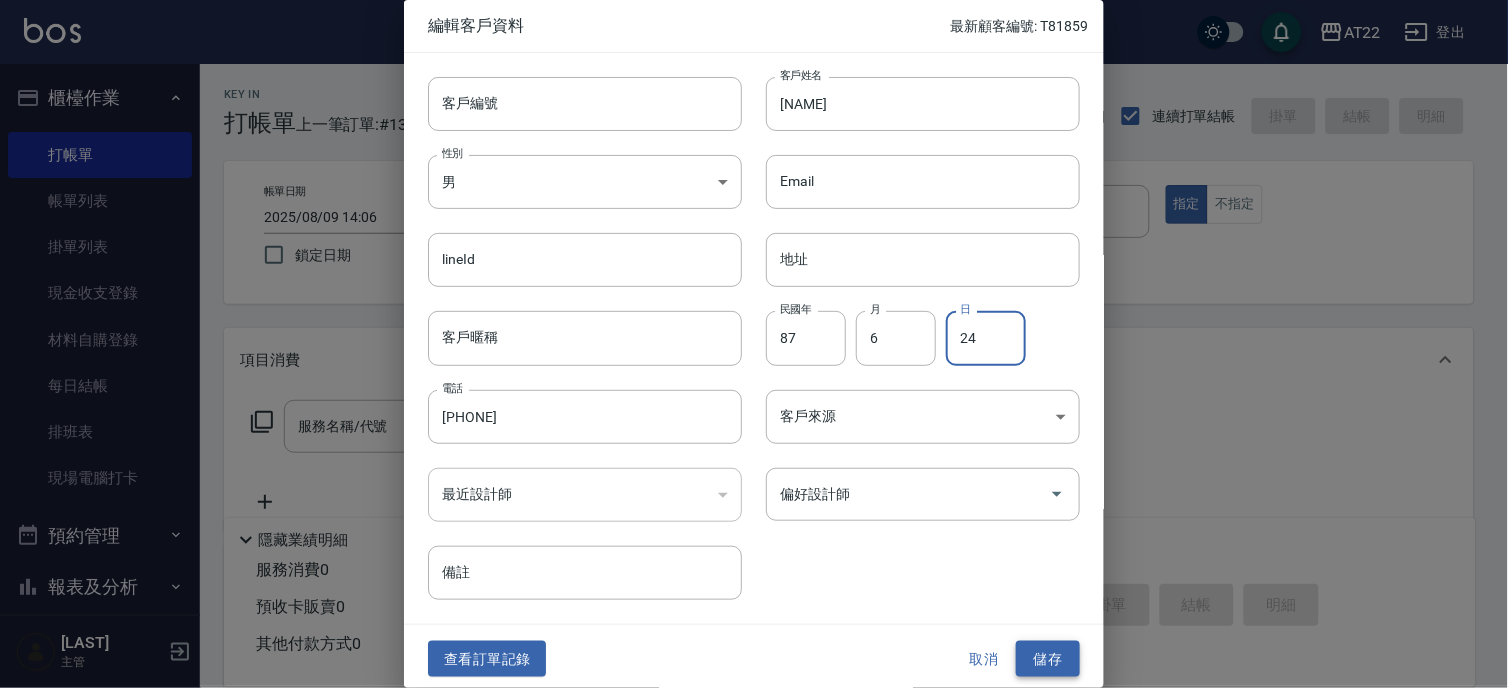 type on "24" 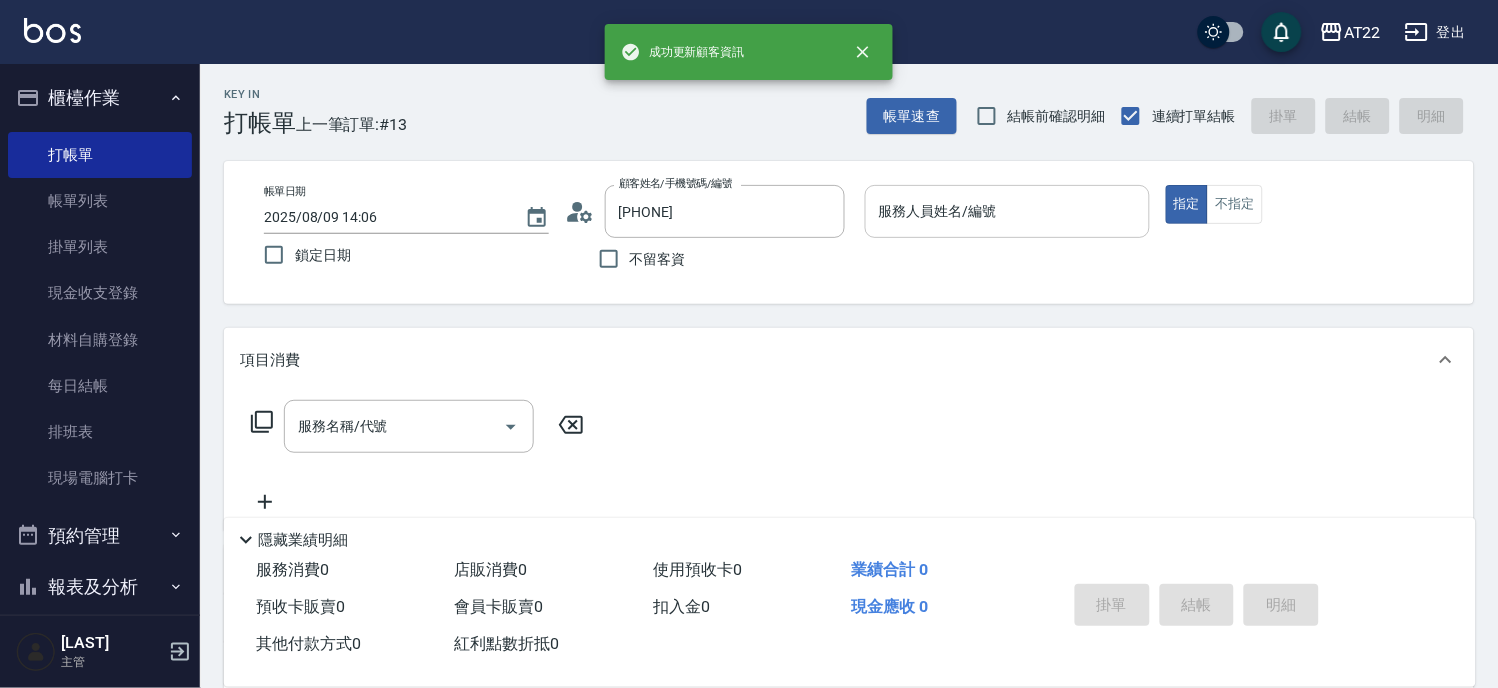 click on "服務人員姓名/編號" at bounding box center (1007, 211) 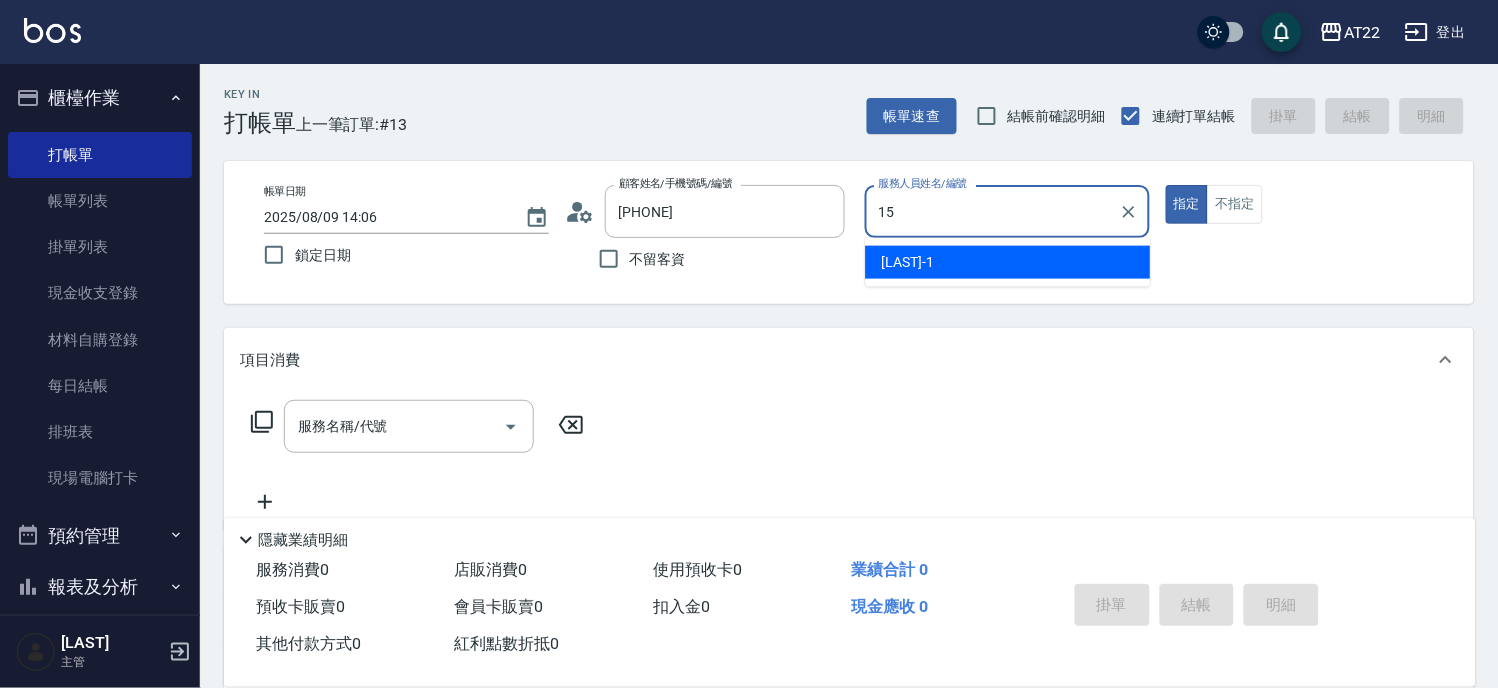 type on "Luna-15" 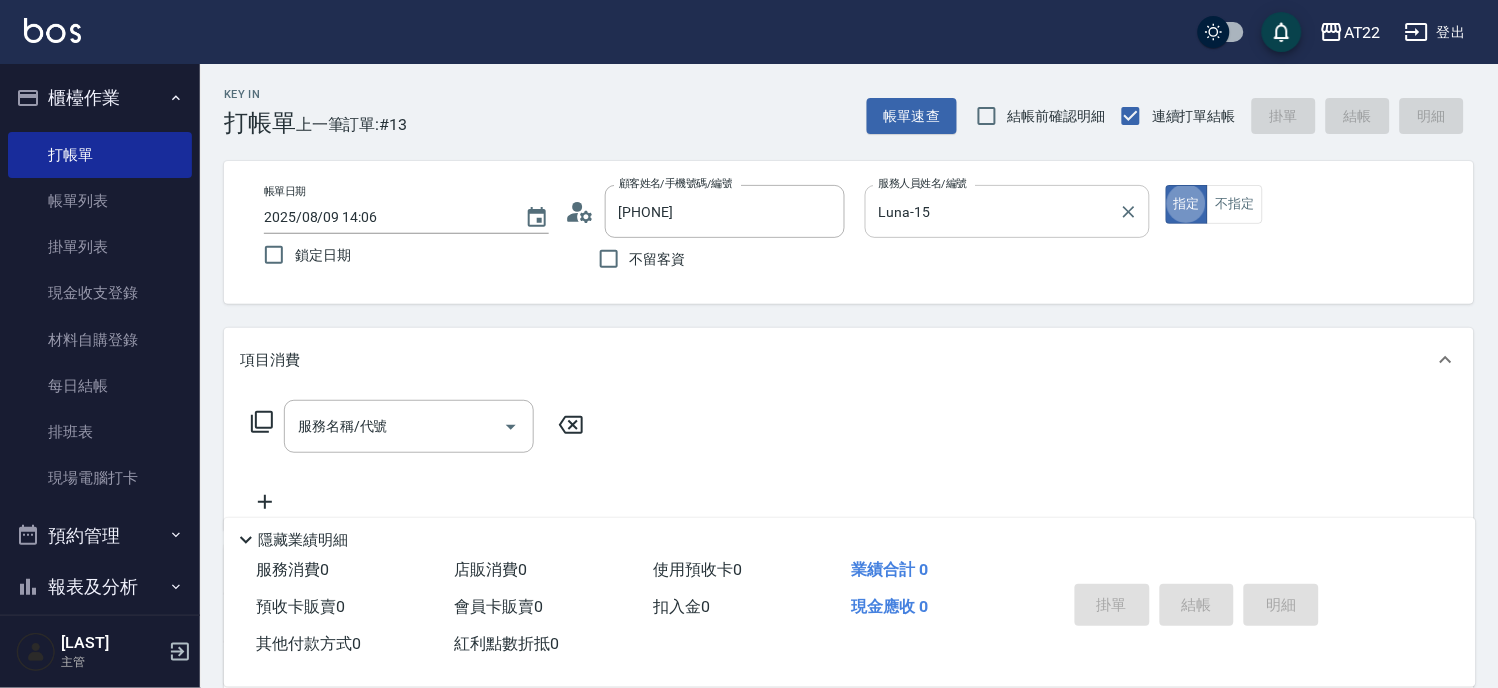 type on "true" 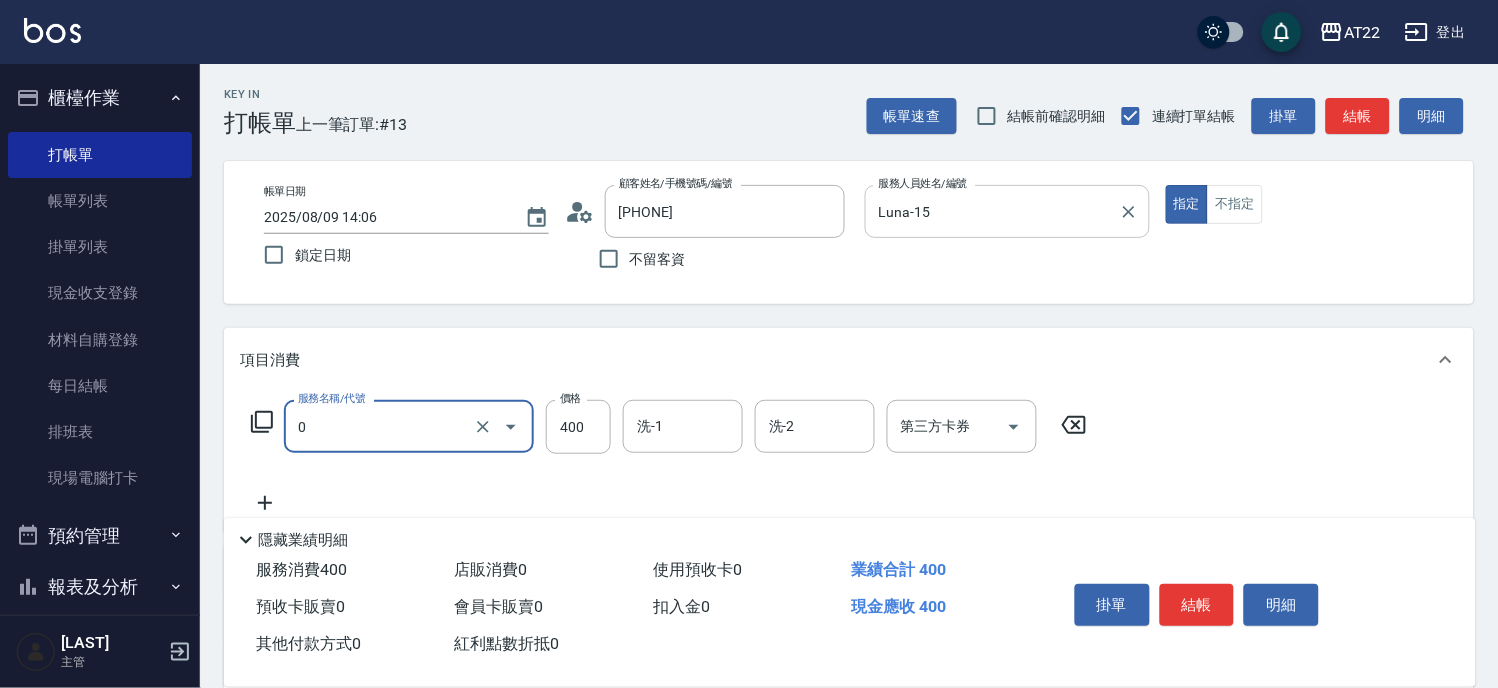 type on "有機洗髮(0)" 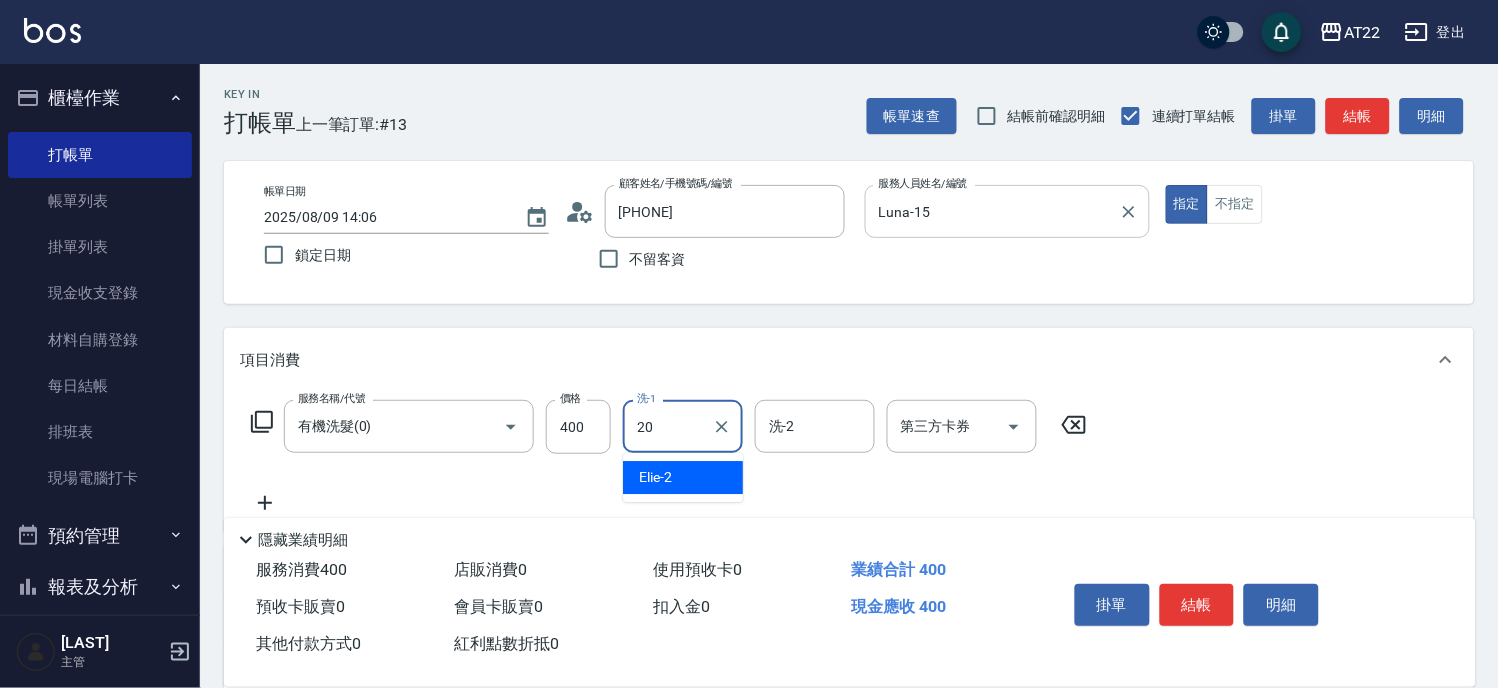 type on "Noah-20" 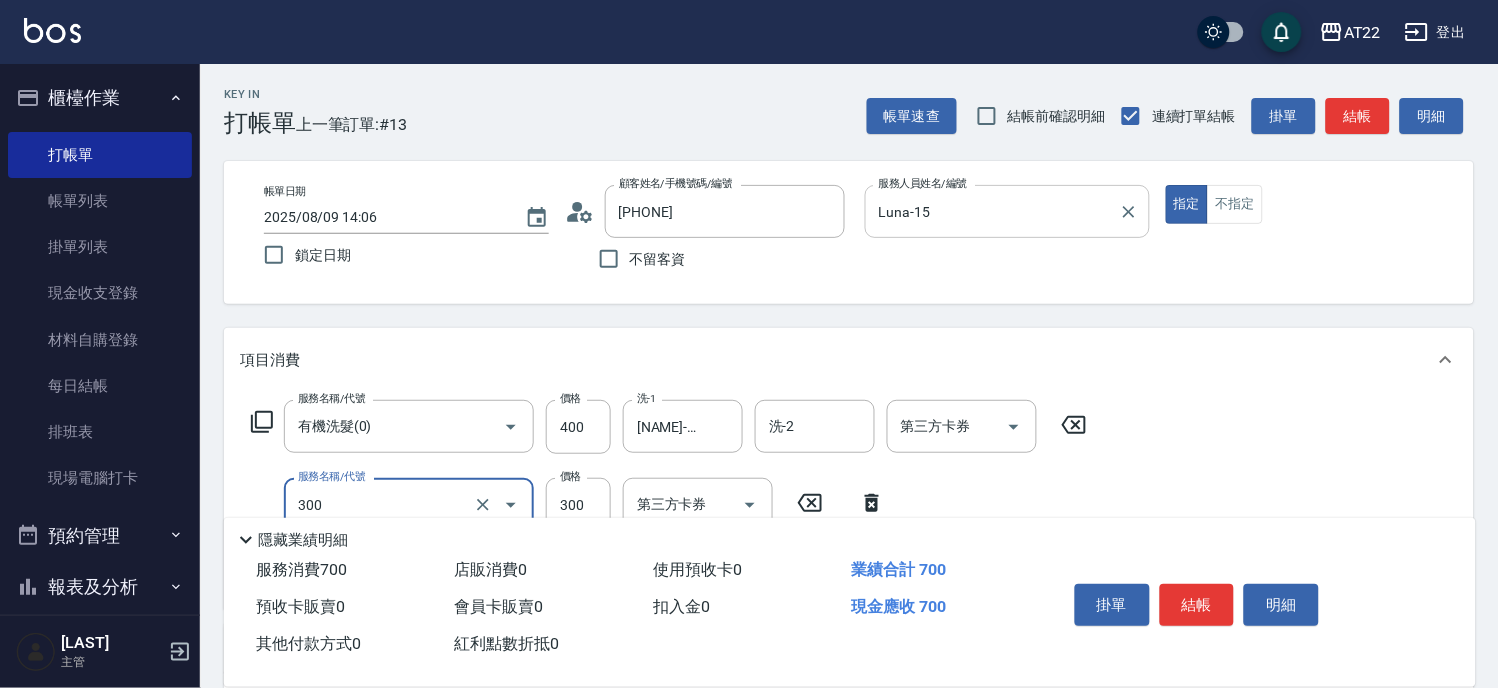 type on "剪髮(300)" 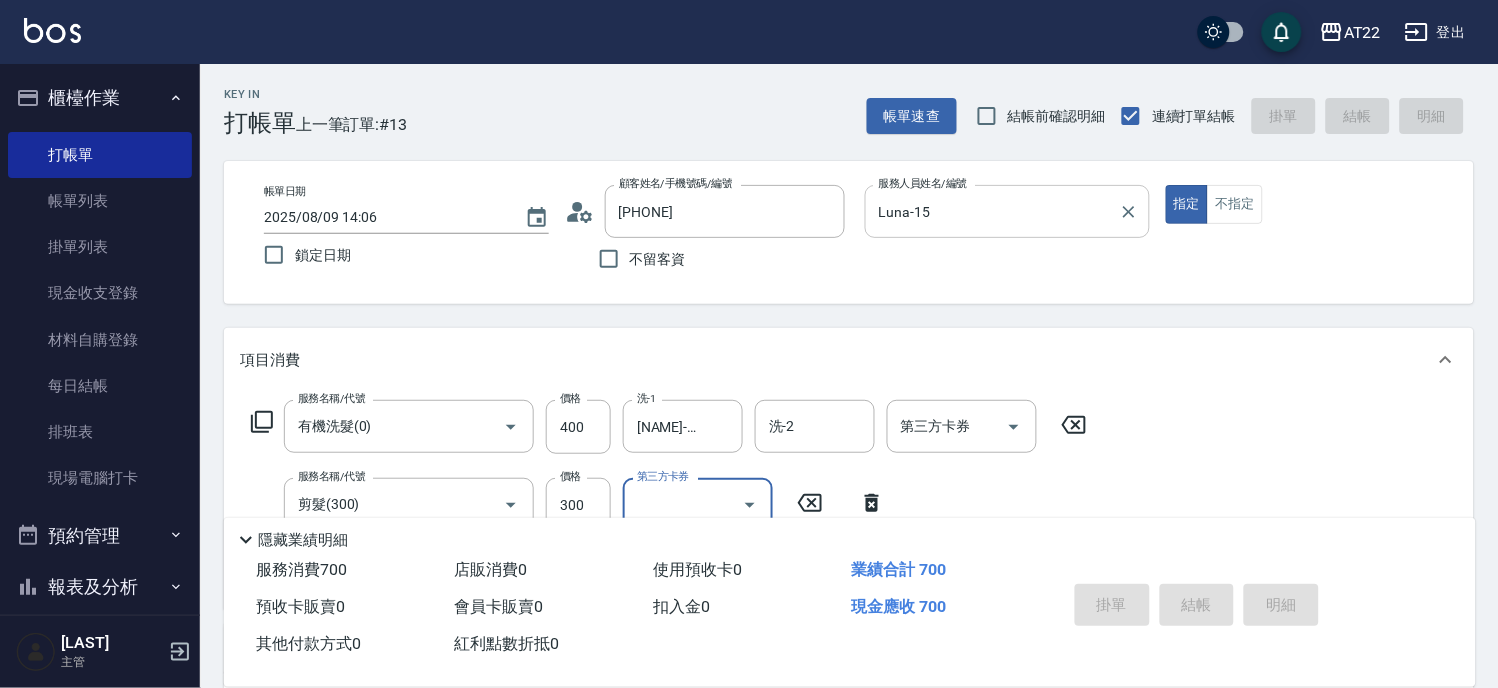 type on "2025/08/09 14:08" 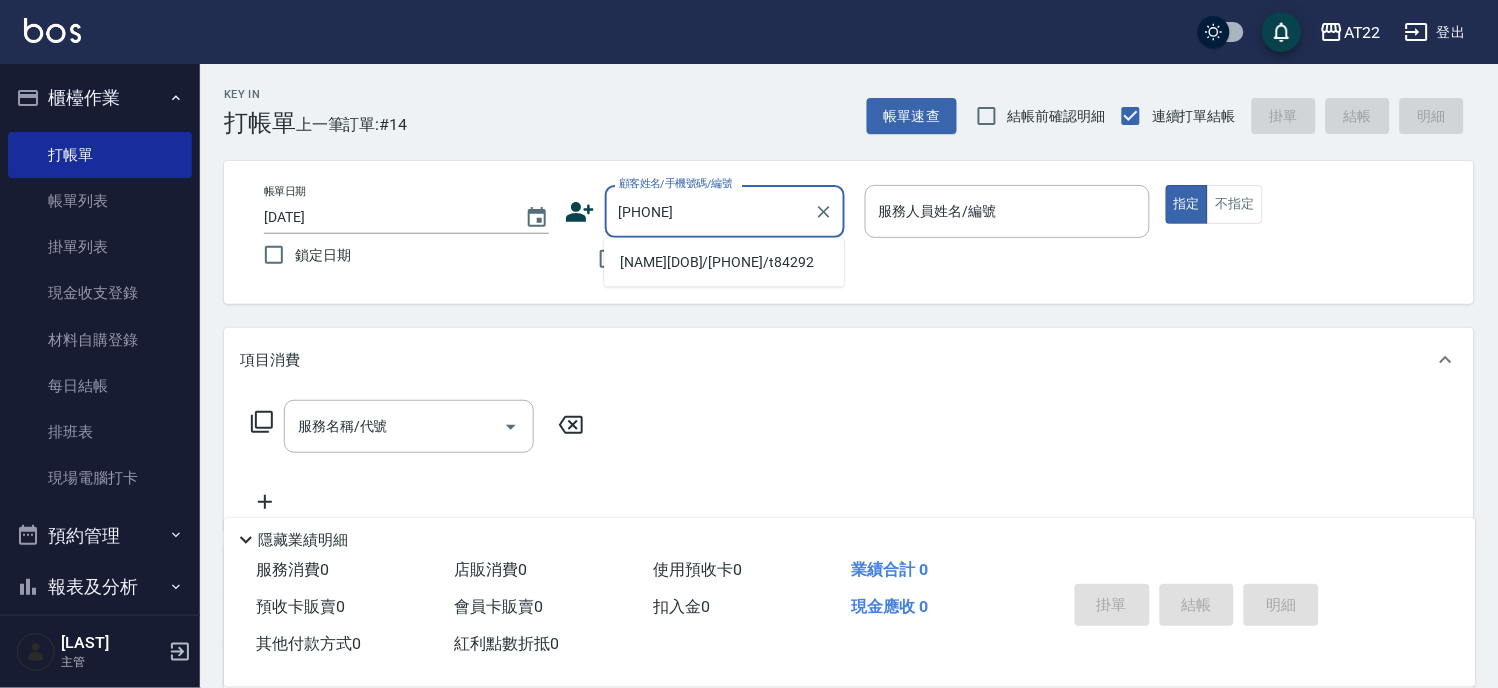 click on "莊宏詣25.9.2/0987498099/t84292" at bounding box center [724, 262] 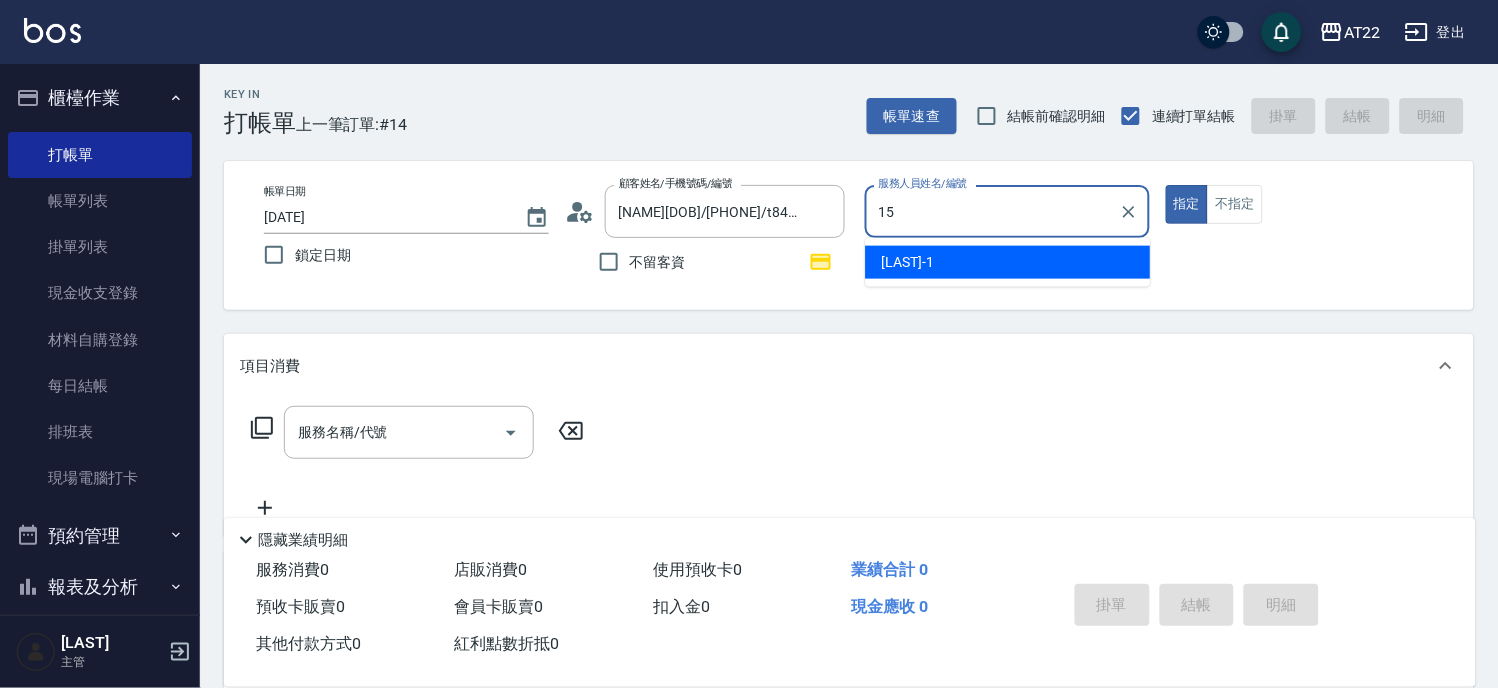 type on "Luna-15" 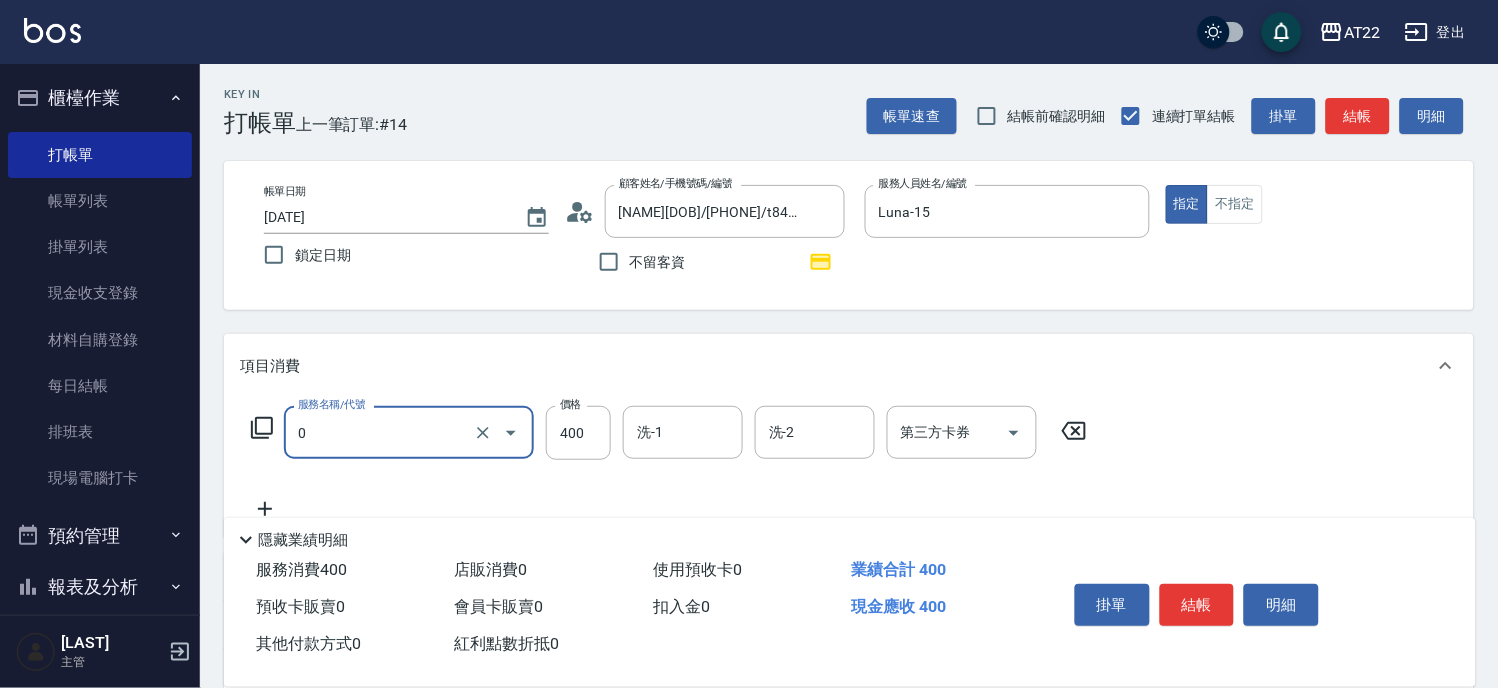 type on "有機洗髮(0)" 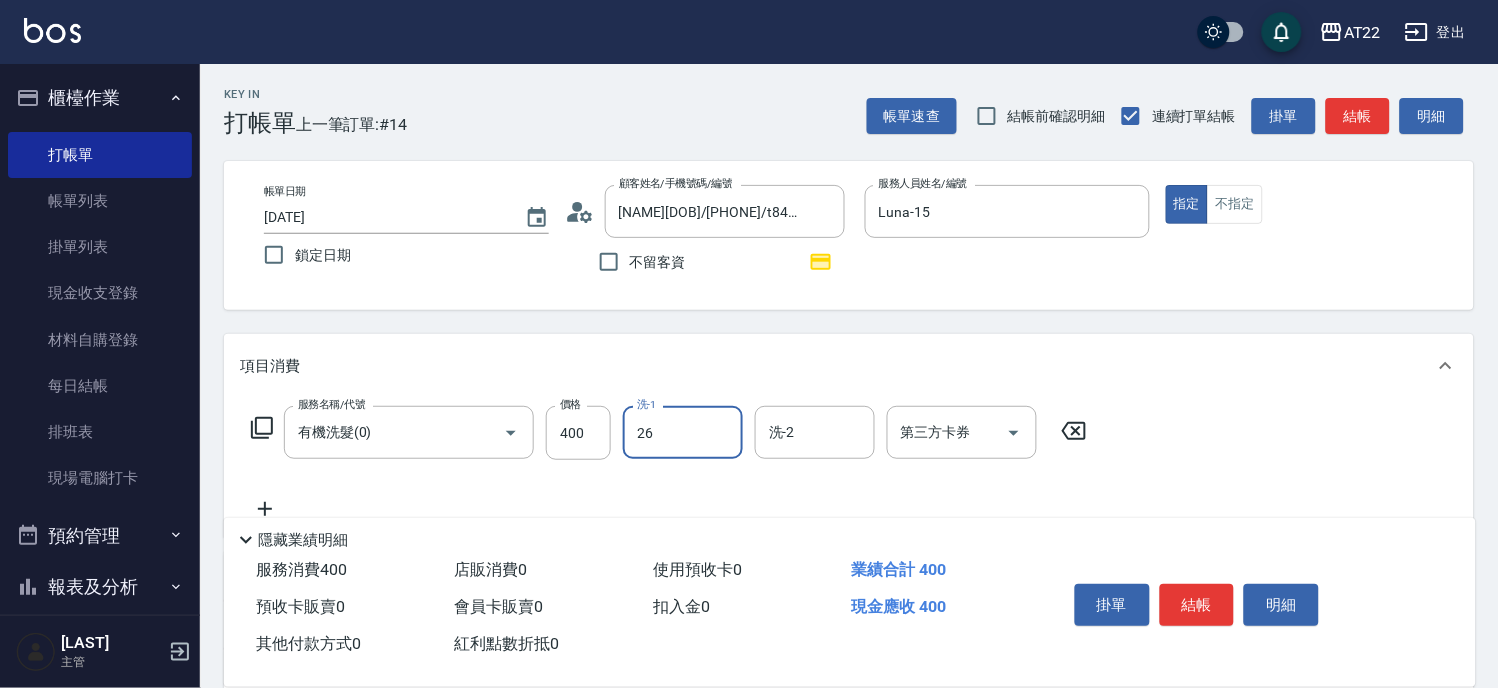 type on "Cinna-26" 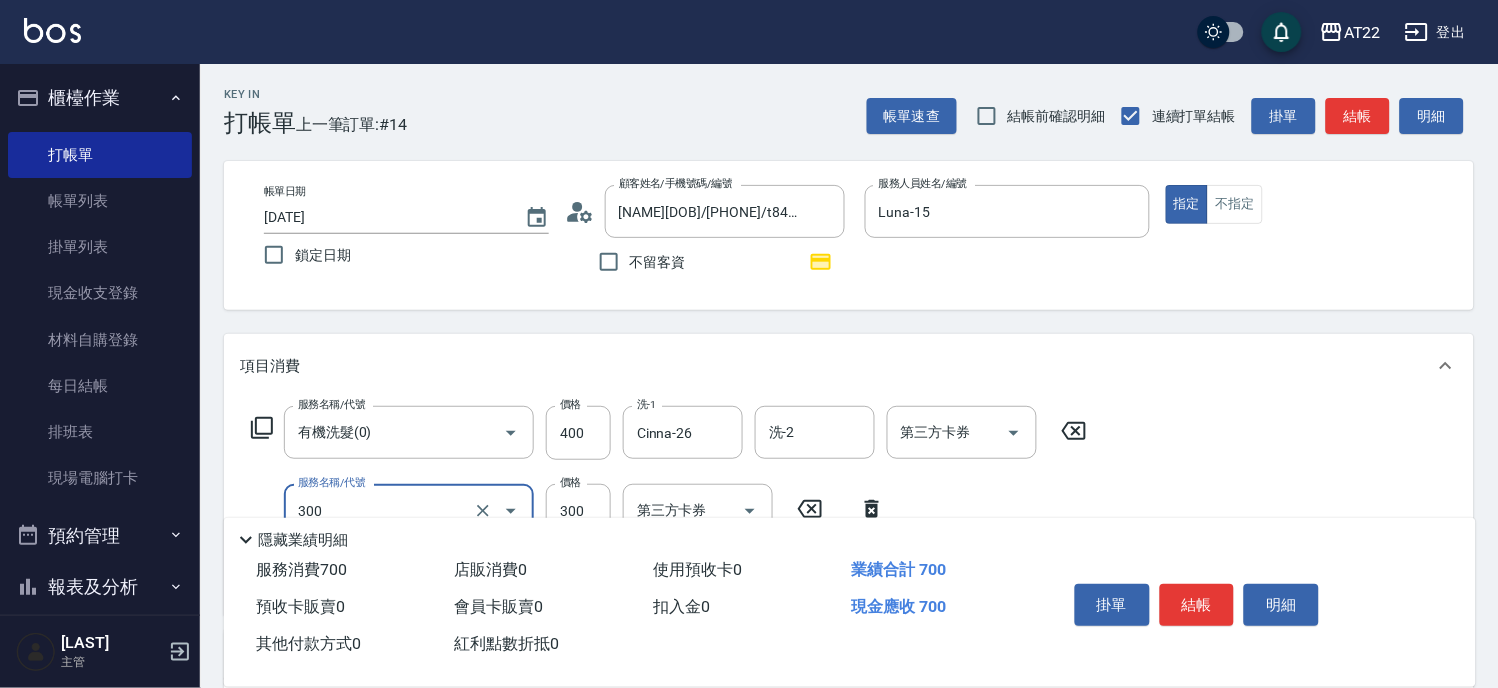 type on "剪髮(300)" 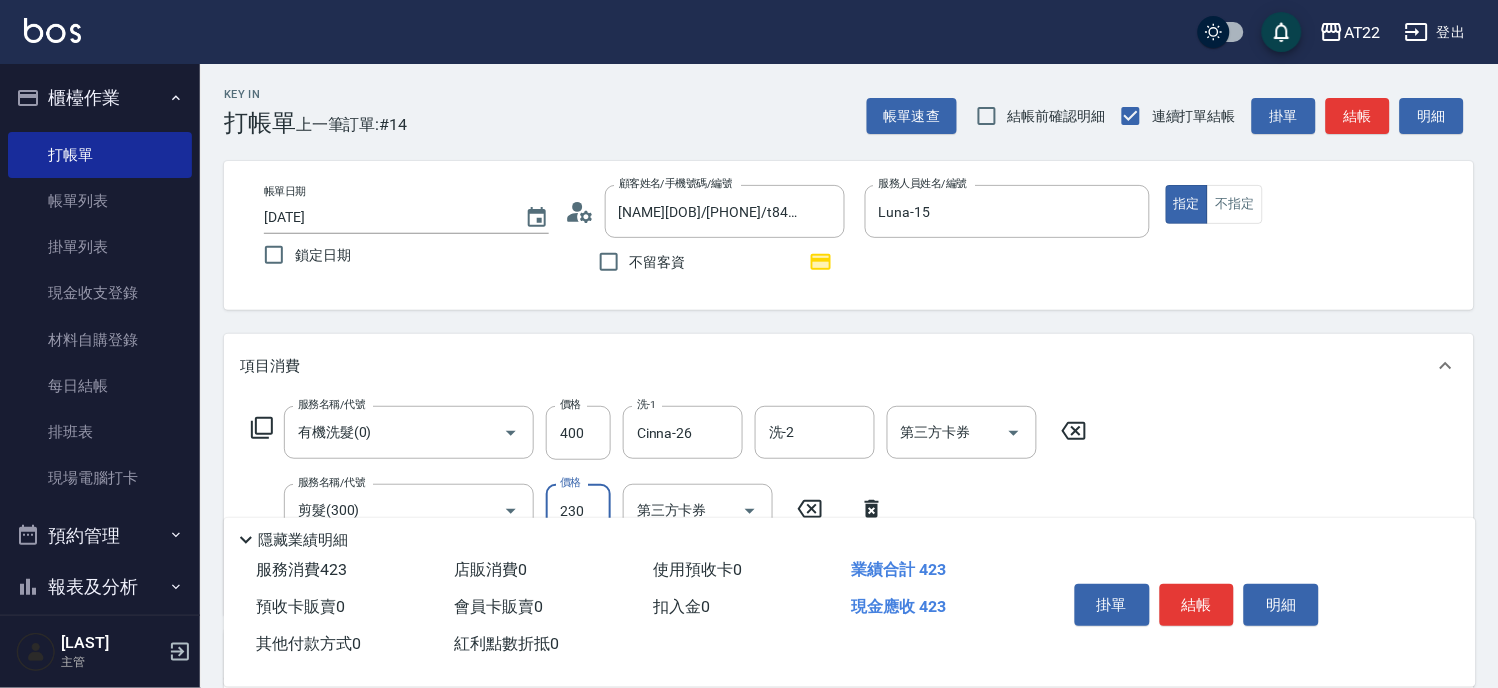 type on "230" 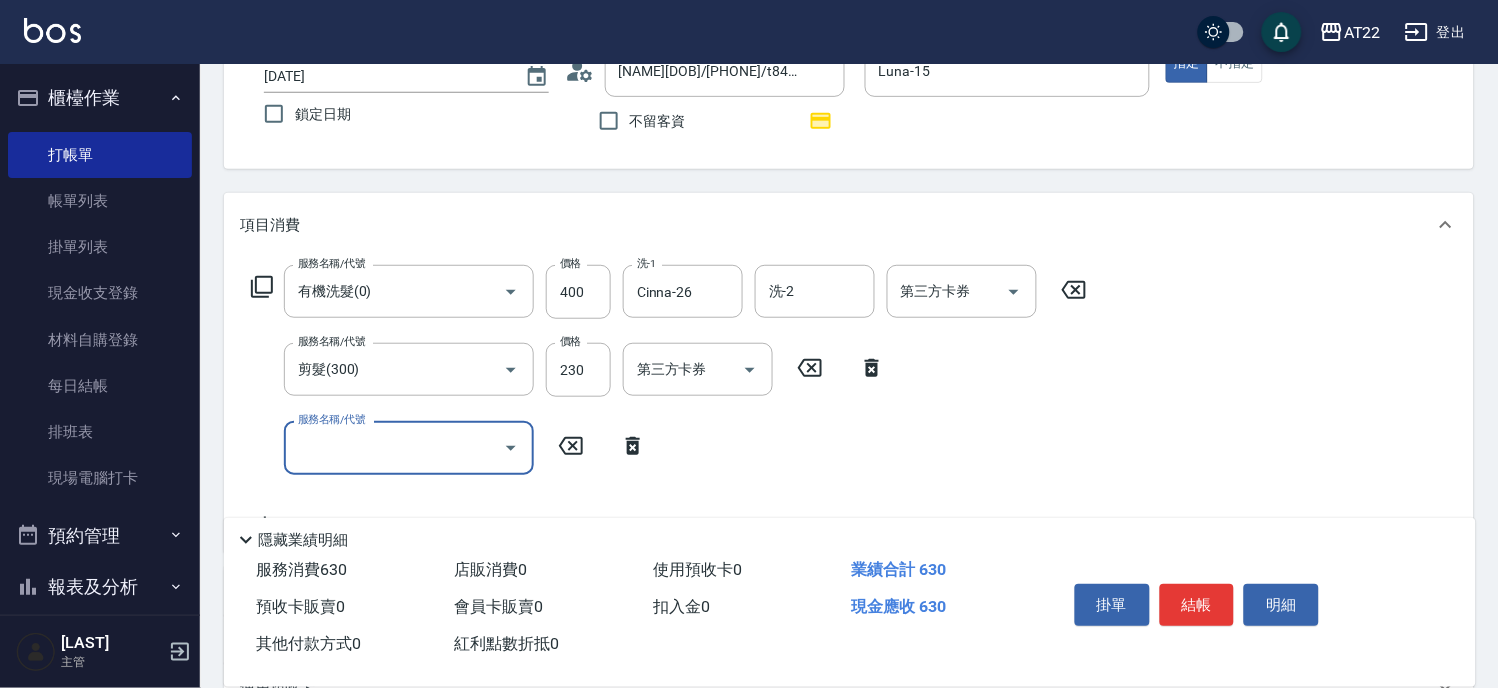 scroll, scrollTop: 222, scrollLeft: 0, axis: vertical 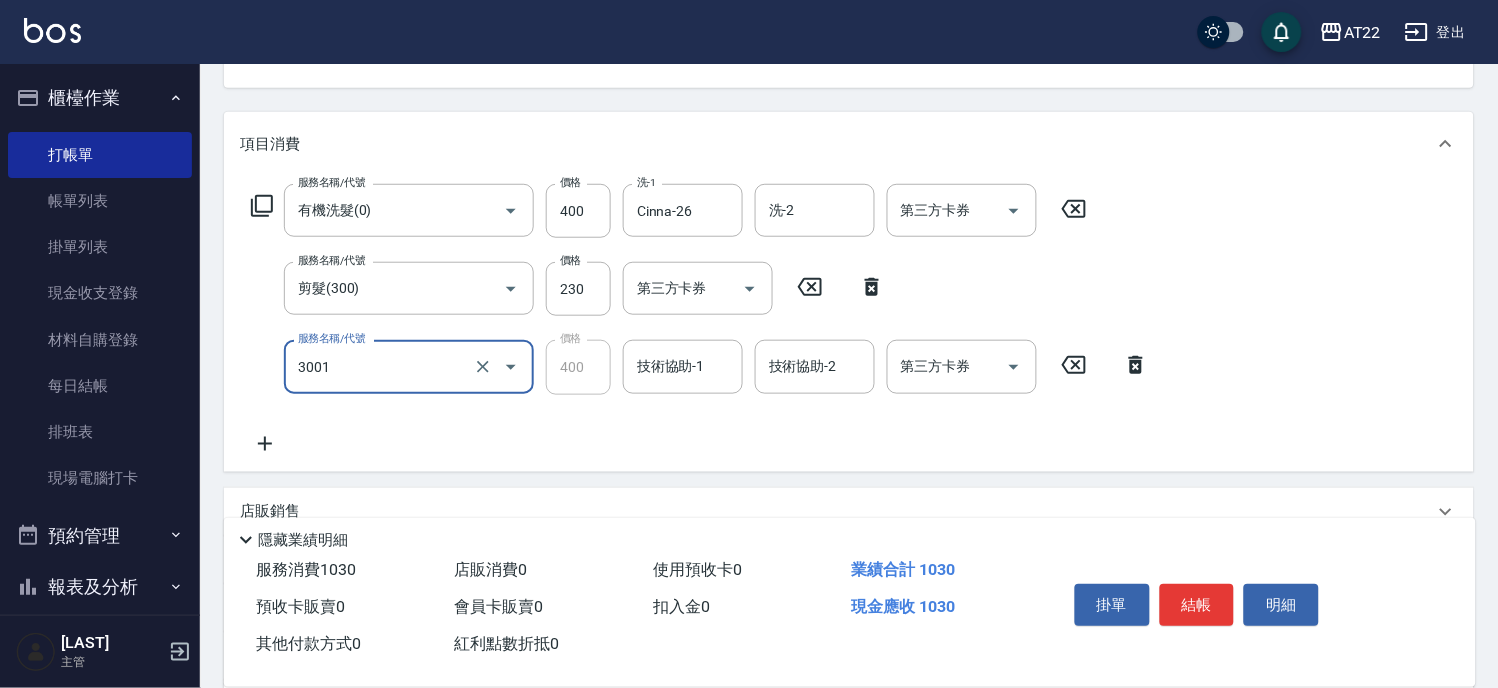 type on "側邊燙貼(3001)" 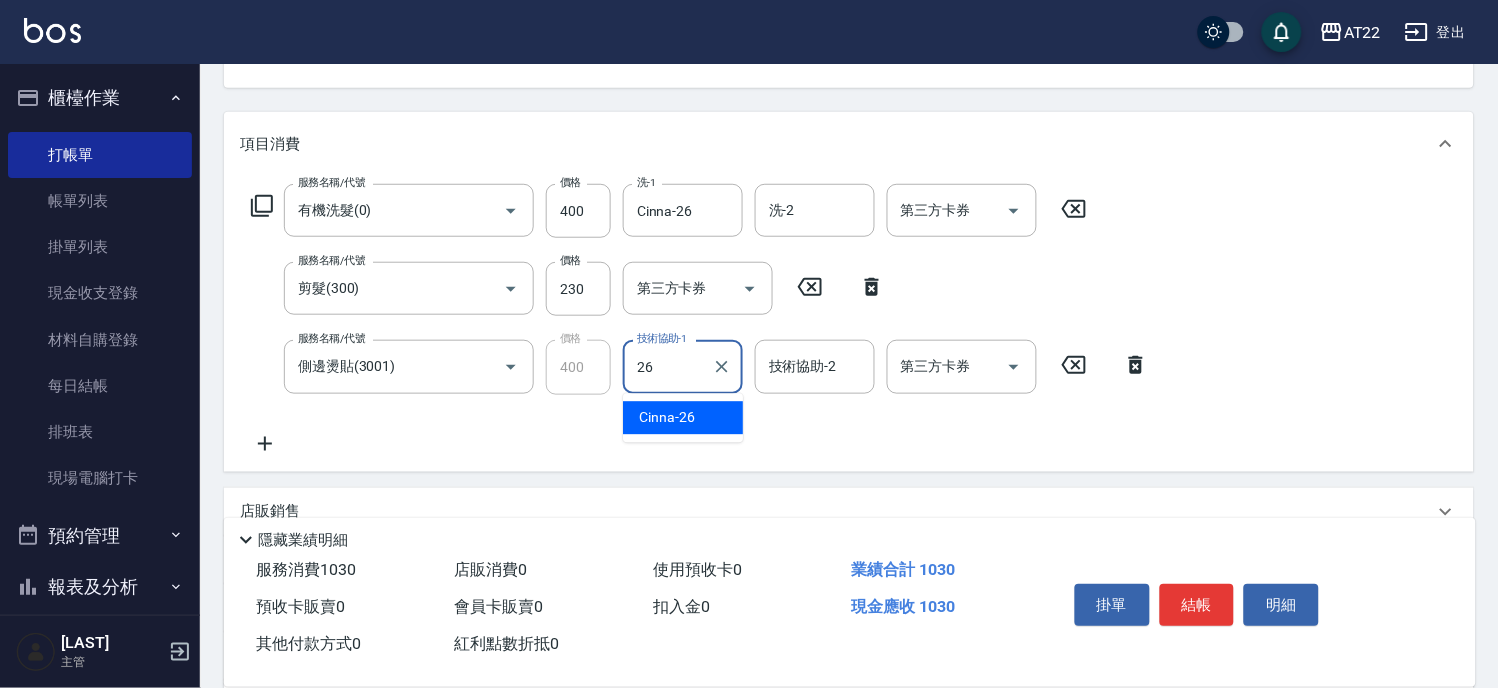 type on "Cinna-26" 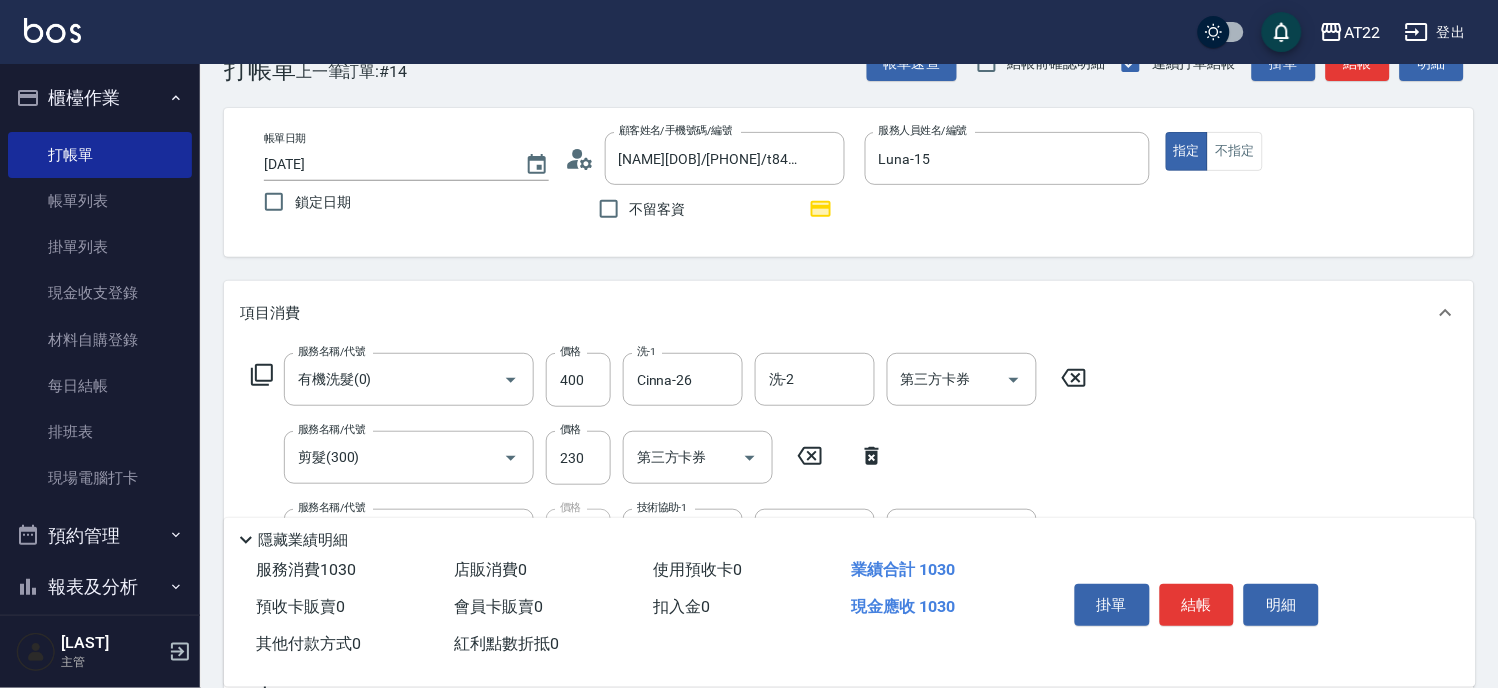 scroll, scrollTop: 0, scrollLeft: 0, axis: both 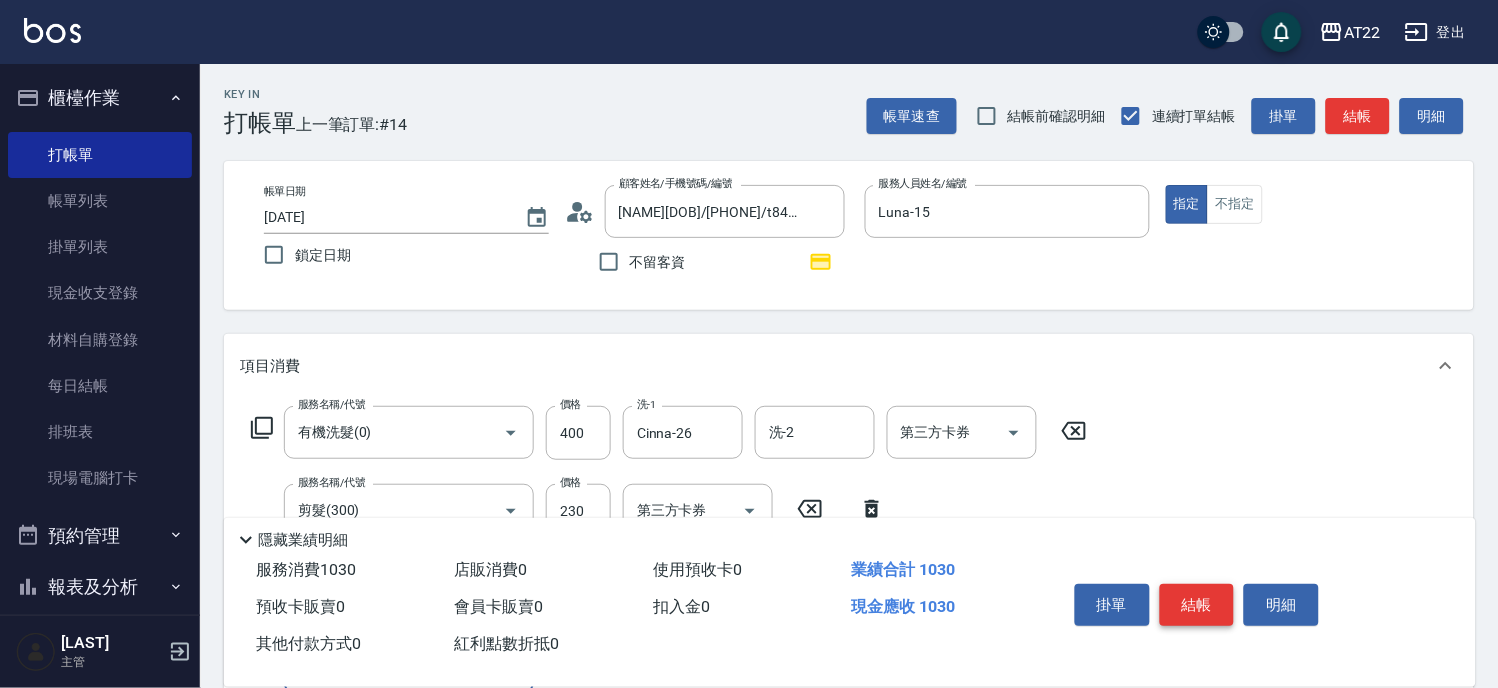 click on "結帳" at bounding box center [1197, 605] 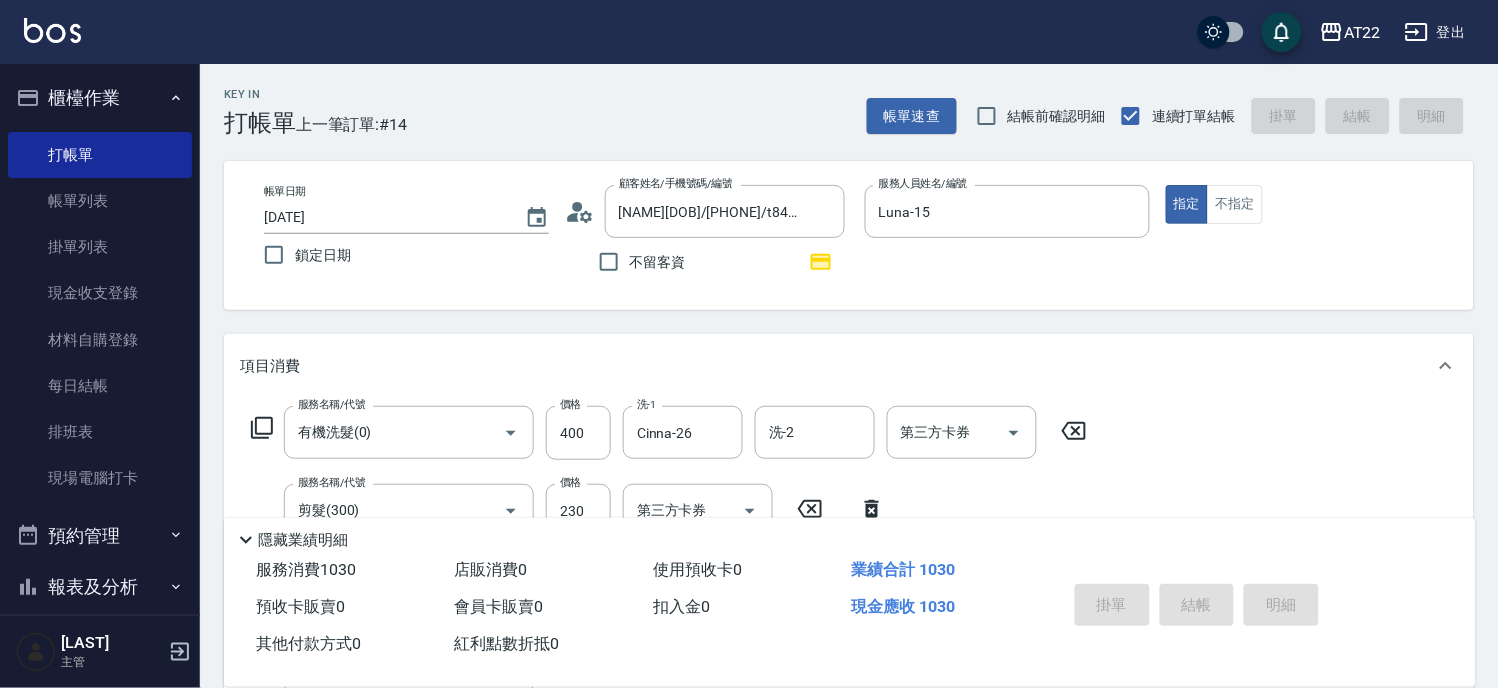 type on "2025/08/09 14:09" 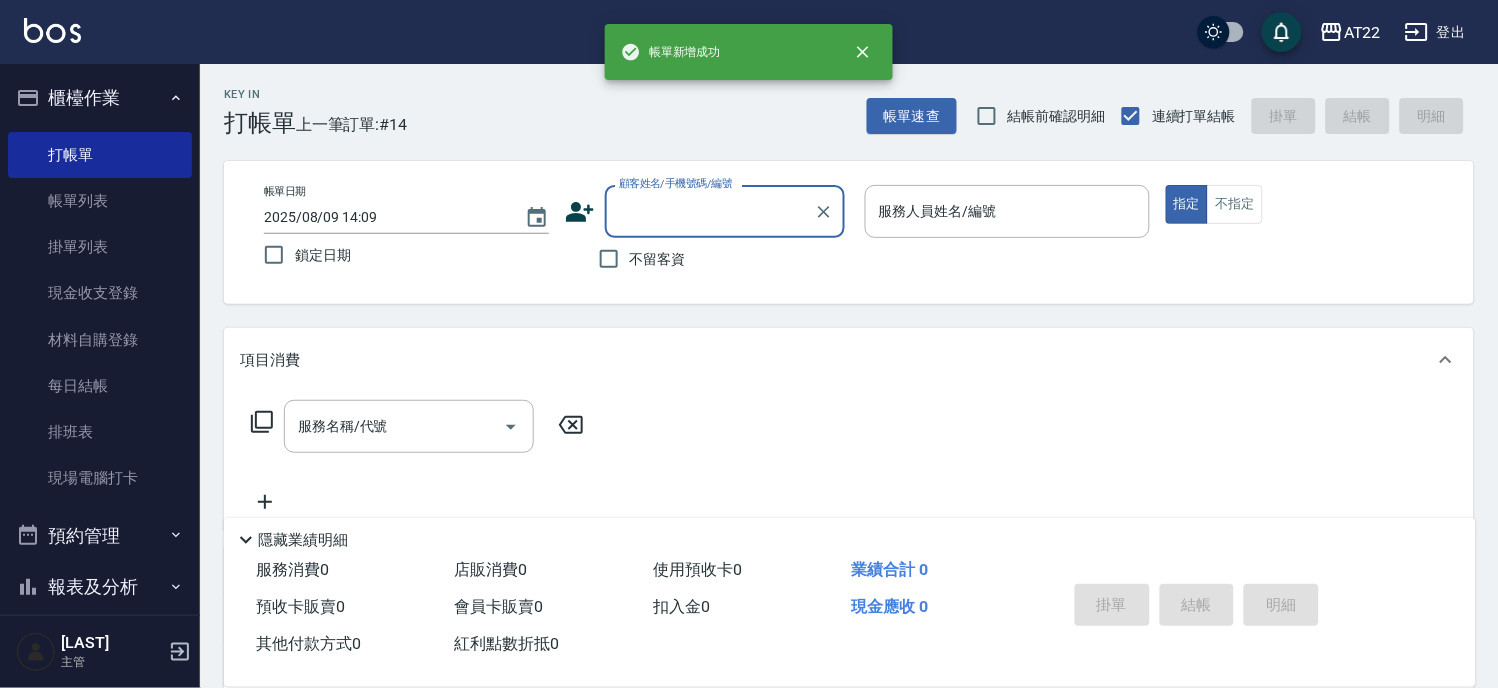 scroll, scrollTop: 0, scrollLeft: 0, axis: both 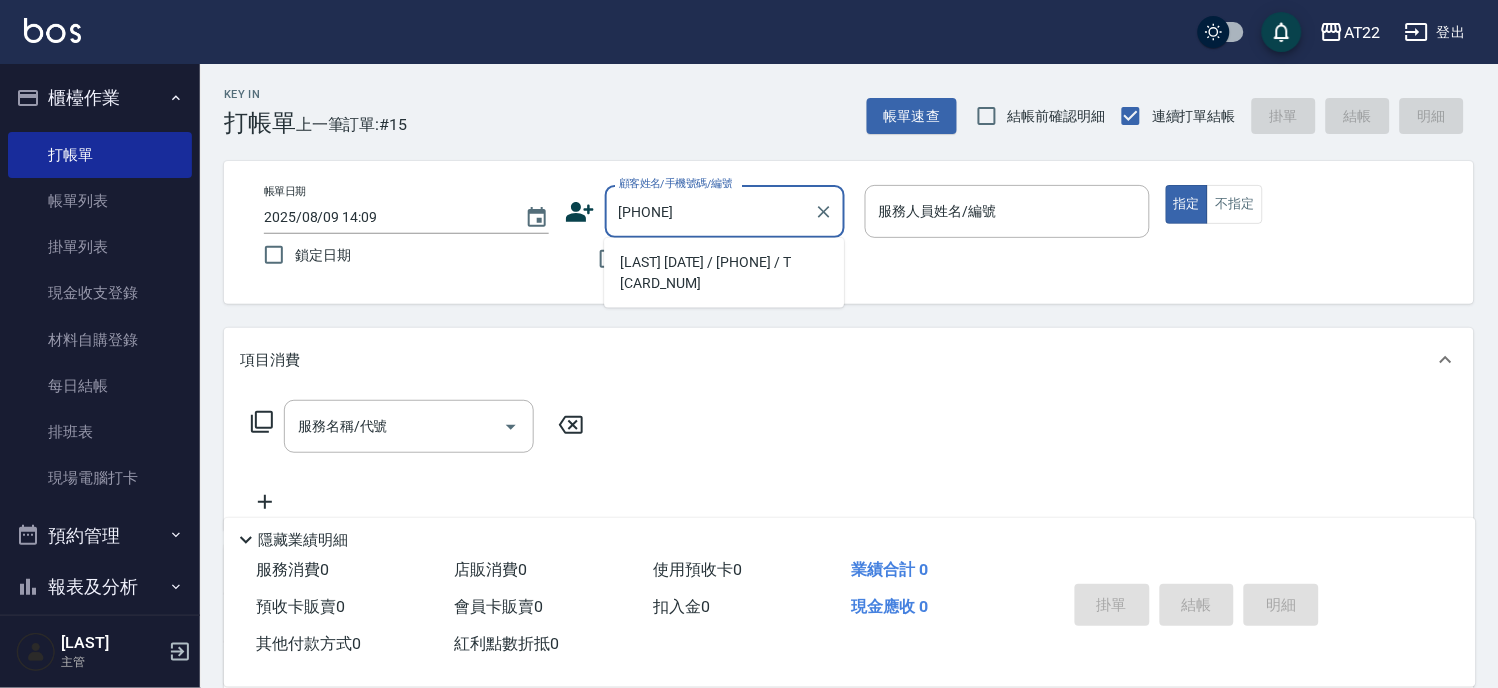 click on "鄭智文27.6.14/0963721551/T9752" at bounding box center (724, 273) 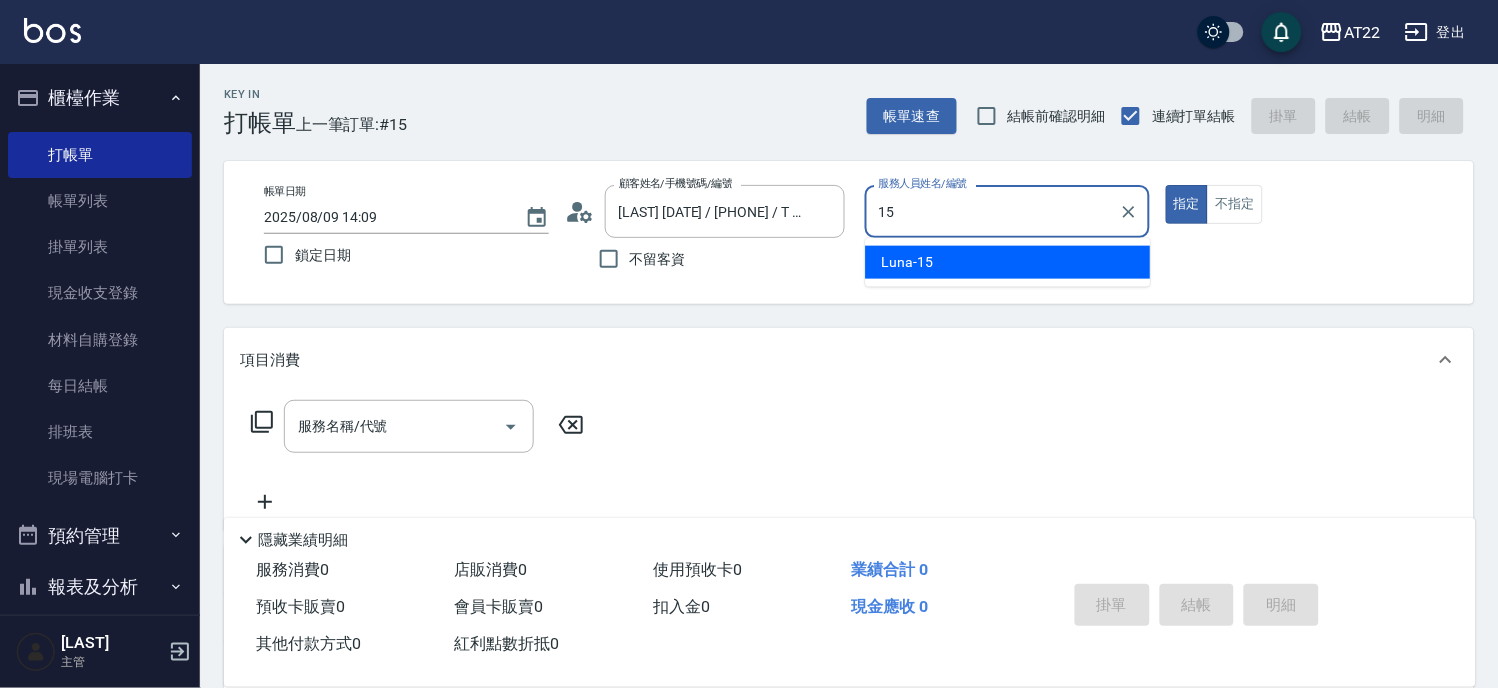 type on "Luna-15" 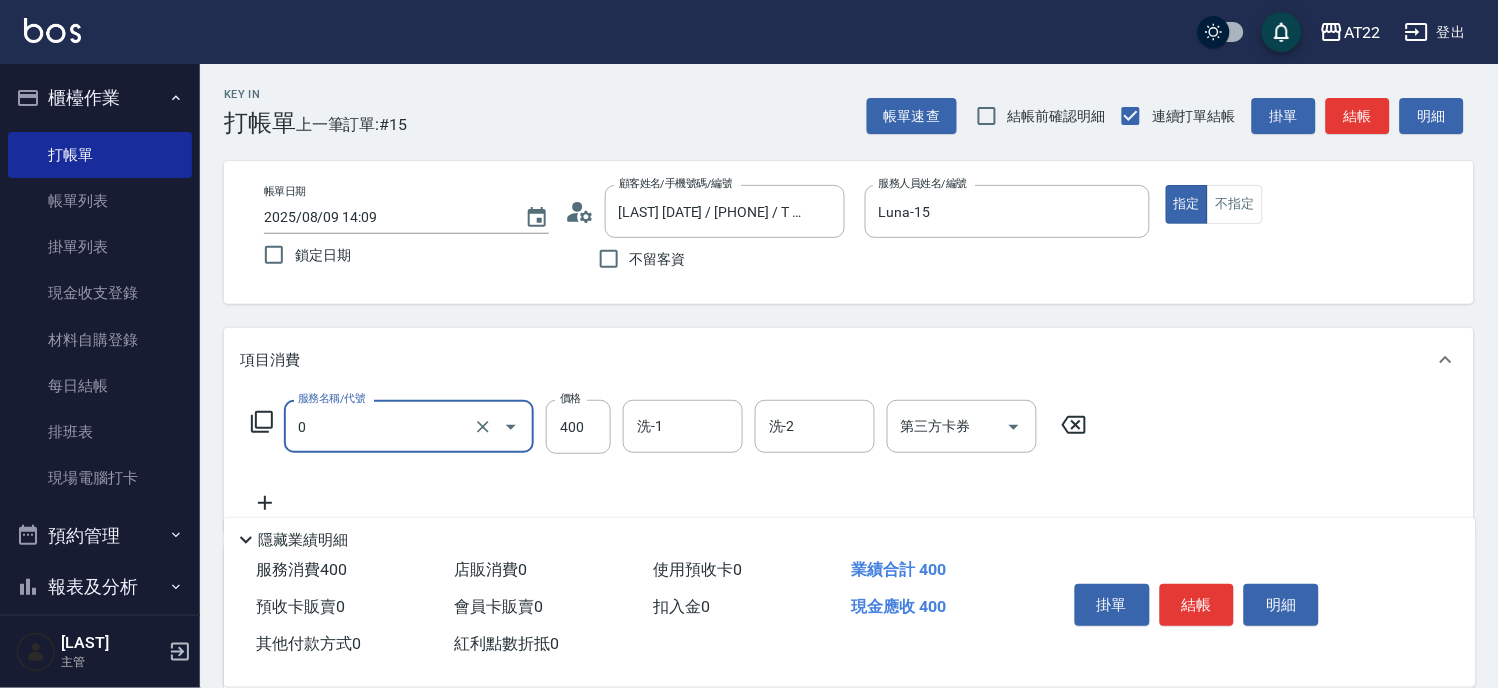 type on "有機洗髮(0)" 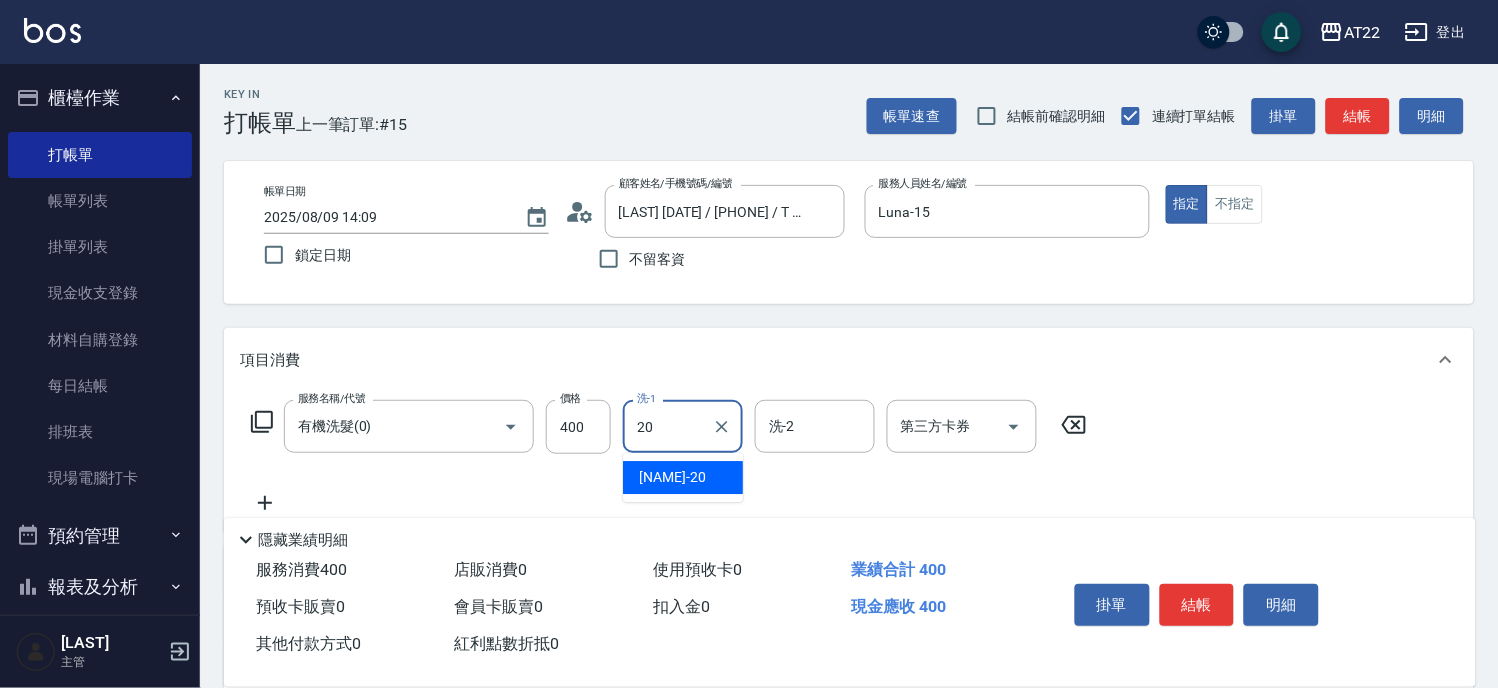 type on "Noah-20" 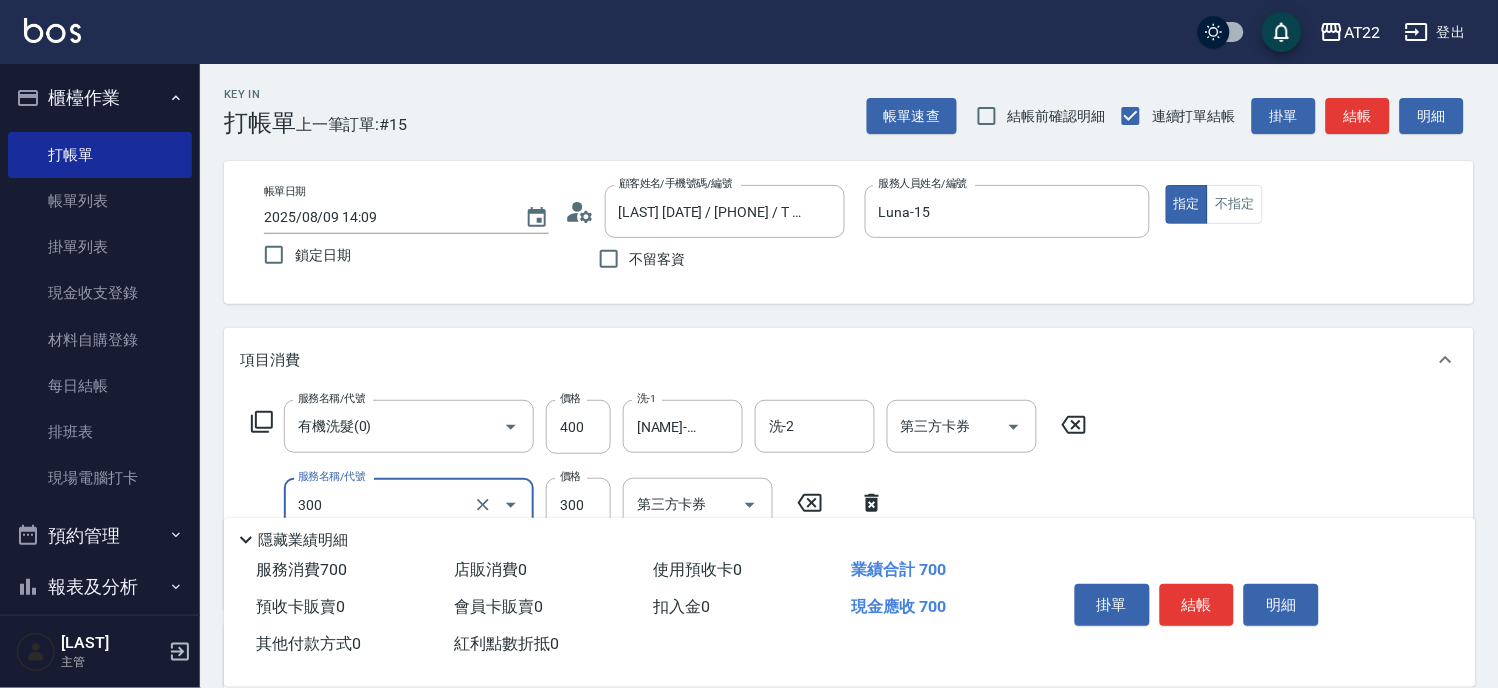 type on "剪髮(300)" 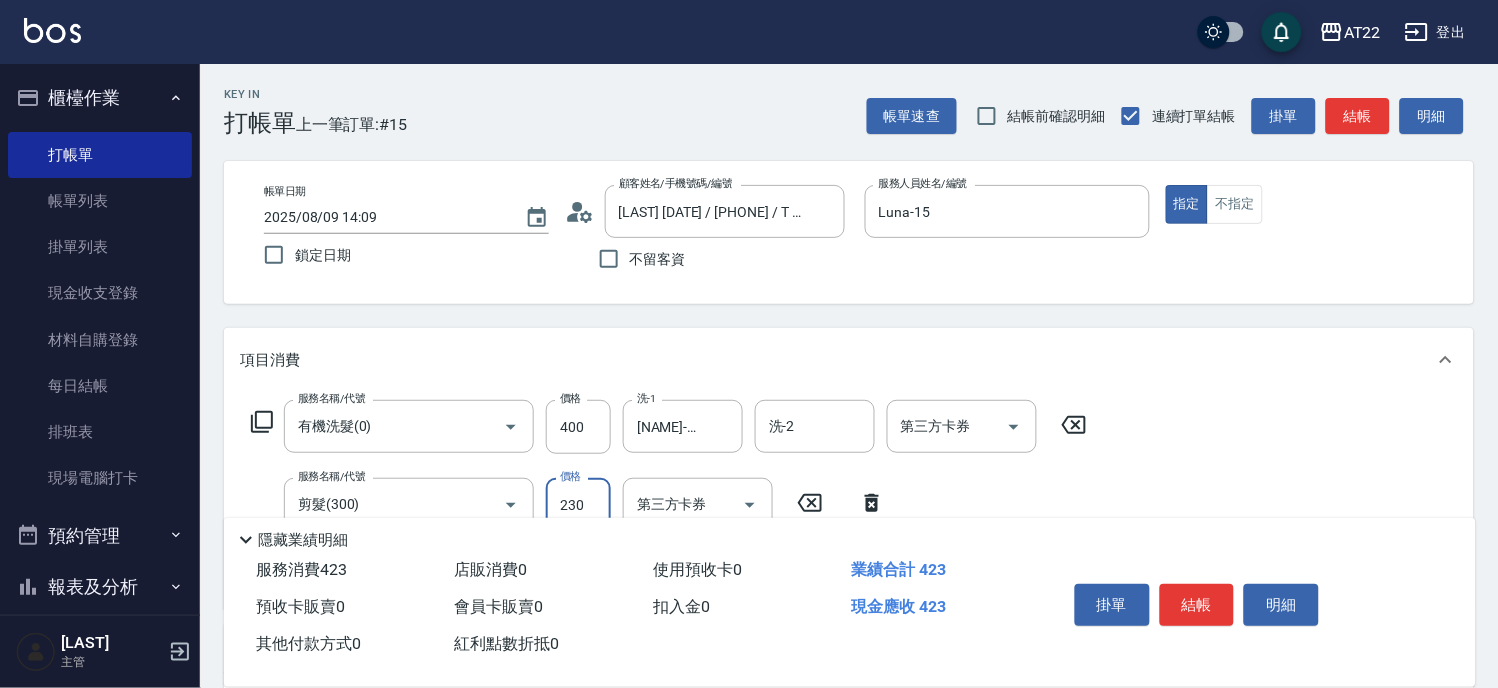 type on "230" 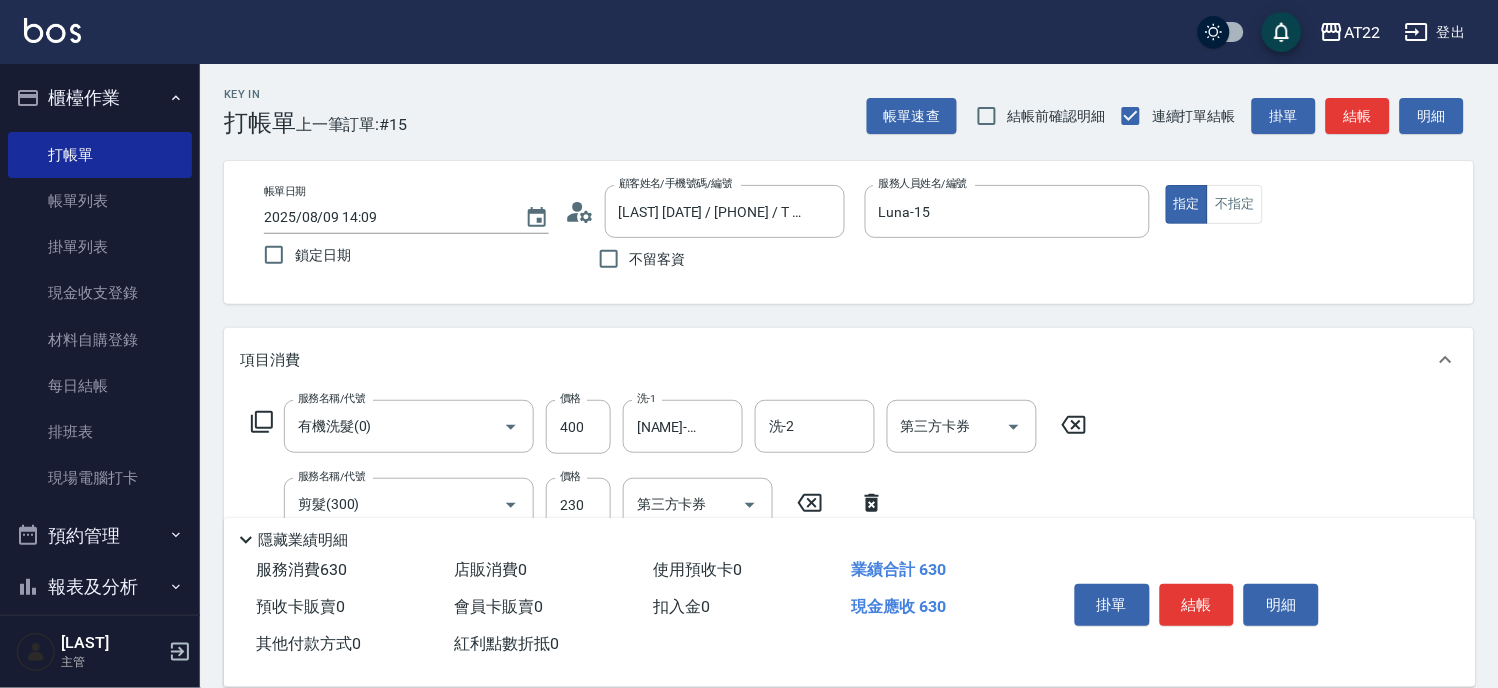 scroll, scrollTop: 333, scrollLeft: 0, axis: vertical 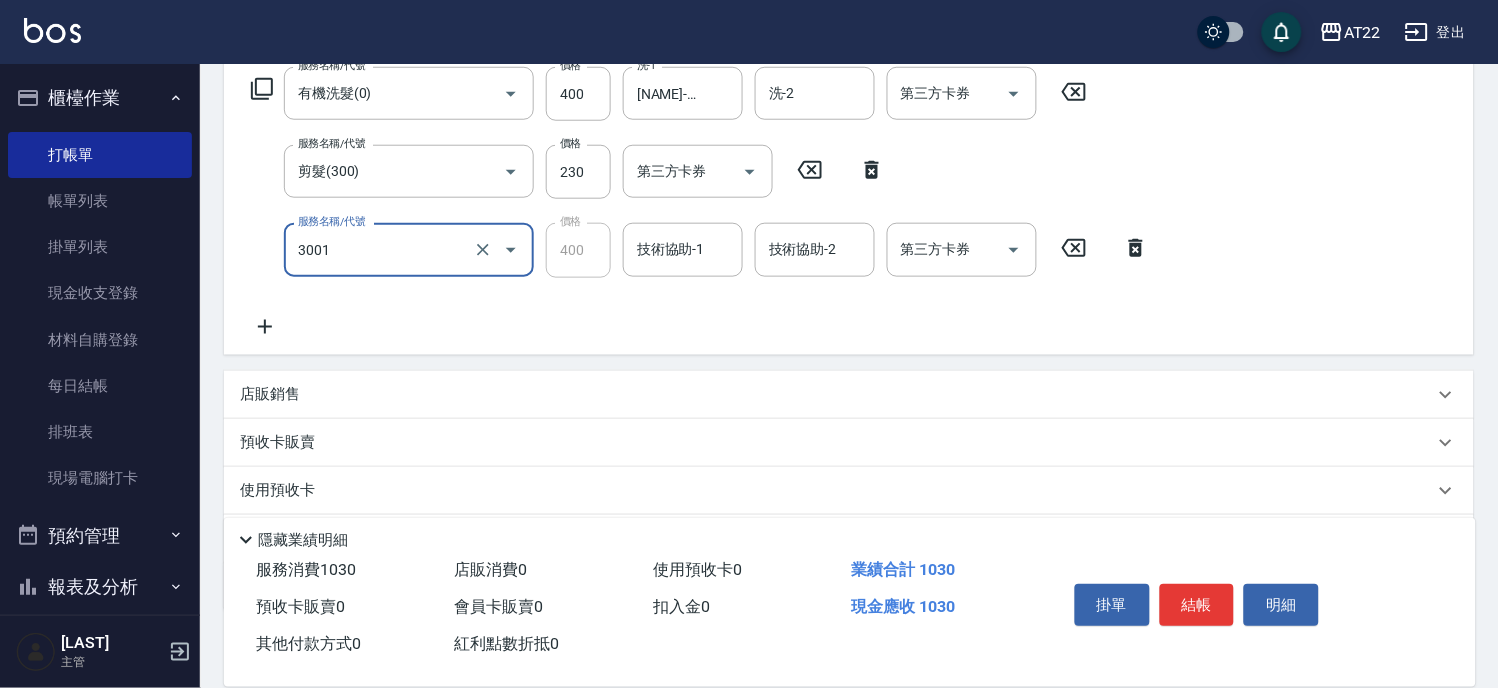 type on "側邊燙貼(3001)" 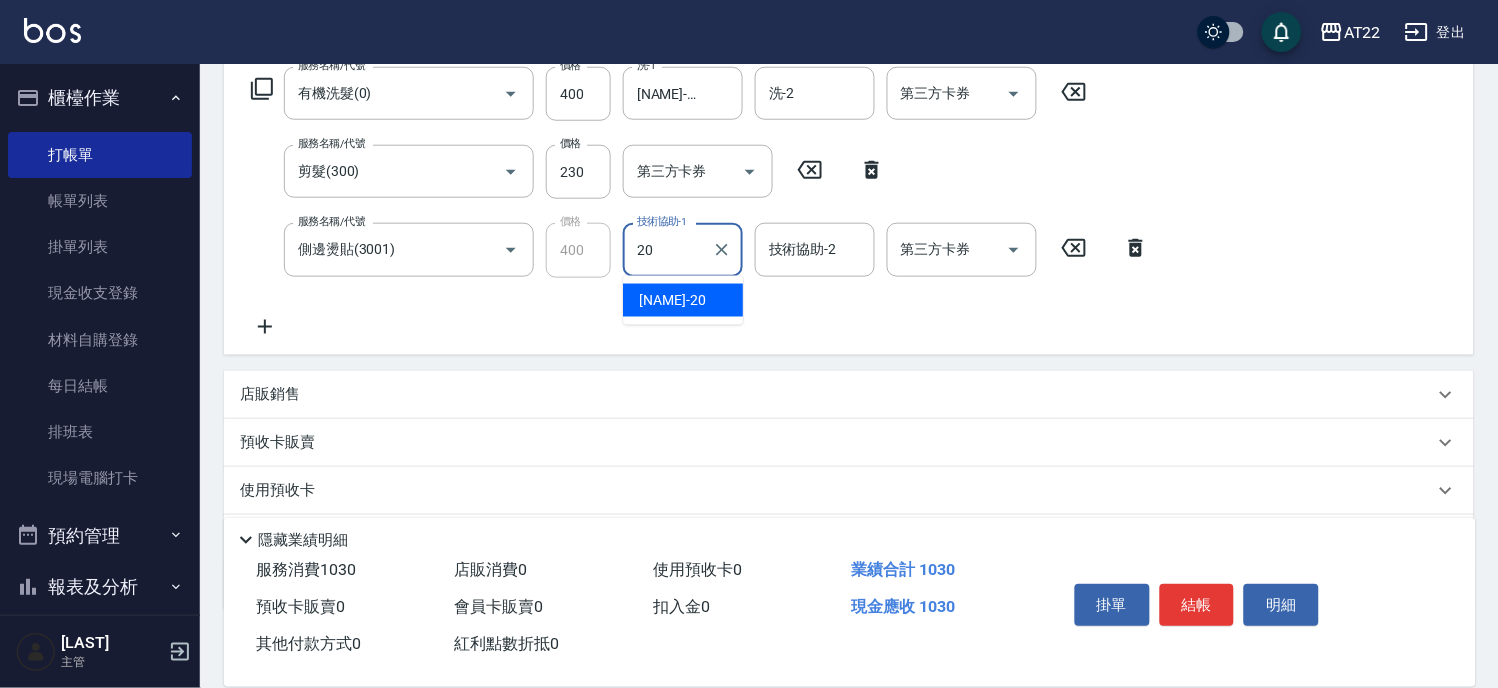 type on "Noah-20" 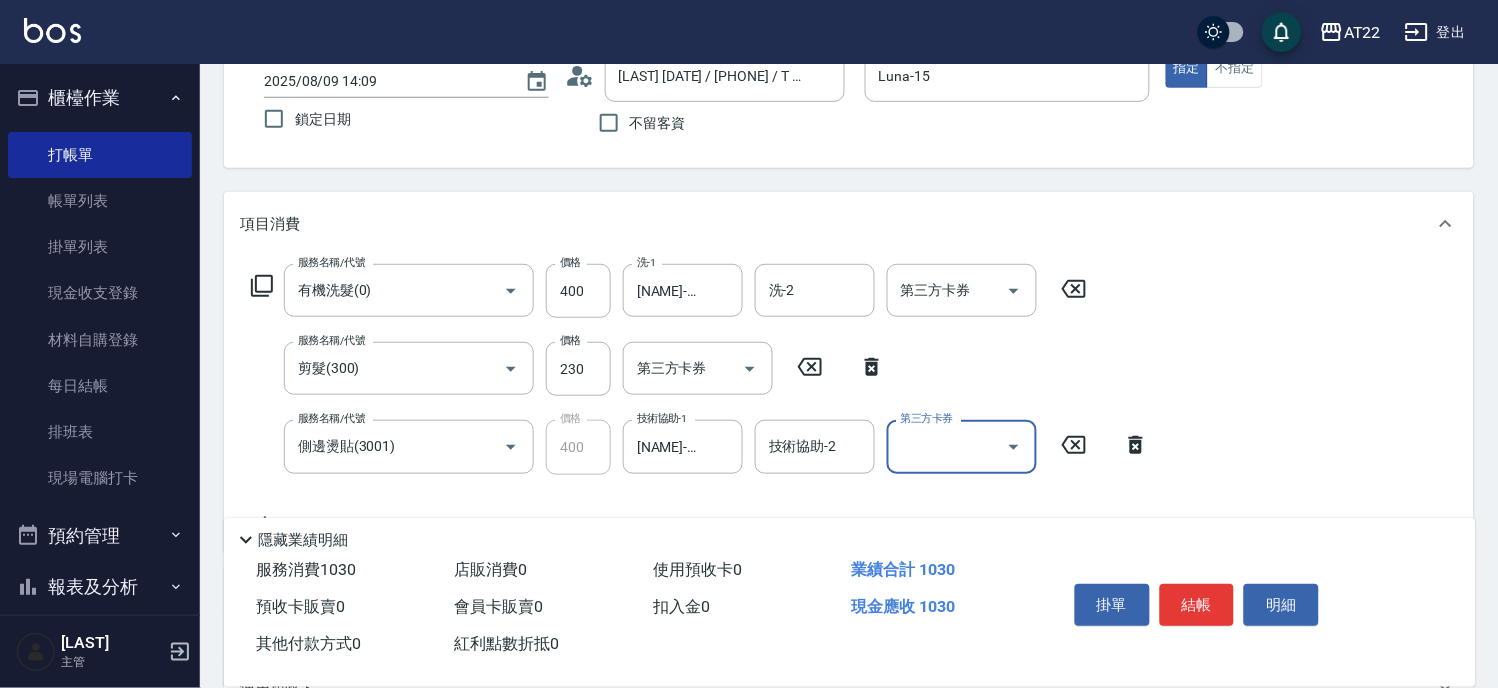 scroll, scrollTop: 0, scrollLeft: 0, axis: both 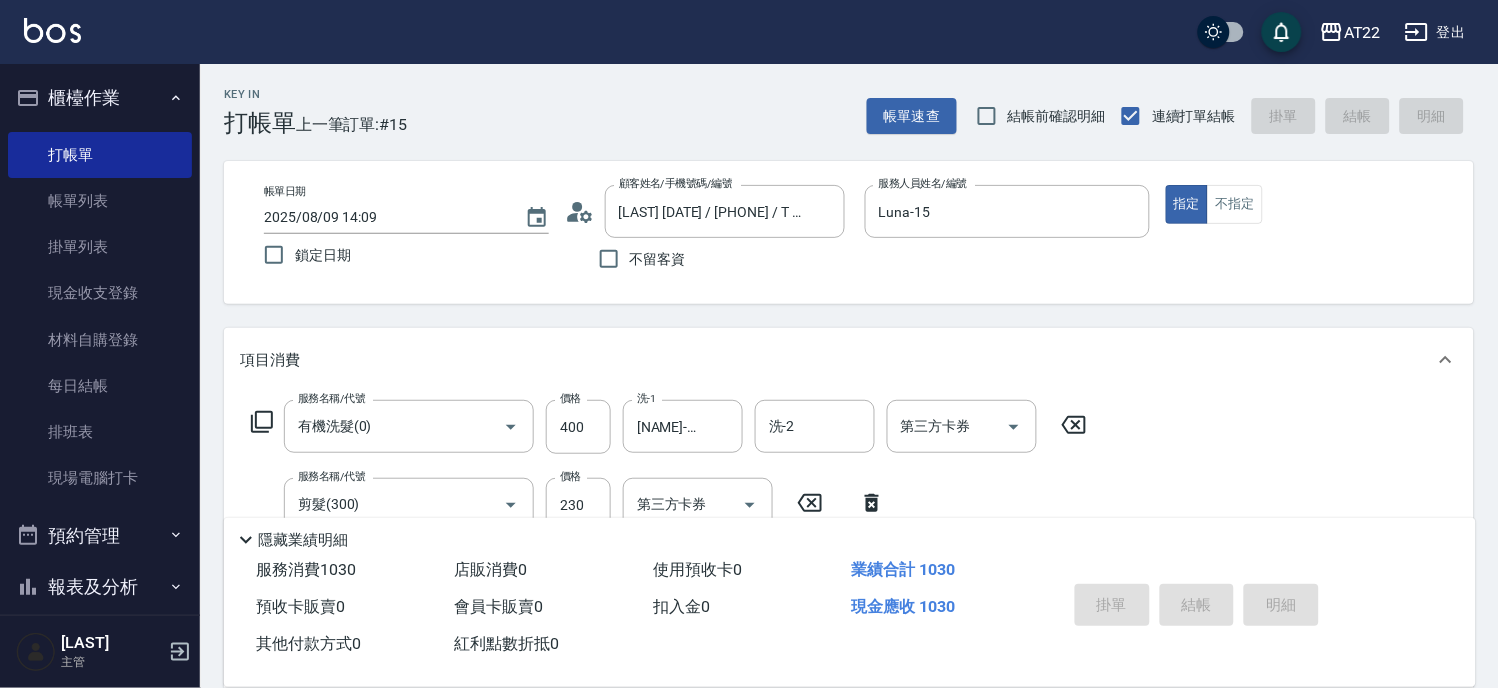 type 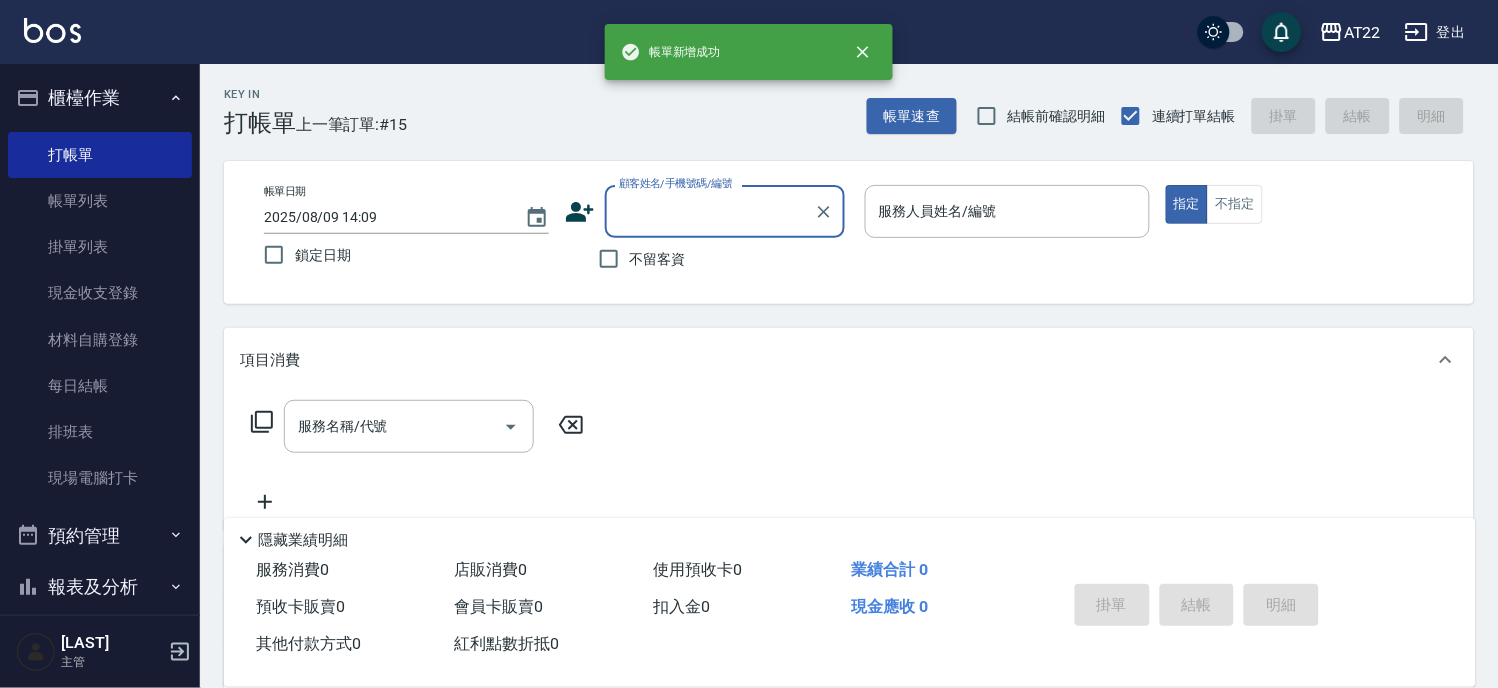 scroll, scrollTop: 0, scrollLeft: 0, axis: both 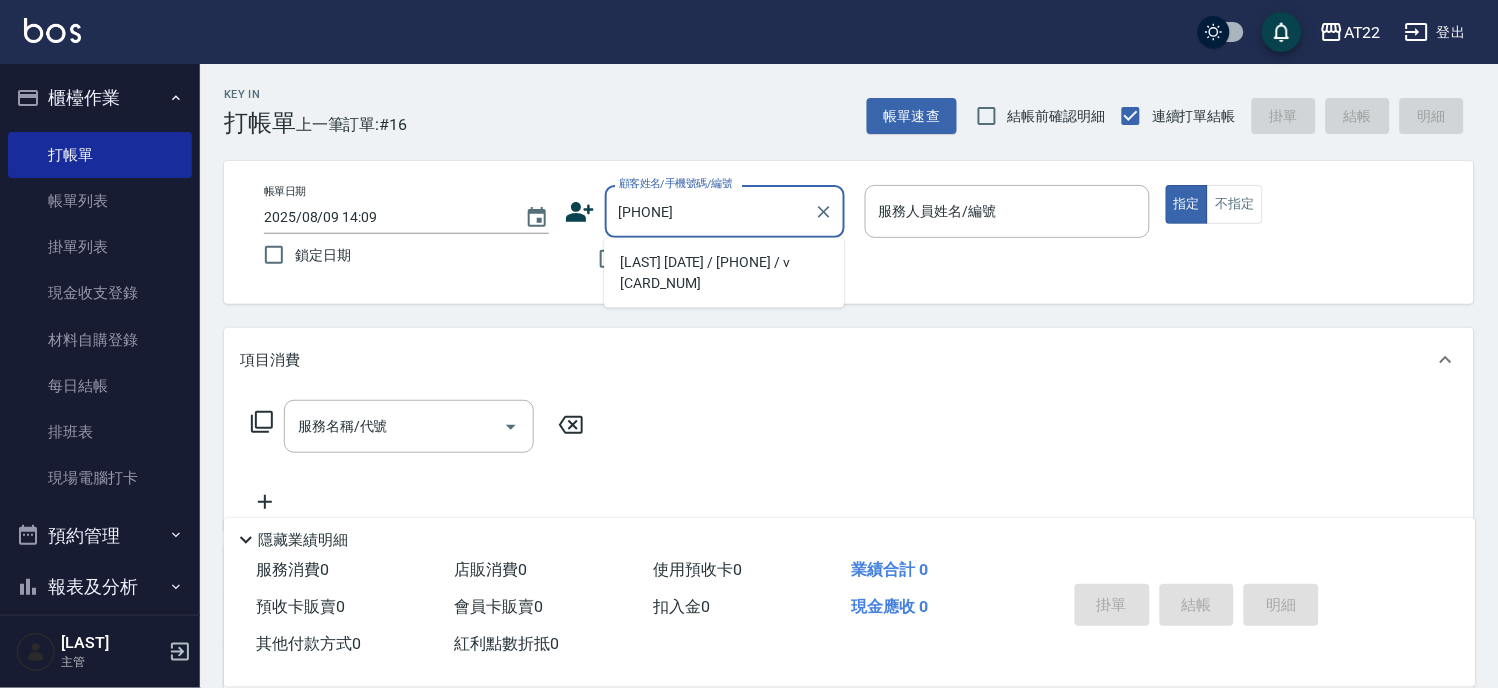 click on "詹德修26.6.28/0915981088/v81770" at bounding box center (724, 273) 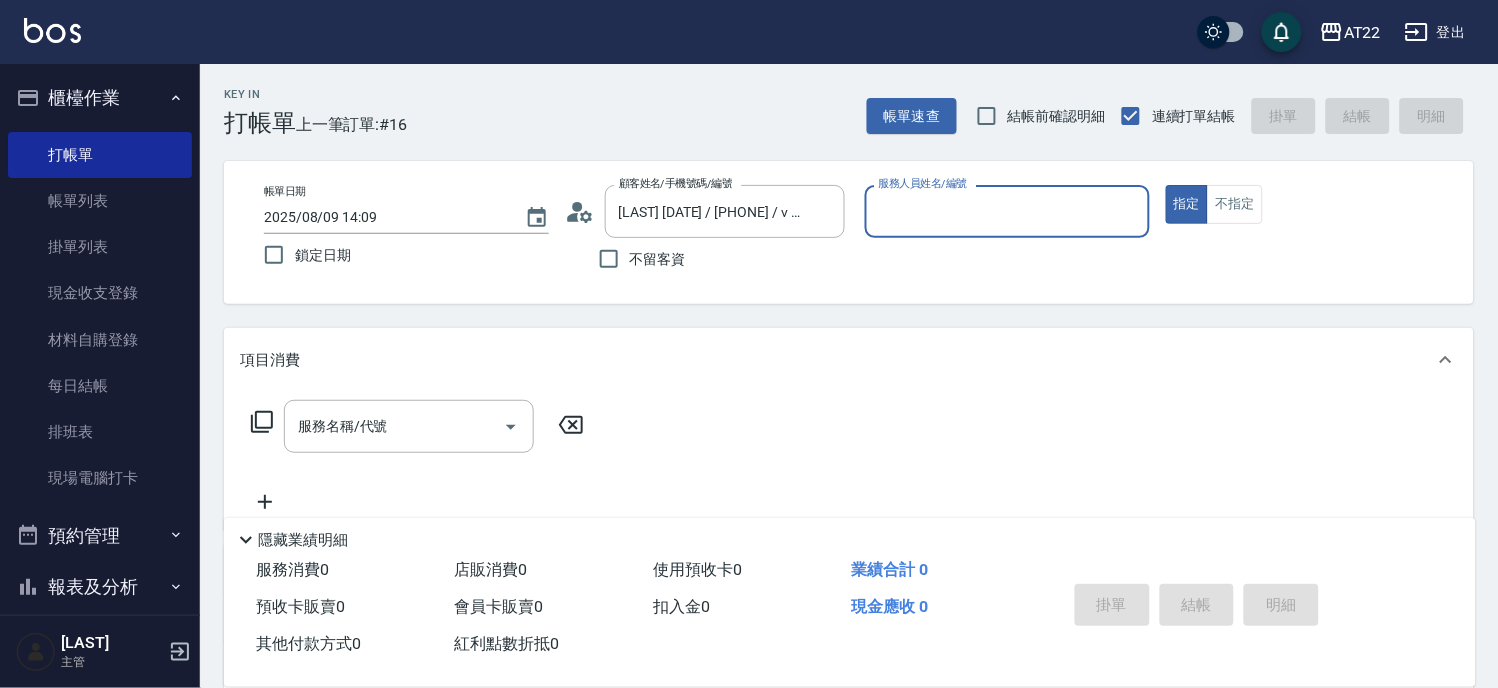 type on "Zoe-8" 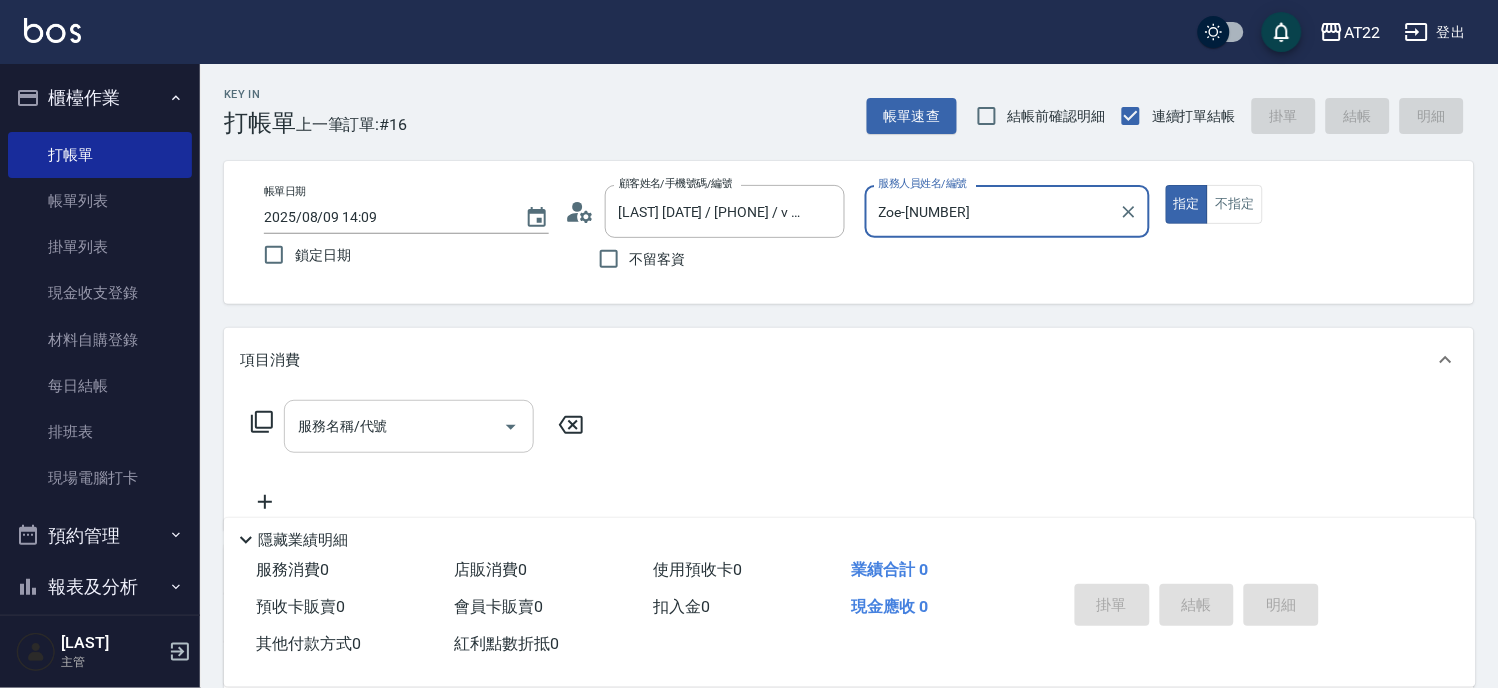 click on "服務名稱/代號" at bounding box center [394, 426] 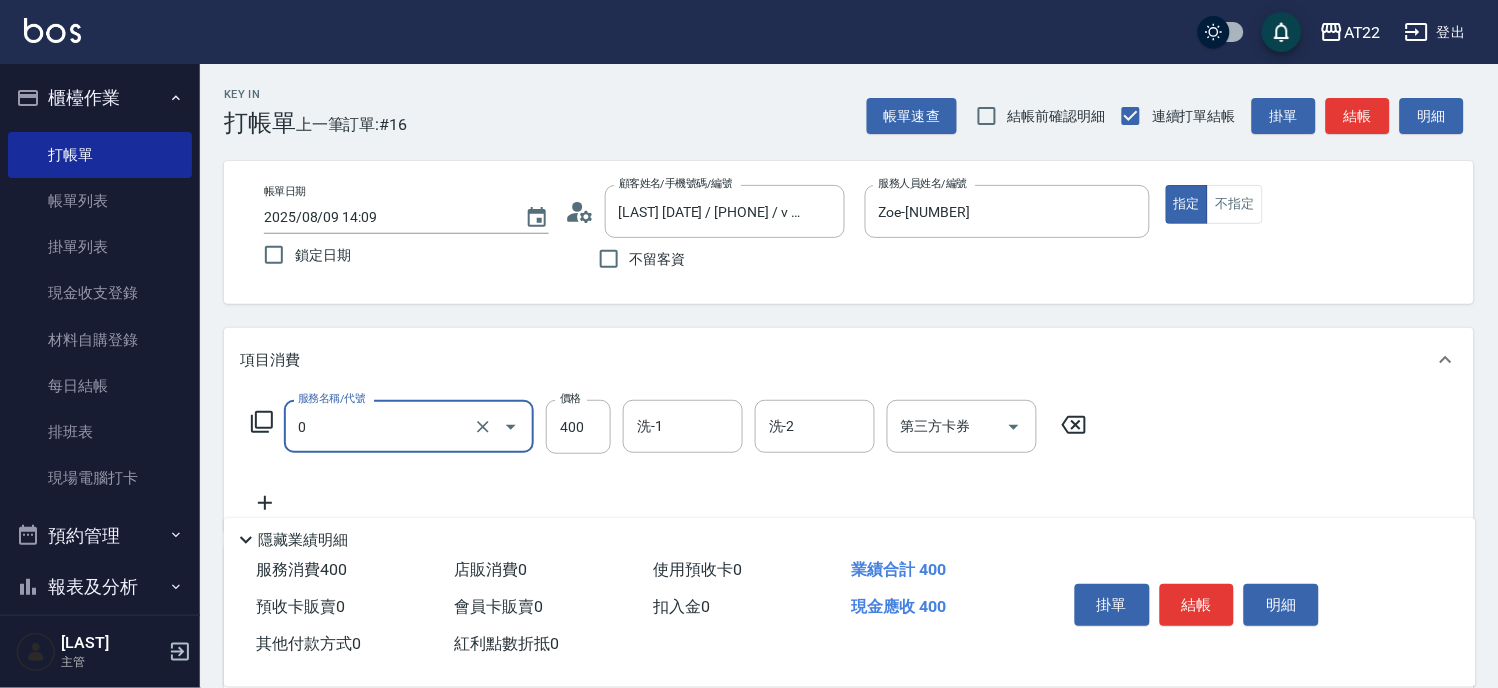 type on "有機洗髮(0)" 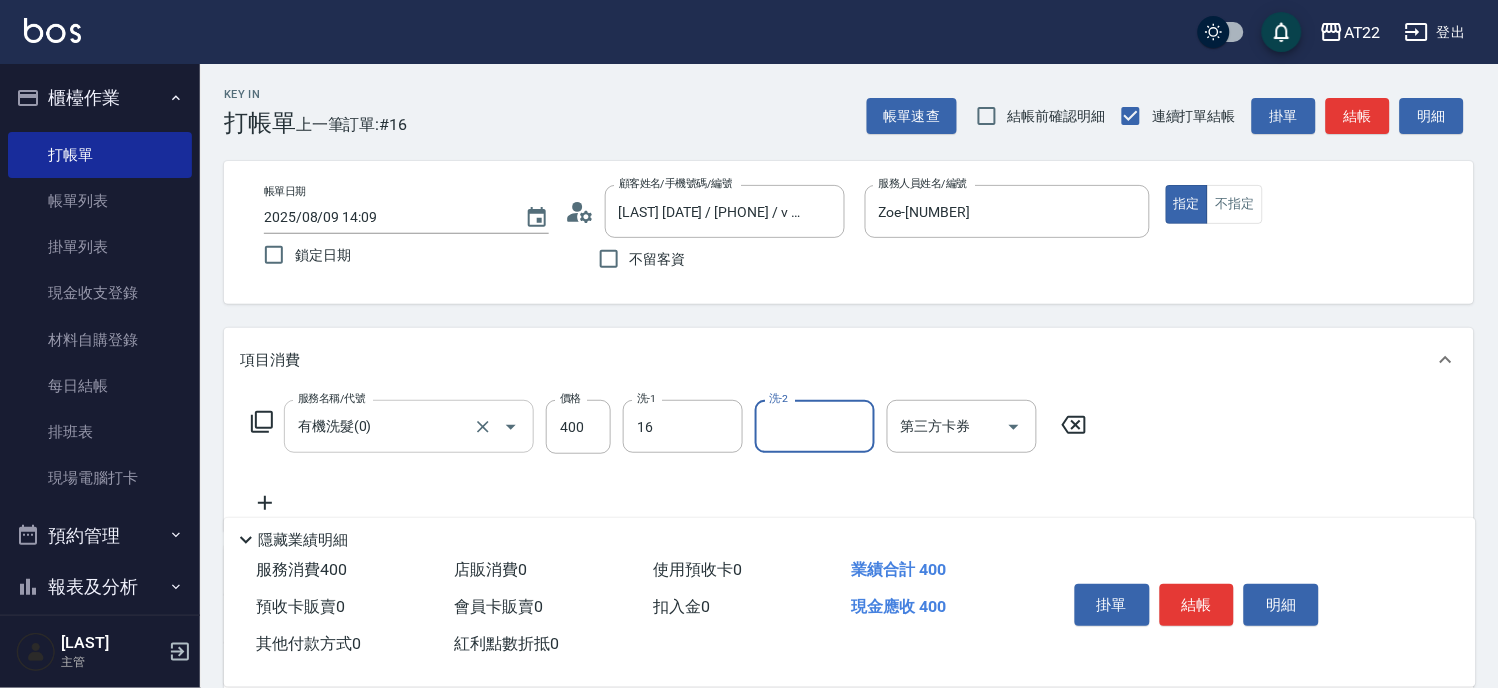 type on "Joe-16" 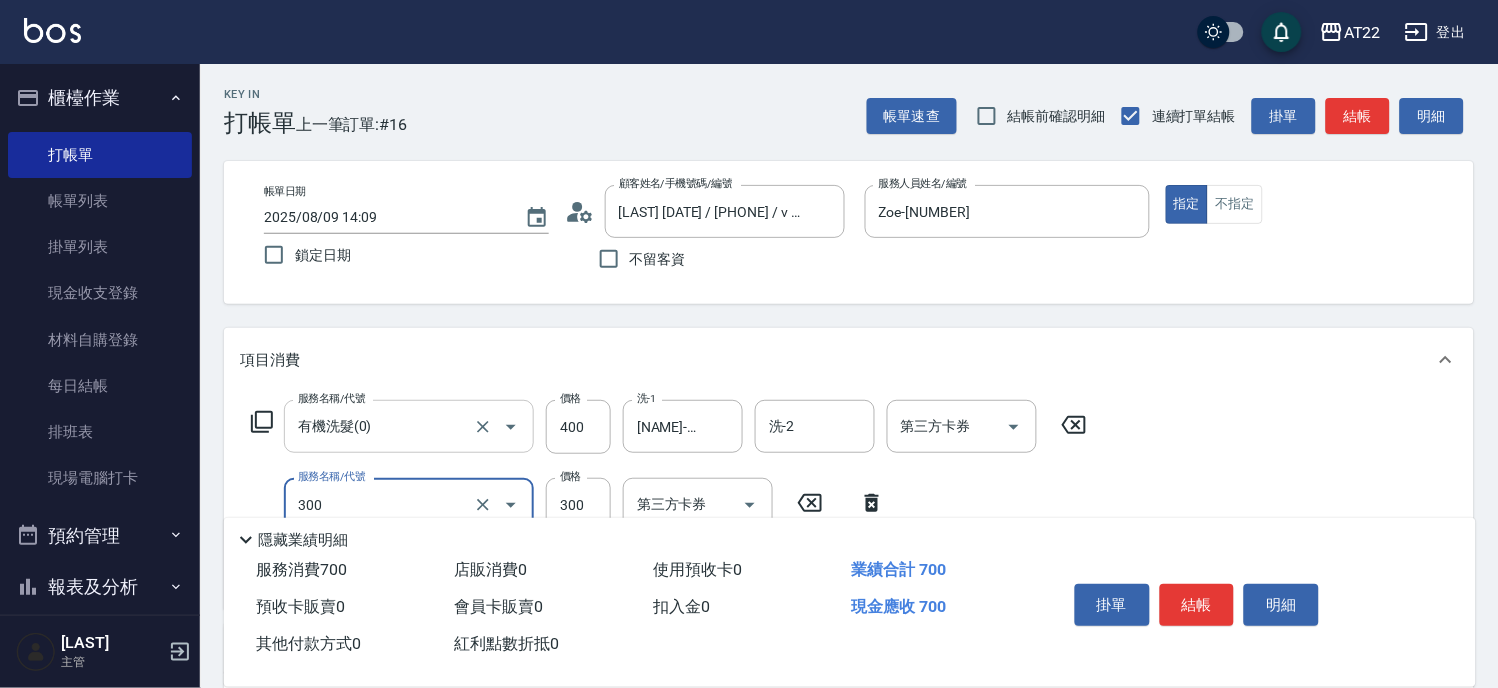 type on "剪髮(300)" 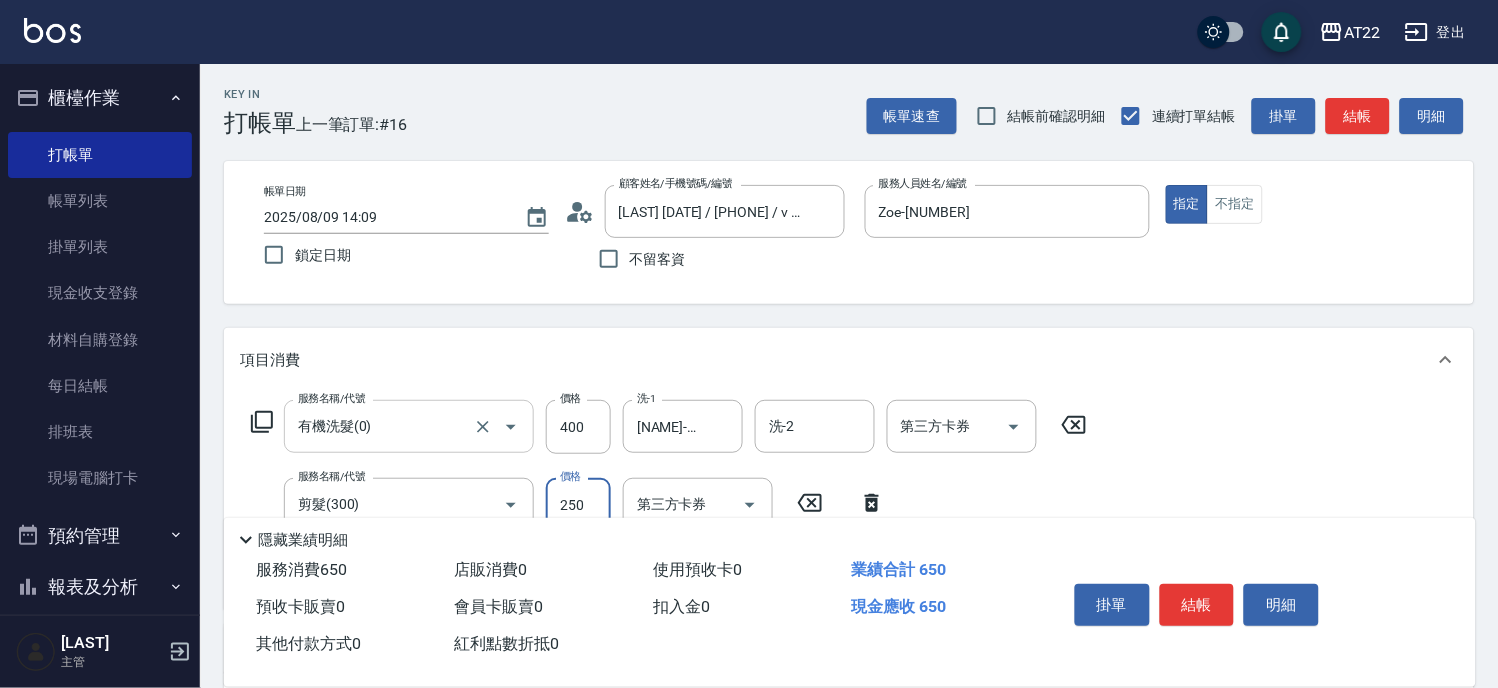 type on "250" 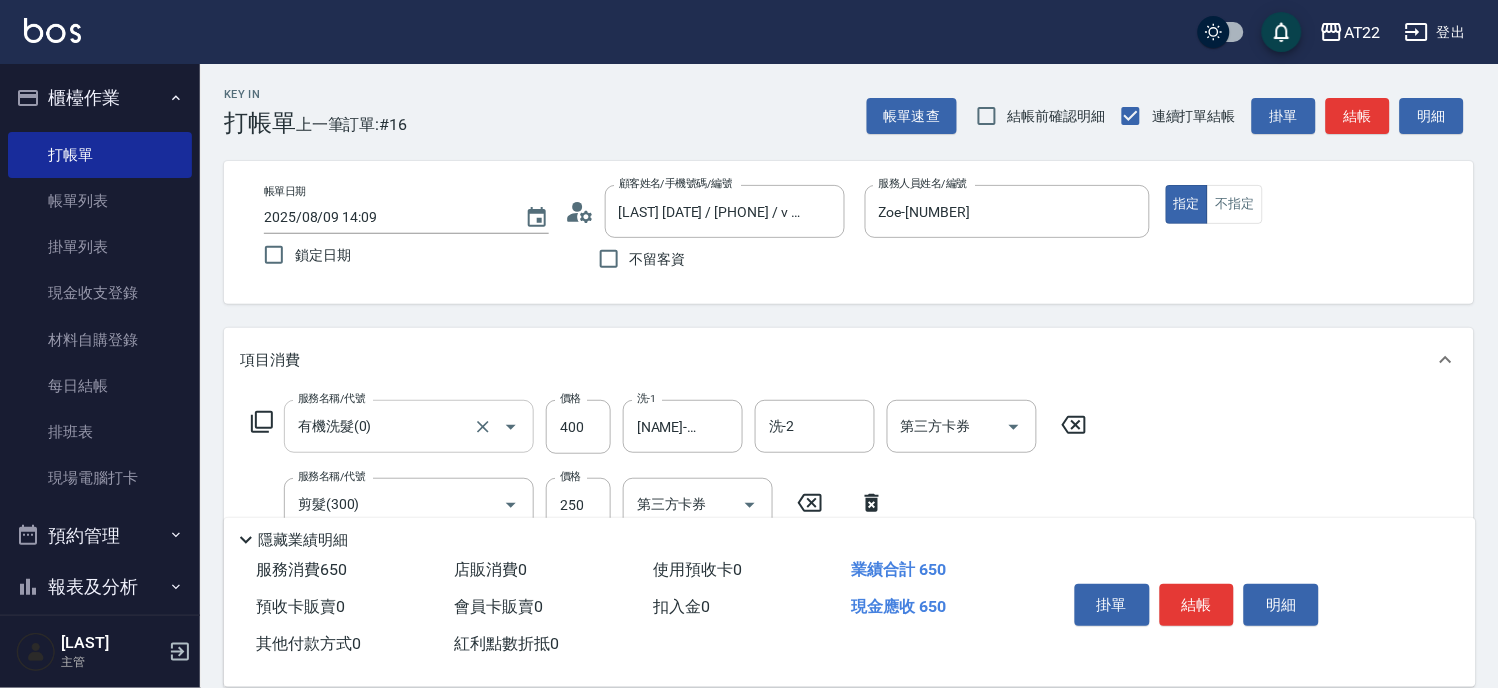 scroll, scrollTop: 333, scrollLeft: 0, axis: vertical 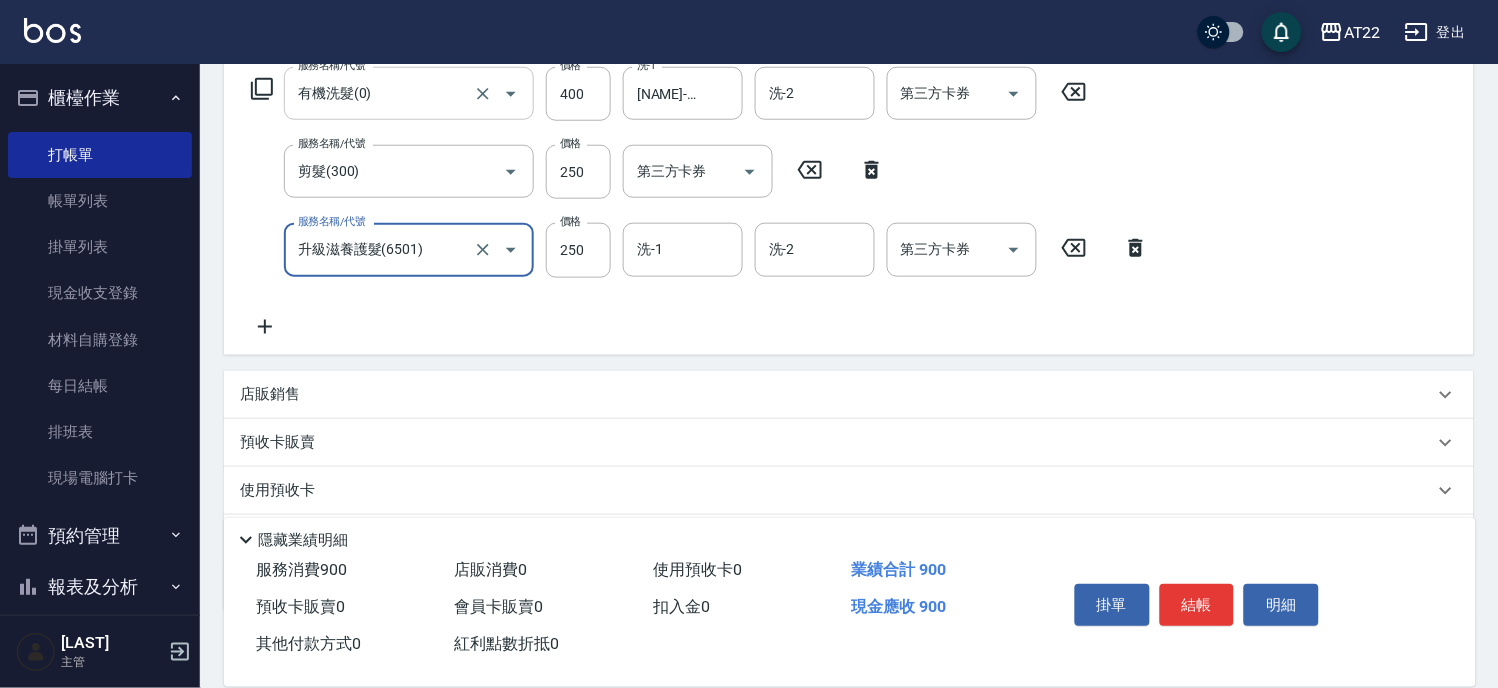 type on "升級滋養護髮(6501)" 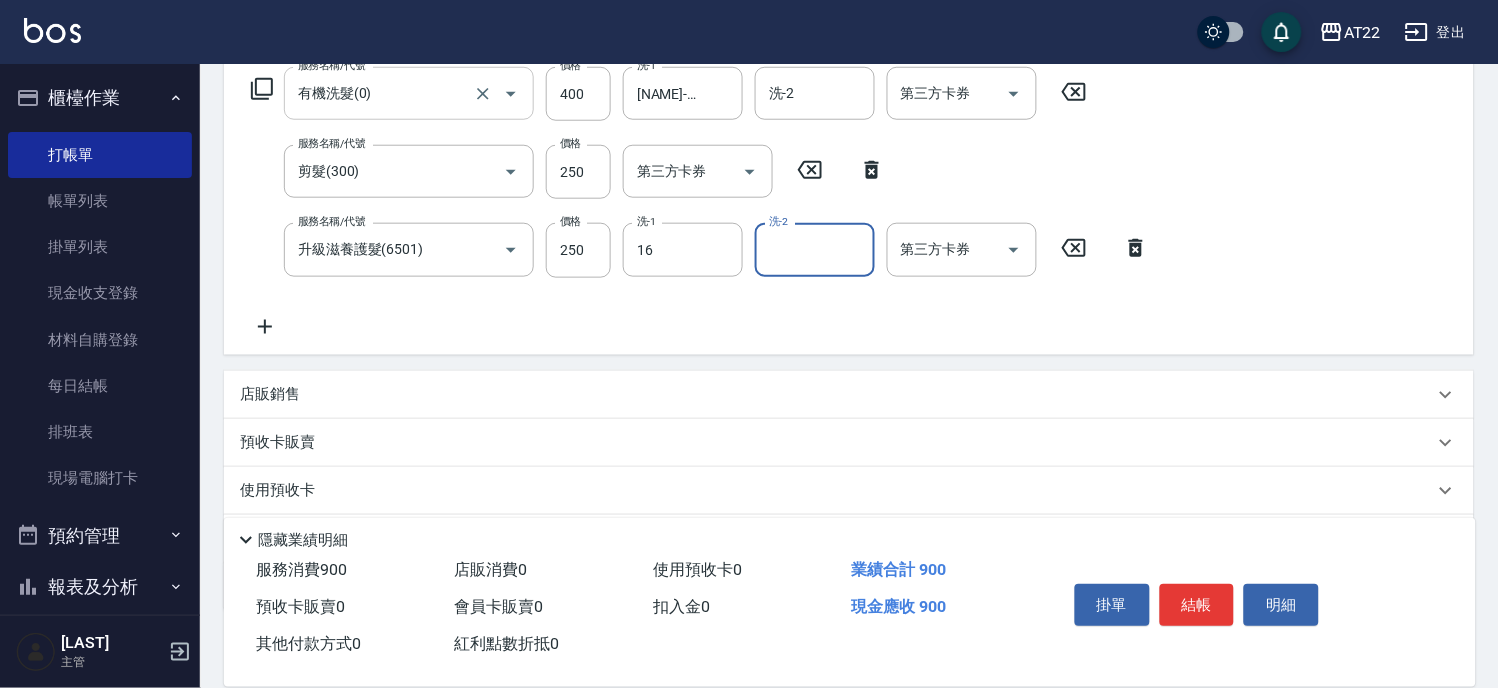 type on "Joe-16" 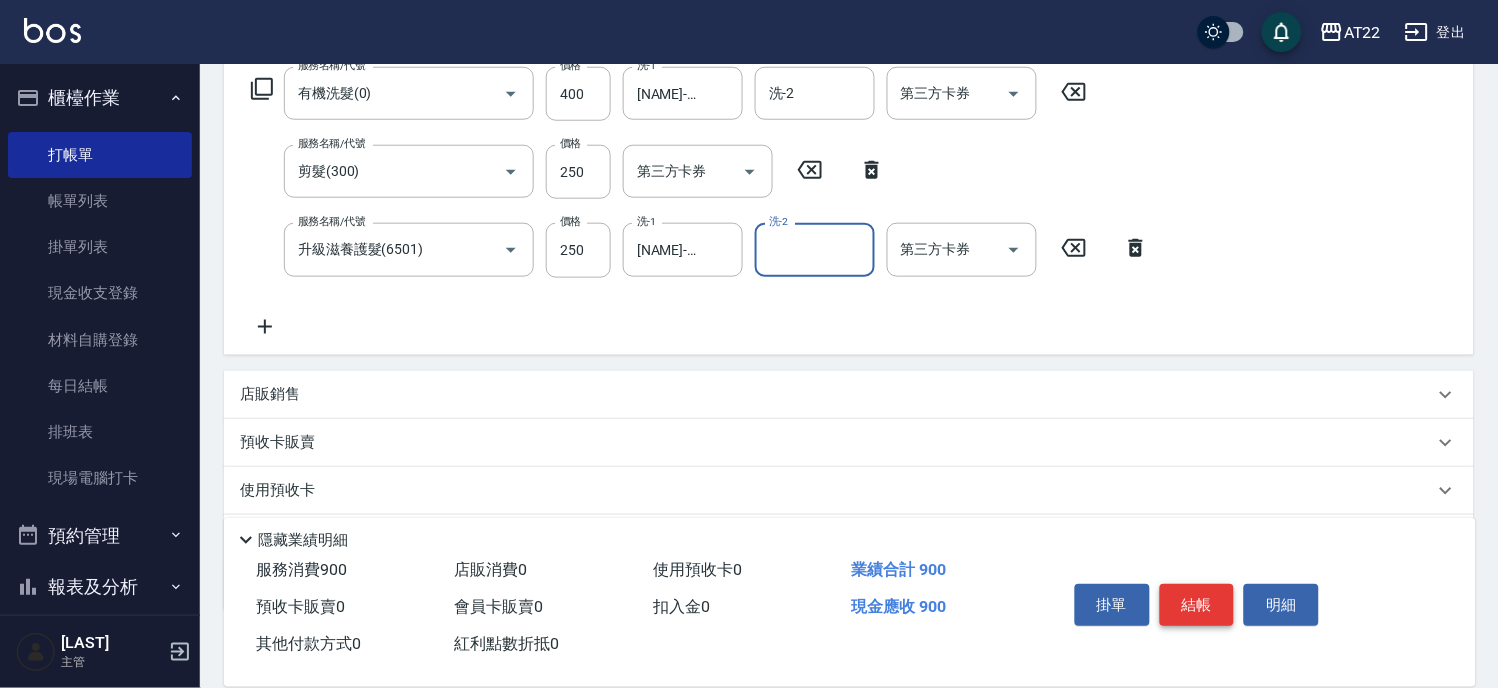 click on "結帳" at bounding box center (1197, 605) 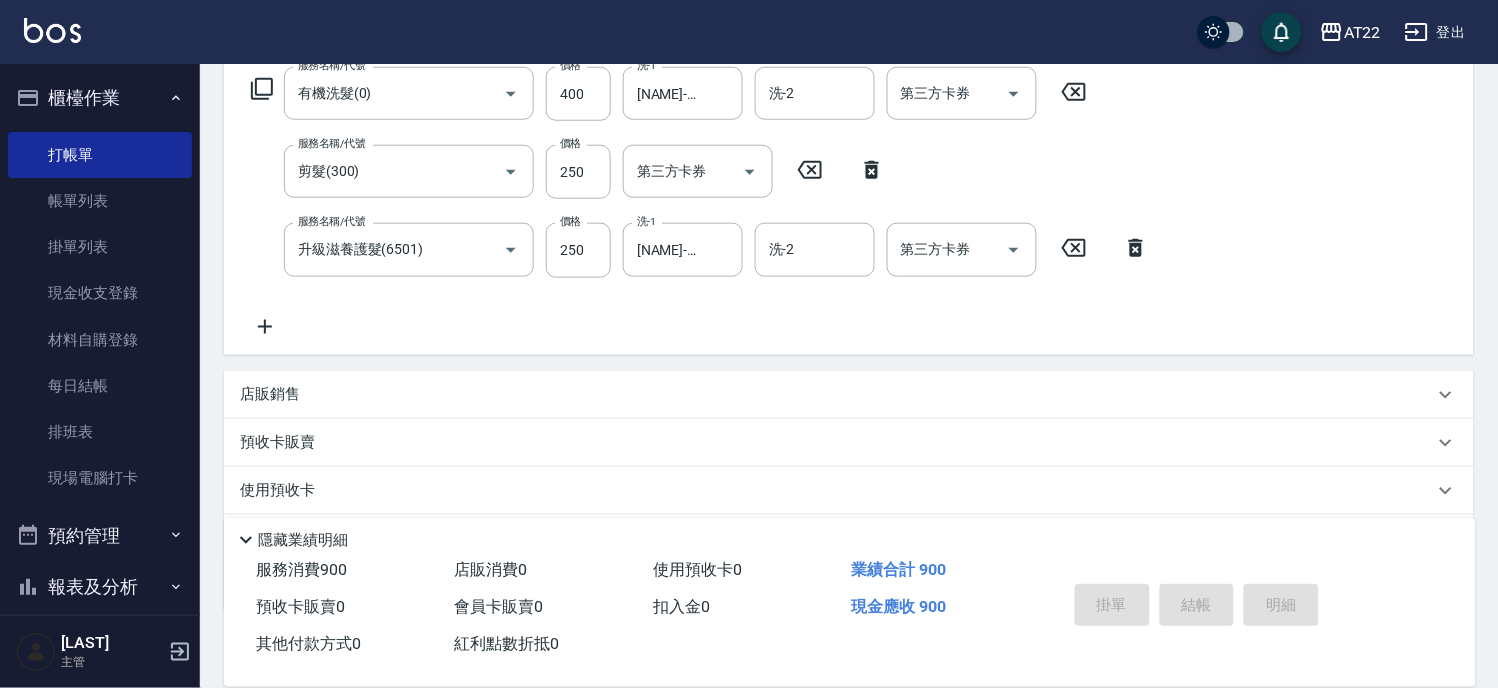 type on "2025/08/09 14:10" 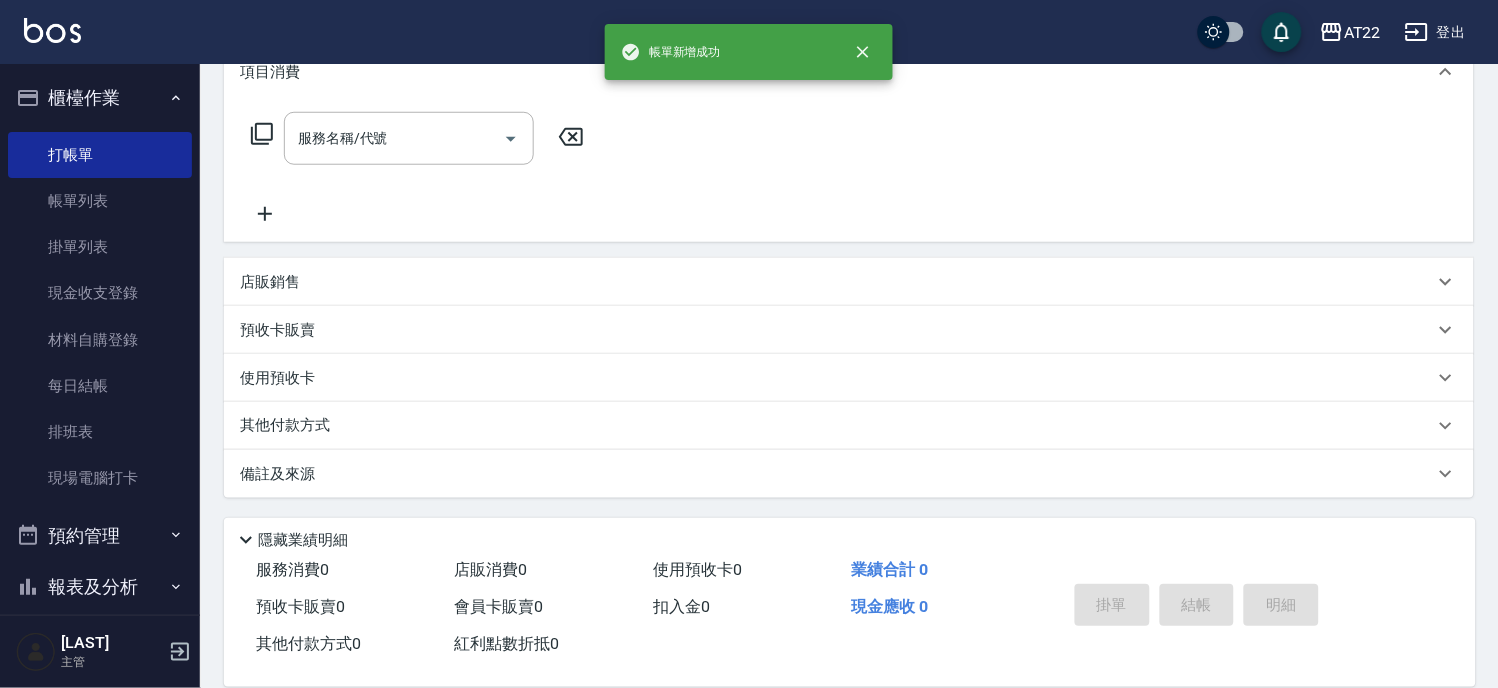 scroll, scrollTop: 0, scrollLeft: 0, axis: both 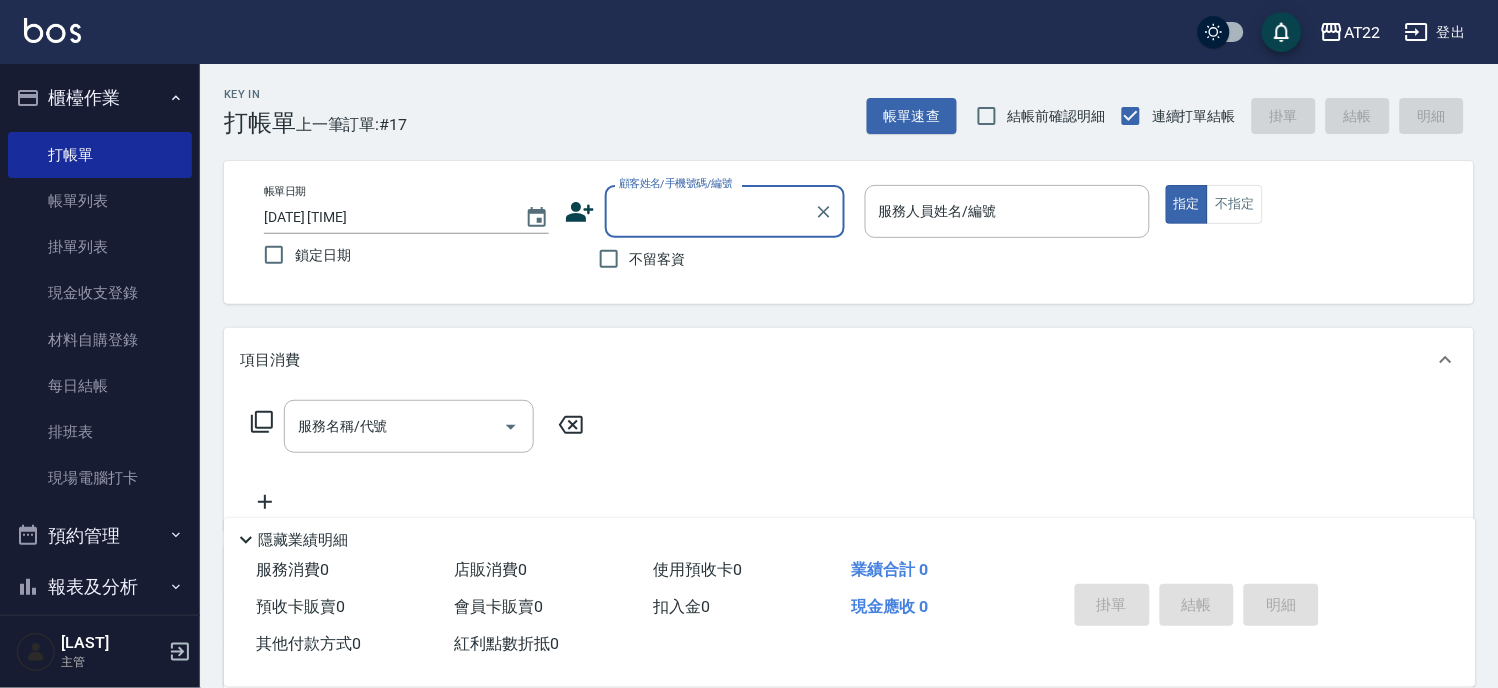 click on "Key In 打帳單 上一筆訂單:#17 帳單速查 結帳前確認明細 連續打單結帳 掛單 結帳 明細" at bounding box center (837, 100) 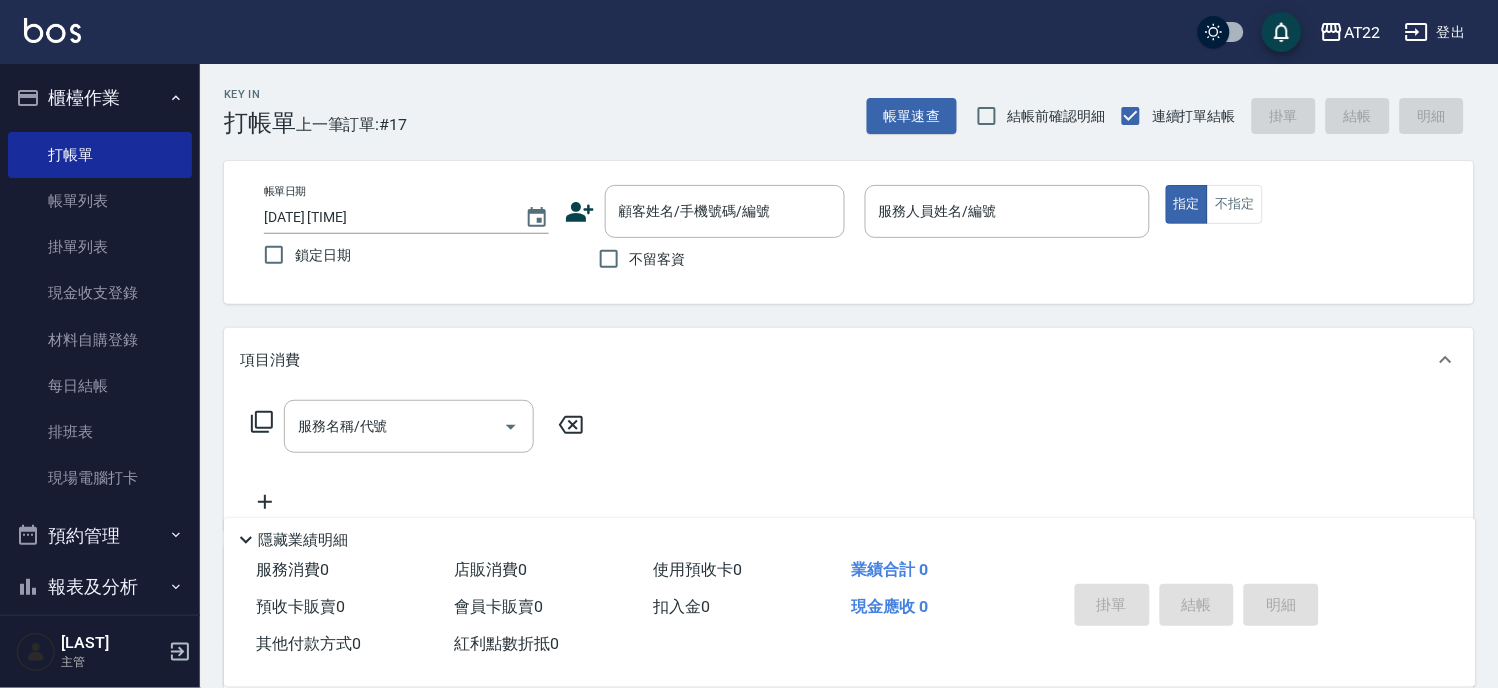 click on "Key In 打帳單 上一筆訂單:#17 帳單速查 結帳前確認明細 連續打單結帳 掛單 結帳 明細" at bounding box center [837, 100] 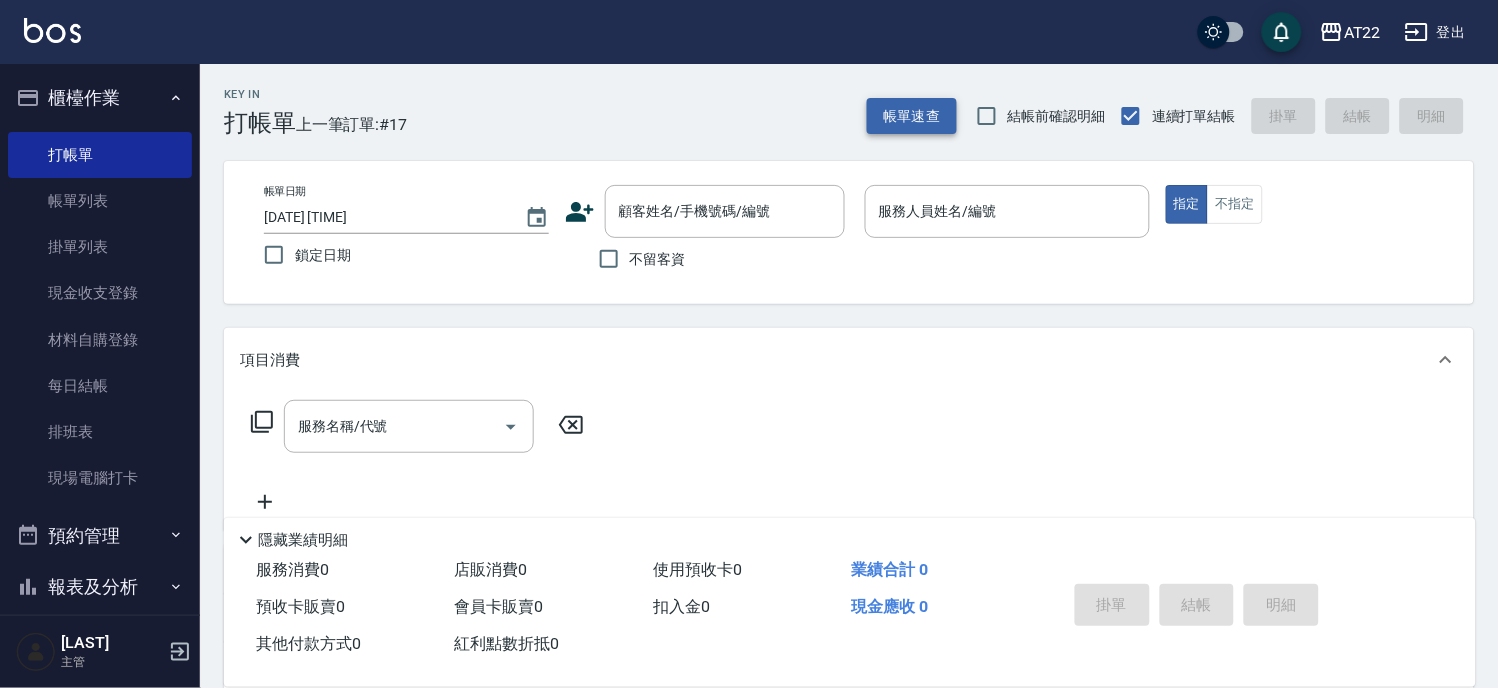 click on "帳單速查" at bounding box center [912, 116] 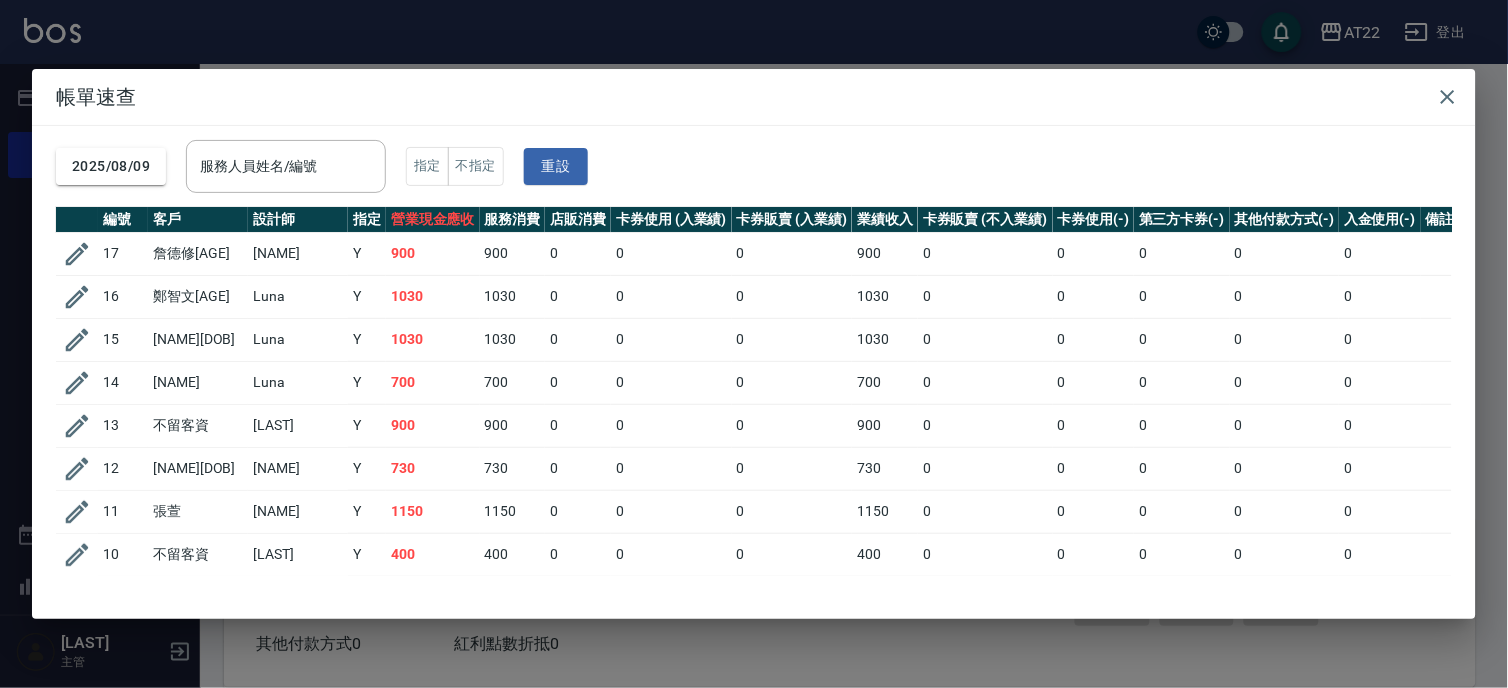 click on "帳單速查 2025/08/09 服務人員姓名/編號 服務人員姓名/編號 指定 不指定 重設 編號 客戶 設計師 指定 營業現金應收 服務消費 店販消費 卡券使用 (入業績) 卡券販賣 (入業績) 業績收入 卡券販賣 (不入業績) 卡券使用(-) 第三方卡券(-) 其他付款方式(-) 入金使用(-) 備註 訂單來源 17 詹德修26.6.28 廖芯儀 Y 900 900 0 0 0 900 0 0 0 0 0 16 鄭智文27.6.14 Luna Y 1030 1030 0 0 0 1030 0 0 0 0 0 15 莊宏詣25.9.2 Luna Y 1030 1030 0 0 0 1030 0 0 0 0 0 14 張壬彬 Luna Y 700 700 0 0 0 700 0 0 0 0 0 13 不留客資 蔡明宏 Y 900 900 0 0 0 900 0 0 0 0 0 12 游元誠25.10.21 胡修梅 Y 730 730 0 0 0 730 0 0 0 0 0 11 張萱 鄭景文 Y 1150 1150 0 0 0 1150 0 0 0 0 0 10 不留客資 郭怡岑 Y 400 400 0 0 0 400 0 0 0 0 0 9 不留客資 蔡明宏 Y 2500 2500 0 0 0 2500 0 0 0 0 0 8 蔡政良26.3.3 Luna Y 1970 650 1320 0 0 1970 0 0 0 0 0 7 不留客資 郭怡岑 Y 2600 2600 0 0 0 2600 0 0 0 0 0 6 不留客資 郭怡岑 Y 400 400 0 0 0" at bounding box center [754, 344] 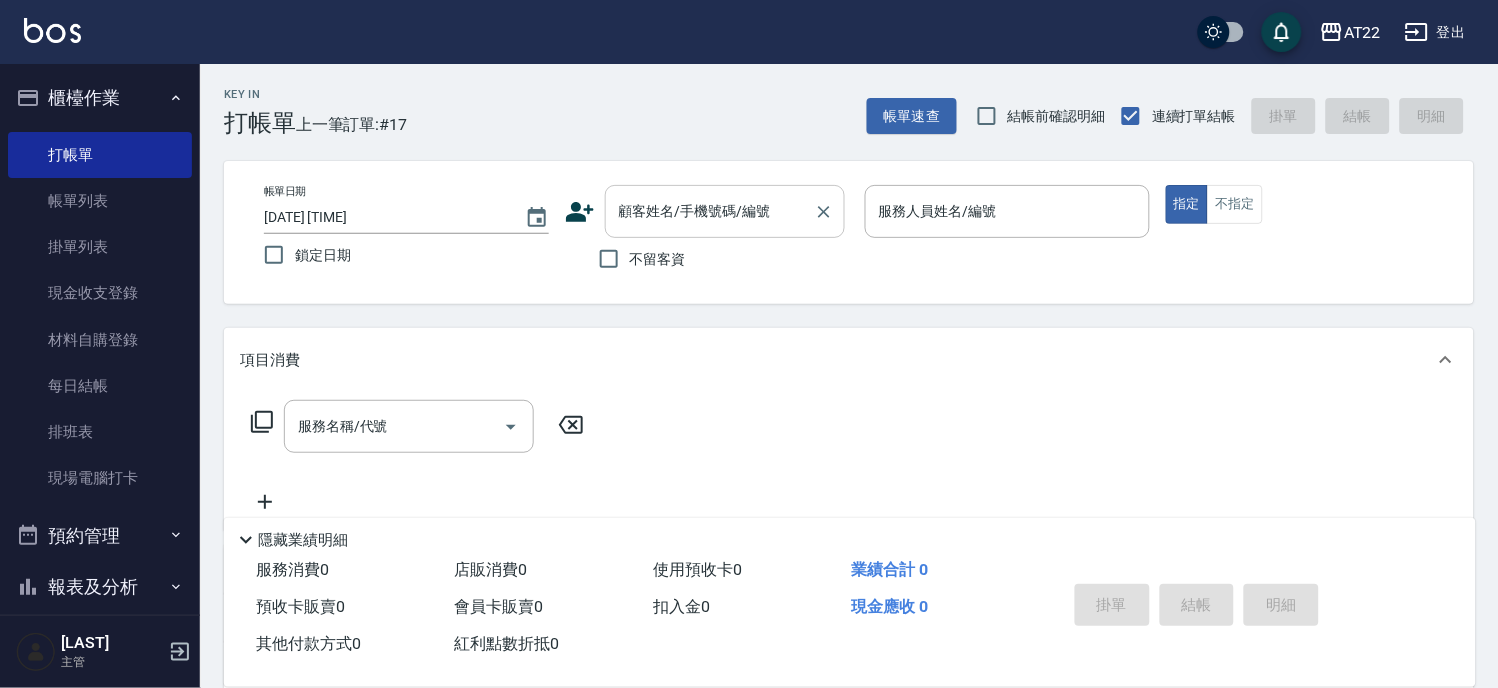 click on "顧客姓名/手機號碼/編號" at bounding box center [725, 211] 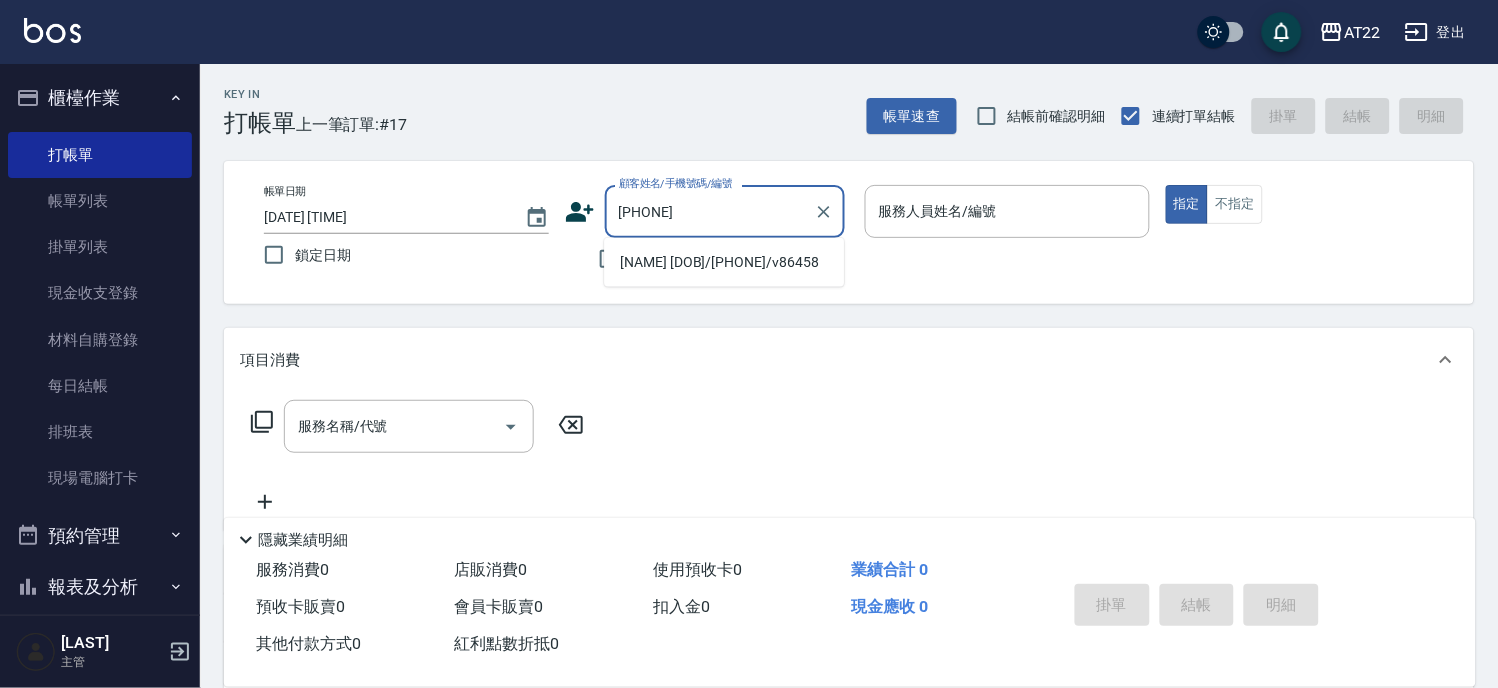 click on "黃映潔 27.03.14/0984190202/v86458" at bounding box center [724, 262] 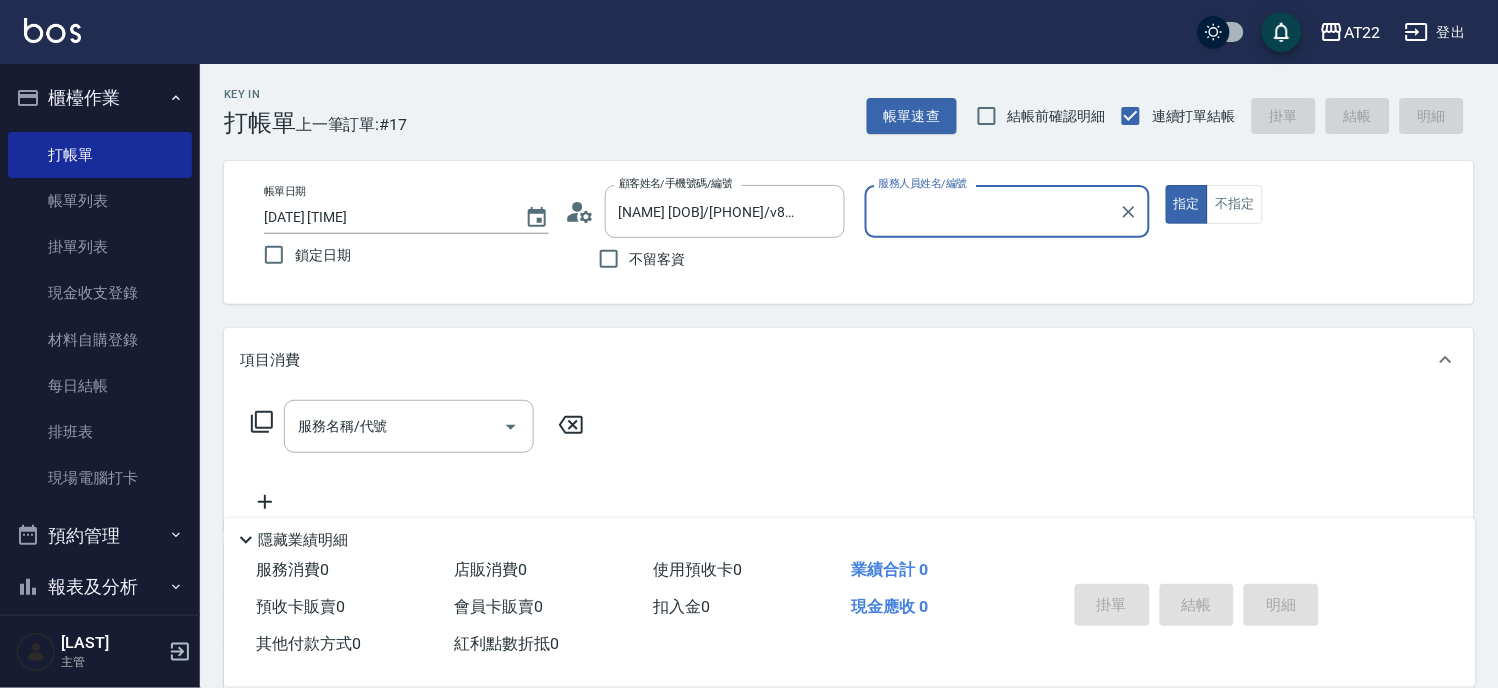 type on "Zoe-8" 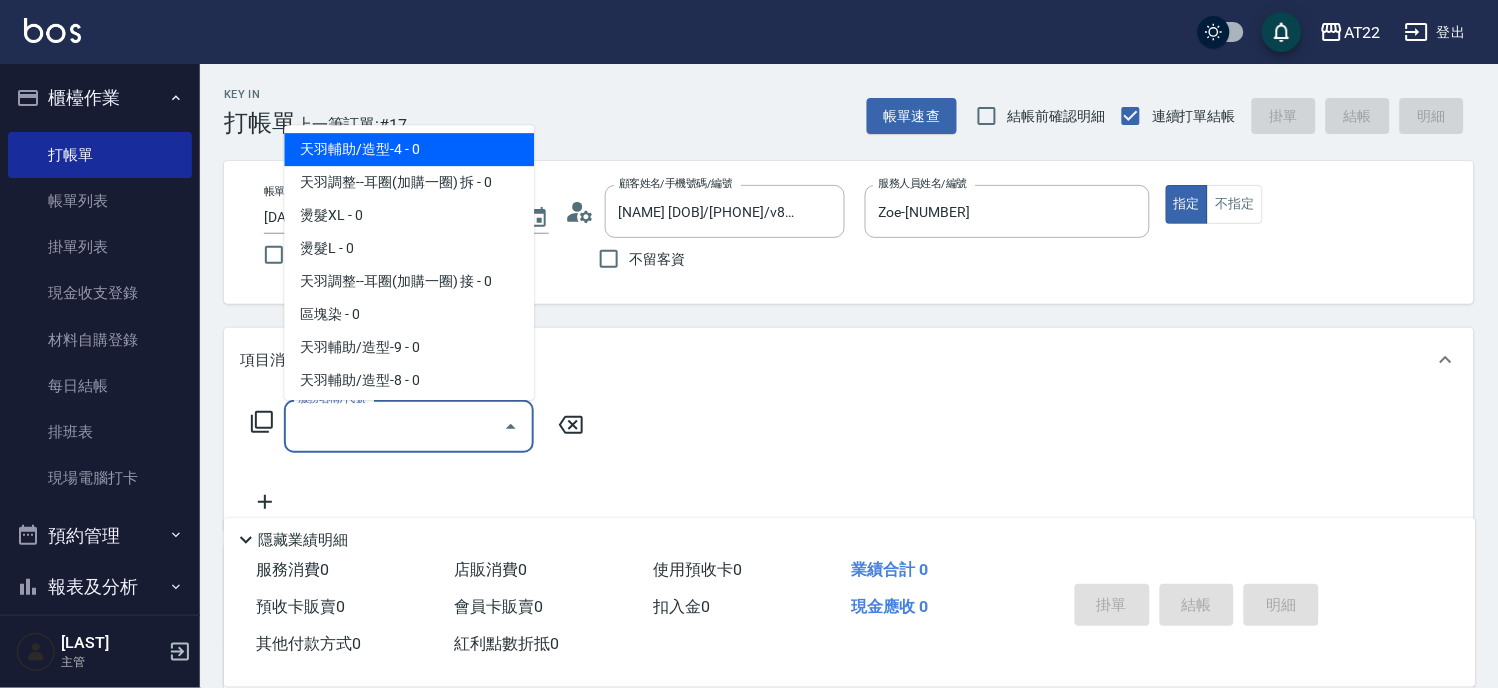 click on "服務名稱/代號" at bounding box center (394, 426) 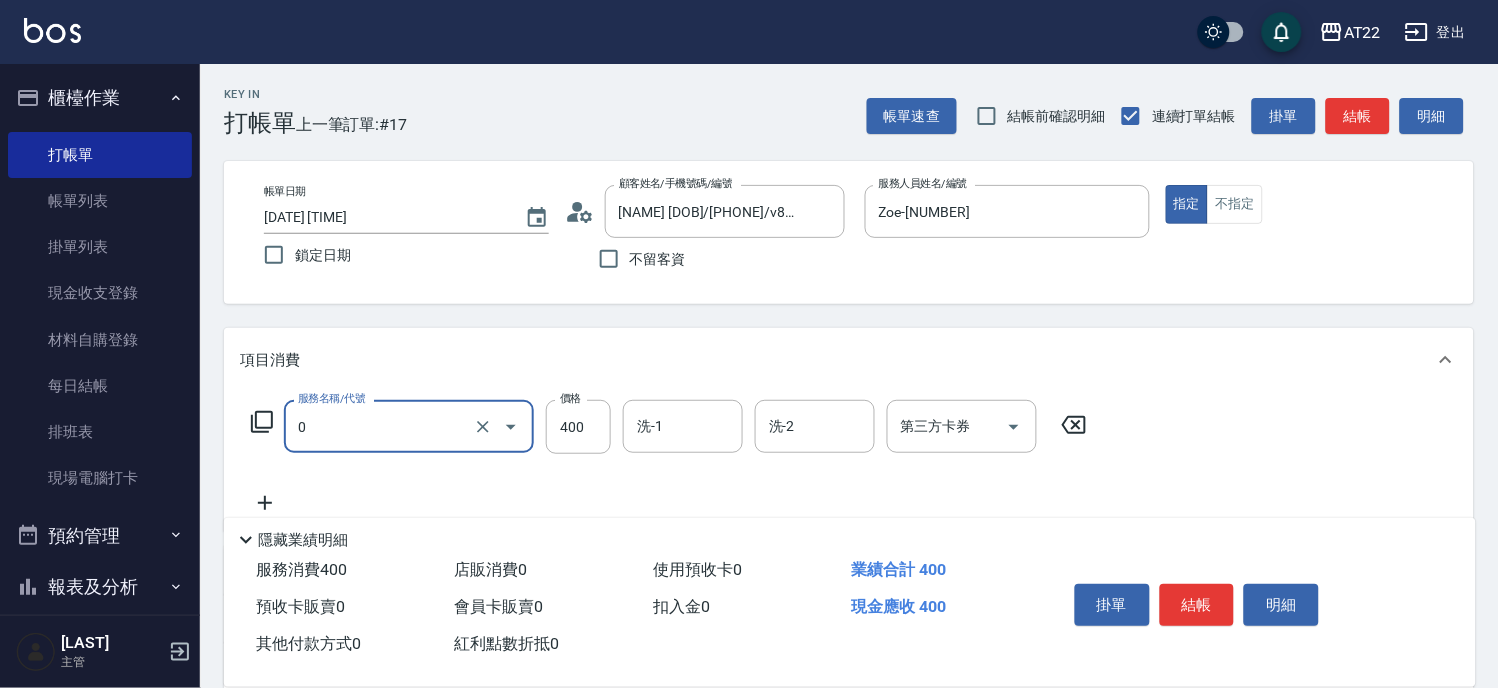 type on "有機洗髮(0)" 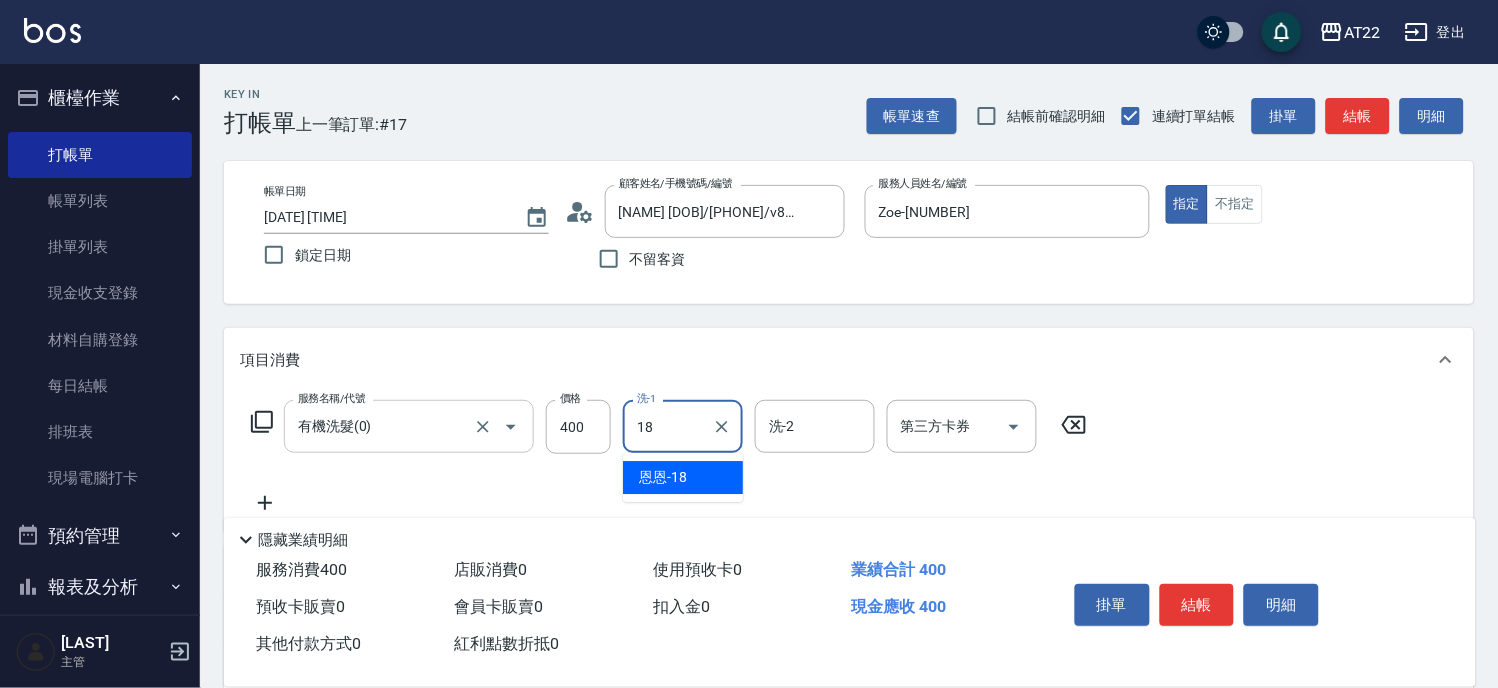 type on "恩恩-18" 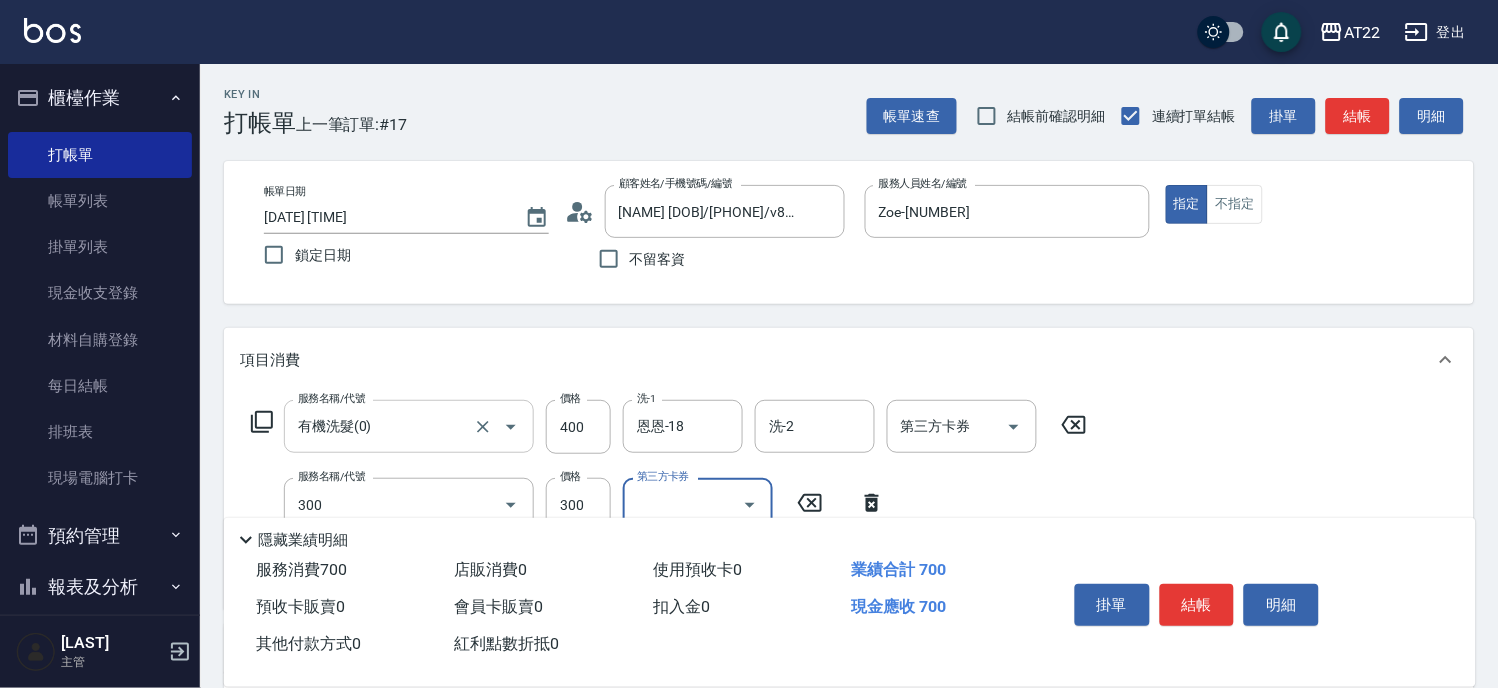 type on "剪髮(300)" 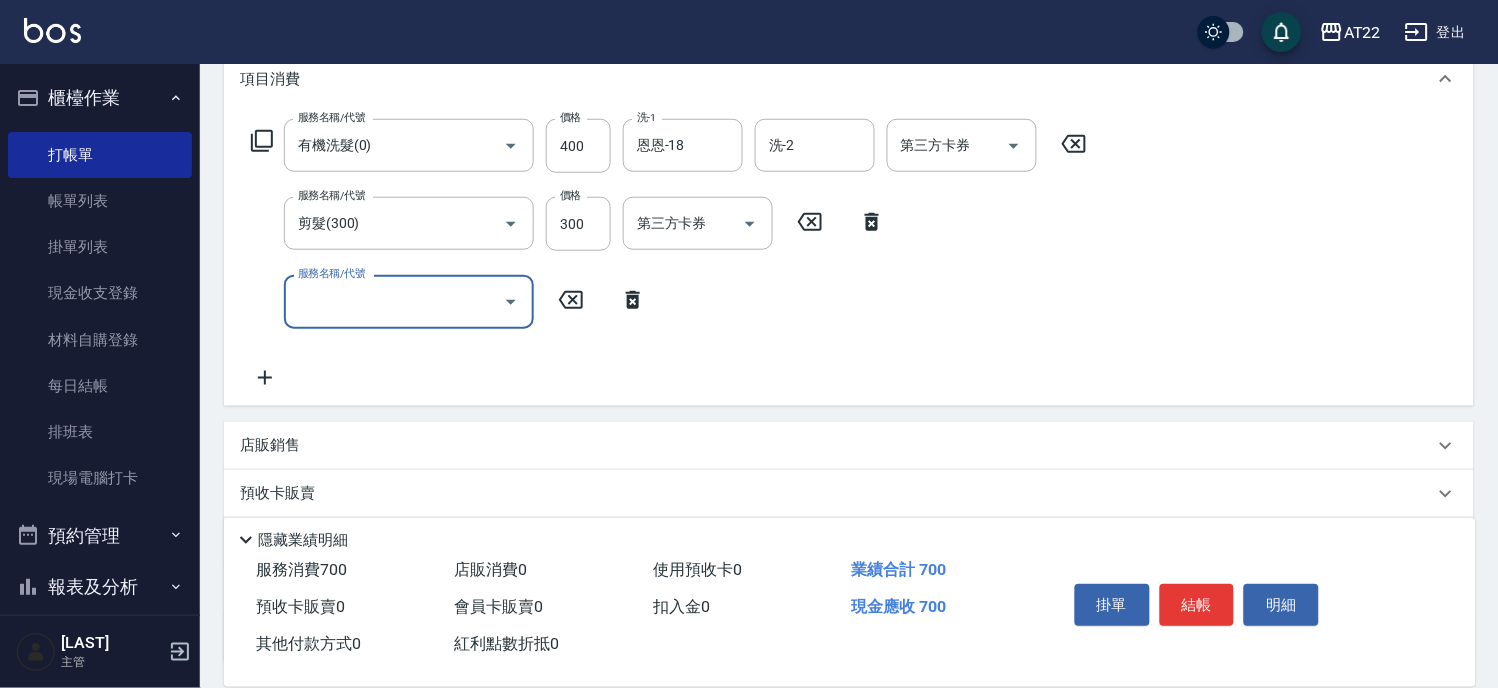 scroll, scrollTop: 110, scrollLeft: 0, axis: vertical 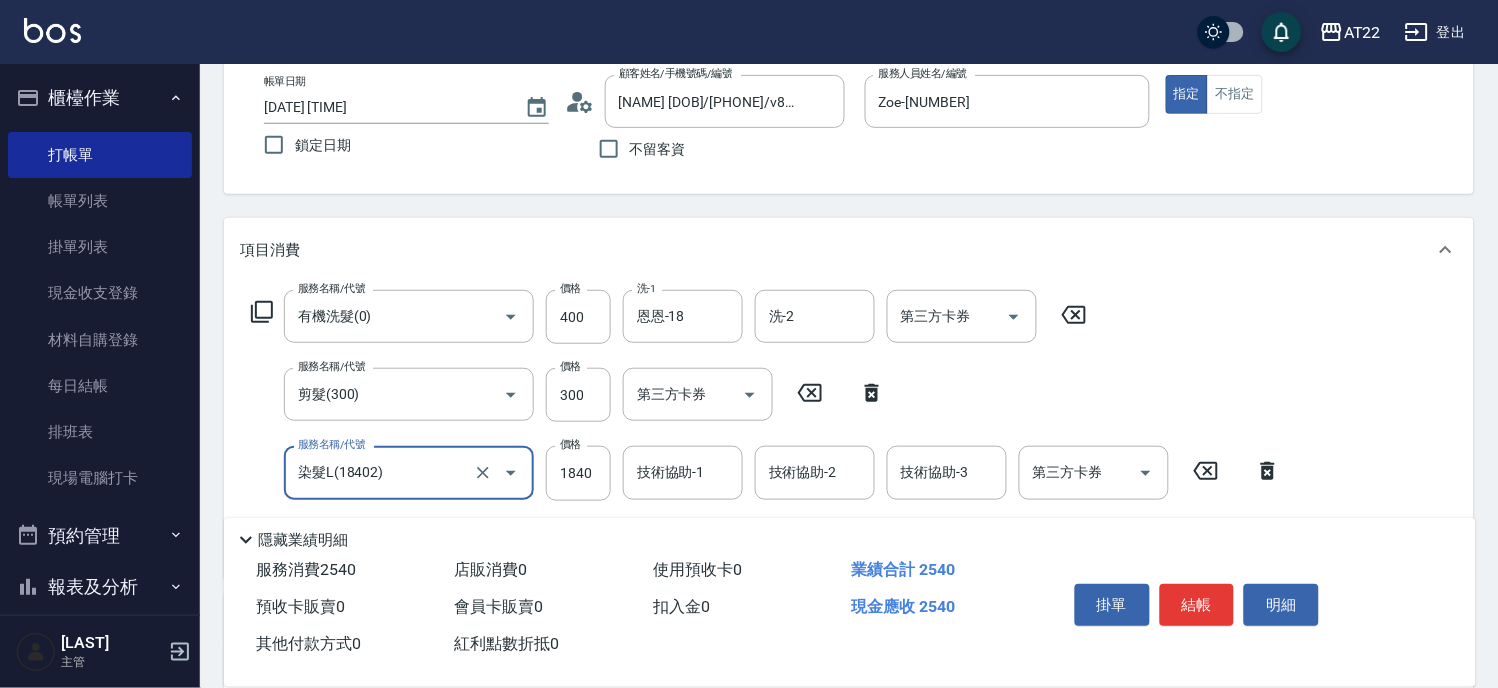 type on "染髮L(18402)" 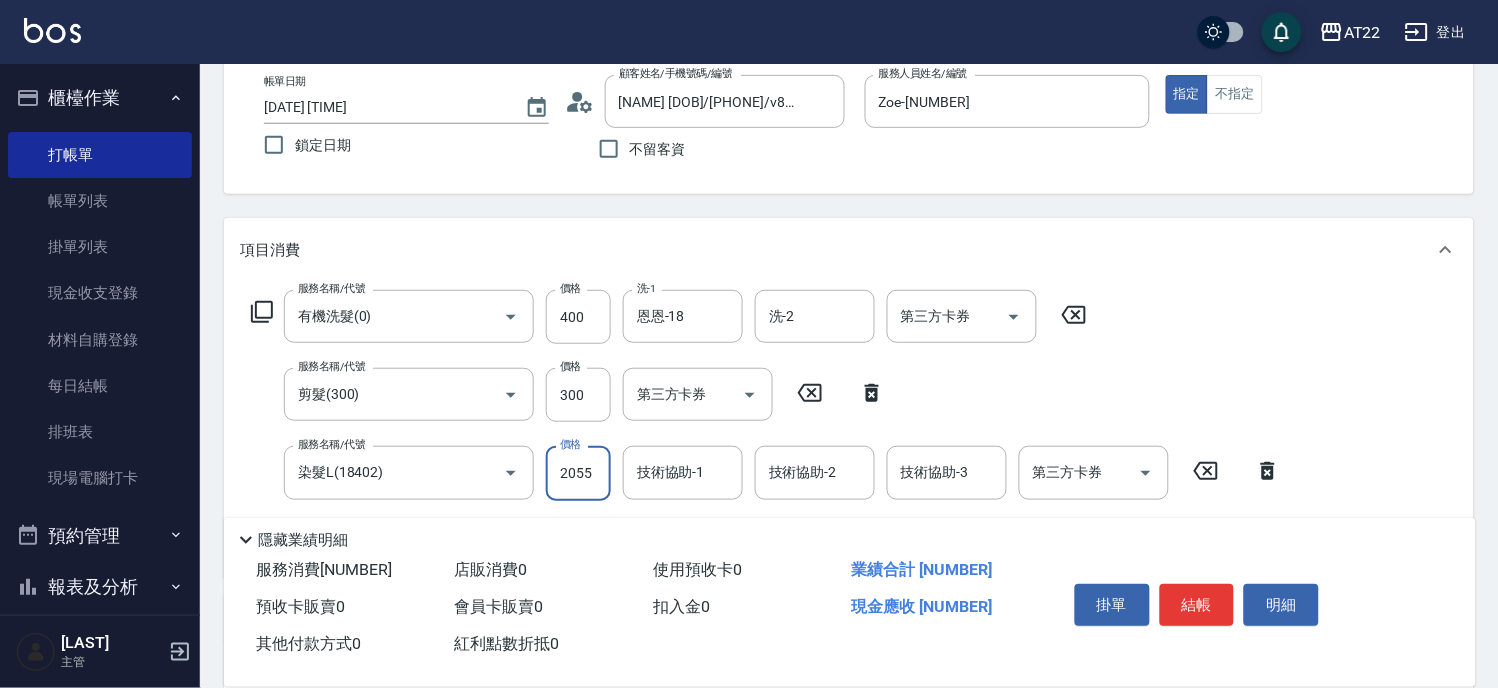 type on "2055" 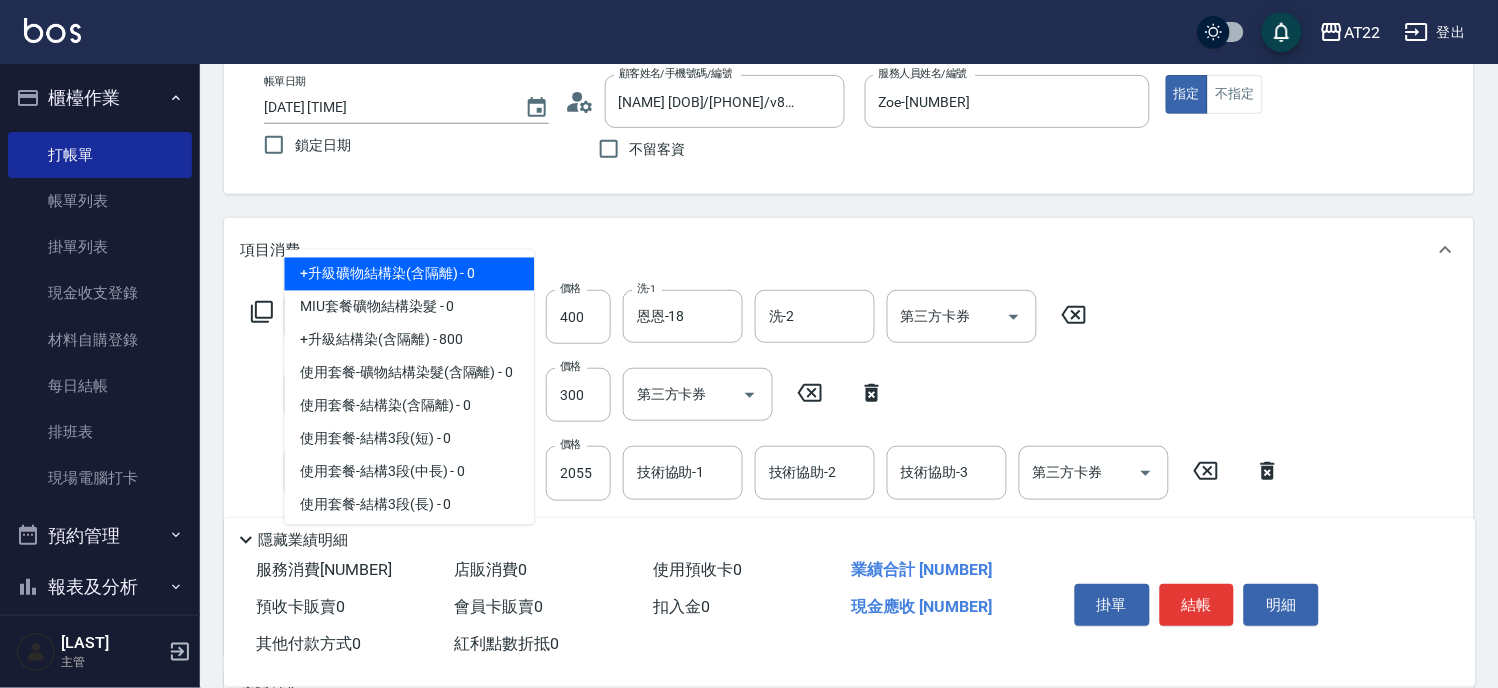 scroll, scrollTop: 443, scrollLeft: 0, axis: vertical 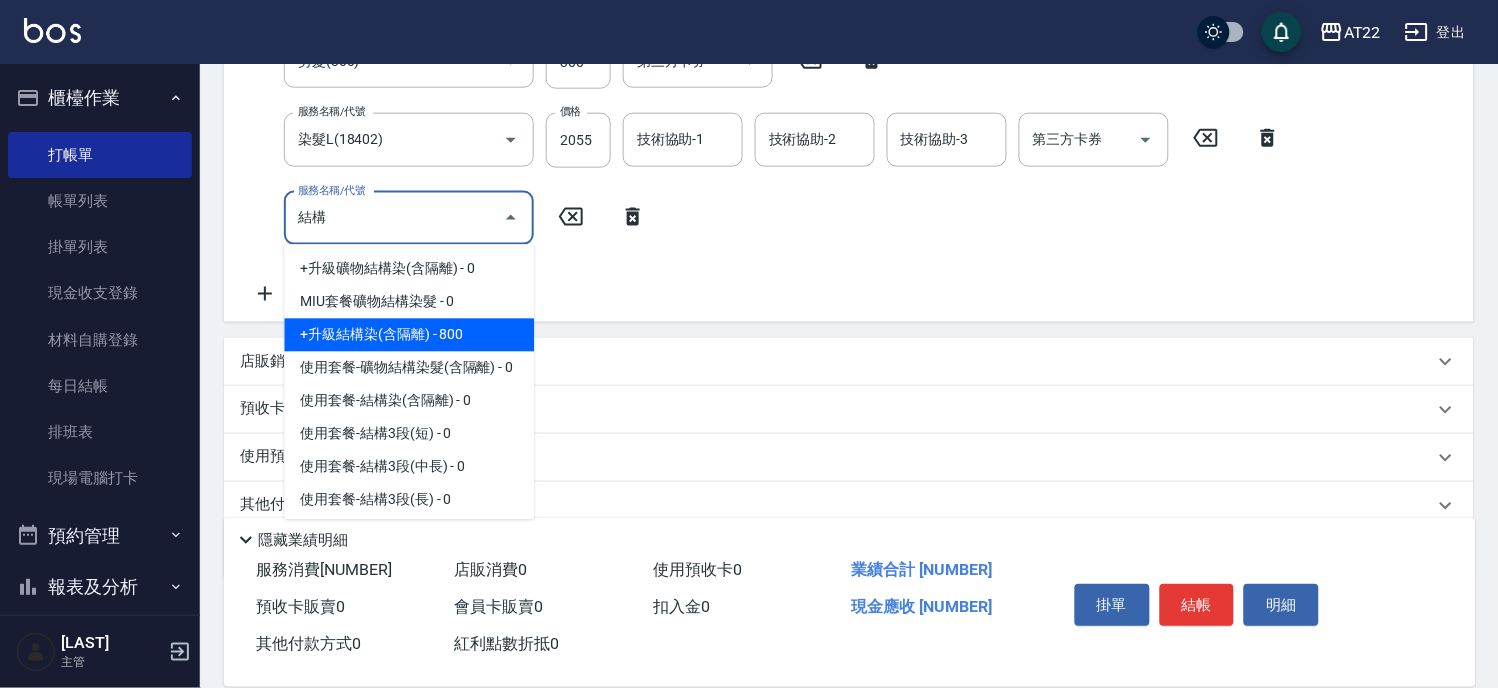 click on "+升級結構染(含隔離) - 800" at bounding box center [409, 335] 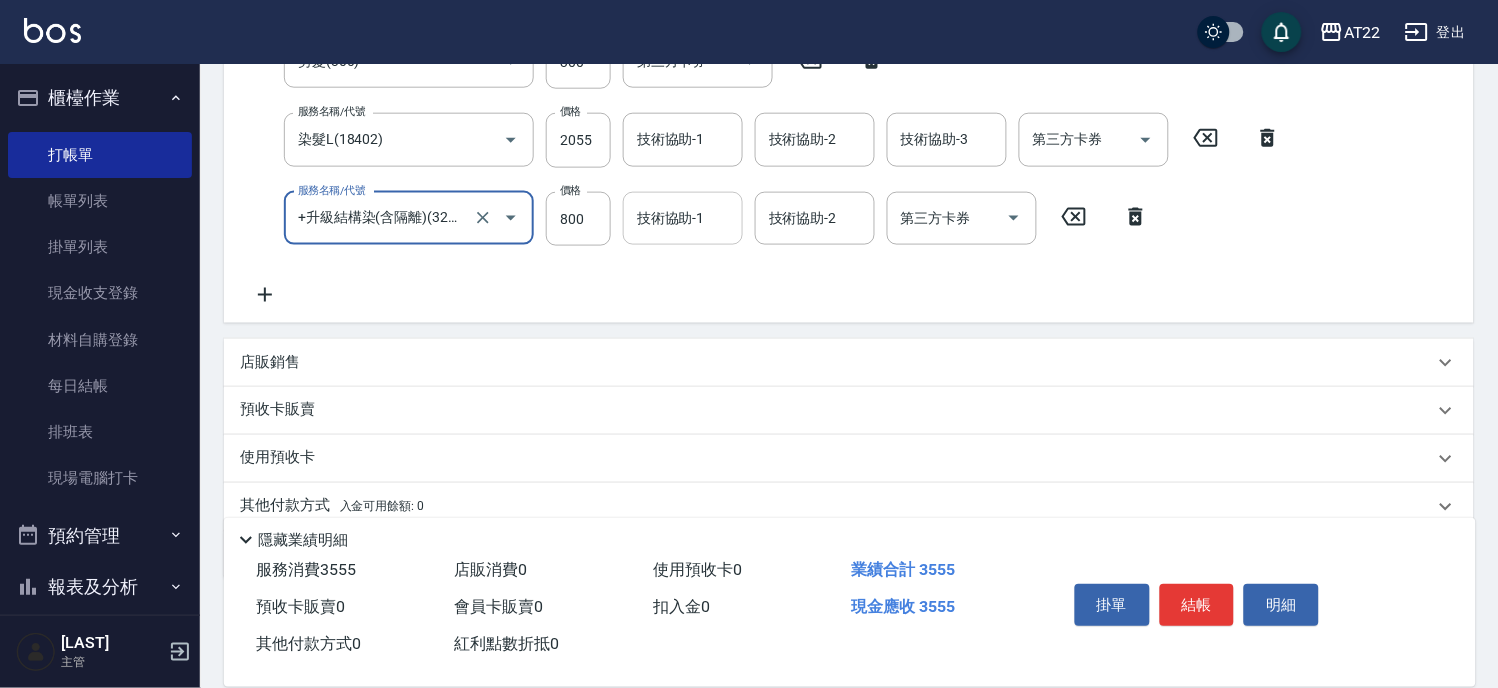 type on "+升級結構染(含隔離)(32011)" 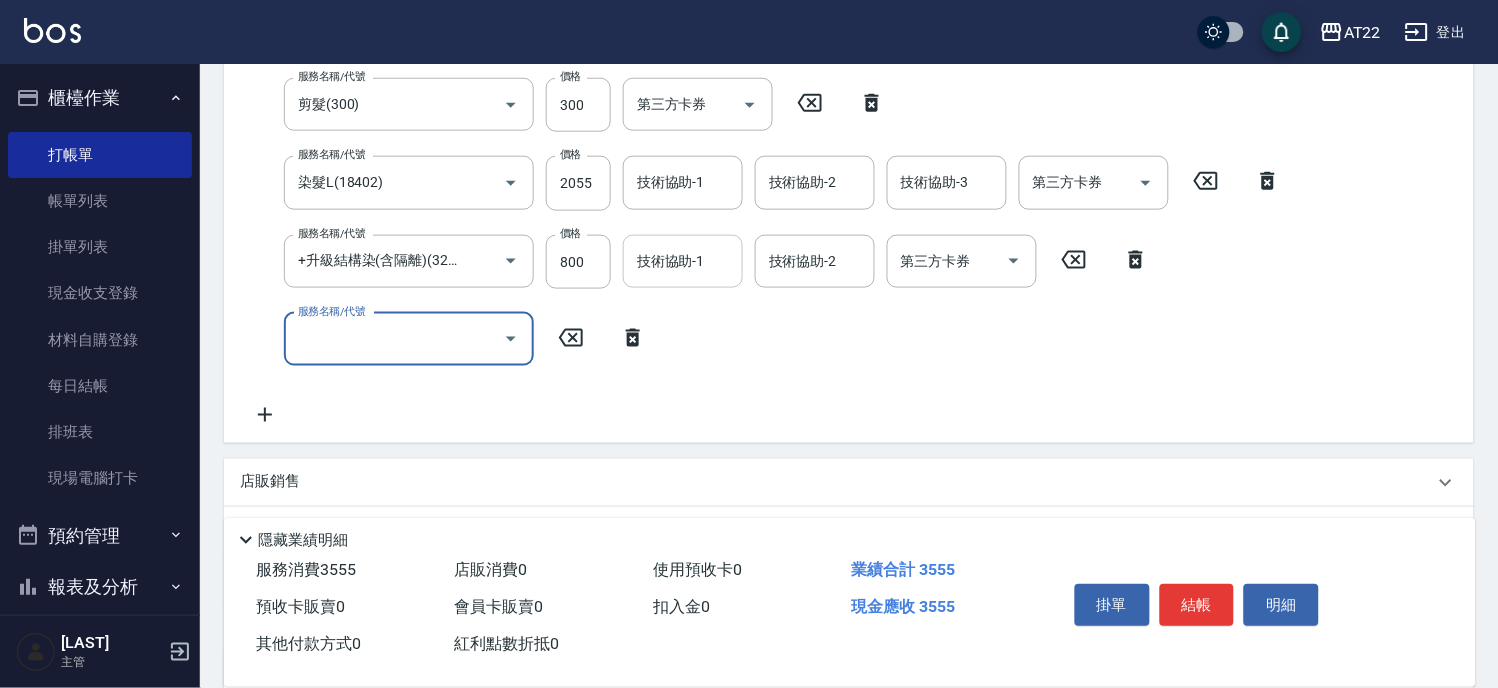 scroll, scrollTop: 0, scrollLeft: 0, axis: both 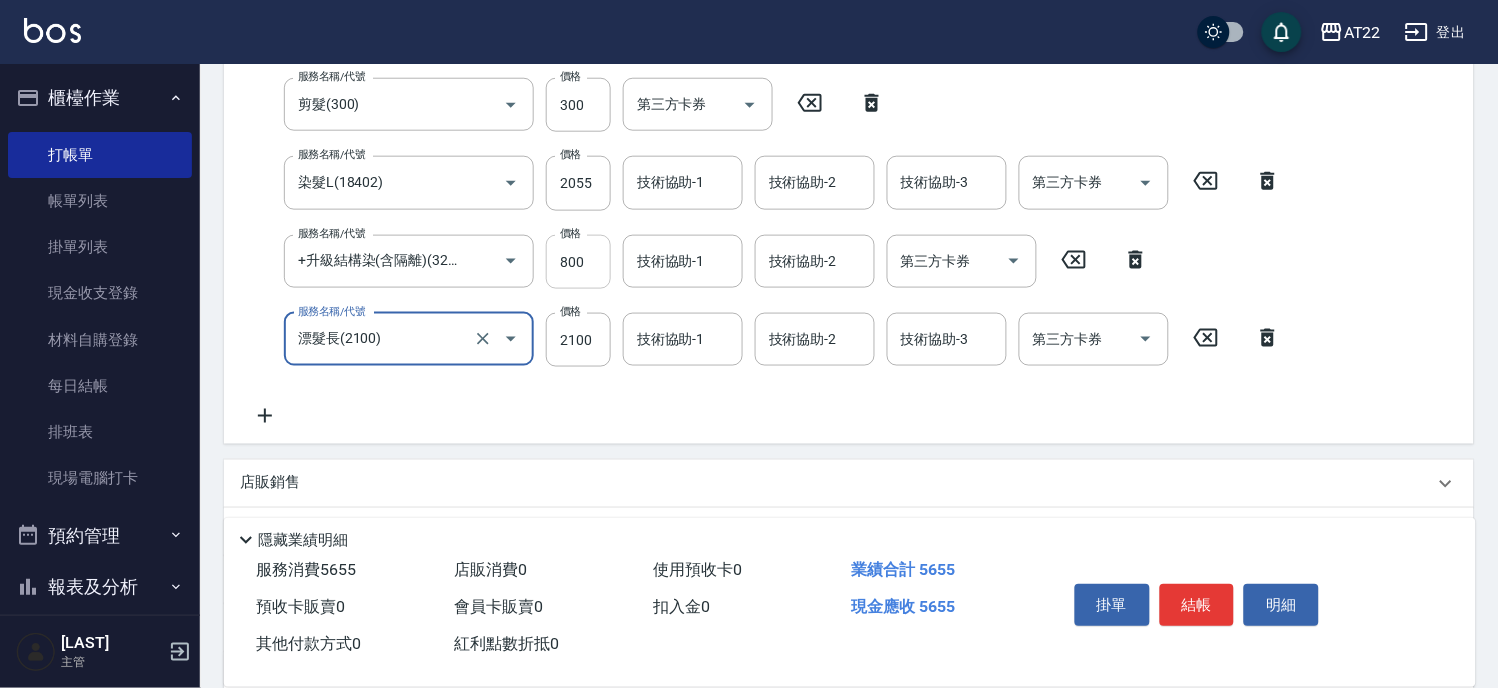 type on "漂髮長(2100)" 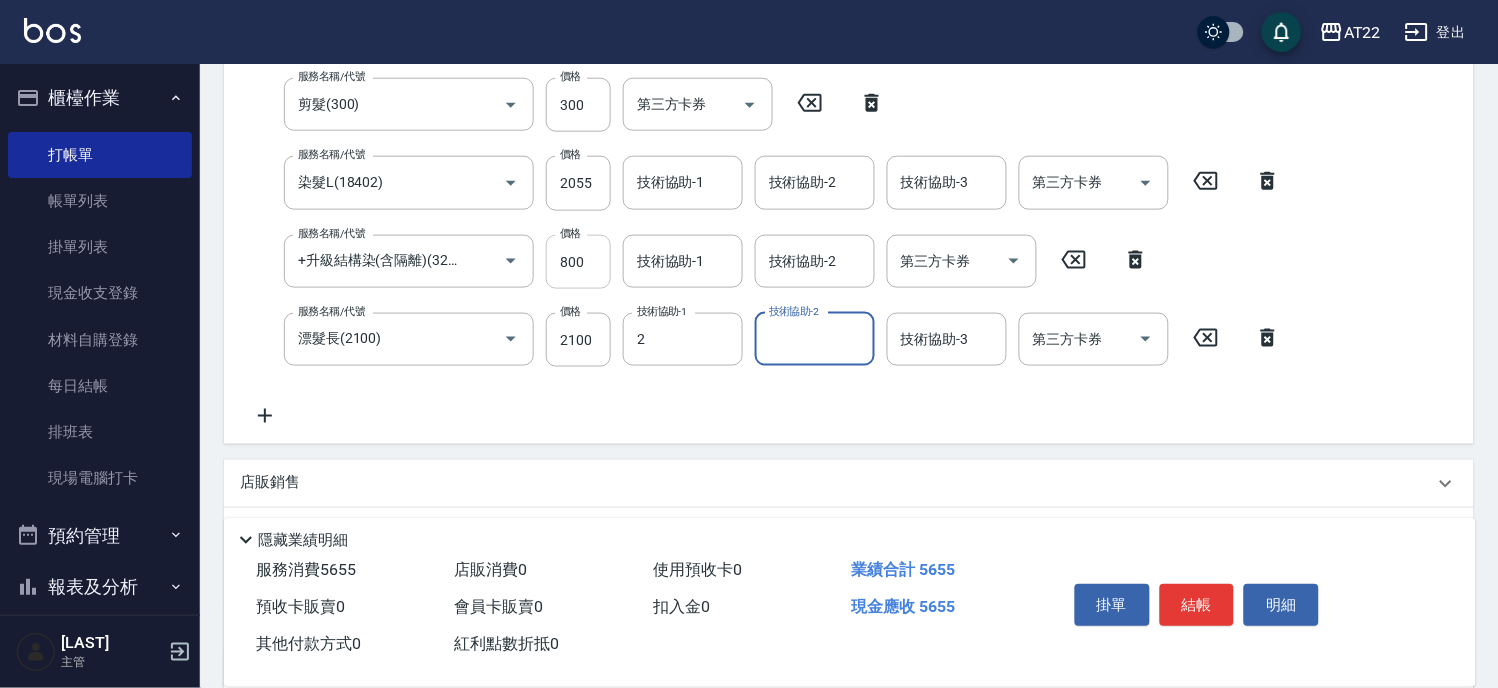 type on "Elie-2" 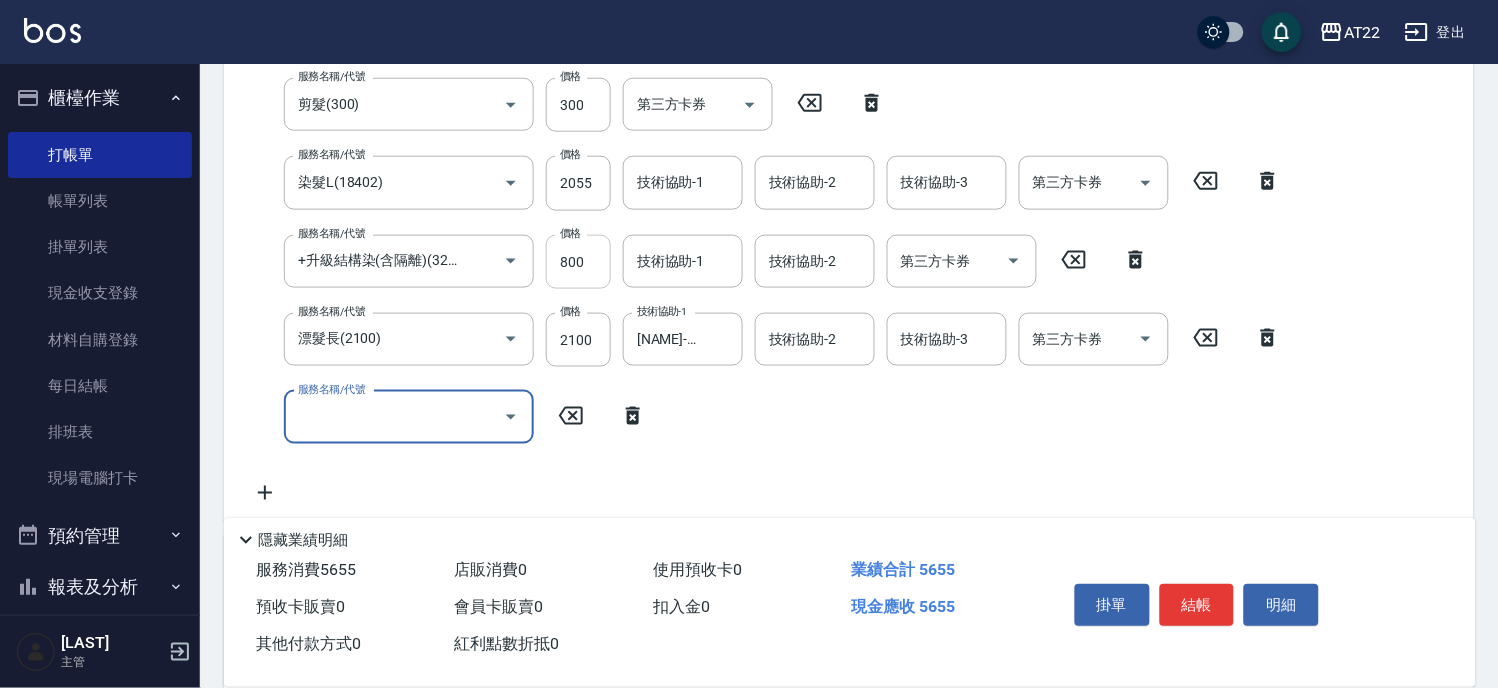 scroll, scrollTop: 0, scrollLeft: 0, axis: both 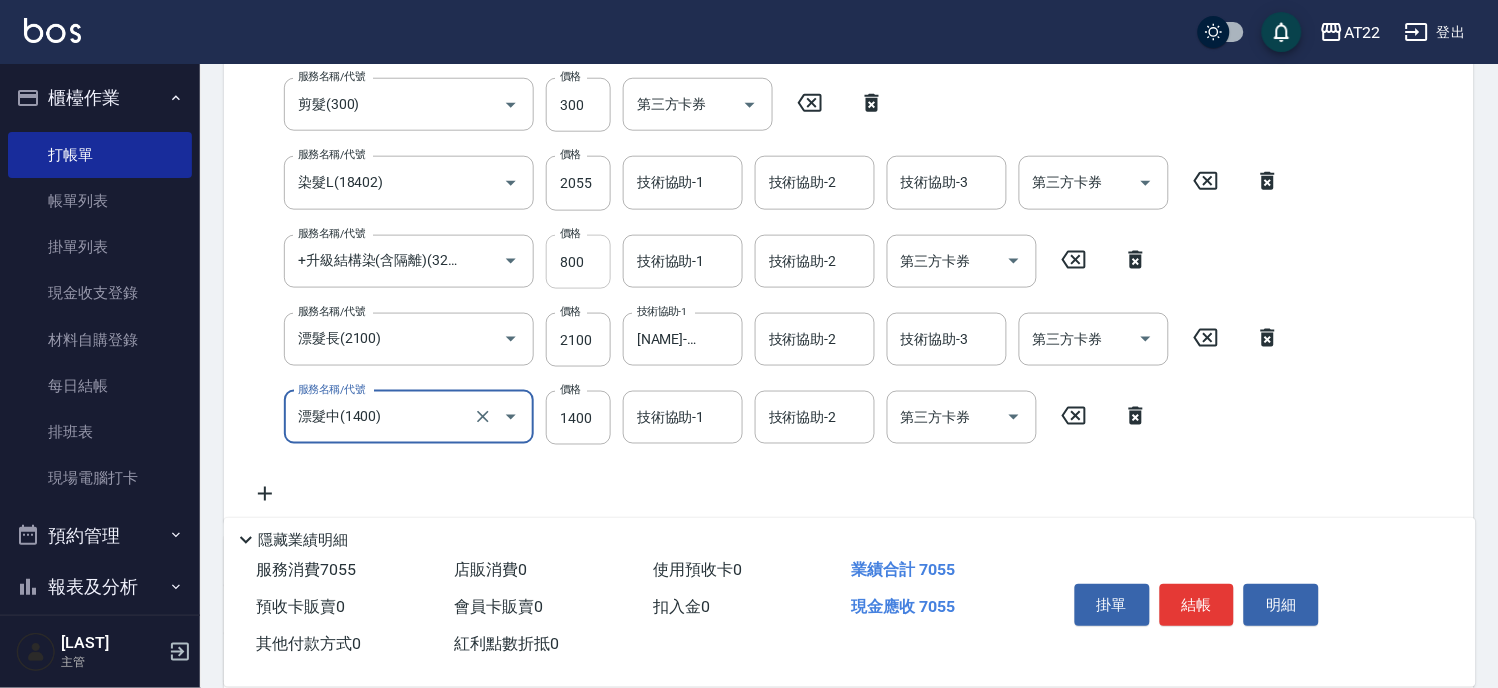 type on "漂髮中(1400)" 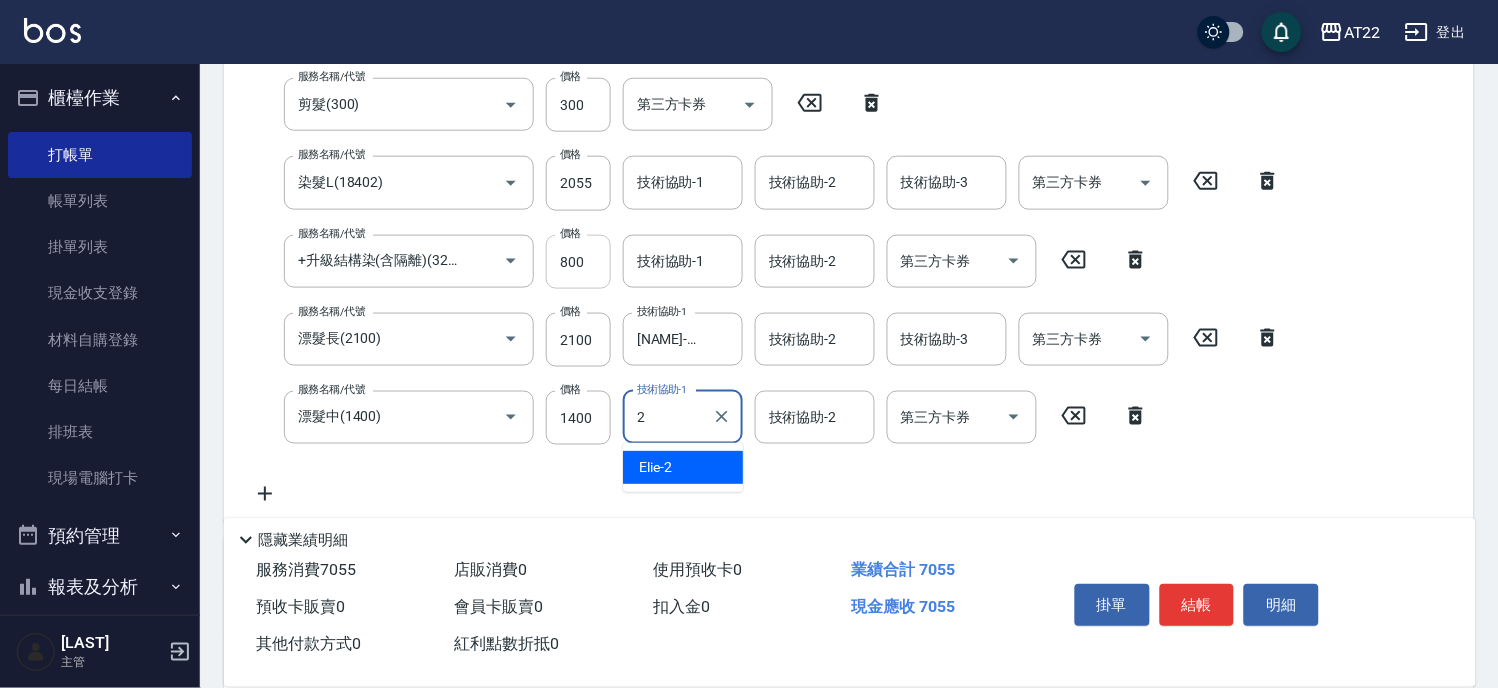 type on "Elie-2" 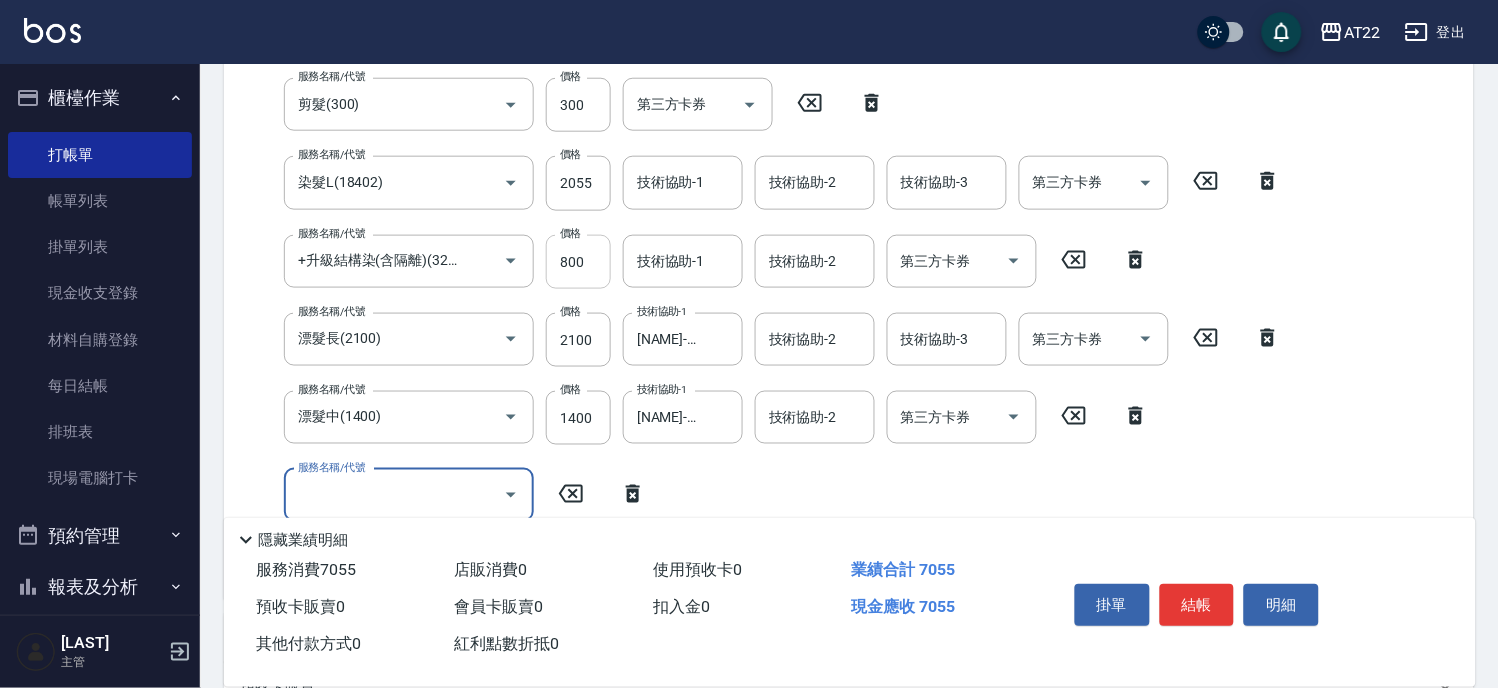 scroll, scrollTop: 0, scrollLeft: 0, axis: both 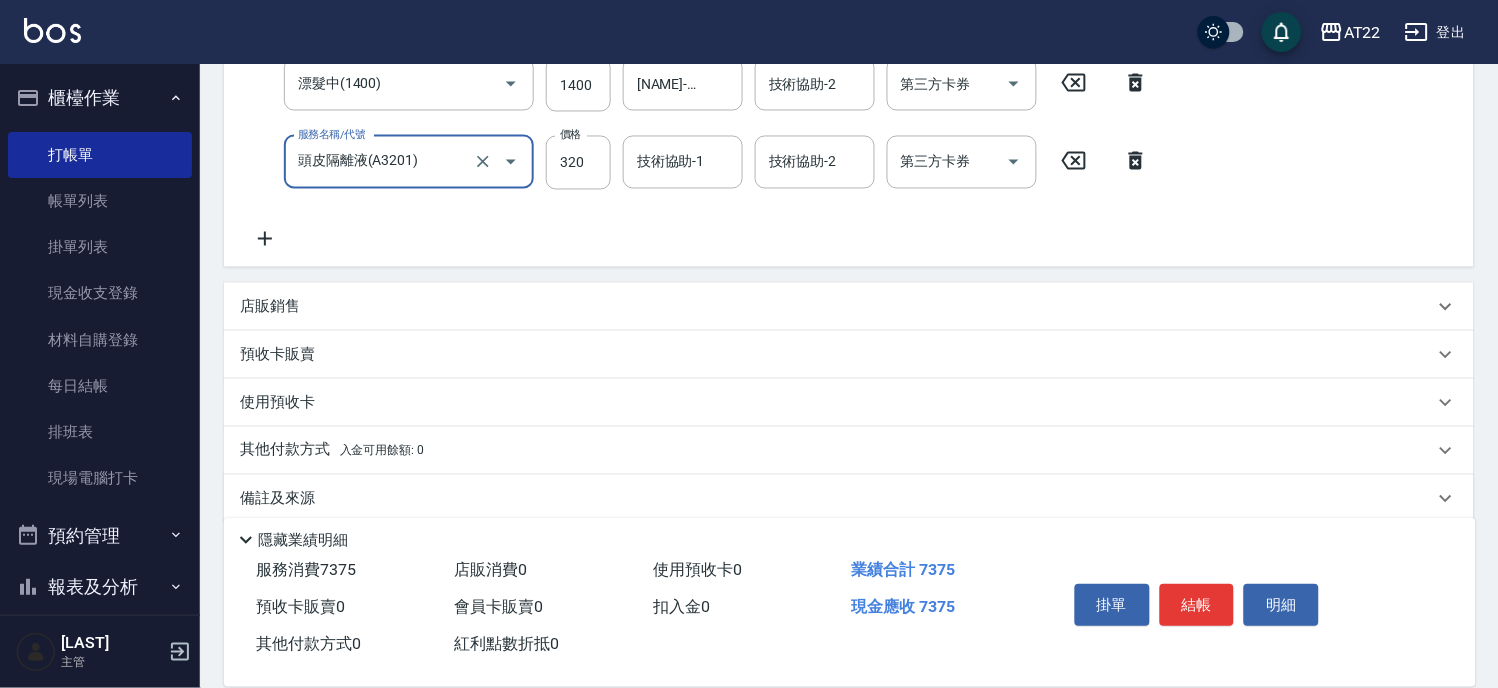 type on "頭皮隔離液(A3201)" 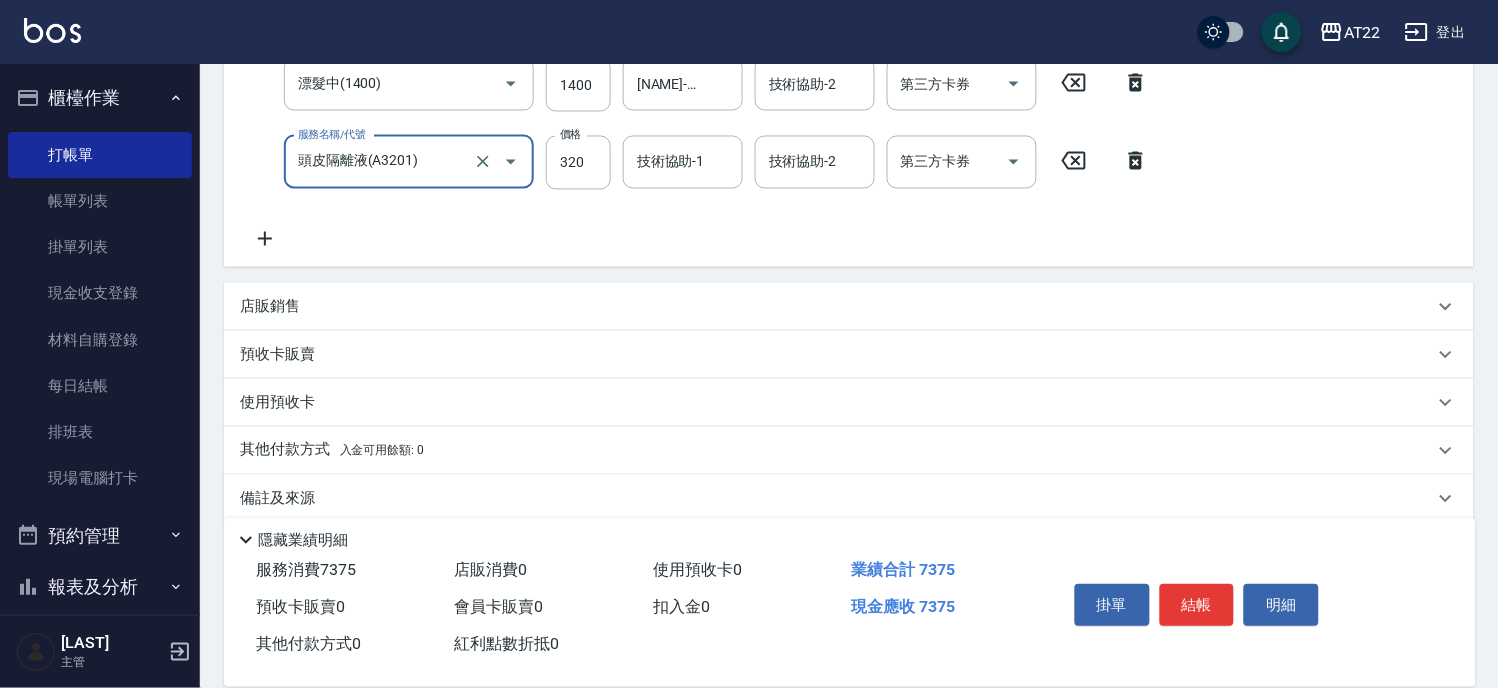 scroll, scrollTop: 473, scrollLeft: 0, axis: vertical 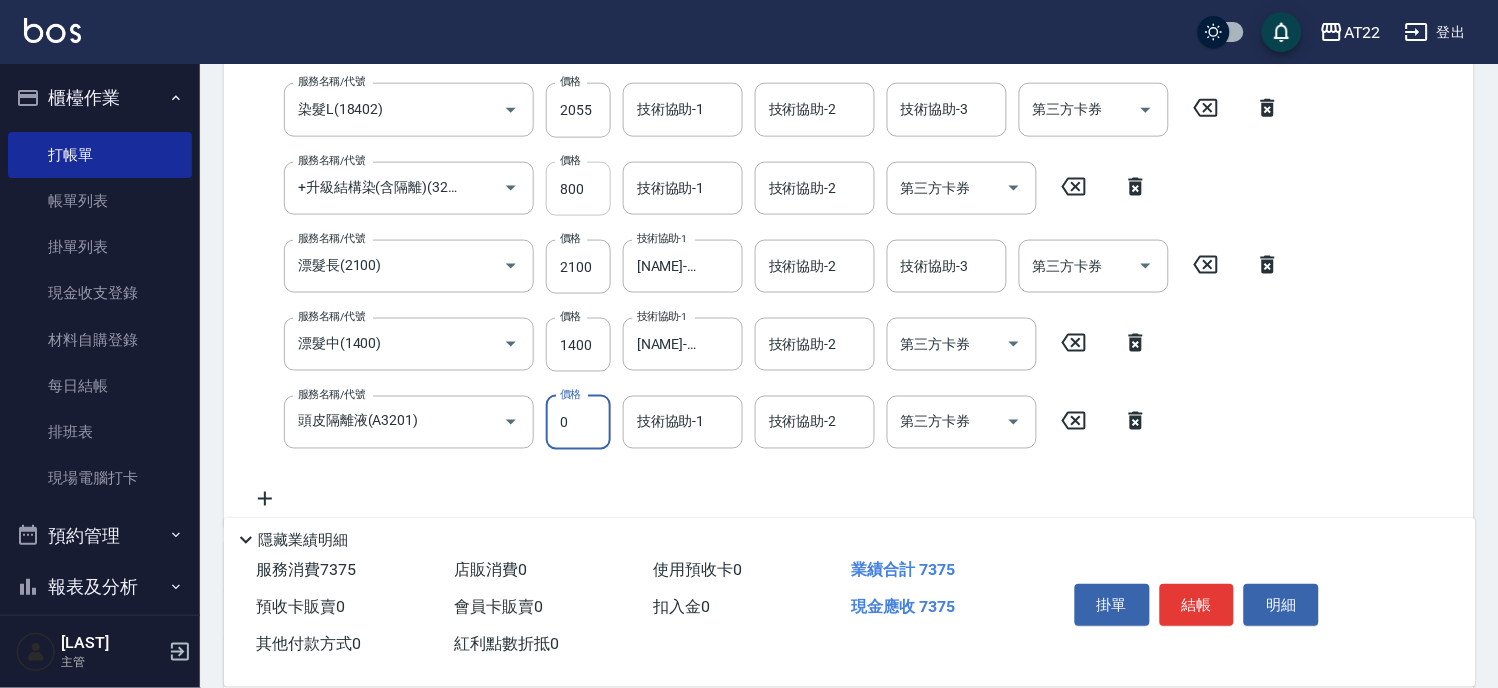 type on "0" 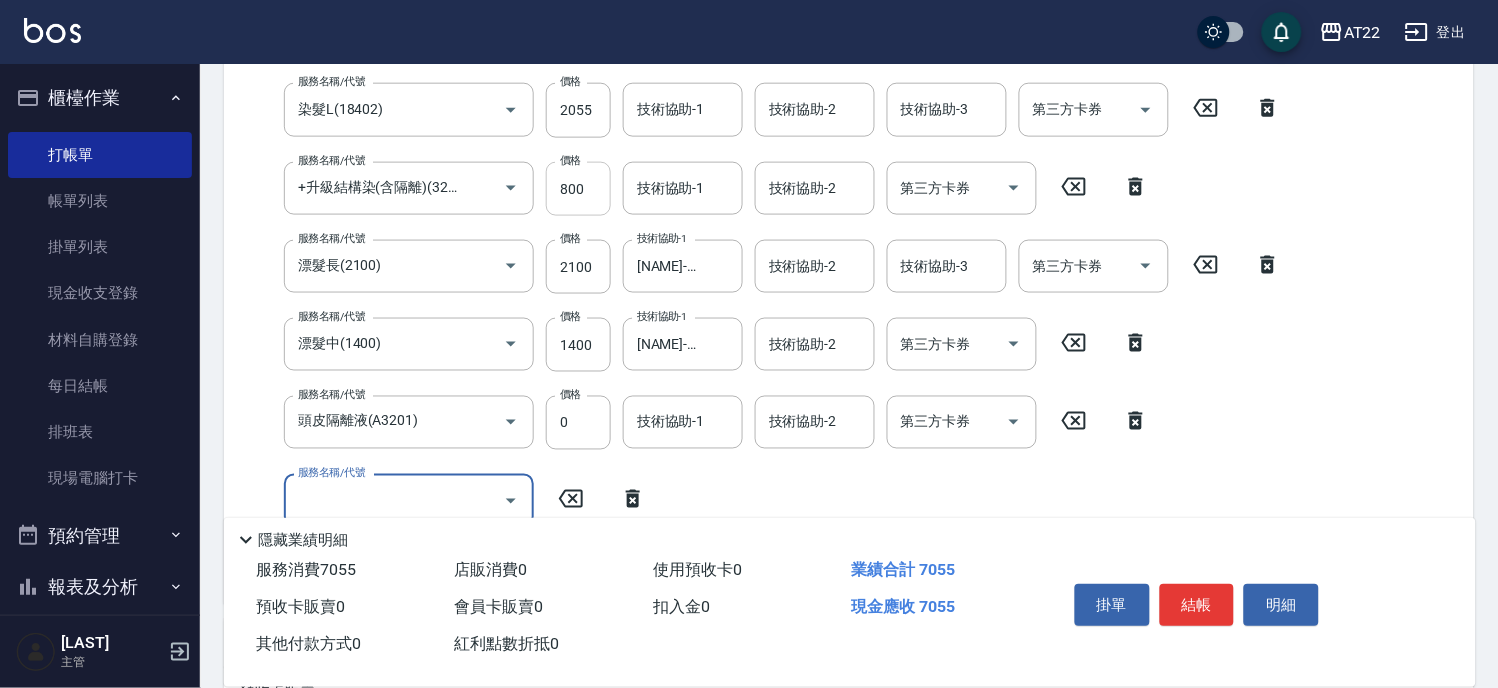 scroll, scrollTop: 472, scrollLeft: 0, axis: vertical 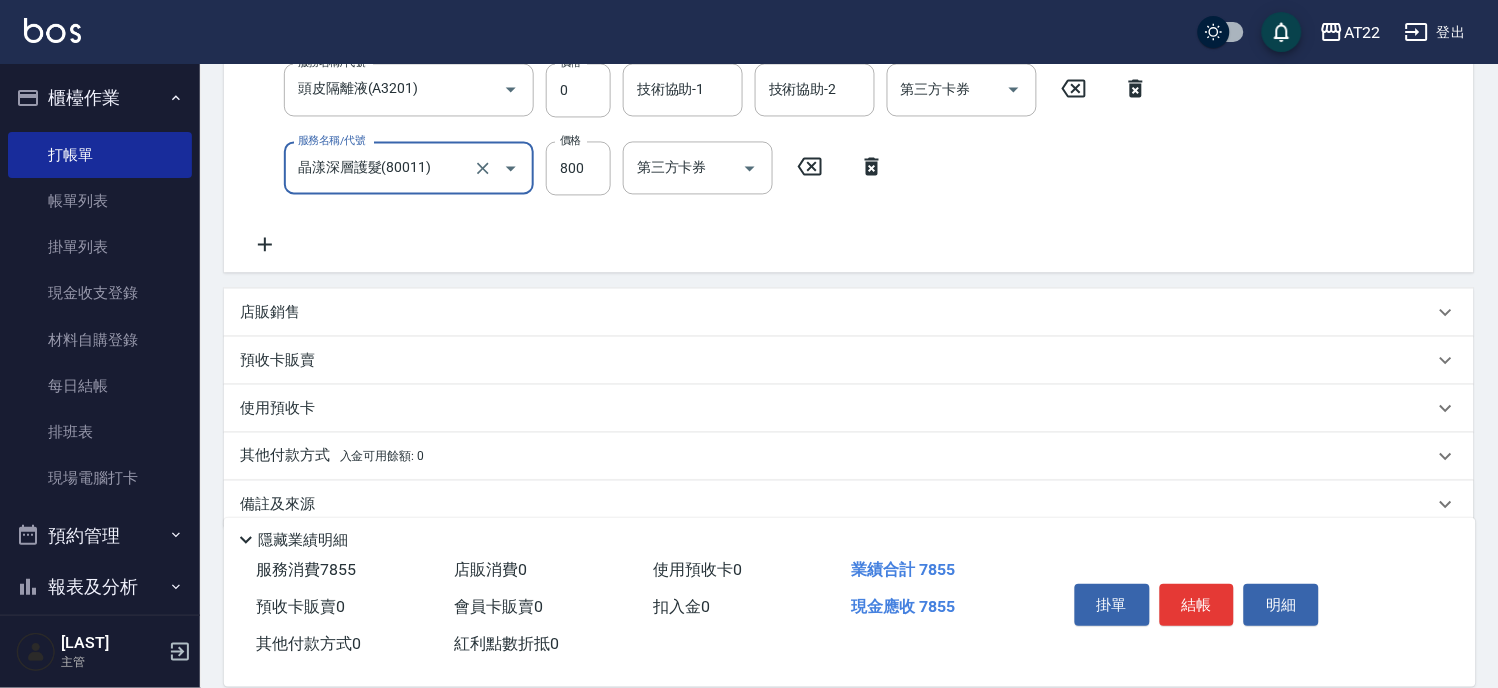type on "晶漾深層護髮(80011)" 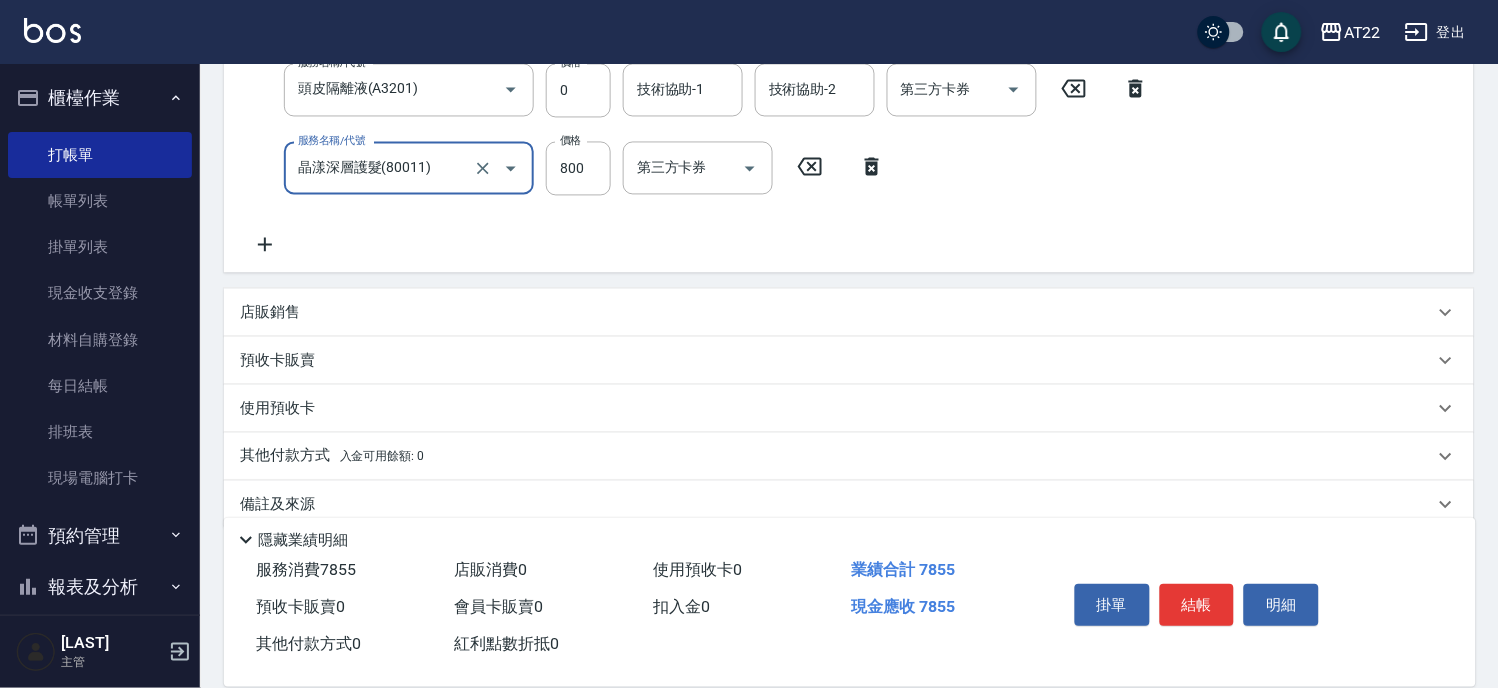 scroll, scrollTop: 473, scrollLeft: 0, axis: vertical 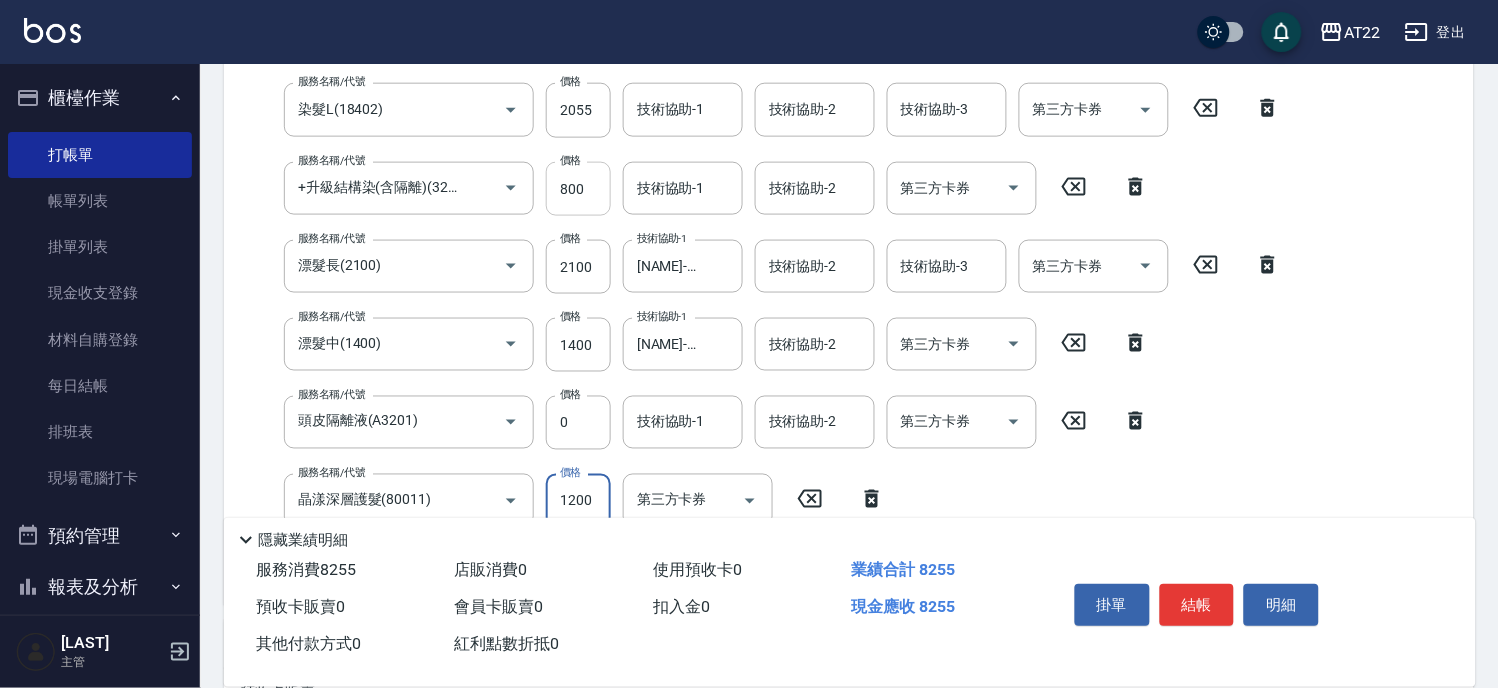 type 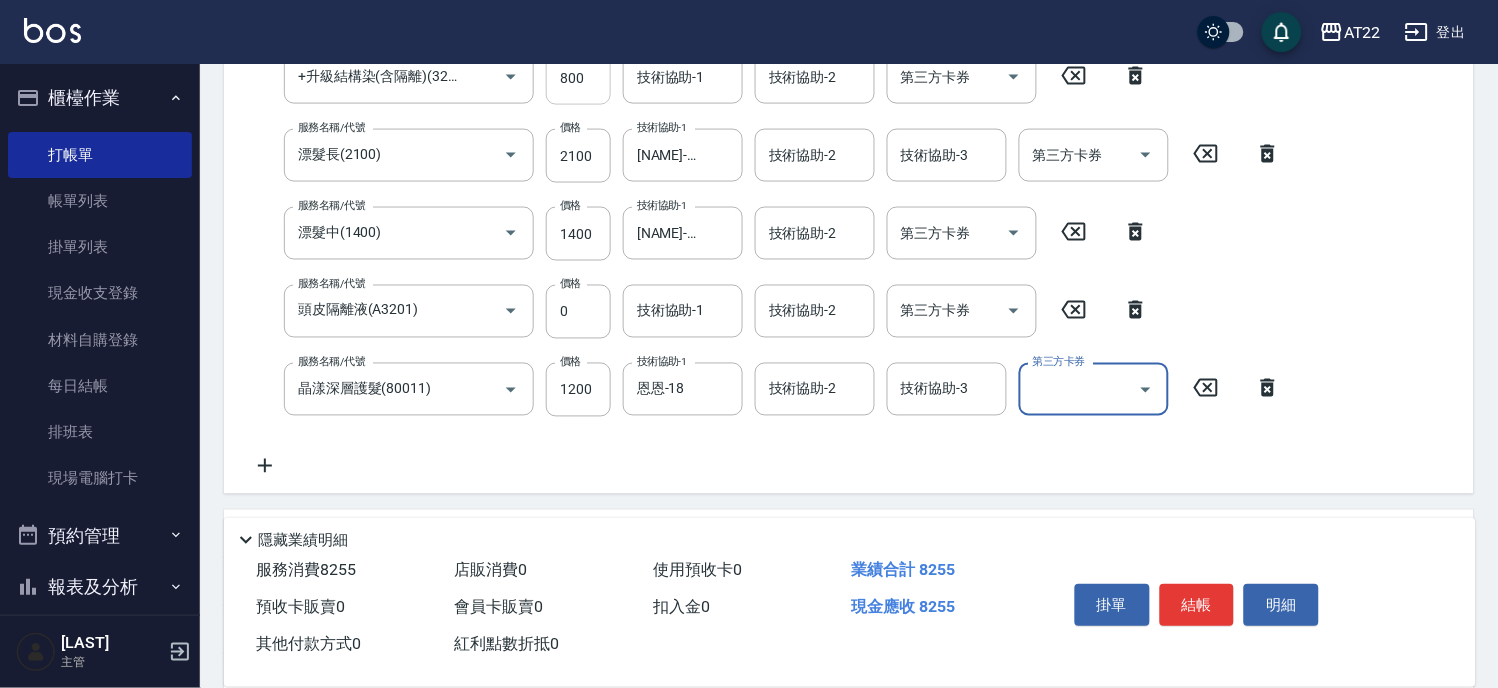 scroll, scrollTop: 834, scrollLeft: 0, axis: vertical 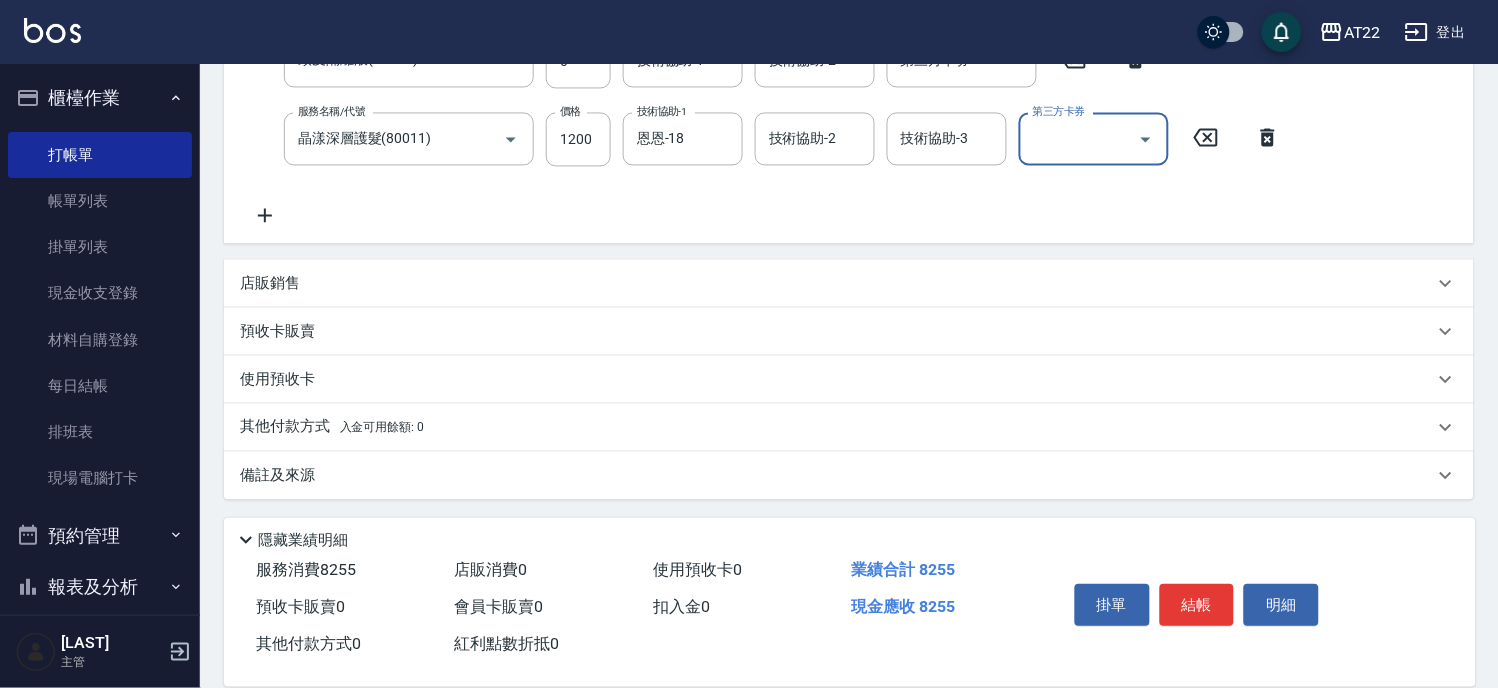 click on "店販銷售" at bounding box center (837, 284) 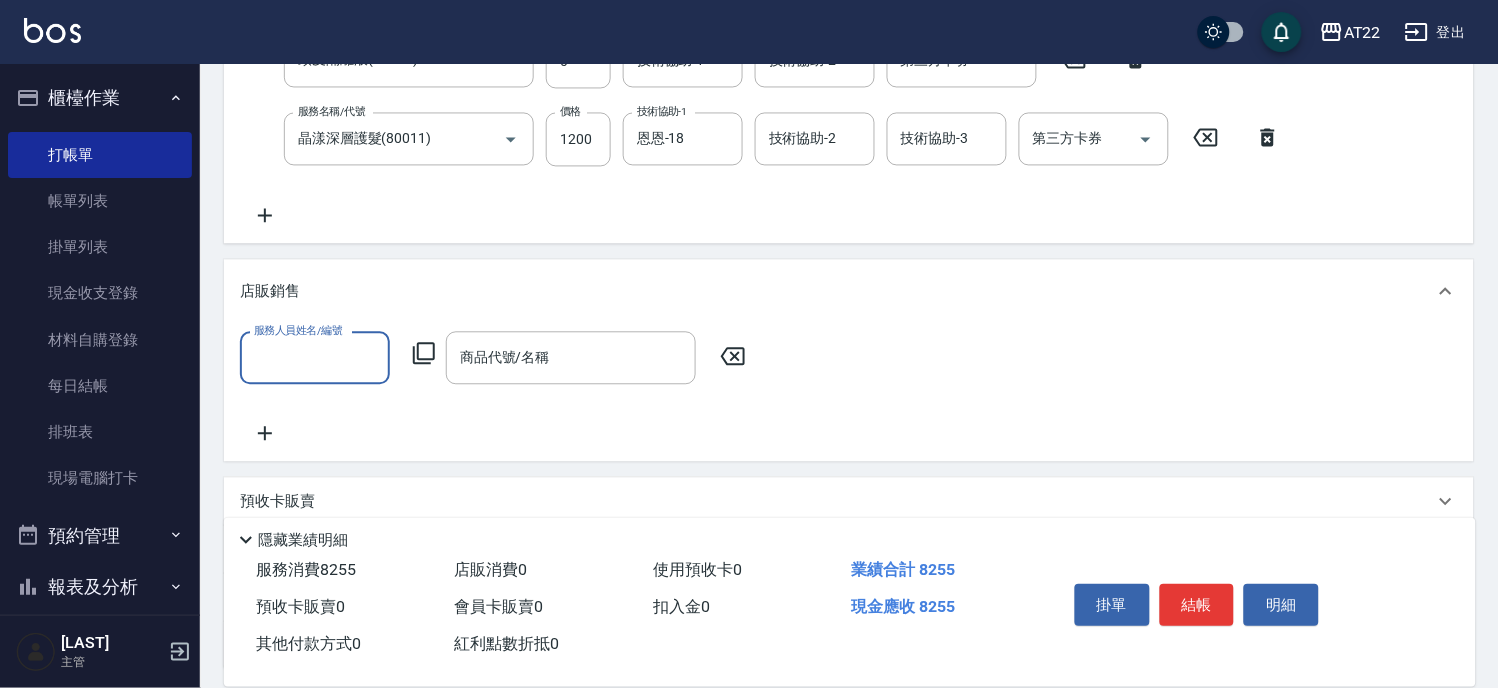 scroll, scrollTop: 0, scrollLeft: 0, axis: both 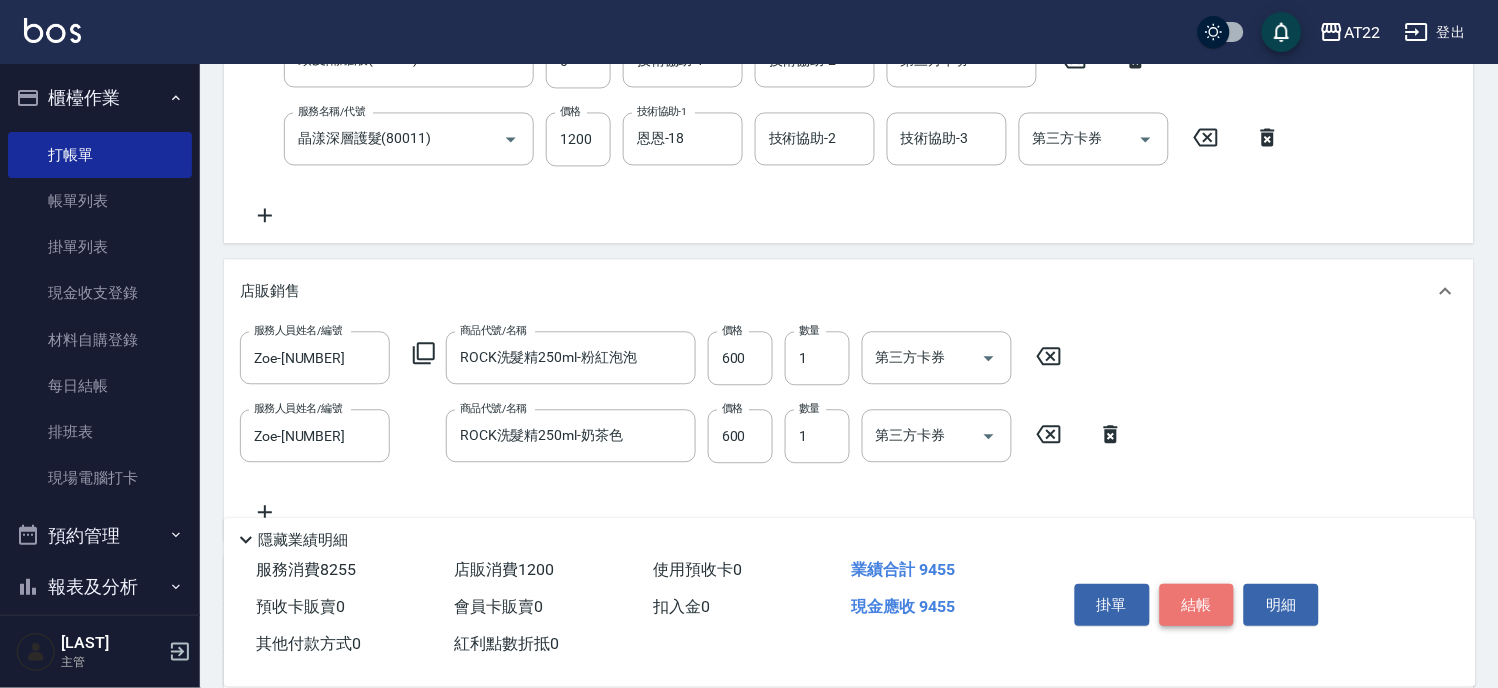 click on "結帳" at bounding box center [1197, 605] 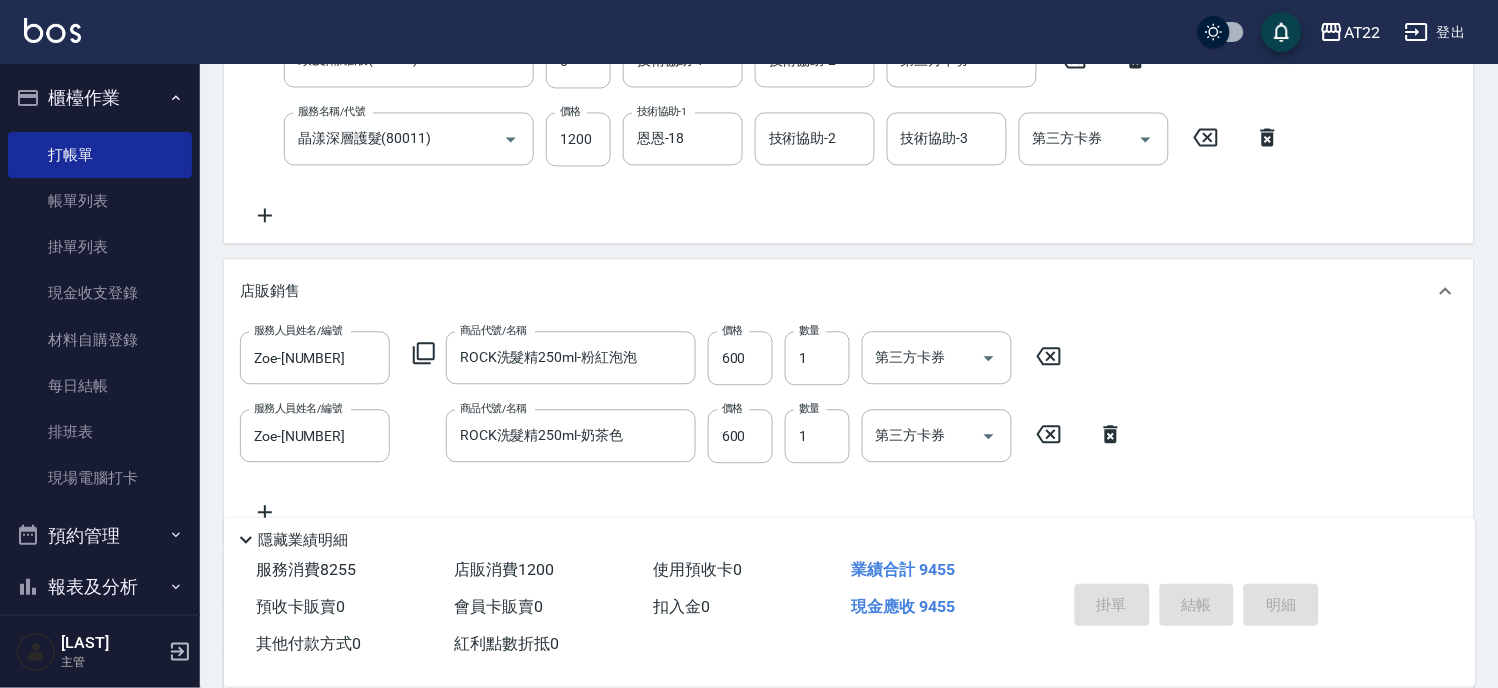 scroll, scrollTop: 0, scrollLeft: 0, axis: both 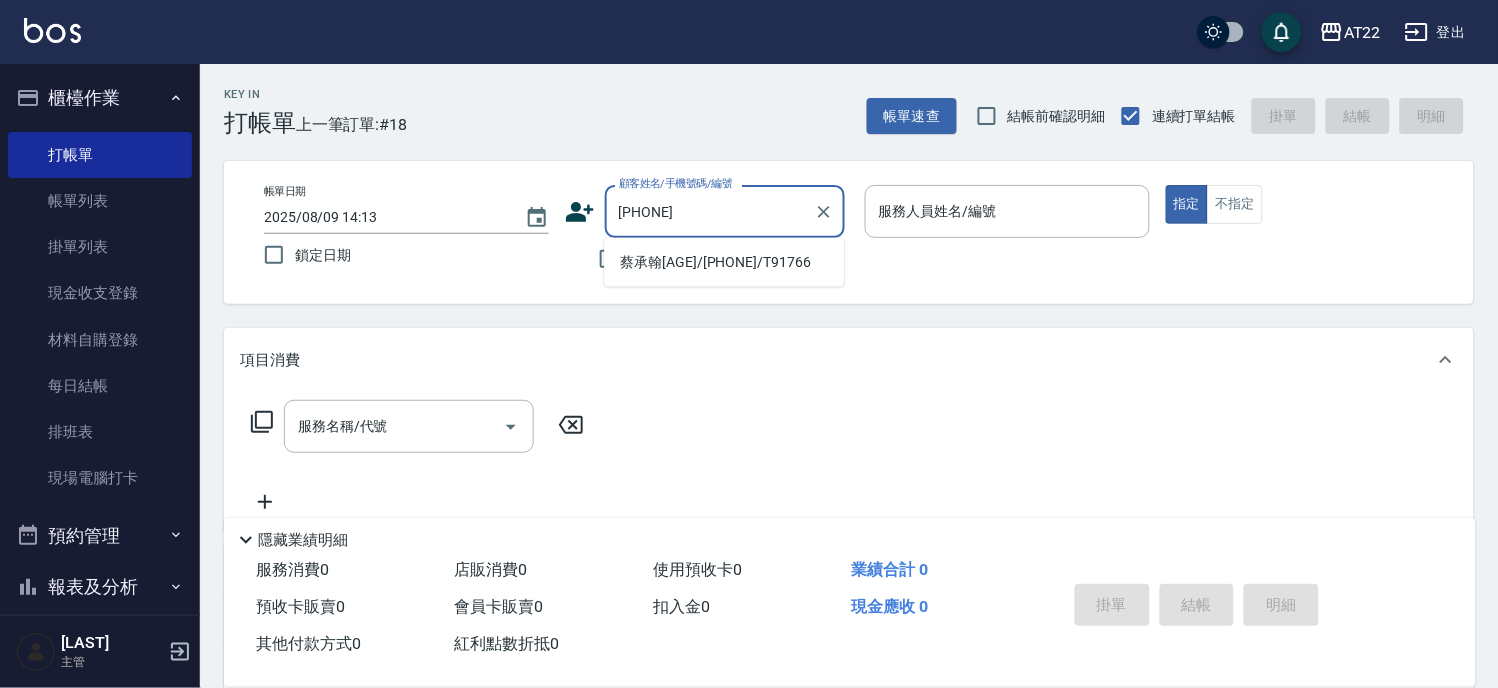 click on "蔡承翰27.6.28/0987877175/T91766" at bounding box center (724, 262) 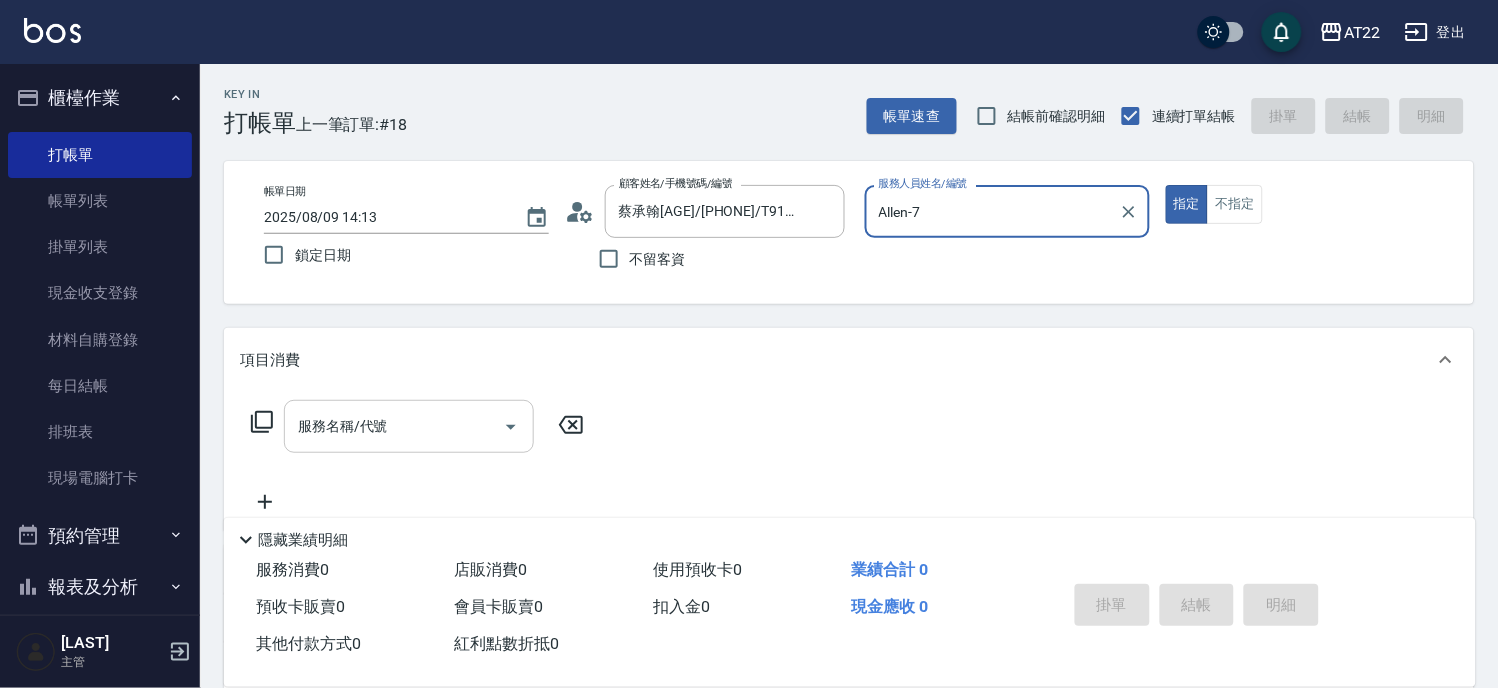 click on "服務名稱/代號" at bounding box center (394, 426) 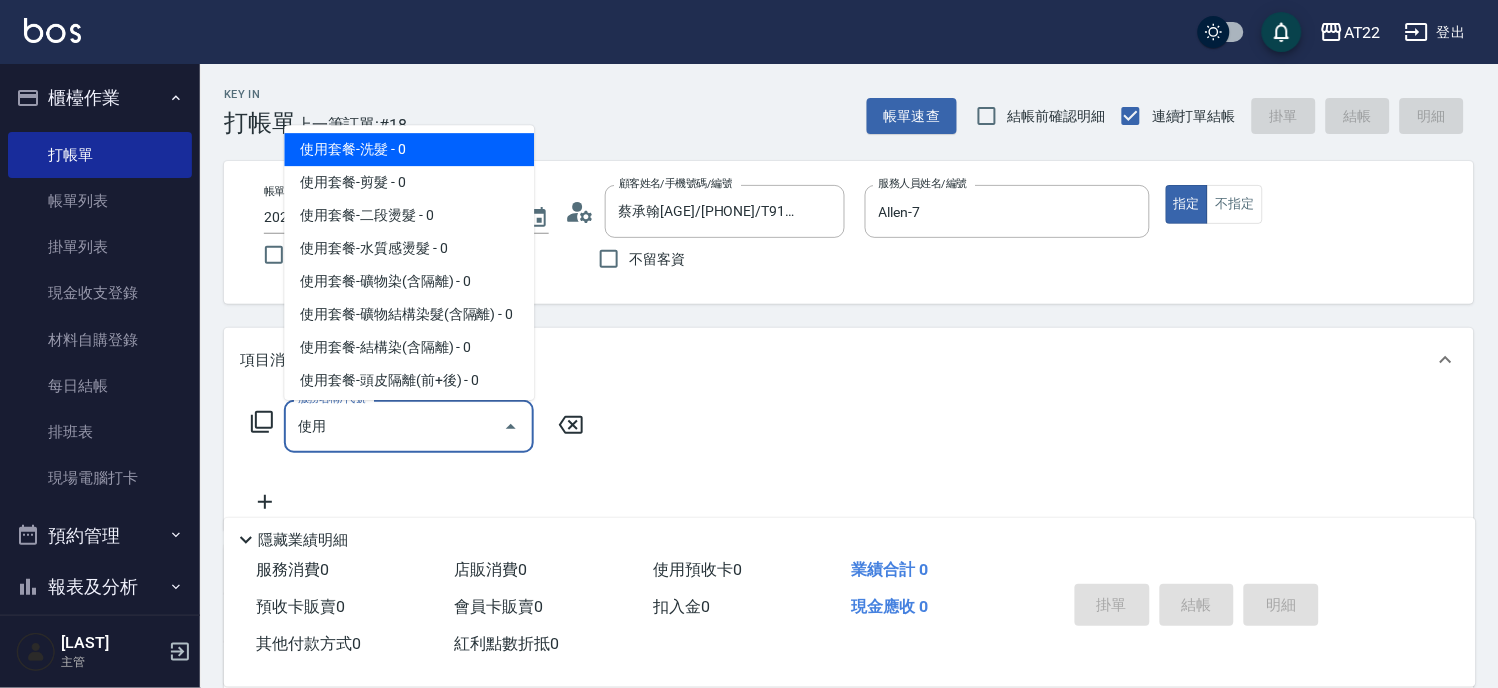 click on "使用" at bounding box center (394, 426) 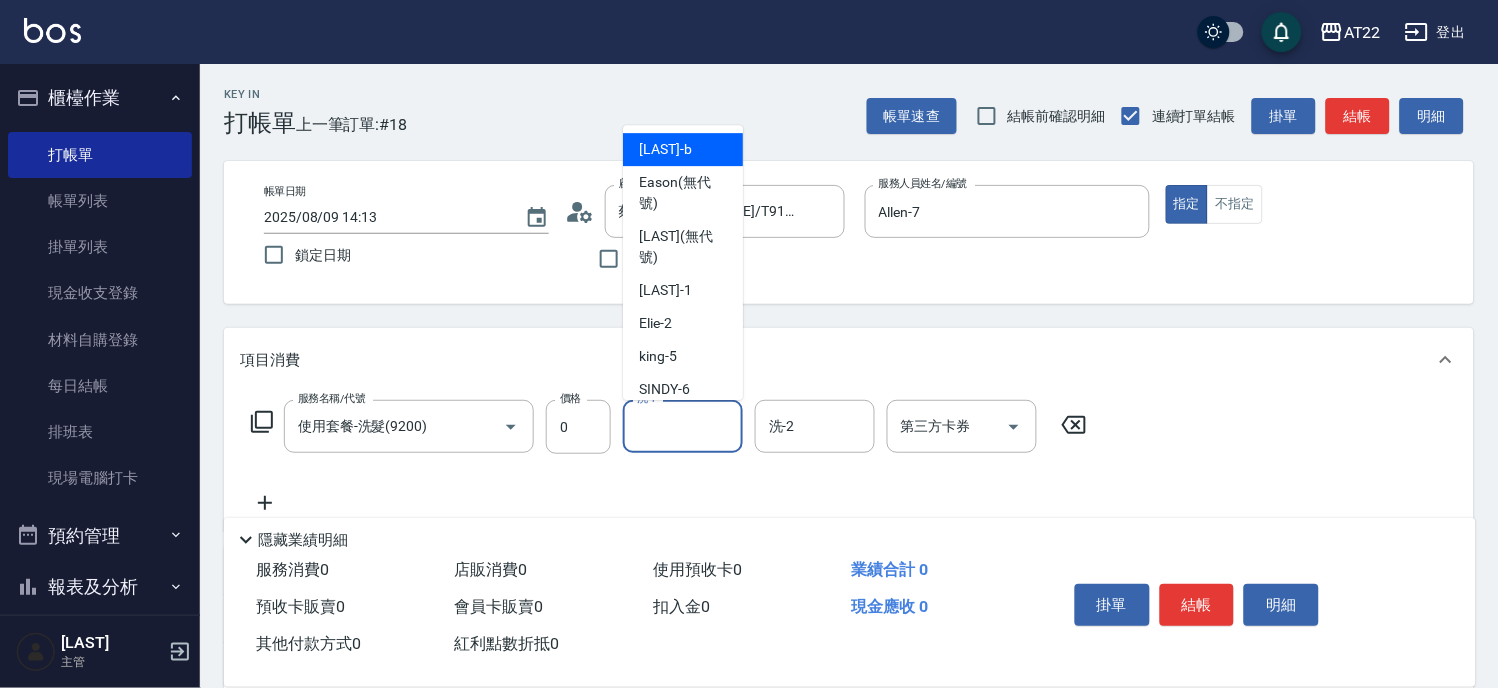 click on "洗-1" at bounding box center (683, 426) 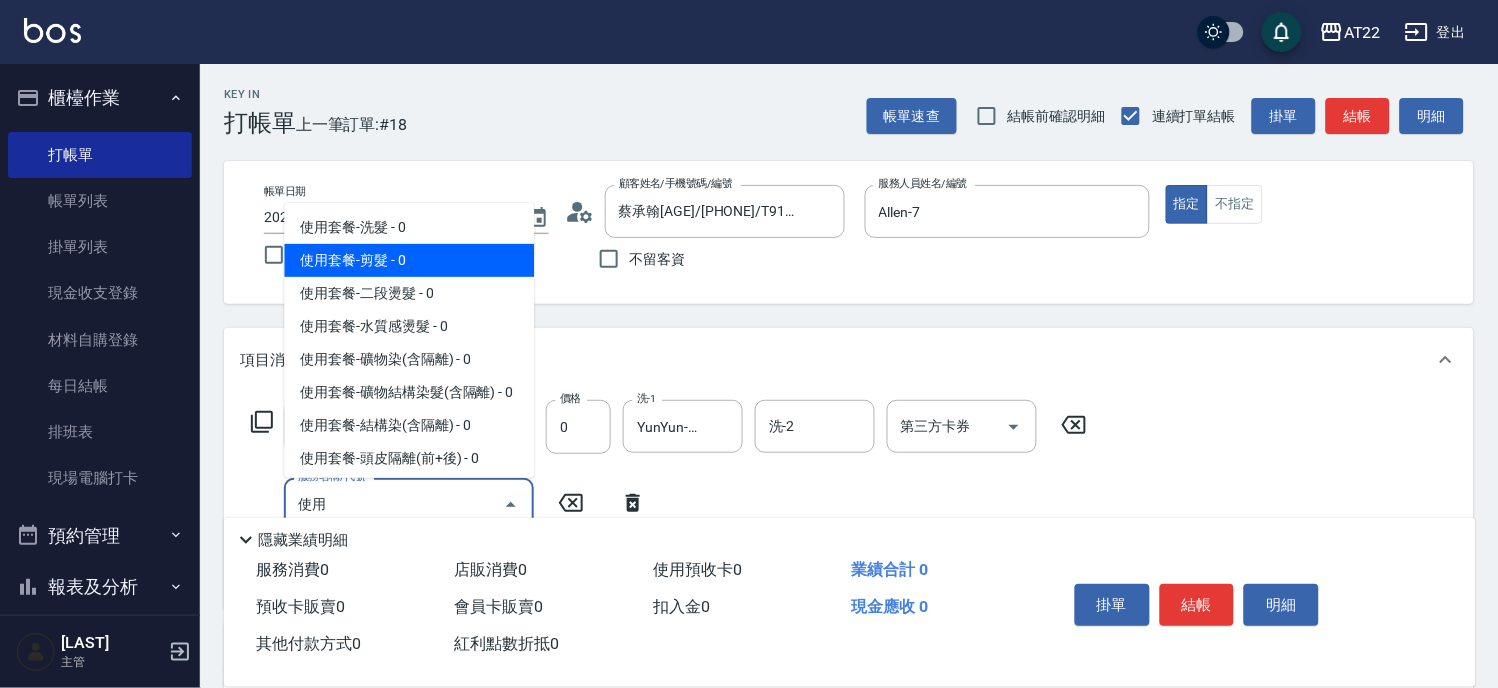 click on "使用套餐-剪髮 - 0" at bounding box center (409, 260) 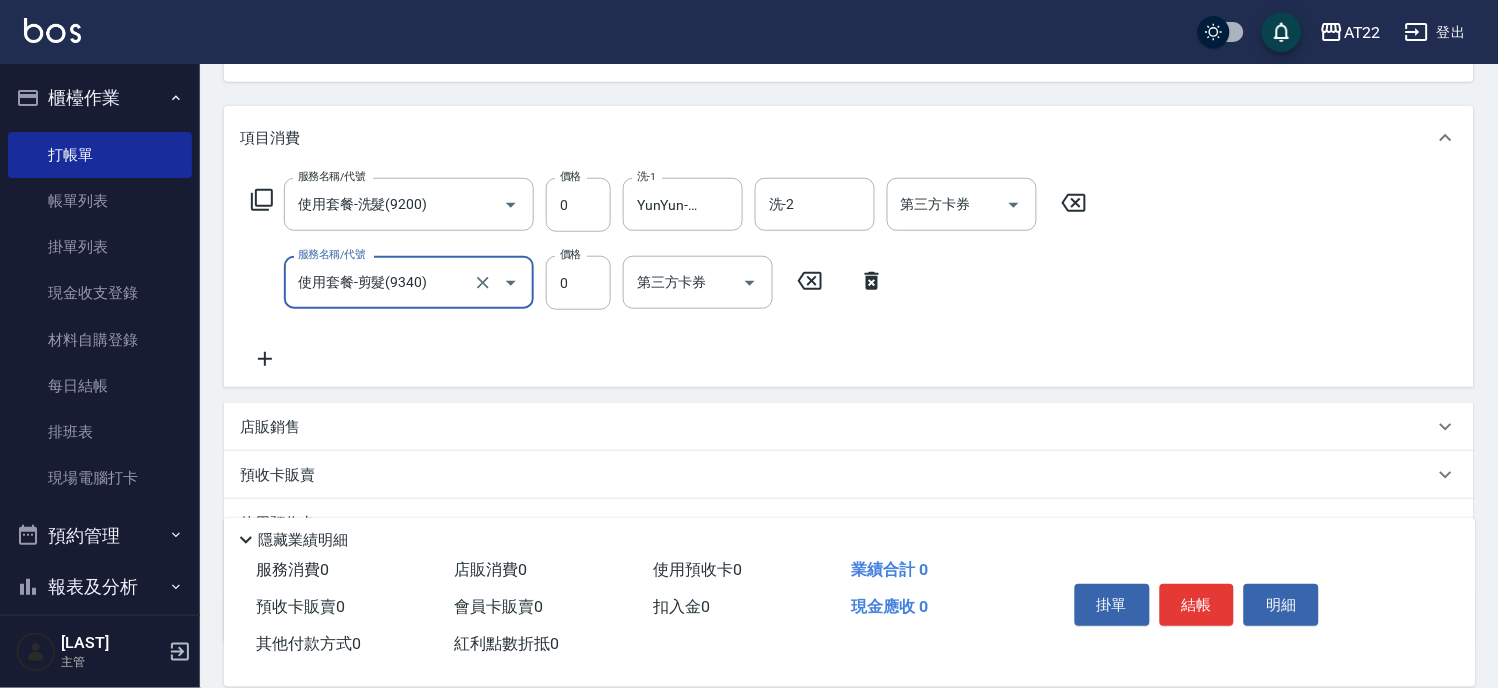 scroll, scrollTop: 333, scrollLeft: 0, axis: vertical 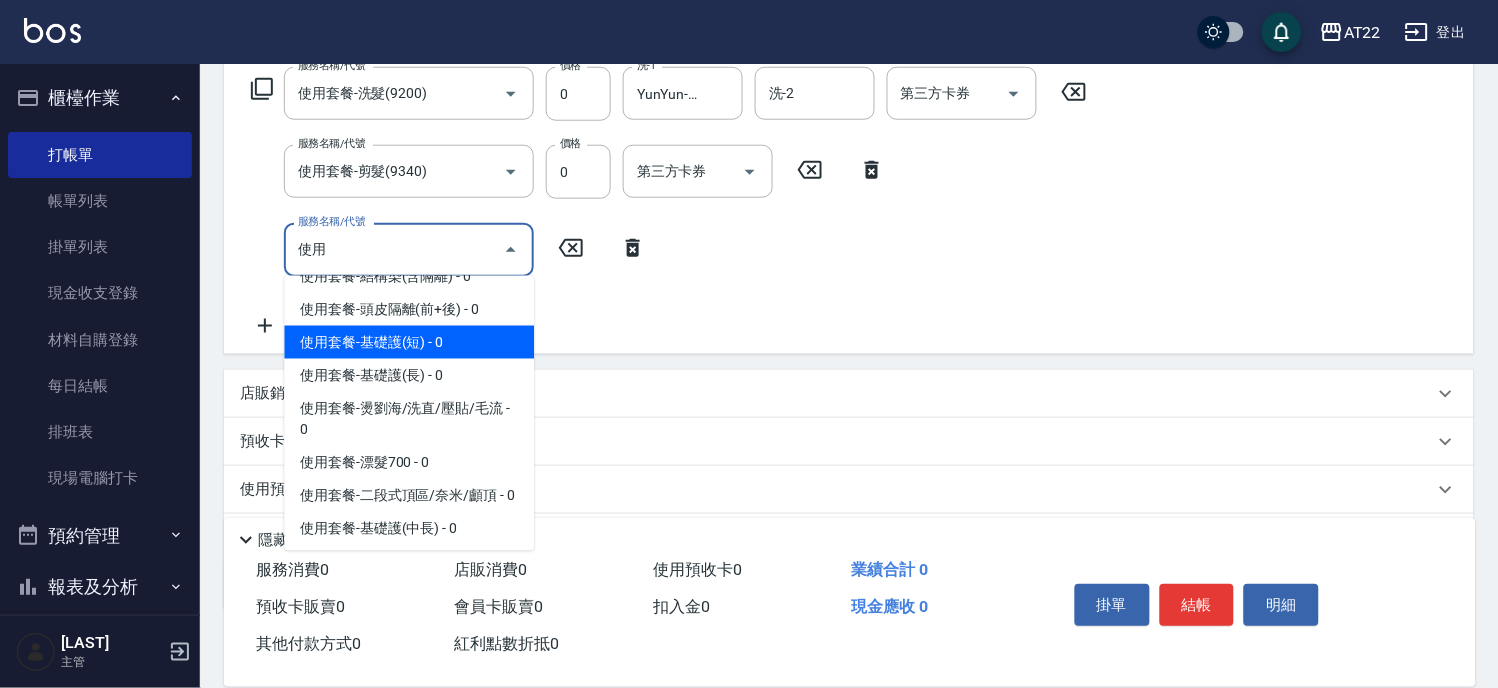 click on "使用套餐-基礎護(短) - 0" at bounding box center [409, 342] 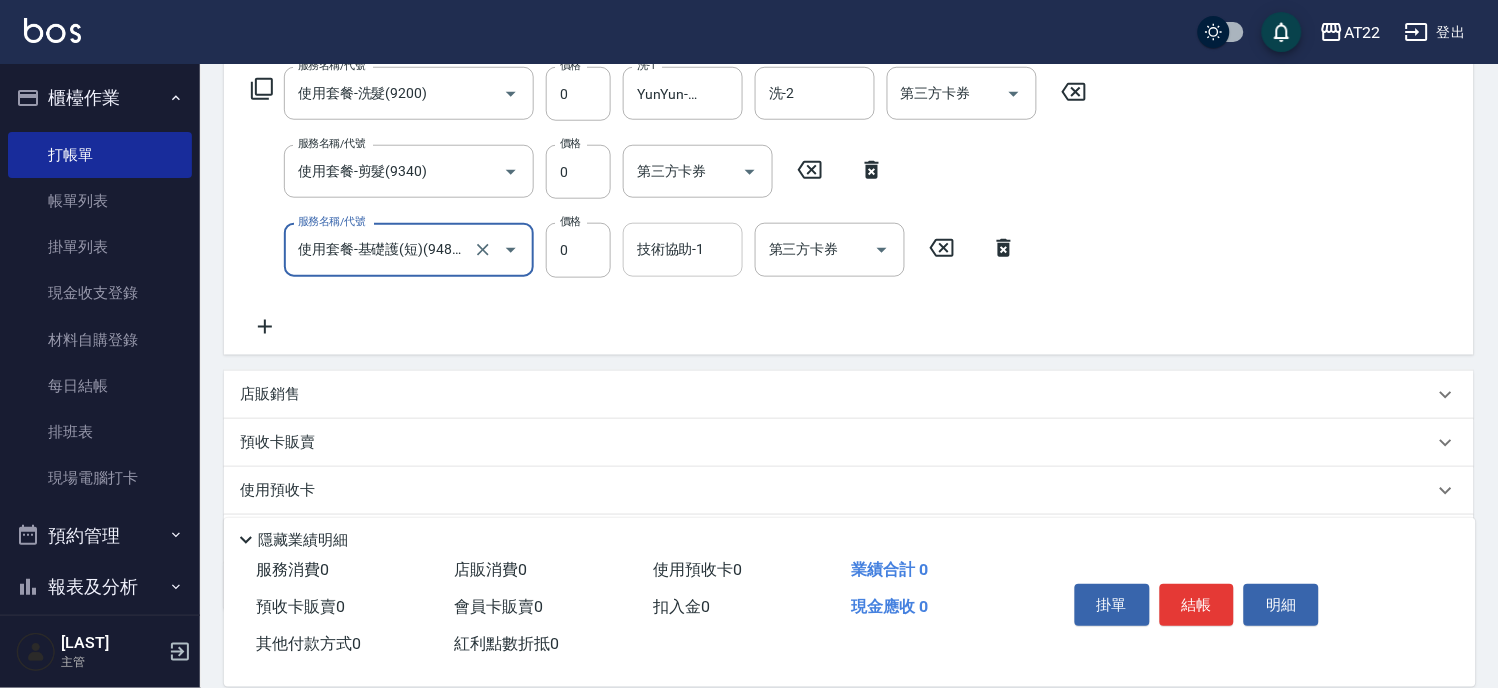 click on "技術協助-1 技術協助-1" at bounding box center (683, 249) 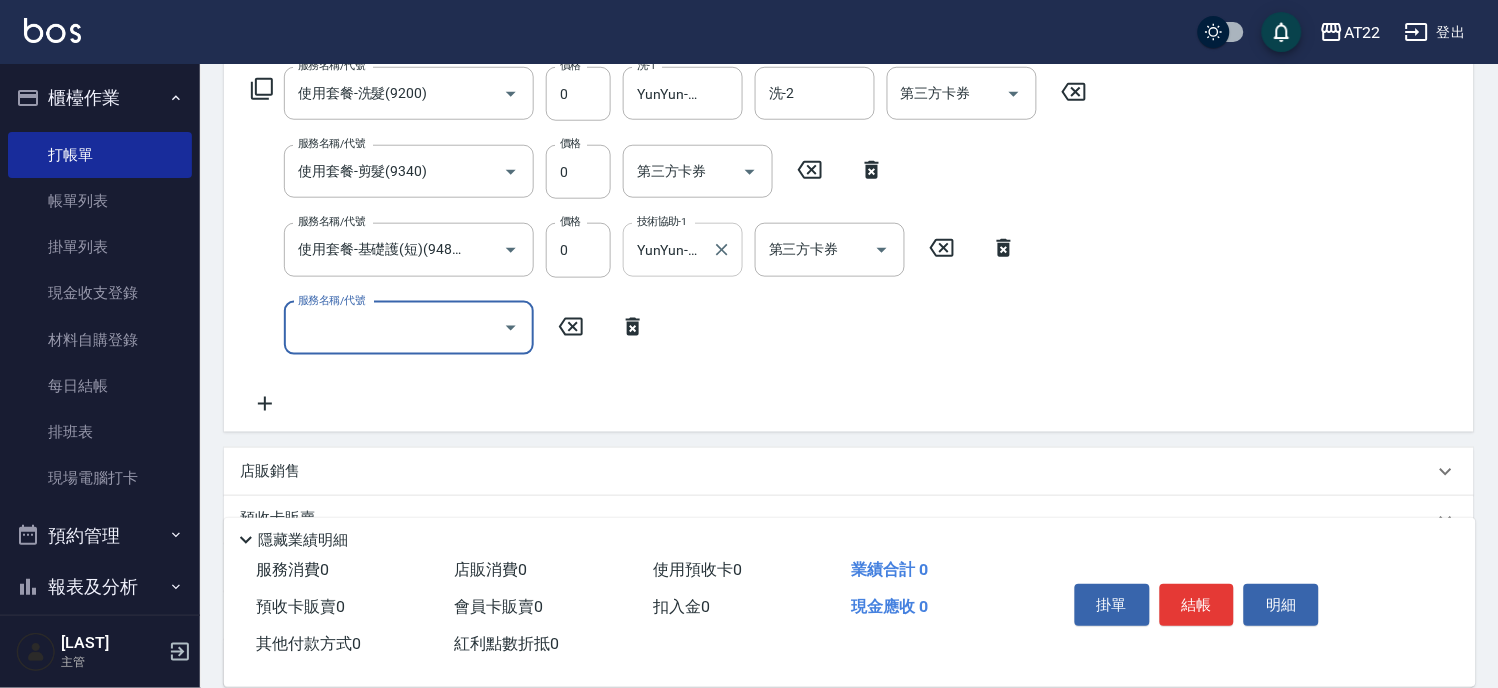 scroll, scrollTop: 0, scrollLeft: 0, axis: both 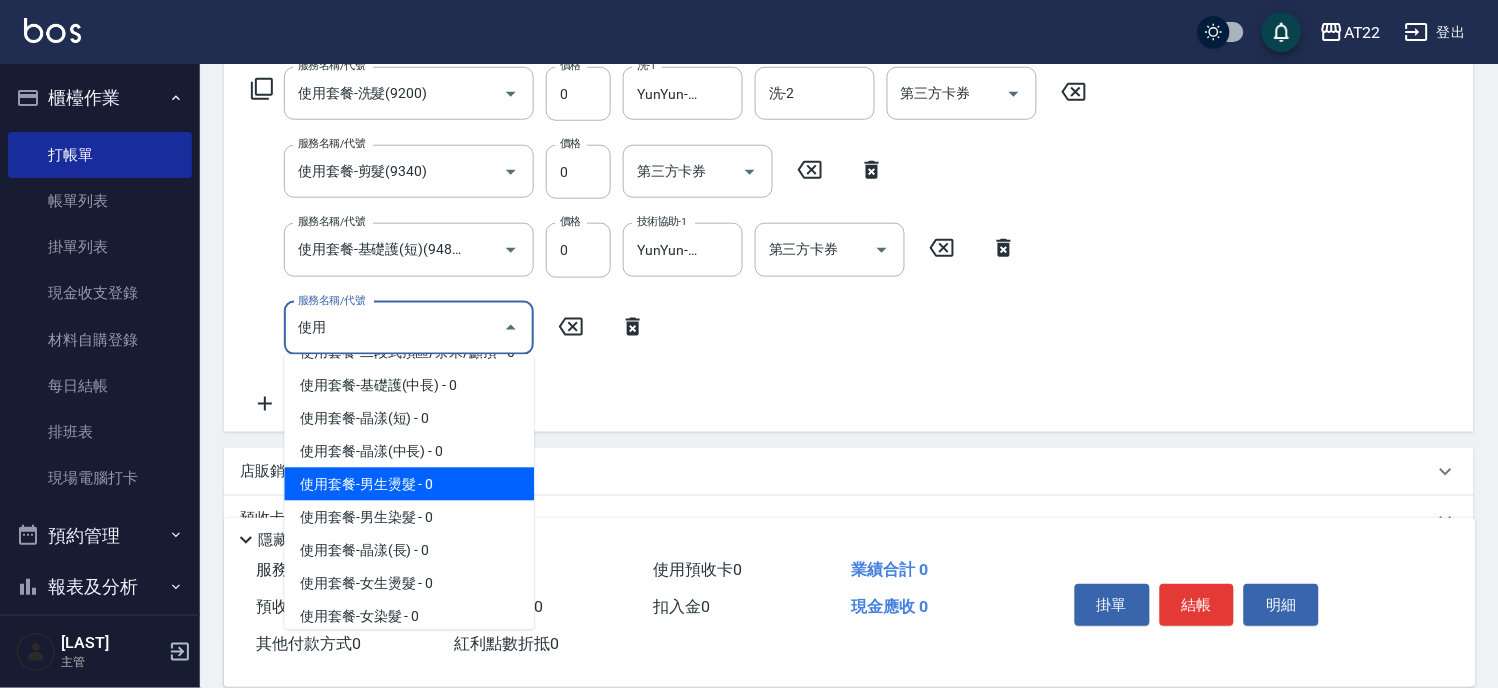 click on "使用套餐-男生燙髮 - 0" at bounding box center [409, 484] 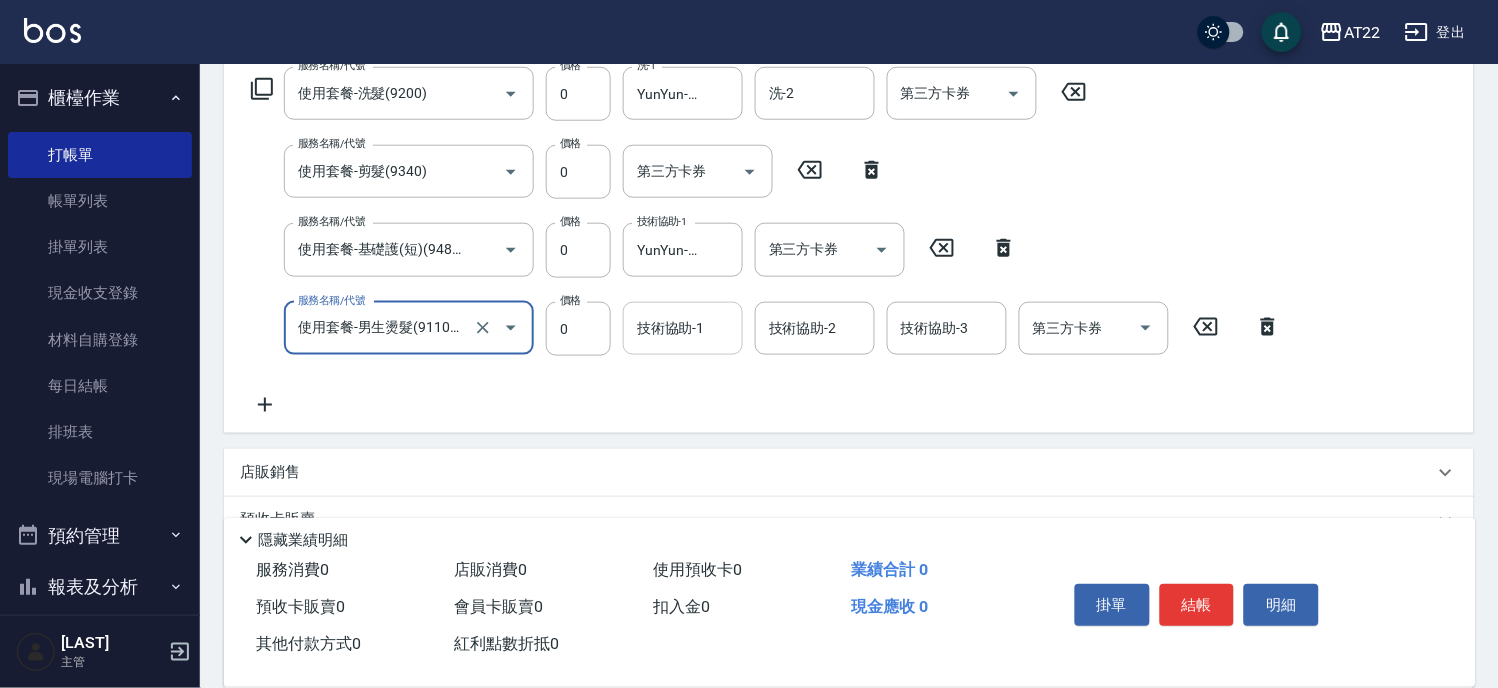 click on "技術協助-1" at bounding box center (683, 328) 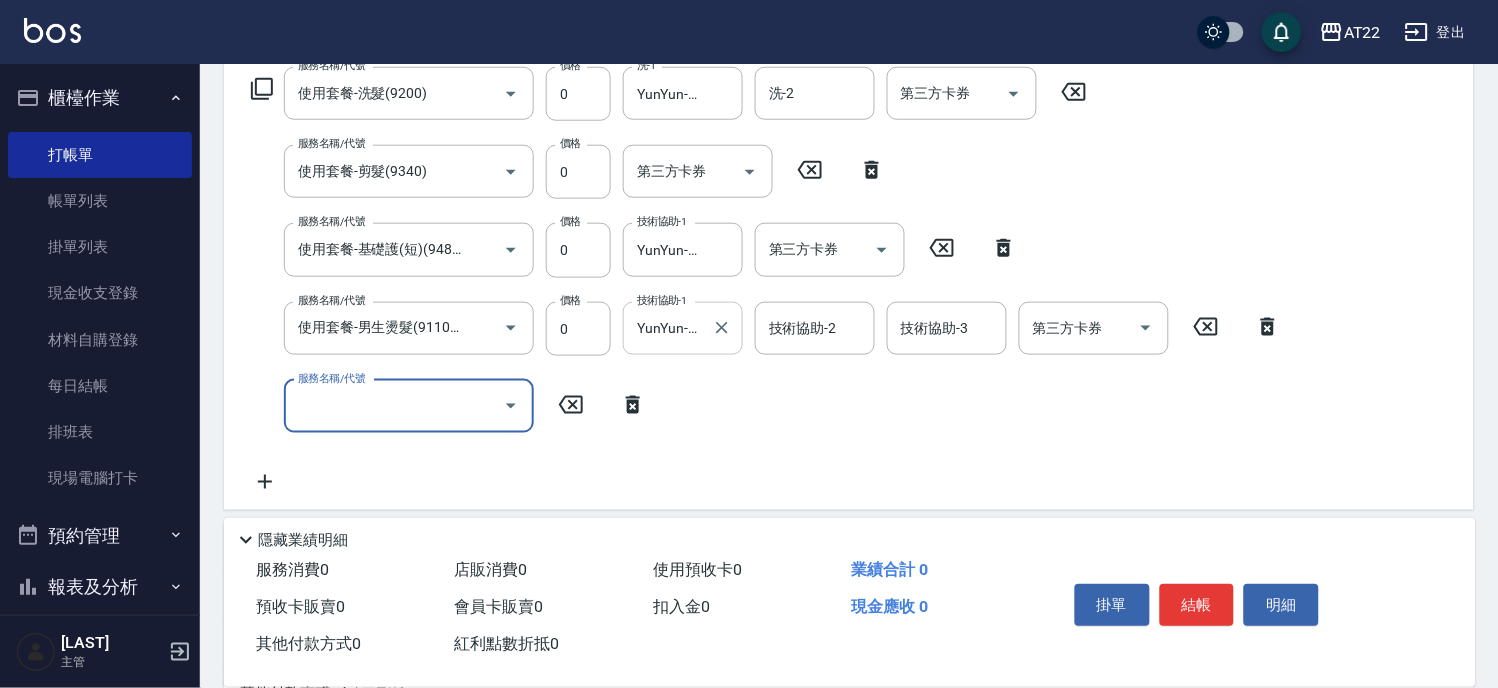 scroll, scrollTop: 0, scrollLeft: 0, axis: both 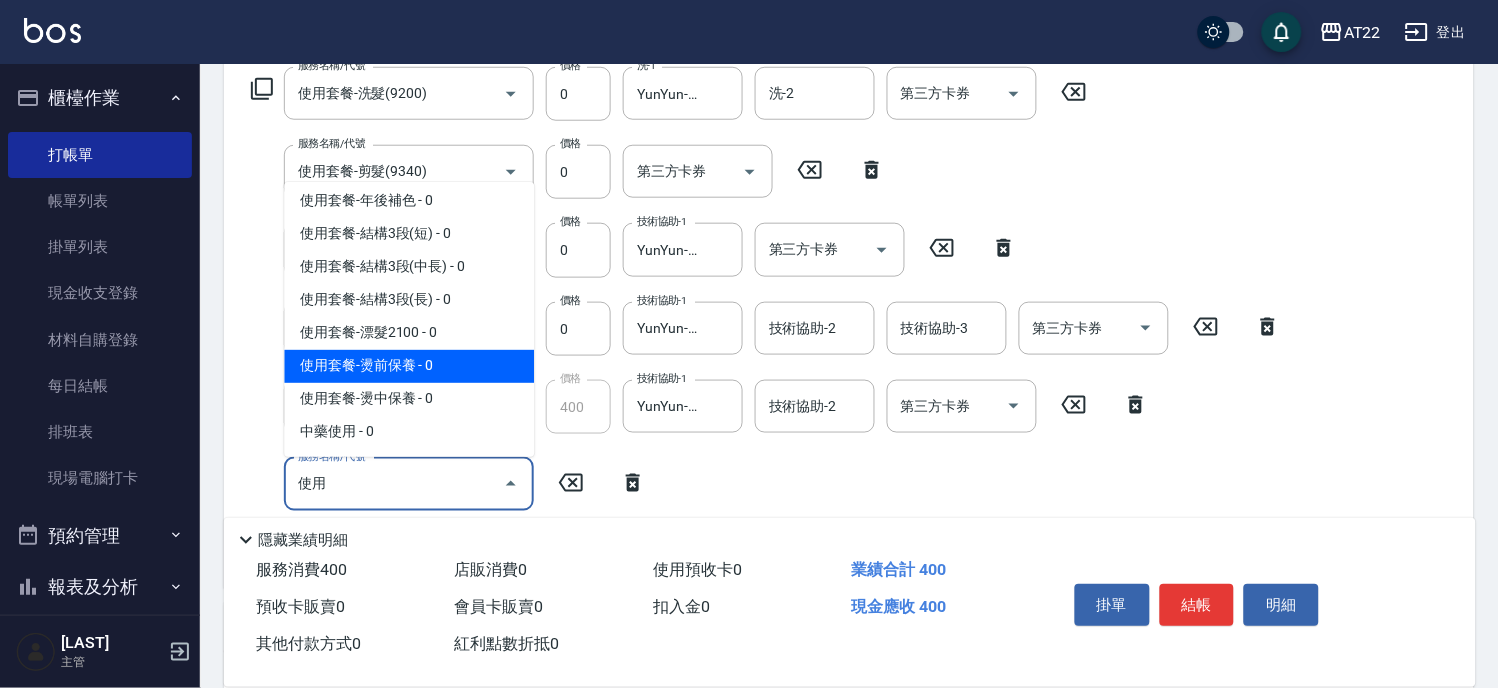 click on "使用套餐-燙前保養 - 0" at bounding box center (409, 366) 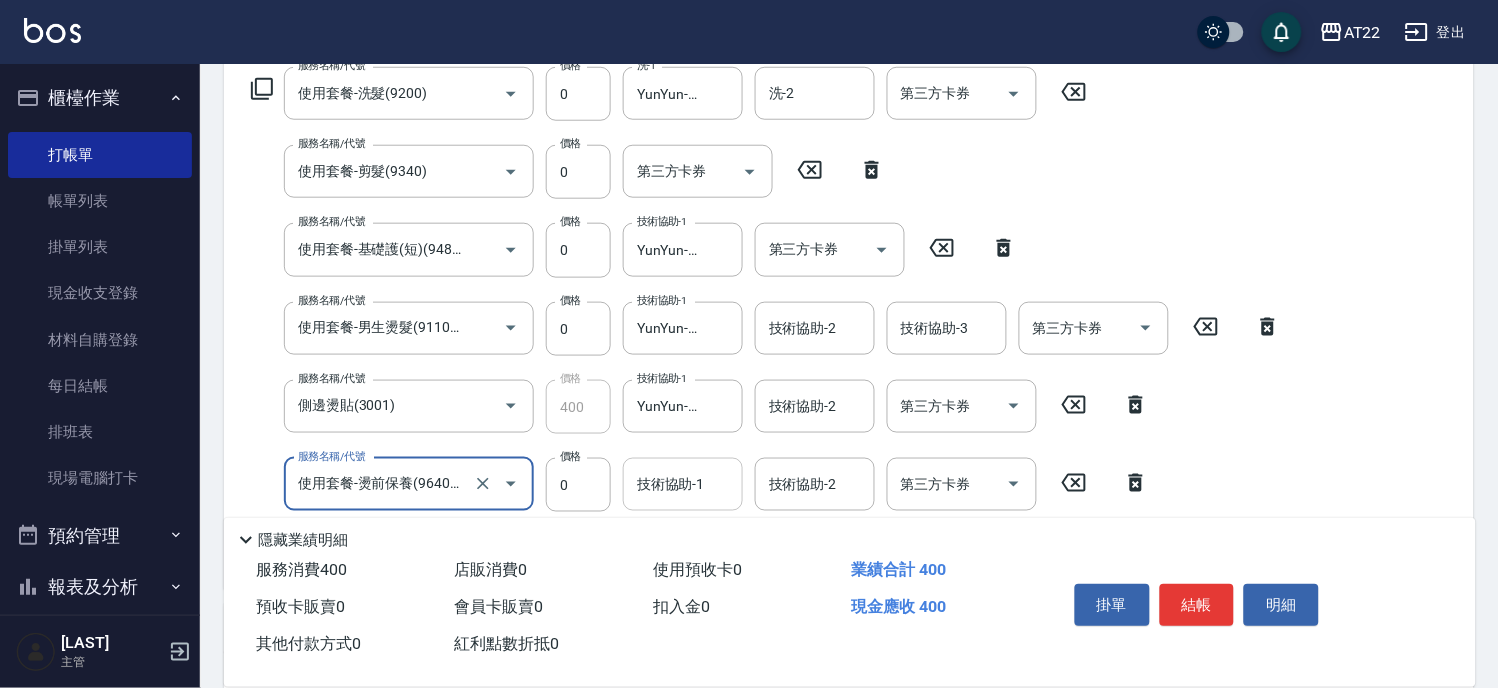 click on "技術協助-1" at bounding box center [683, 484] 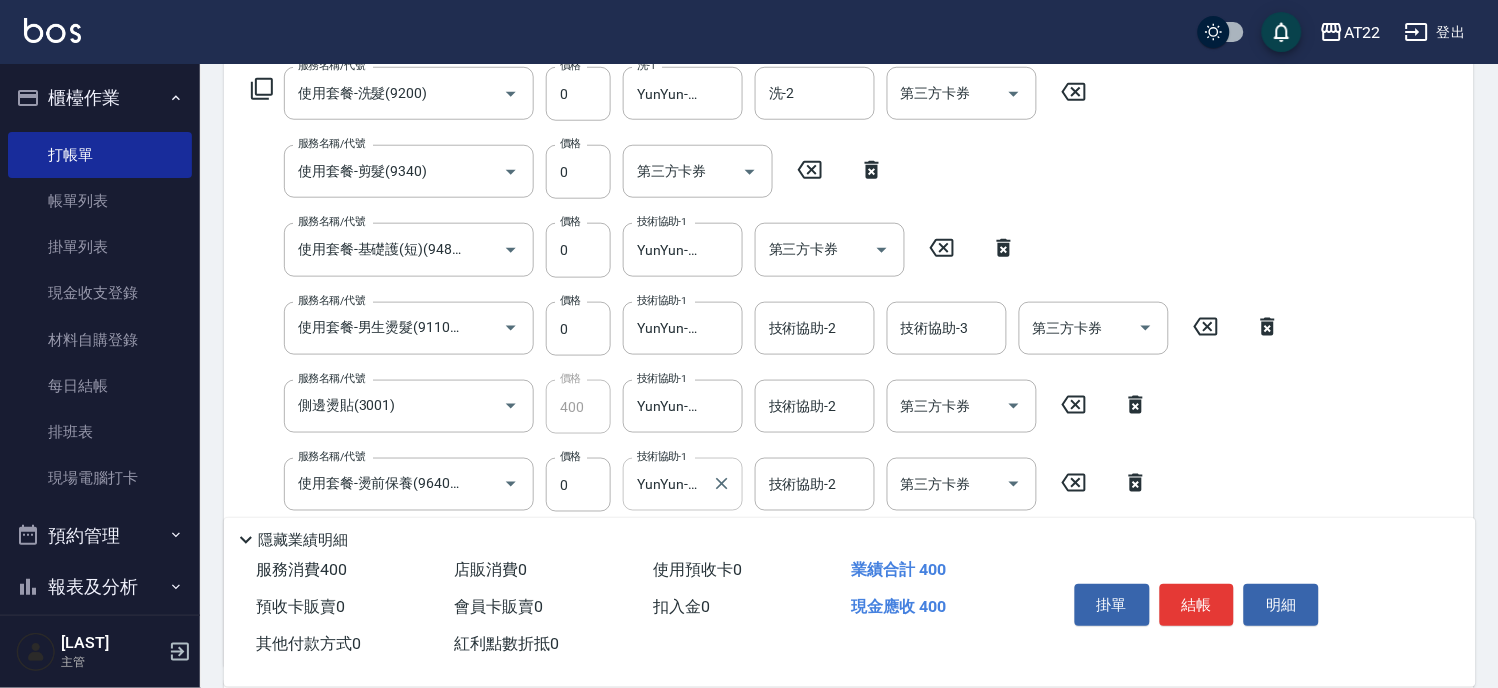 scroll, scrollTop: 0, scrollLeft: 0, axis: both 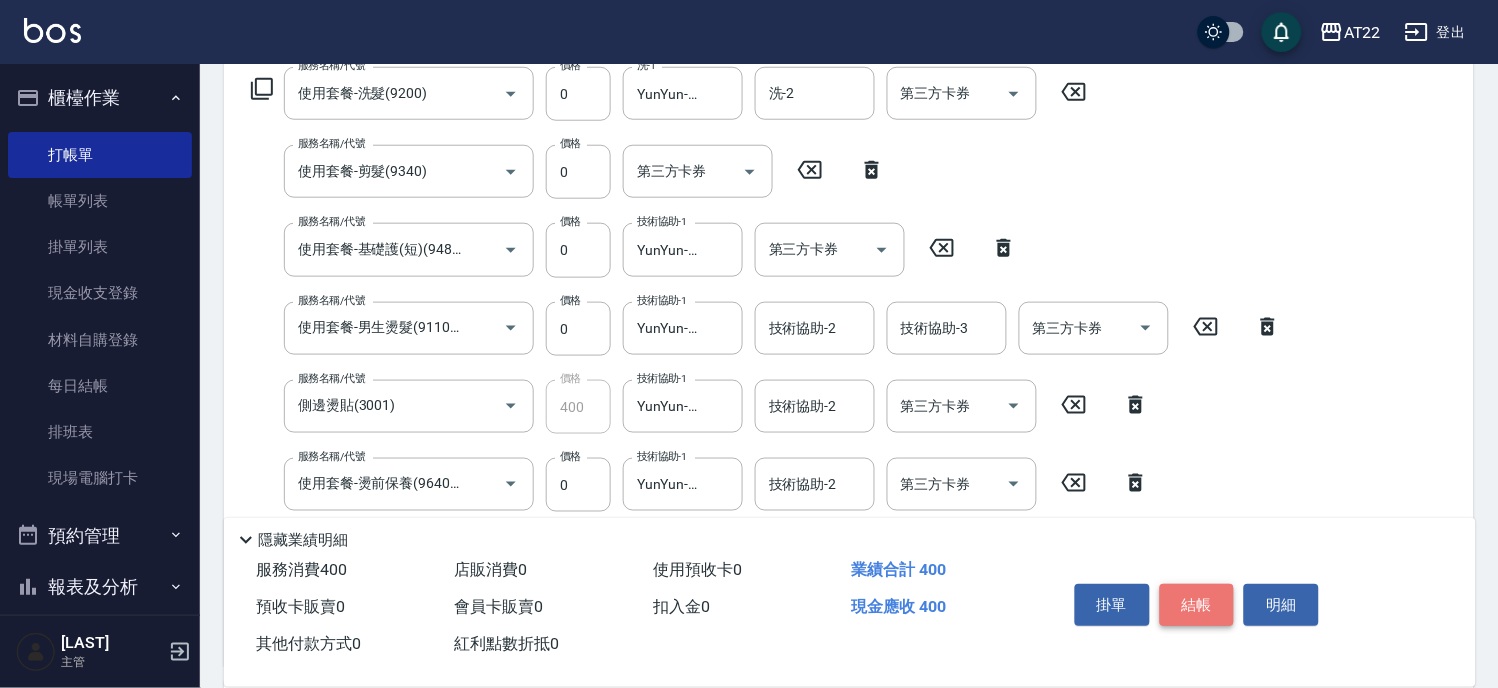 click on "結帳" at bounding box center (1197, 605) 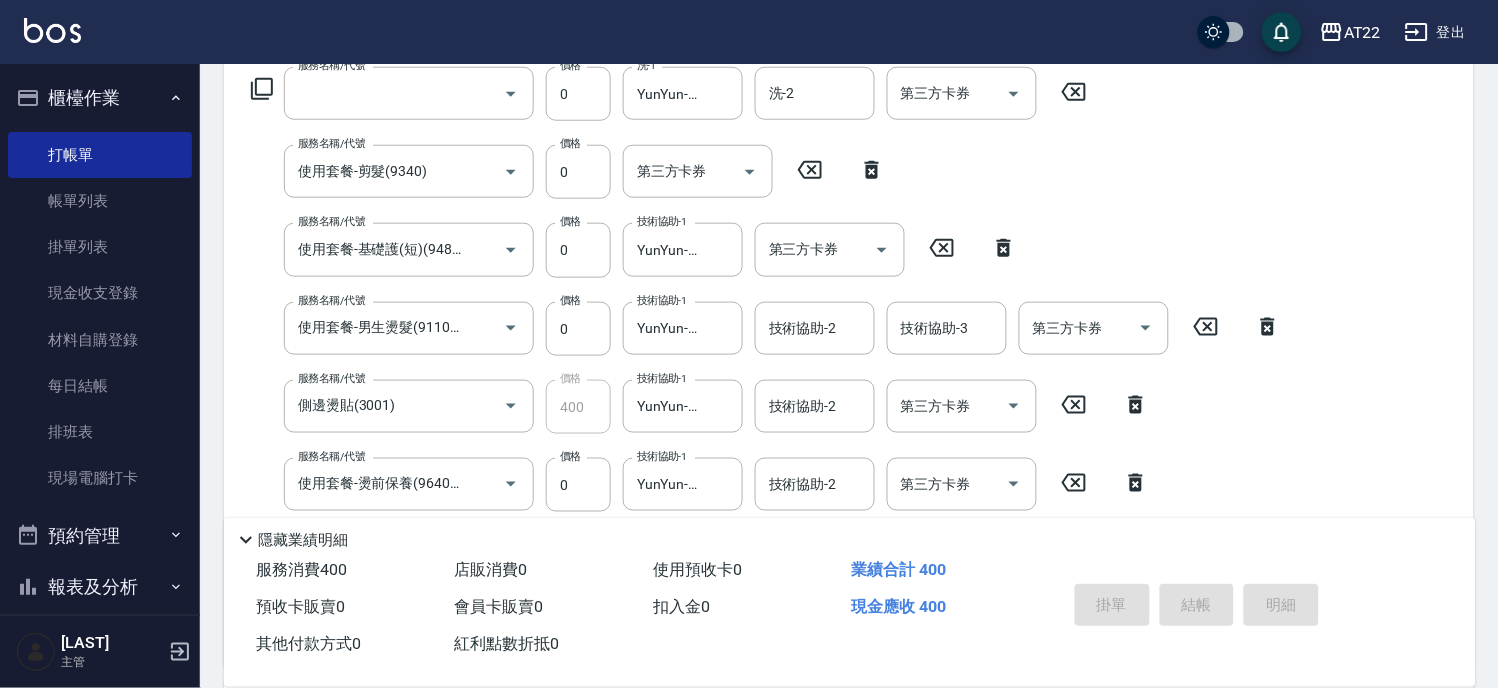 scroll, scrollTop: 0, scrollLeft: 0, axis: both 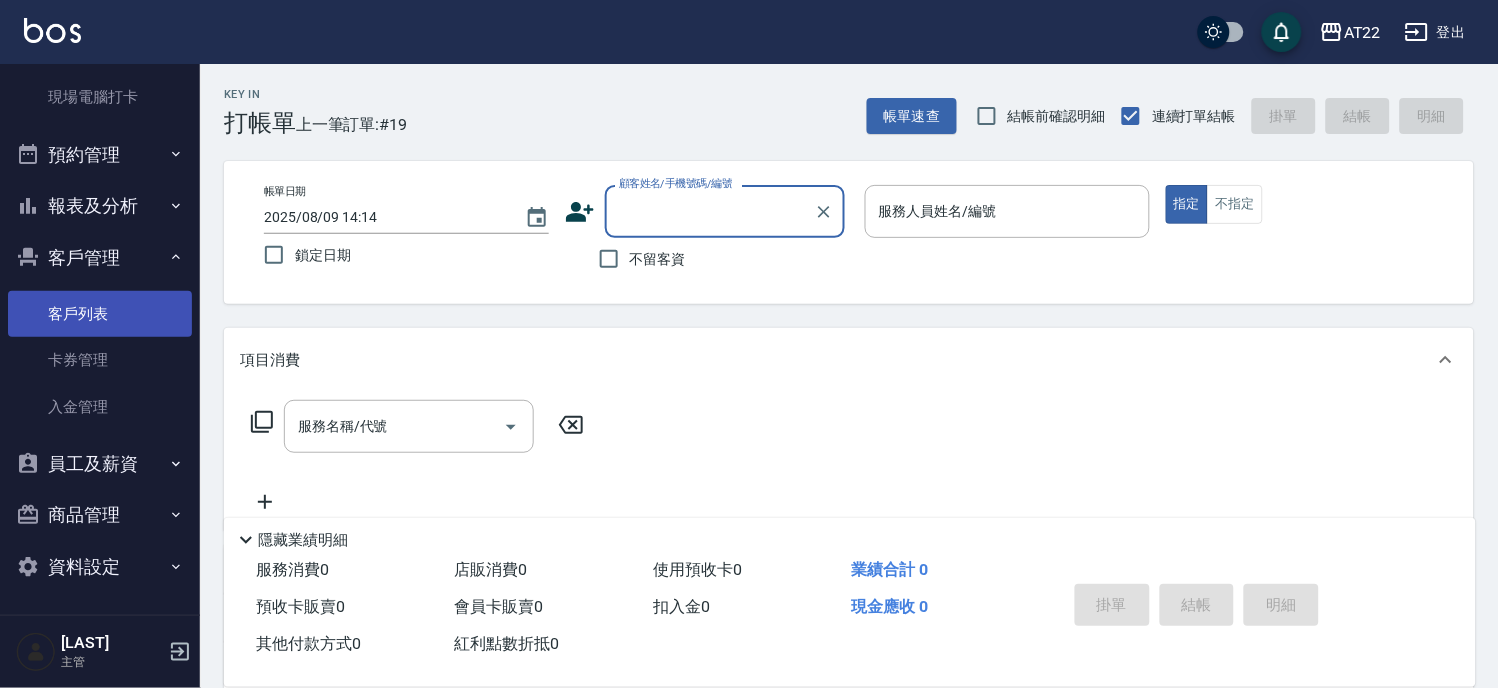 click on "客戶列表" at bounding box center (100, 314) 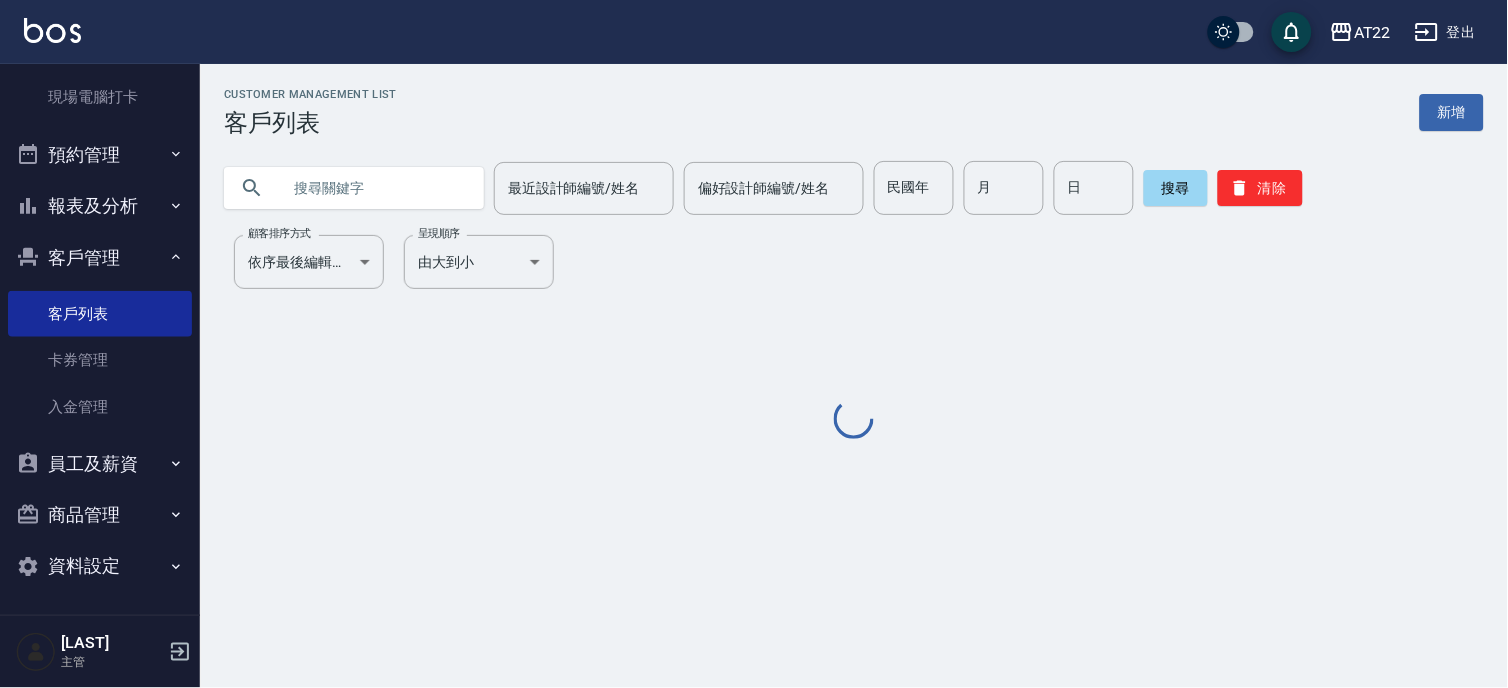click at bounding box center [374, 188] 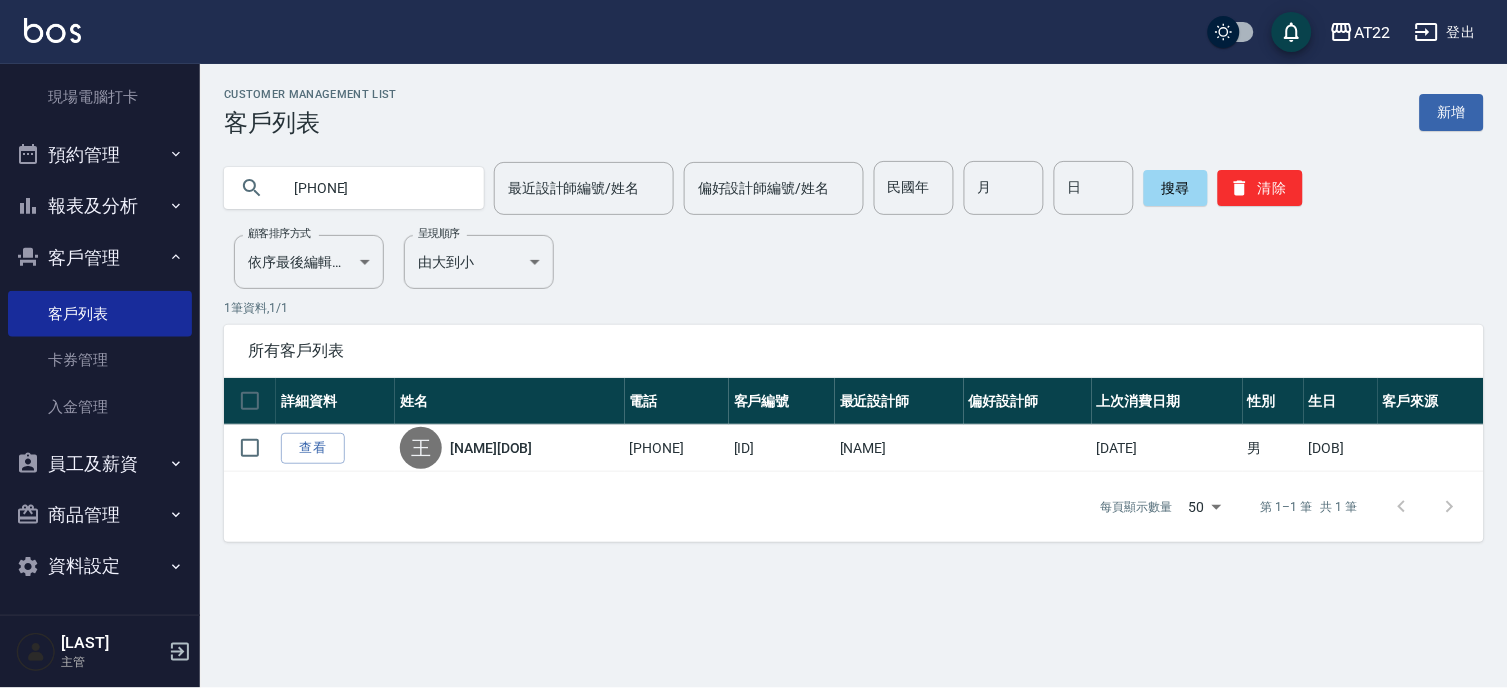click on "[PHONE]" at bounding box center (374, 188) 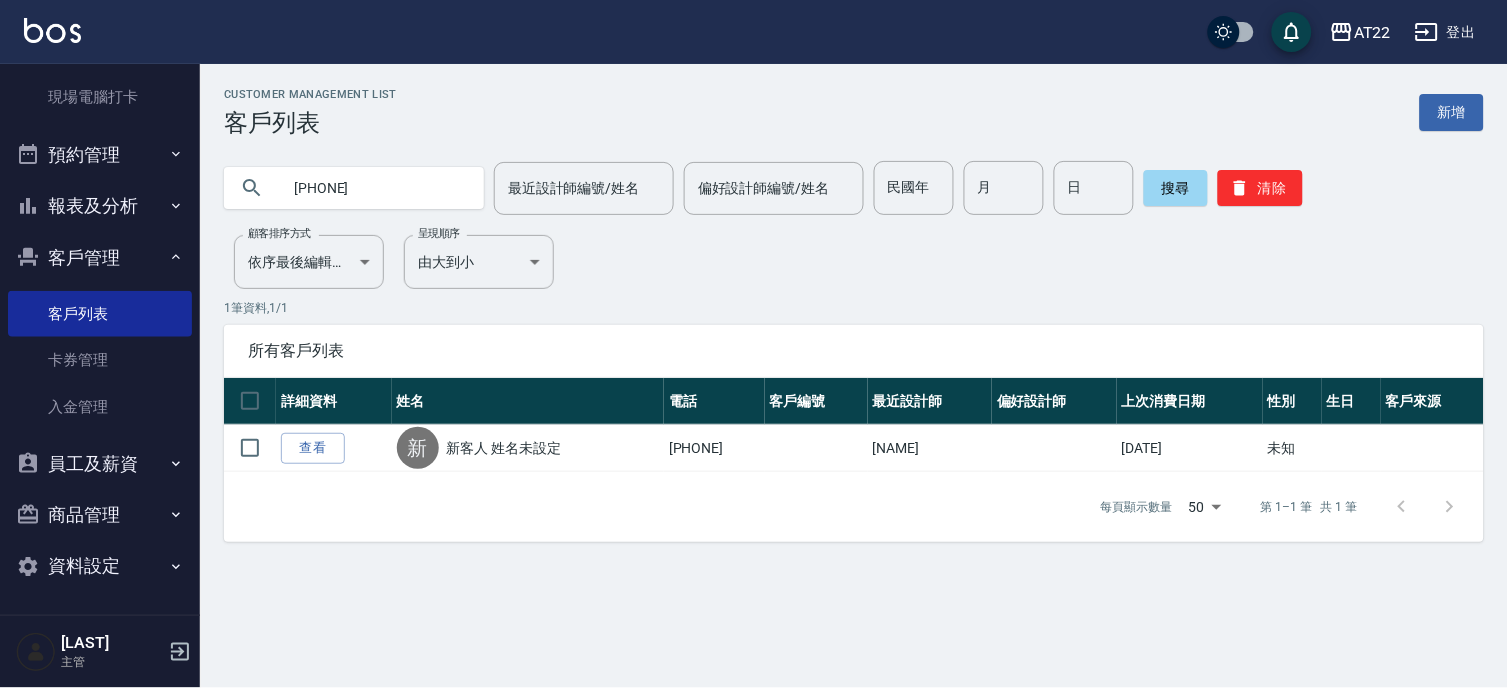 click on "[PHONE]" at bounding box center [374, 188] 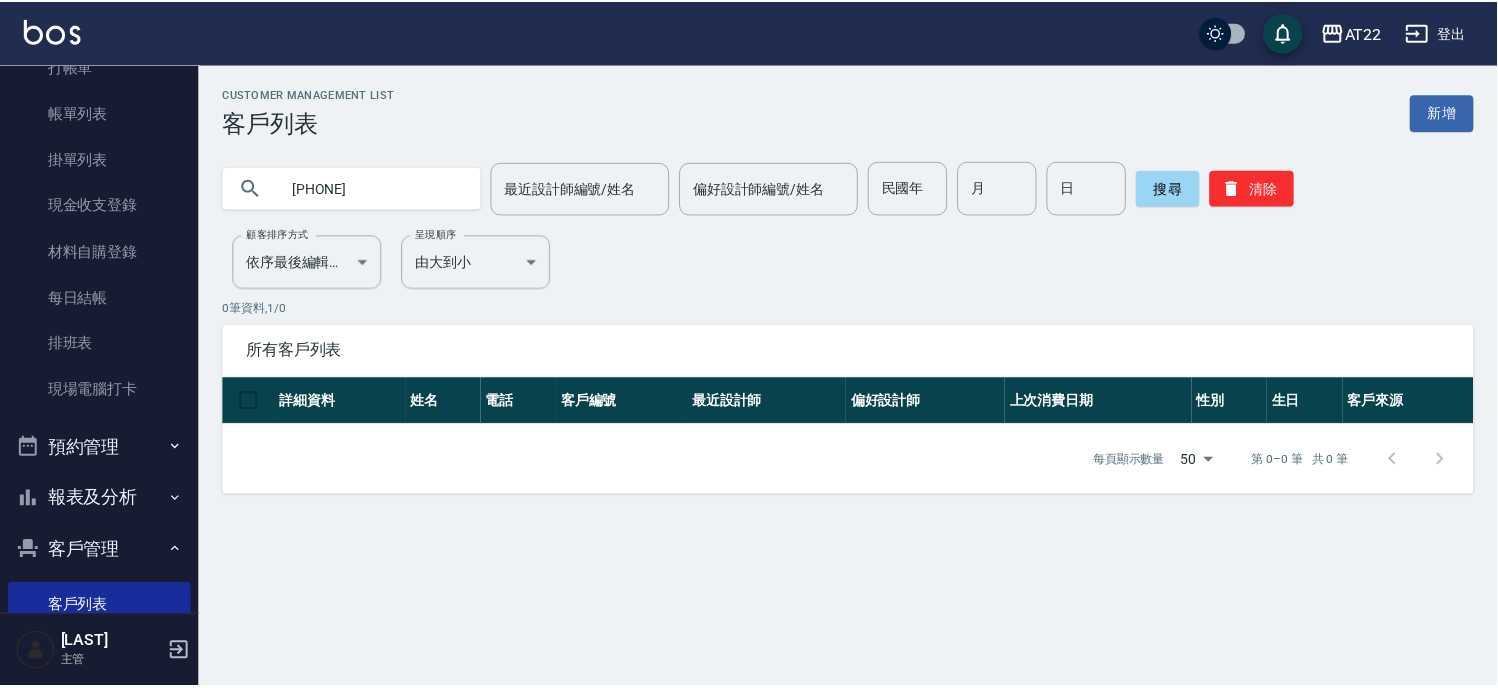 scroll, scrollTop: 0, scrollLeft: 0, axis: both 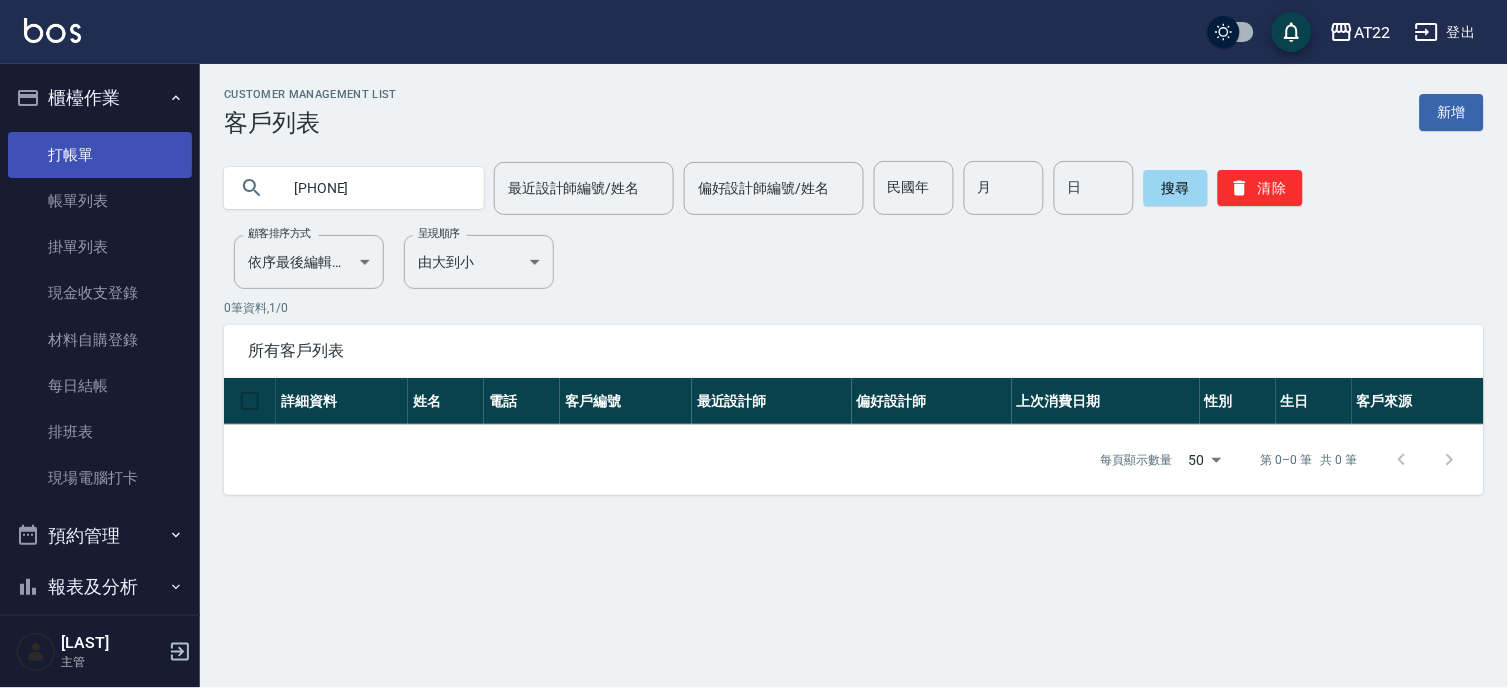 click on "打帳單" at bounding box center (100, 155) 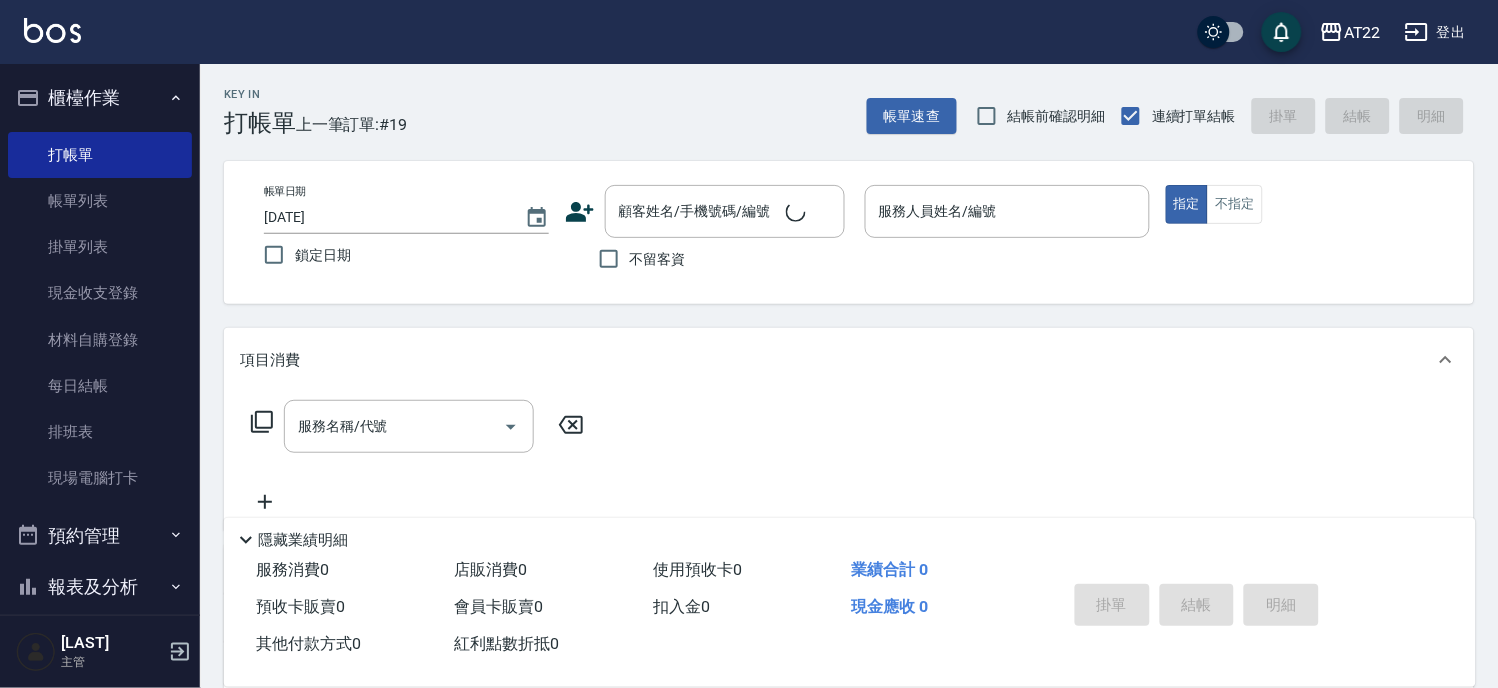 click on "Key In 打帳單 上一筆訂單:#19 帳單速查 結帳前確認明細 連續打單結帳 掛單 結帳 明細 帳單日期 2025/08/09 14:20 鎖定日期 顧客姓名/手機號碼/編號 顧客姓名/手機號碼/編號 不留客資 服務人員姓名/編號 服務人員姓名/編號 指定 不指定 項目消費 服務名稱/代號 服務名稱/代號 店販銷售 服務人員姓名/編號 服務人員姓名/編號 商品代號/名稱 商品代號/名稱 預收卡販賣 卡券名稱/代號 卡券名稱/代號 使用預收卡 其他付款方式 其他付款方式 其他付款方式 備註及來源 備註 備註 訂單來源 ​ 訂單來源 隱藏業績明細 服務消費  0 店販消費  0 使用預收卡  0 業績合計   0 預收卡販賣  0 會員卡販賣  0 扣入金  0 現金應收   0 其他付款方式  0 紅利點數折抵  0 掛單 結帳 明細" at bounding box center [849, 520] 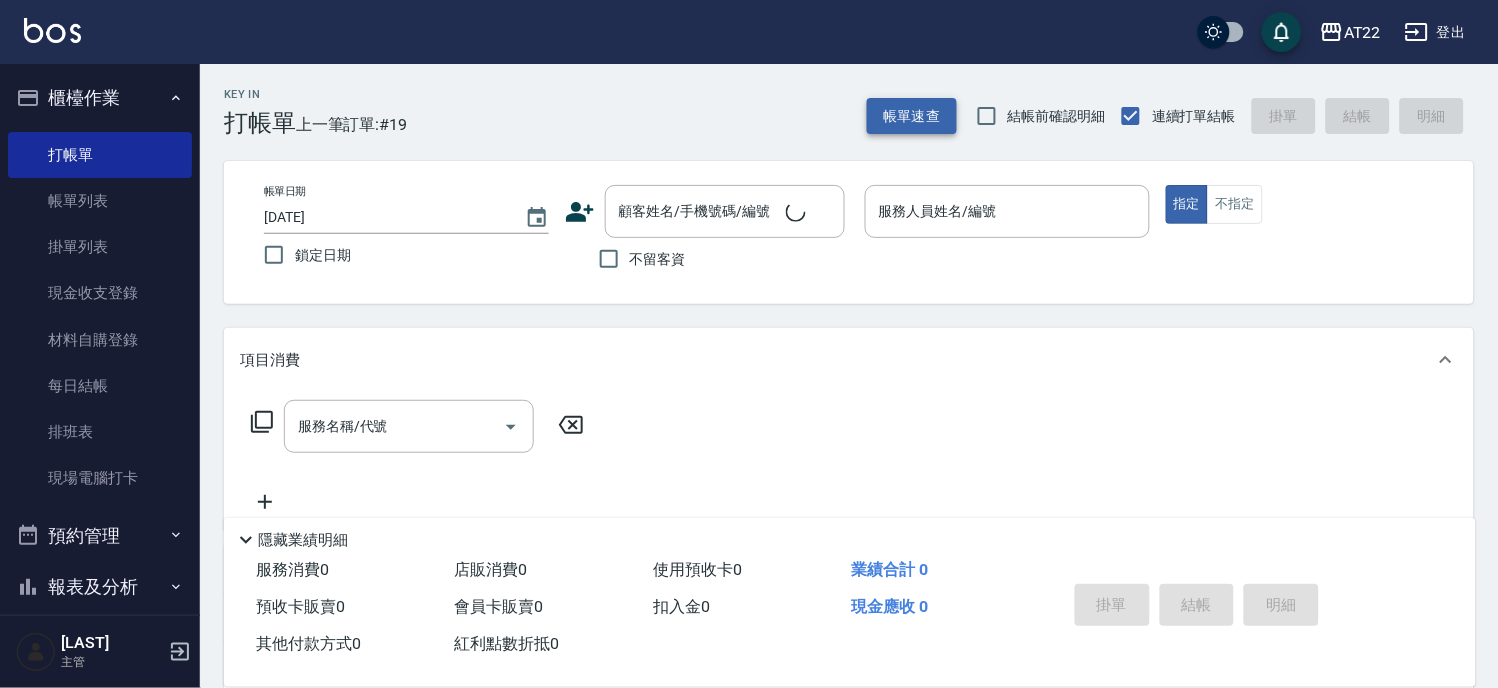 click on "帳單速查" at bounding box center (912, 116) 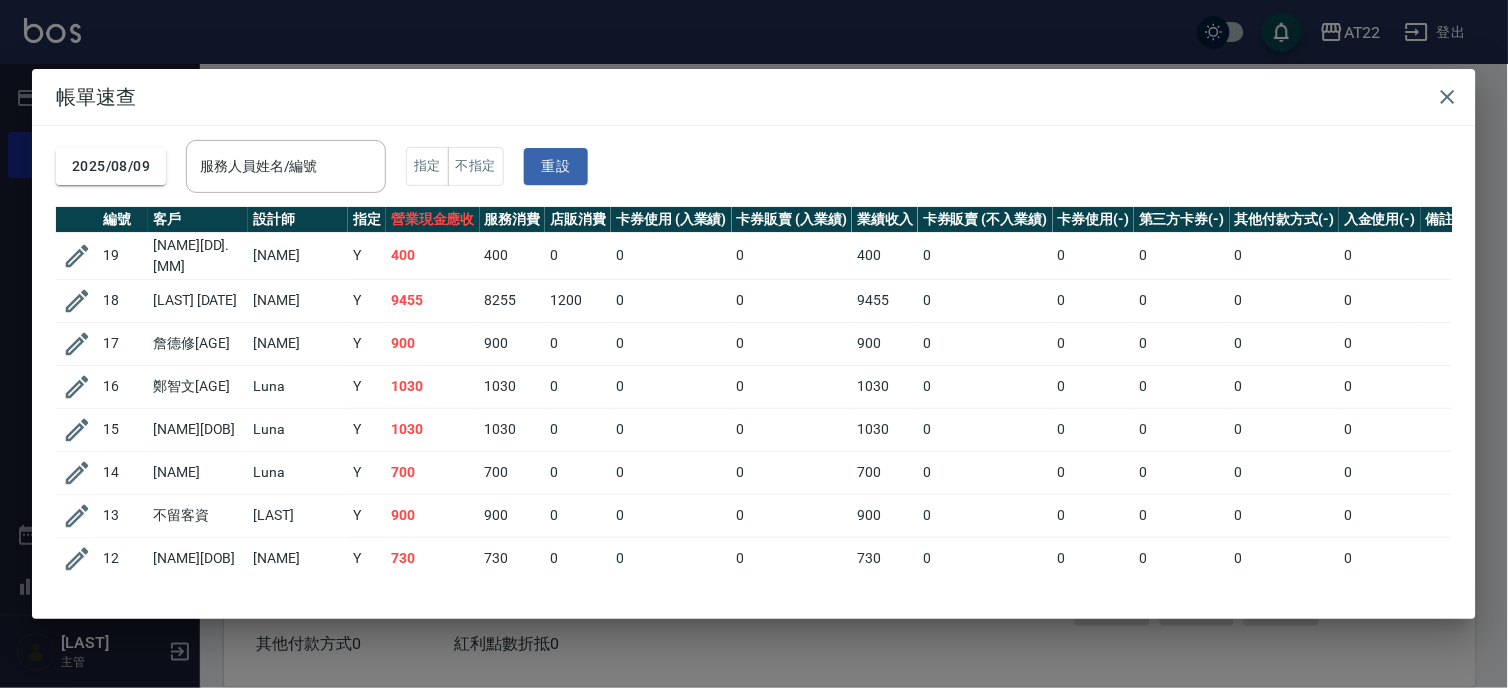 click on "帳單速查 2025/08/09 服務人員姓名/編號 服務人員姓名/編號 指定 不指定 重設 編號 客戶 設計師 指定 營業現金應收 服務消費 店販消費 卡券使用 (入業績) 卡券販賣 (入業績) 業績收入 卡券販賣 (不入業績) 卡券使用(-) 第三方卡券(-) 其他付款方式(-) 入金使用(-) 備註 訂單來源 19 蔡承翰27.6.28 孔翔郁 Y 400 400 0 0 0 400 0 0 0 0 0 18 黃映潔 27.03.14 廖芯儀 Y 9455 8255 1200 0 0 9455 0 0 0 0 0 17 詹德修26.6.28 廖芯儀 Y 900 900 0 0 0 900 0 0 0 0 0 16 鄭智文27.6.14 Luna Y 1030 1030 0 0 0 1030 0 0 0 0 0 15 莊宏詣25.9.2 Luna Y 1030 1030 0 0 0 1030 0 0 0 0 0 14 張壬彬 Luna Y 700 700 0 0 0 700 0 0 0 0 0 13 不留客資 蔡明宏 Y 900 900 0 0 0 900 0 0 0 0 0 12 游元誠25.10.21 胡修梅 Y 730 730 0 0 0 730 0 0 0 0 0 11 張萱 鄭景文 Y 1150 1150 0 0 0 1150 0 0 0 0 0 10 不留客資 郭怡岑 Y 400 400 0 0 0 400 0 0 0 0 0 9 不留客資 蔡明宏 Y 2500 2500 0 0 0 2500 0 0 0 0 0 8 蔡政良26.3.3 Luna Y 1970" at bounding box center (754, 344) 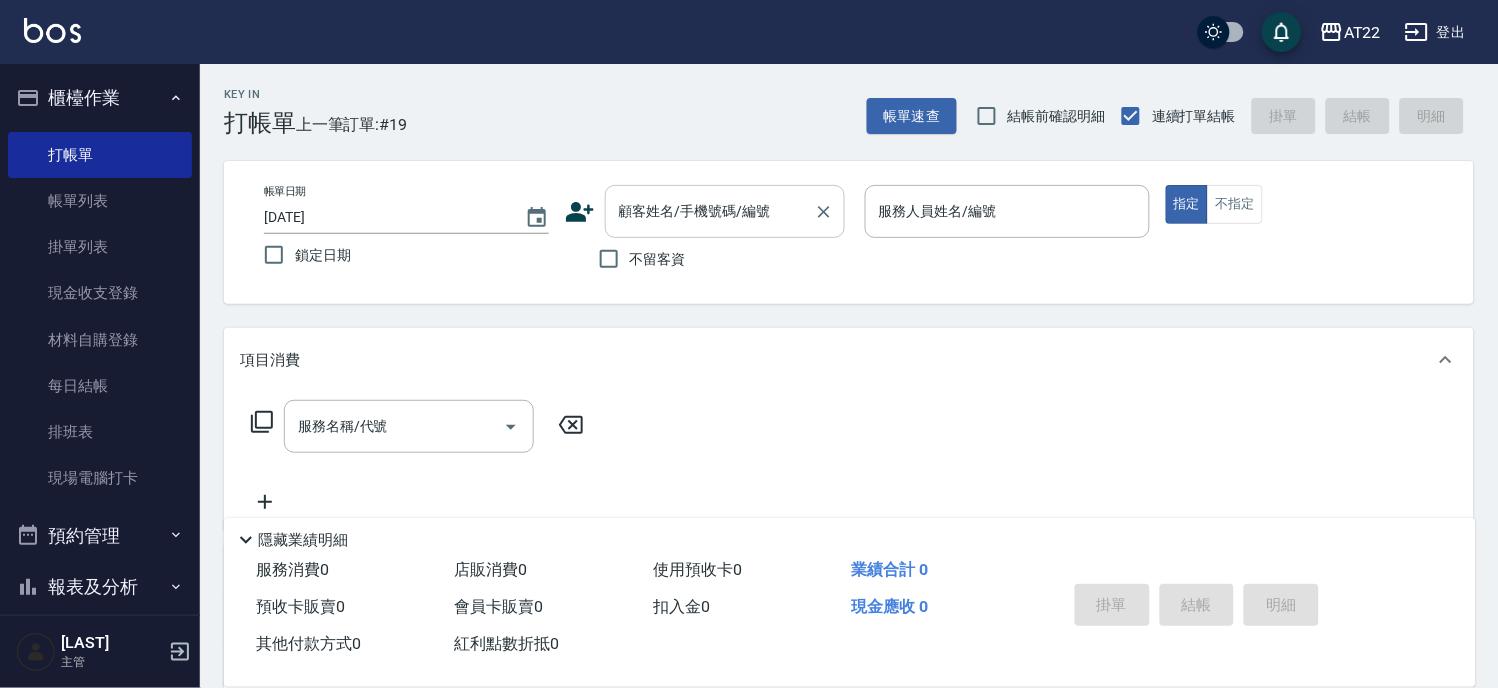 click on "顧客姓名/手機號碼/編號" at bounding box center [710, 211] 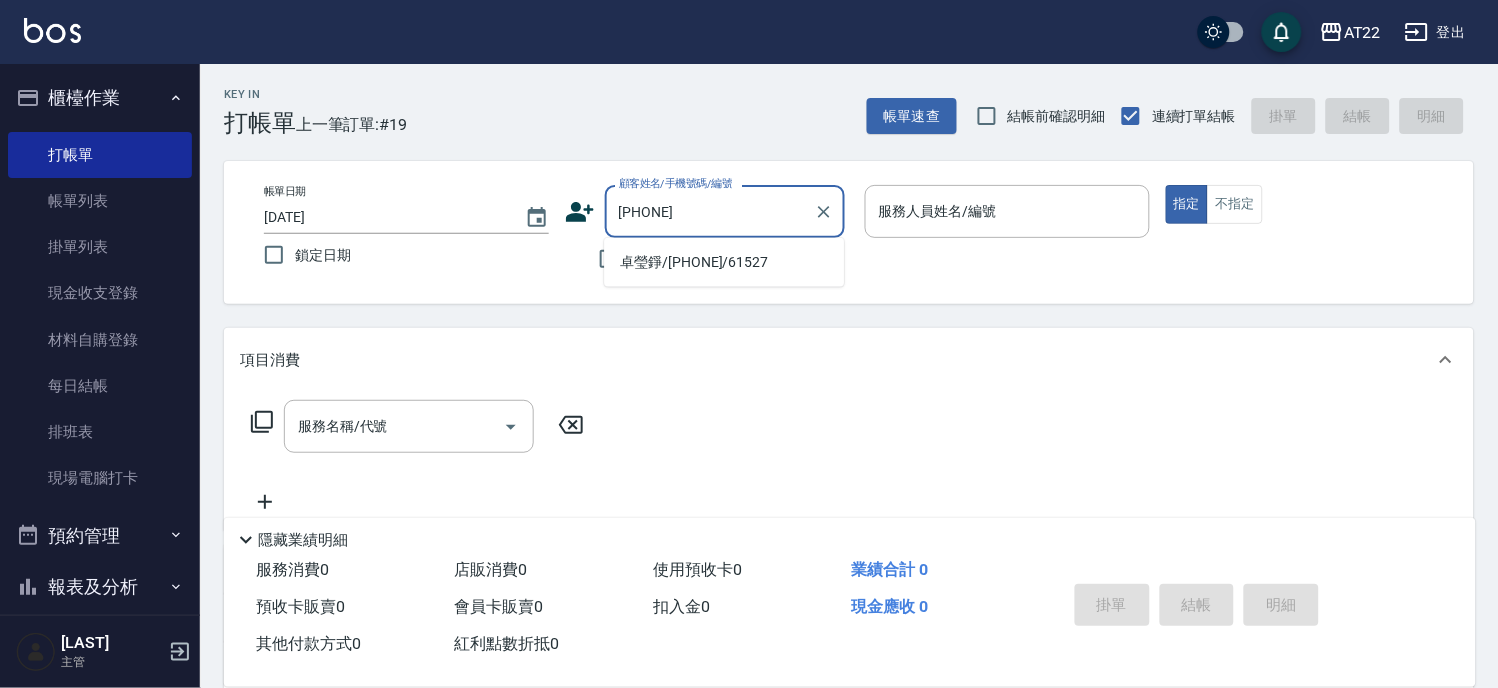 click on "卓瑩錚/0931100621/61527" at bounding box center [724, 262] 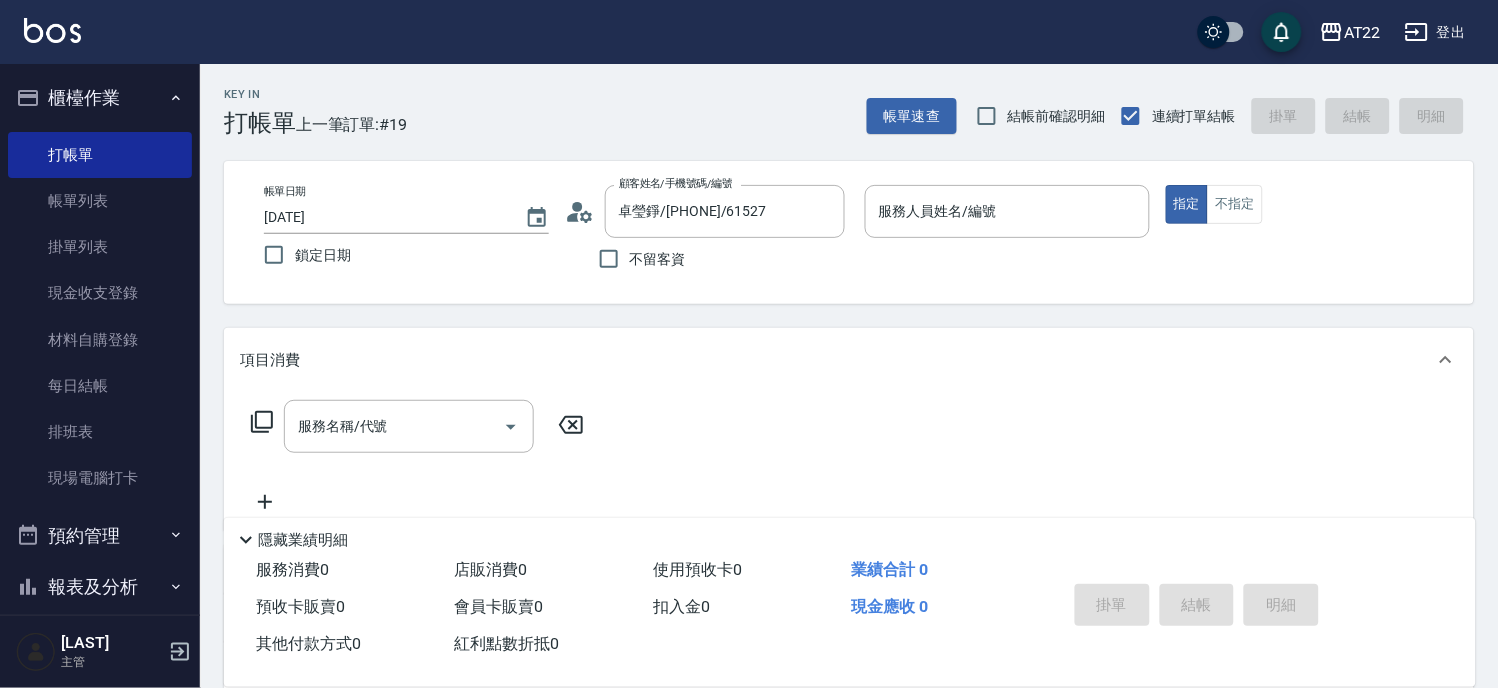 click 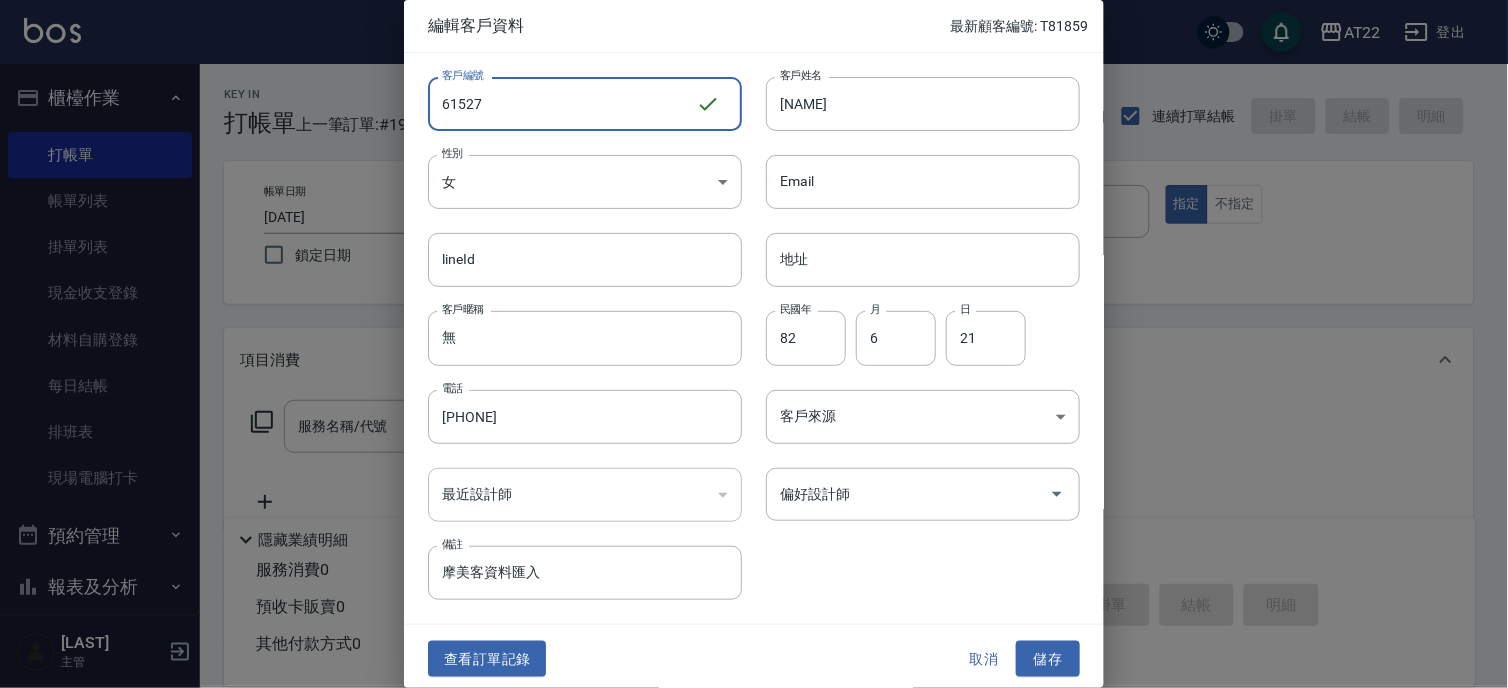 drag, startPoint x: 547, startPoint y: 106, endPoint x: 121, endPoint y: 101, distance: 426.02933 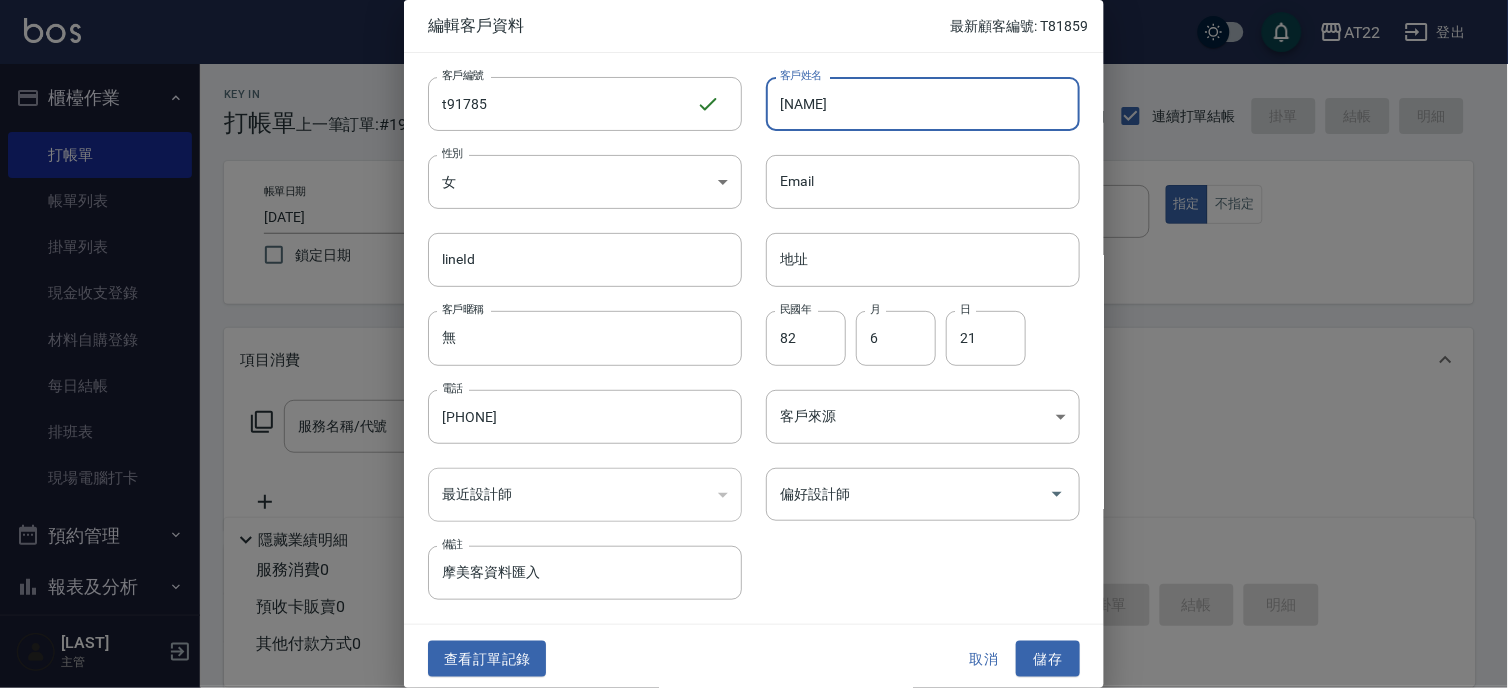 click on "卓瑩錚" at bounding box center [923, 104] 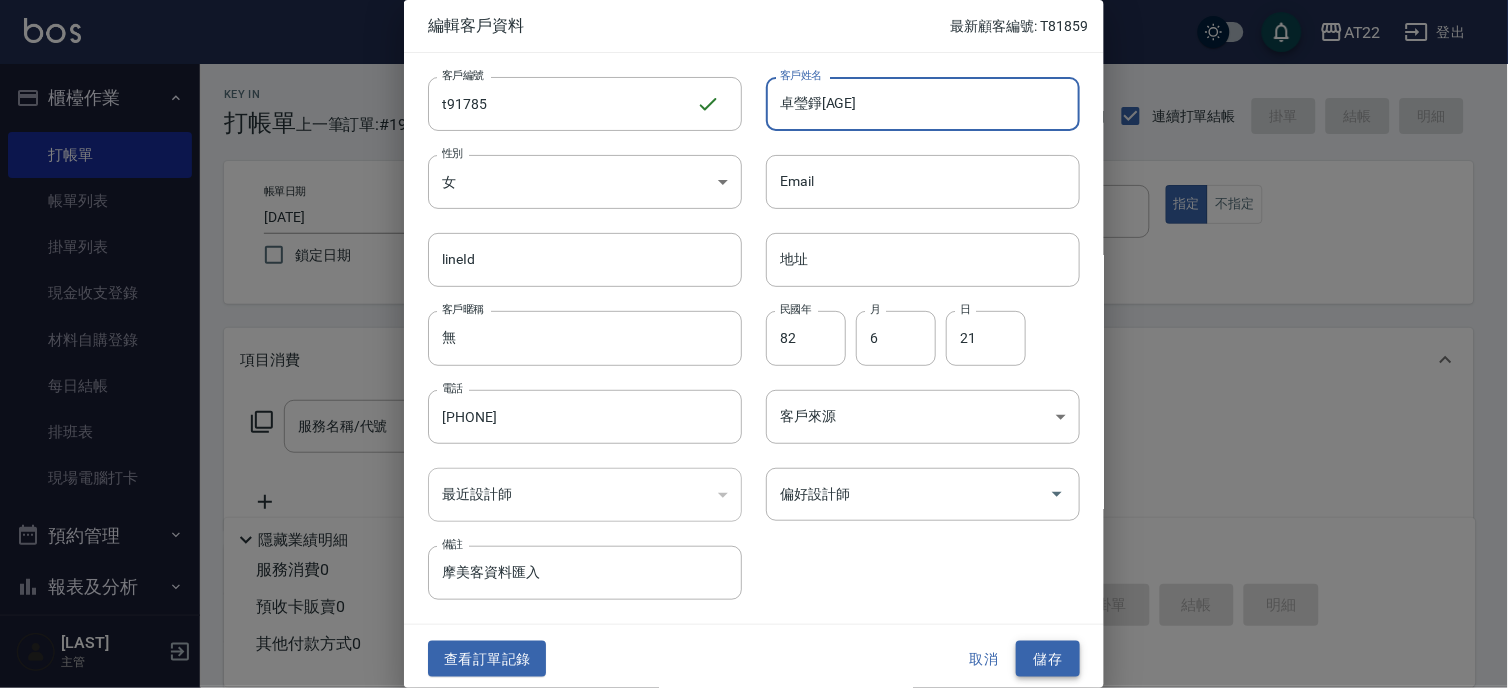 click on "儲存" at bounding box center [1048, 659] 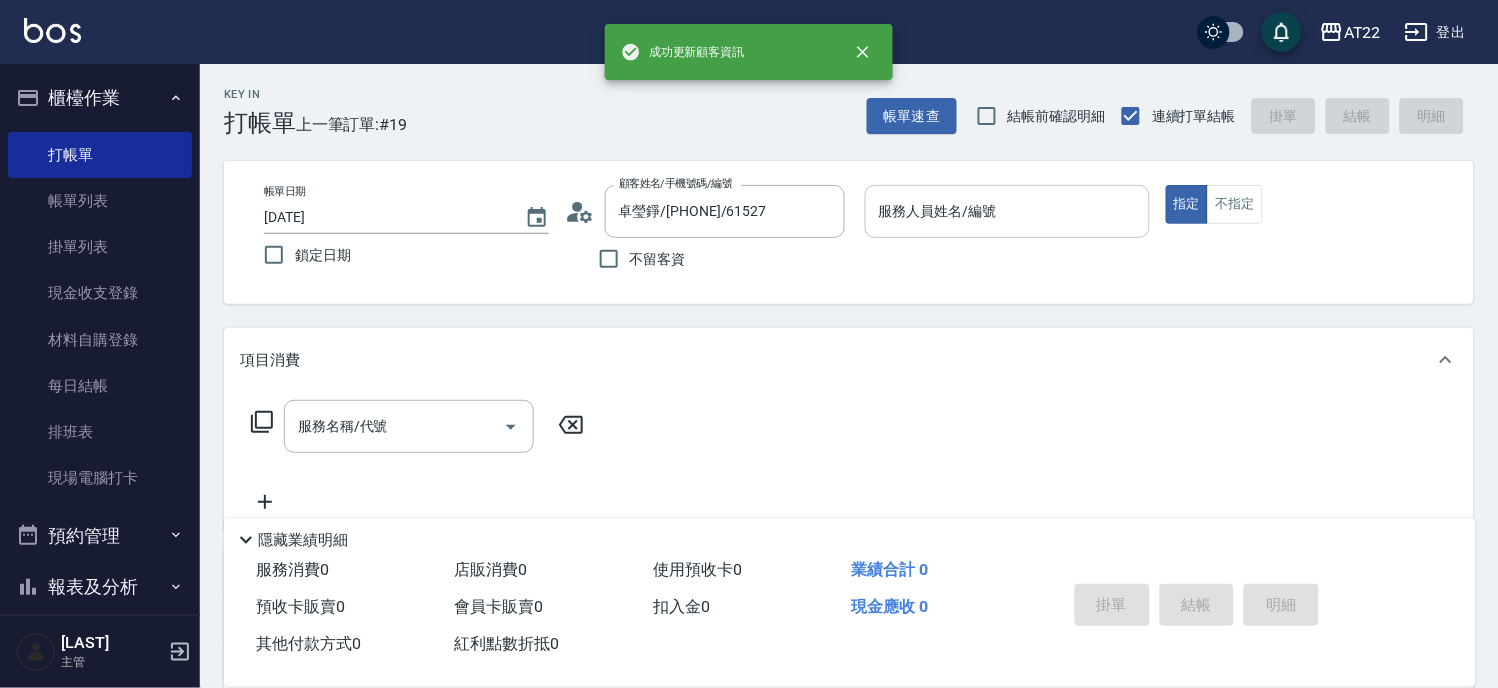 click on "服務人員姓名/編號" at bounding box center (1007, 211) 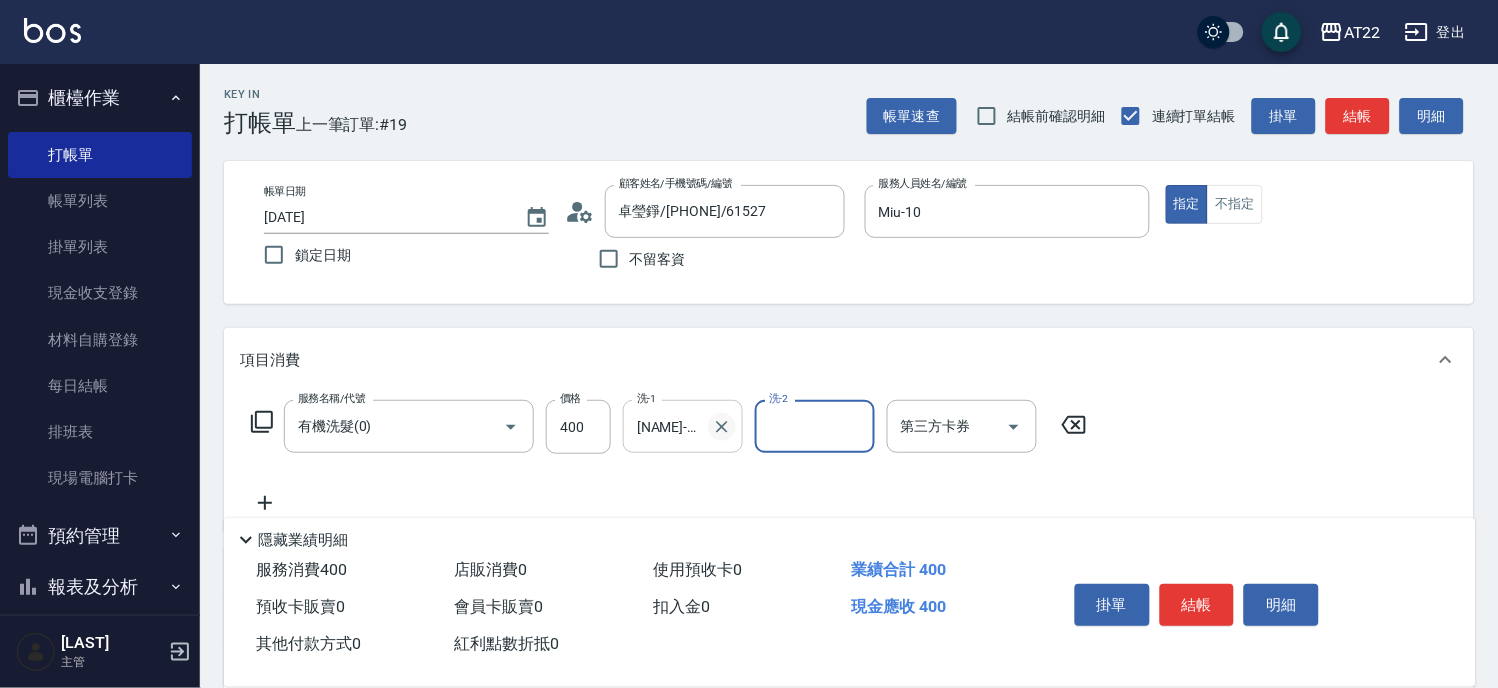 click at bounding box center (722, 427) 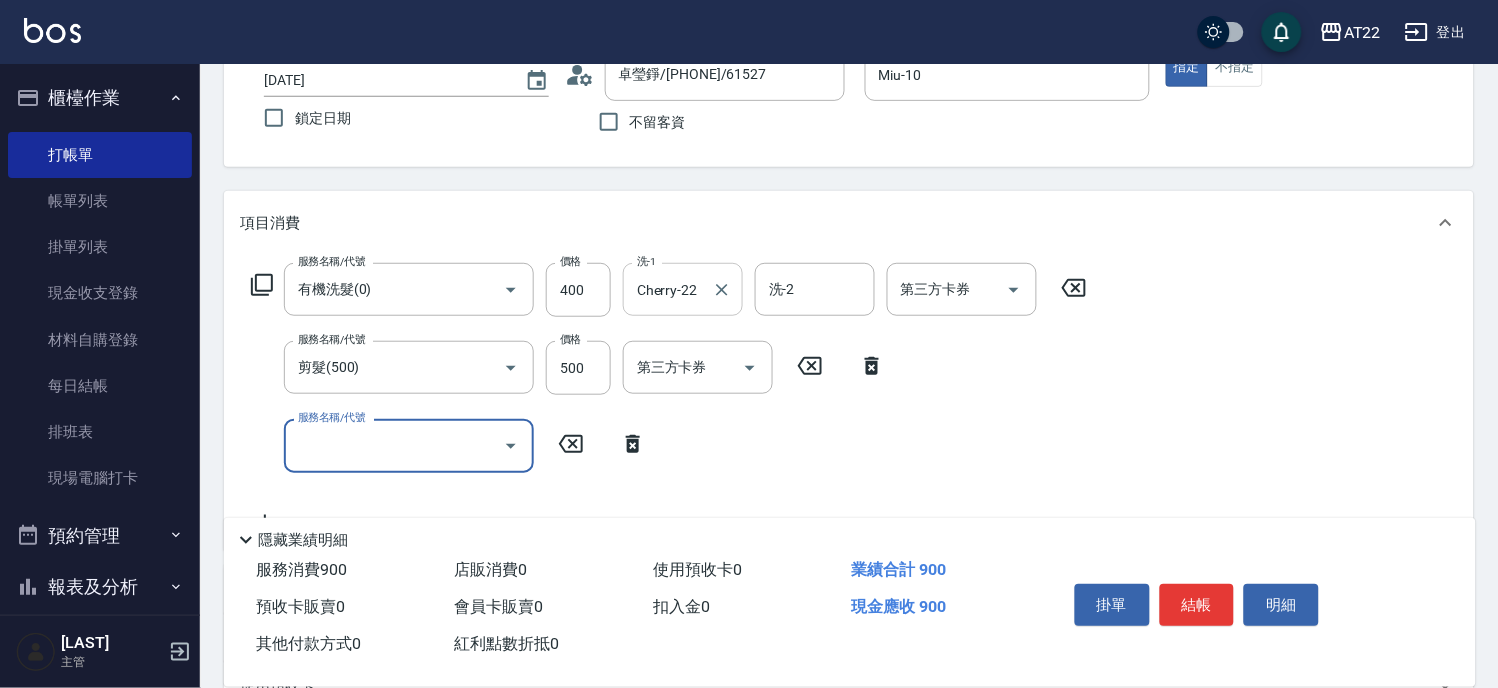 scroll, scrollTop: 333, scrollLeft: 0, axis: vertical 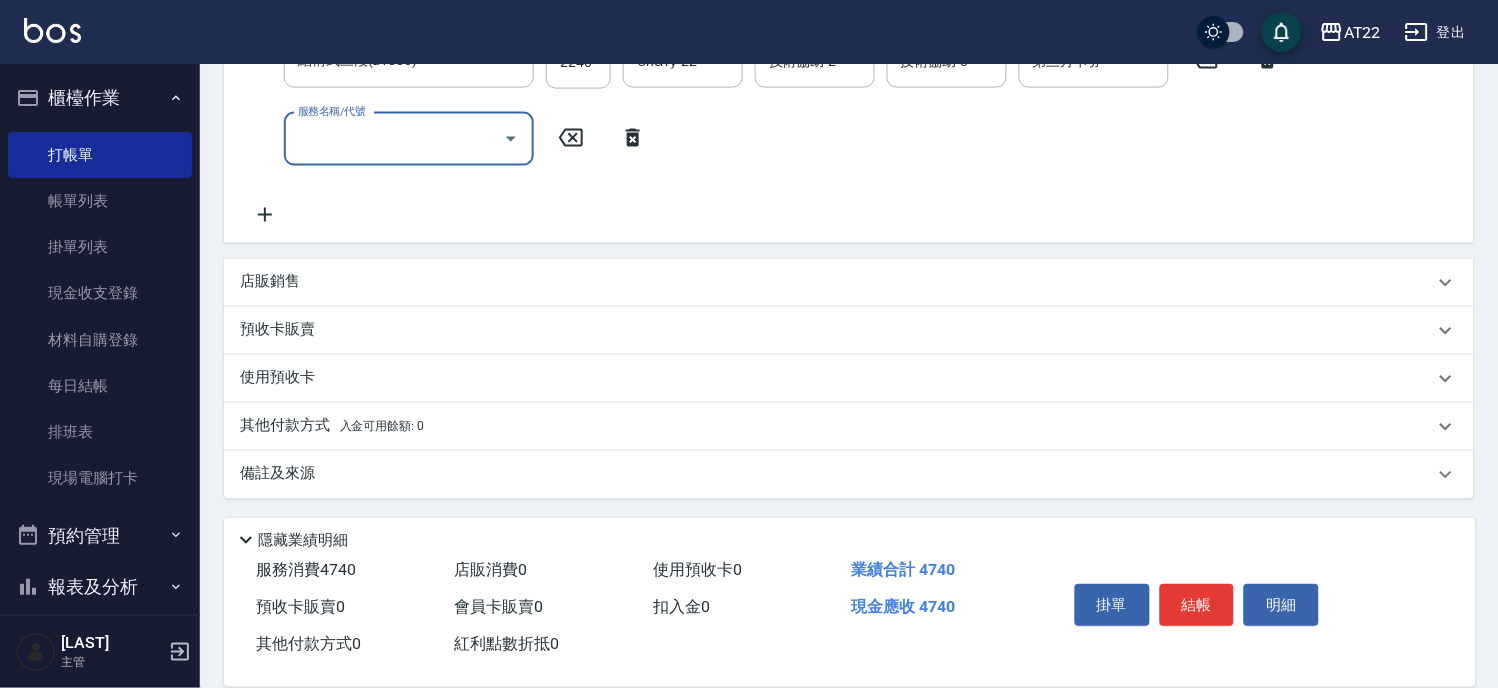 click on "店販銷售" at bounding box center [837, 282] 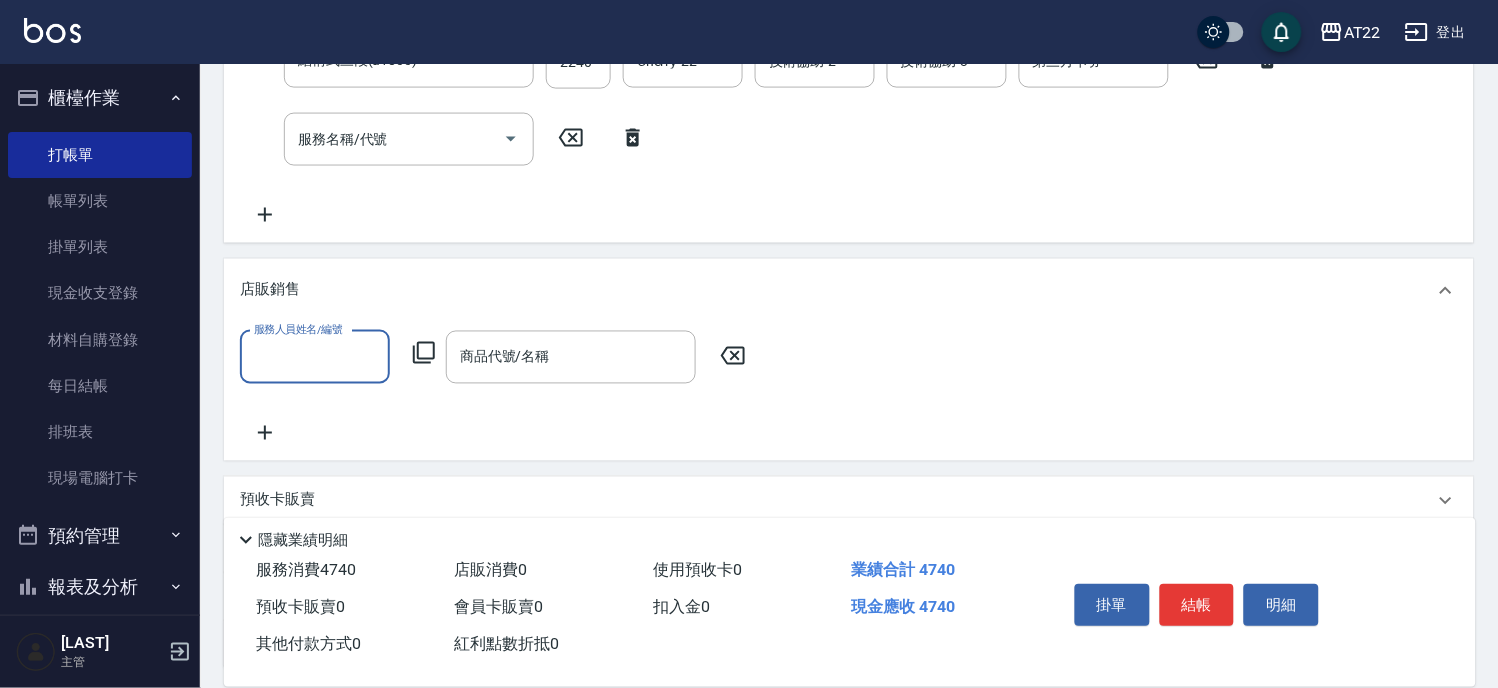 scroll, scrollTop: 0, scrollLeft: 0, axis: both 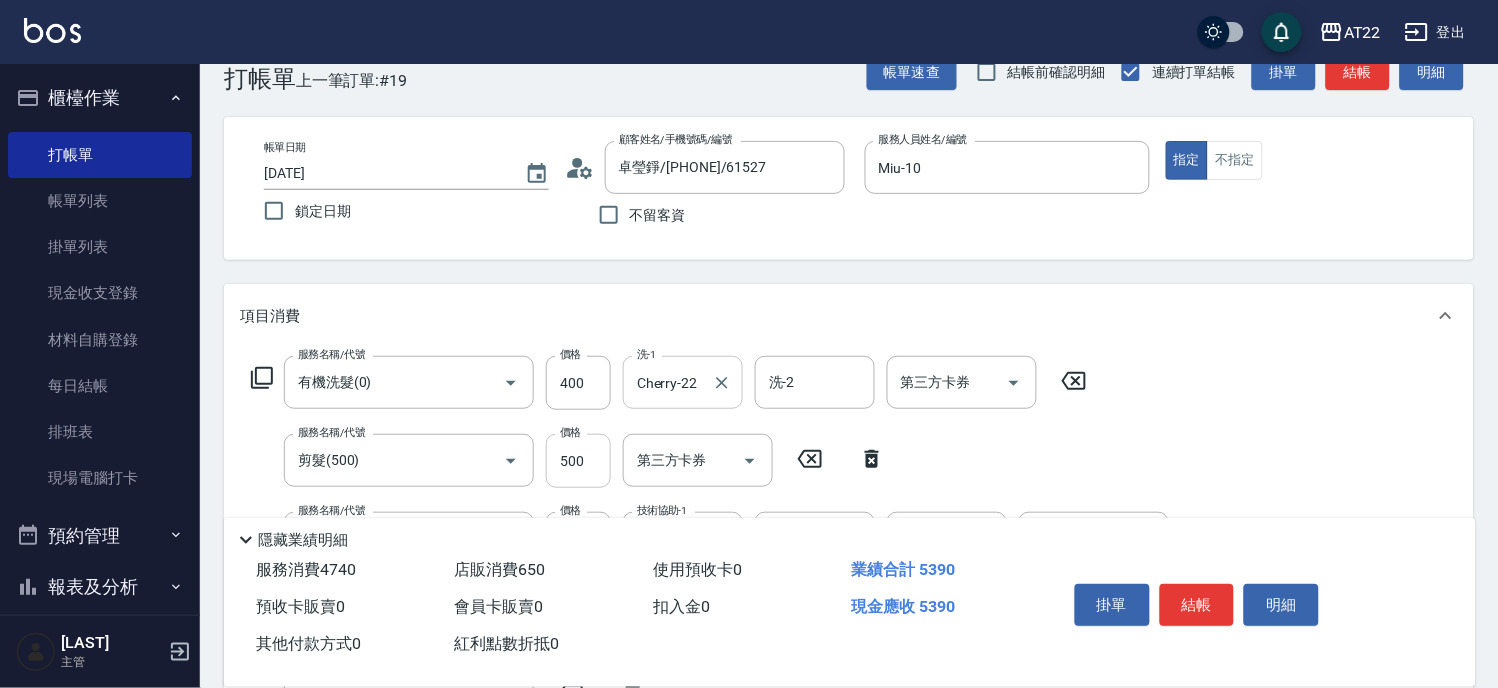 click on "500" at bounding box center (578, 461) 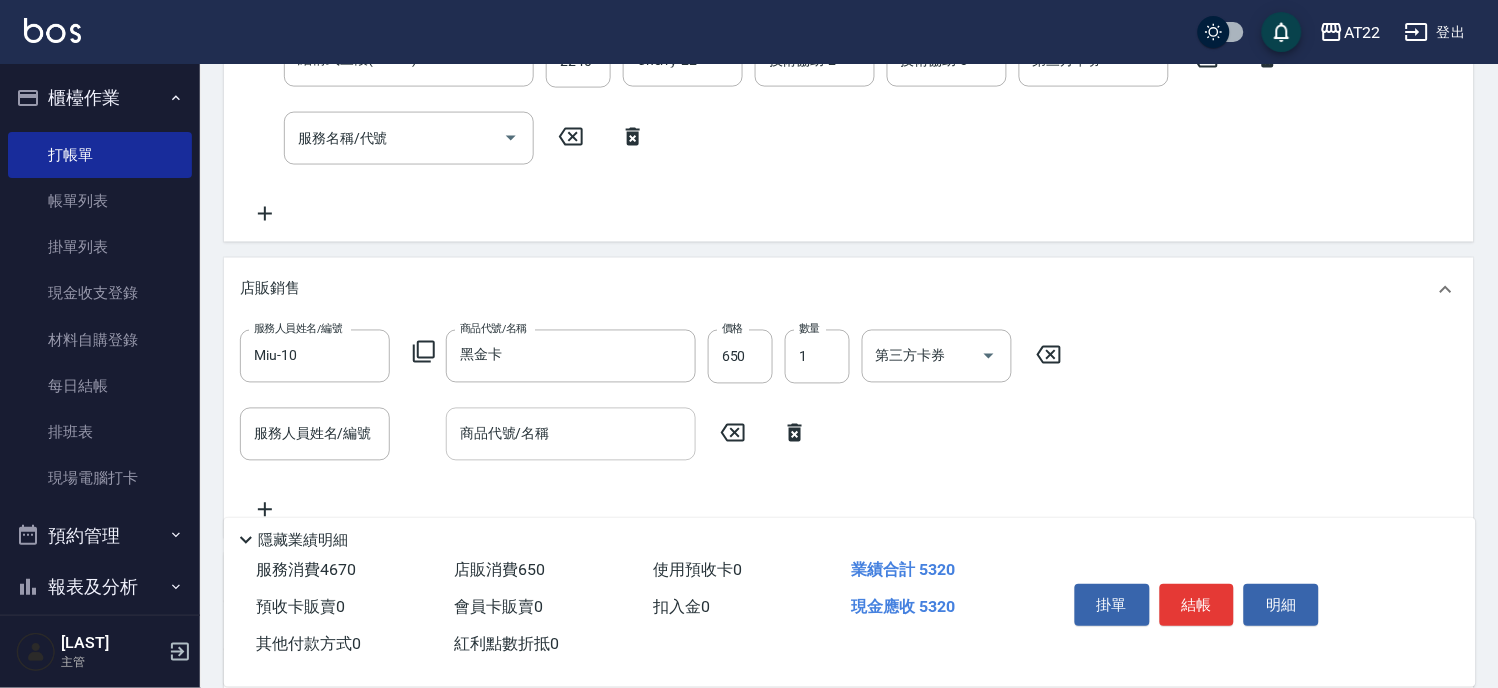scroll, scrollTop: 847, scrollLeft: 0, axis: vertical 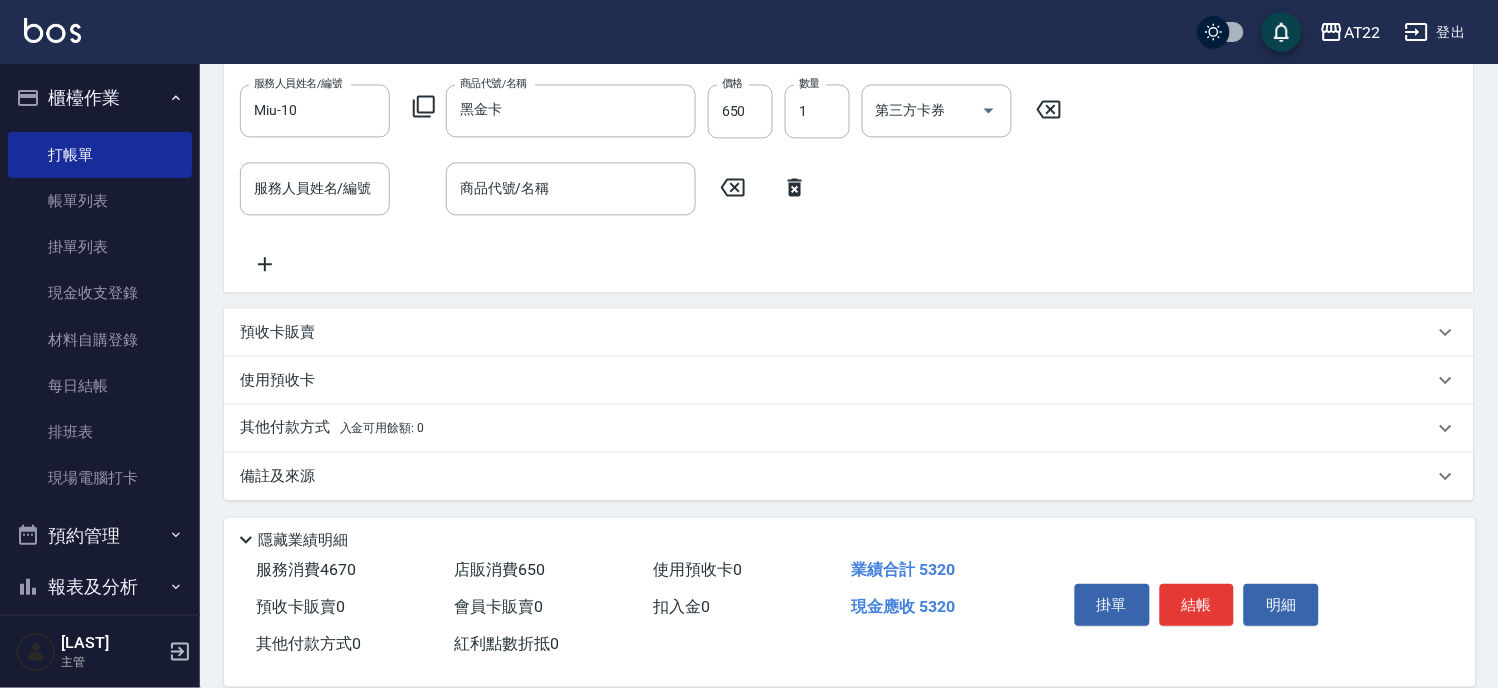 click on "使用預收卡" at bounding box center (837, 380) 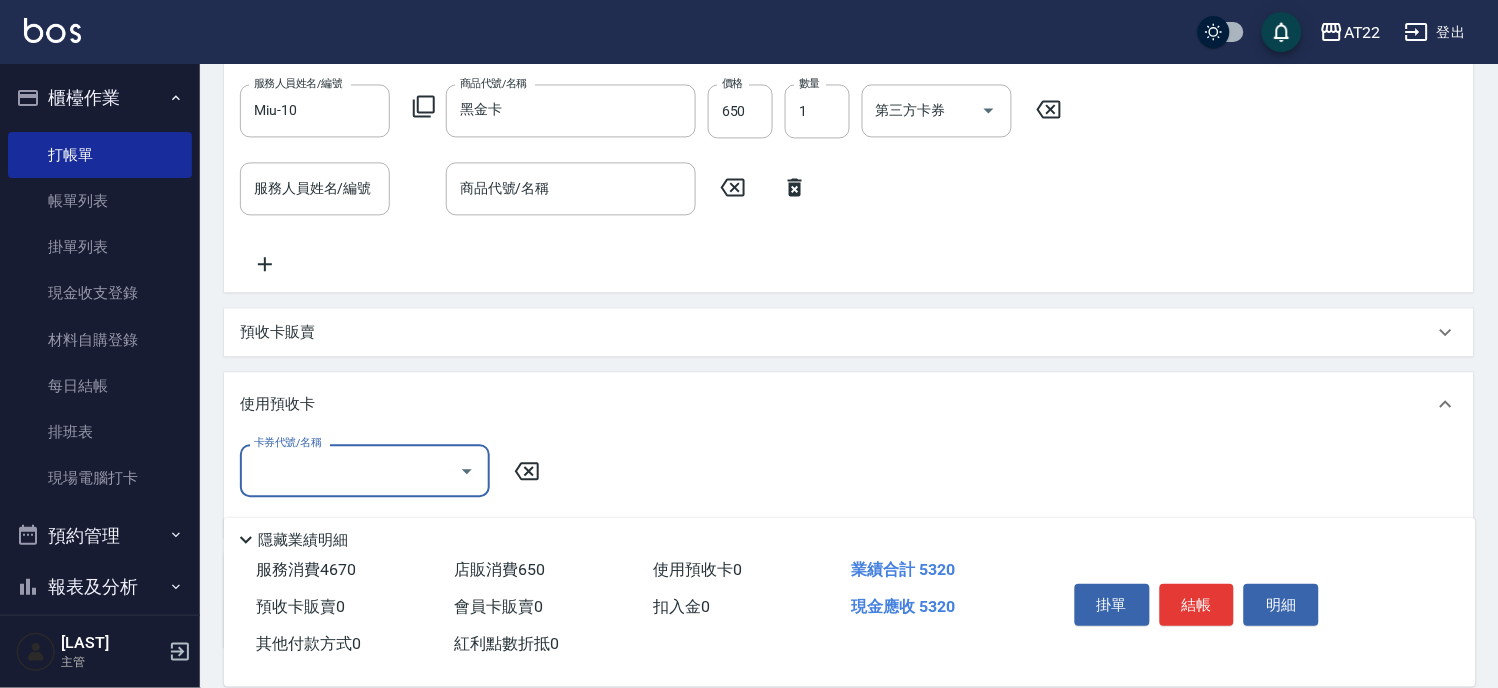 scroll, scrollTop: 0, scrollLeft: 0, axis: both 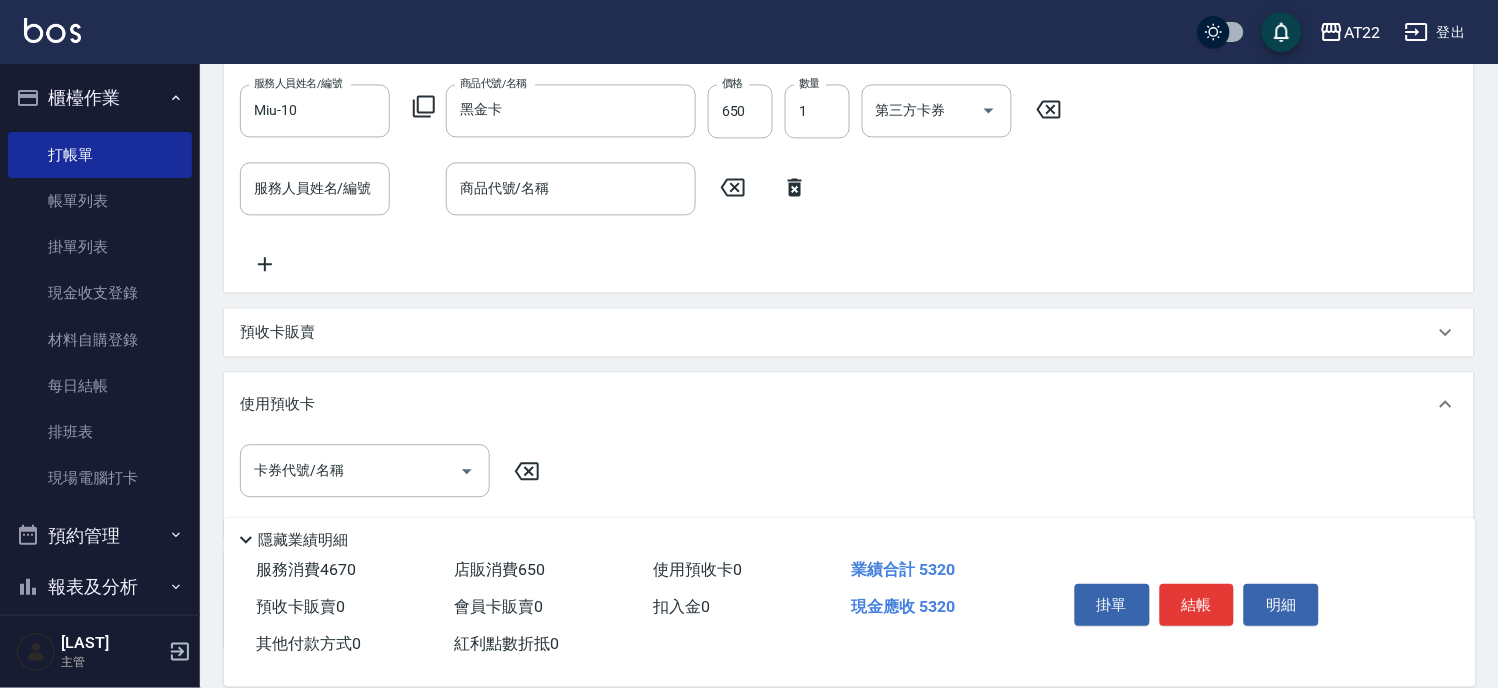 click on "使用預收卡" at bounding box center [849, 404] 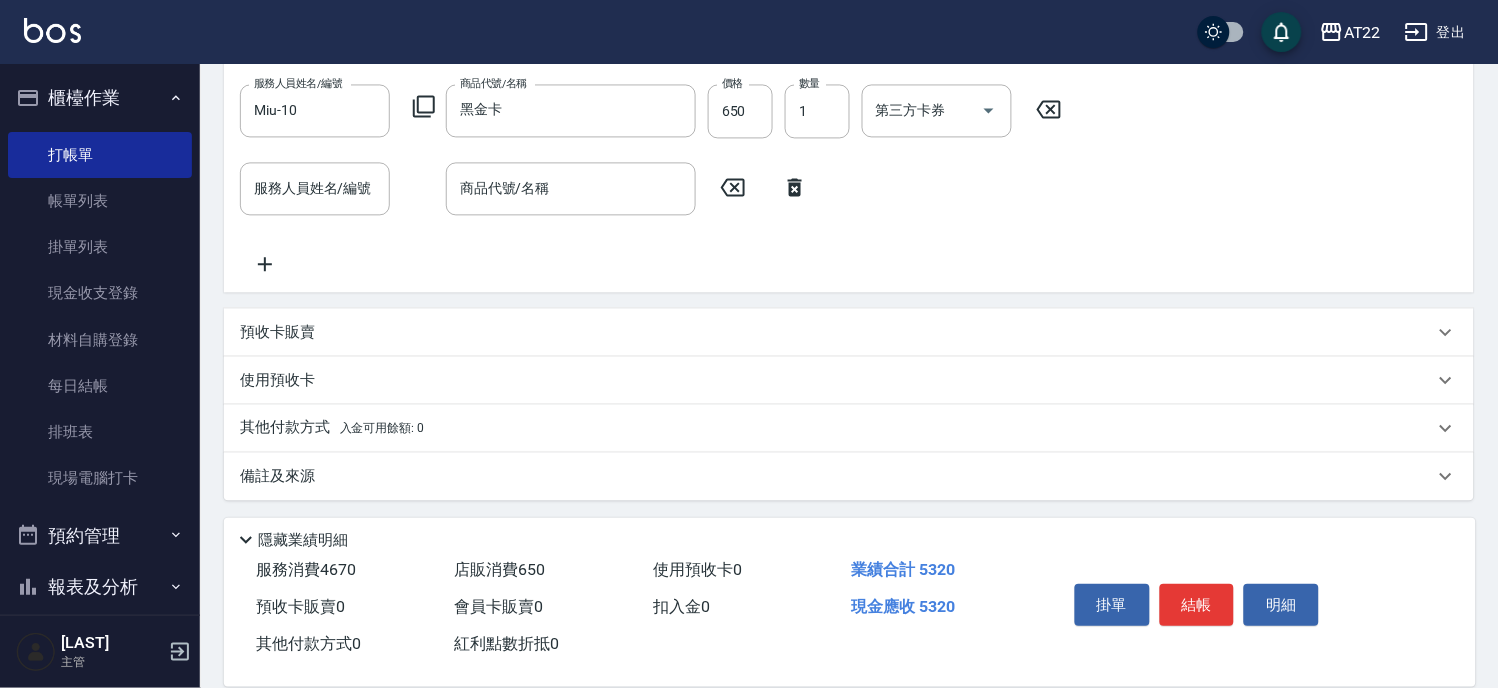 click on "其他付款方式 入金可用餘額: 0" at bounding box center (332, 428) 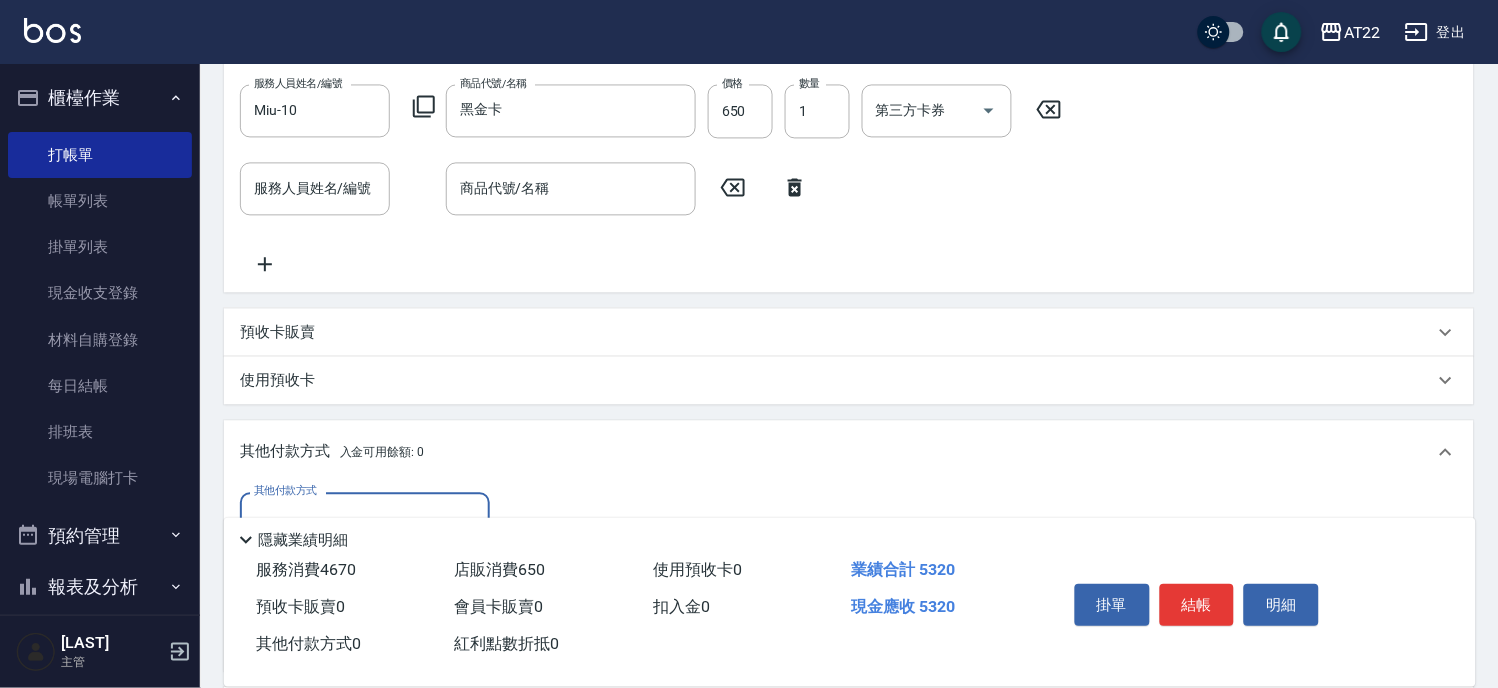 scroll, scrollTop: 1, scrollLeft: 0, axis: vertical 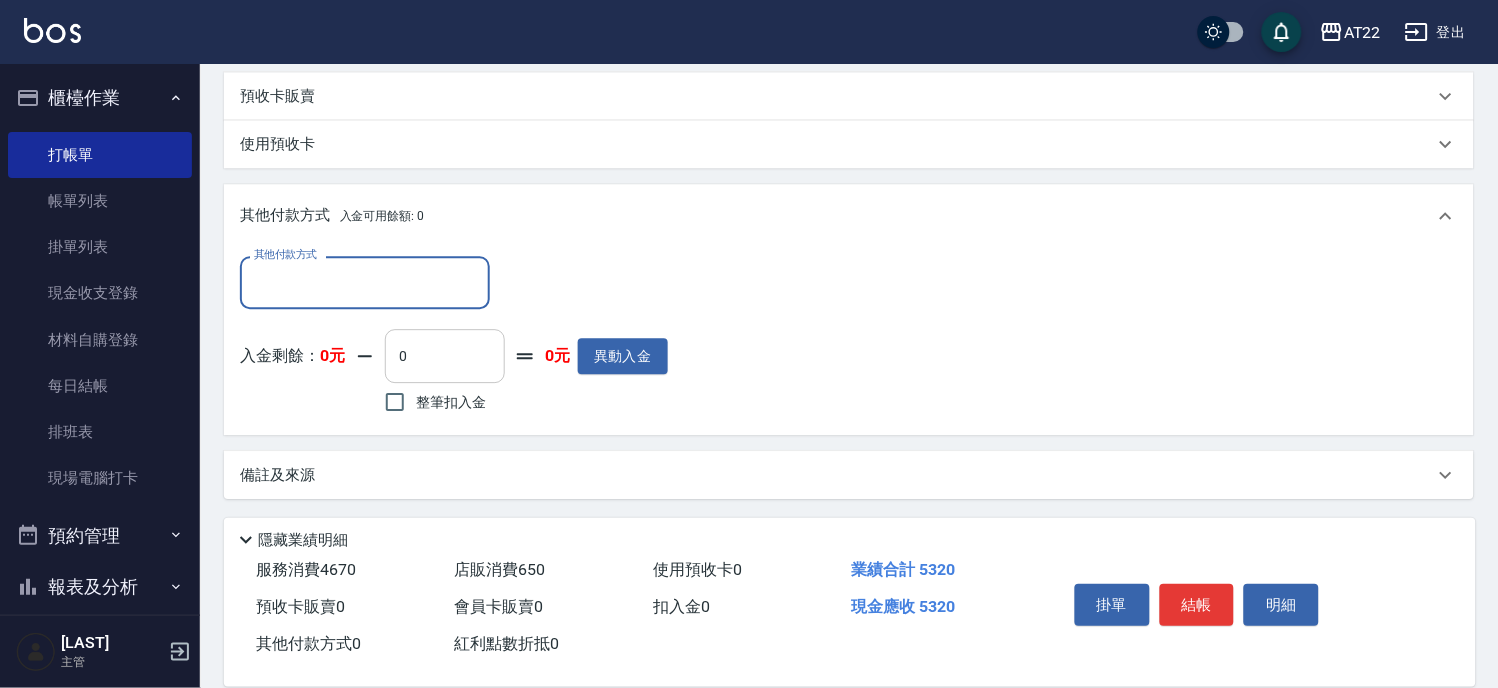 click on "0" at bounding box center (445, 356) 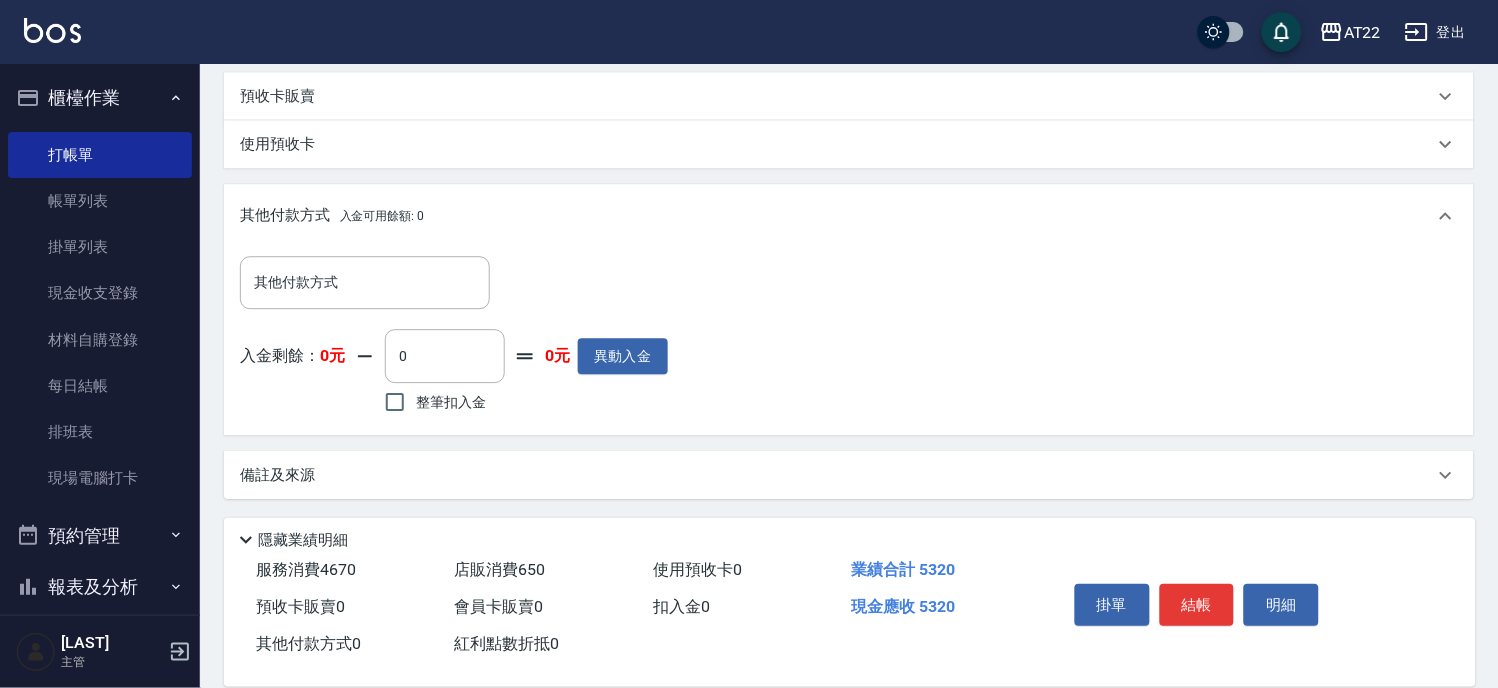 click on "其他付款方式 其他付款方式 入金剩餘： 0元 0 ​ 整筆扣入金 0元 異動入金" at bounding box center [849, 341] 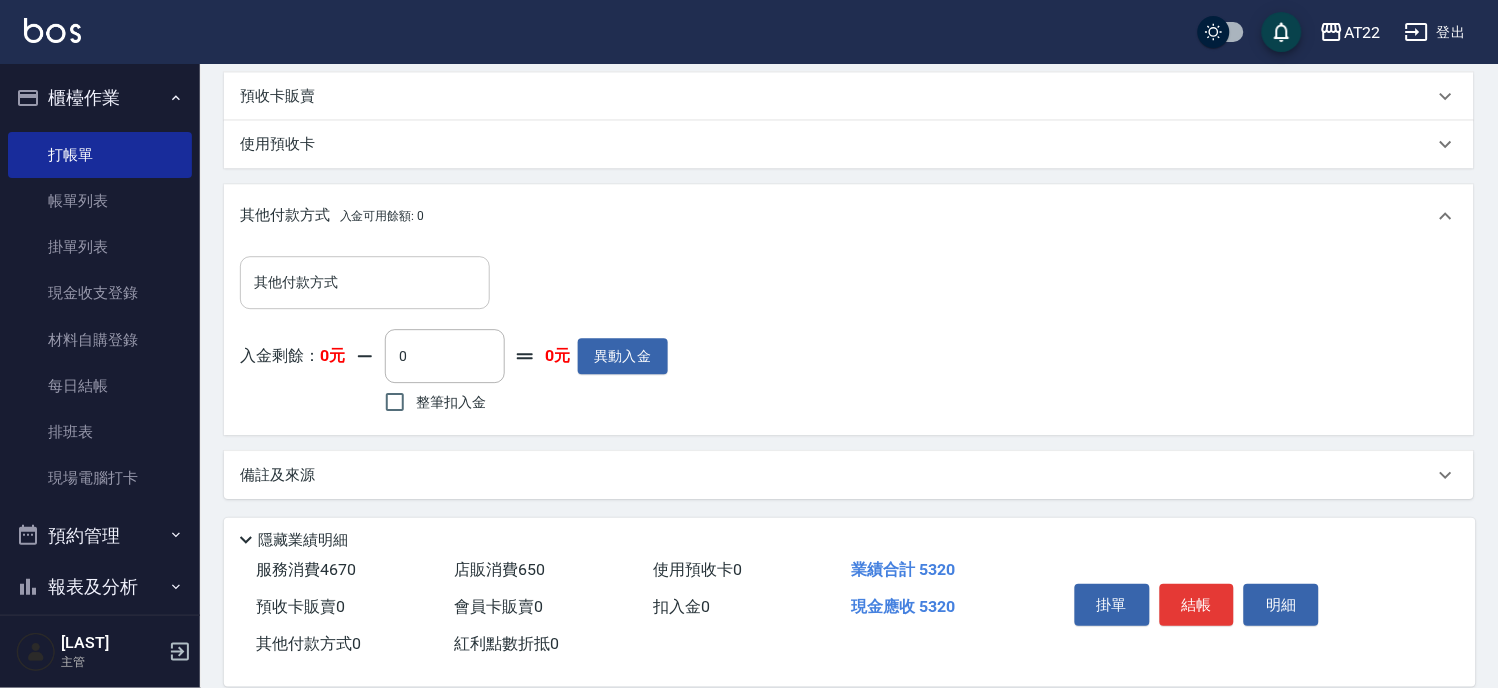 click on "其他付款方式" at bounding box center [365, 282] 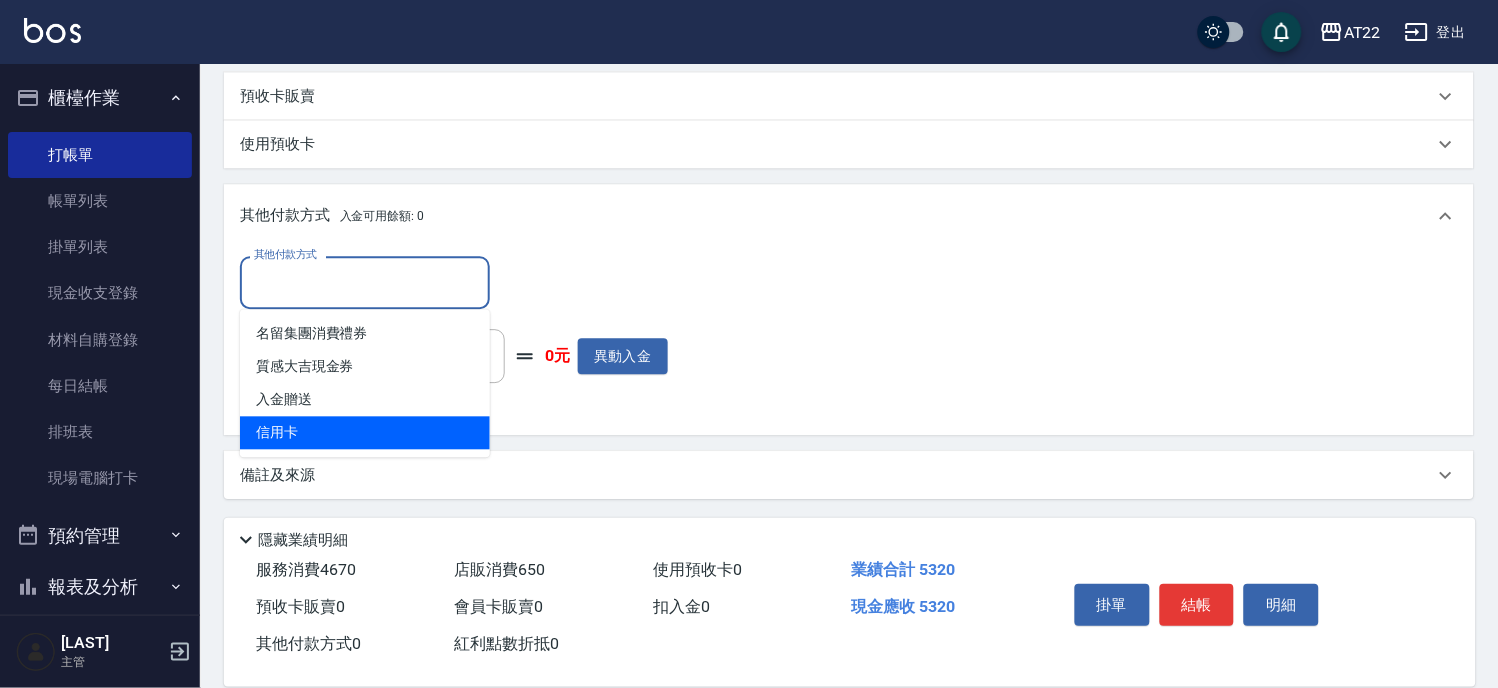 click on "信用卡" at bounding box center (365, 432) 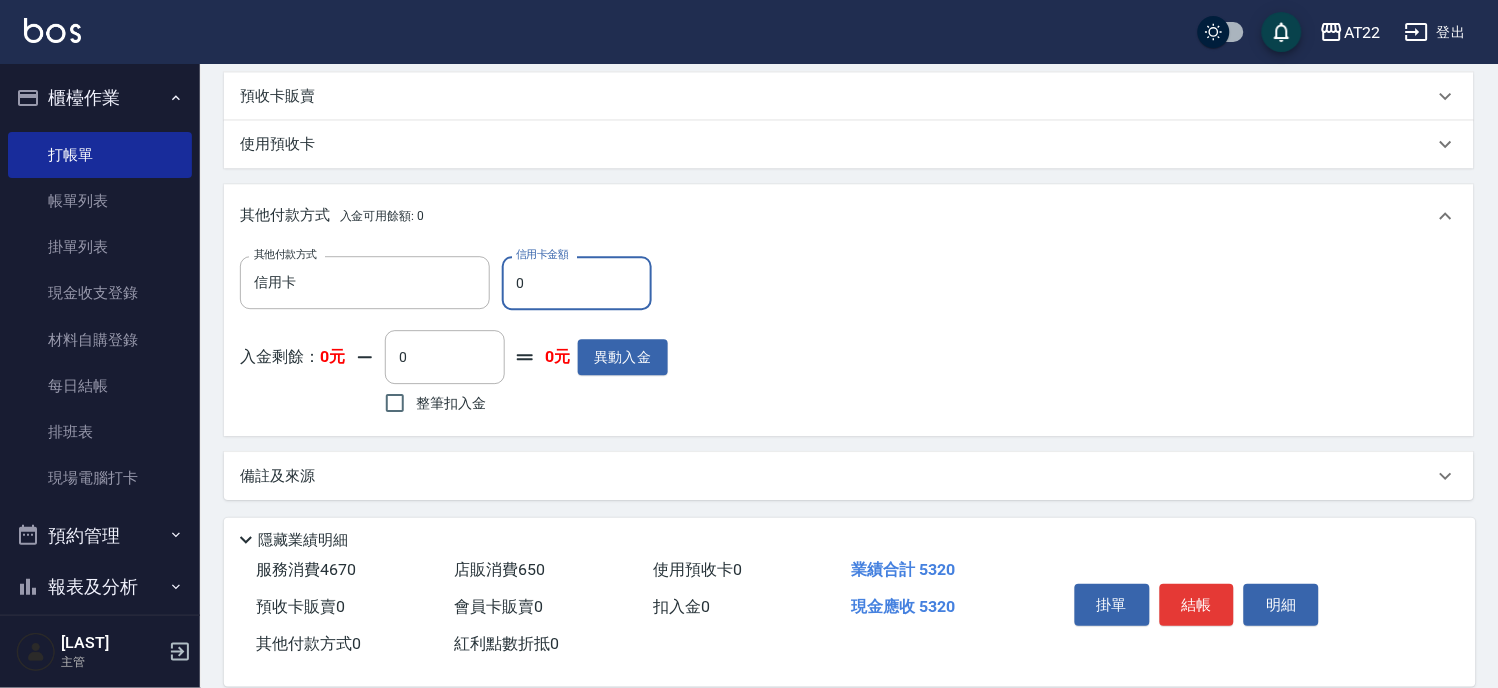 drag, startPoint x: 557, startPoint y: 265, endPoint x: 502, endPoint y: 274, distance: 55.7315 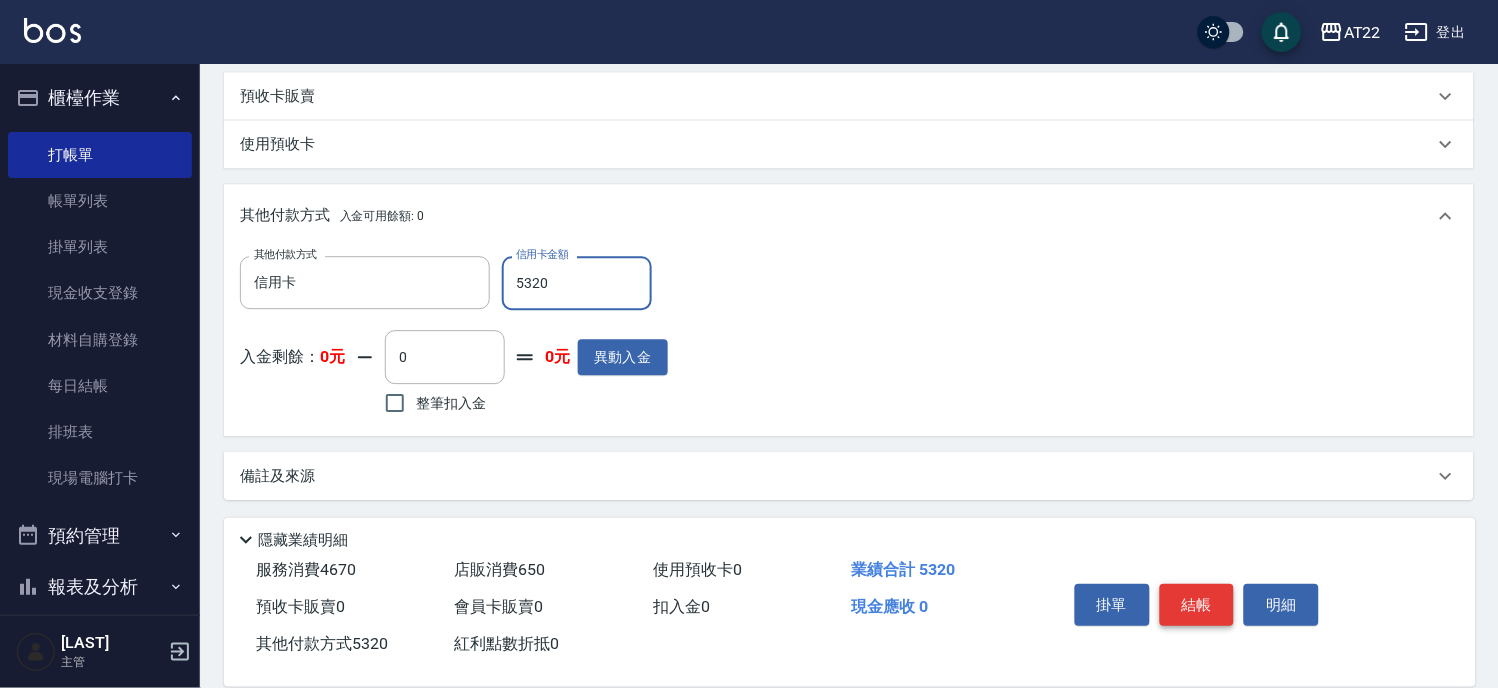 click on "結帳" at bounding box center (1197, 605) 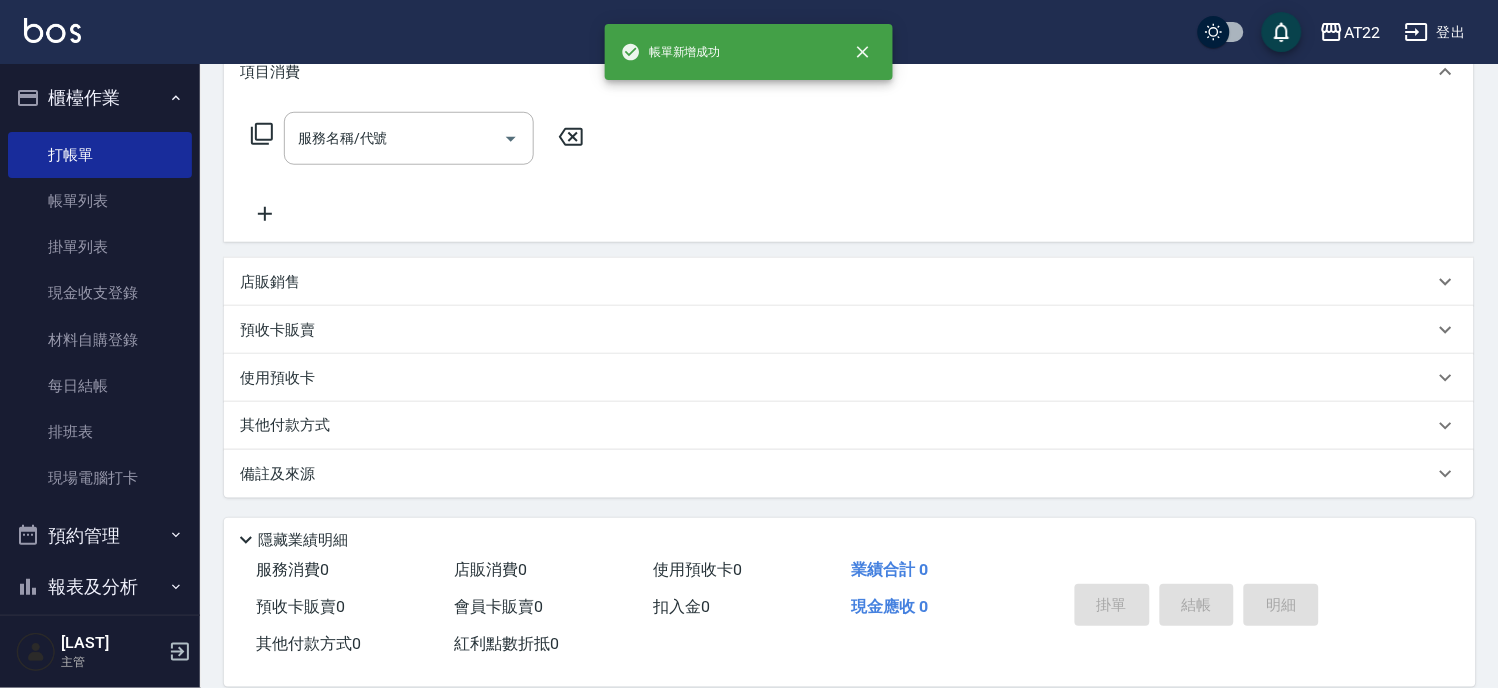 scroll, scrollTop: 0, scrollLeft: 0, axis: both 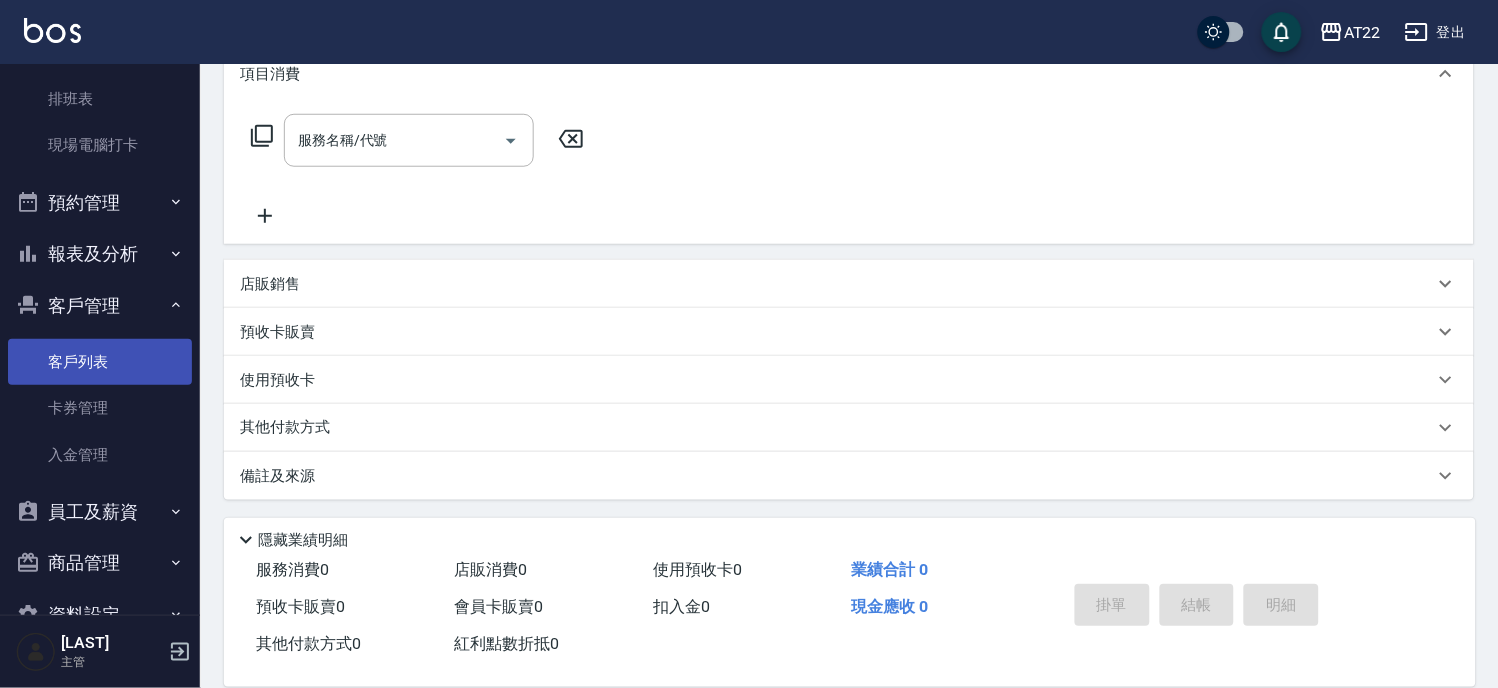 click on "客戶列表" at bounding box center [100, 362] 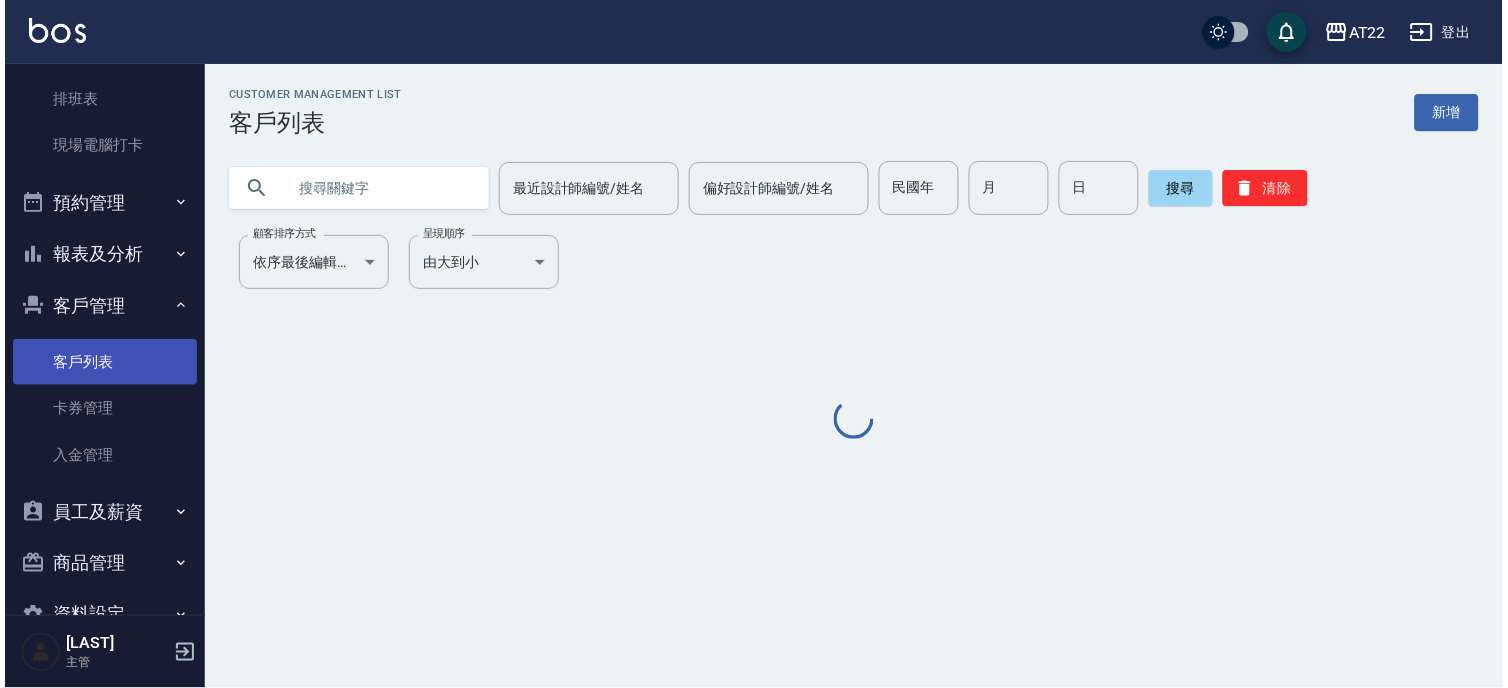 scroll, scrollTop: 0, scrollLeft: 0, axis: both 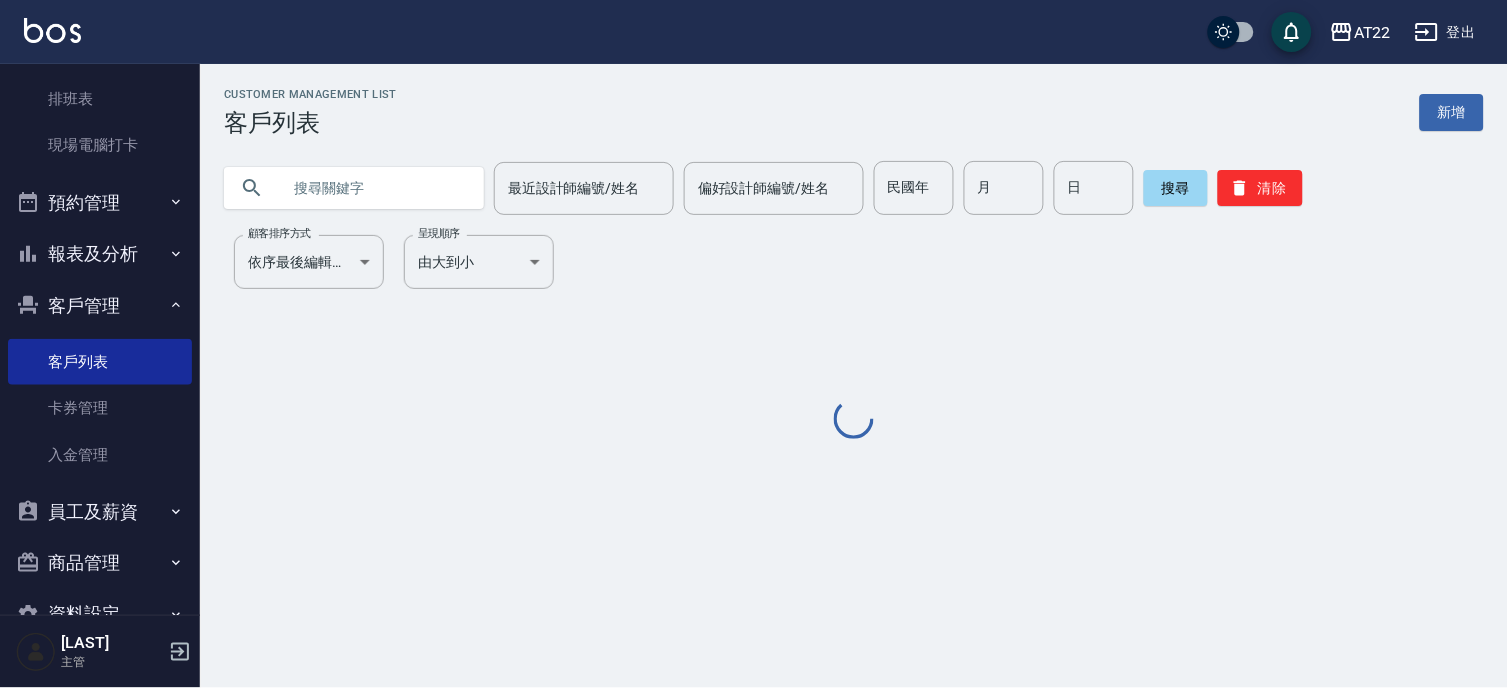 click at bounding box center (374, 188) 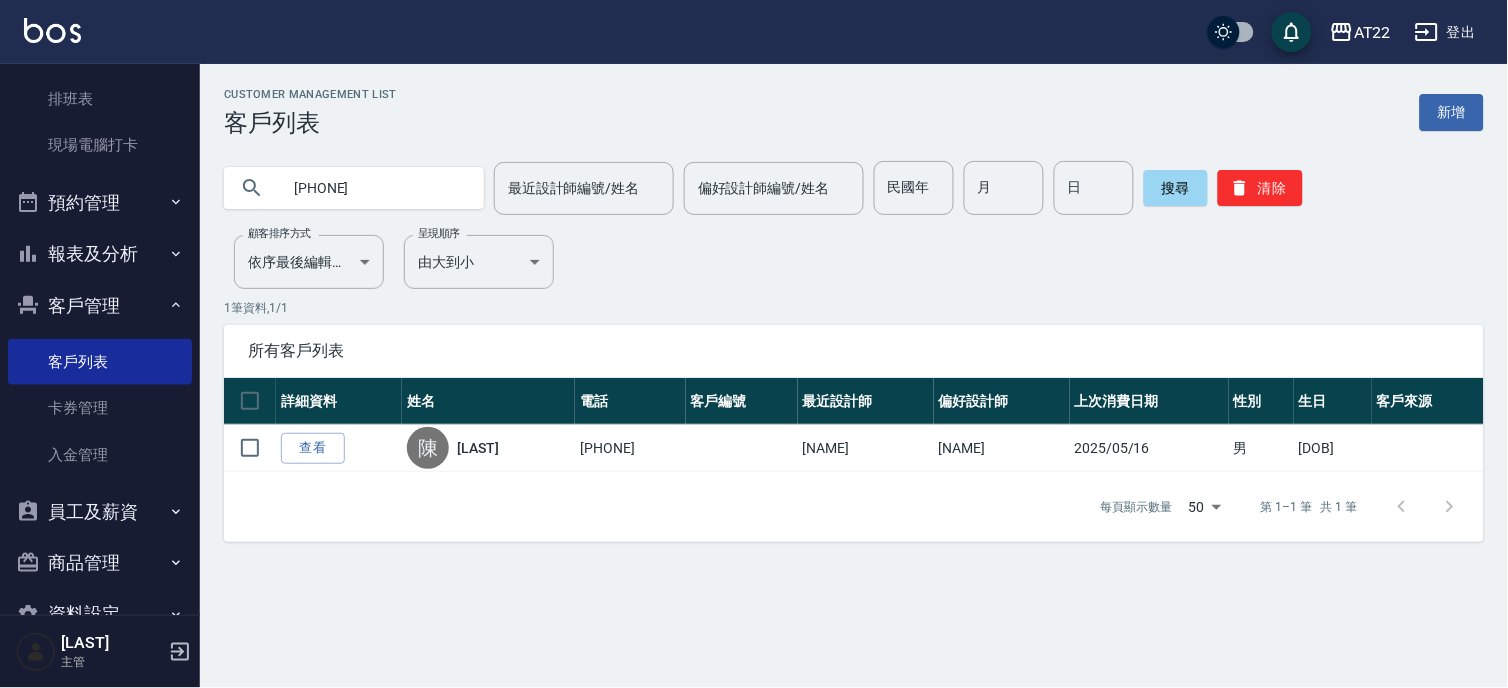 click on "查看" at bounding box center (313, 448) 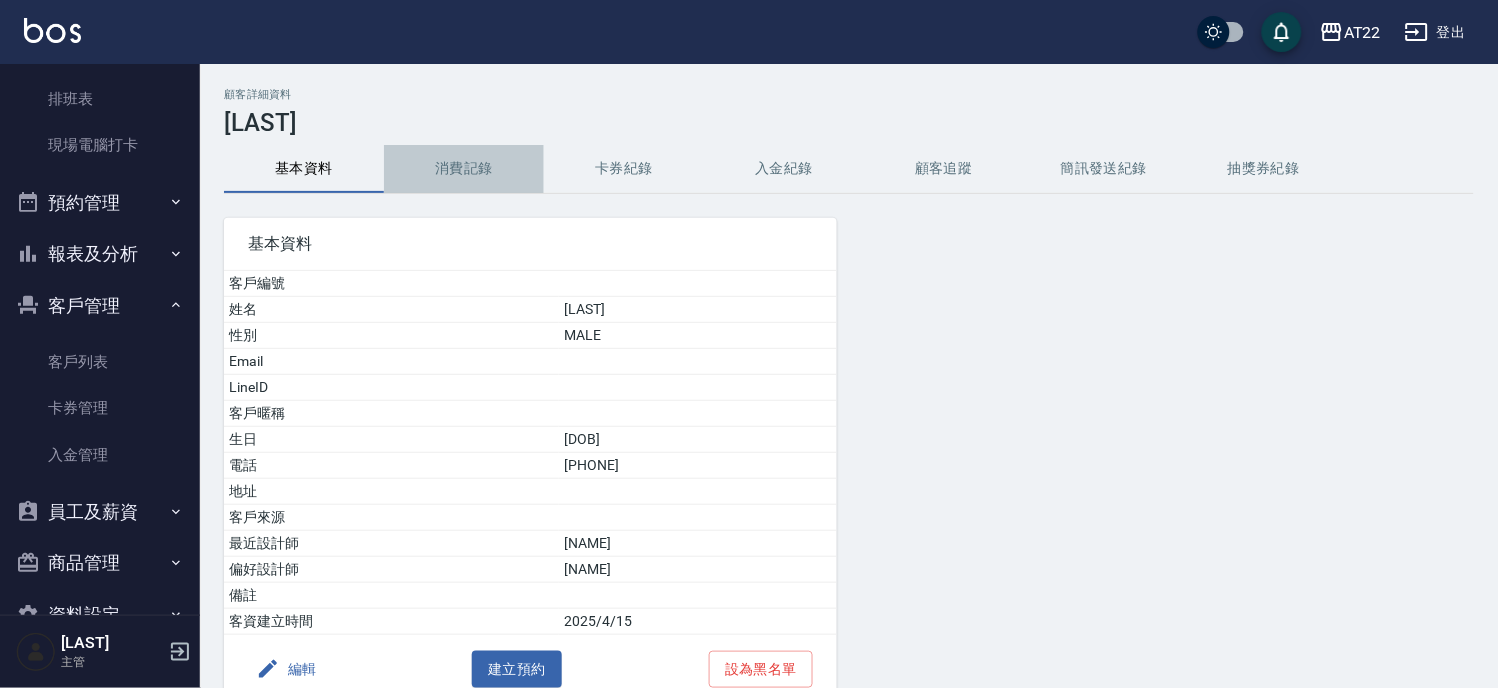 click on "消費記錄" at bounding box center [464, 169] 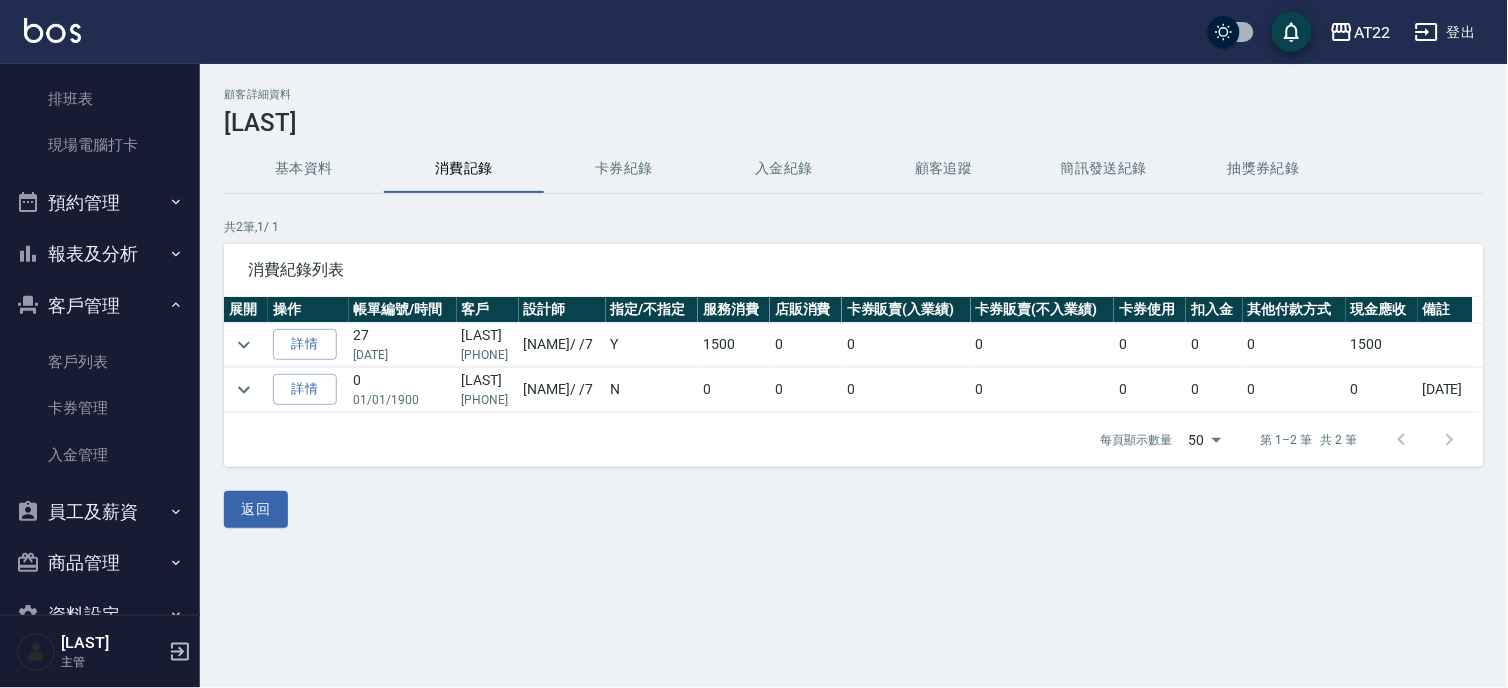 click on "客戶管理" at bounding box center [100, 306] 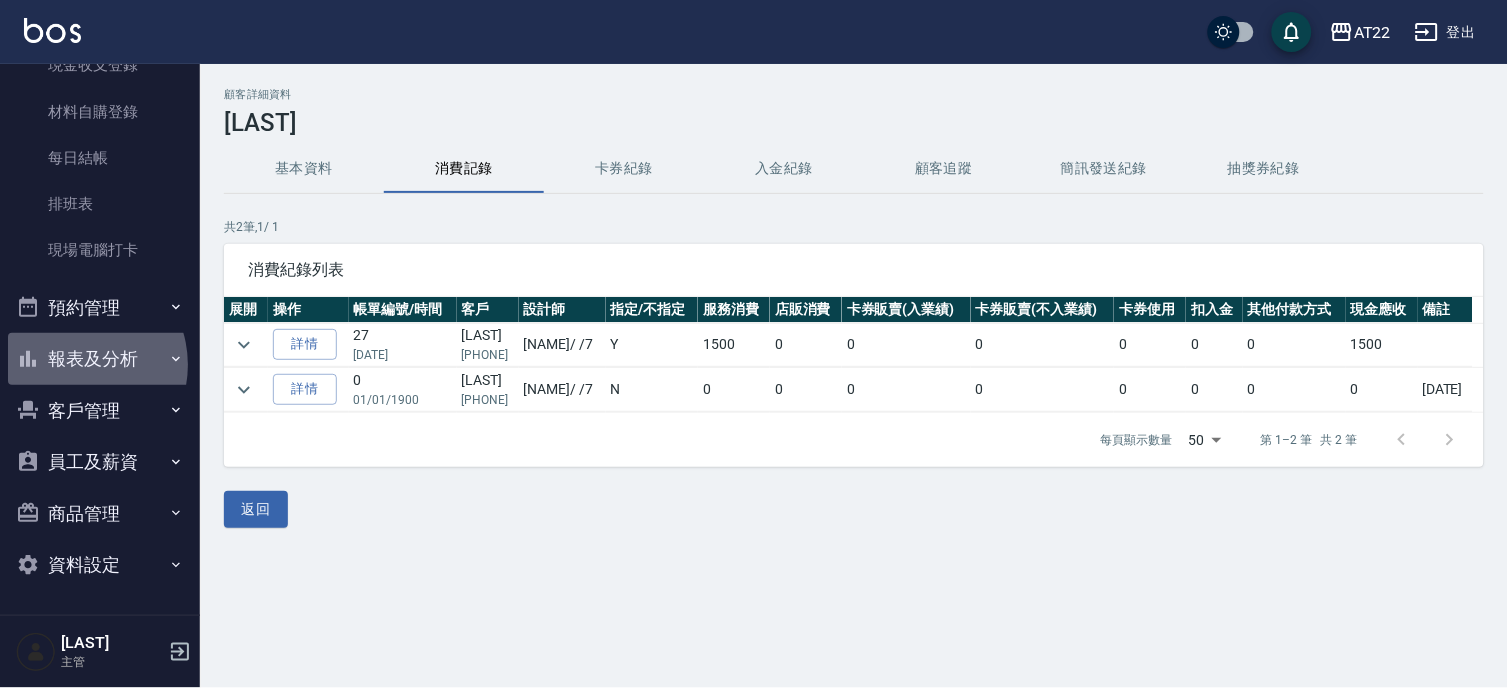 scroll, scrollTop: 226, scrollLeft: 0, axis: vertical 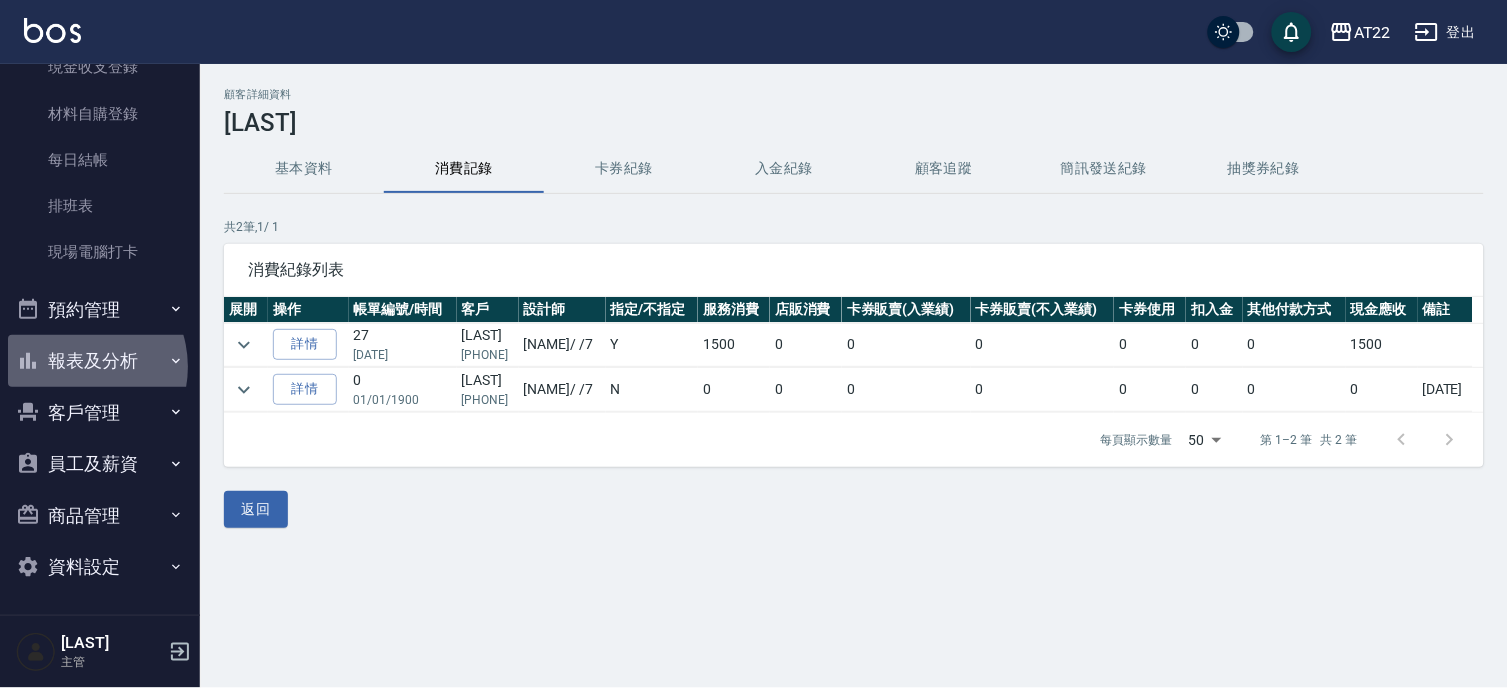 click on "報表及分析" at bounding box center [100, 361] 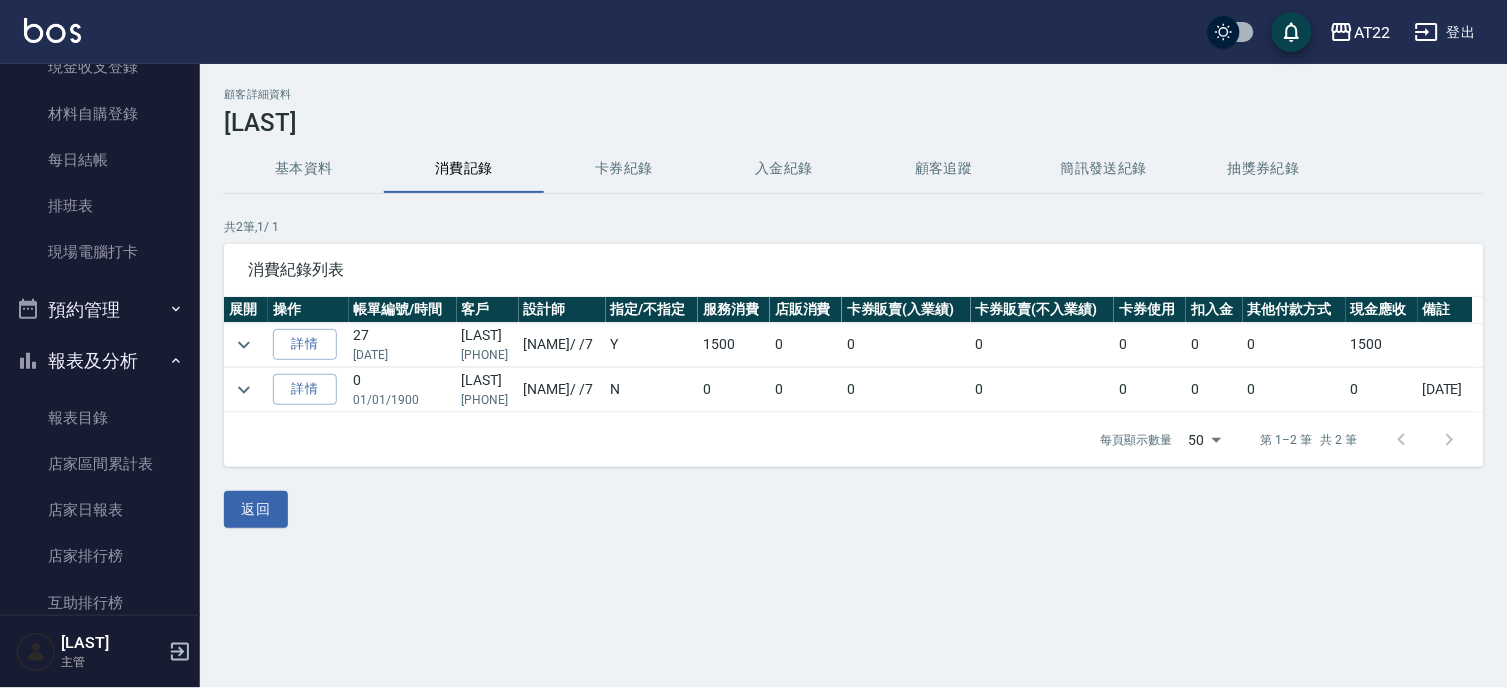 click on "報表及分析" at bounding box center (100, 361) 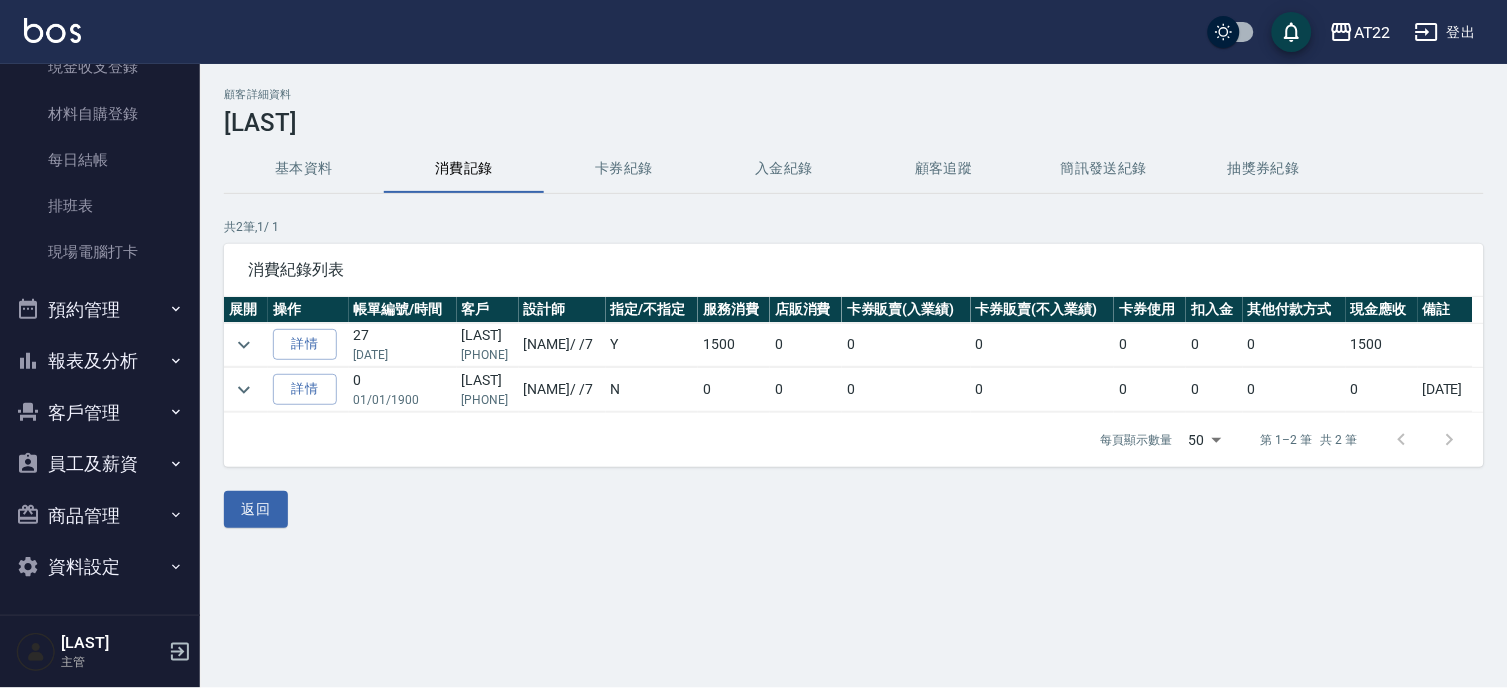 click on "客戶管理" at bounding box center (100, 413) 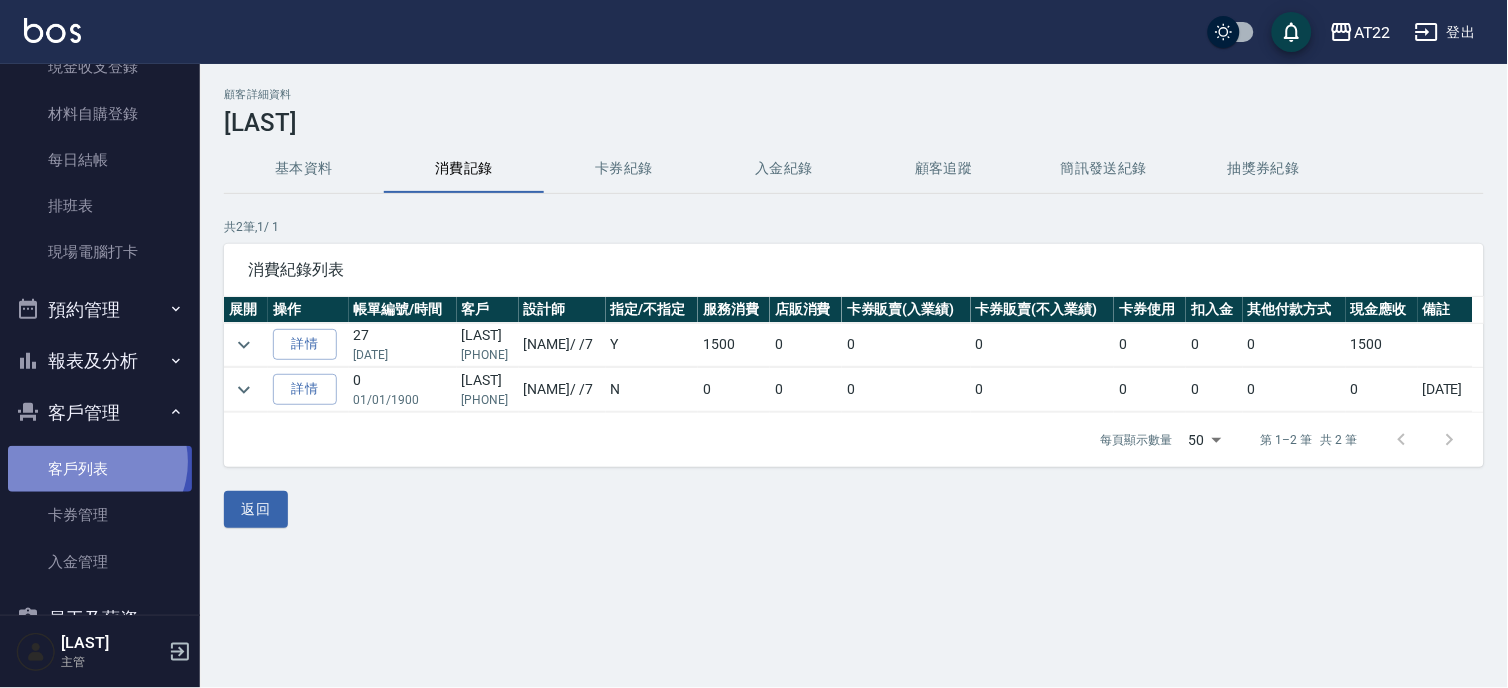 click on "客戶列表" at bounding box center (100, 469) 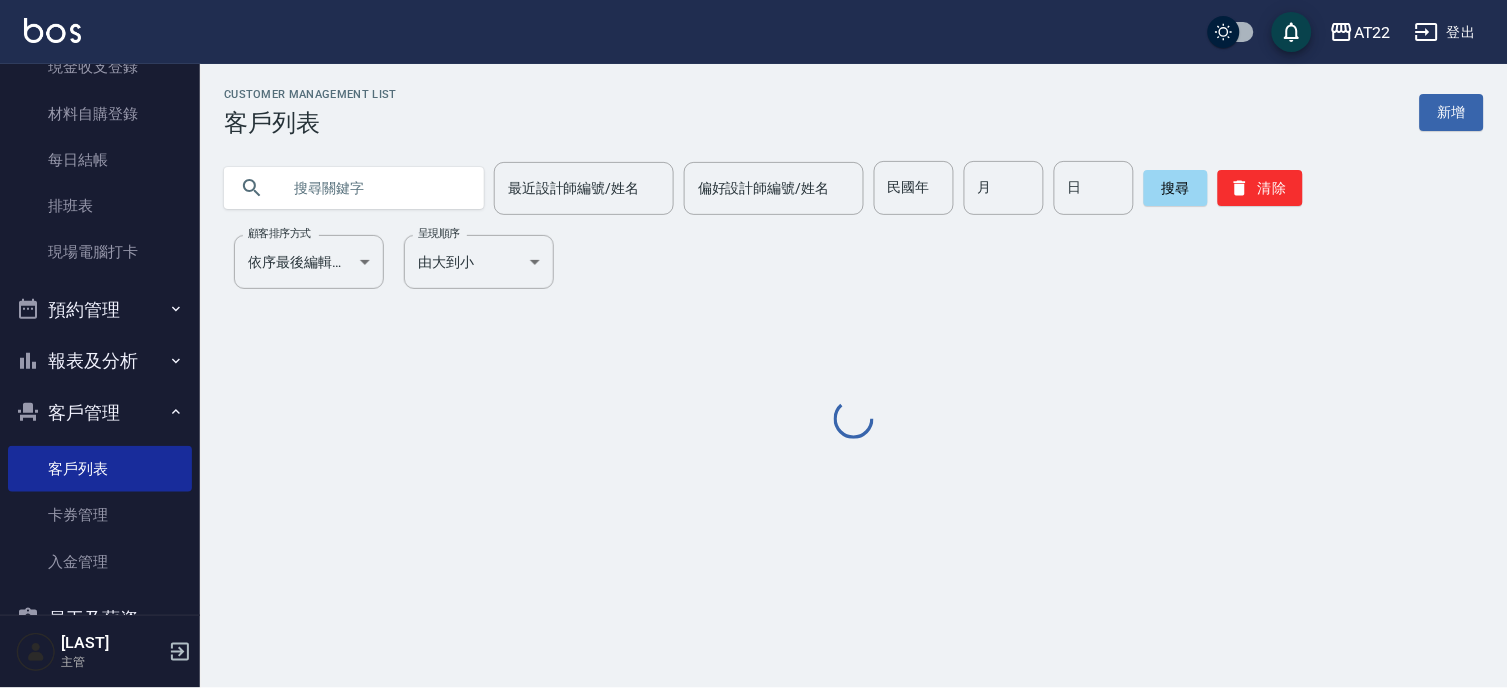 click at bounding box center (374, 188) 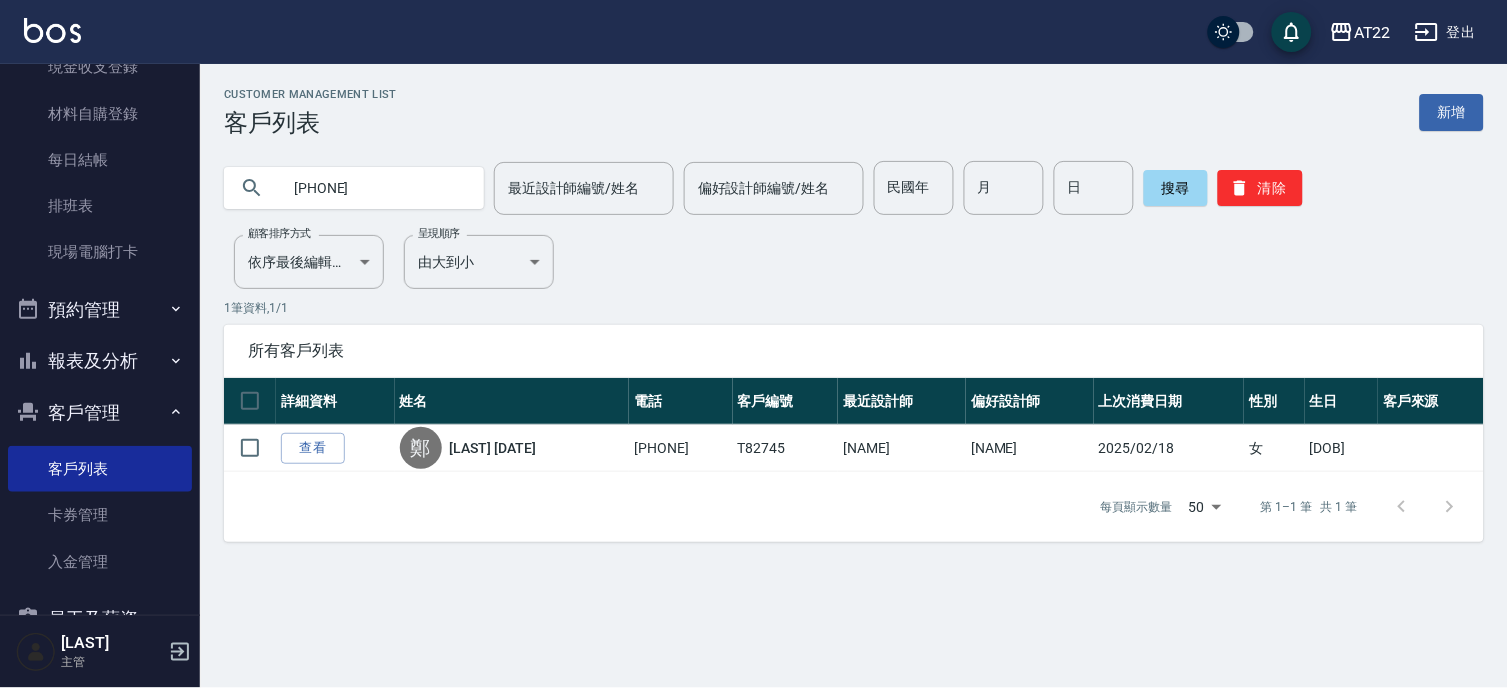 click on "[PHONE]" at bounding box center (374, 188) 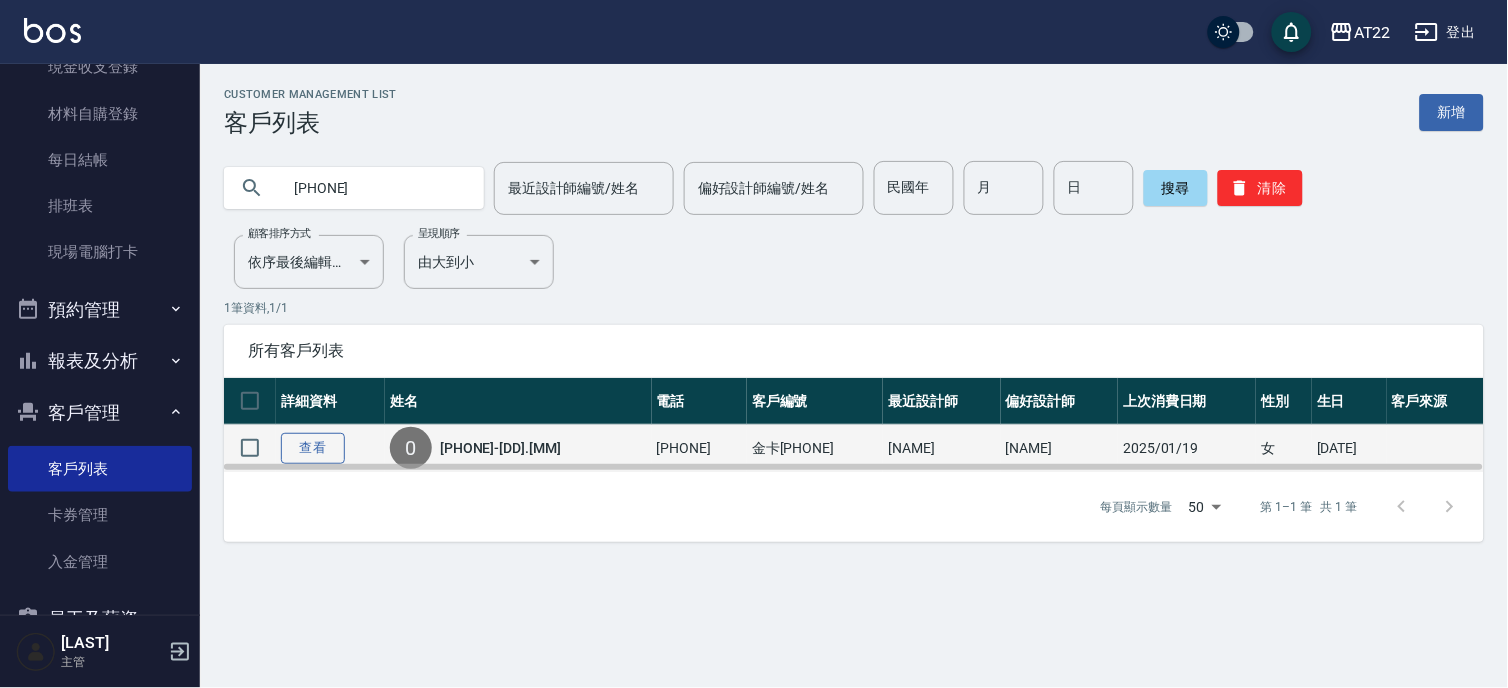 click on "查看" at bounding box center [313, 448] 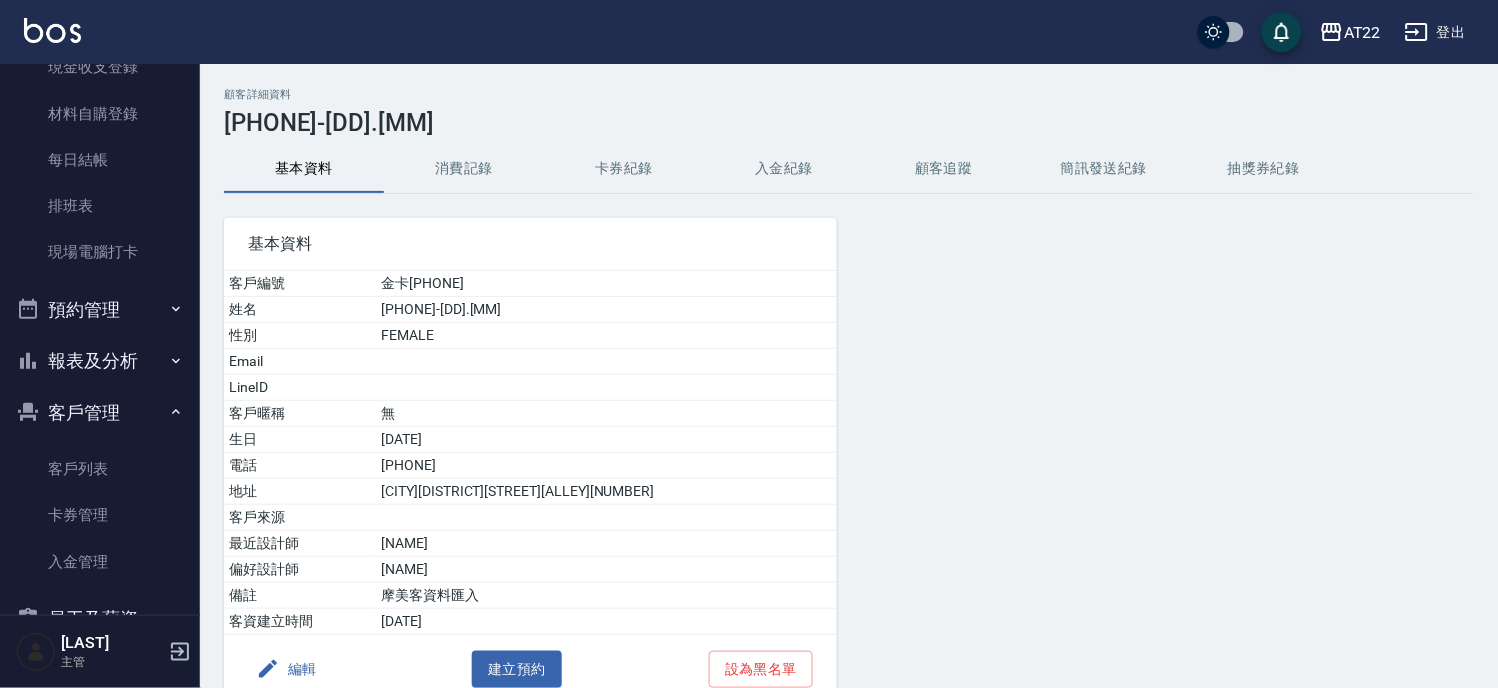 click on "編輯 建立預約 設為黑名單" at bounding box center (530, 669) 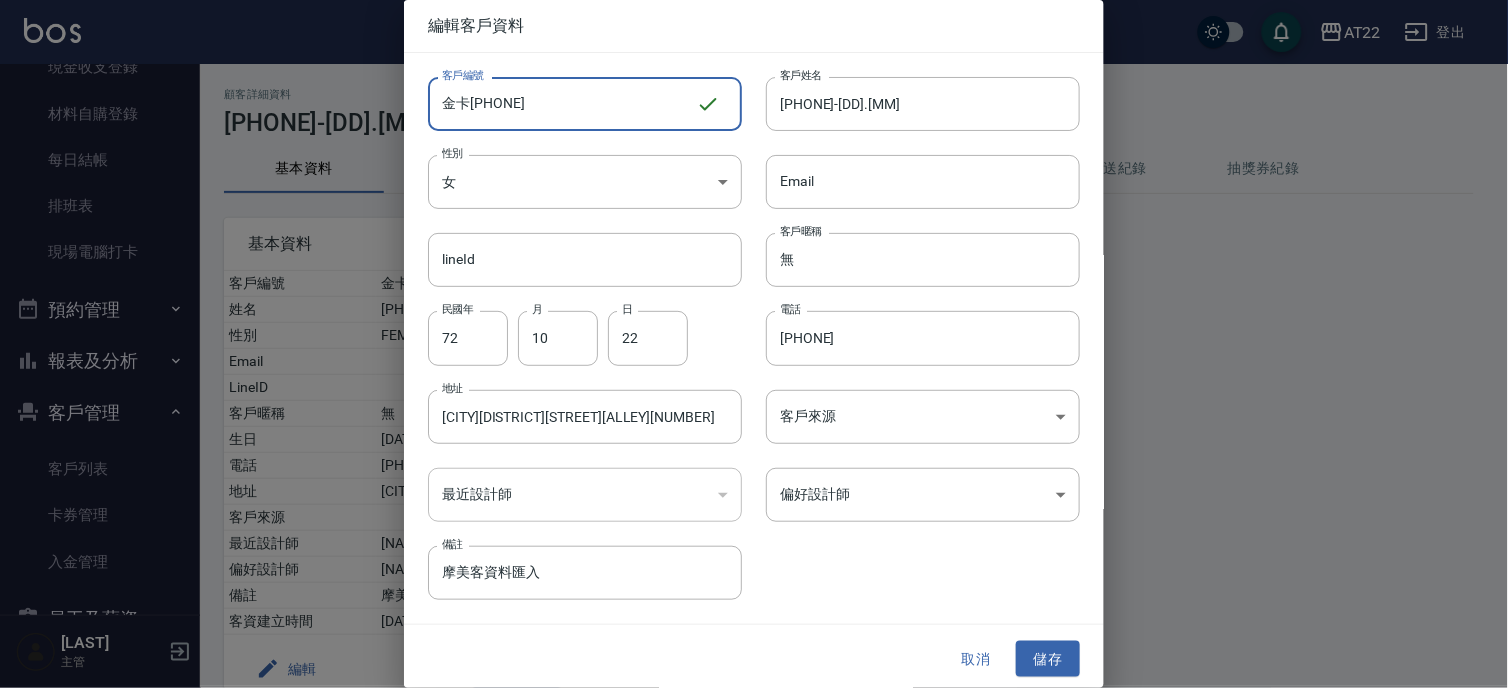 drag, startPoint x: 606, startPoint y: 118, endPoint x: 472, endPoint y: 116, distance: 134.01492 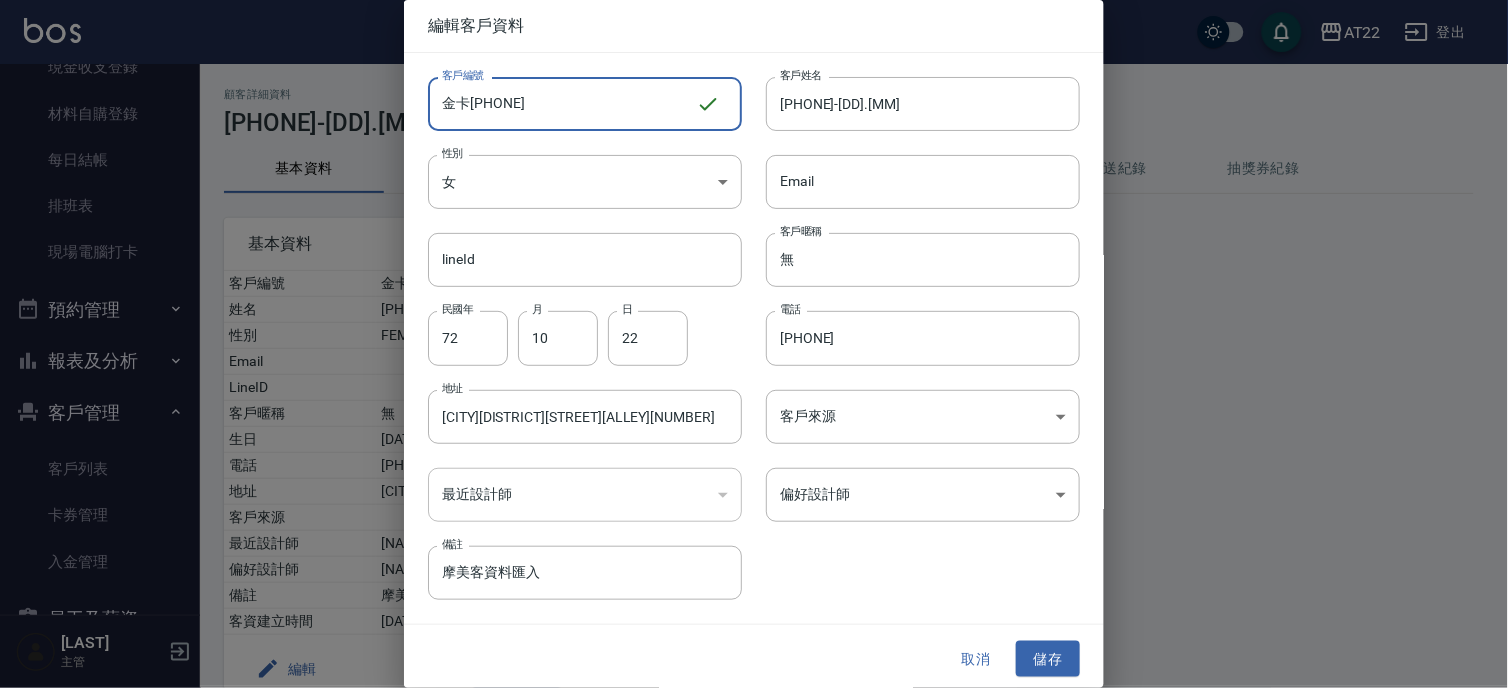 click on "[TEXT][PHONE]" at bounding box center (562, 104) 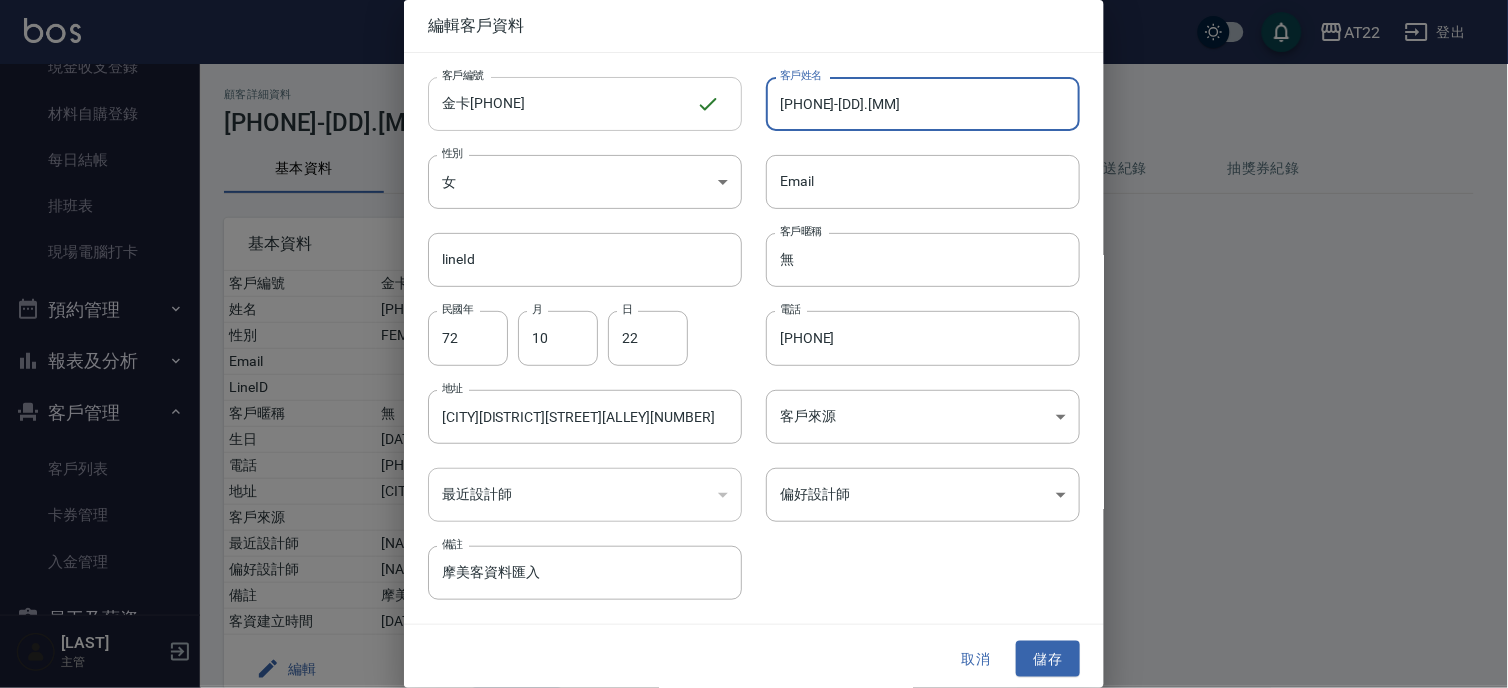 drag, startPoint x: 853, startPoint y: 98, endPoint x: 734, endPoint y: 107, distance: 119.33985 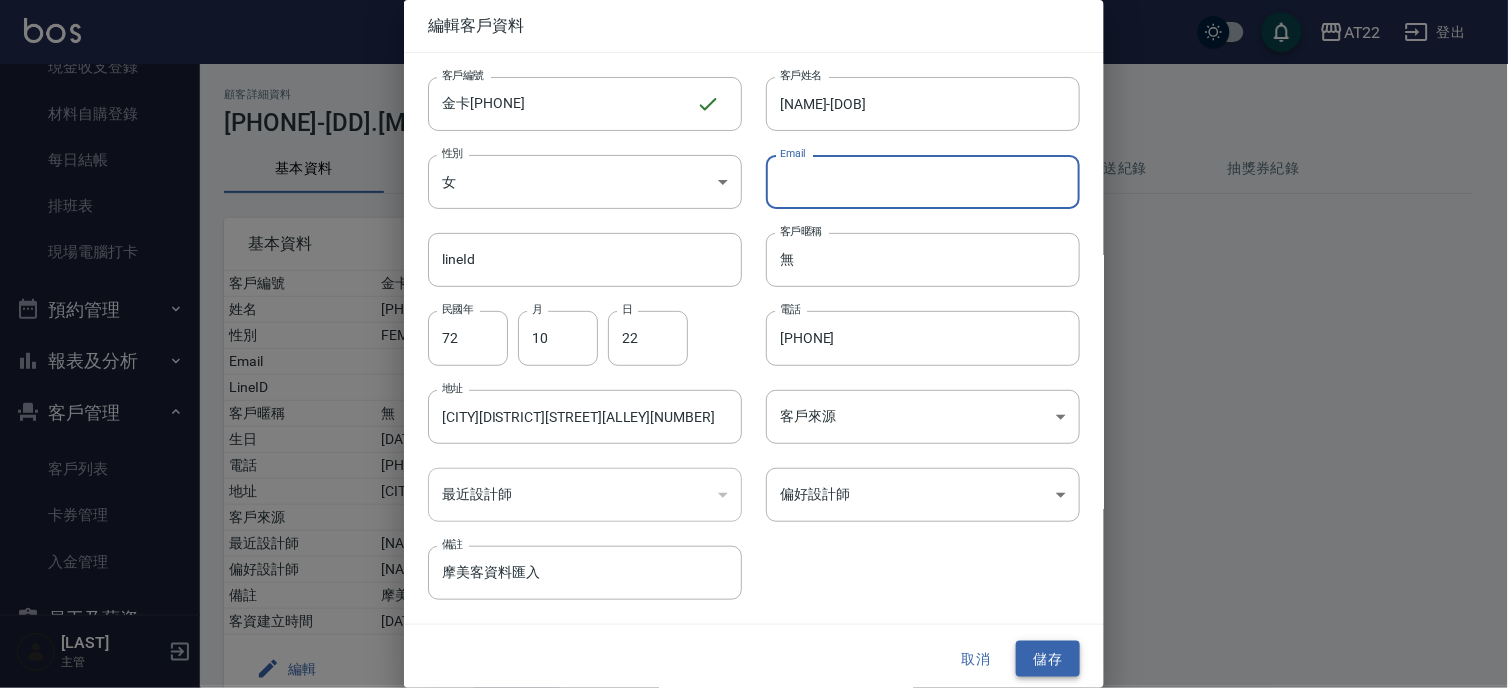 click on "儲存" at bounding box center (1048, 659) 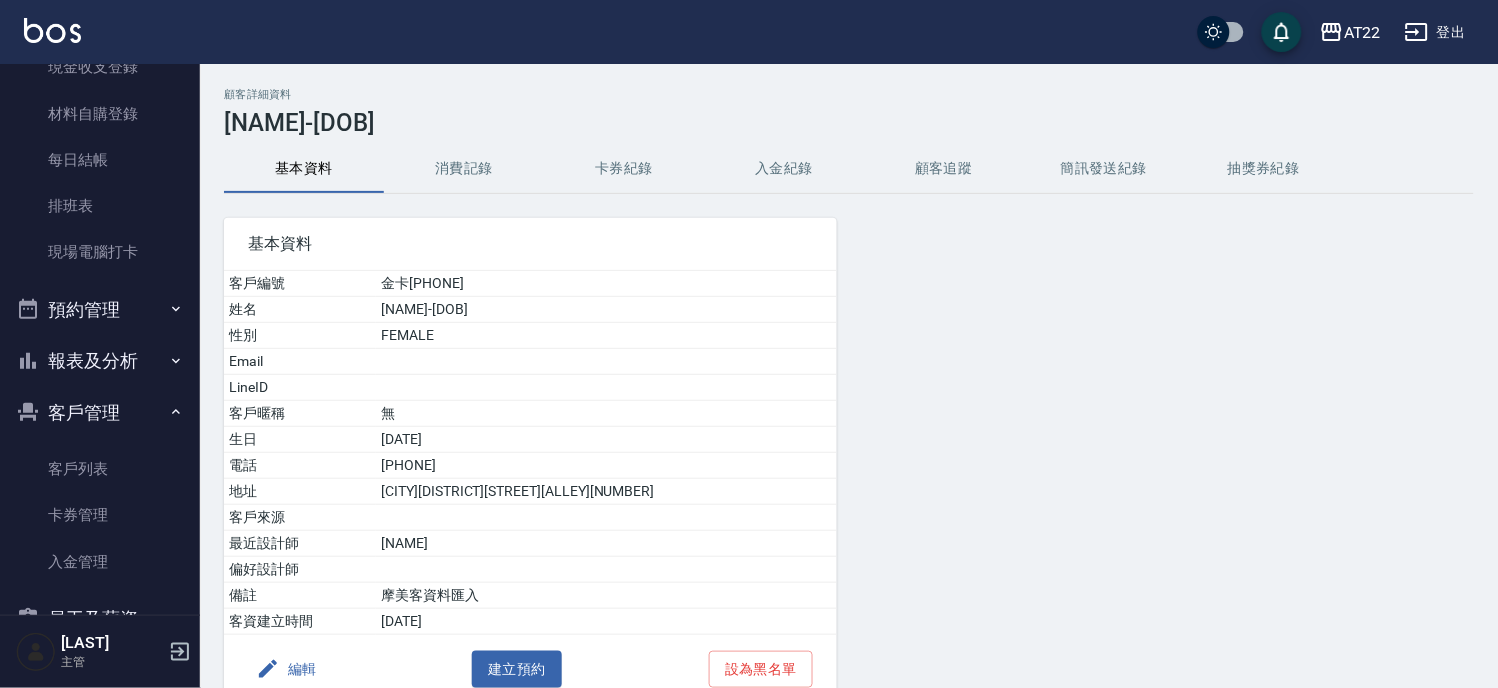 click on "消費記錄" at bounding box center [464, 169] 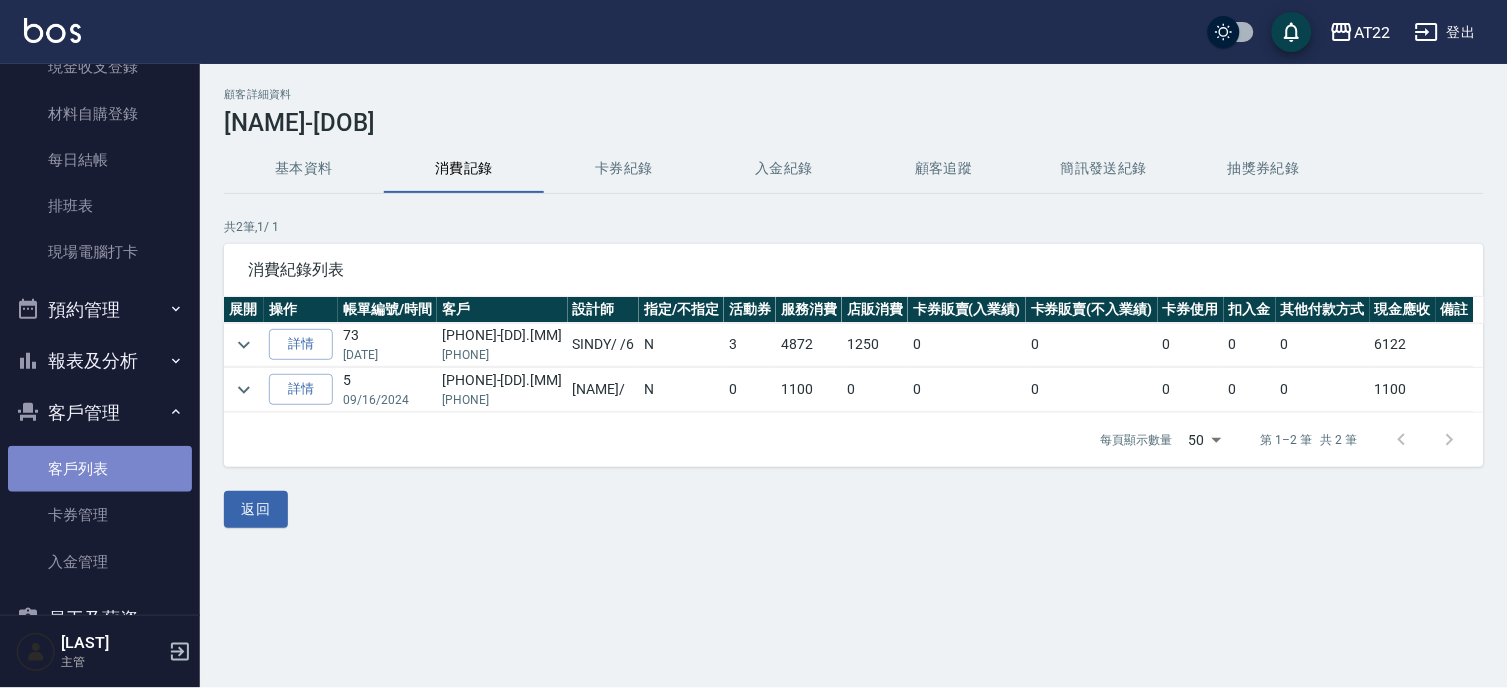 click on "客戶列表" at bounding box center [100, 469] 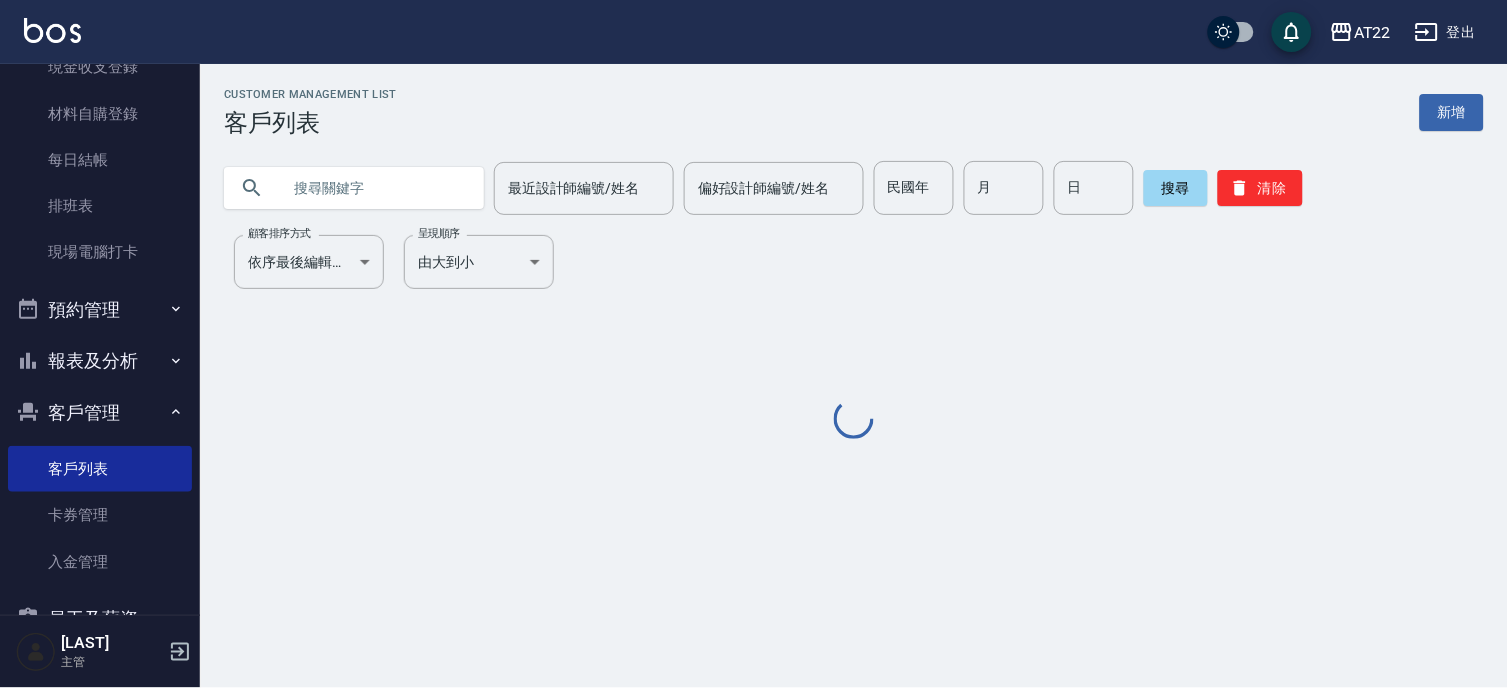 click at bounding box center [374, 188] 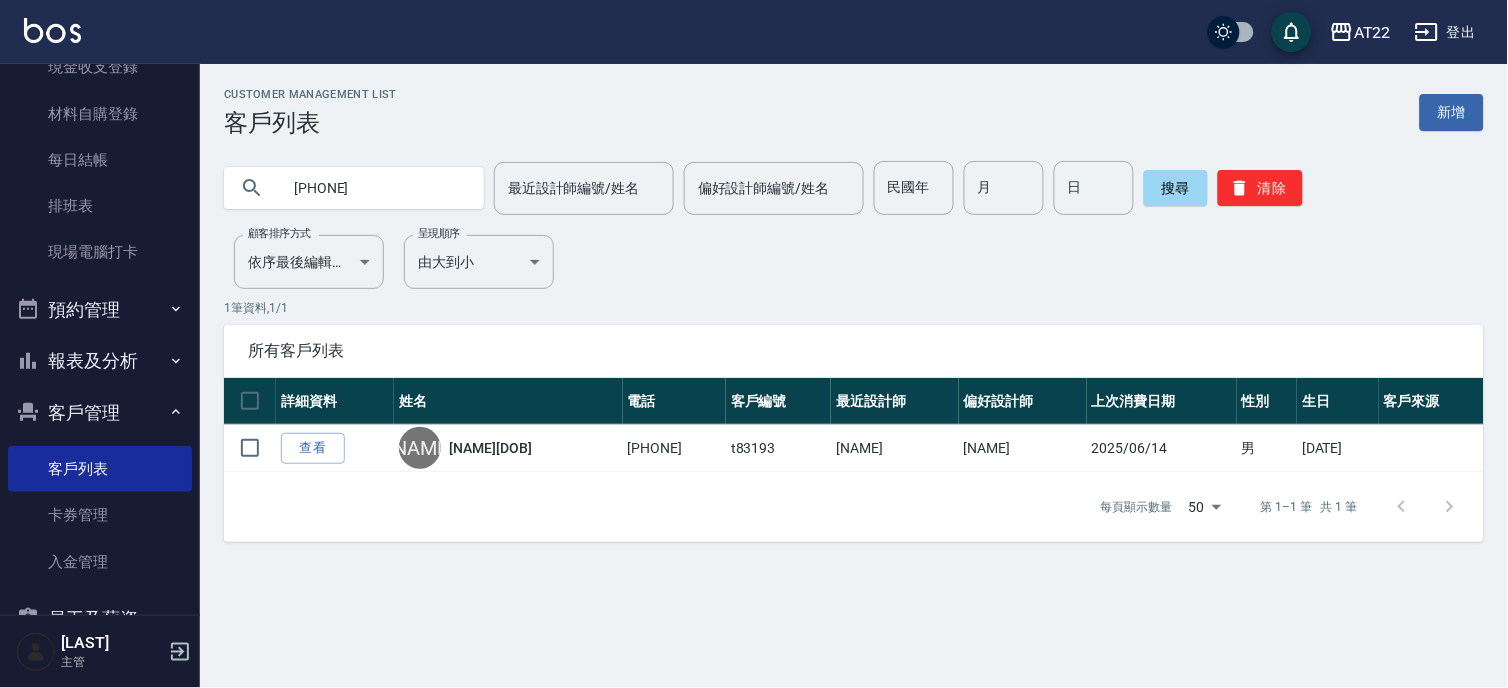 click on "[PHONE]" at bounding box center (374, 188) 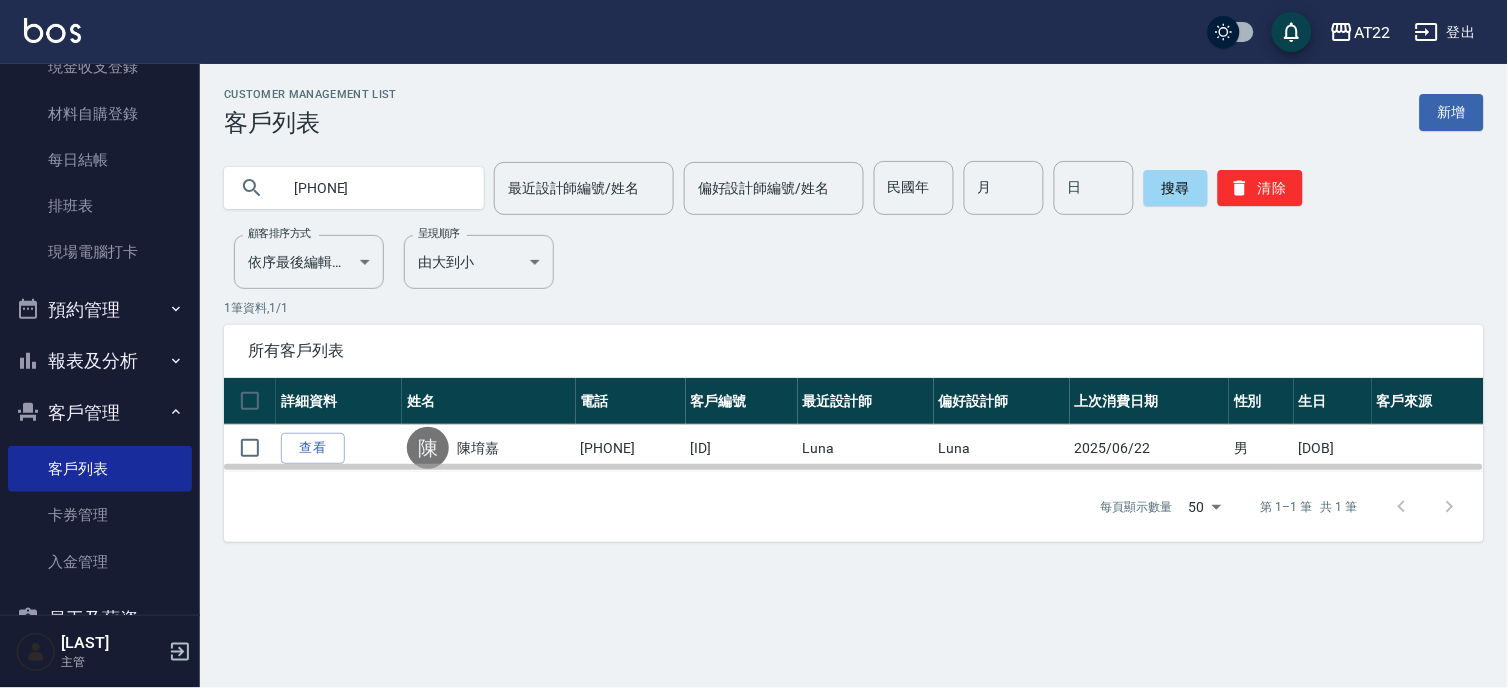 click on "詳細資料" at bounding box center (339, 401) 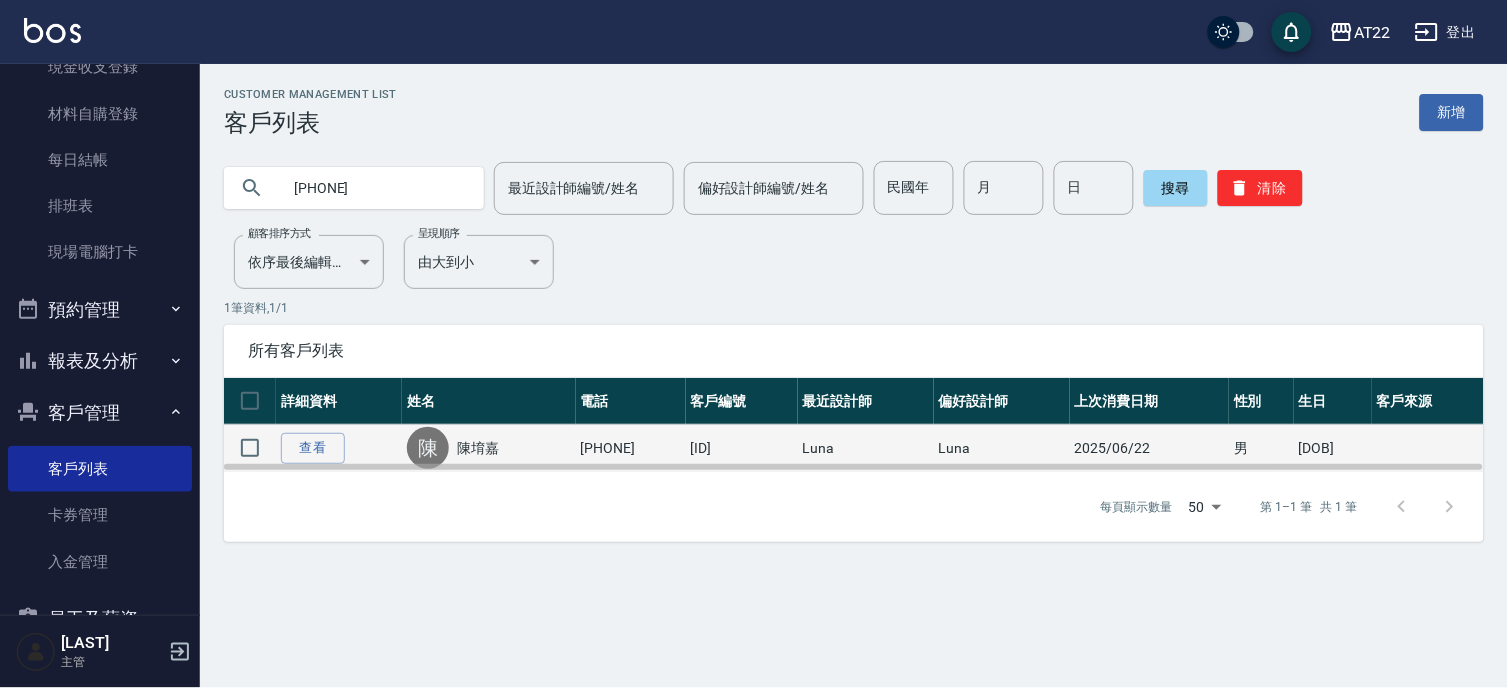 click on "查看" at bounding box center (339, 448) 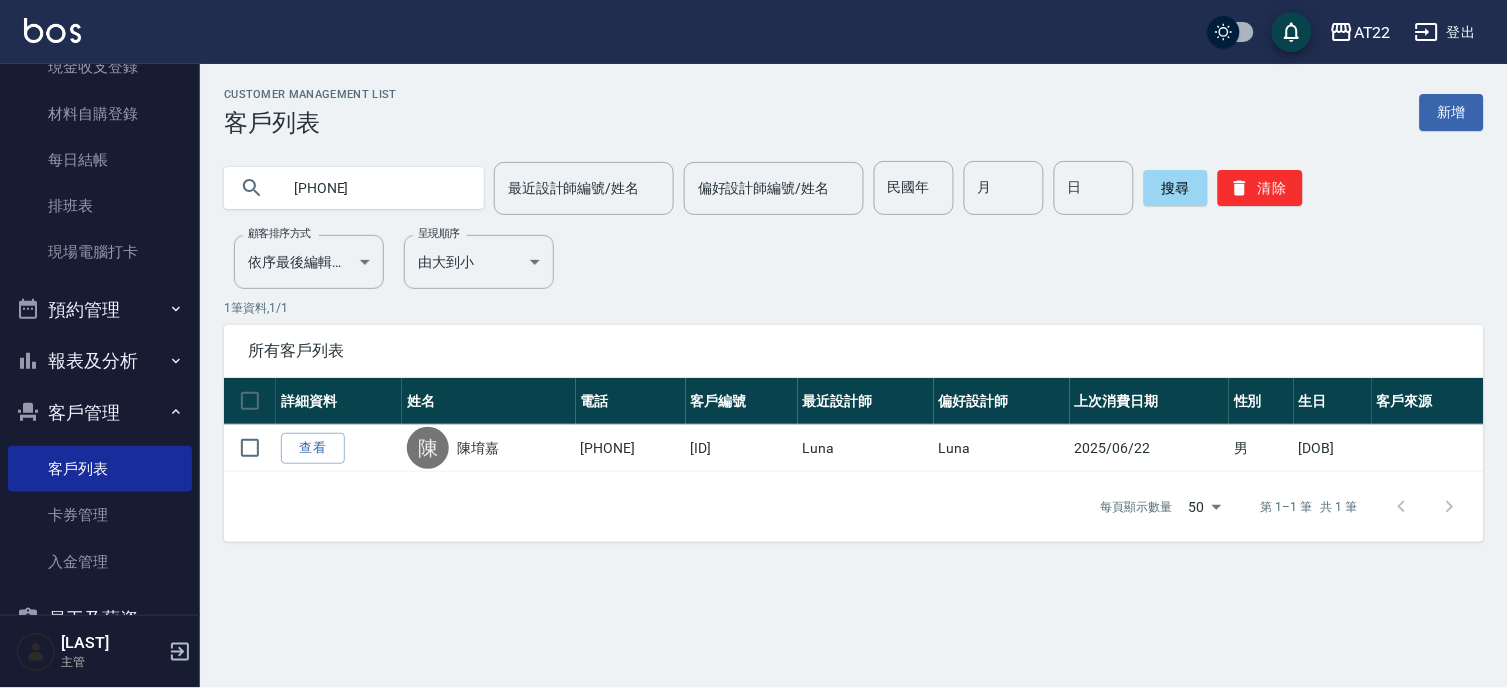click on "查看" at bounding box center [313, 448] 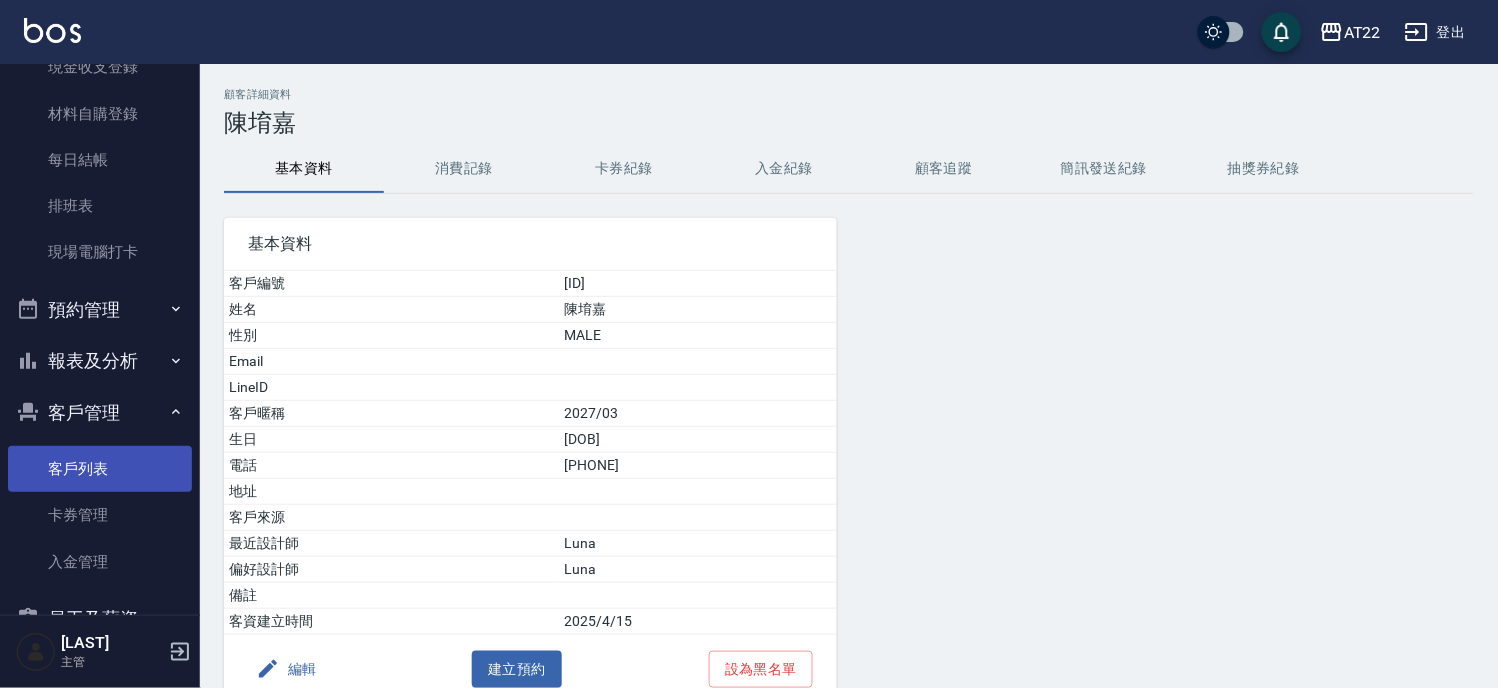 click on "客戶列表" at bounding box center (100, 469) 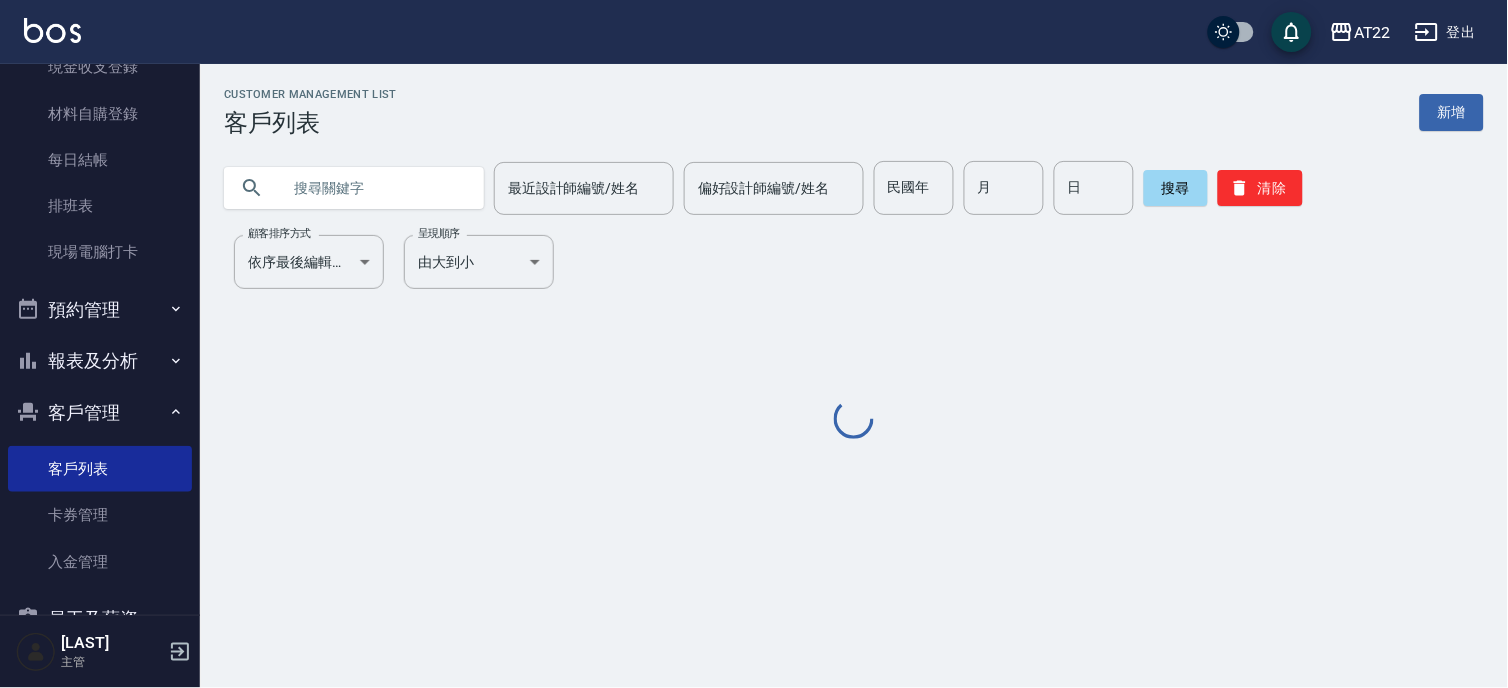 click at bounding box center [374, 188] 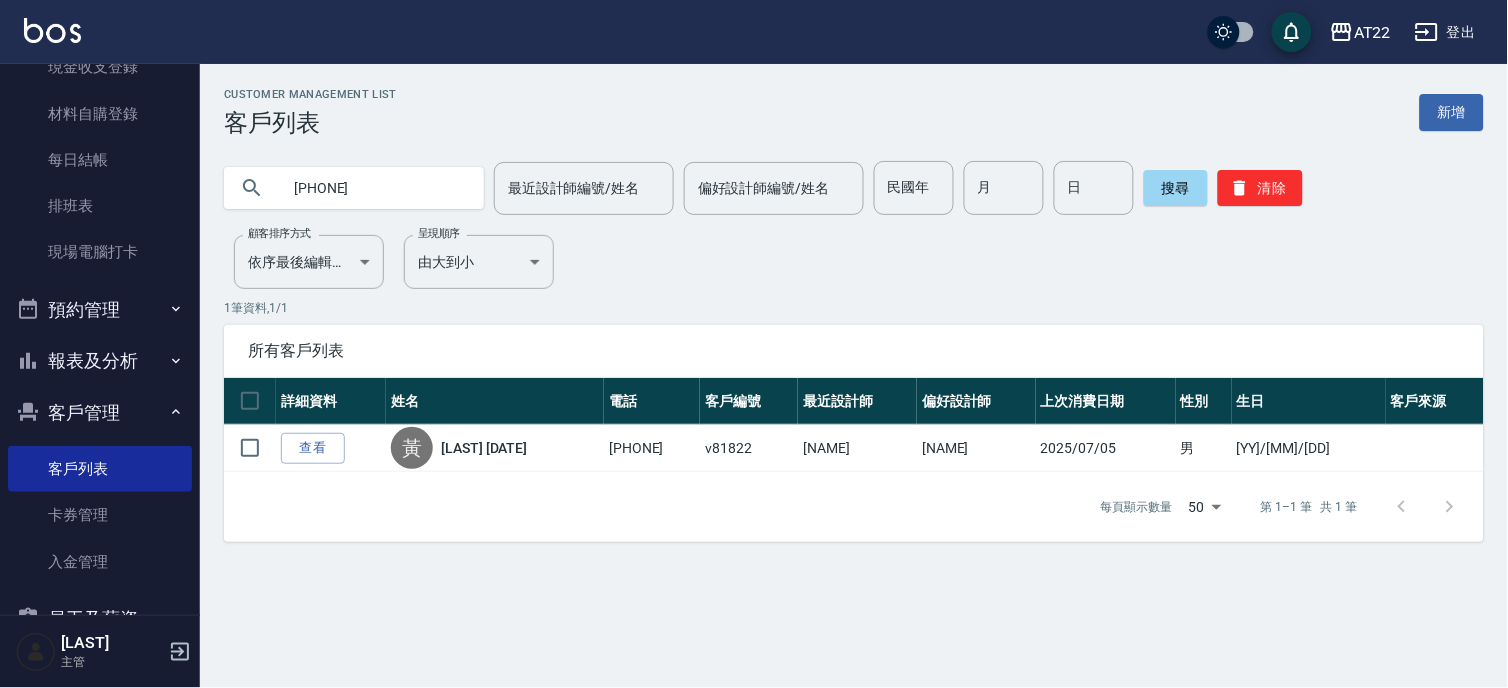 click on "[PHONE]" at bounding box center [374, 188] 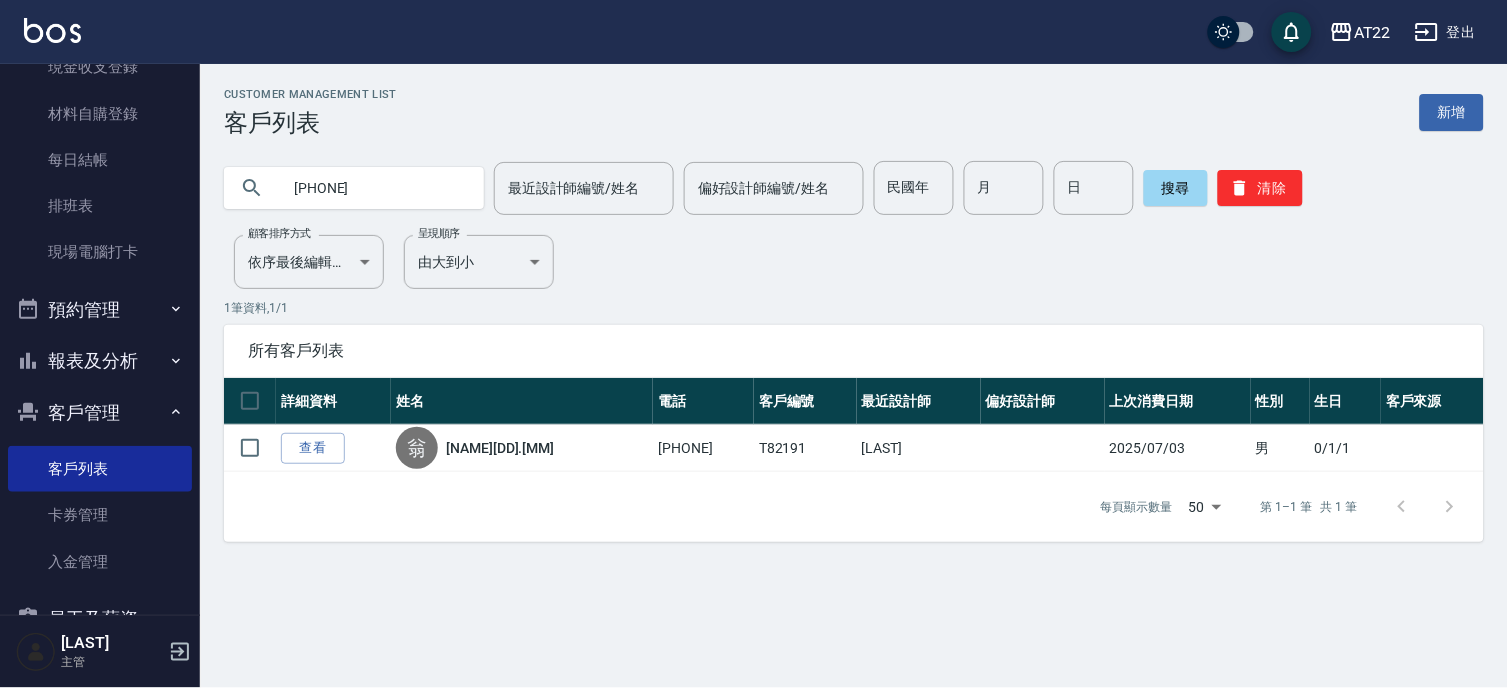 click on "0972110624" at bounding box center [374, 188] 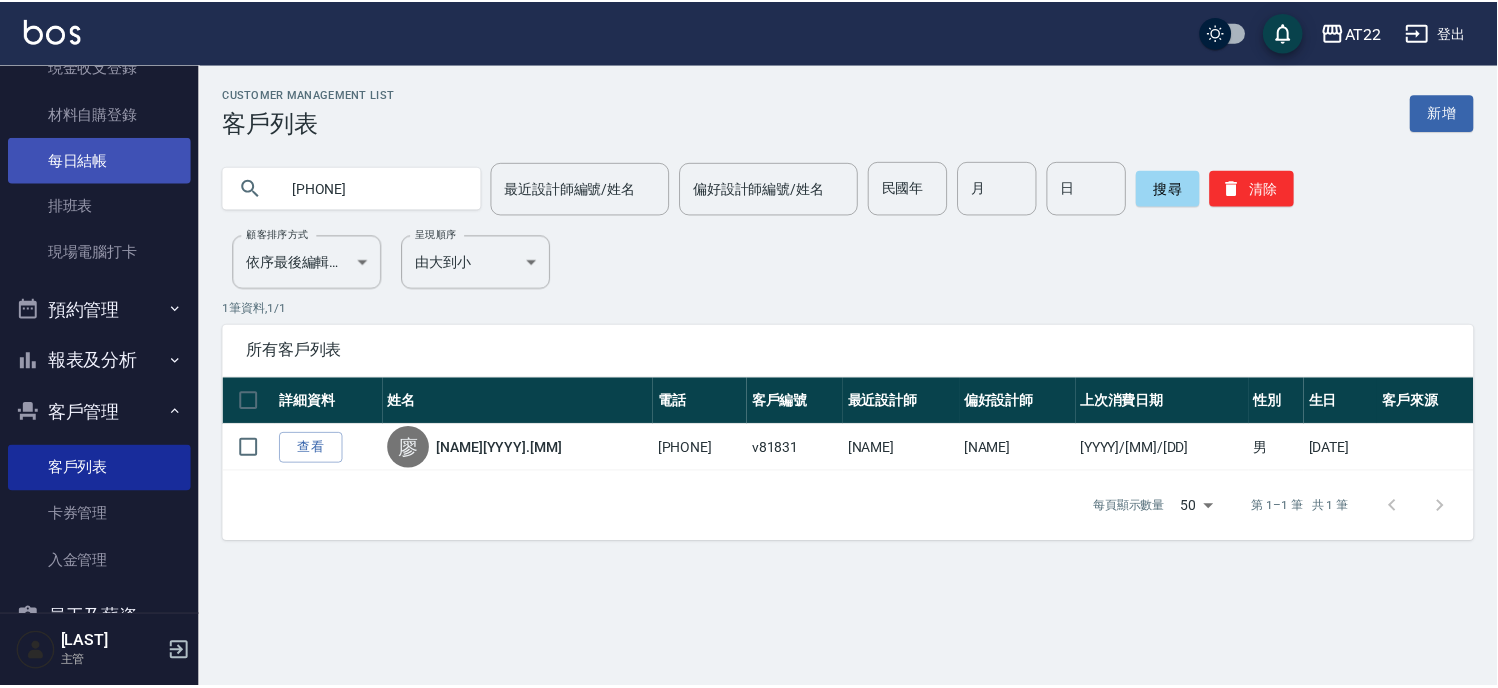 scroll, scrollTop: 0, scrollLeft: 0, axis: both 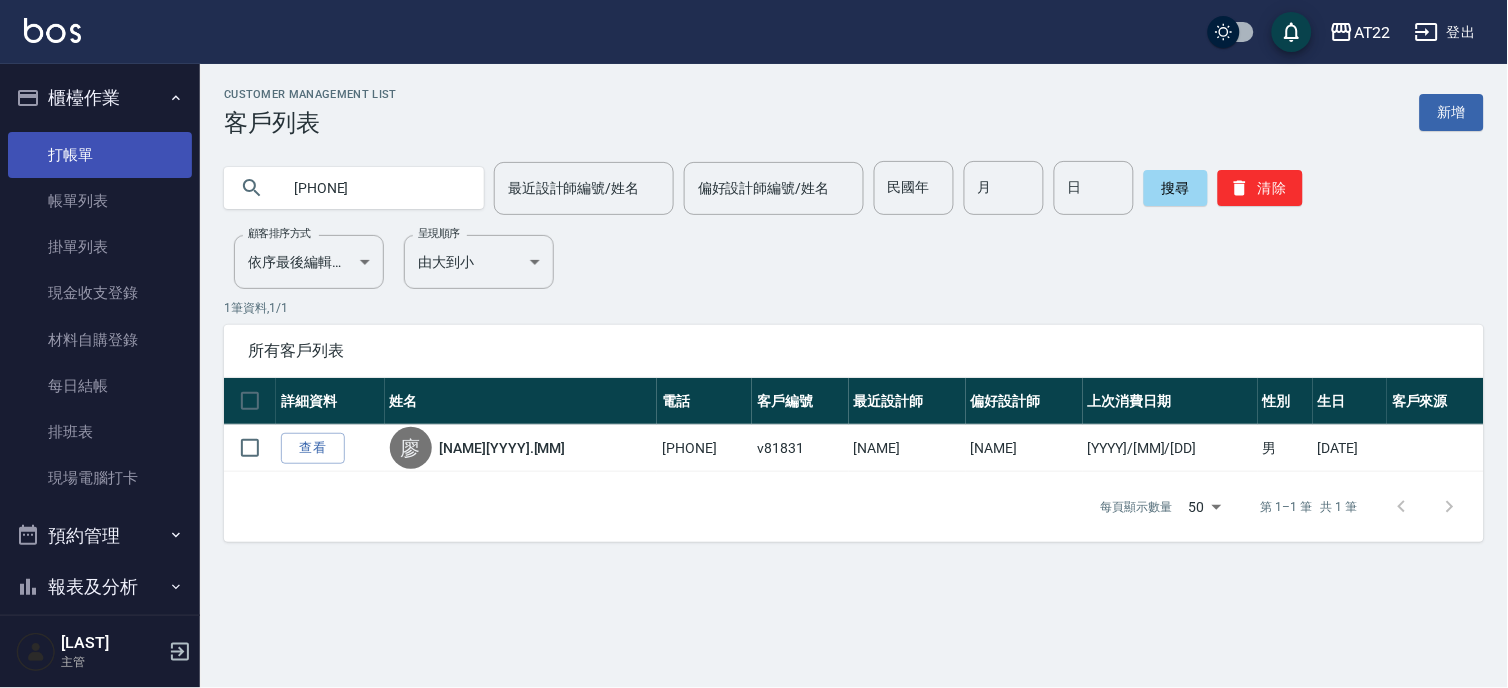 click on "打帳單" at bounding box center [100, 155] 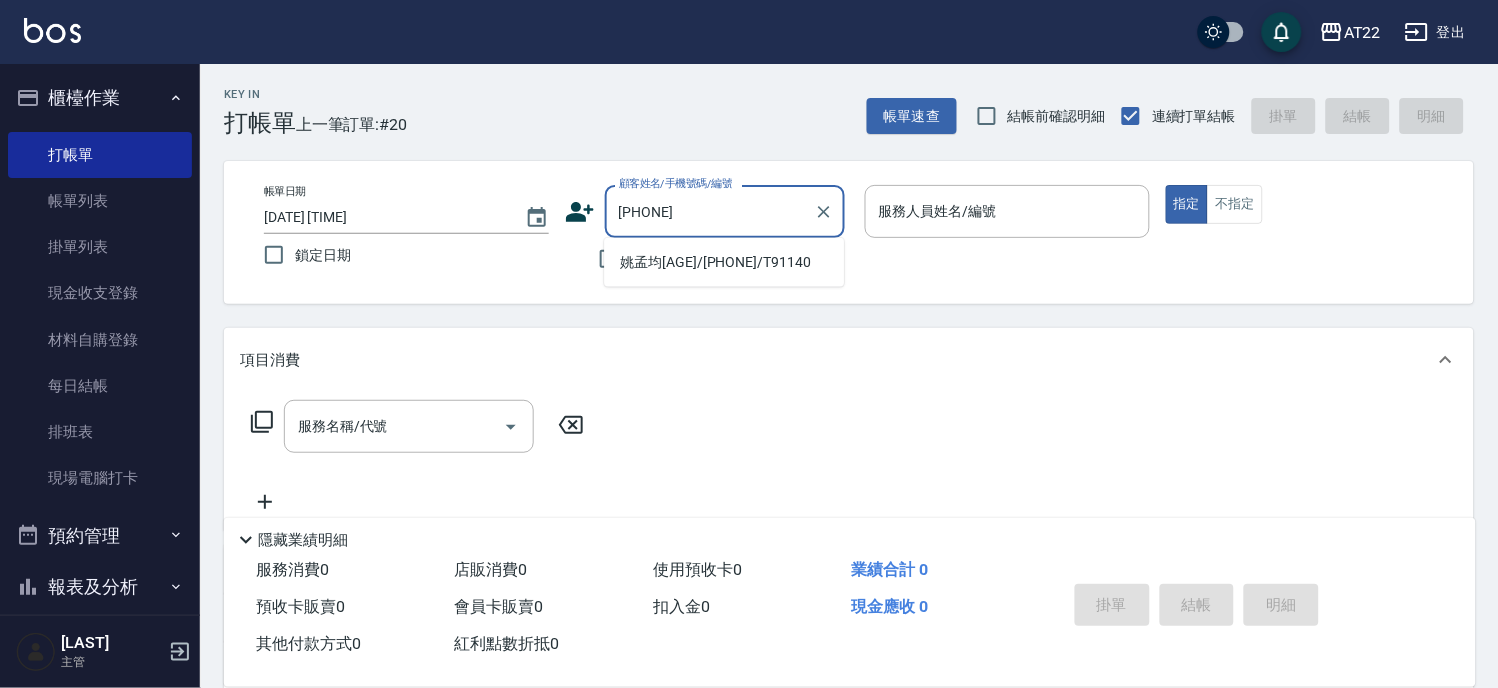 click on "姚孟均27.5.3/0976373228/T91140" at bounding box center [724, 262] 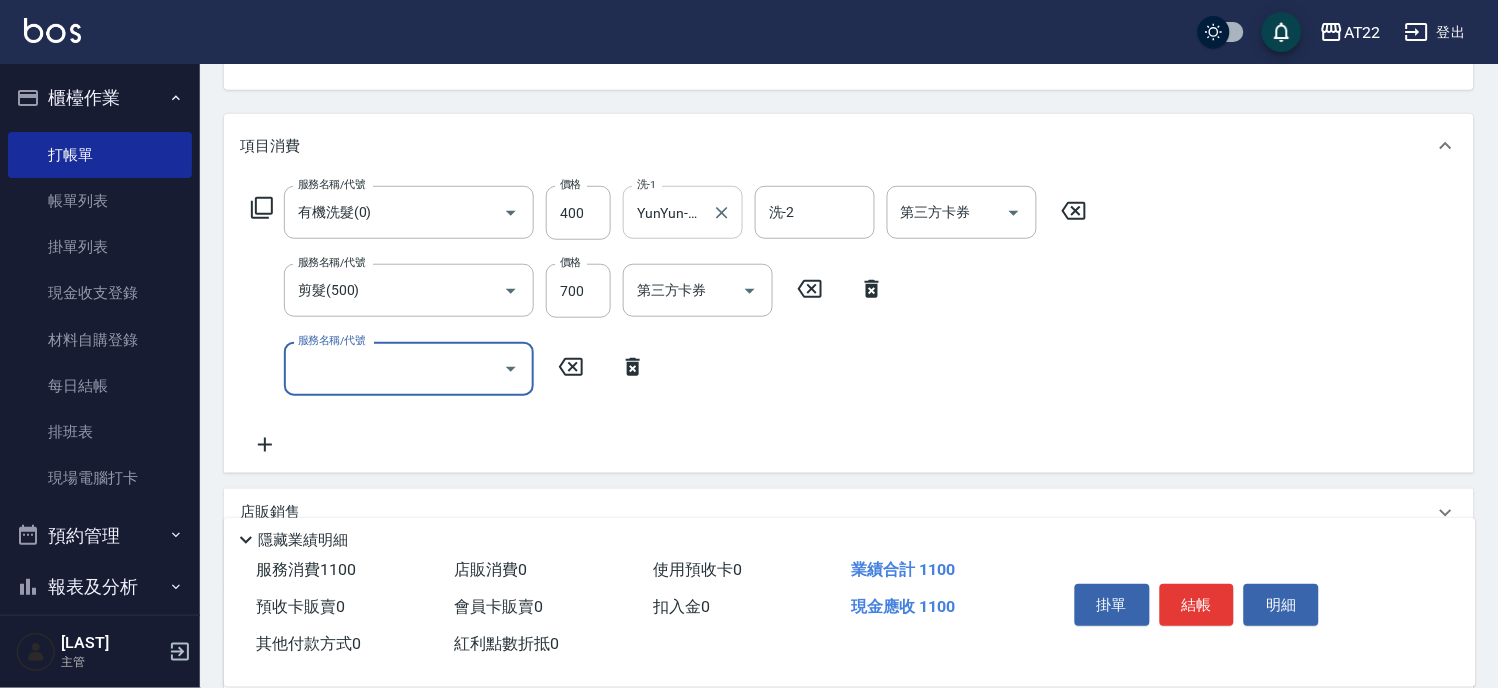 scroll, scrollTop: 333, scrollLeft: 0, axis: vertical 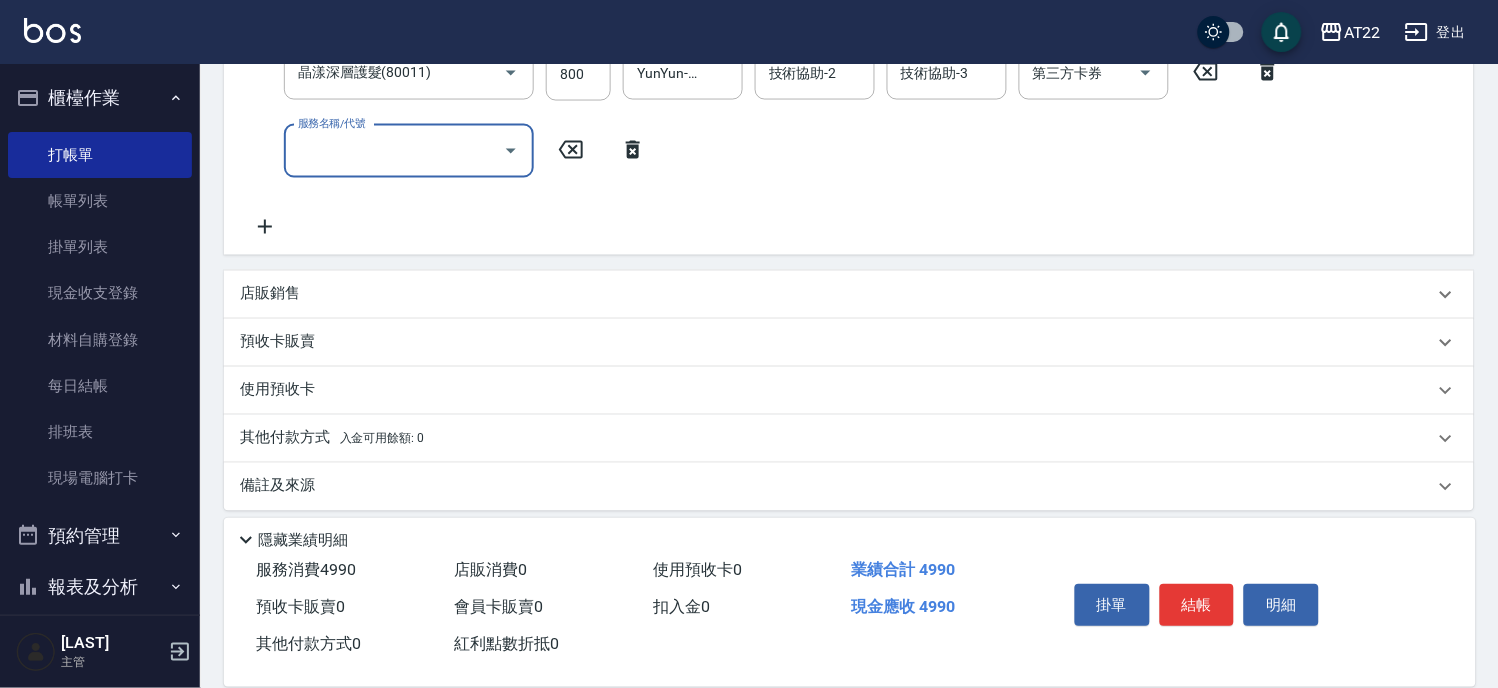 click on "店販銷售" at bounding box center (849, 295) 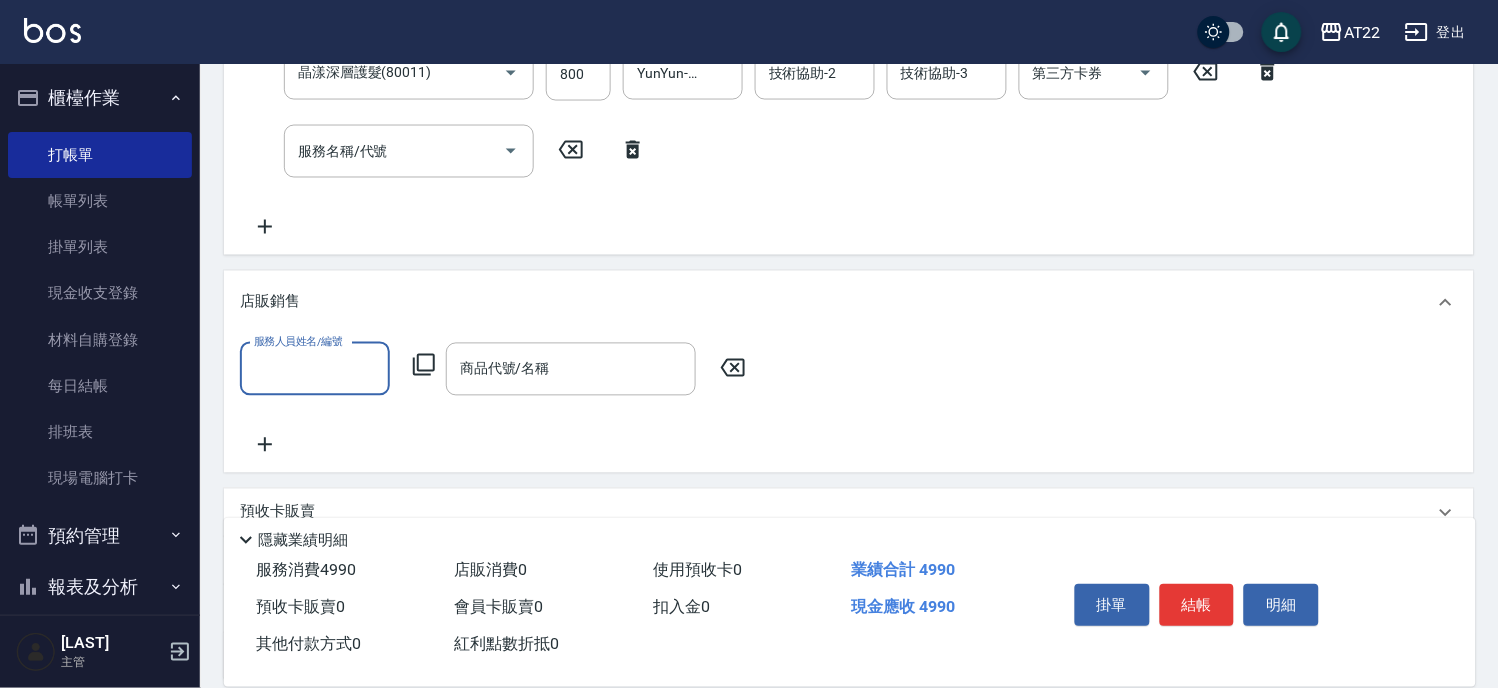 scroll, scrollTop: 0, scrollLeft: 0, axis: both 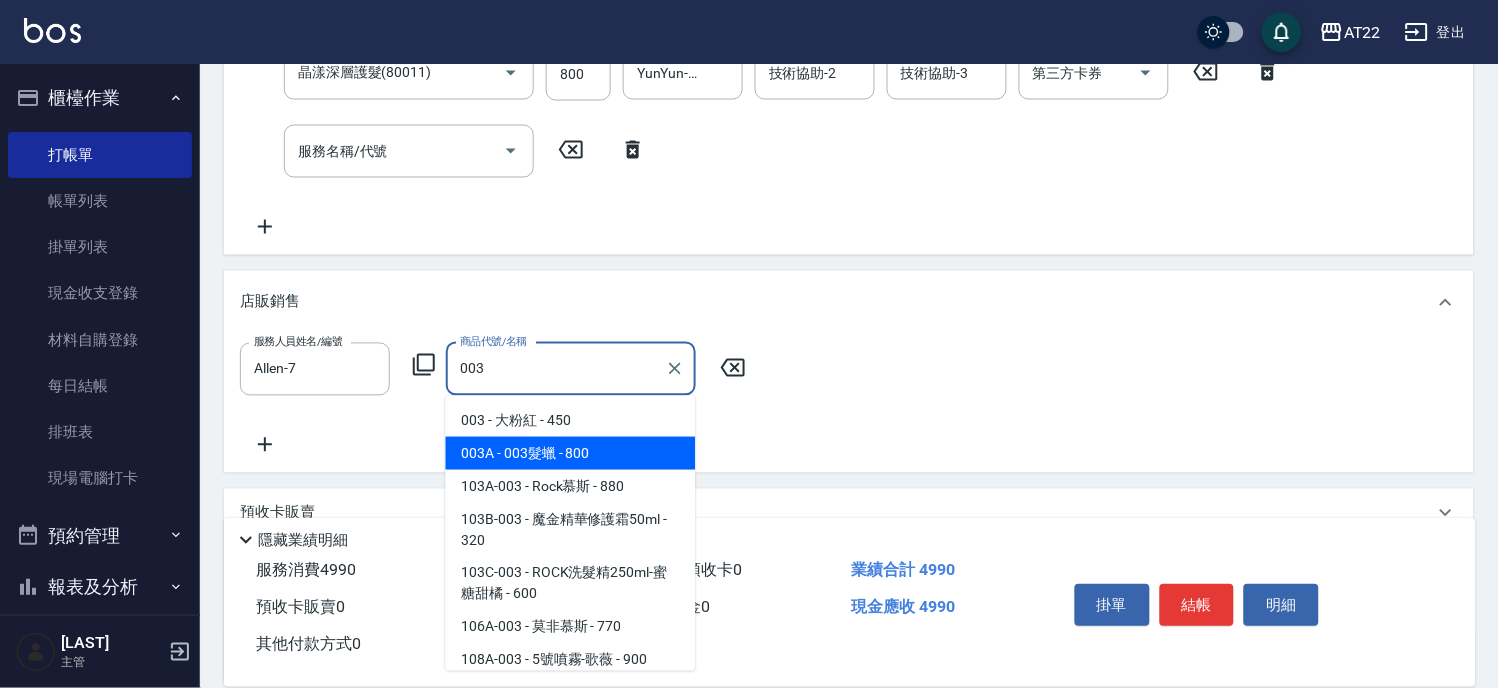 click on "003A - 003髮蠟 - 800" at bounding box center [571, 453] 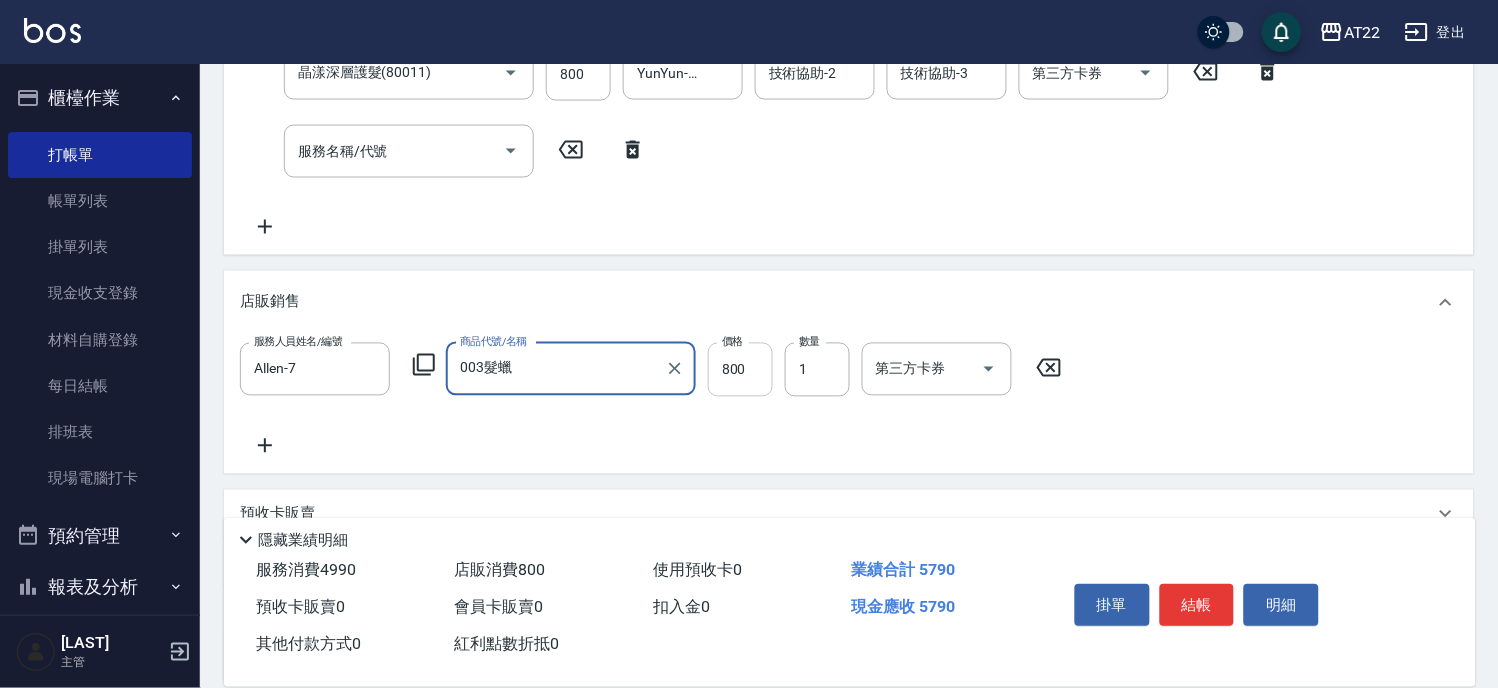 click on "800" at bounding box center (740, 370) 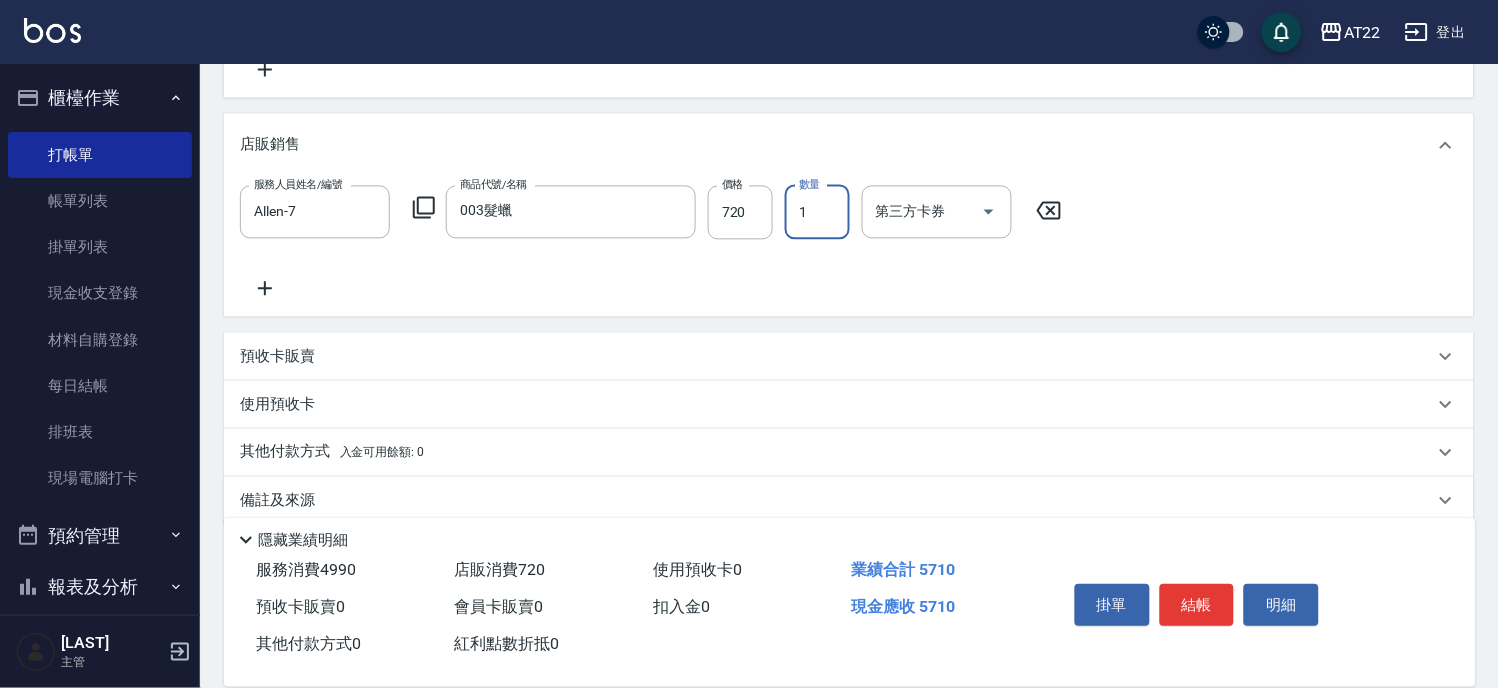 scroll, scrollTop: 848, scrollLeft: 0, axis: vertical 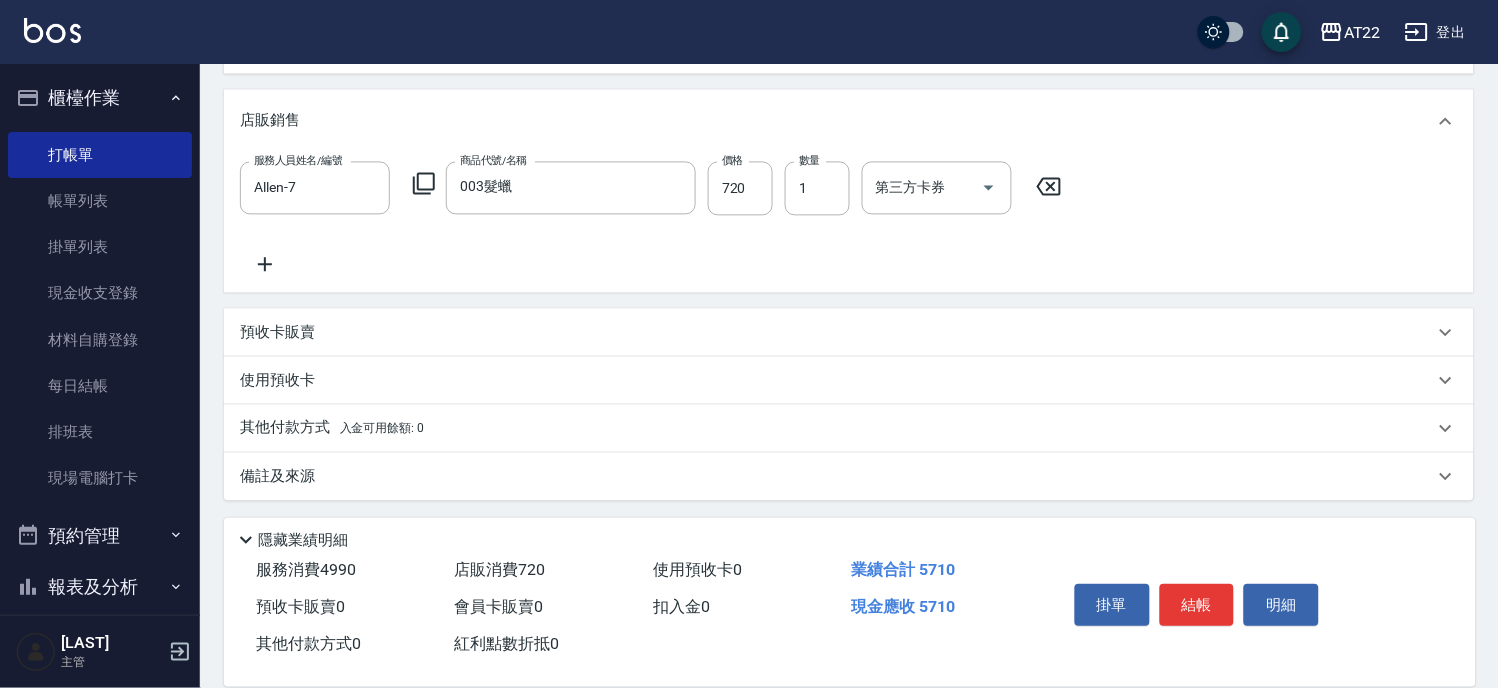 click on "使用預收卡" at bounding box center (837, 380) 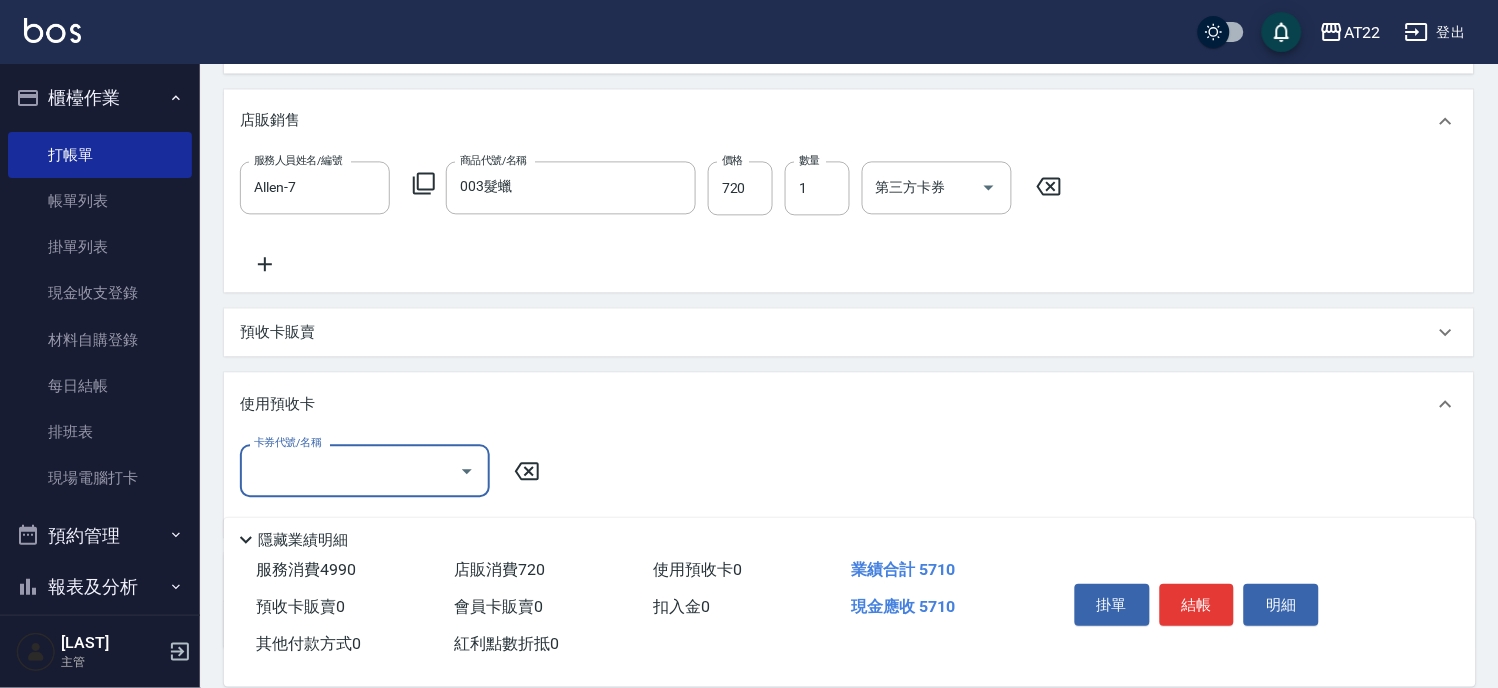 scroll, scrollTop: 0, scrollLeft: 0, axis: both 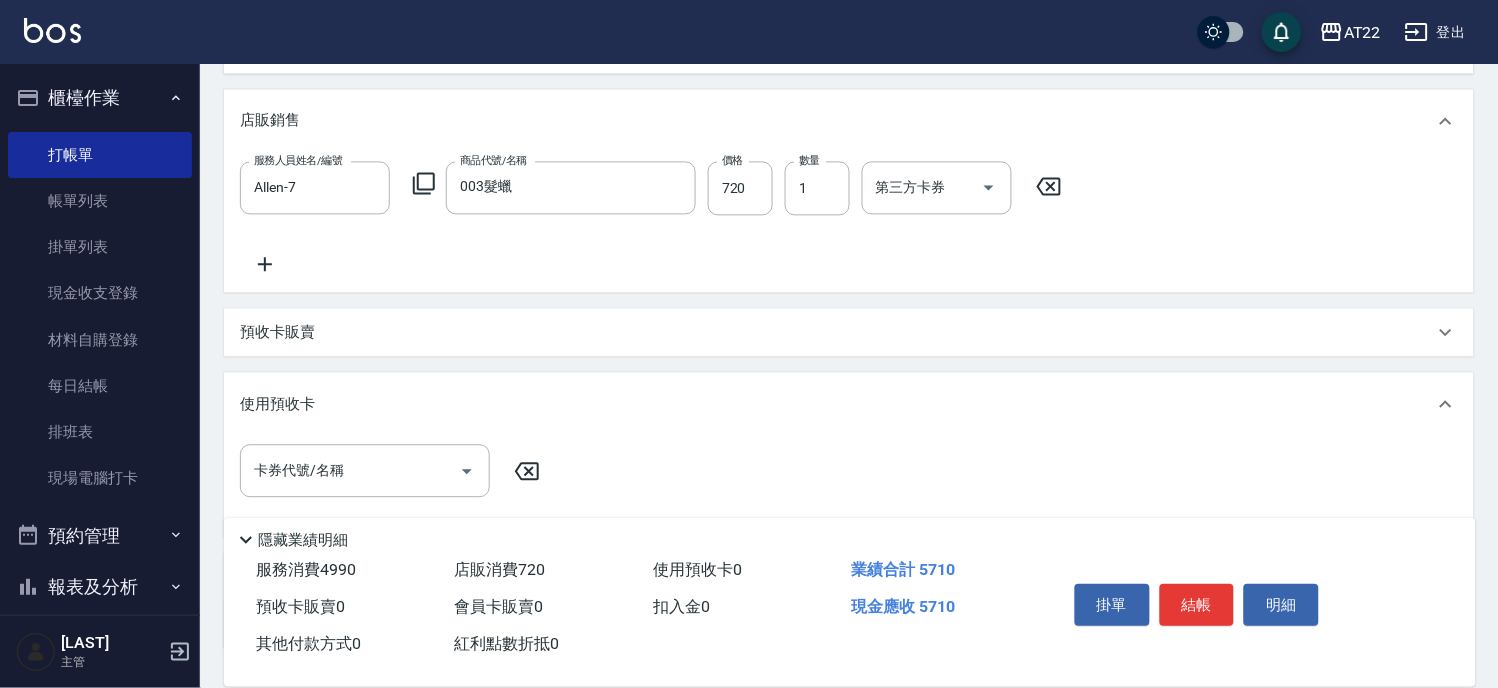 click on "使用預收卡" at bounding box center (837, 404) 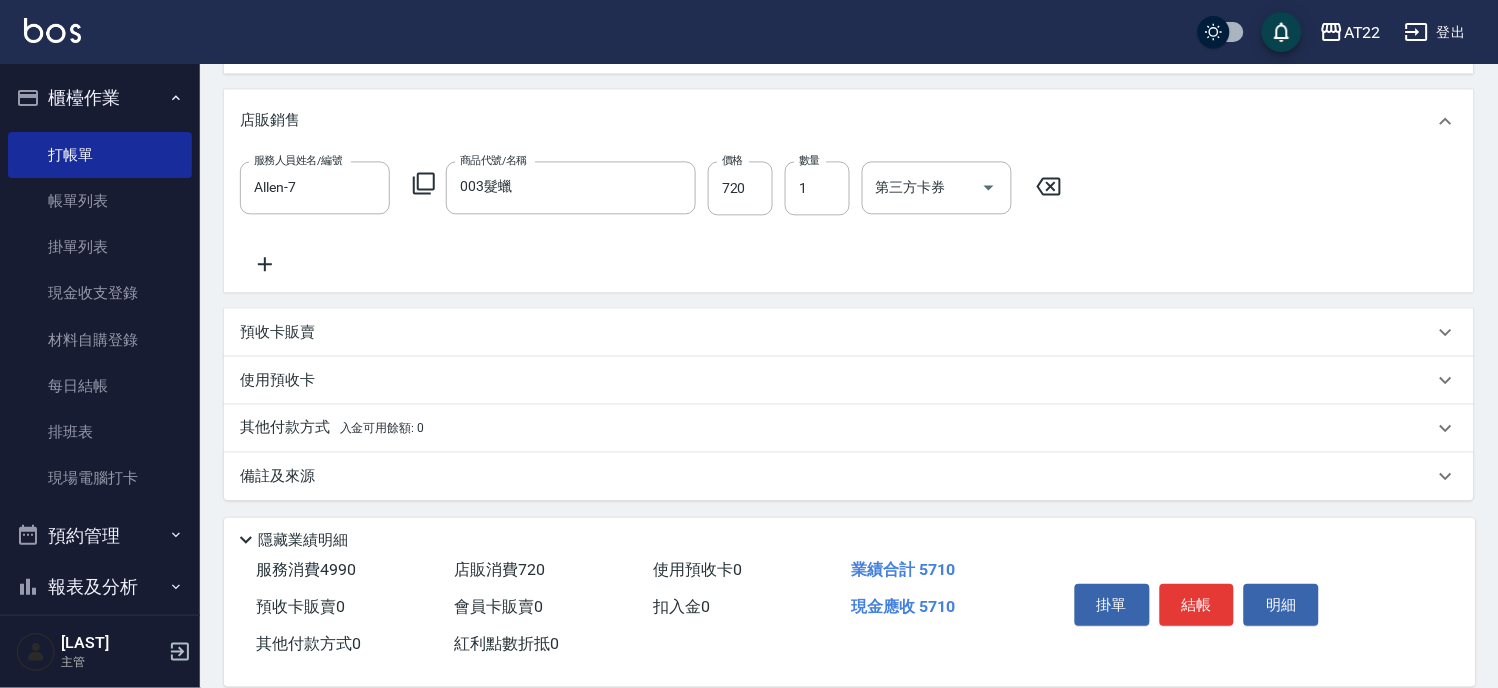 click on "其他付款方式 入金可用餘額: 0" at bounding box center [332, 428] 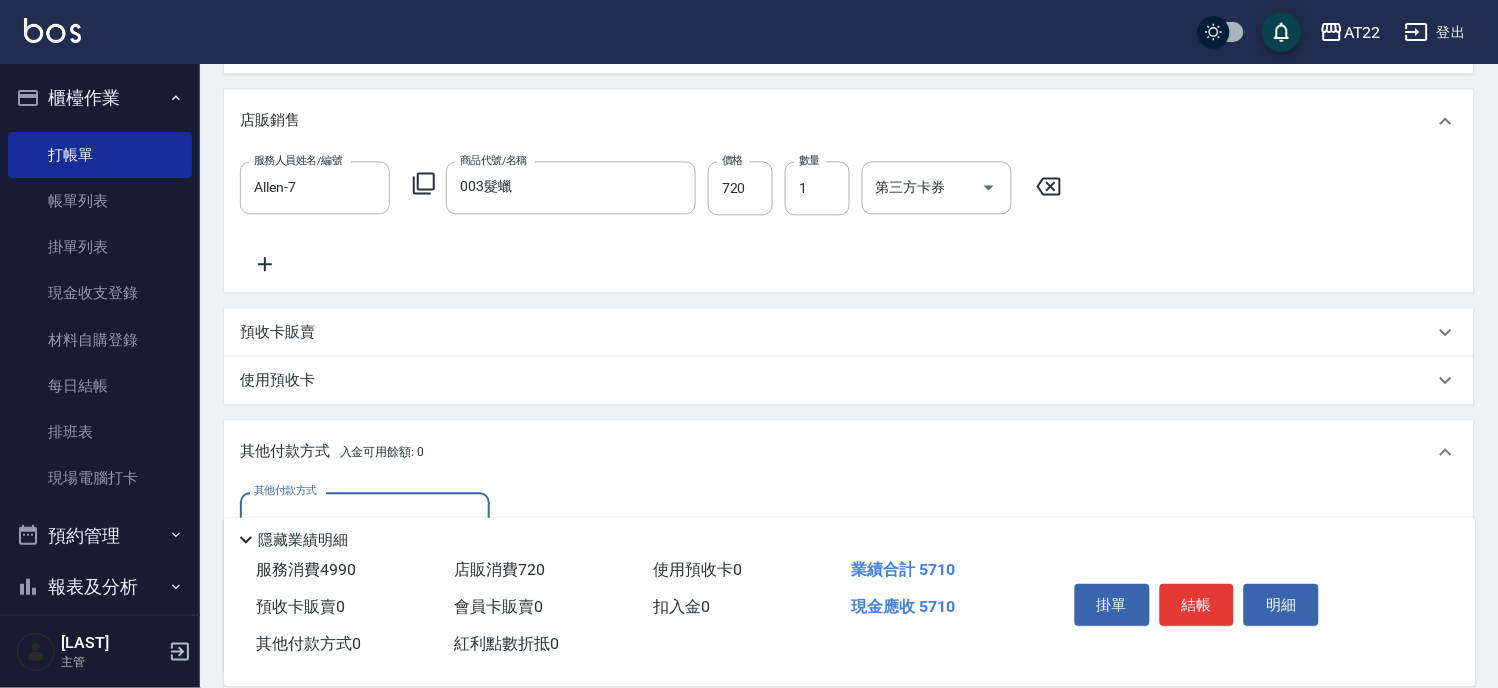 scroll, scrollTop: 0, scrollLeft: 0, axis: both 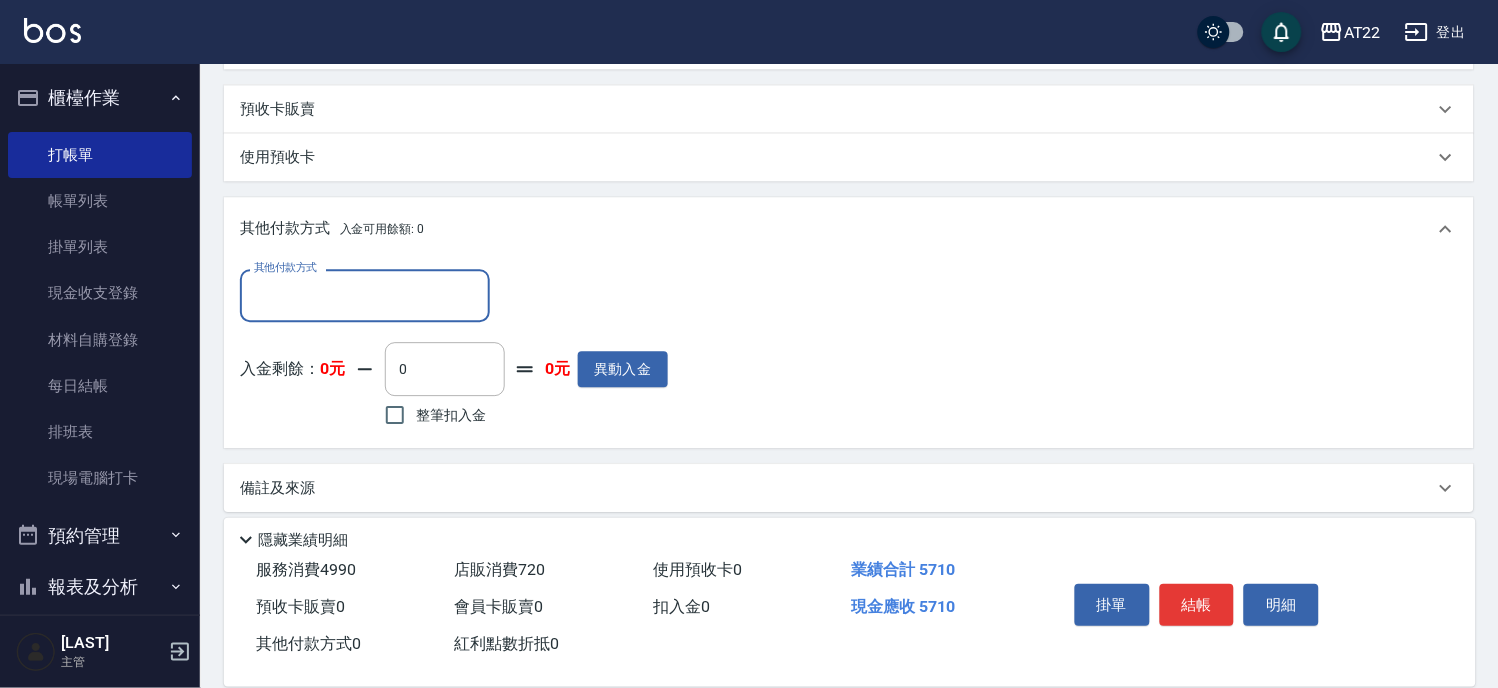 click on "其他付款方式" at bounding box center [365, 295] 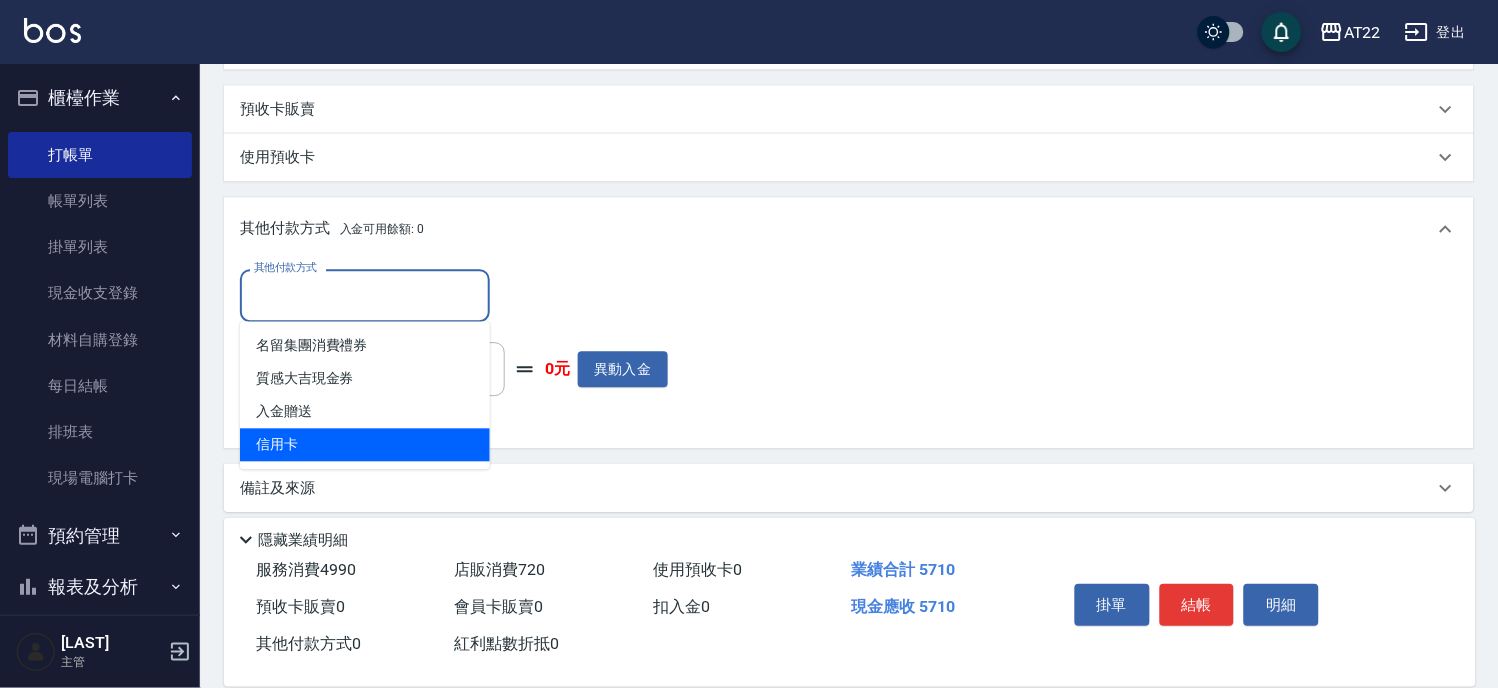 click on "信用卡" at bounding box center (365, 444) 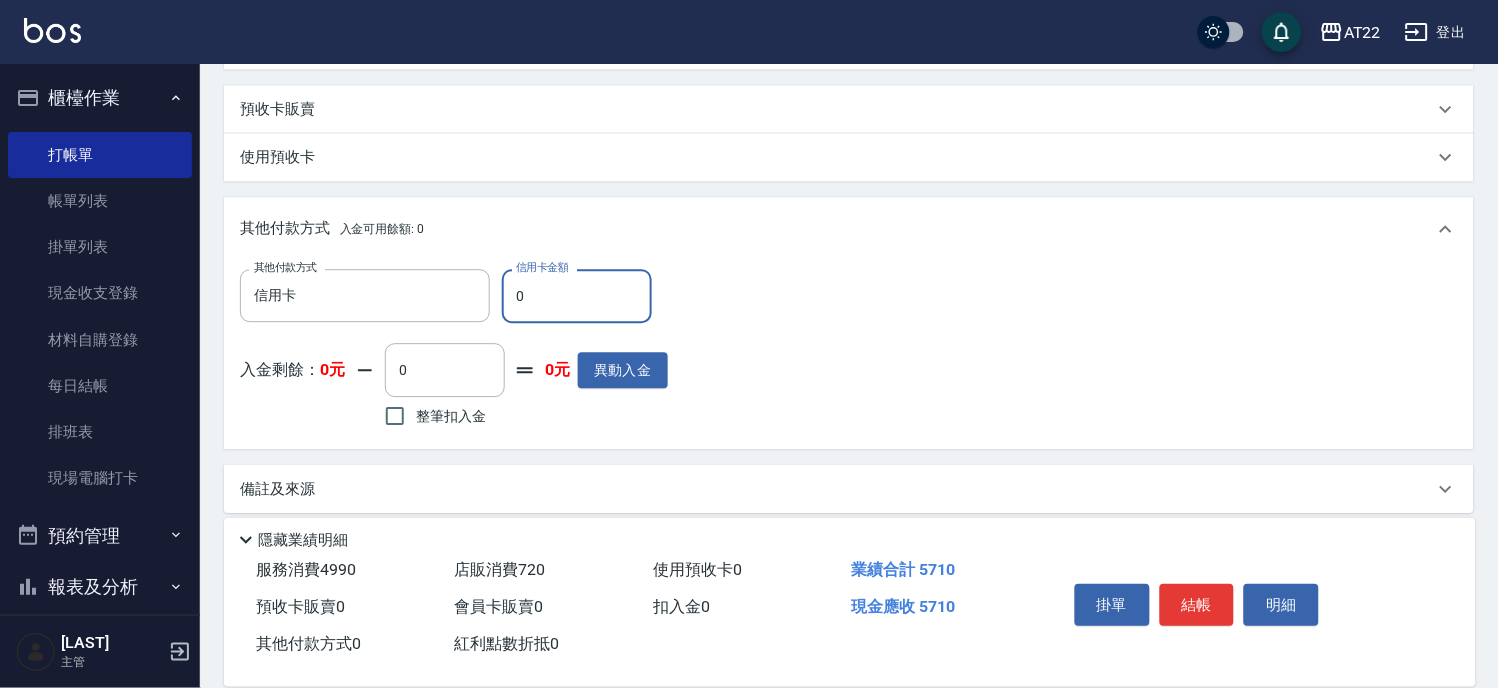 drag, startPoint x: 526, startPoint y: 292, endPoint x: 497, endPoint y: 294, distance: 29.068884 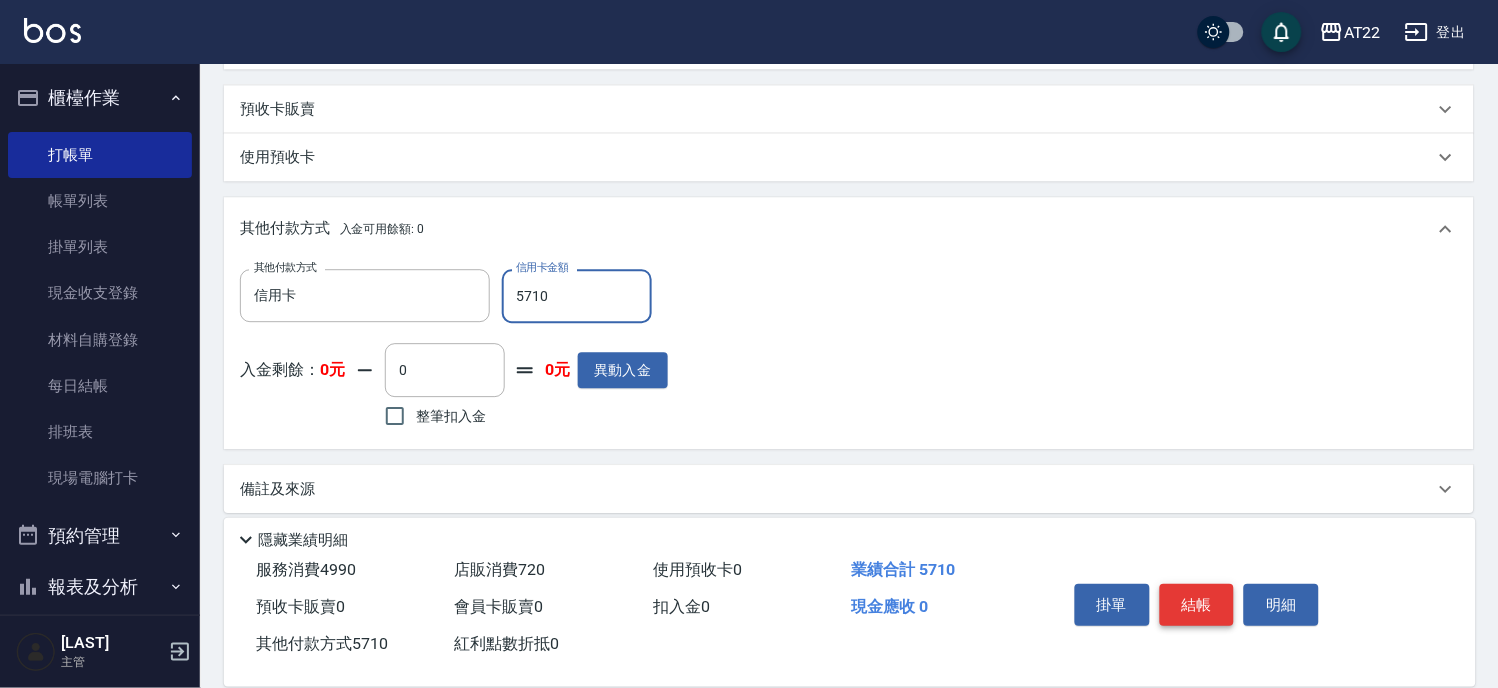 click on "結帳" at bounding box center [1197, 605] 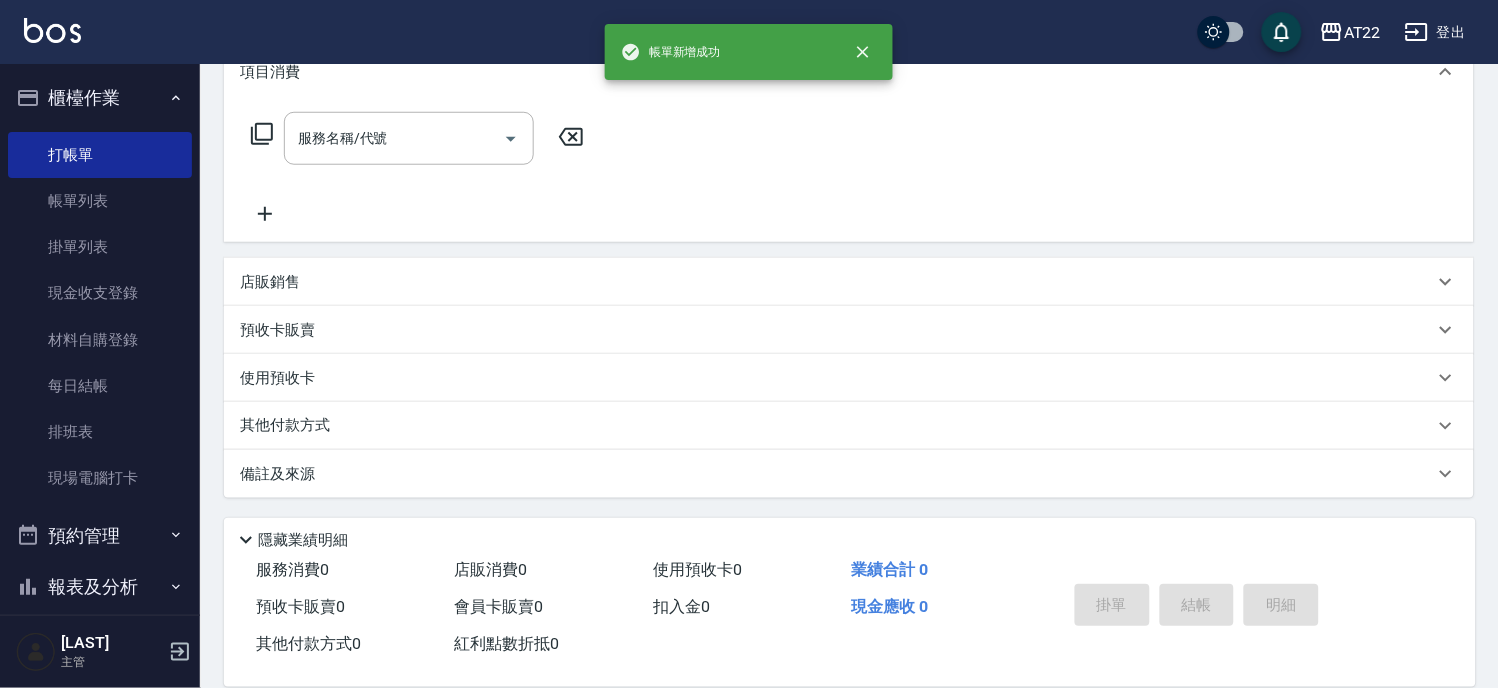 scroll, scrollTop: 0, scrollLeft: 0, axis: both 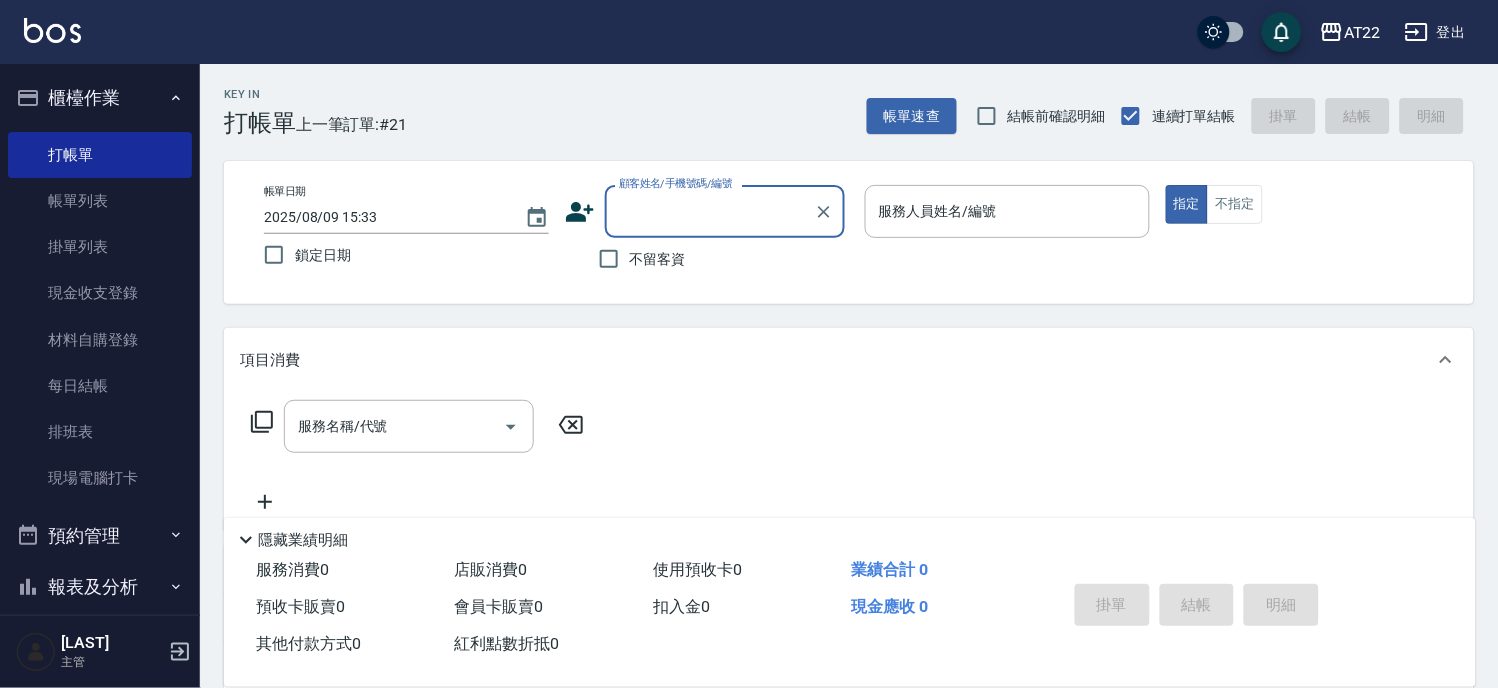 click on "不留客資" at bounding box center (705, 259) 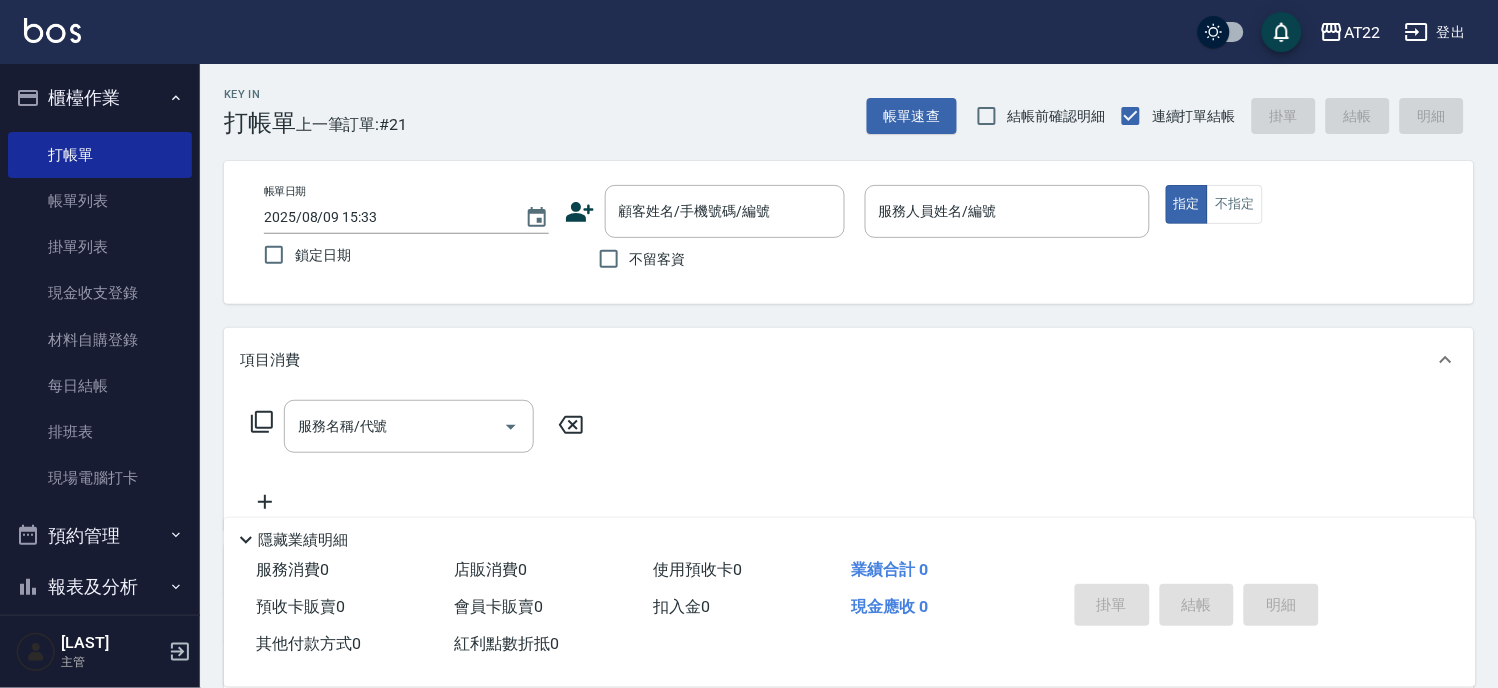 click on "不留客資" at bounding box center (658, 259) 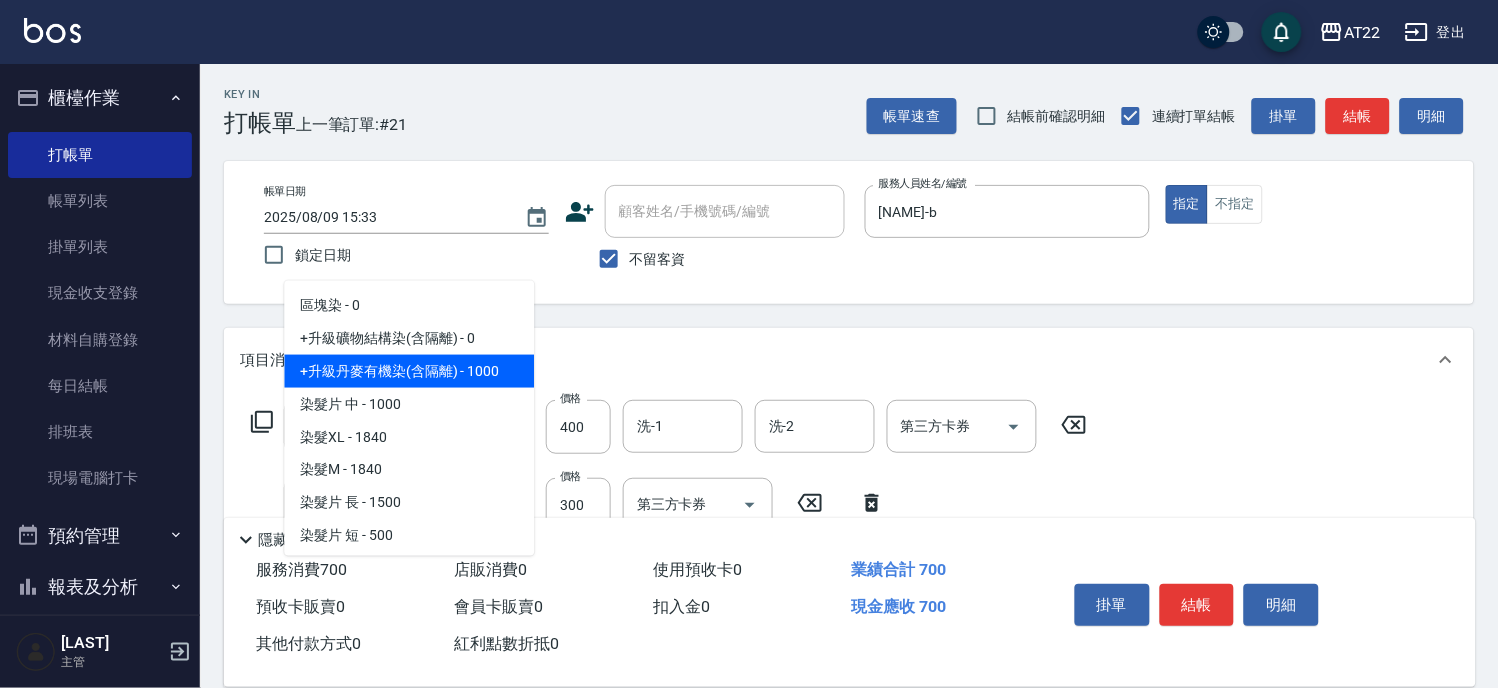 scroll, scrollTop: 111, scrollLeft: 0, axis: vertical 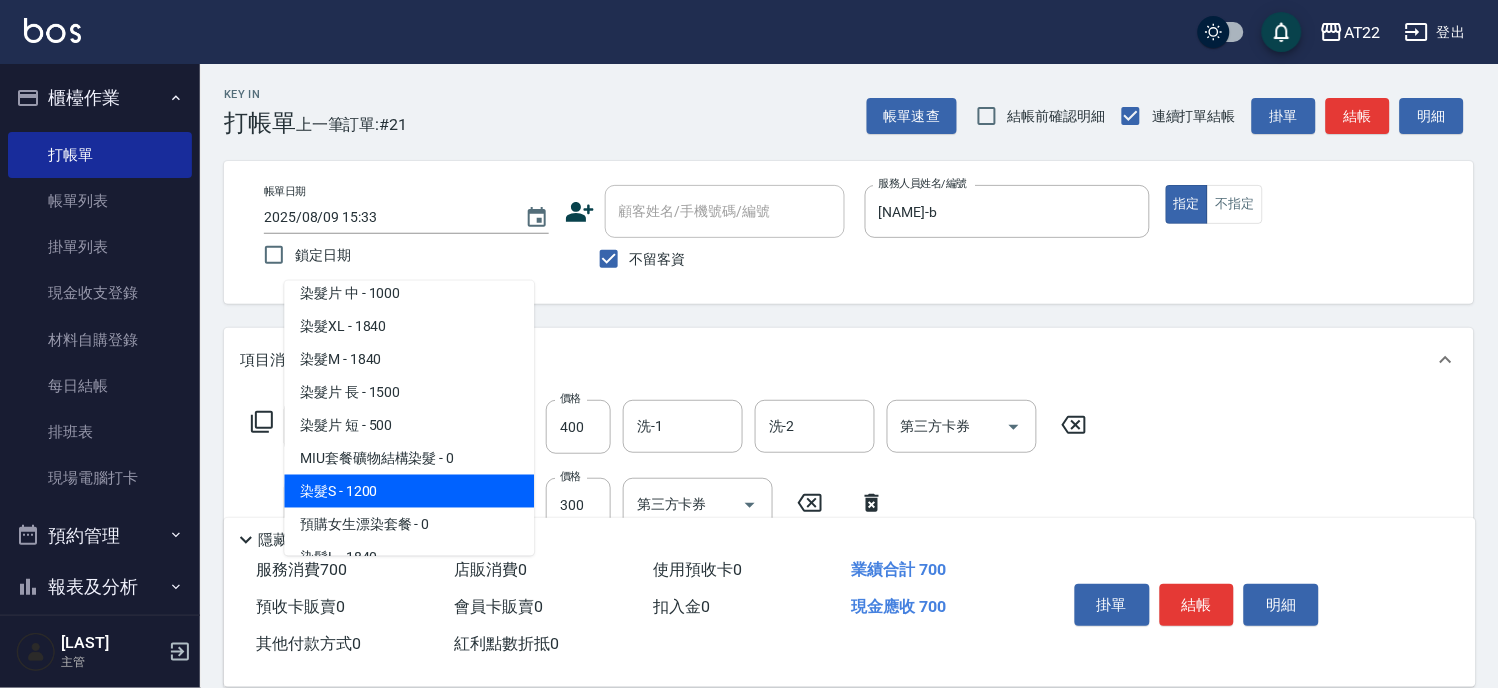 click on "染髮S - 1200" at bounding box center (409, 491) 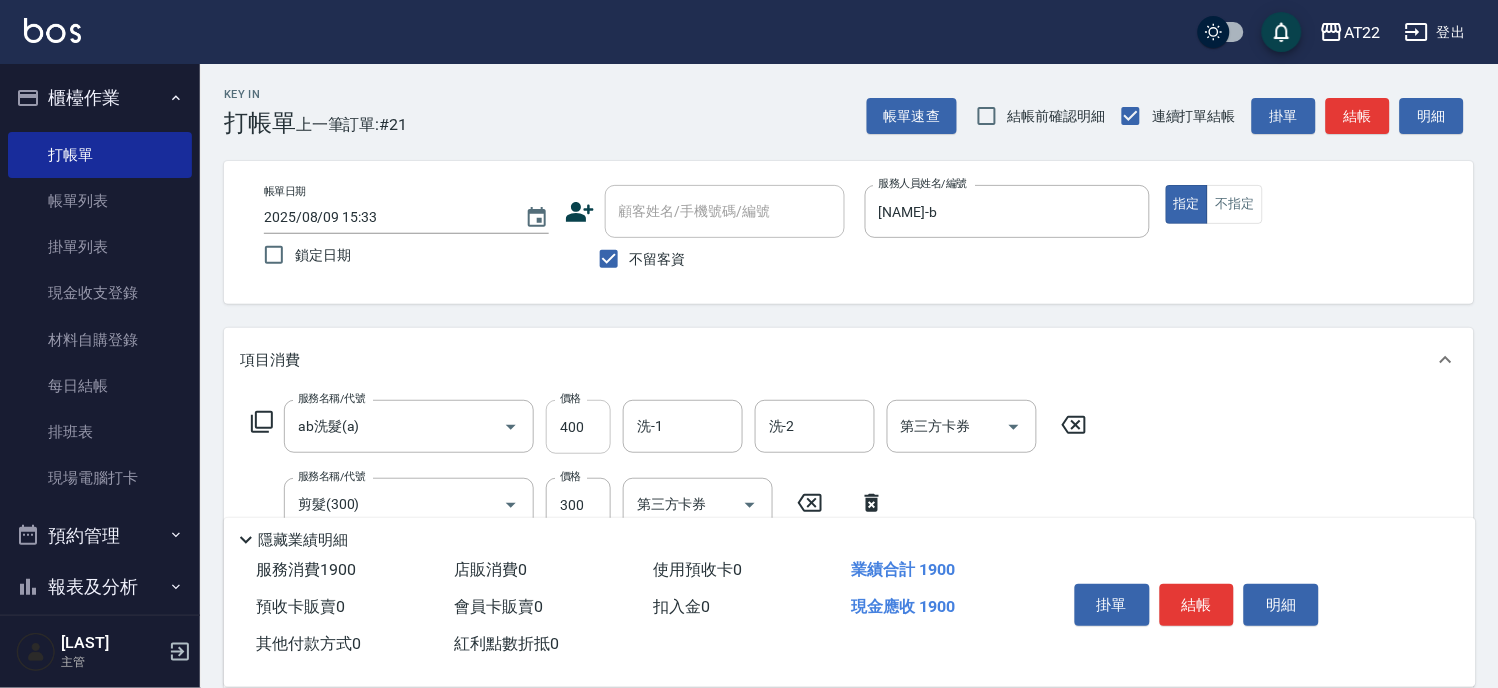 scroll, scrollTop: 222, scrollLeft: 0, axis: vertical 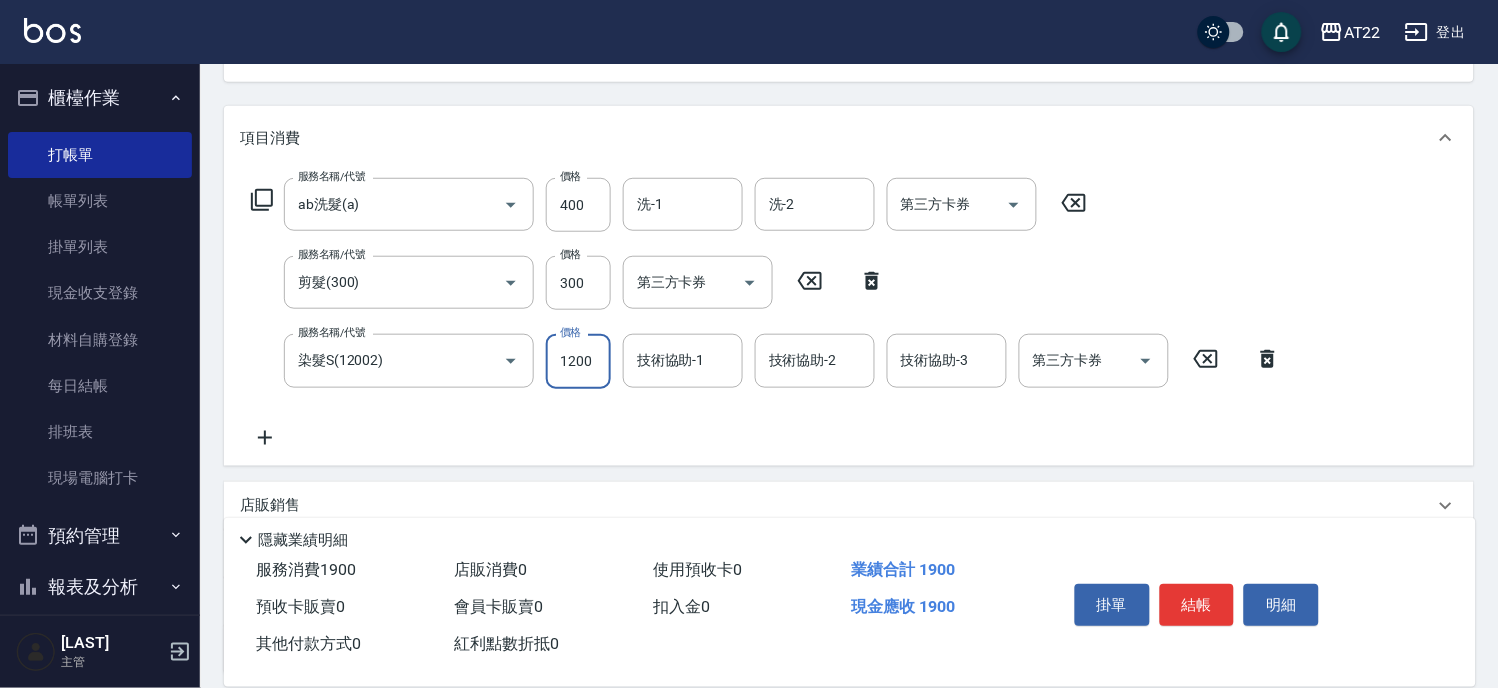 click on "1200" at bounding box center [578, 361] 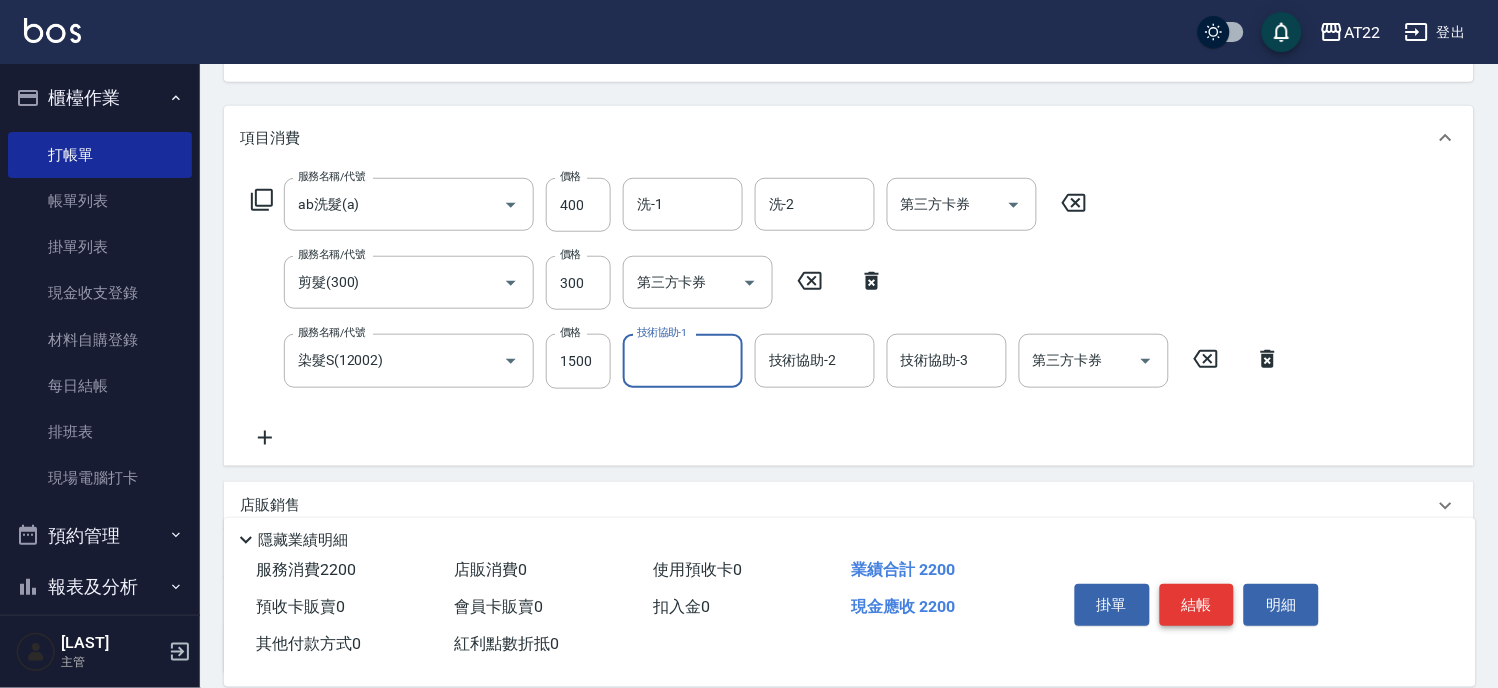 click on "結帳" at bounding box center (1197, 605) 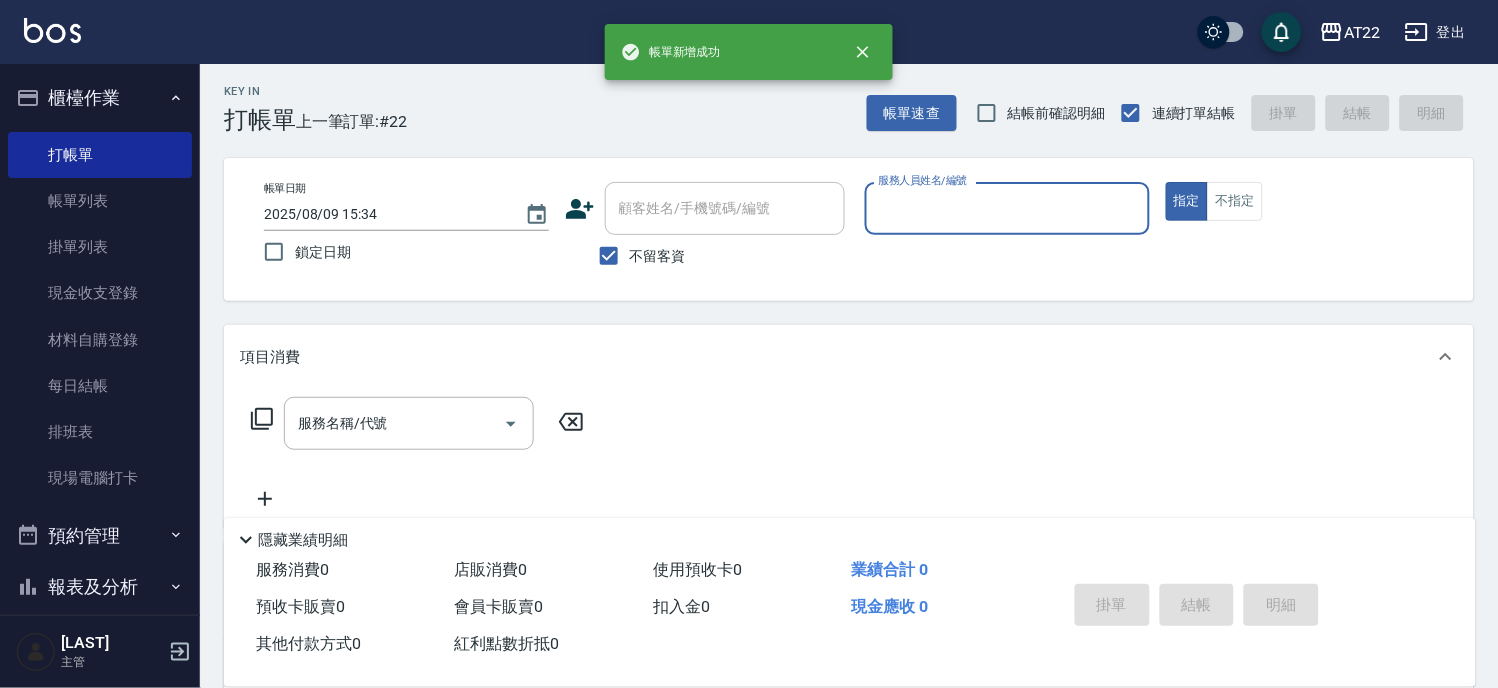 scroll, scrollTop: 0, scrollLeft: 0, axis: both 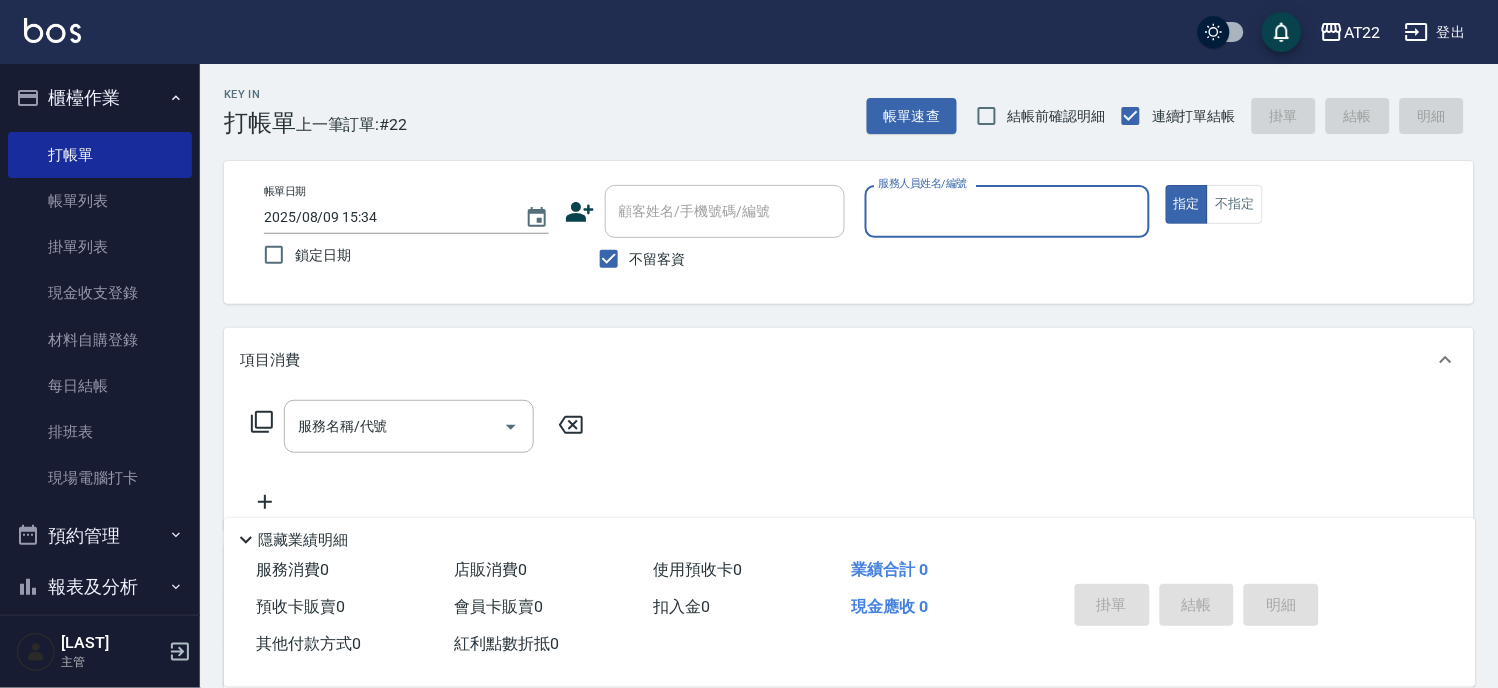 click on "不留客資" at bounding box center (637, 259) 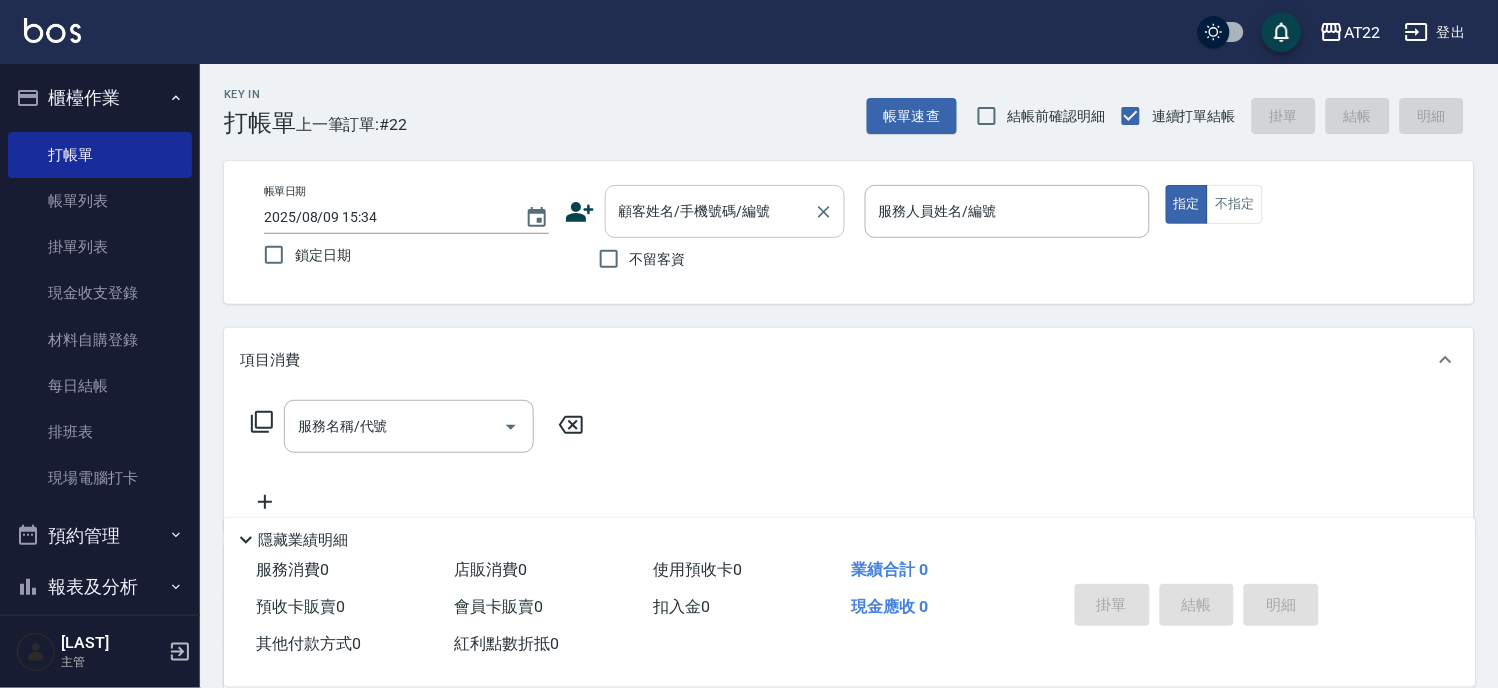click on "顧客姓名/手機號碼/編號" at bounding box center (710, 211) 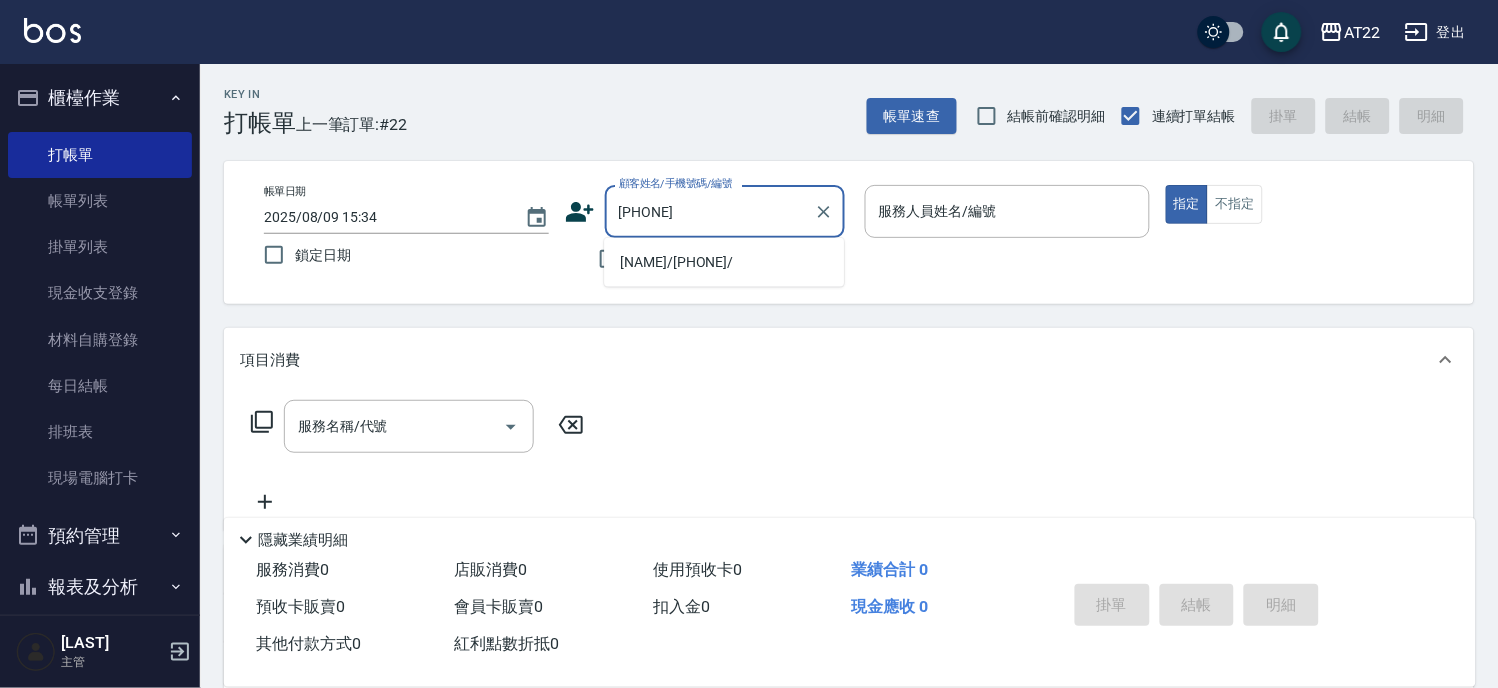 click on "陳沁/0933040603/" at bounding box center [724, 262] 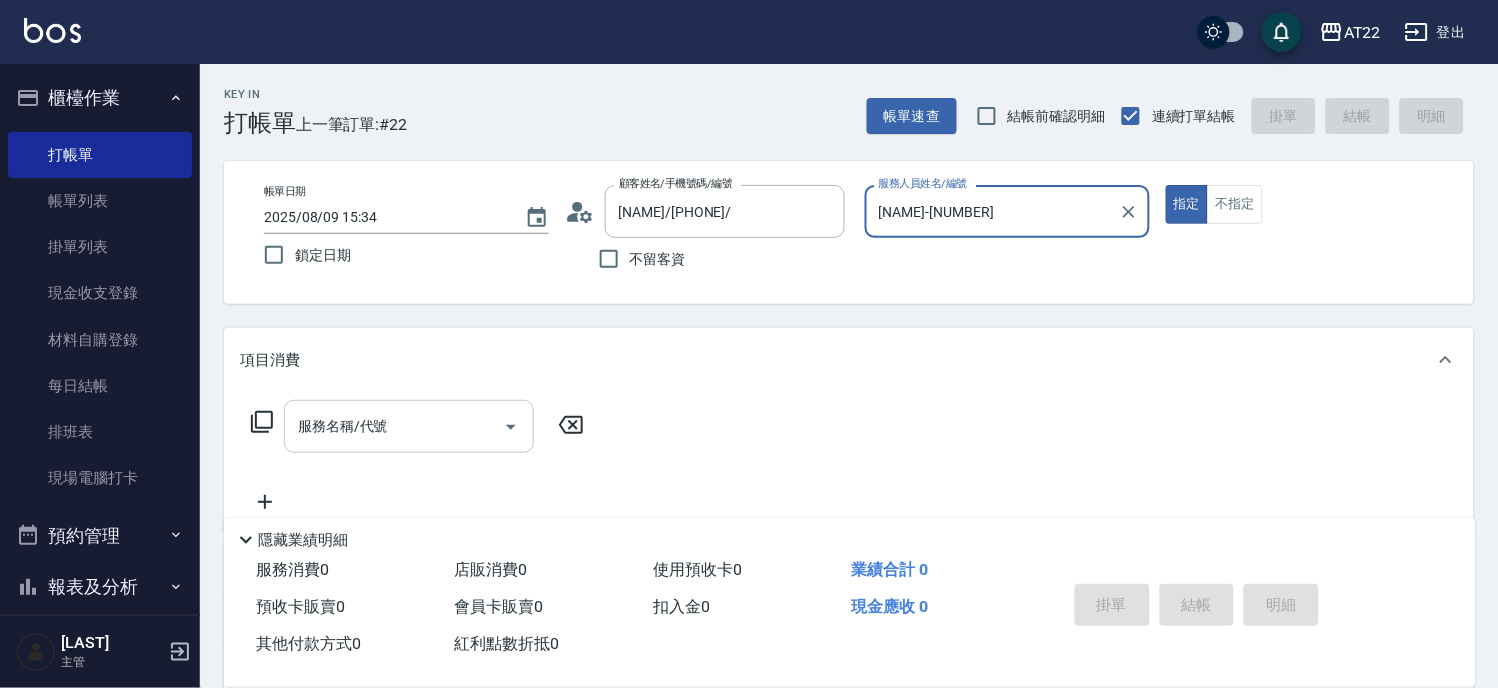 click on "服務名稱/代號" at bounding box center [394, 426] 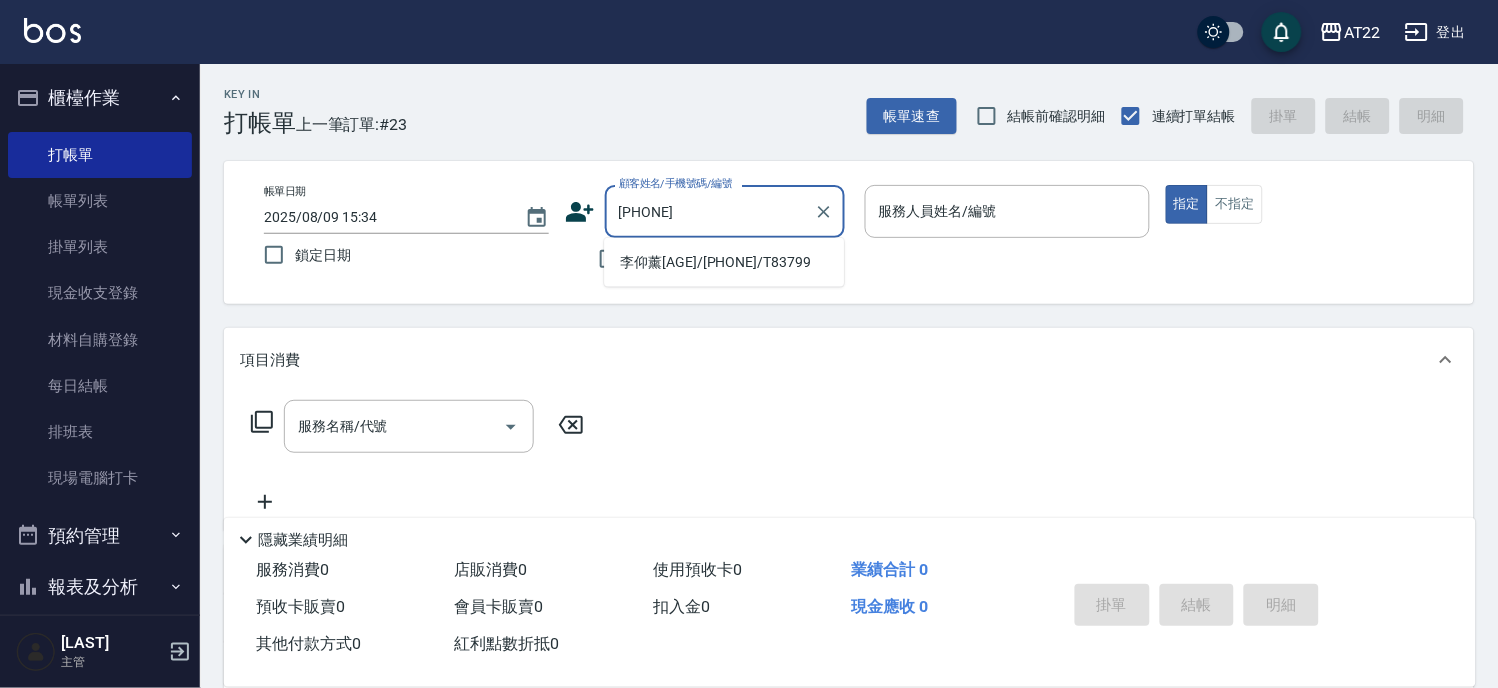 click on "李仰薰25.11.1/0985439623/T83799" at bounding box center (724, 262) 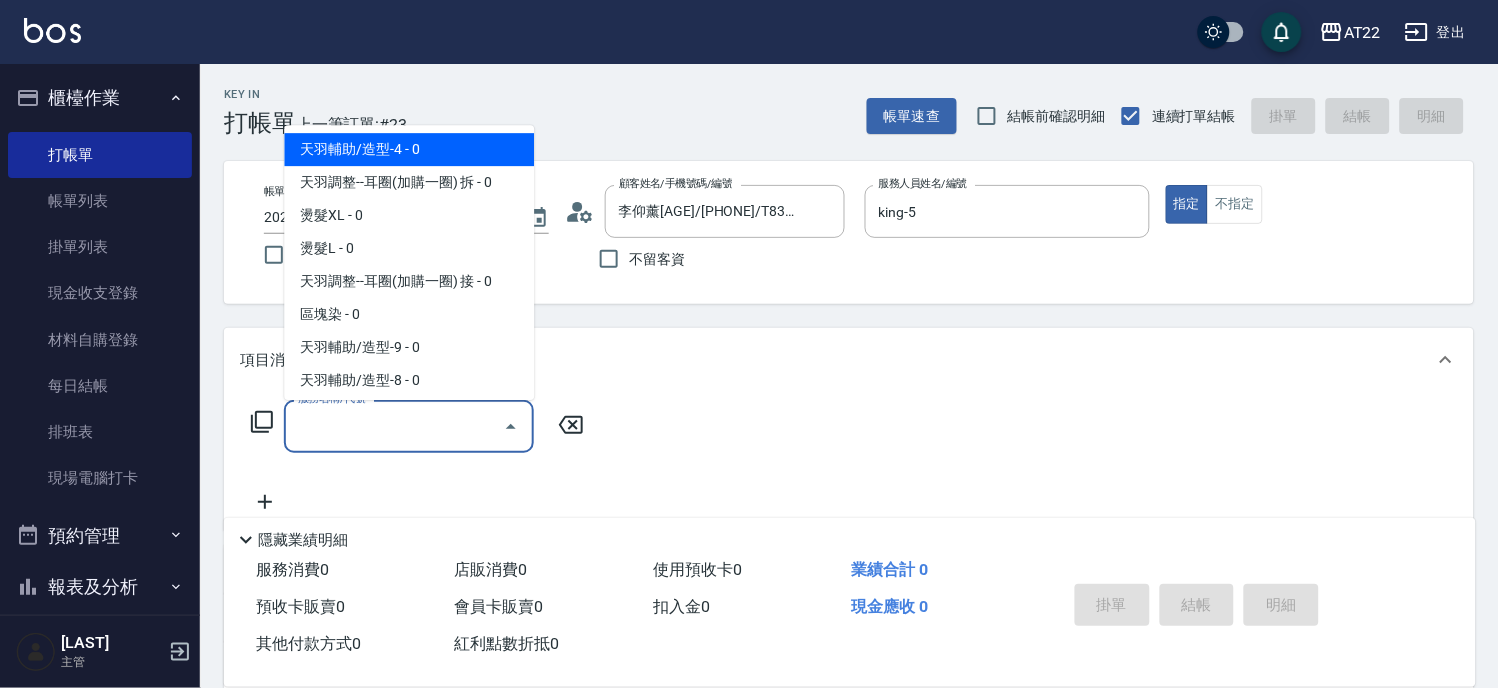 click on "服務名稱/代號" at bounding box center [394, 426] 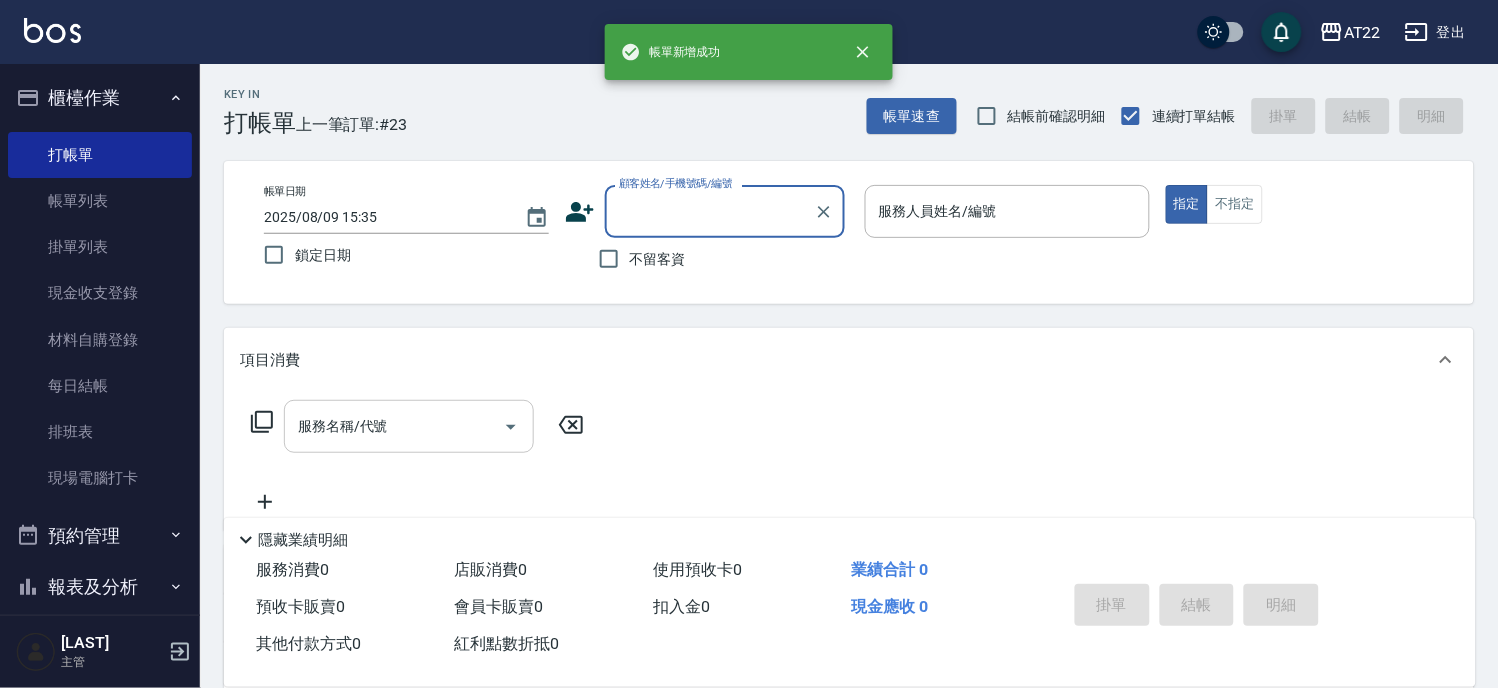scroll, scrollTop: 0, scrollLeft: 0, axis: both 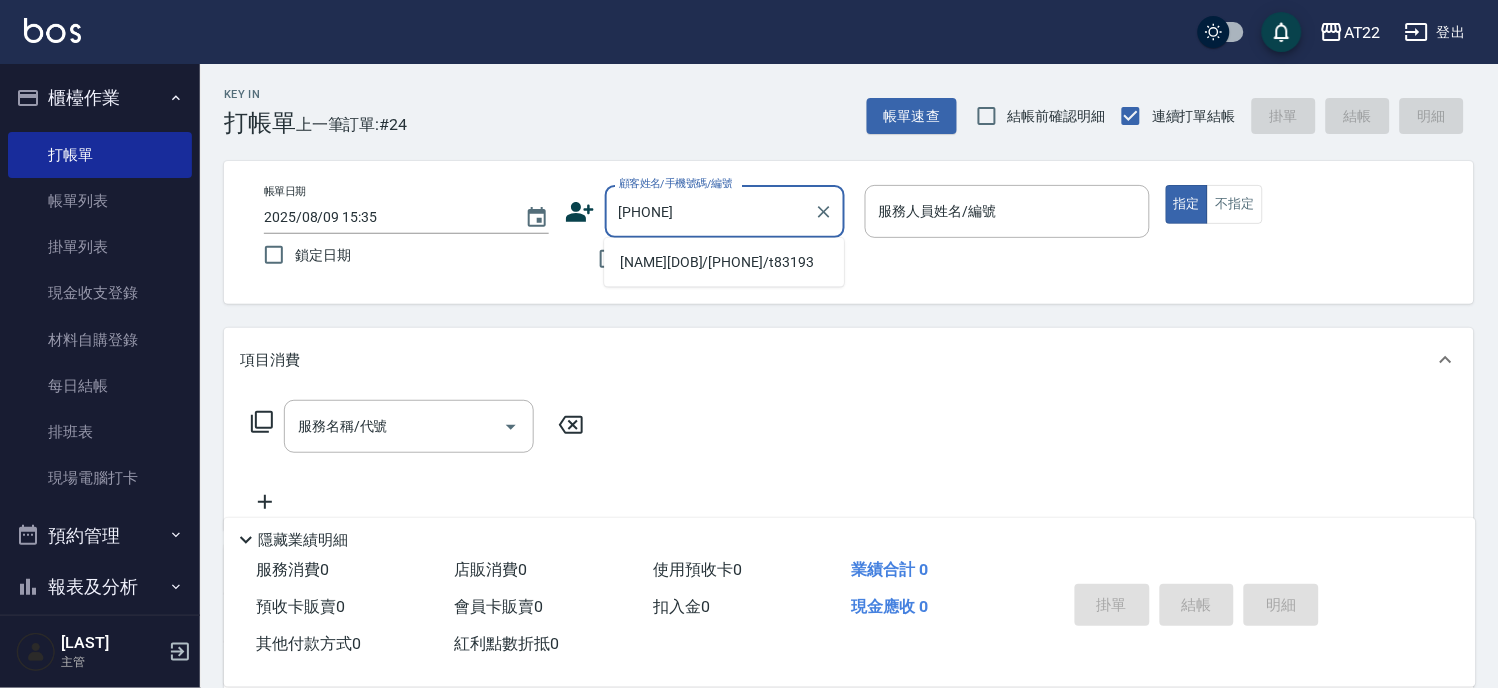 click on "朱少平115.10.7/0988243121/t83193" at bounding box center (724, 262) 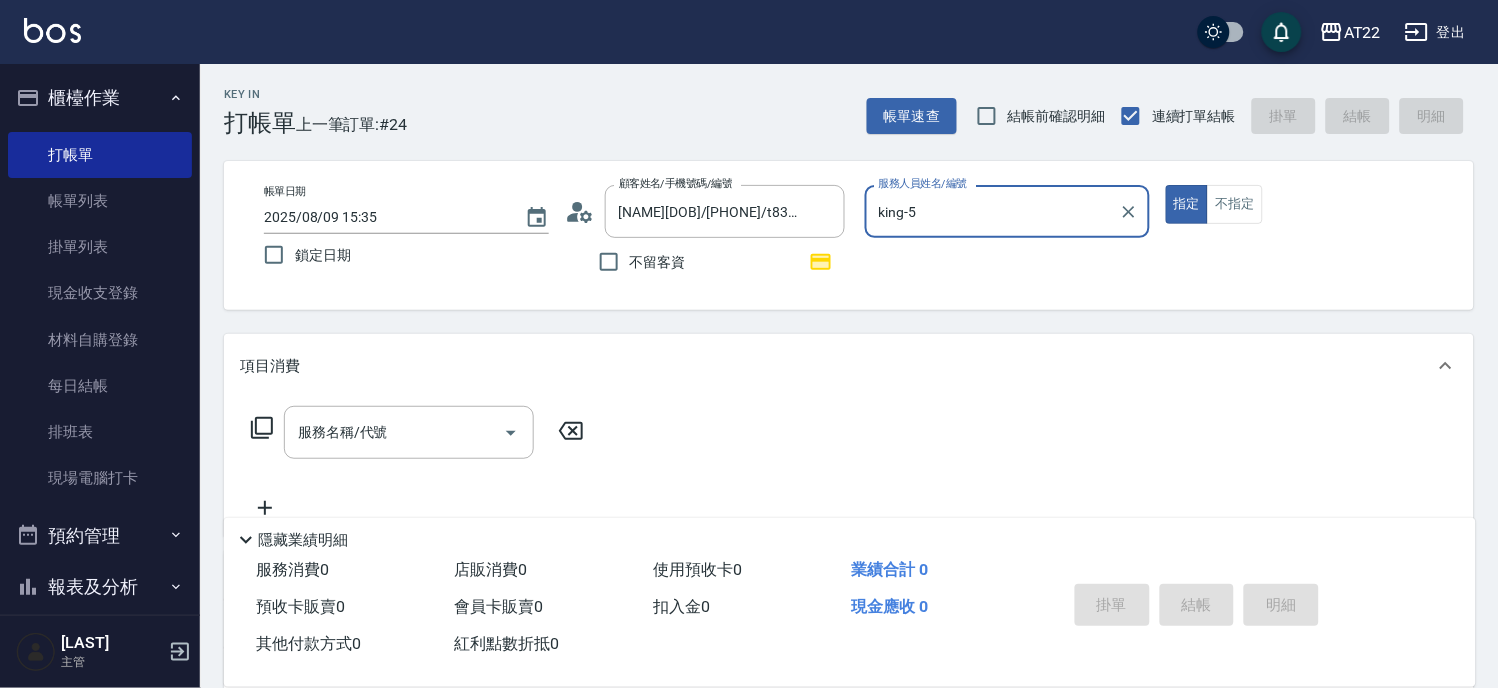 click on "指定" at bounding box center [1187, 204] 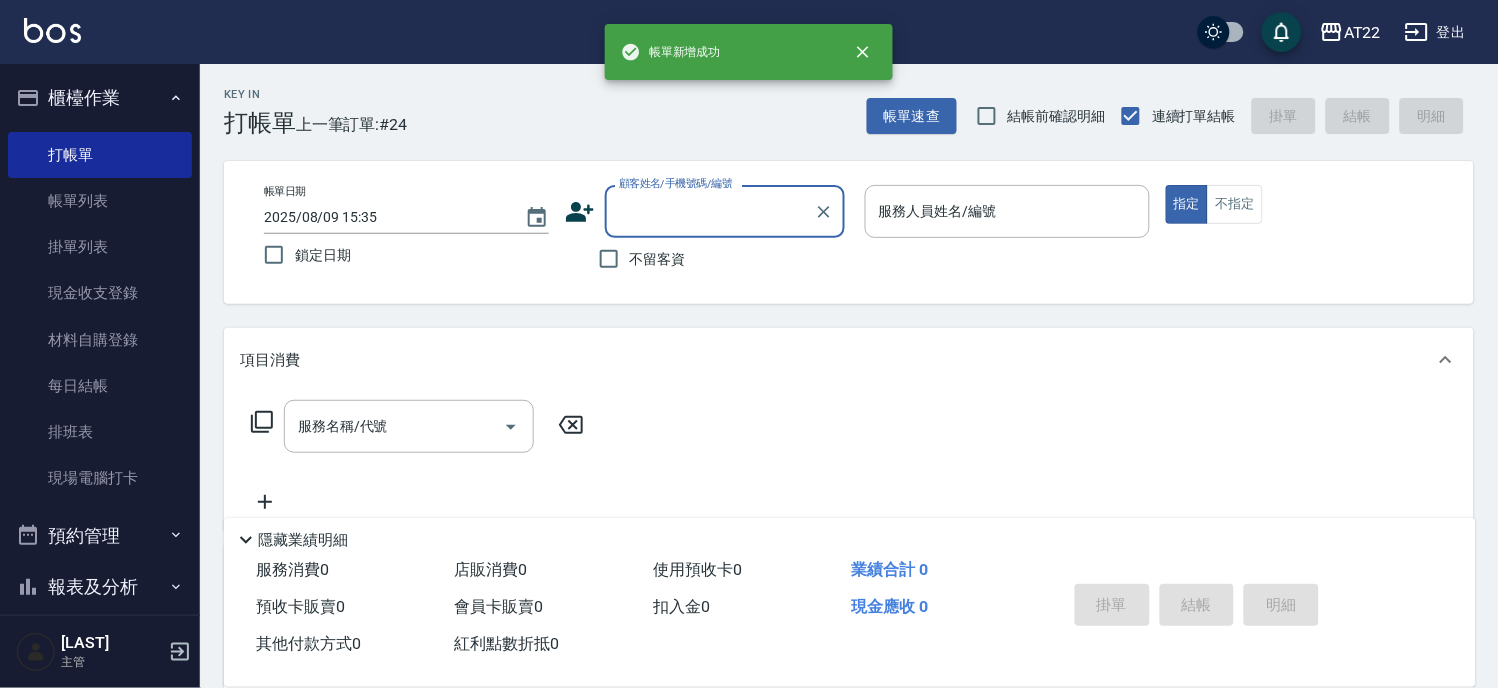 scroll, scrollTop: 0, scrollLeft: 0, axis: both 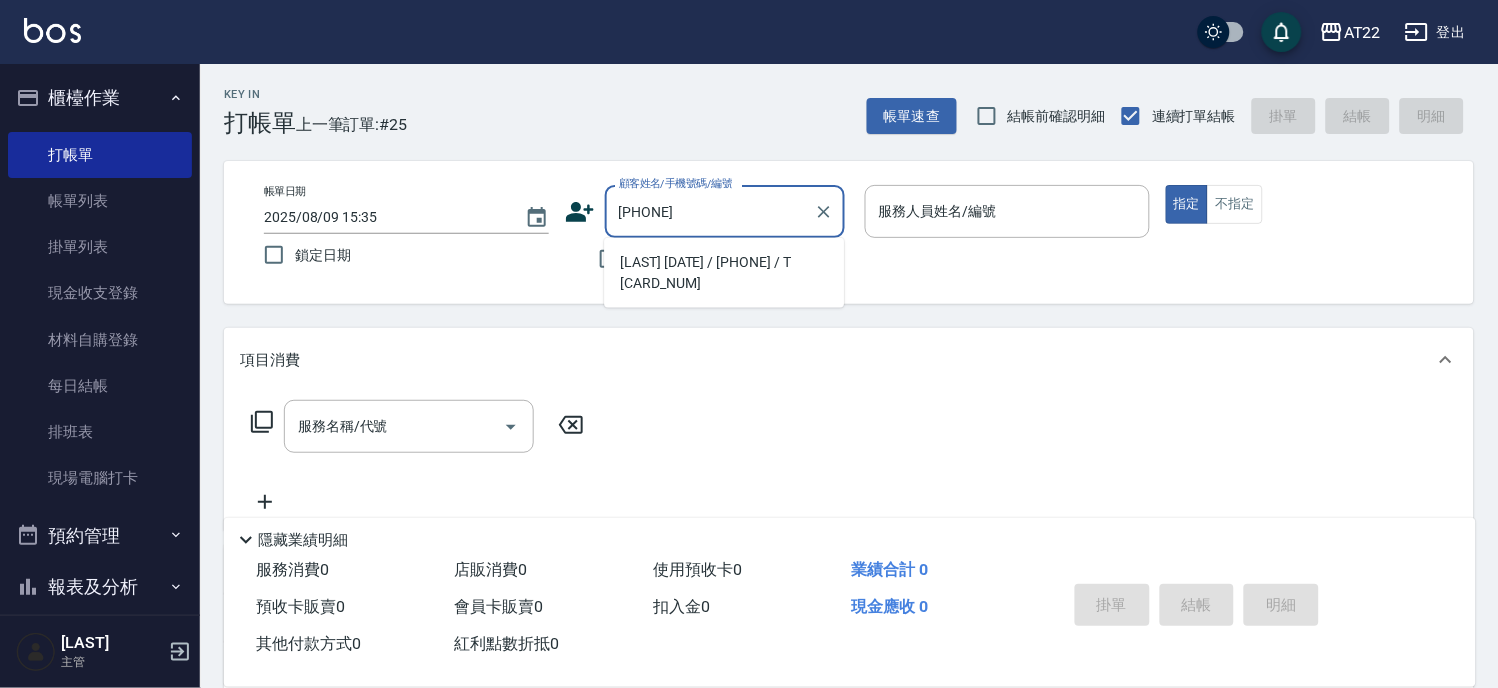 click on "鄭紫云25.8.20/0952827860/T82745" at bounding box center [724, 273] 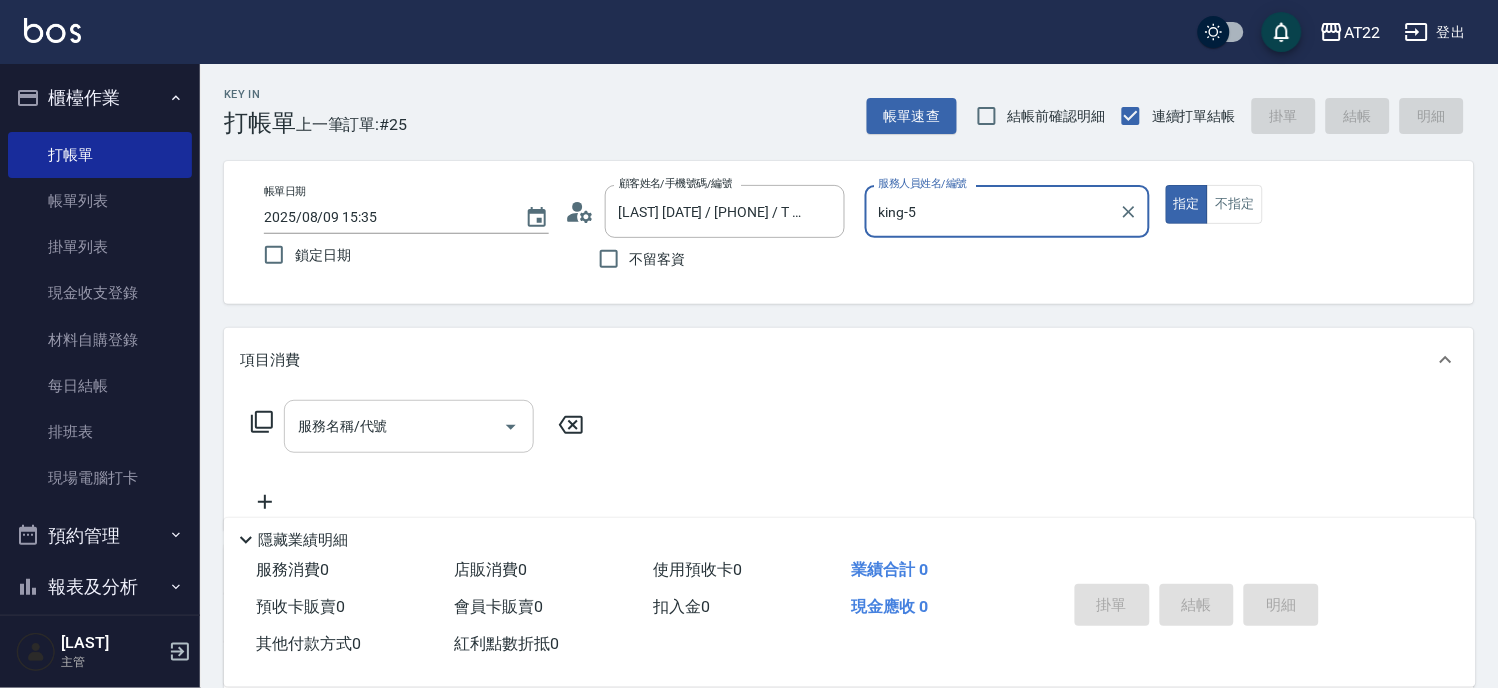 click on "服務名稱/代號" at bounding box center (394, 426) 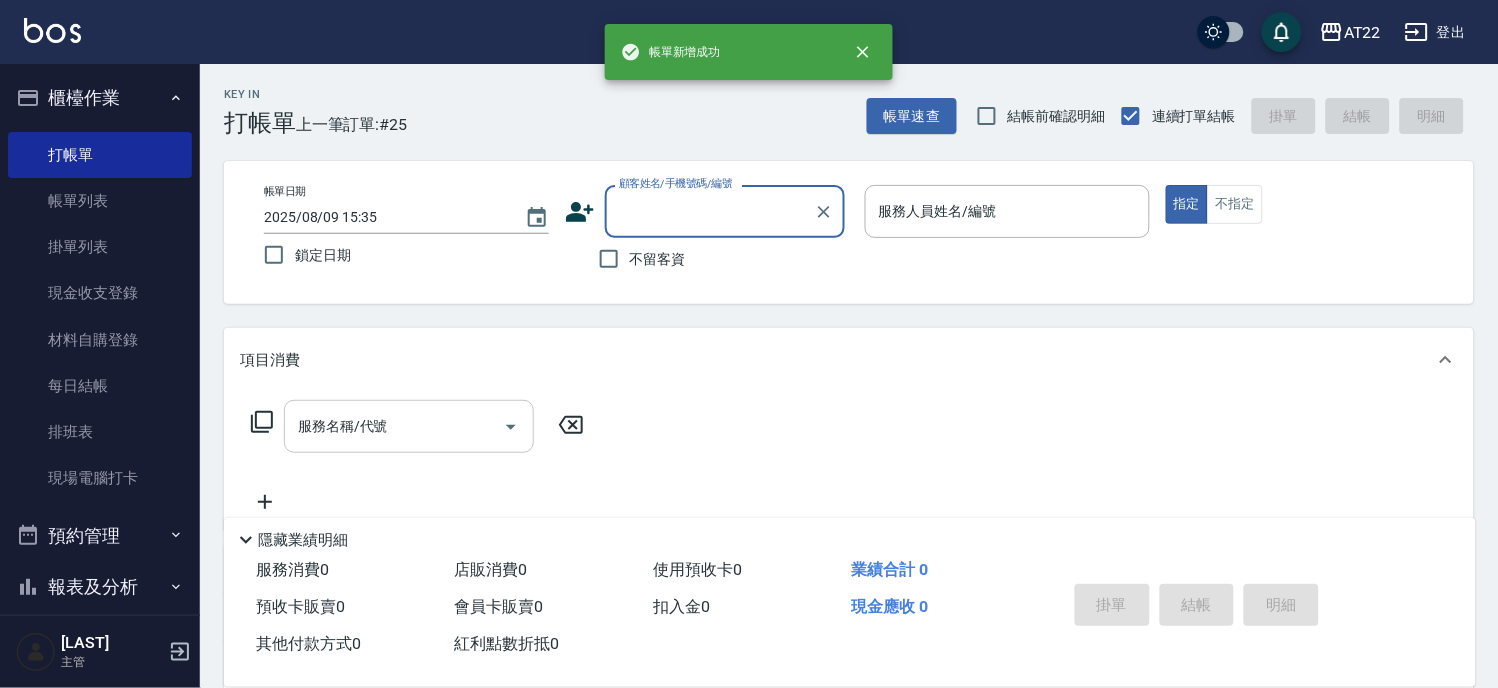 scroll, scrollTop: 0, scrollLeft: 0, axis: both 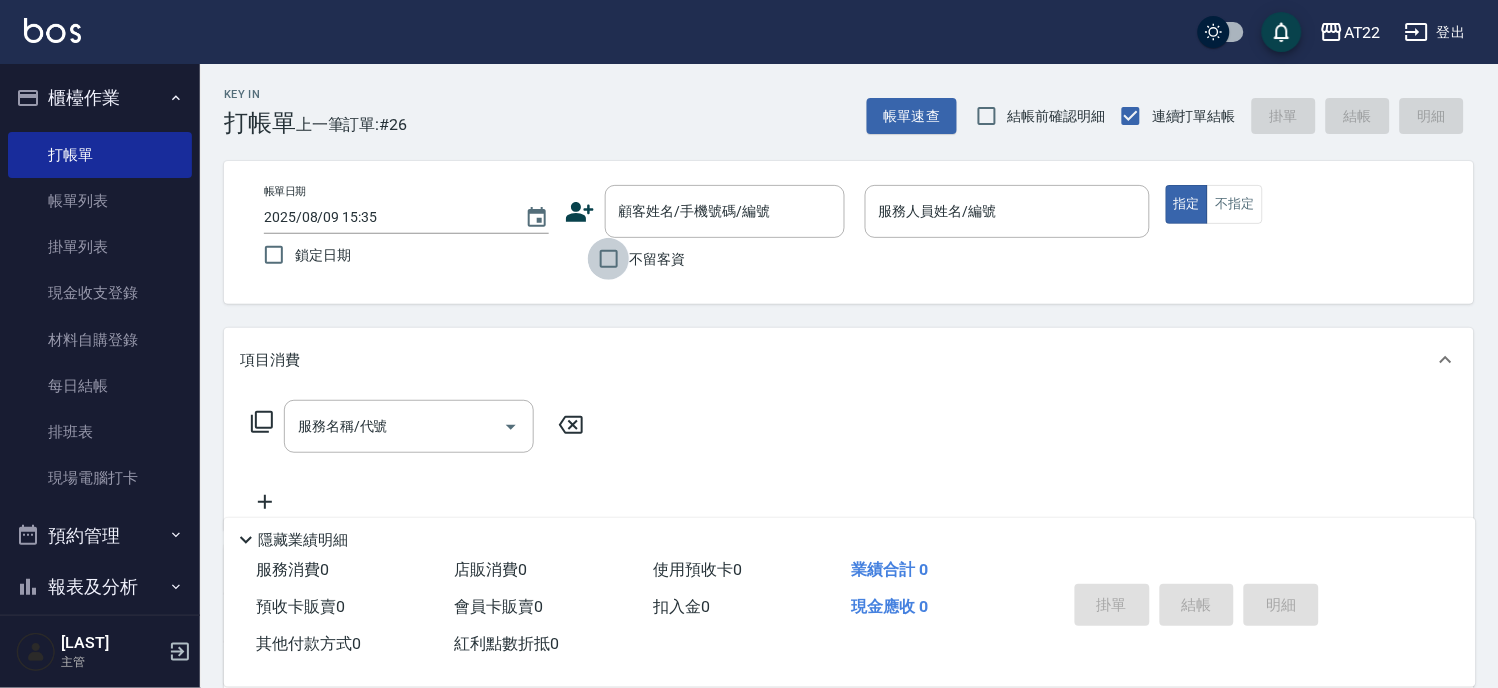 click on "不留客資" at bounding box center (609, 259) 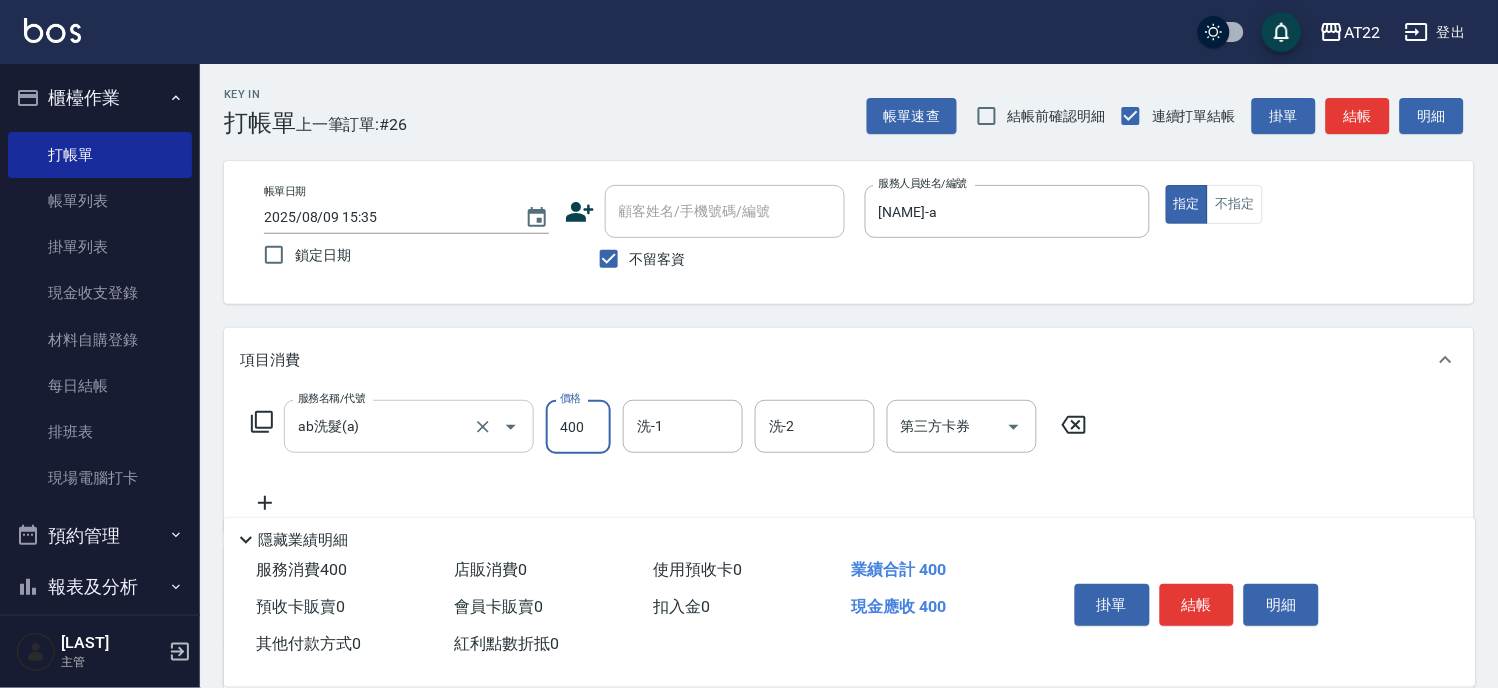 click at bounding box center [511, 427] 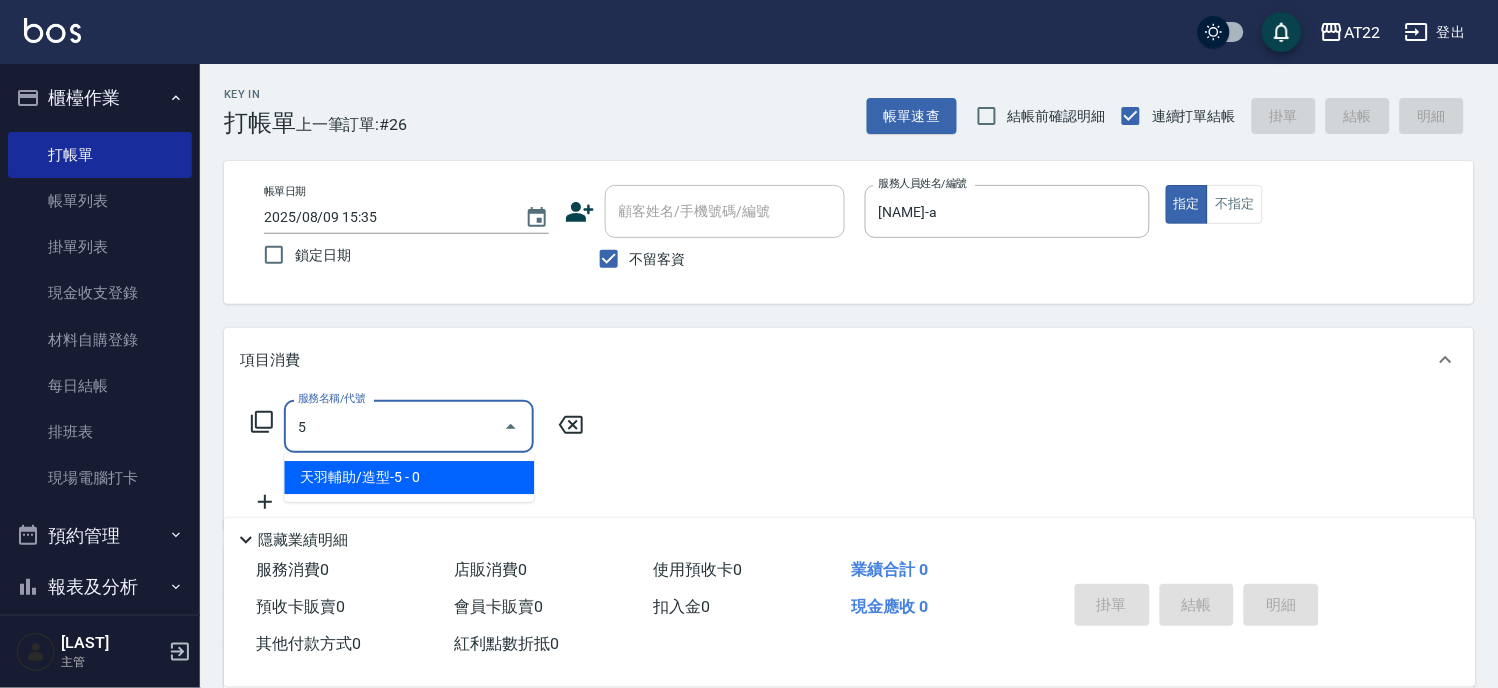 scroll, scrollTop: 0, scrollLeft: 0, axis: both 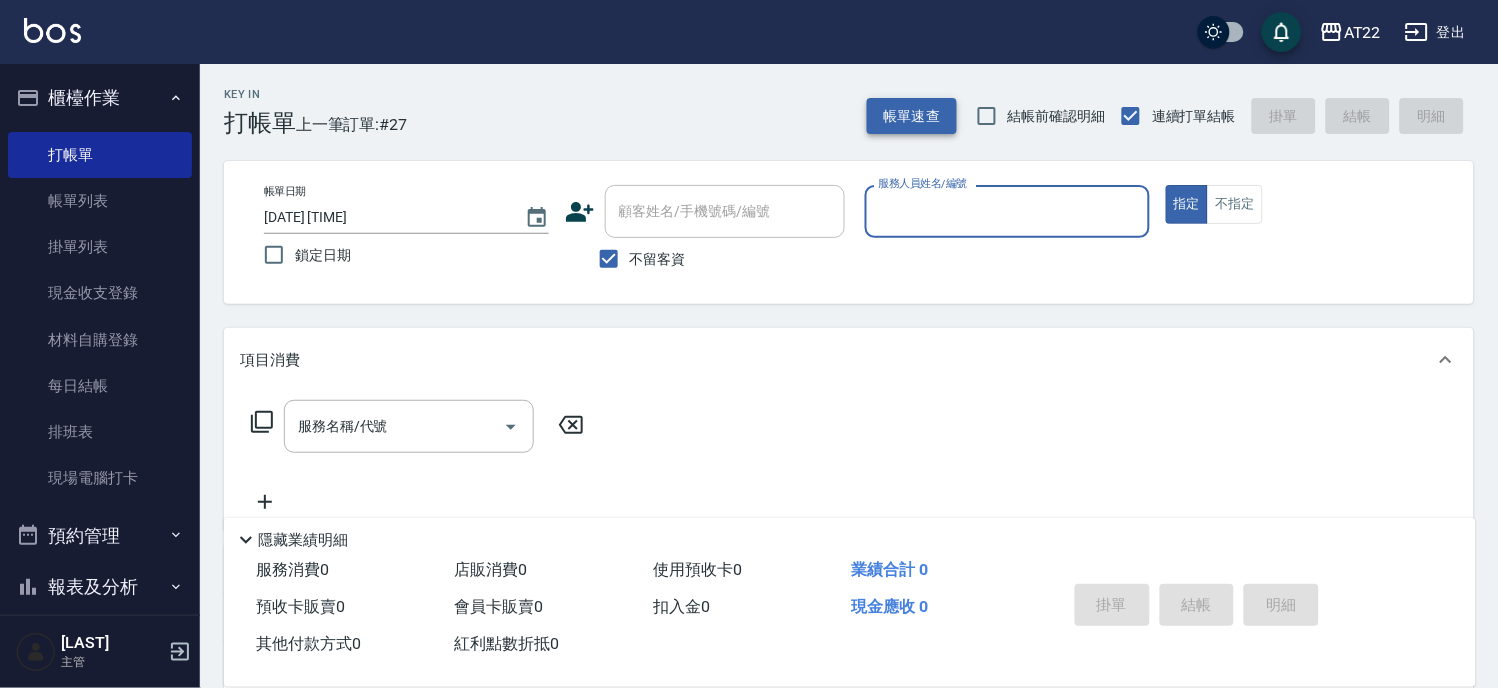 click on "帳單速查" at bounding box center (912, 116) 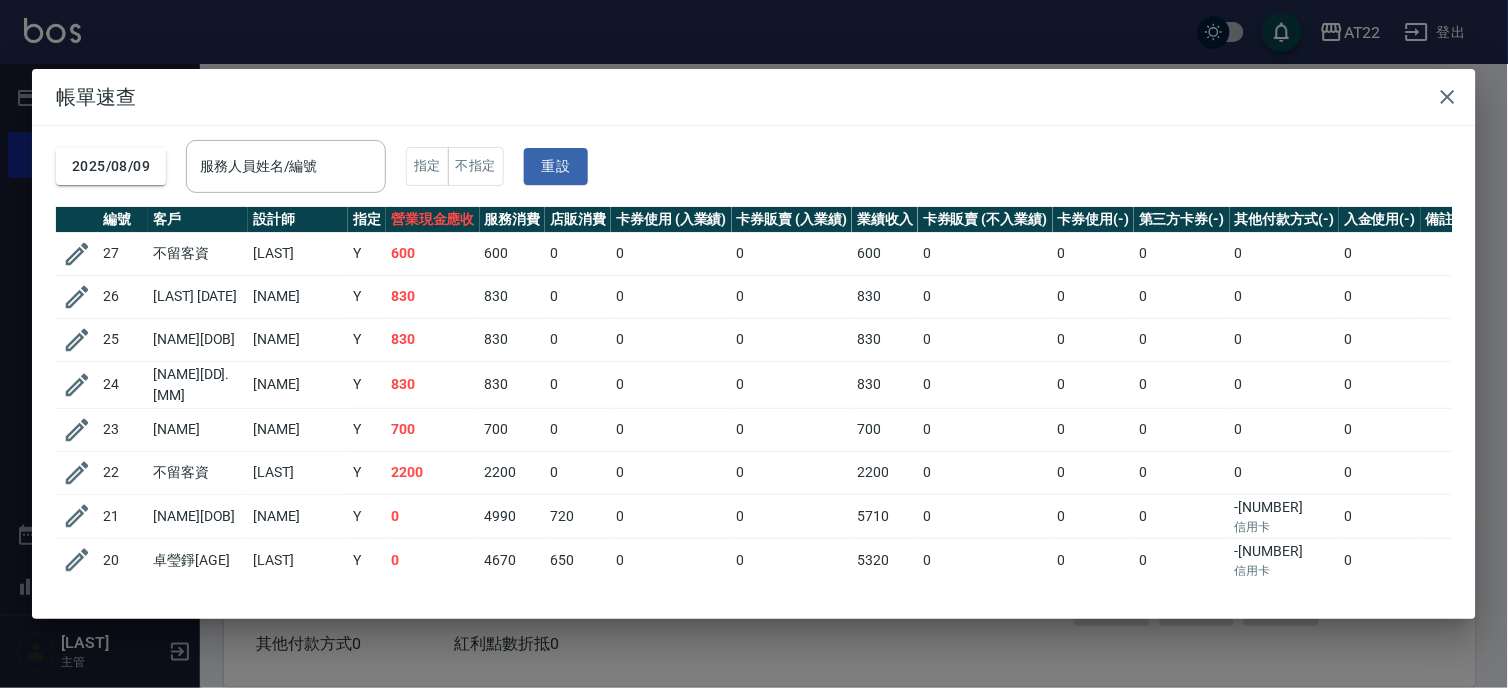 click on "帳單速查 2025/08/09 服務人員姓名/編號 服務人員姓名/編號 指定 不指定 重設 編號 客戶 設計師 指定 營業現金應收 服務消費 店販消費 卡券使用 (入業績) 卡券販賣 (入業績) 業績收入 卡券販賣 (不入業績) 卡券使用(-) 第三方卡券(-) 其他付款方式(-) 入金使用(-) 備註 訂單來源 27 不留客資 蔡明宏 Y 600 600 0 0 0 600 0 0 0 0 0 26 鄭紫云25.8.20 鄭景文 Y 830 830 0 0 0 830 0 0 0 0 0 25 朱少平115.10.7 鄭景文 Y 830 830 0 0 0 830 0 0 0 0 0 24 李仰薰25.11.1 鄭景文 Y 830 830 0 0 0 830 0 0 0 0 0 23 陳沁 楊秉融 Y 700 700 0 0 0 700 0 0 0 0 0 22 不留客資 郭怡岑 Y 2200 2200 0 0 0 2200 0 0 0 0 0 21 姚孟均27.5.3 孔翔郁 Y 0 4990 720 0 0 5710 0 0 0 -5710 信用卡 0 20 卓瑩錚27.8.9 簡培茹 Y 0 4670 650 0 0 5320 0 0 0 -5320 信用卡 0 19 蔡承翰27.6.28 孔翔郁 Y 400 400 0 0 0 400 0 0 0 0 0 18 黃映潔 27.03.14 廖芯儀 Y 9455 8255 1200 0 0 9455 0 0 0 0 0 17 詹德修26.6.28 廖芯儀 Y 900 900" at bounding box center [754, 344] 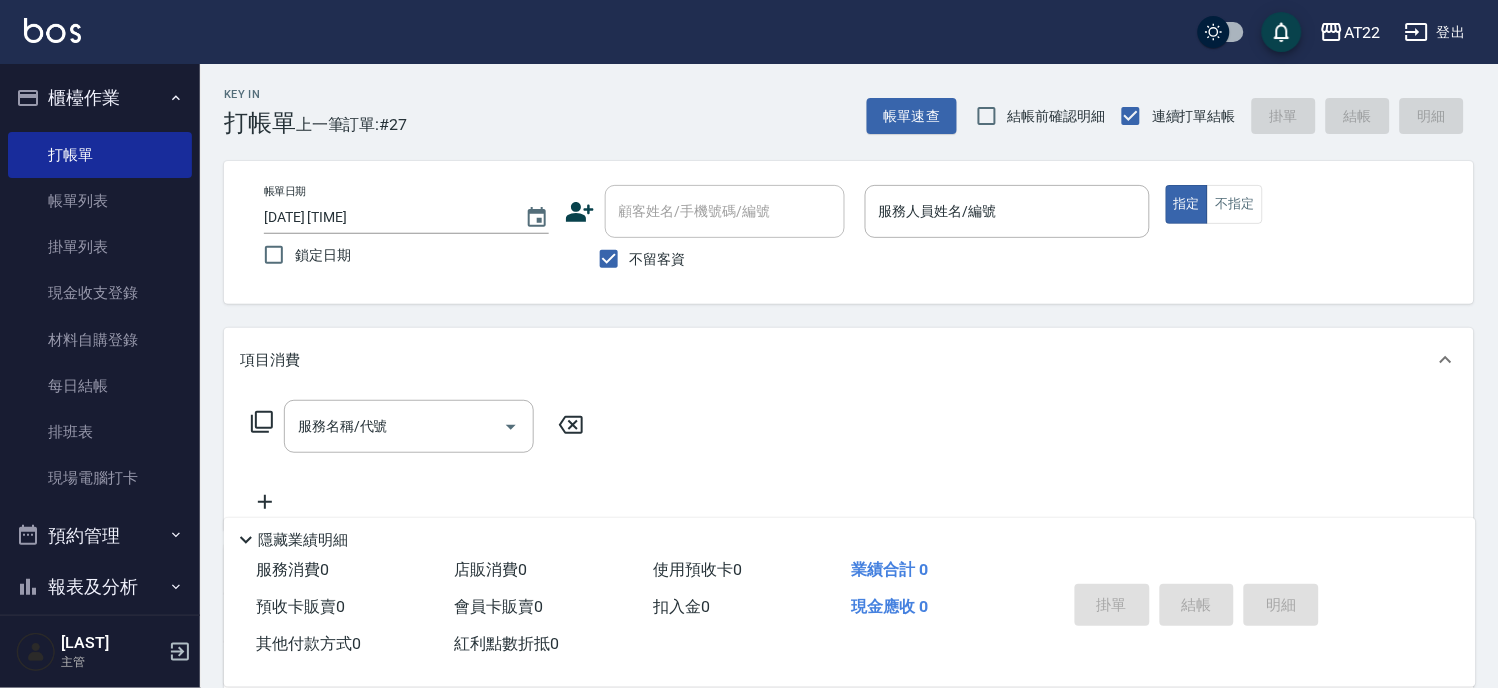 click on "不留客資" at bounding box center (658, 259) 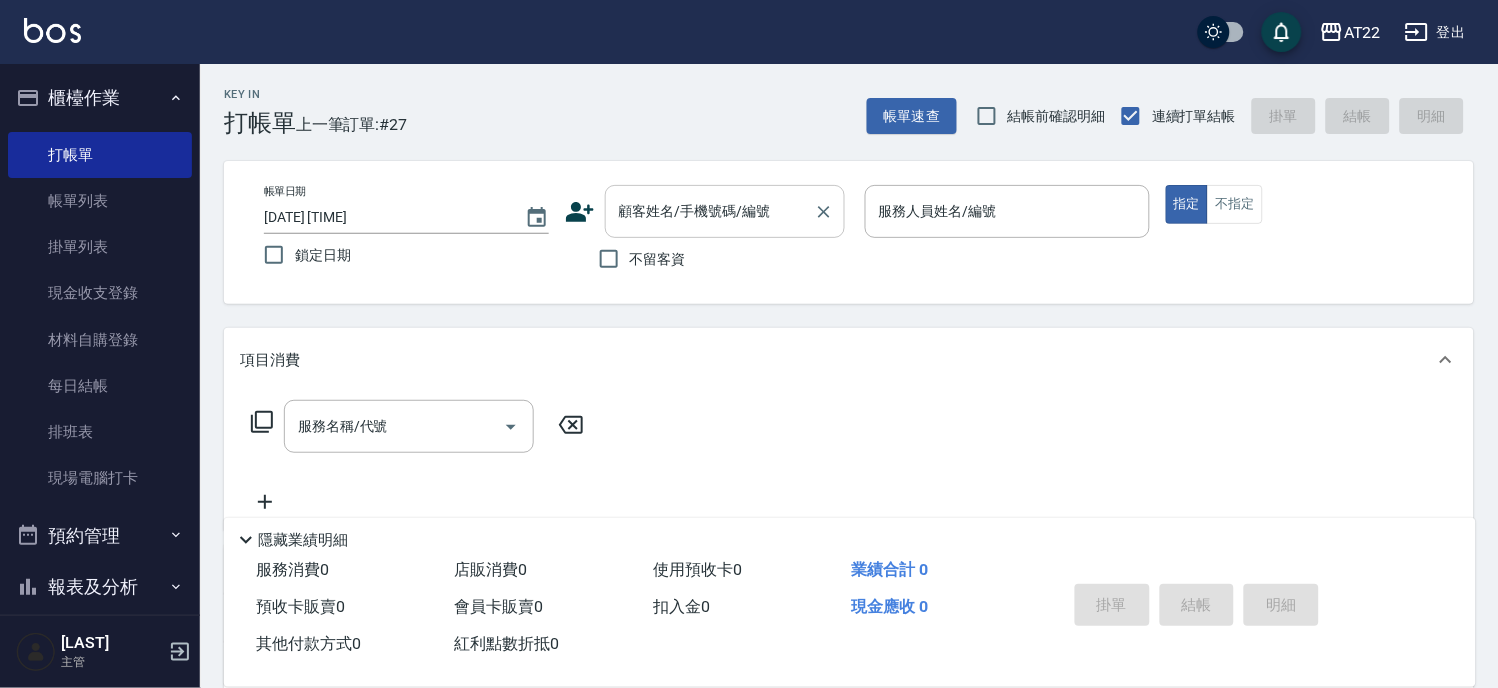 click on "顧客姓名/手機號碼/編號" at bounding box center [710, 211] 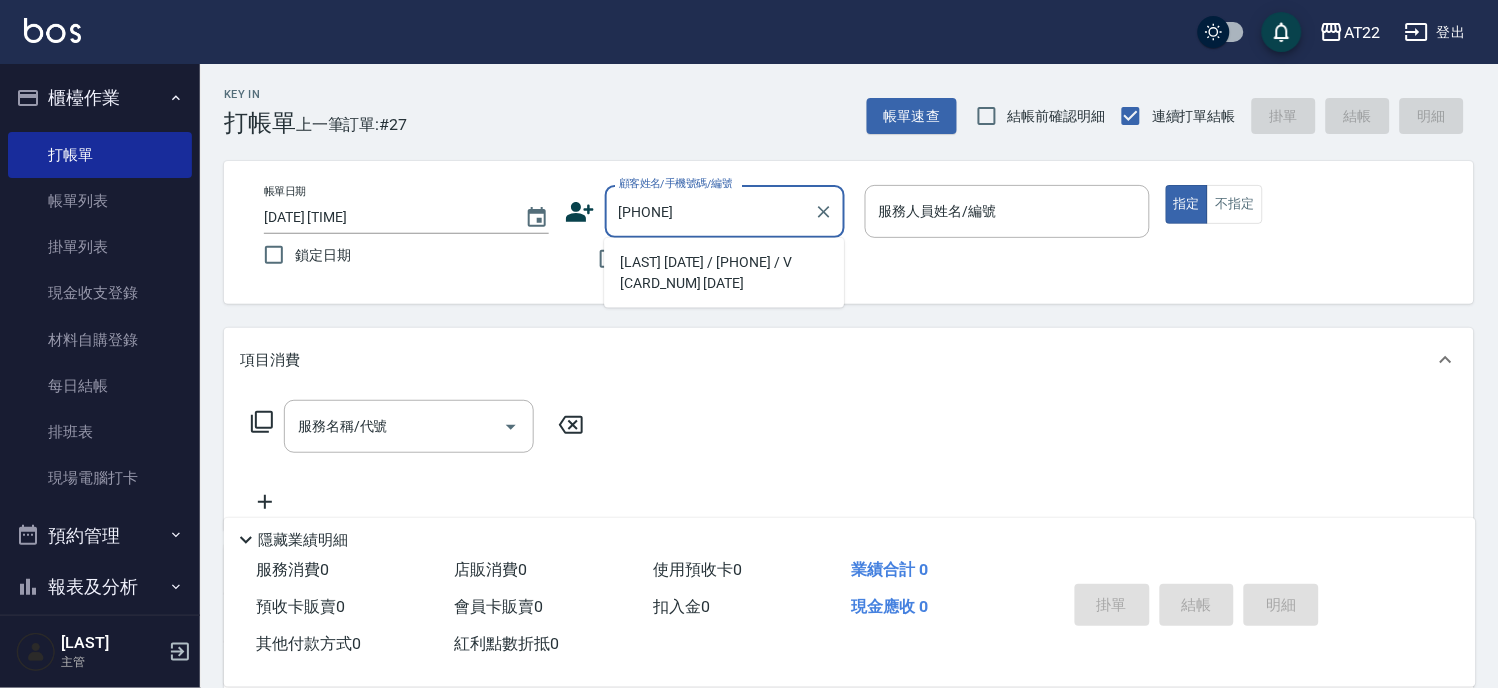 click on "鍾瀚華27.3.11/0978335358/V86462 27.03.11" at bounding box center [724, 273] 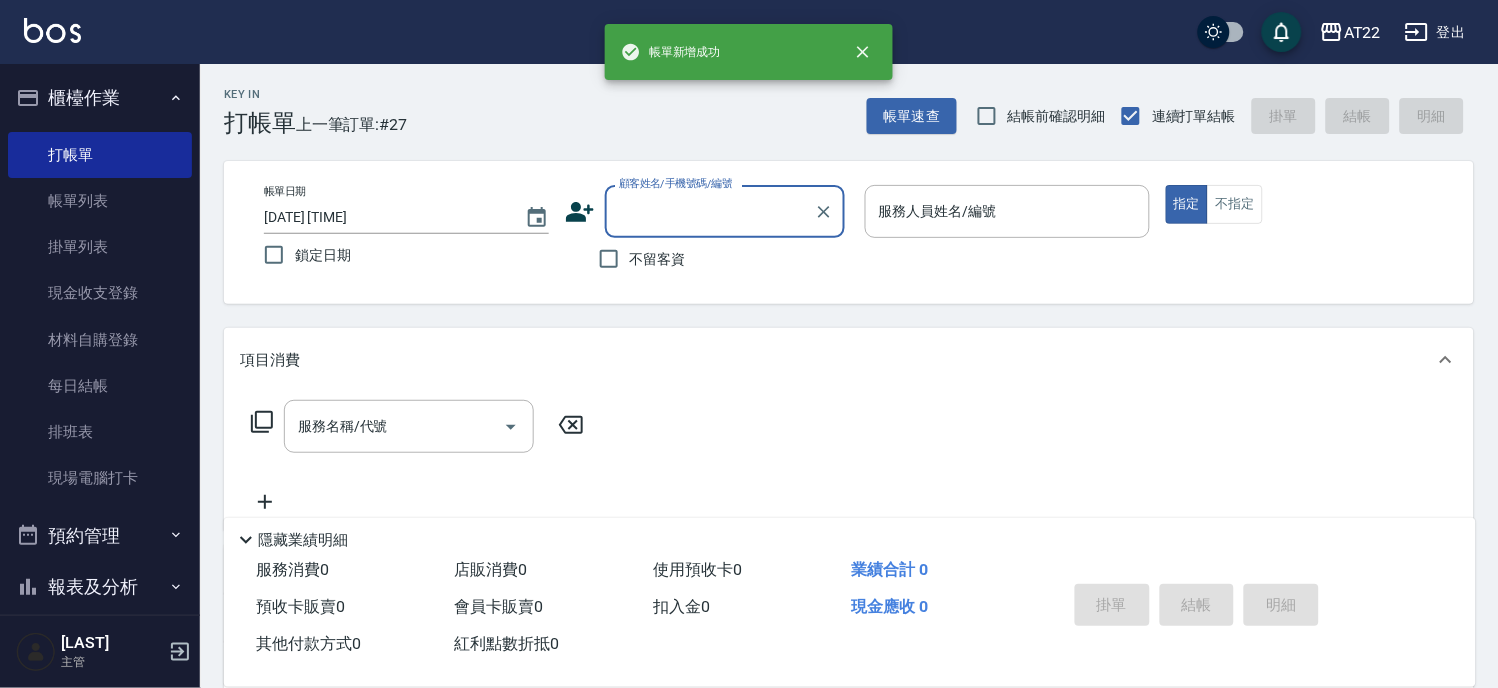 scroll, scrollTop: 0, scrollLeft: 0, axis: both 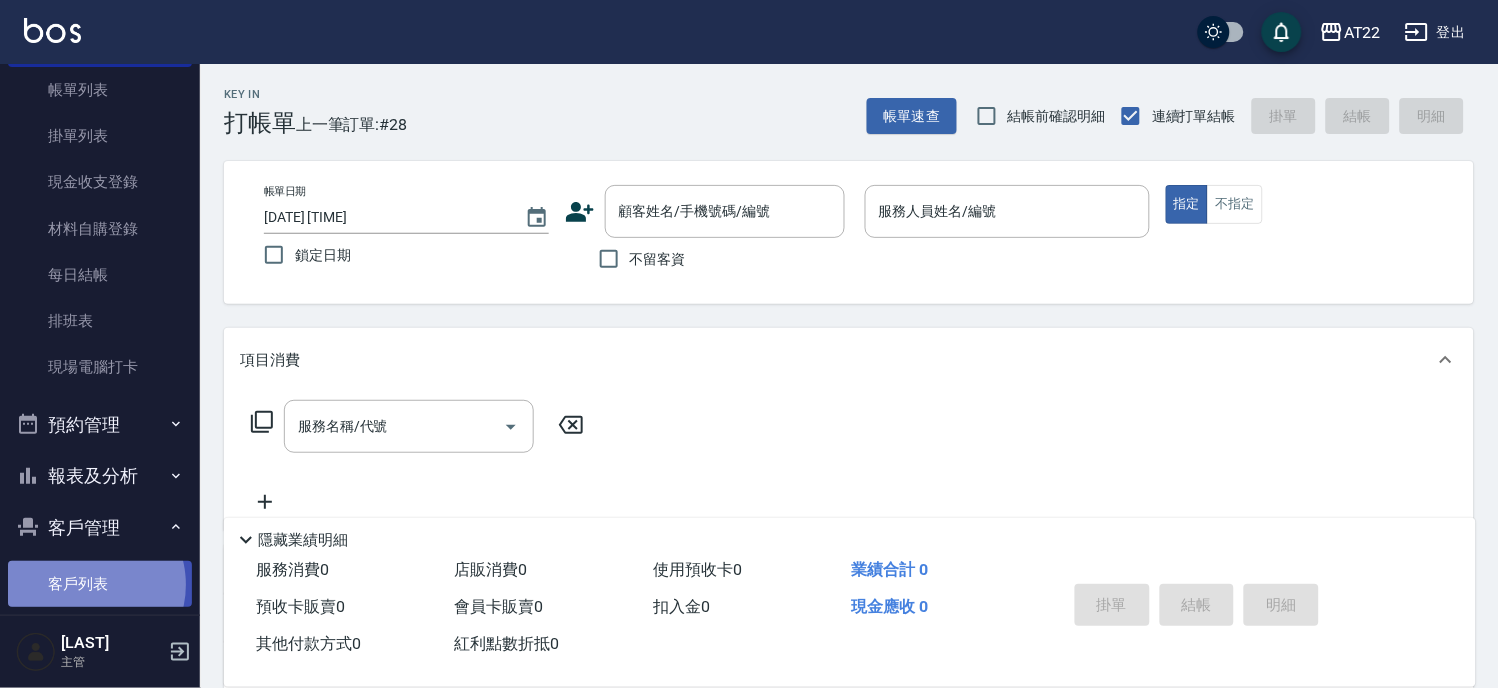 click on "客戶列表" at bounding box center (100, 584) 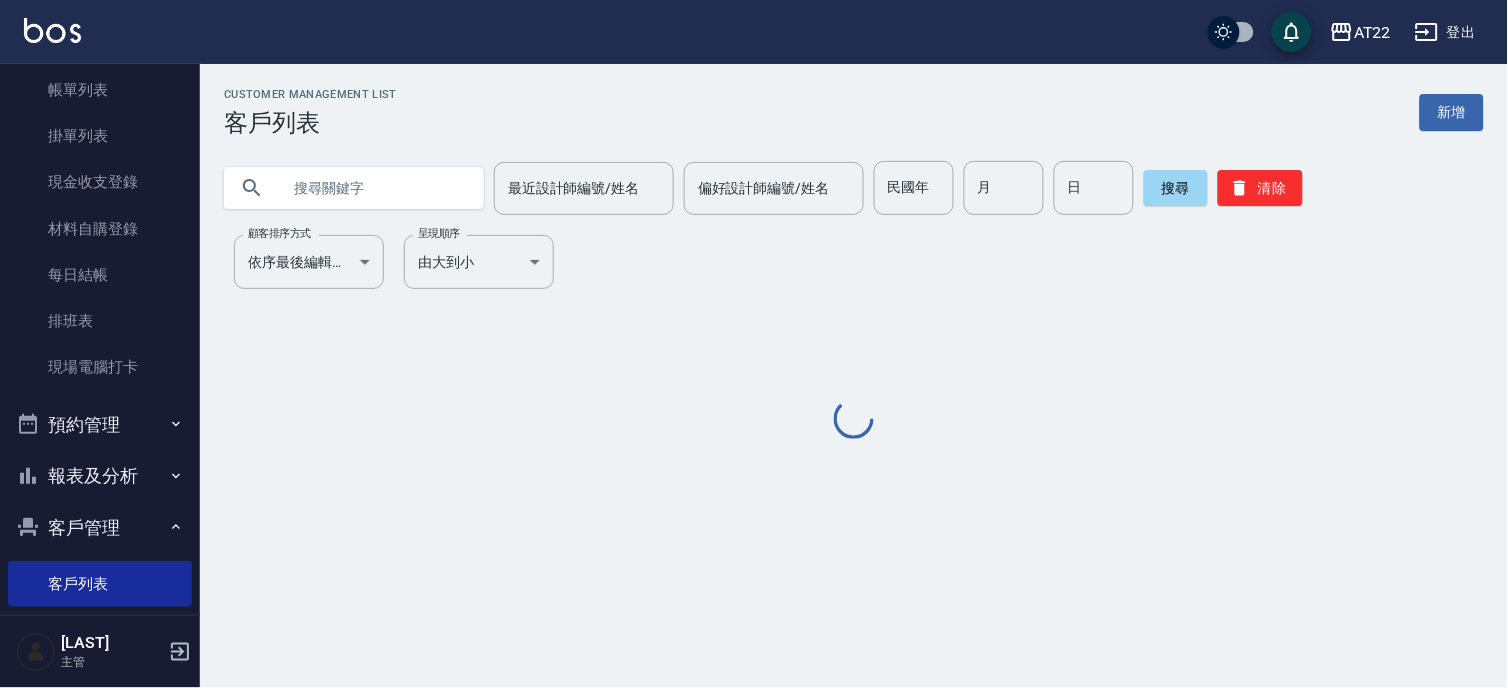 click at bounding box center [374, 188] 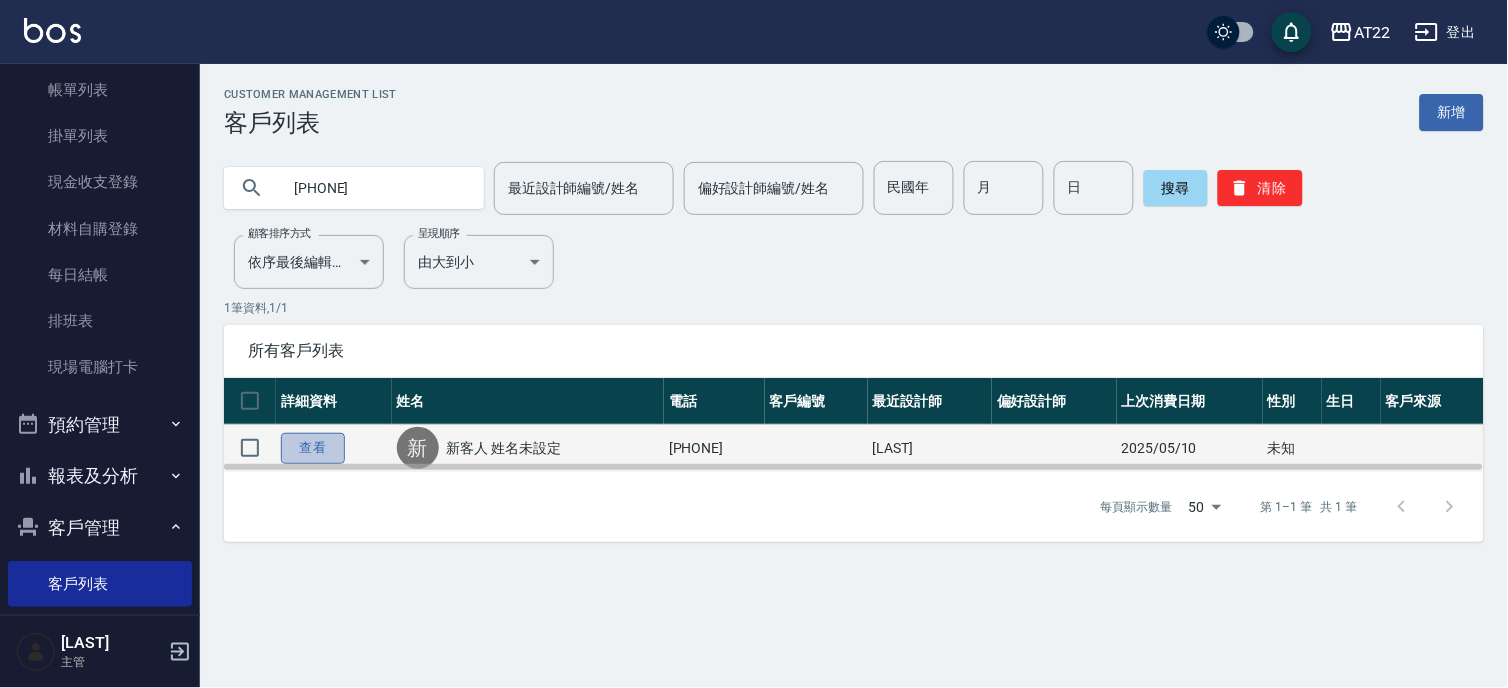 click on "查看" at bounding box center (313, 448) 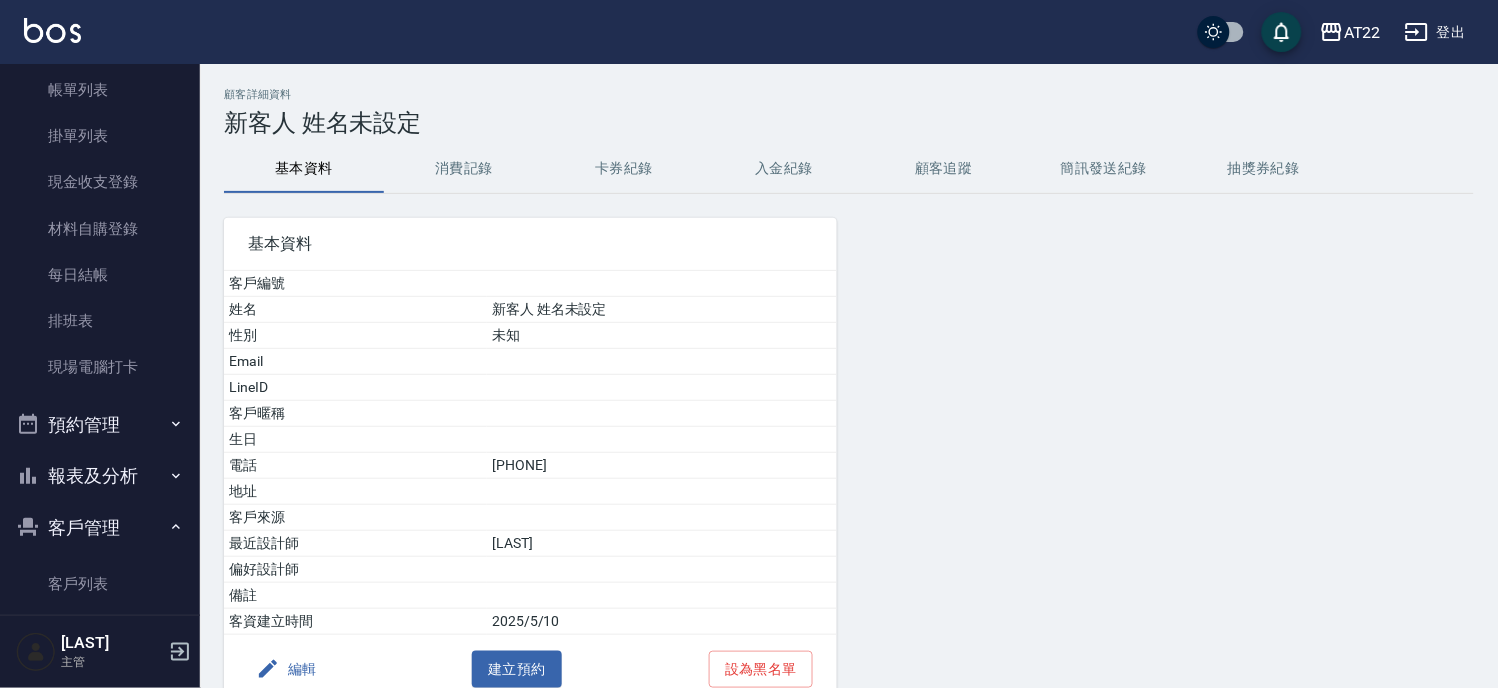 click on "消費記錄" at bounding box center [464, 169] 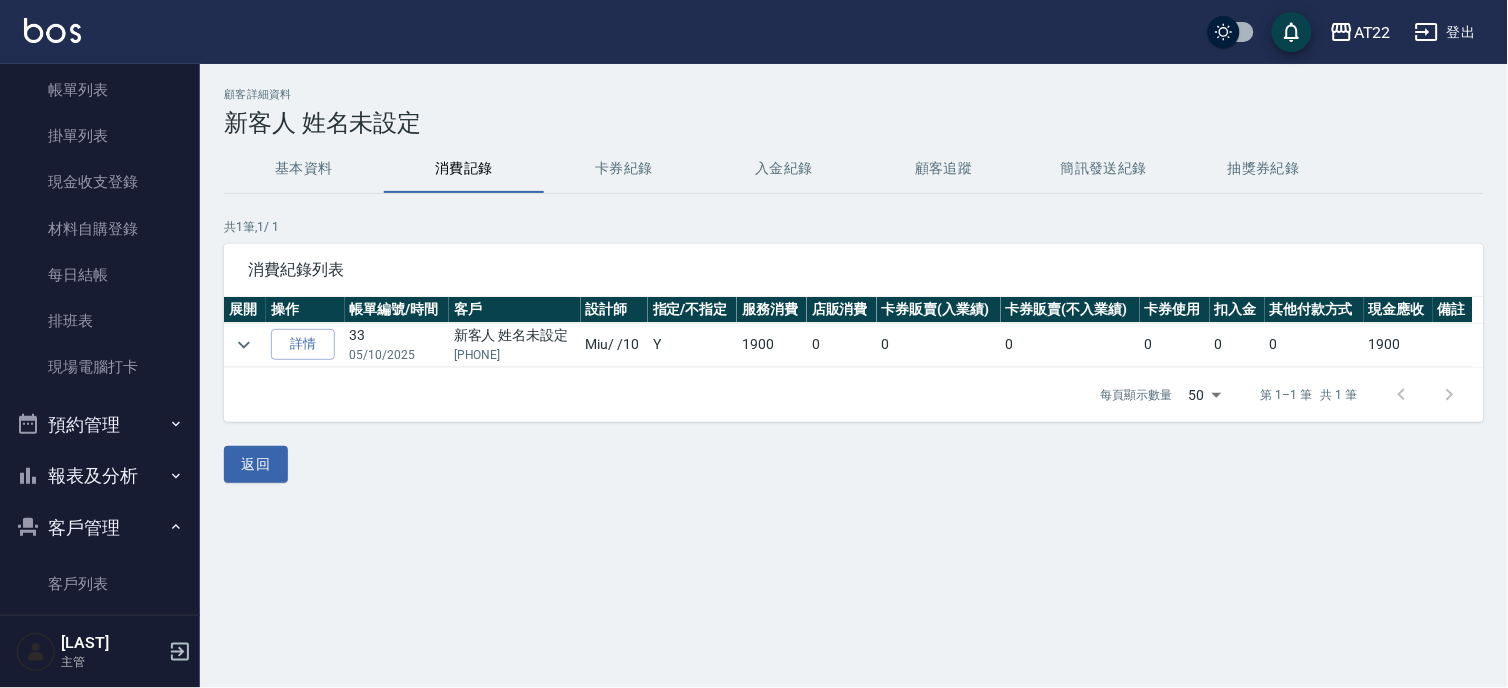 drag, startPoint x: 76, startPoint y: 587, endPoint x: 105, endPoint y: 521, distance: 72.09022 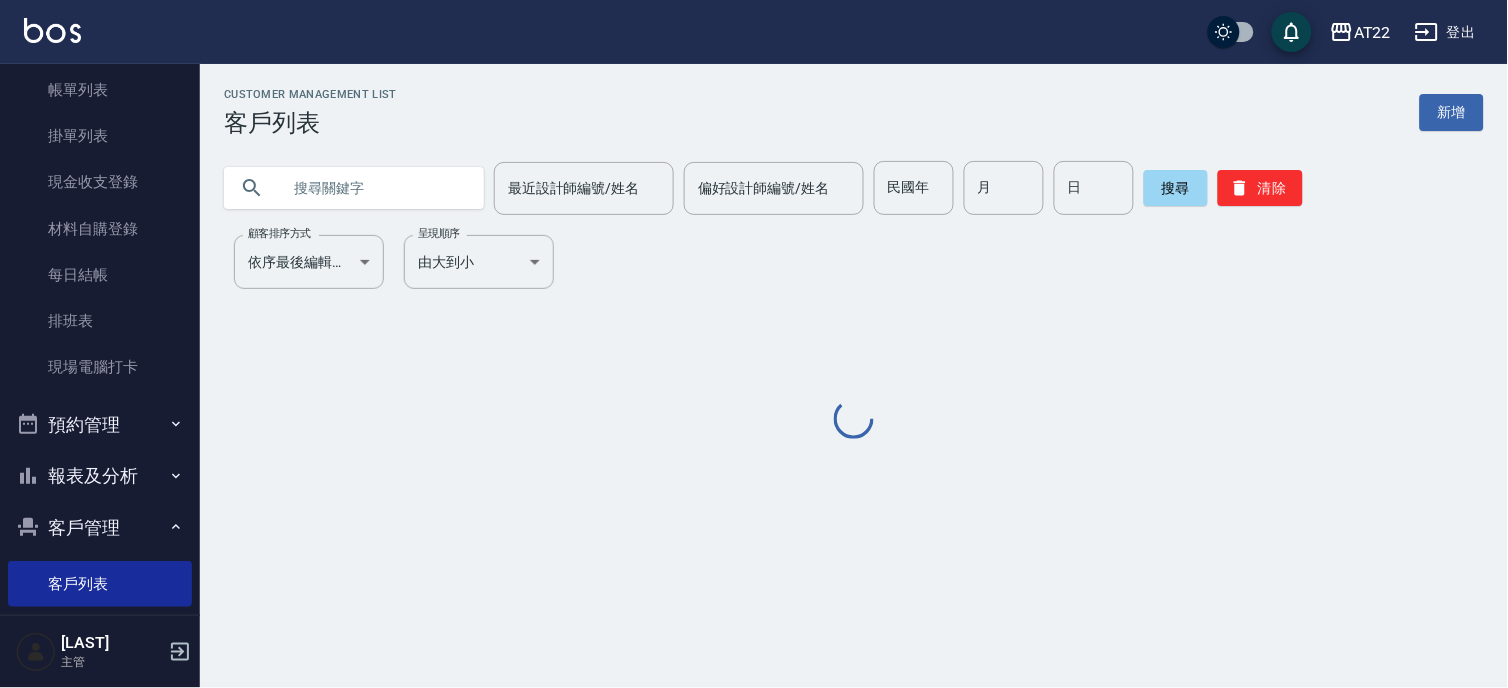 click at bounding box center (374, 188) 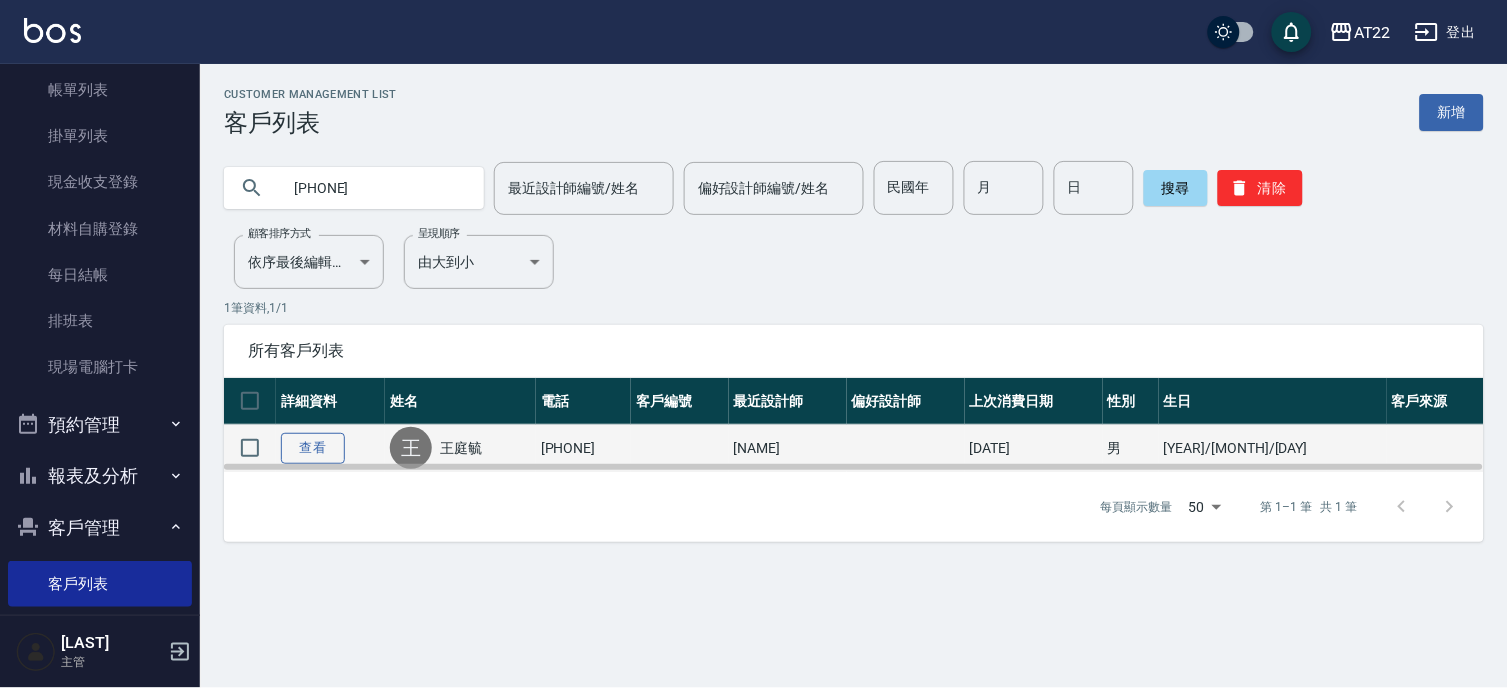 click on "查看" at bounding box center [313, 448] 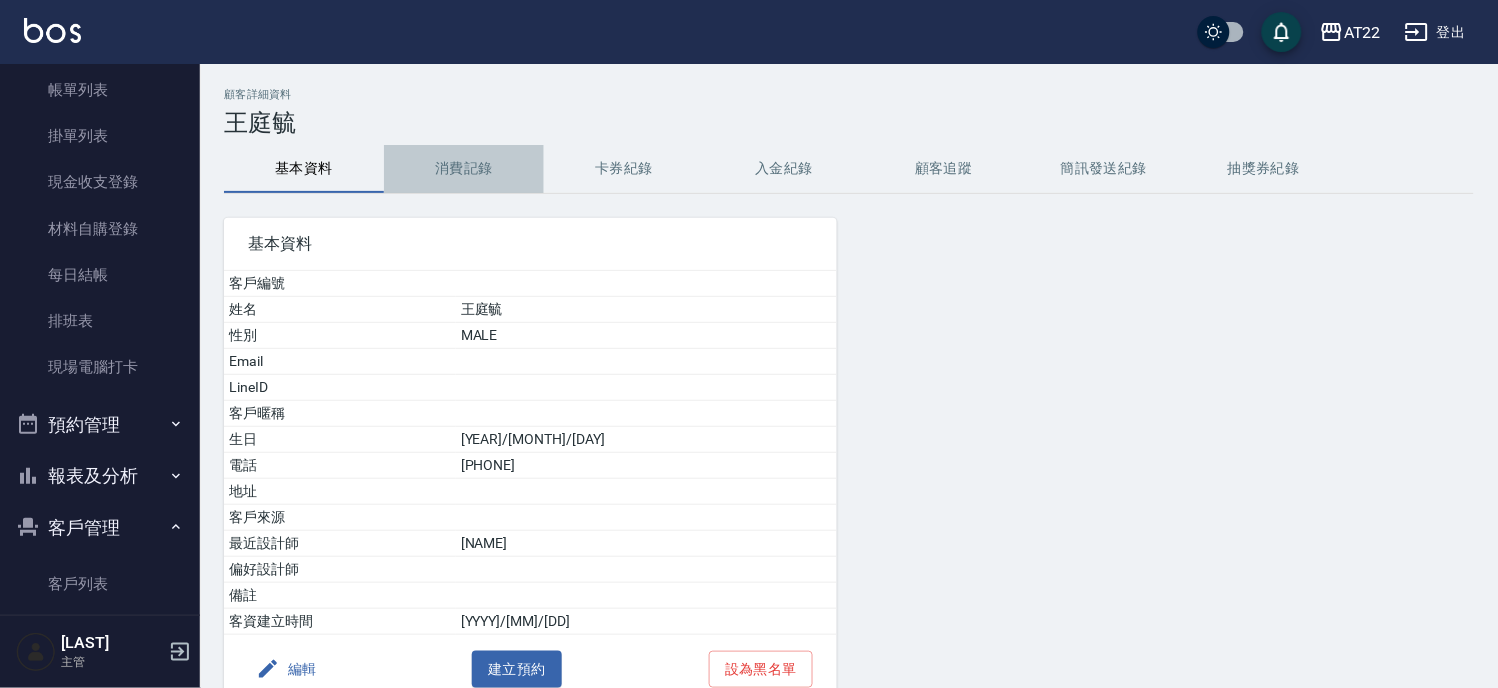 click on "消費記錄" at bounding box center [464, 169] 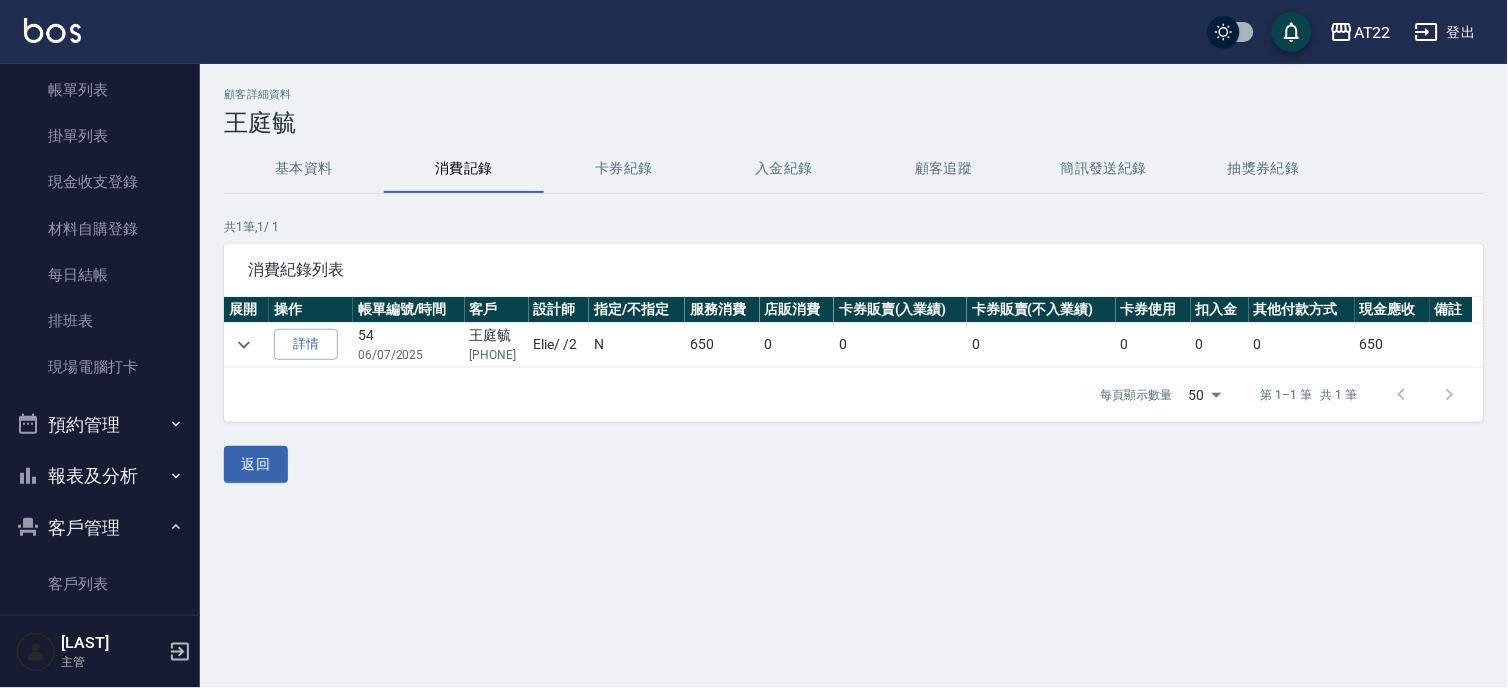 drag, startPoint x: 87, startPoint y: 583, endPoint x: 174, endPoint y: 434, distance: 172.53986 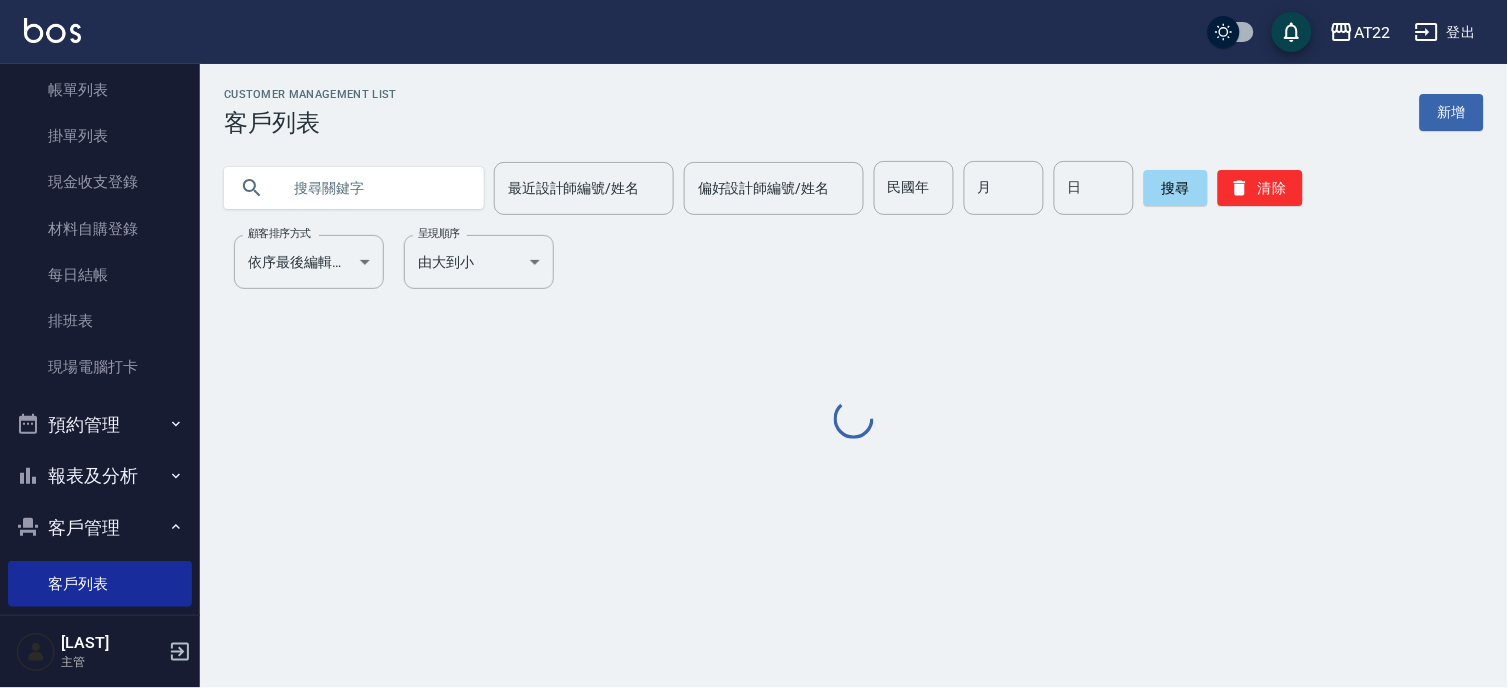 click at bounding box center (374, 188) 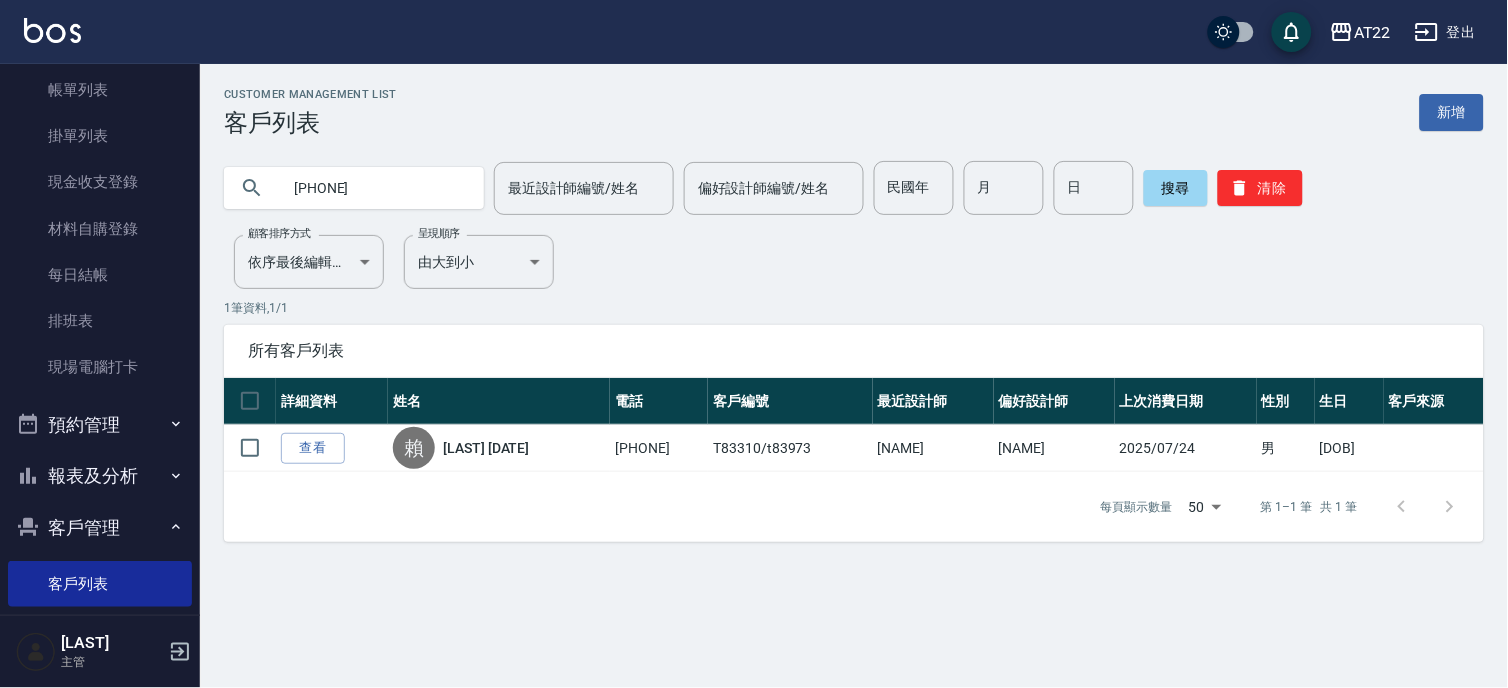 click on "[PHONE]" at bounding box center (374, 188) 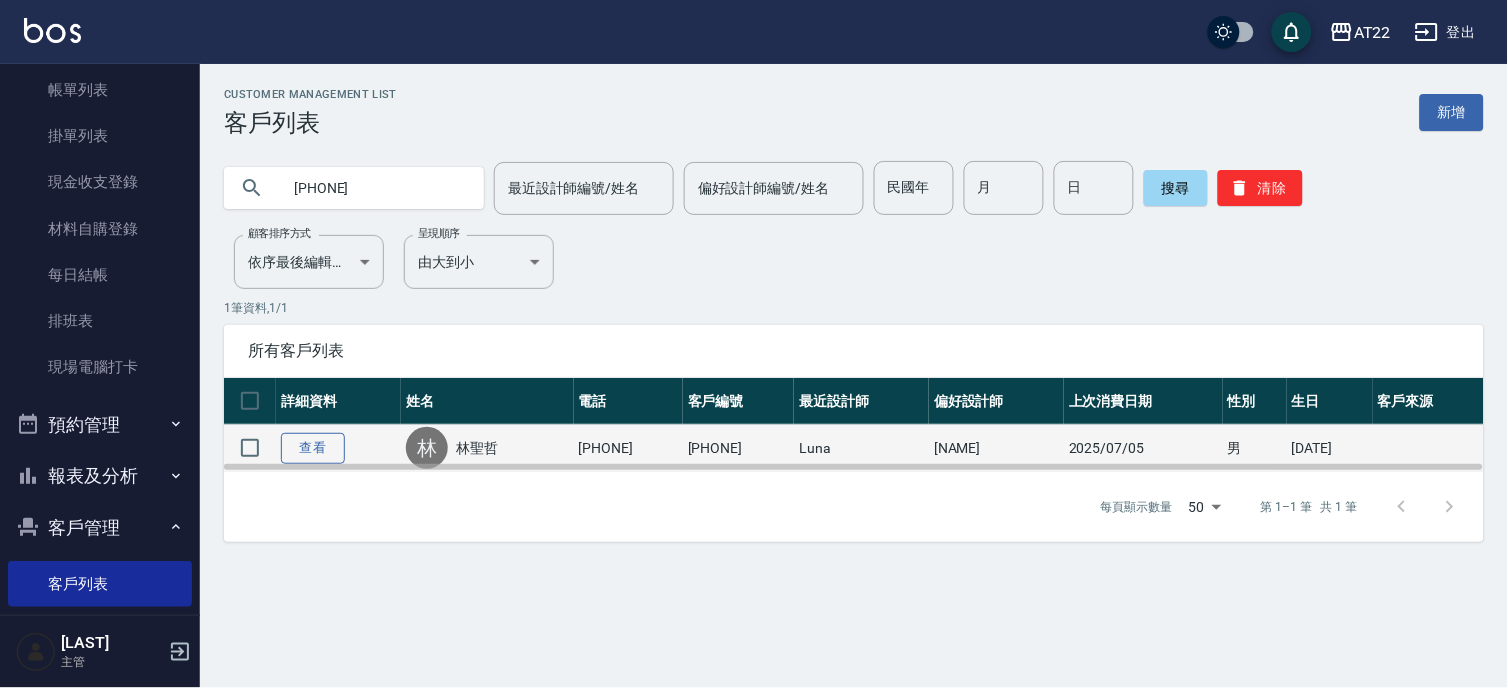 click on "查看" at bounding box center [313, 448] 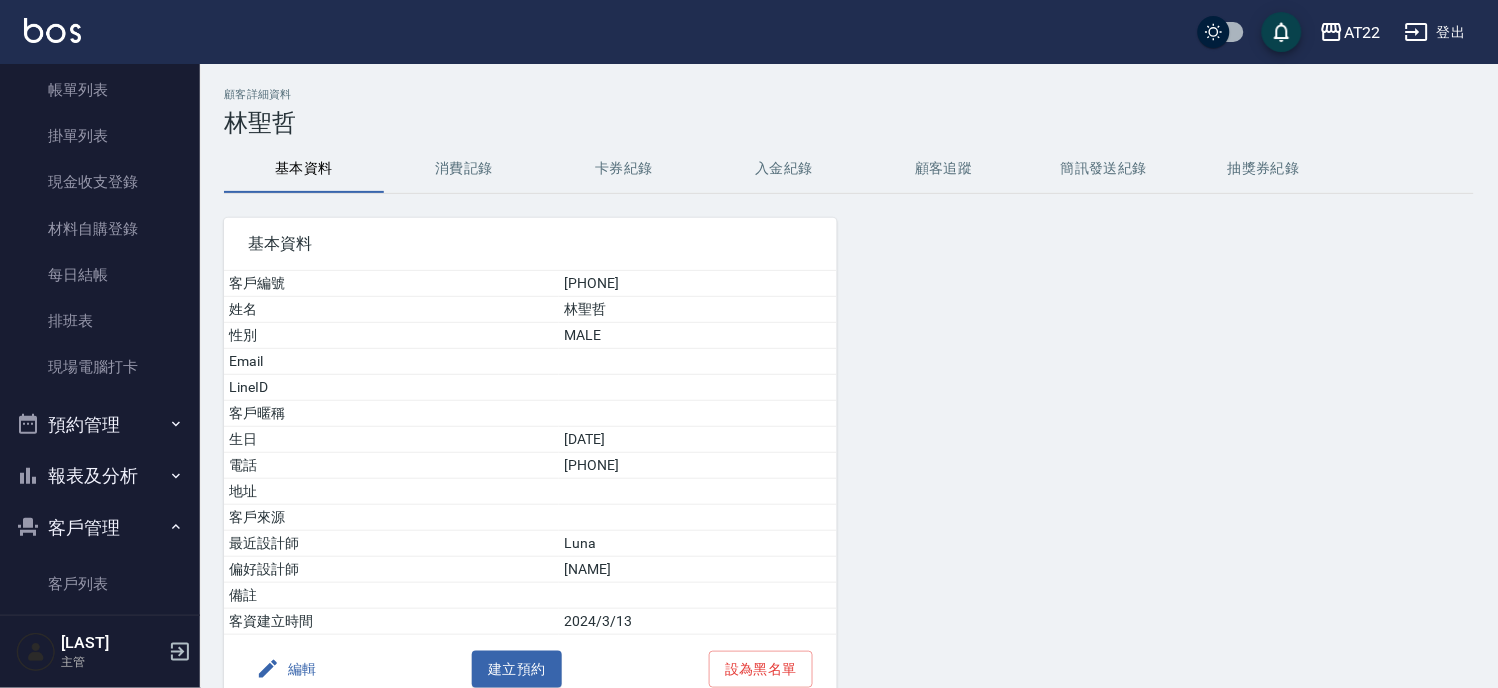 click on "消費記錄" at bounding box center [464, 169] 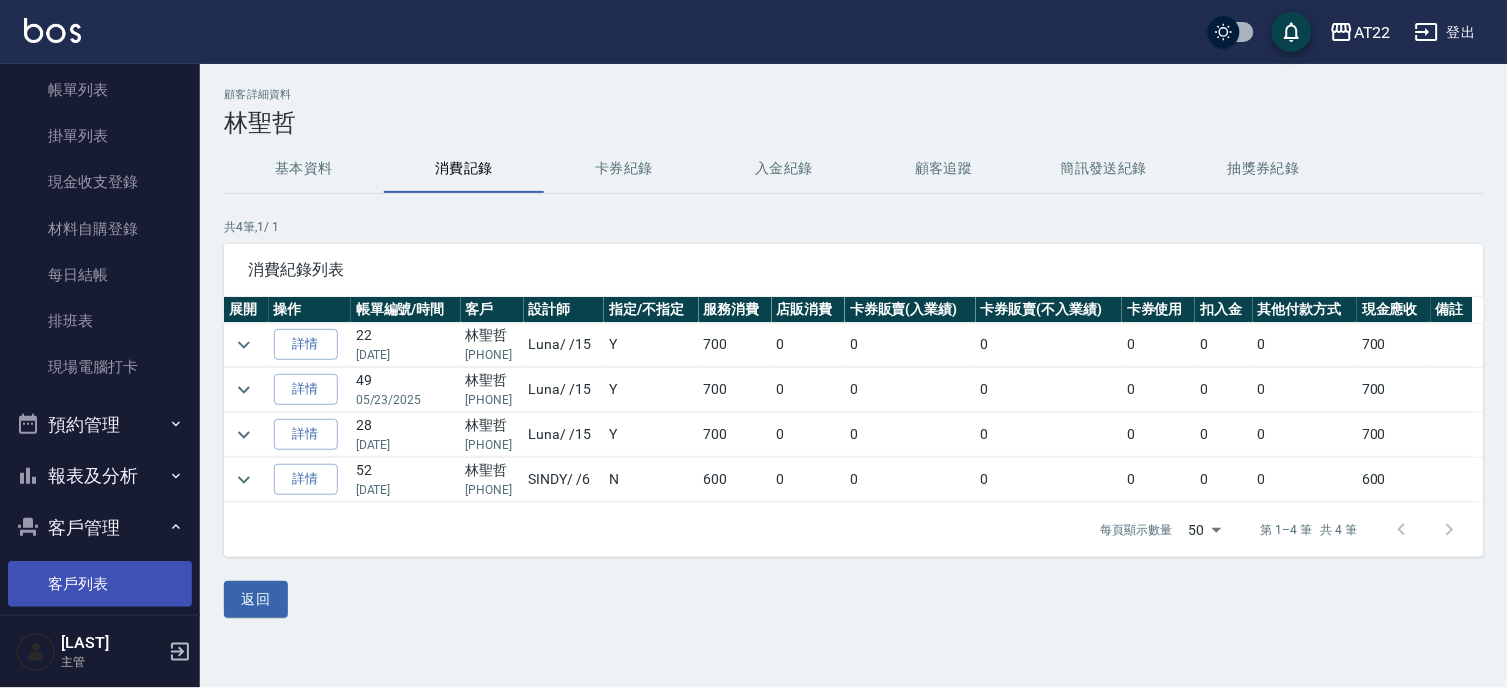 click on "客戶列表" at bounding box center [100, 584] 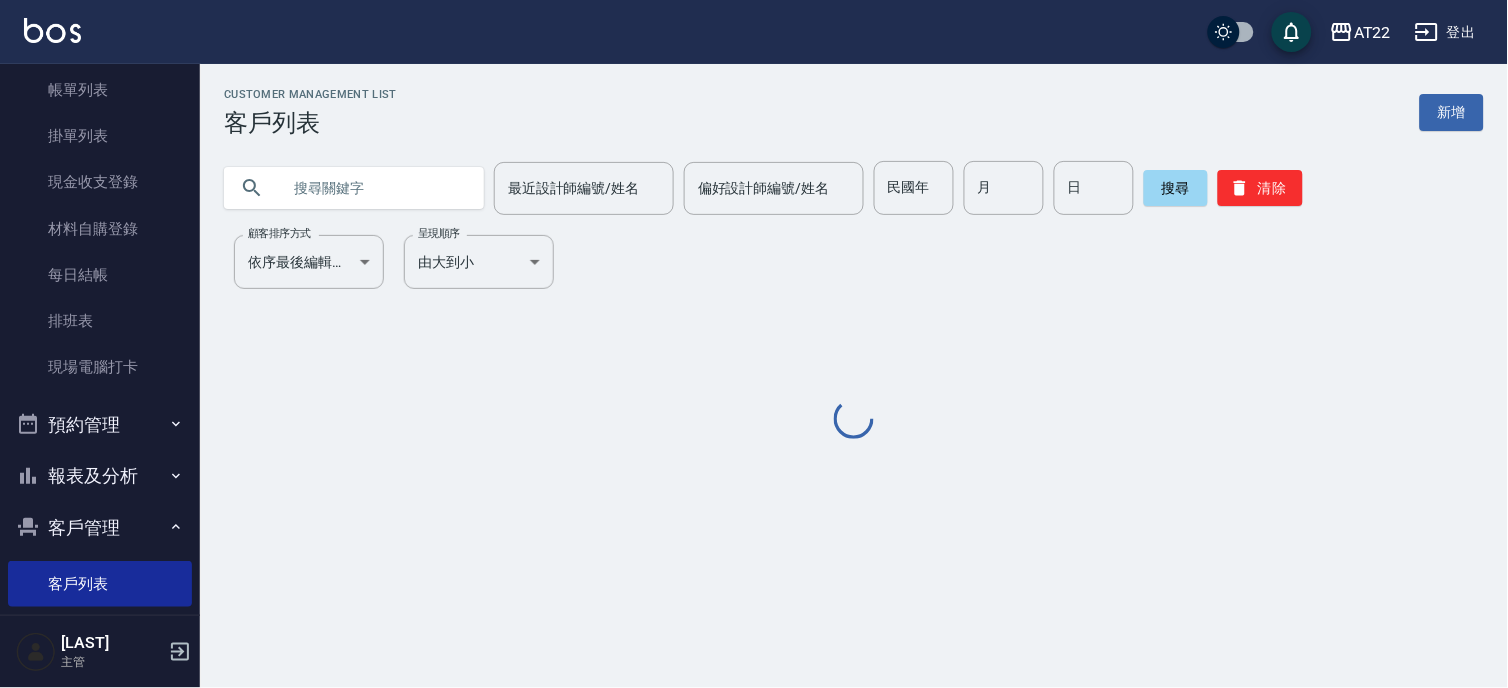 click at bounding box center [374, 188] 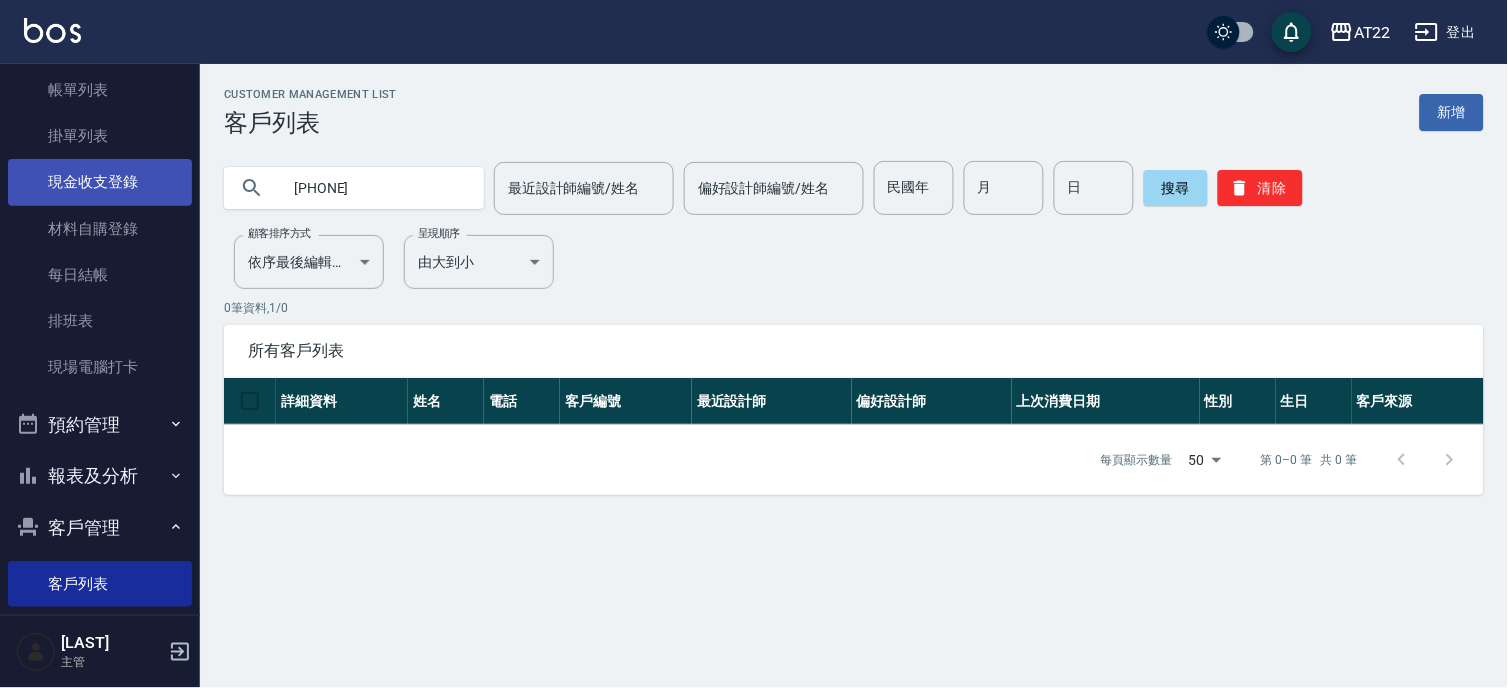 drag, startPoint x: 426, startPoint y: 171, endPoint x: 68, endPoint y: 188, distance: 358.4034 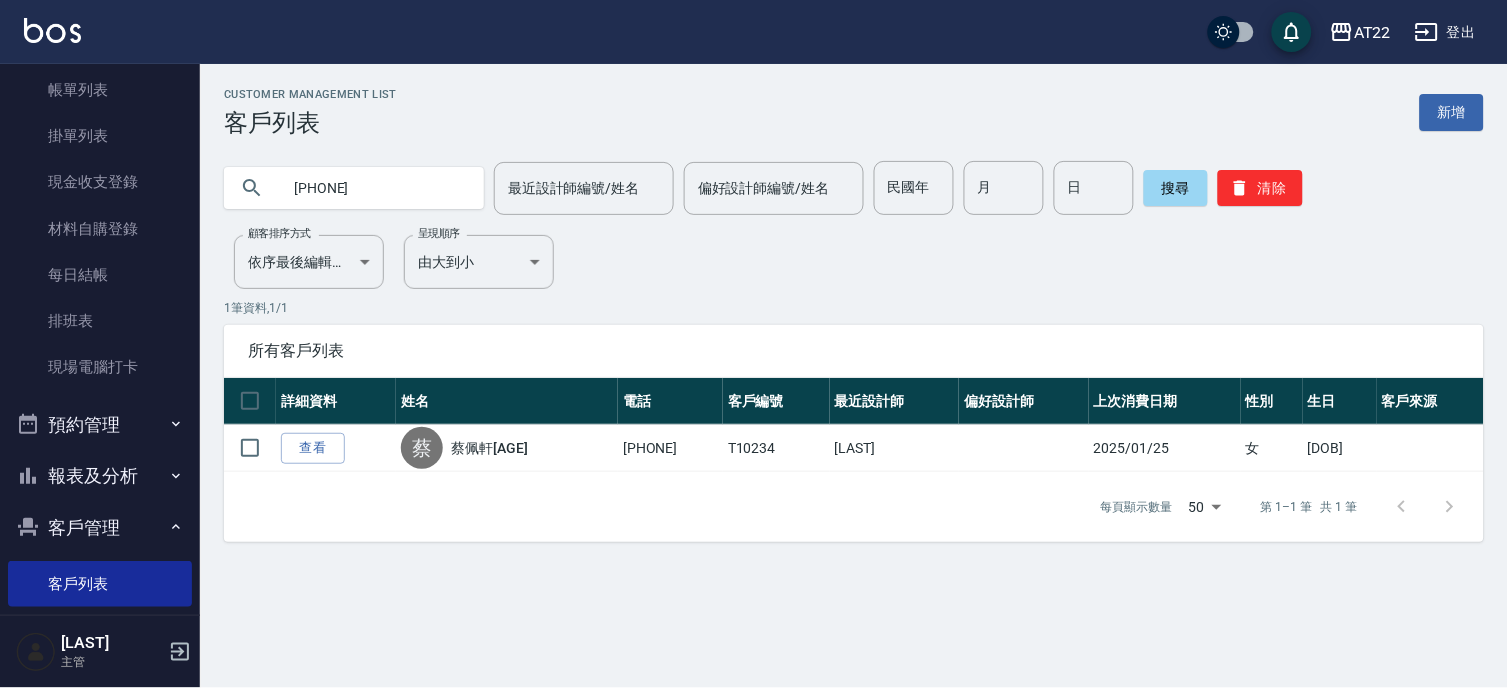 drag, startPoint x: 421, startPoint y: 195, endPoint x: 186, endPoint y: 201, distance: 235.07658 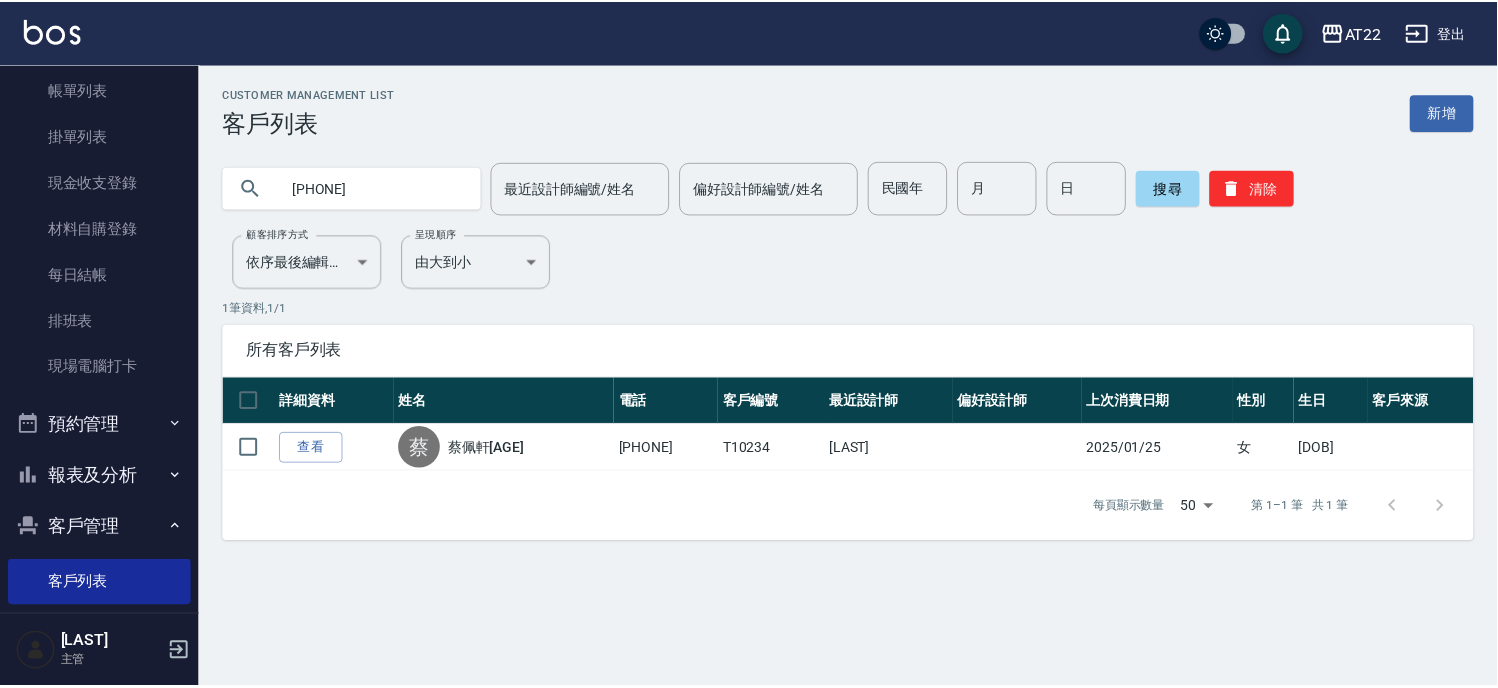 scroll, scrollTop: 0, scrollLeft: 0, axis: both 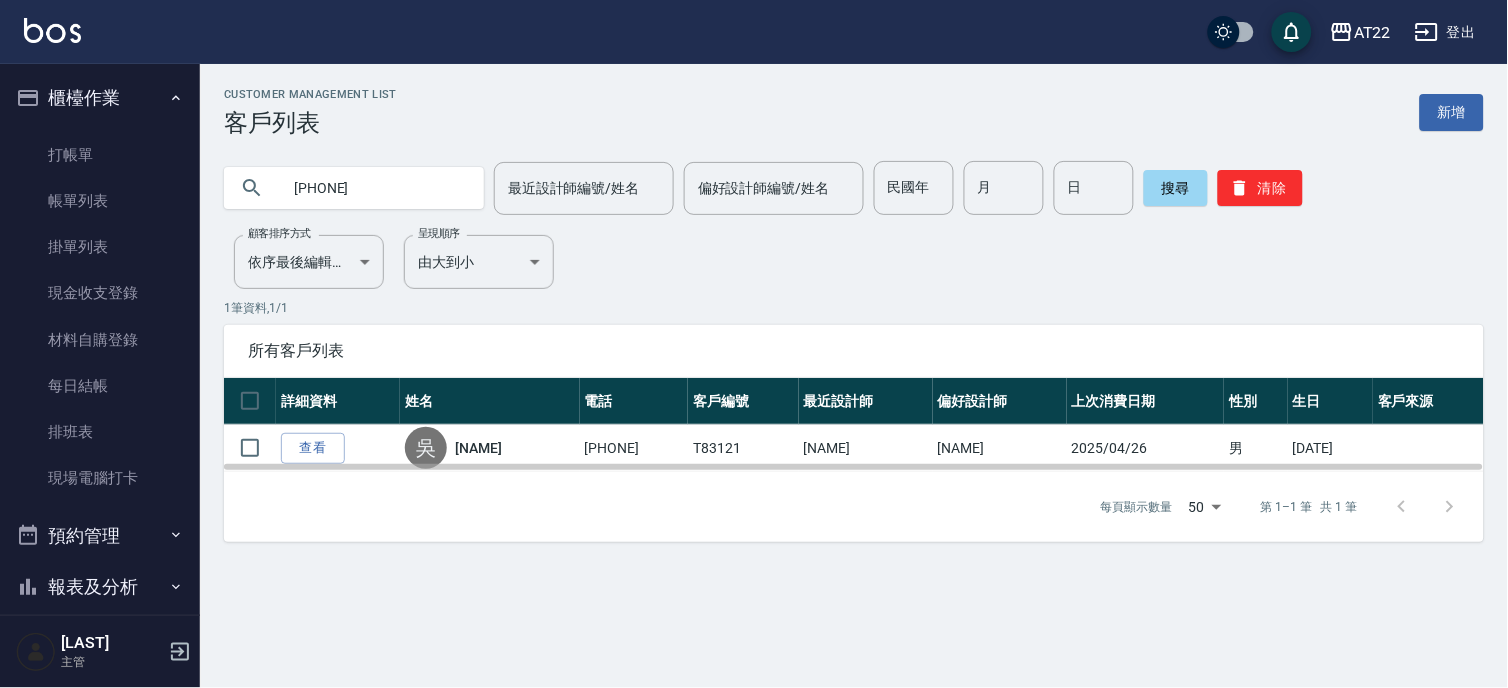 click on "詳細資料" at bounding box center (338, 401) 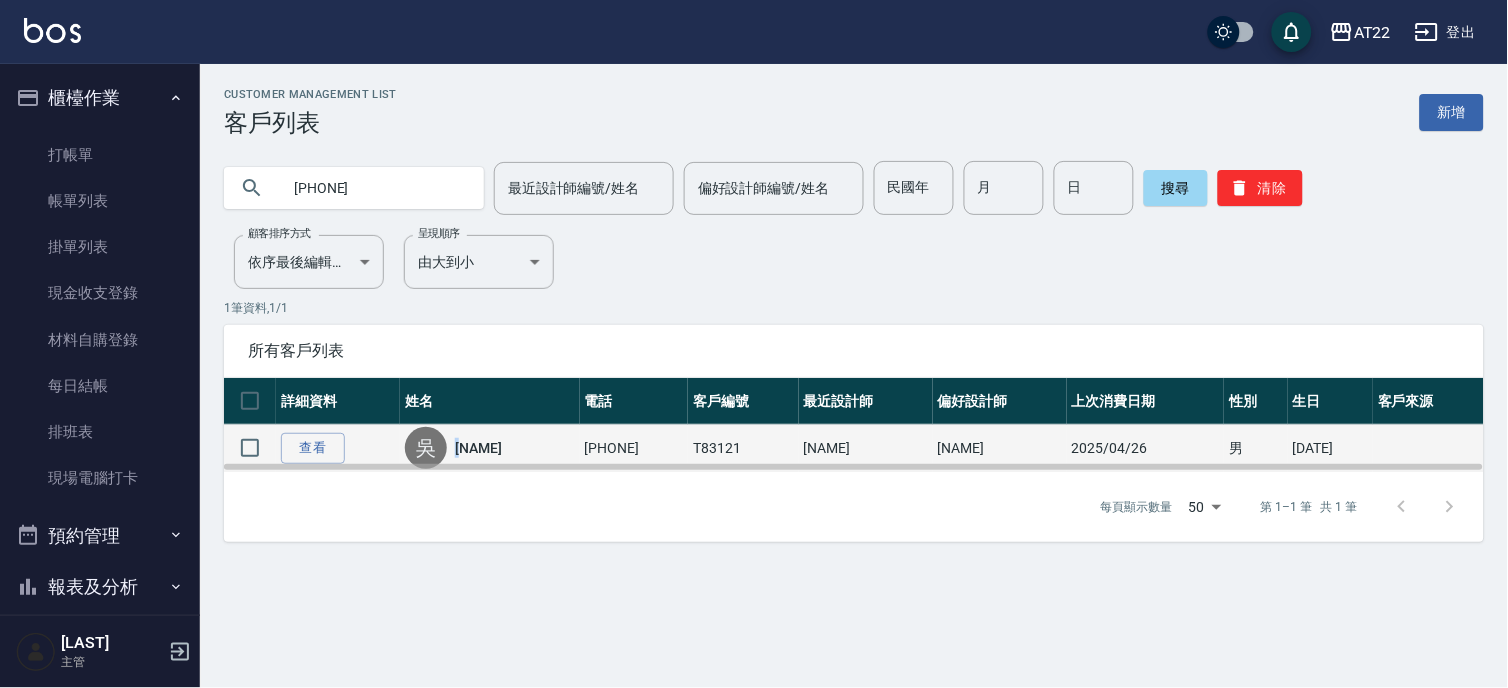 click on "查看" at bounding box center (338, 448) 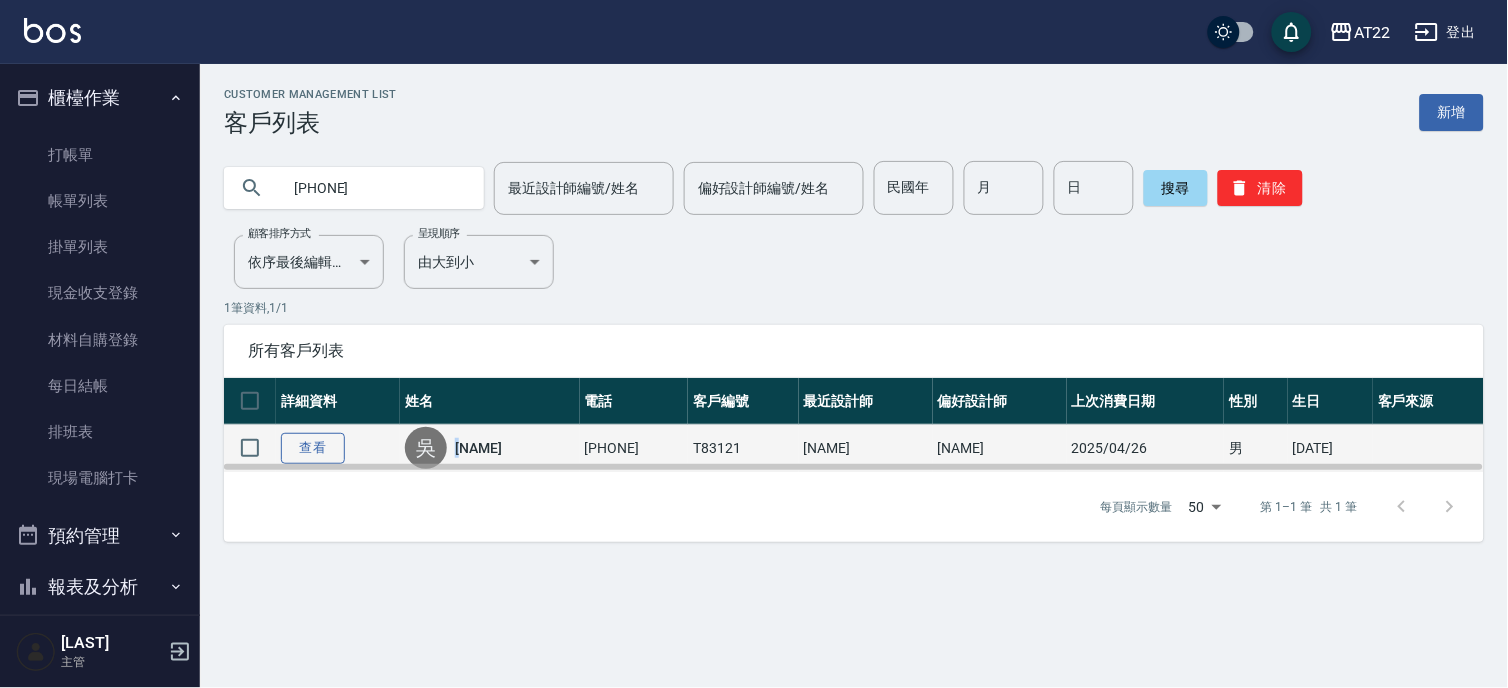 click on "查看" at bounding box center (313, 448) 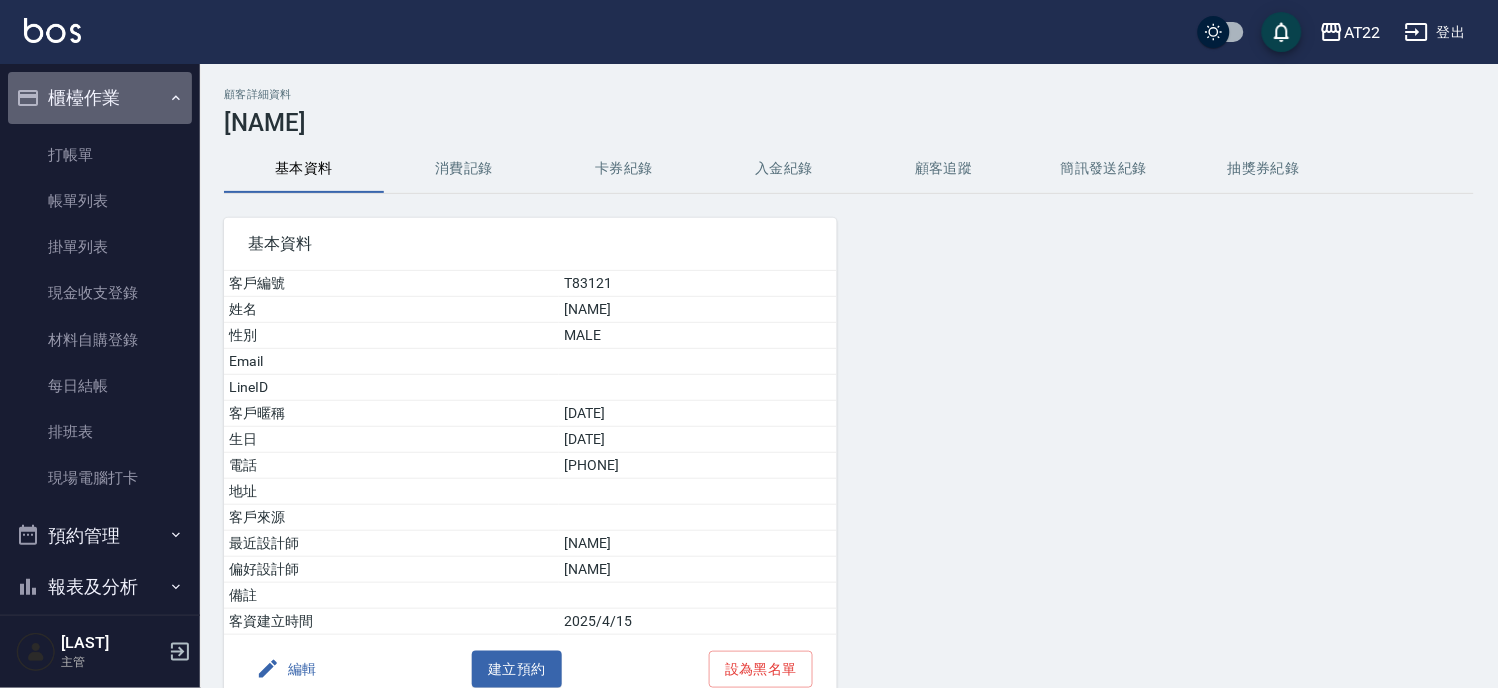 click on "櫃檯作業" at bounding box center (100, 98) 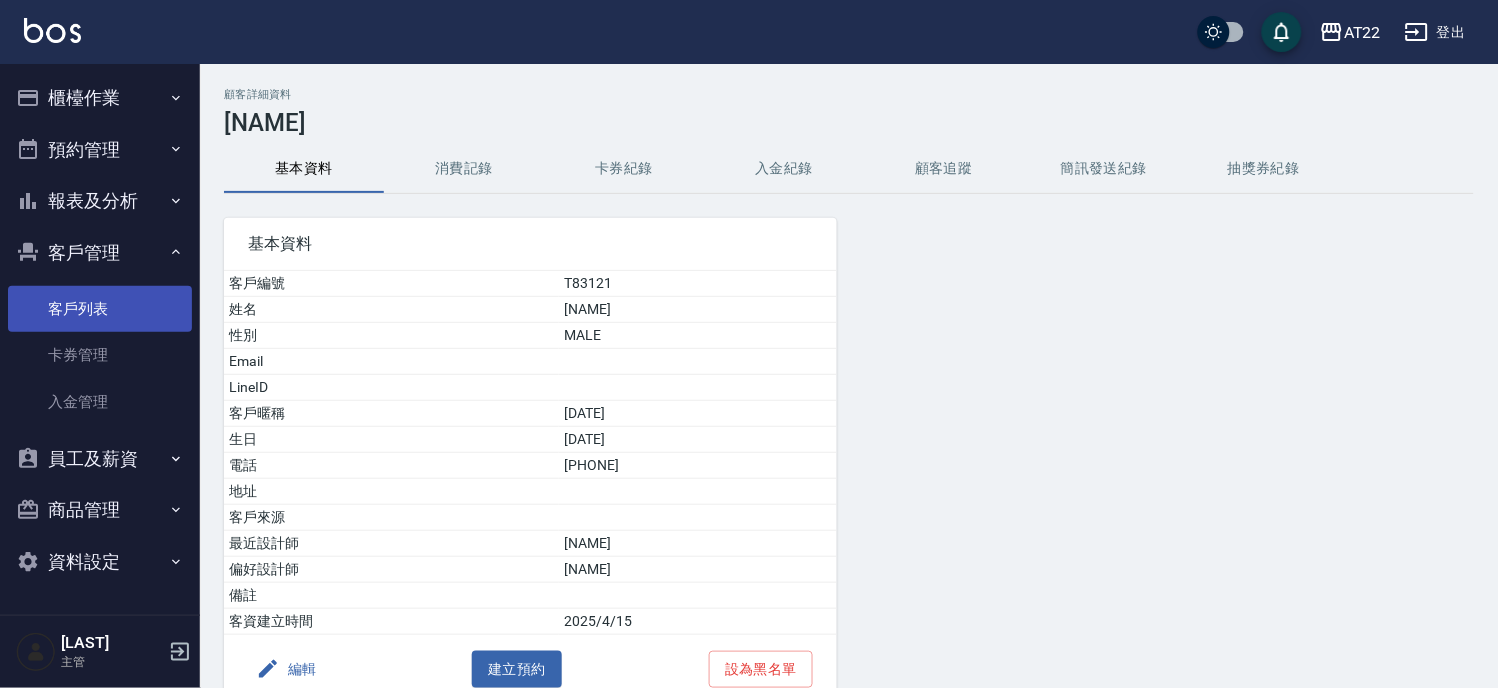 click on "客戶列表" at bounding box center [100, 309] 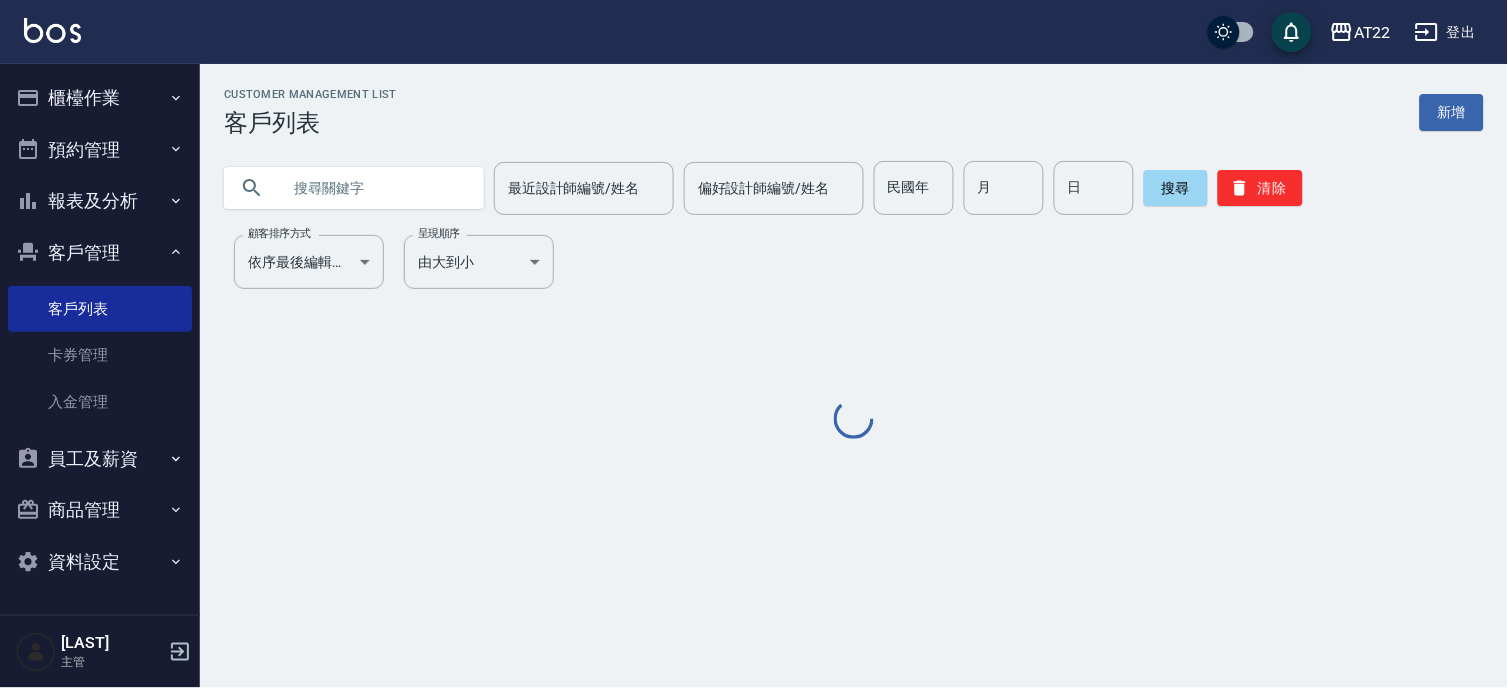 click at bounding box center [374, 188] 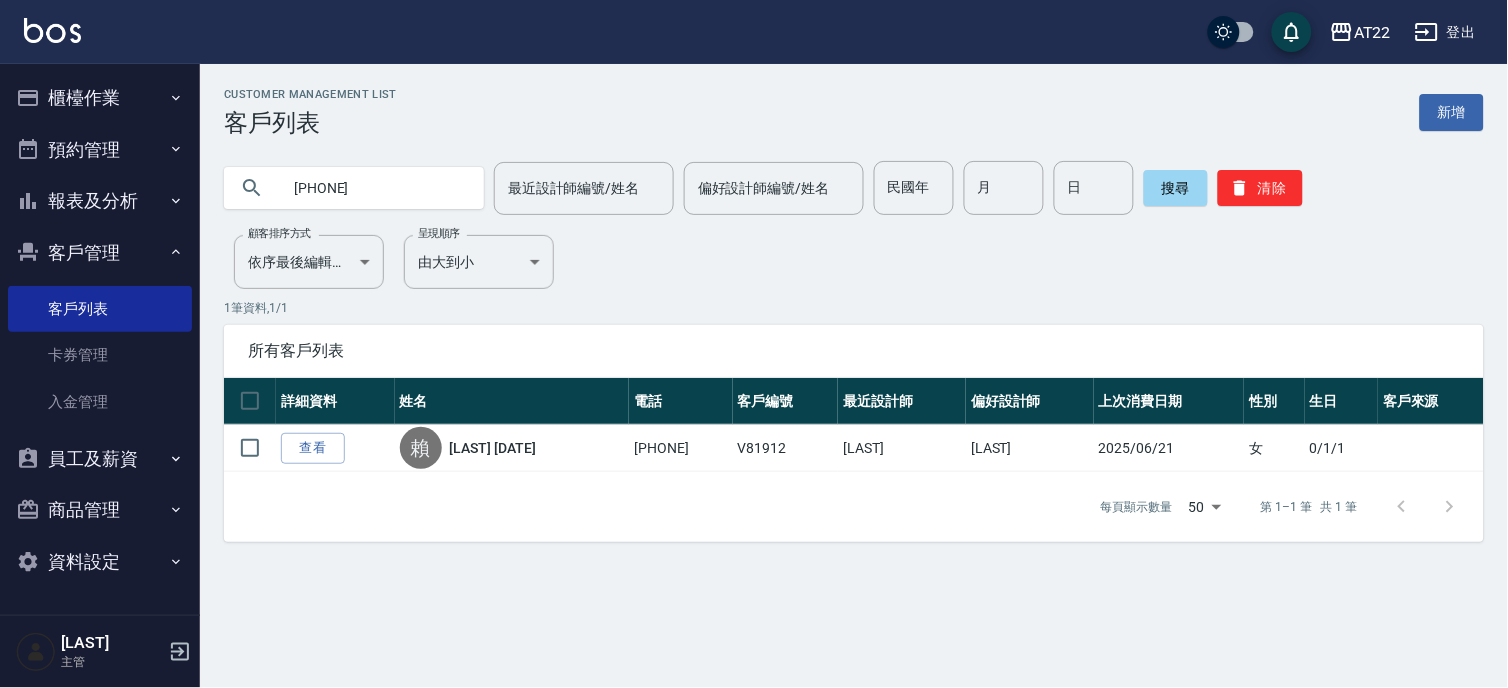 click on "櫃檯作業" at bounding box center (100, 98) 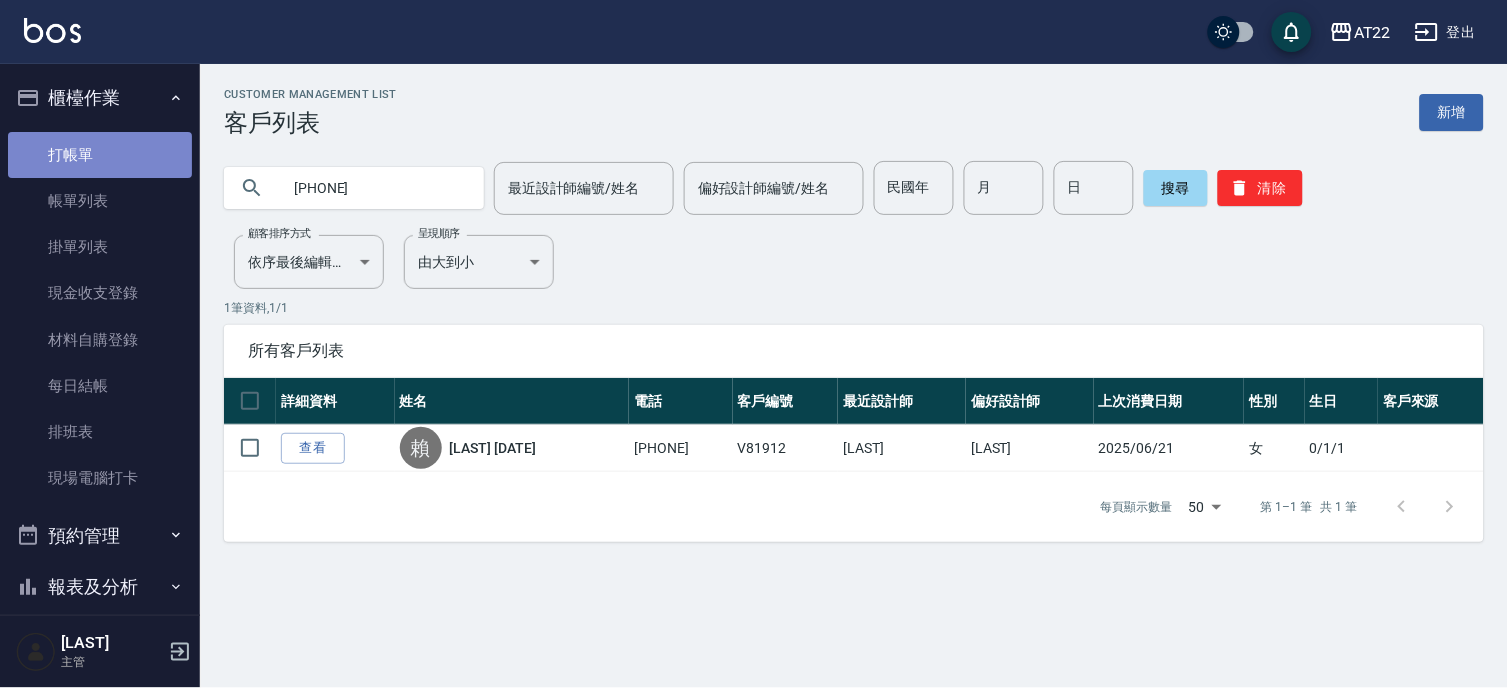 click on "打帳單" at bounding box center [100, 155] 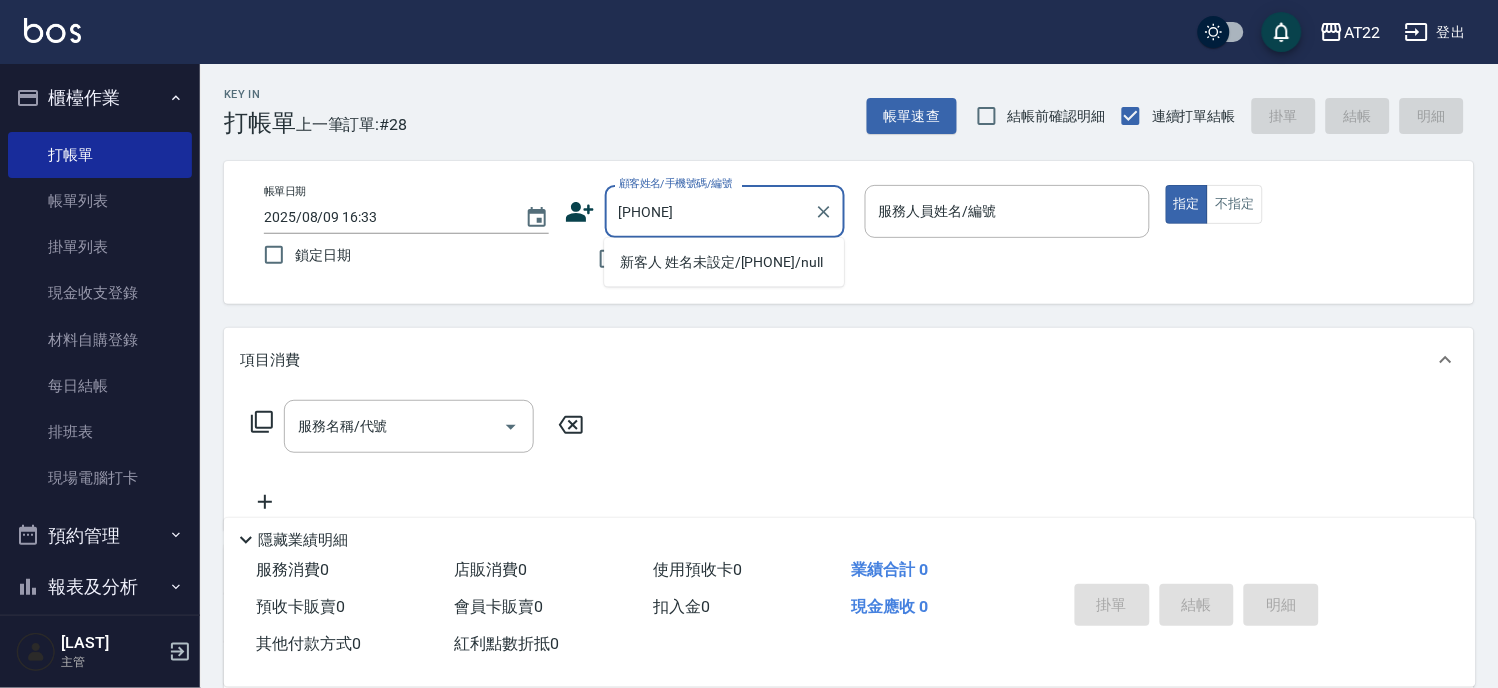 click on "新客人 姓名未設定/0919880265/null" at bounding box center [724, 262] 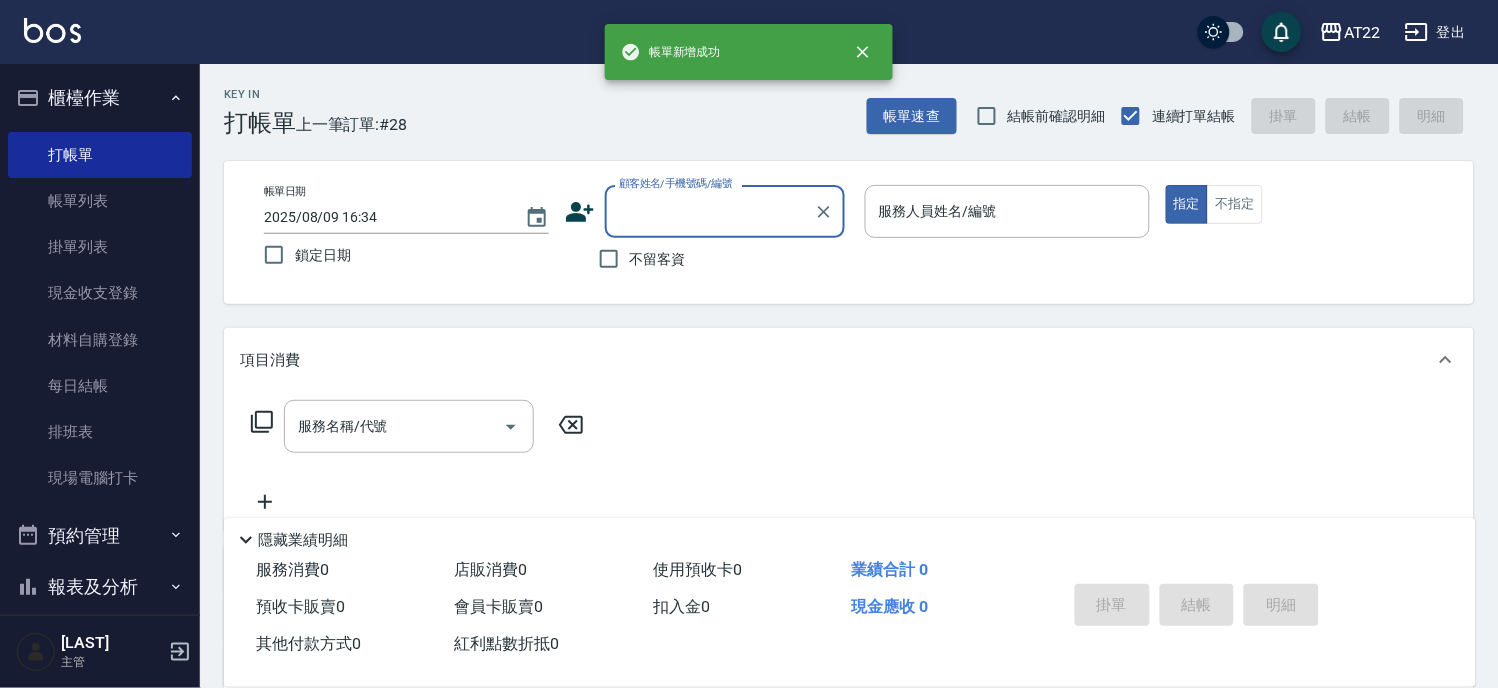 scroll, scrollTop: 0, scrollLeft: 0, axis: both 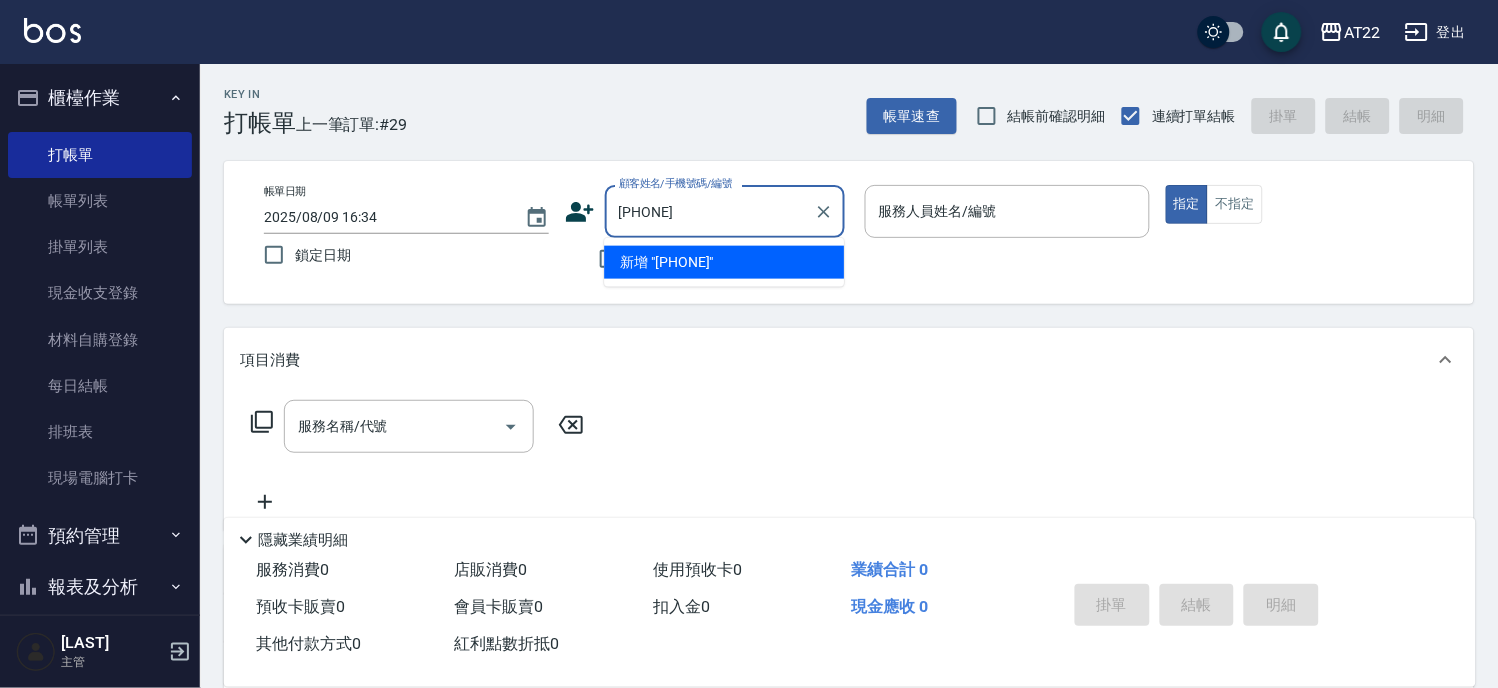 click on "新增 "0919621825"" at bounding box center (724, 262) 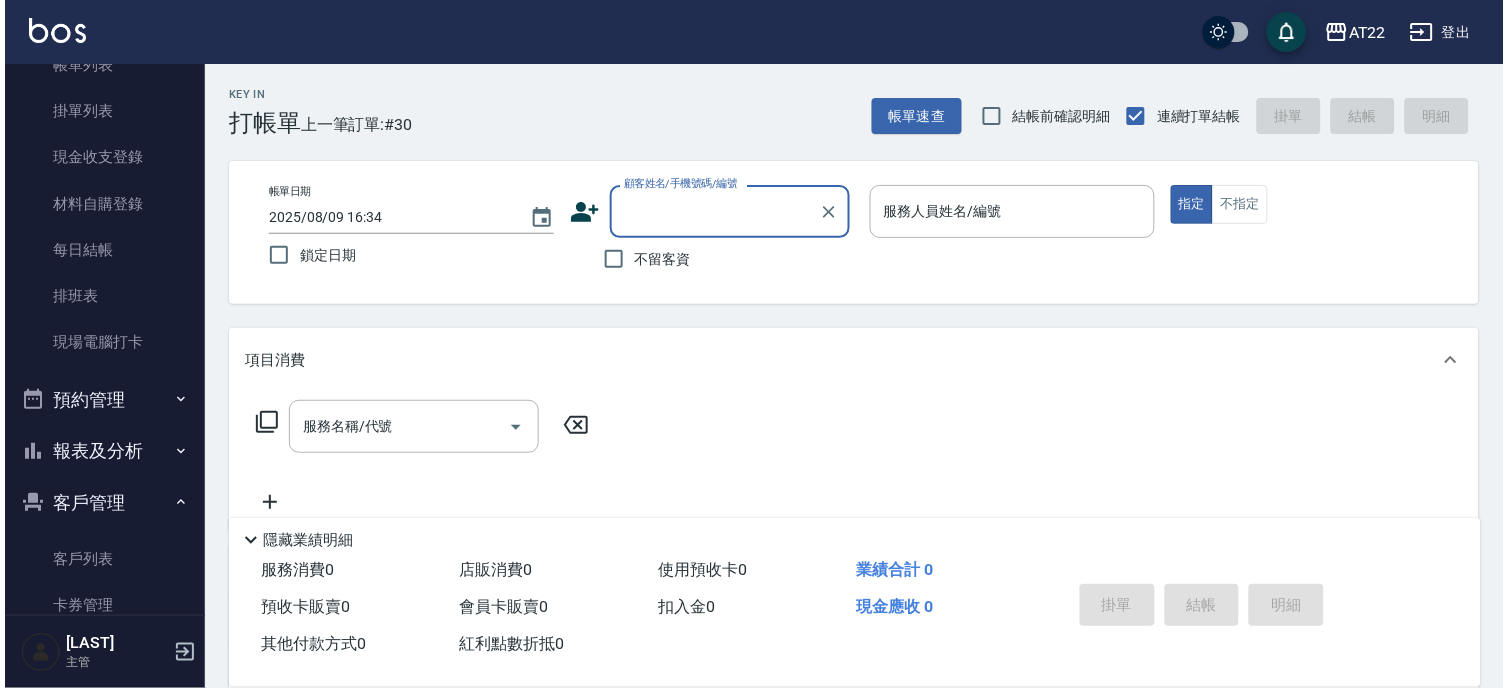 scroll, scrollTop: 333, scrollLeft: 0, axis: vertical 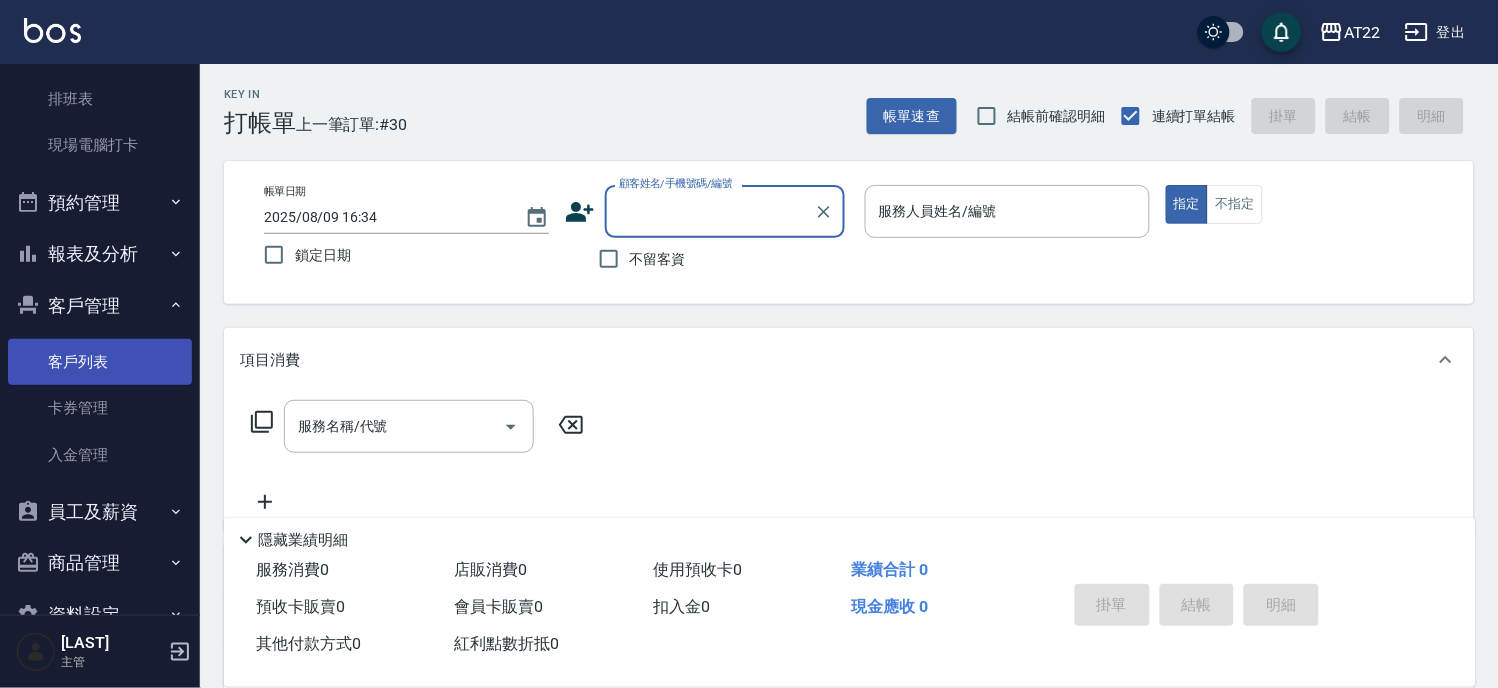 click on "客戶列表" at bounding box center (100, 362) 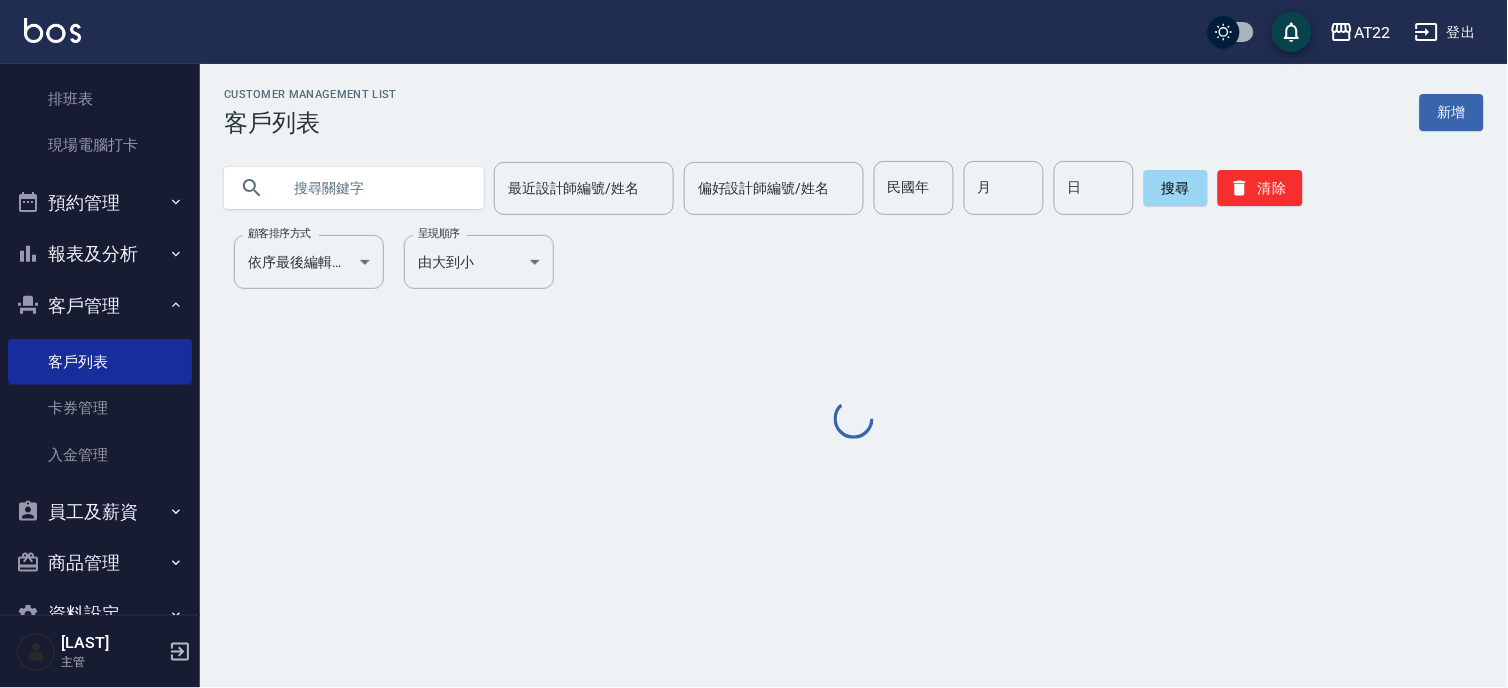 click at bounding box center (374, 188) 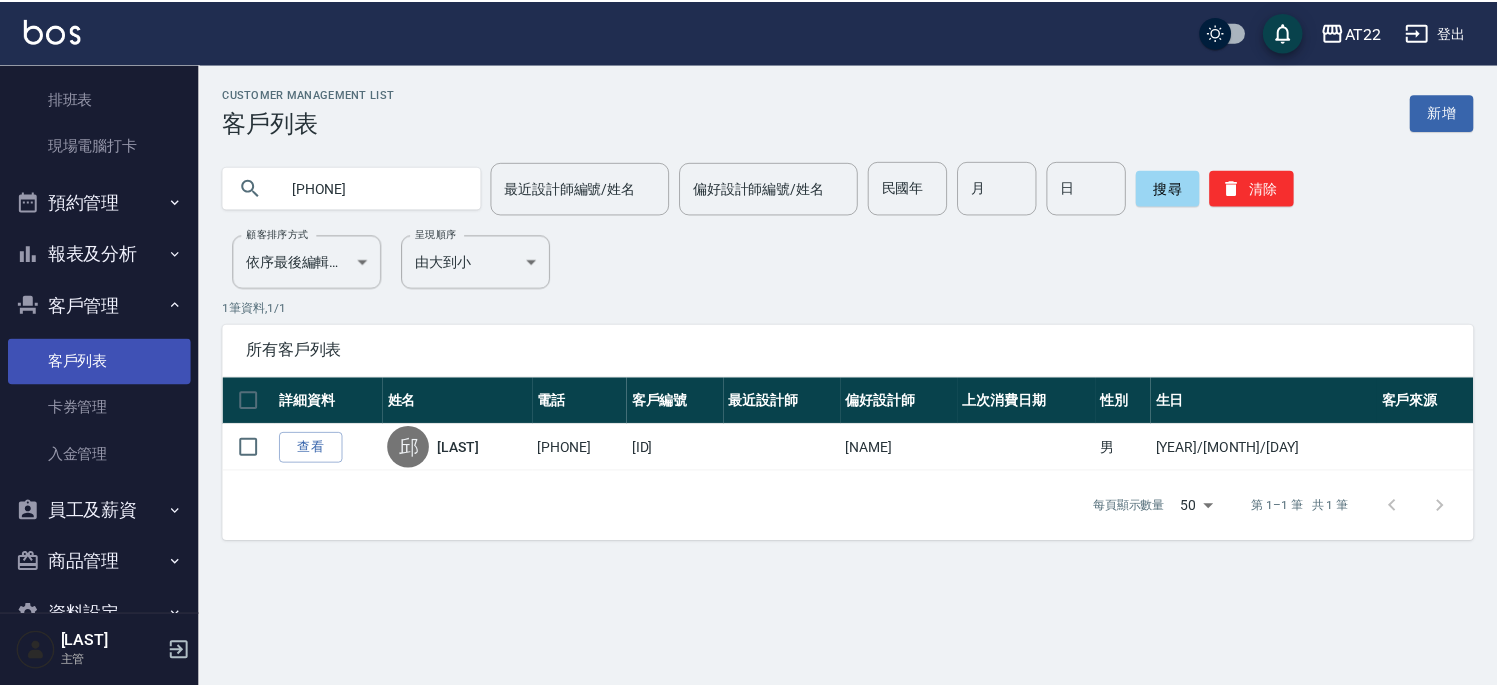 scroll, scrollTop: 0, scrollLeft: 0, axis: both 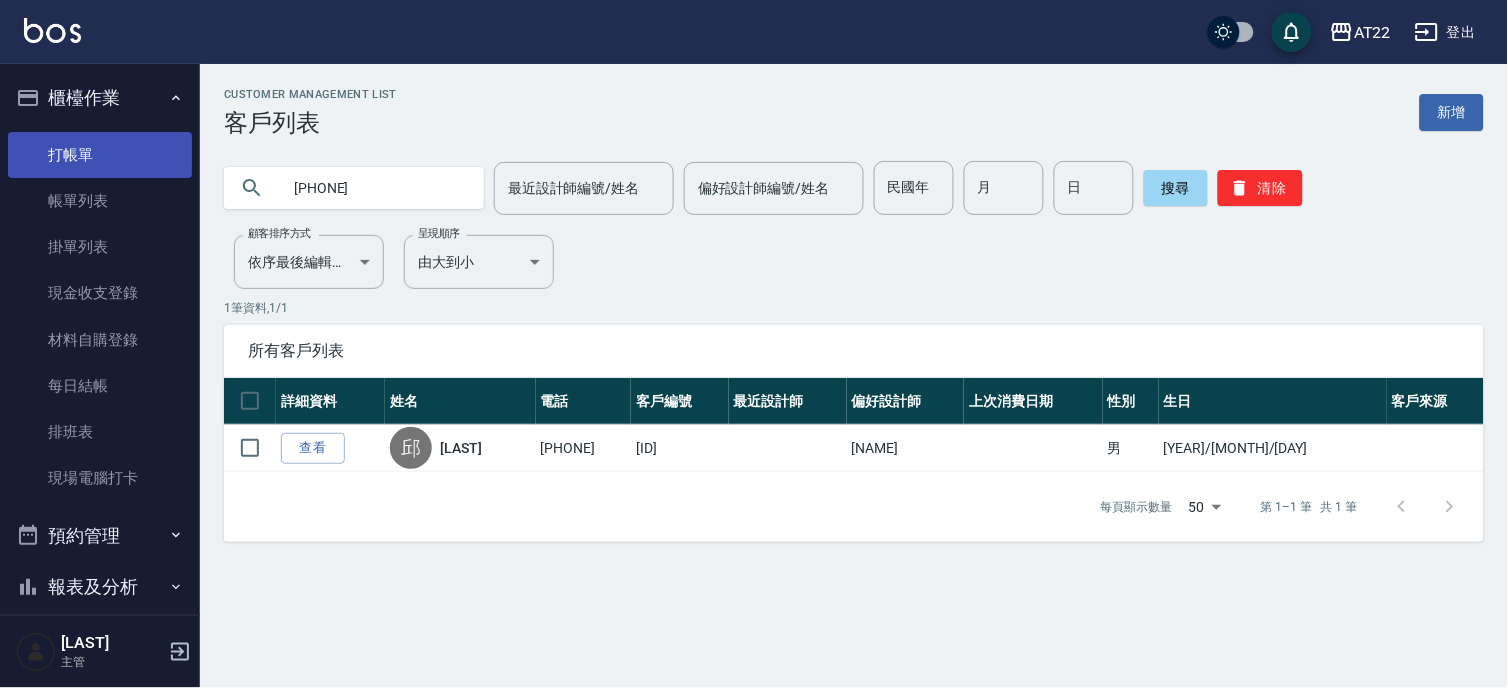 click on "打帳單" at bounding box center [100, 155] 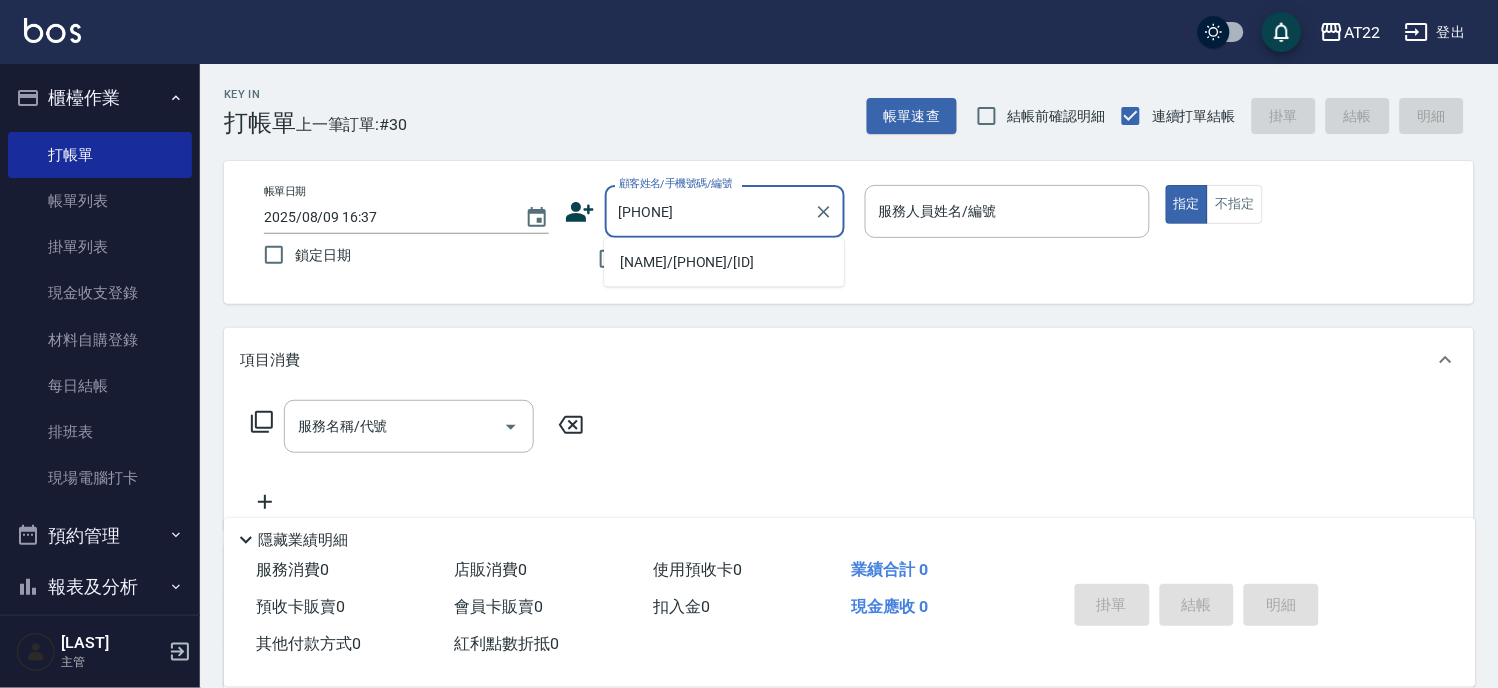 click on "邱柏崴/0986112320/T83678" at bounding box center [724, 262] 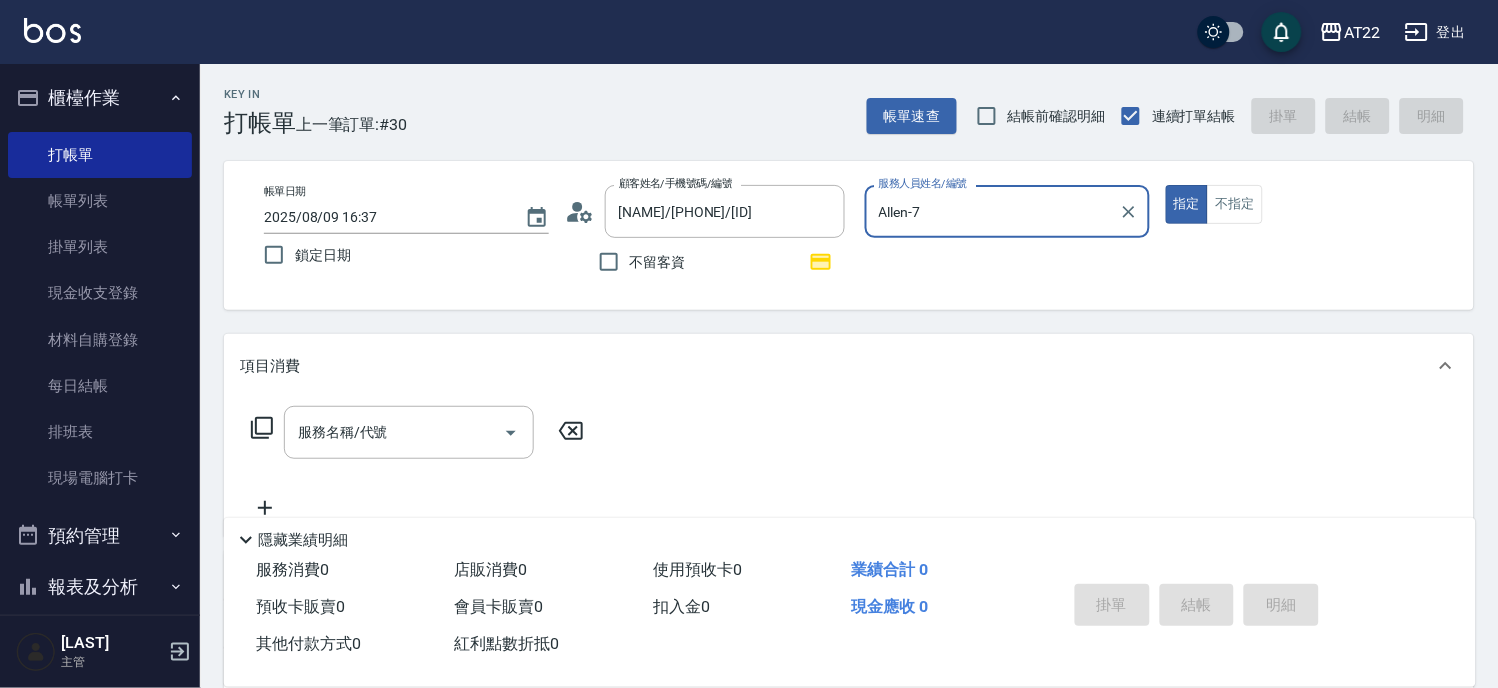 click 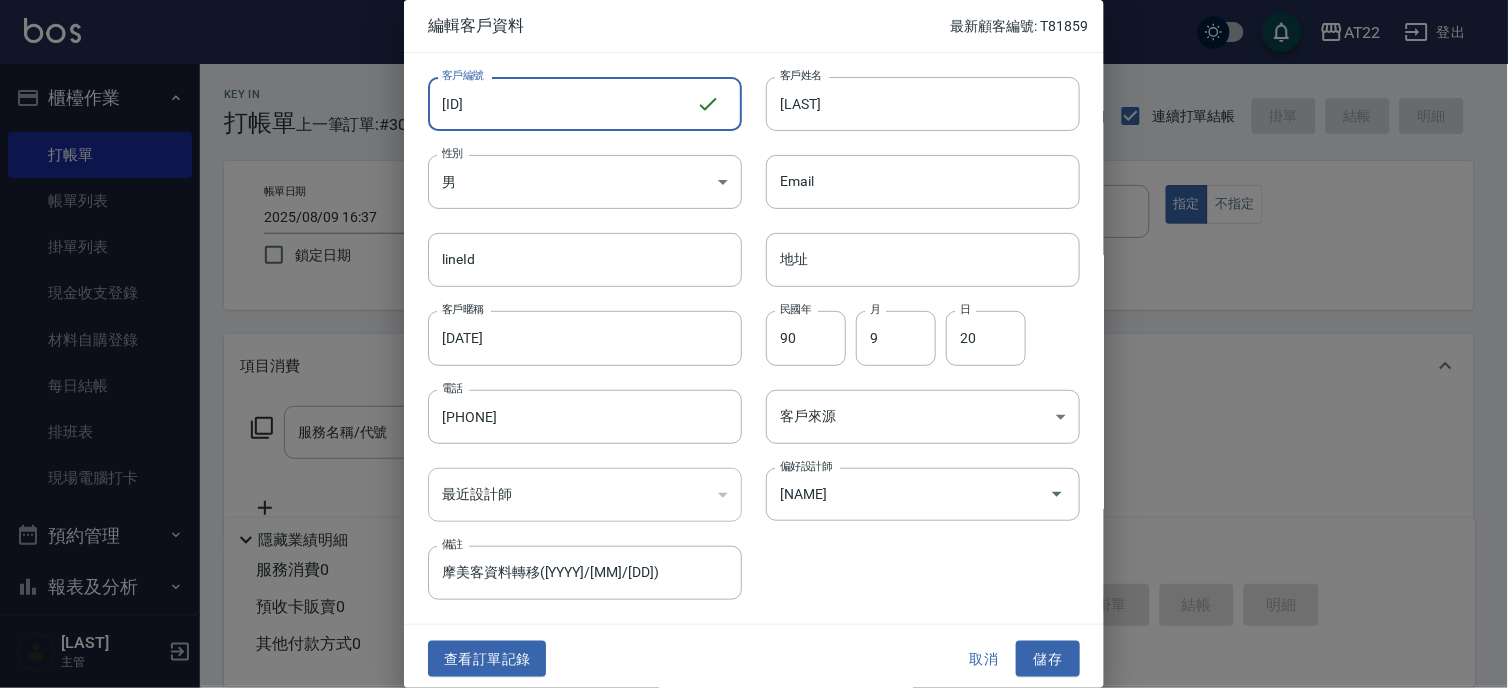 drag, startPoint x: 578, startPoint y: 104, endPoint x: 376, endPoint y: 112, distance: 202.15836 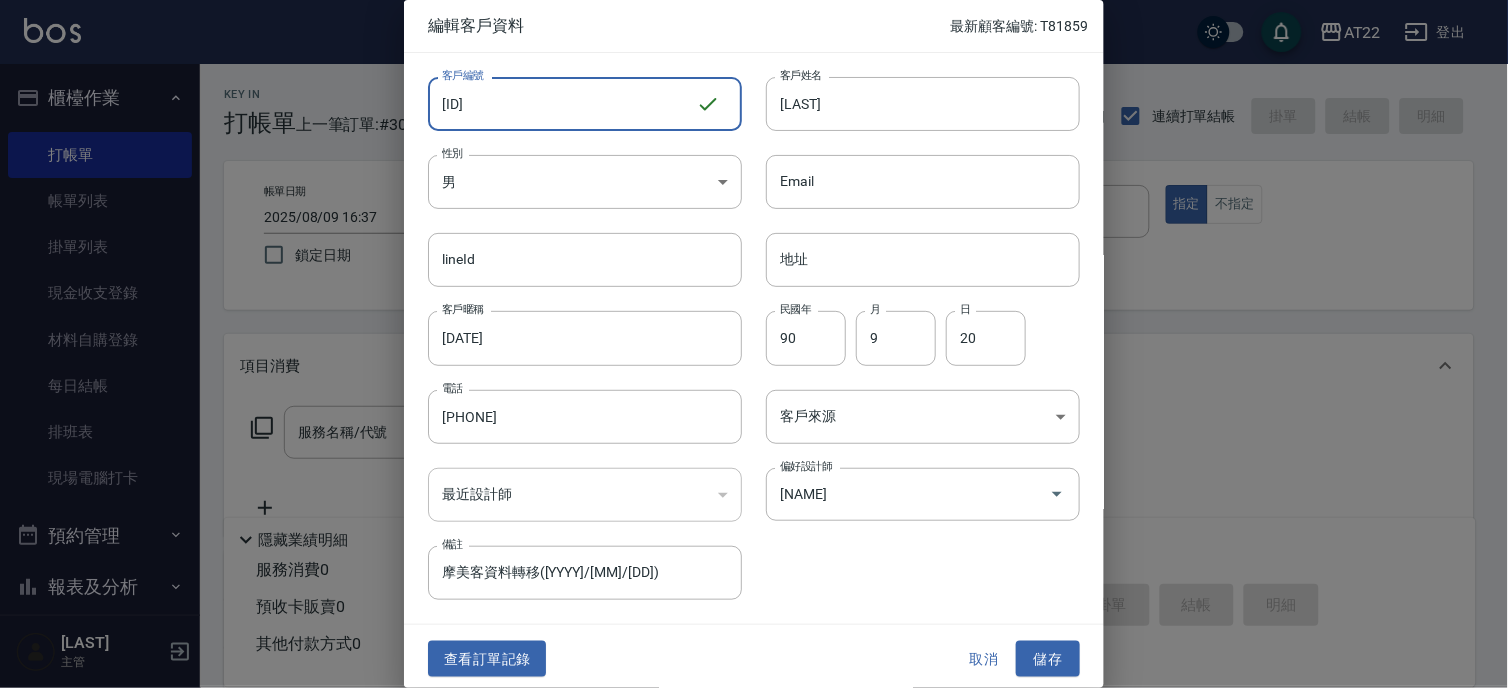 click on "編輯客戶資料 最新顧客編號: T81859 客戶編號 T83678 ​ 客戶編號 客戶姓名 邱柏崴 客戶姓名 性別 男 MALE 性別 Email Email lineId lineId 地址 地址 客戶暱稱 25/08/07 客戶暱稱 民國年 90 民國年 月 9 月 日 20 日 電話 0986112320 電話 客戶來源 ​ 客戶來源 最近設計師 ​ 最近設計師 偏好設計師 孔翔郁 偏好設計師 備註 摩美客資料轉移(2022/10/31) 備註 查看訂單記錄 取消 儲存" at bounding box center [754, 344] 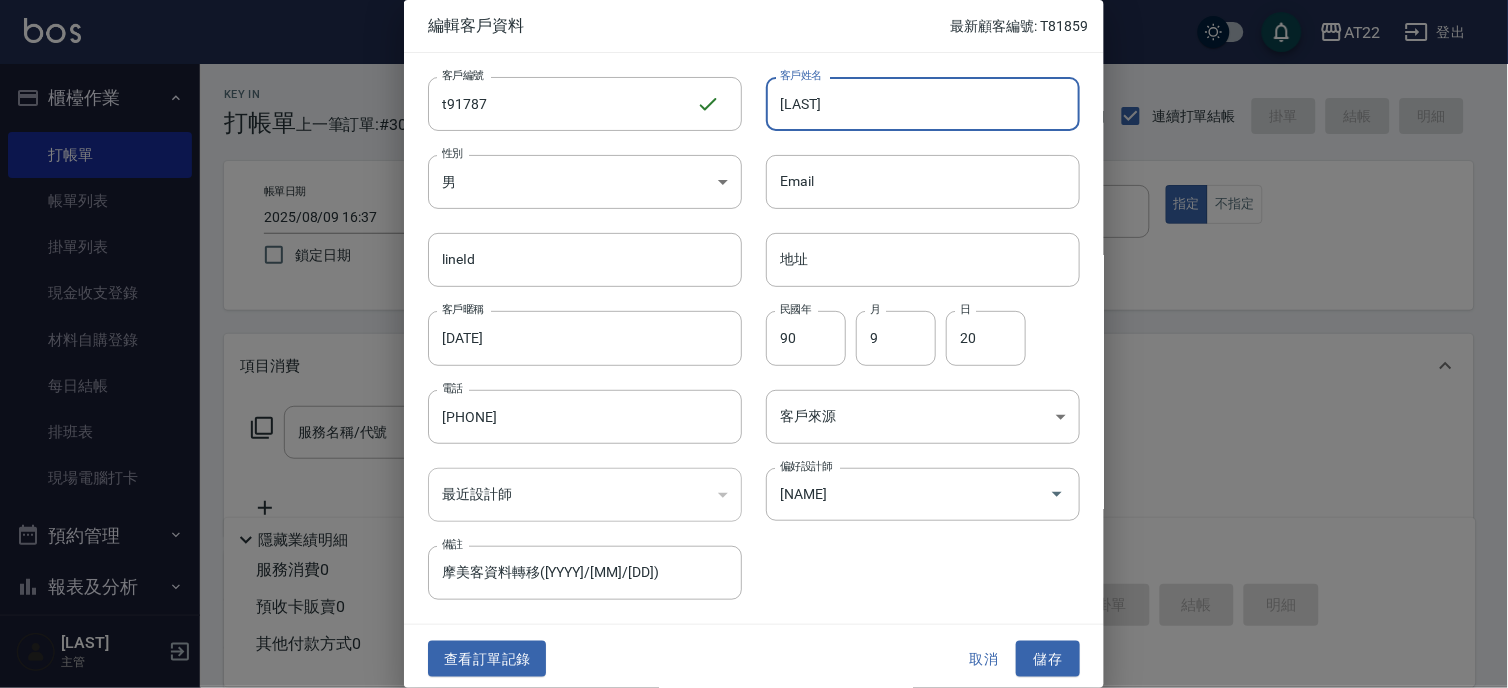 click on "邱柏崴" at bounding box center [923, 104] 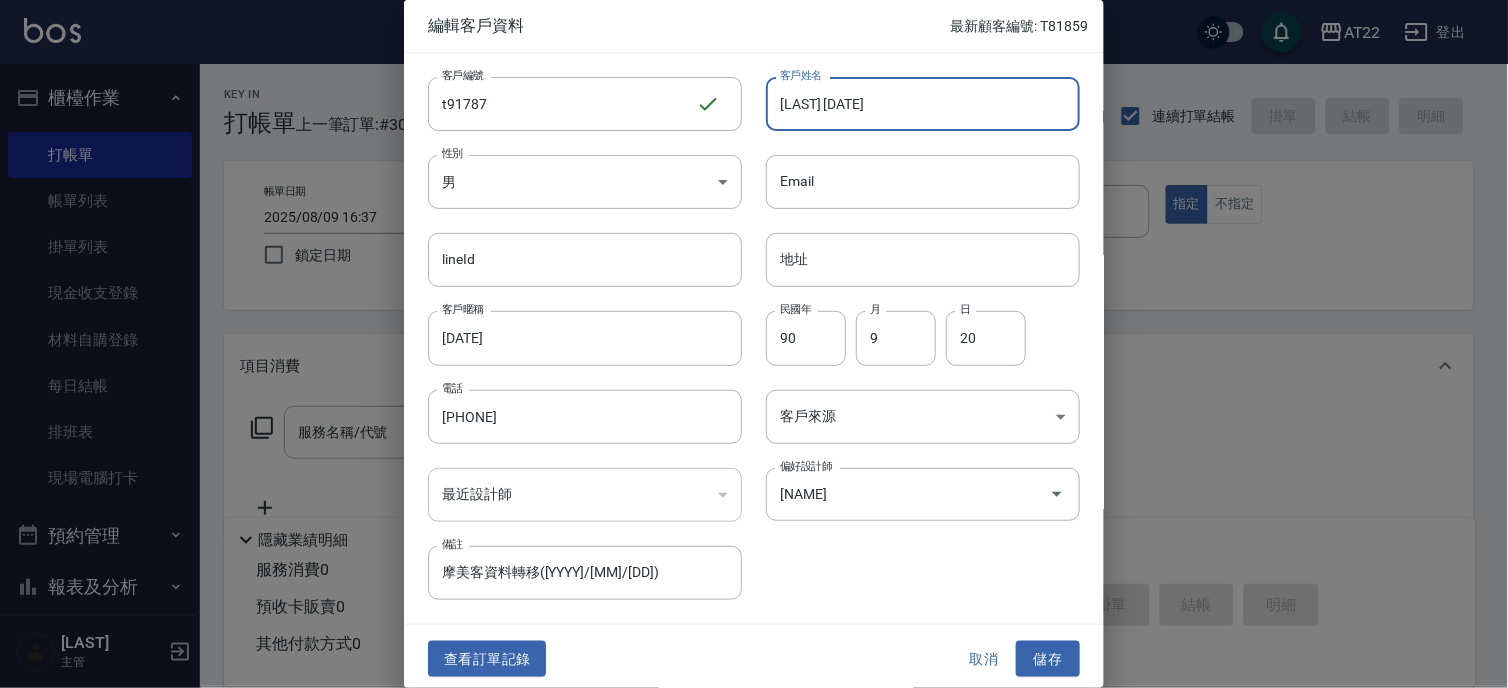 click on "儲存" at bounding box center (1048, 659) 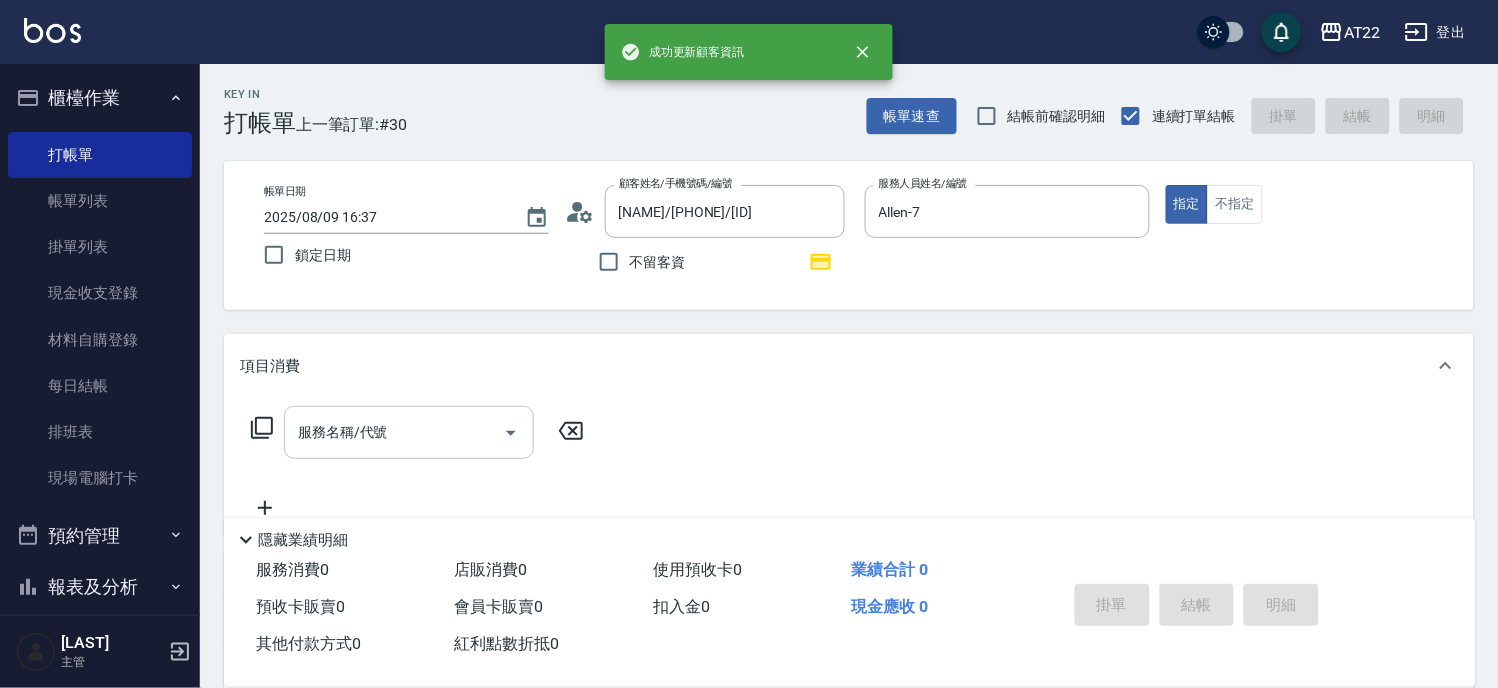 click on "服務名稱/代號 服務名稱/代號" at bounding box center [409, 432] 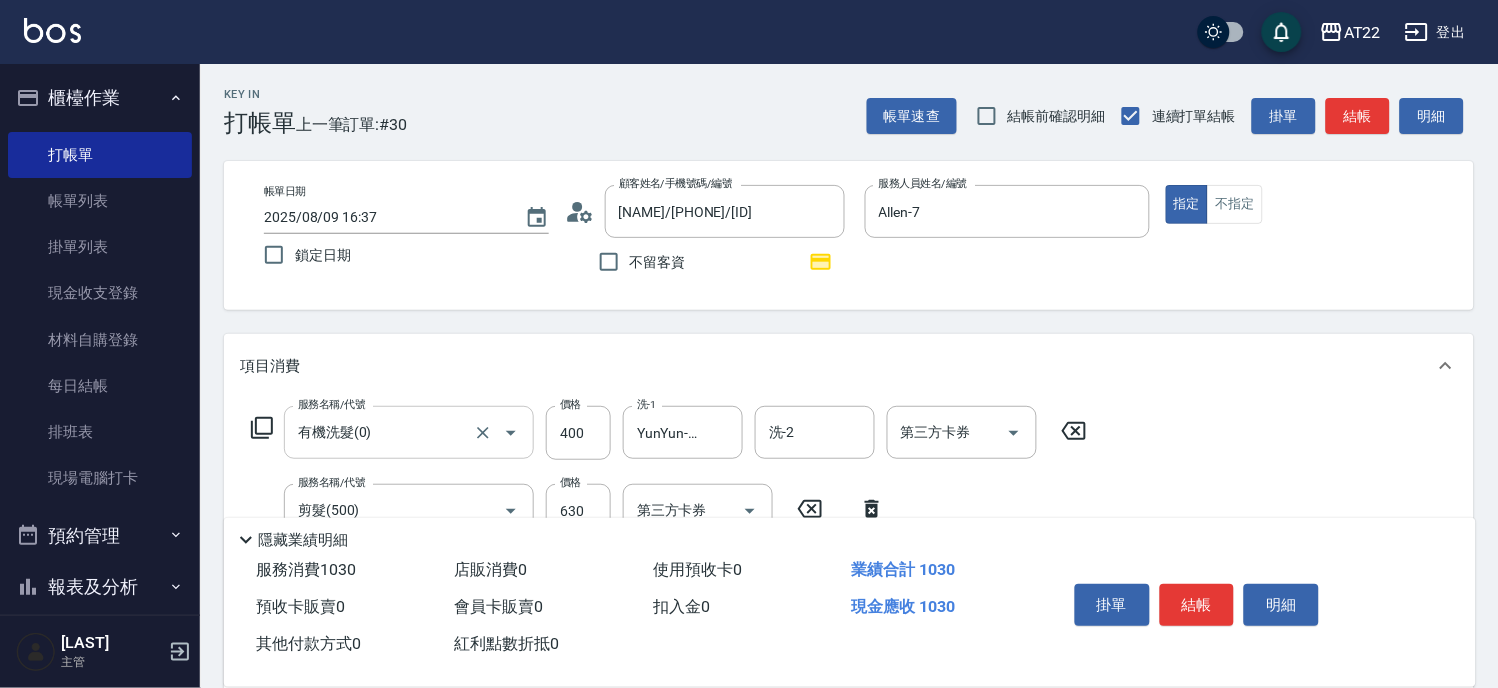scroll, scrollTop: 333, scrollLeft: 0, axis: vertical 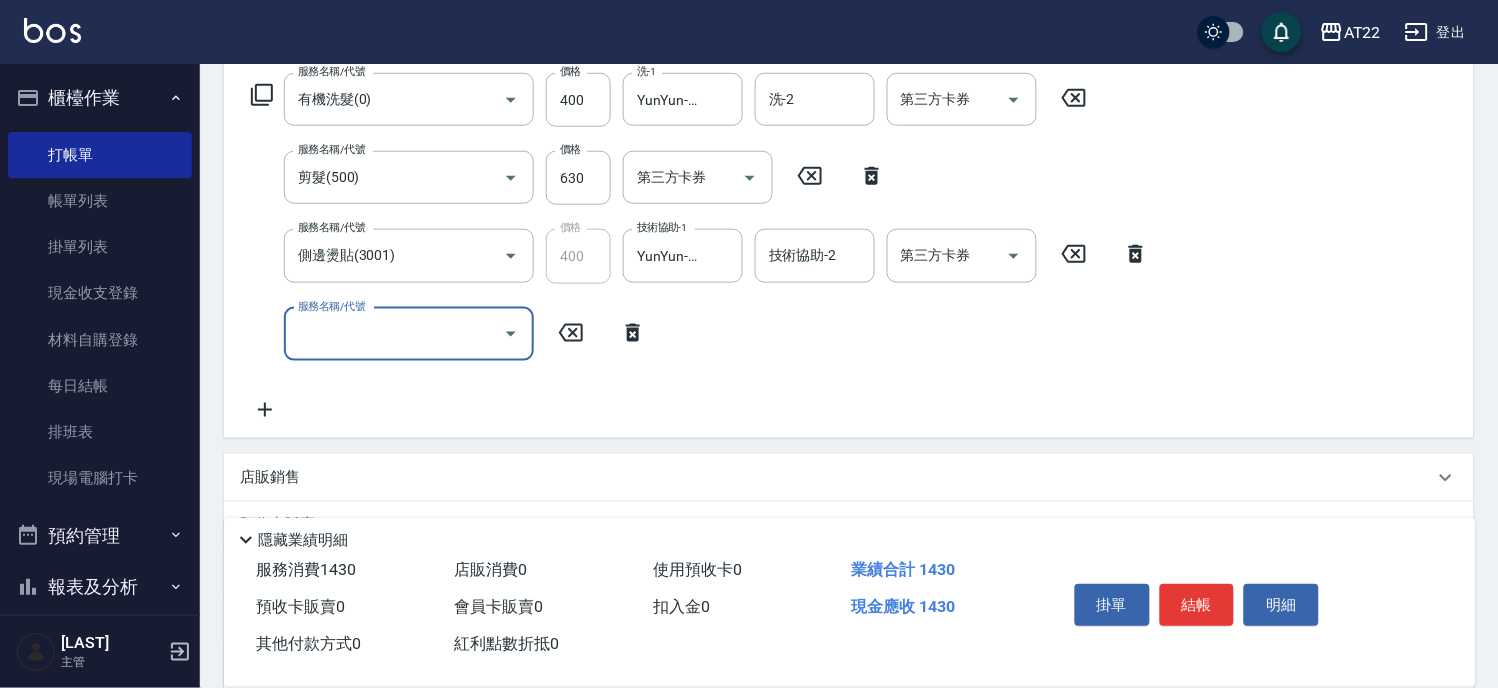 click on "店販銷售" at bounding box center [837, 477] 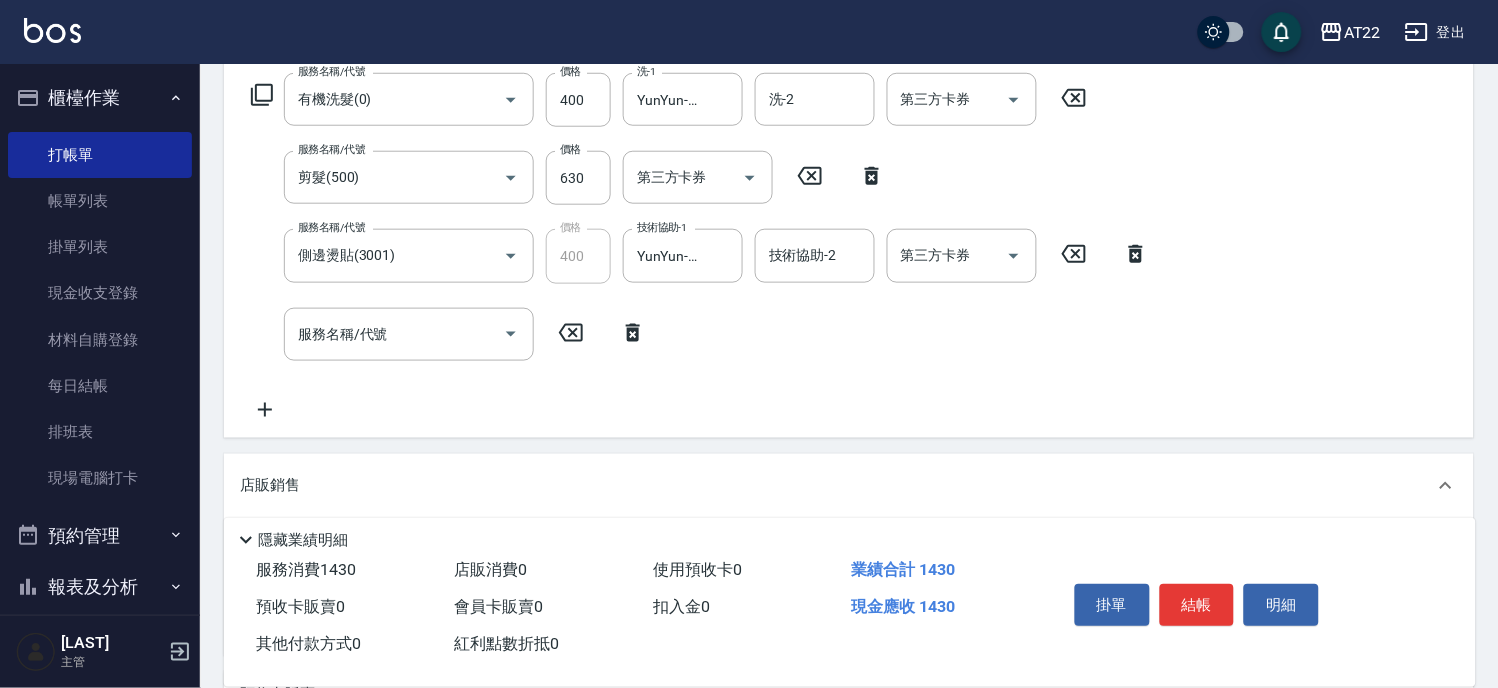 scroll, scrollTop: 0, scrollLeft: 0, axis: both 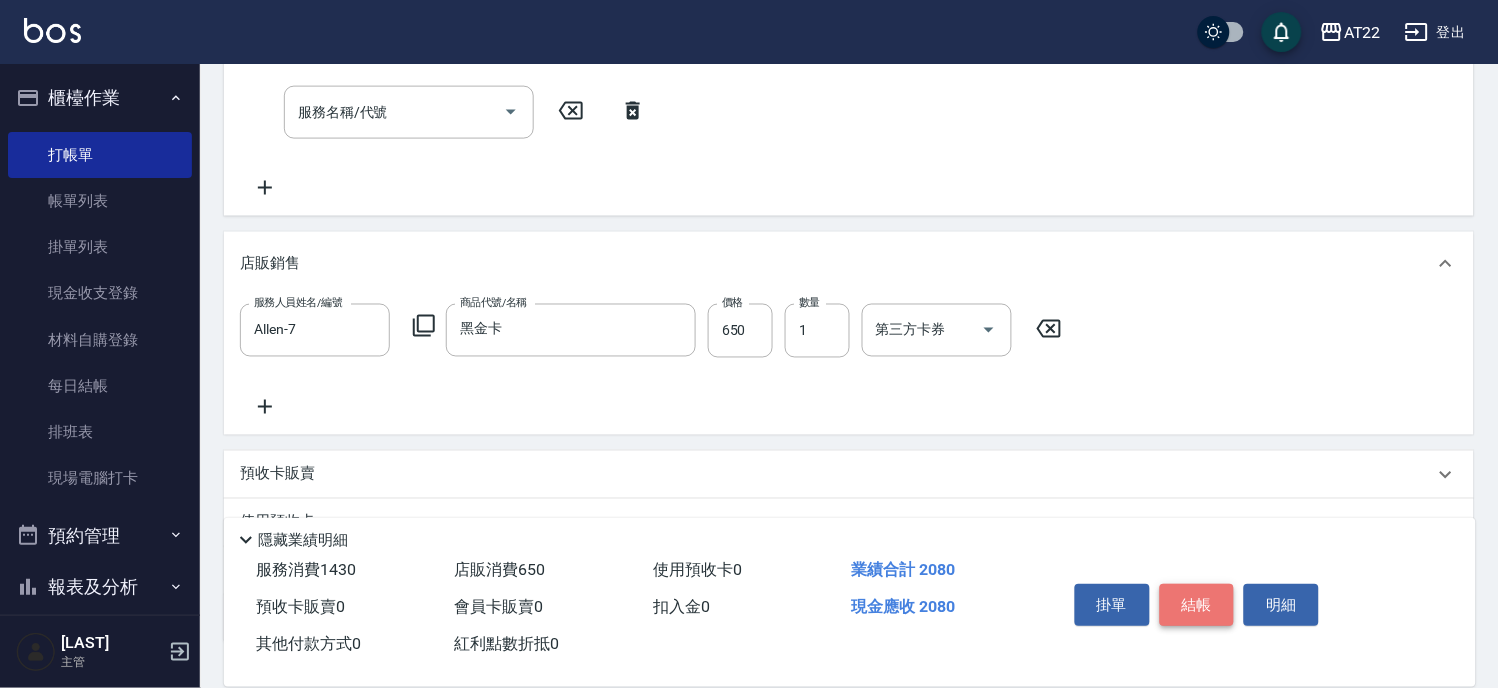click on "結帳" at bounding box center [1197, 605] 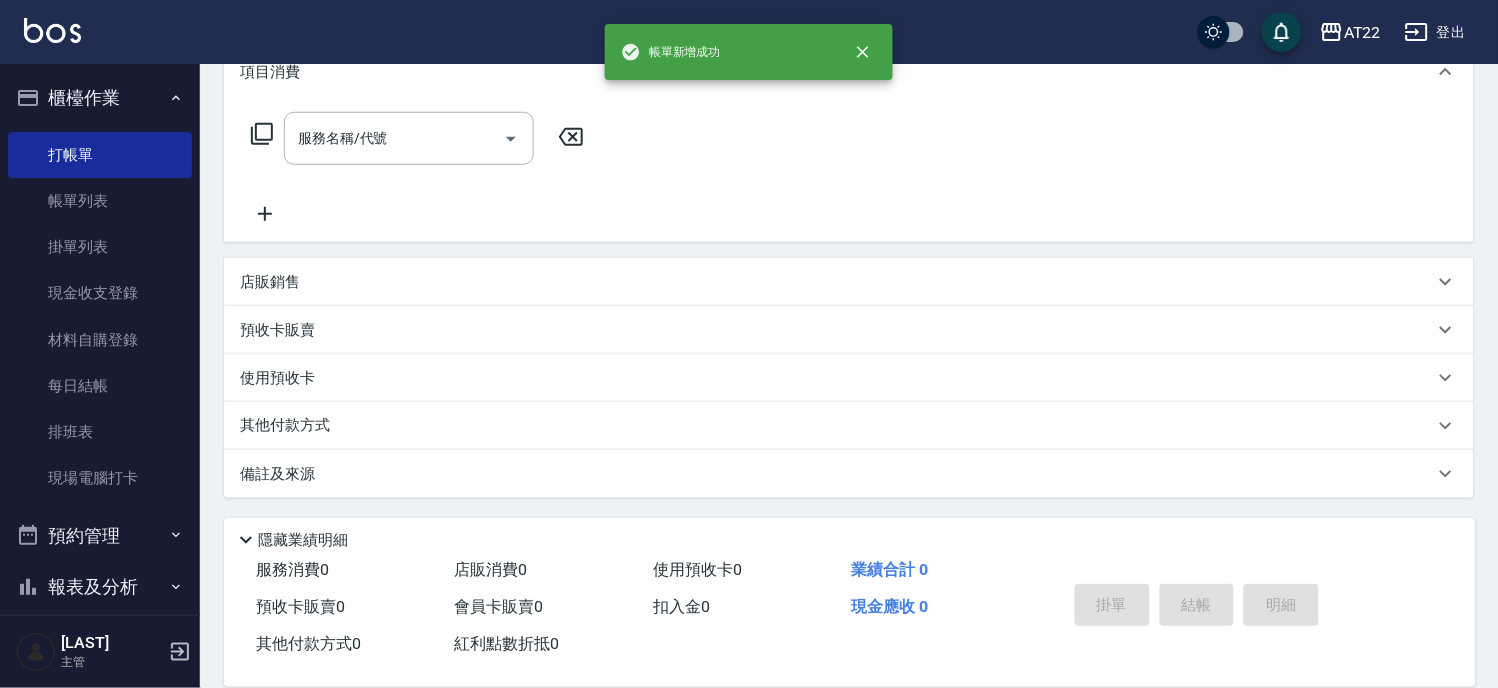 scroll, scrollTop: 0, scrollLeft: 0, axis: both 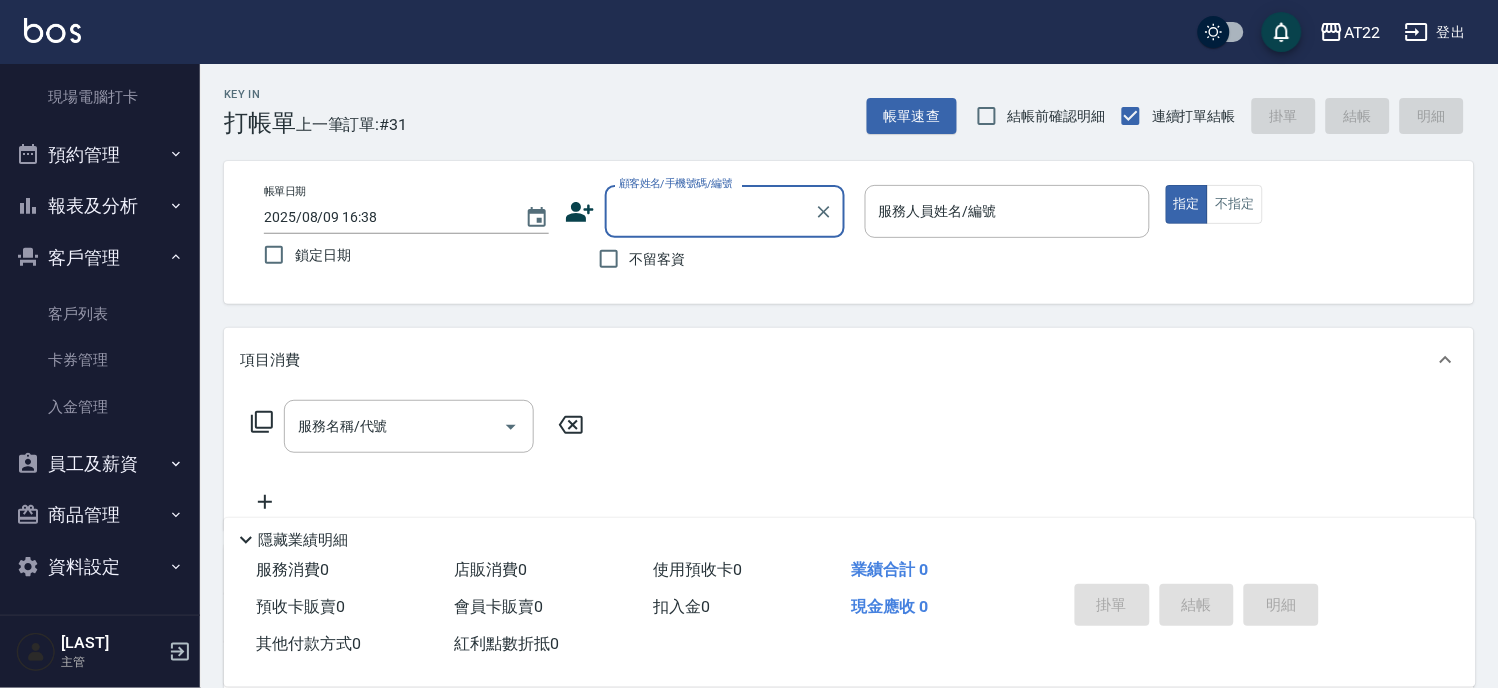 click on "報表及分析" at bounding box center (100, 206) 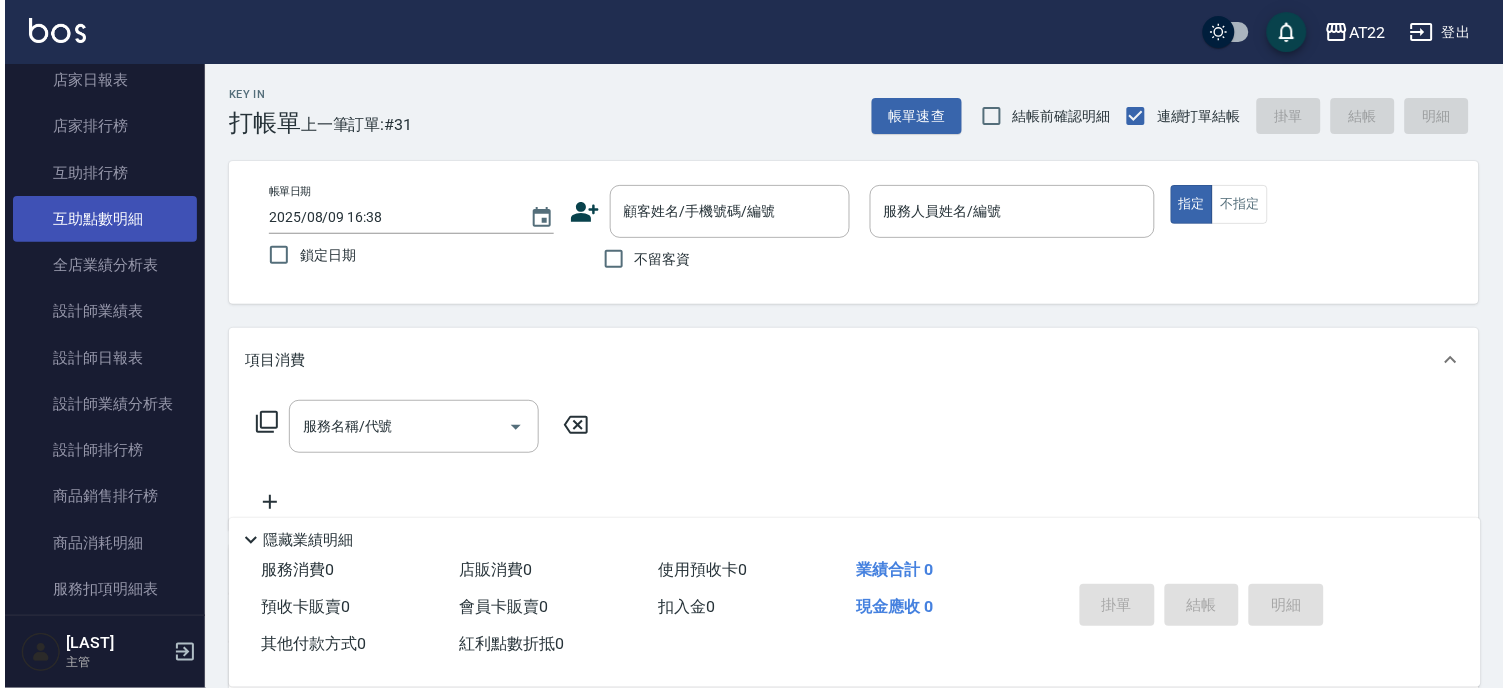 scroll, scrollTop: 825, scrollLeft: 0, axis: vertical 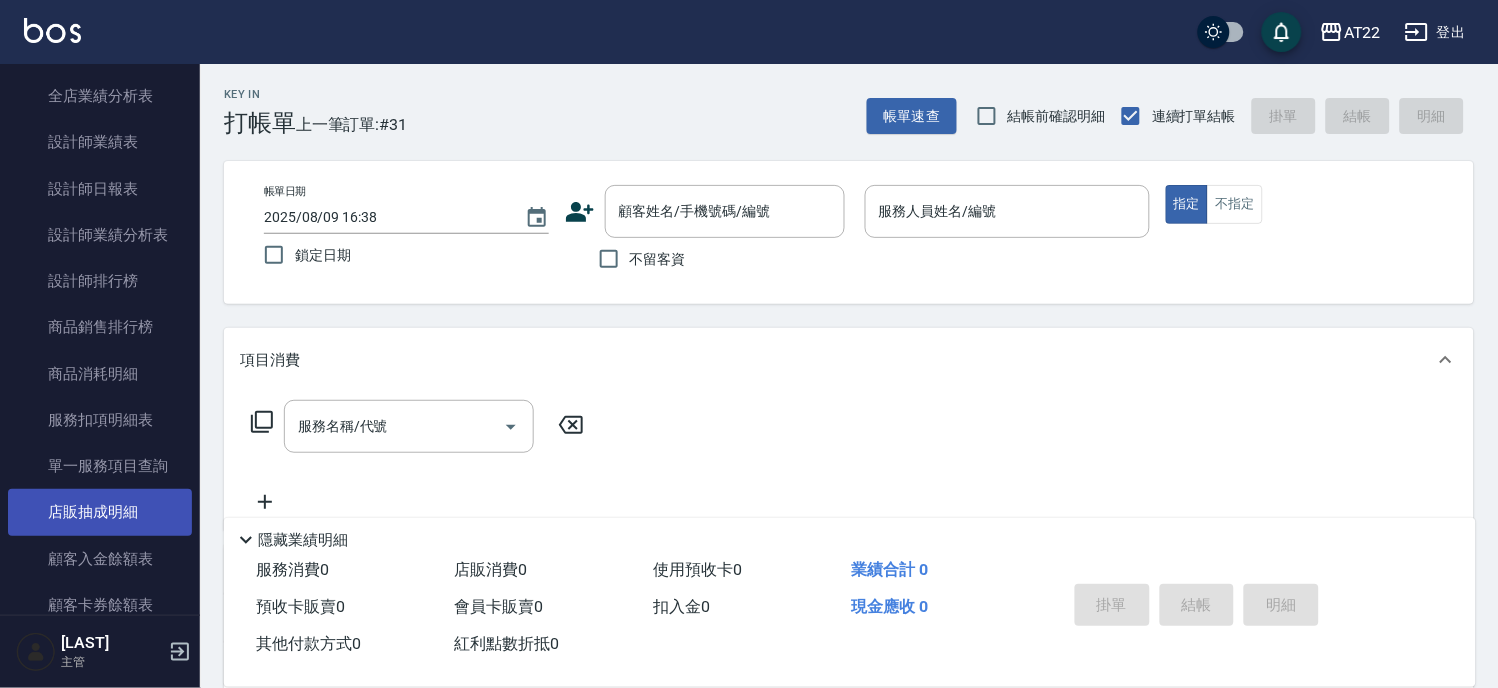click on "店販抽成明細" at bounding box center [100, 512] 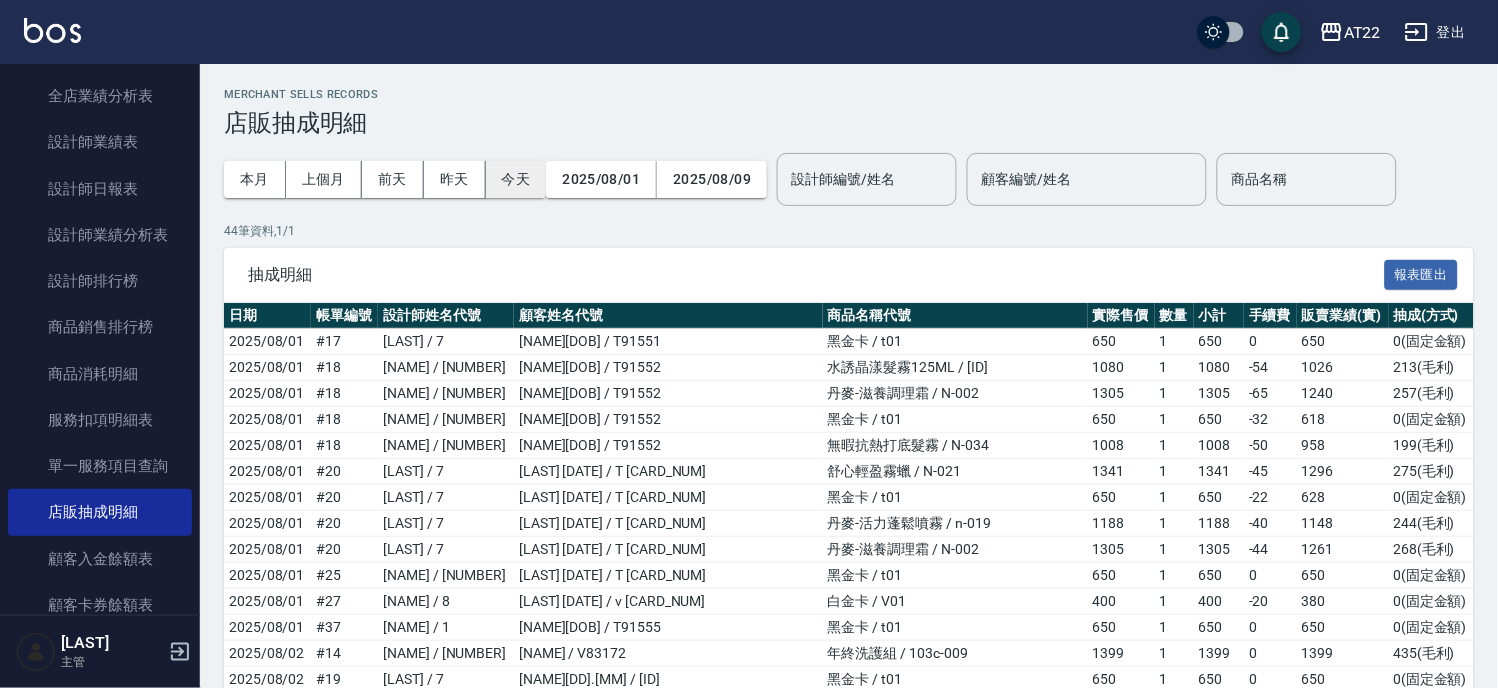 click on "今天" at bounding box center (516, 179) 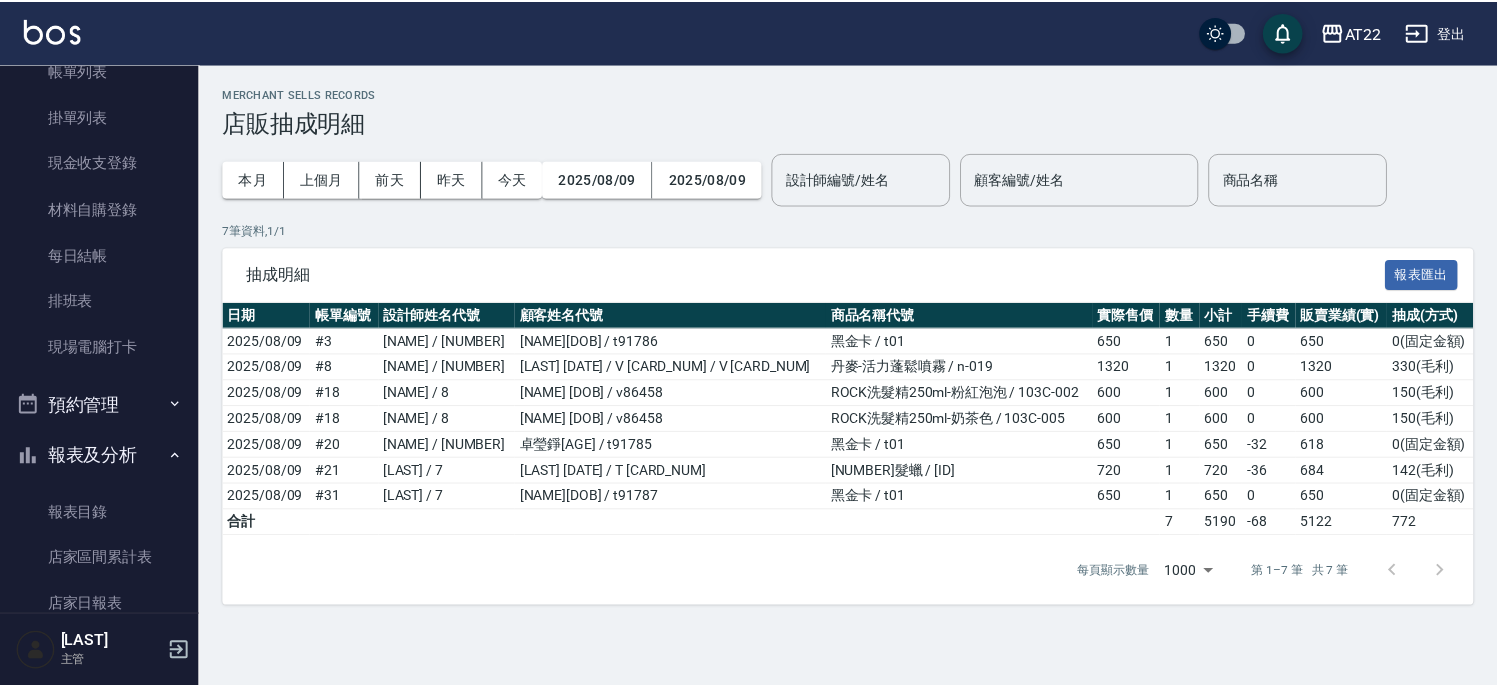 scroll, scrollTop: 0, scrollLeft: 0, axis: both 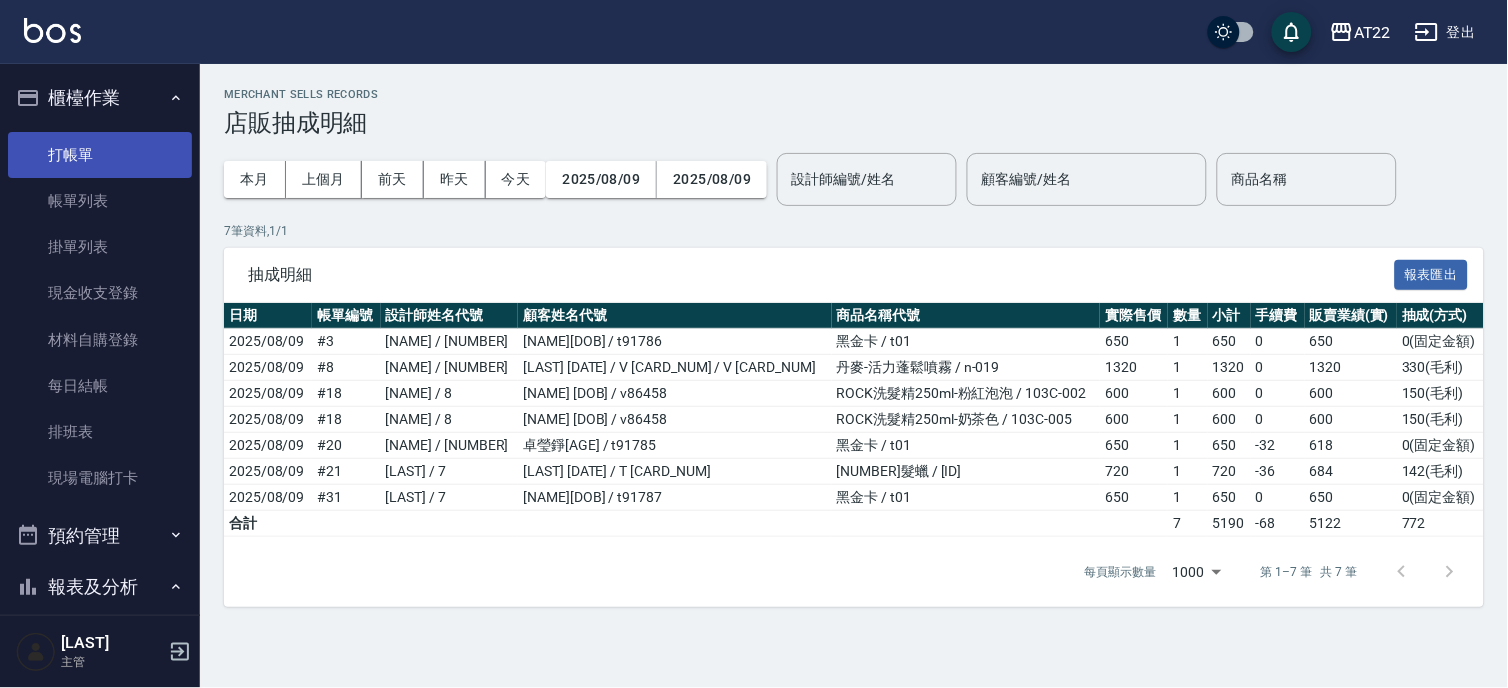 click on "打帳單" at bounding box center (100, 155) 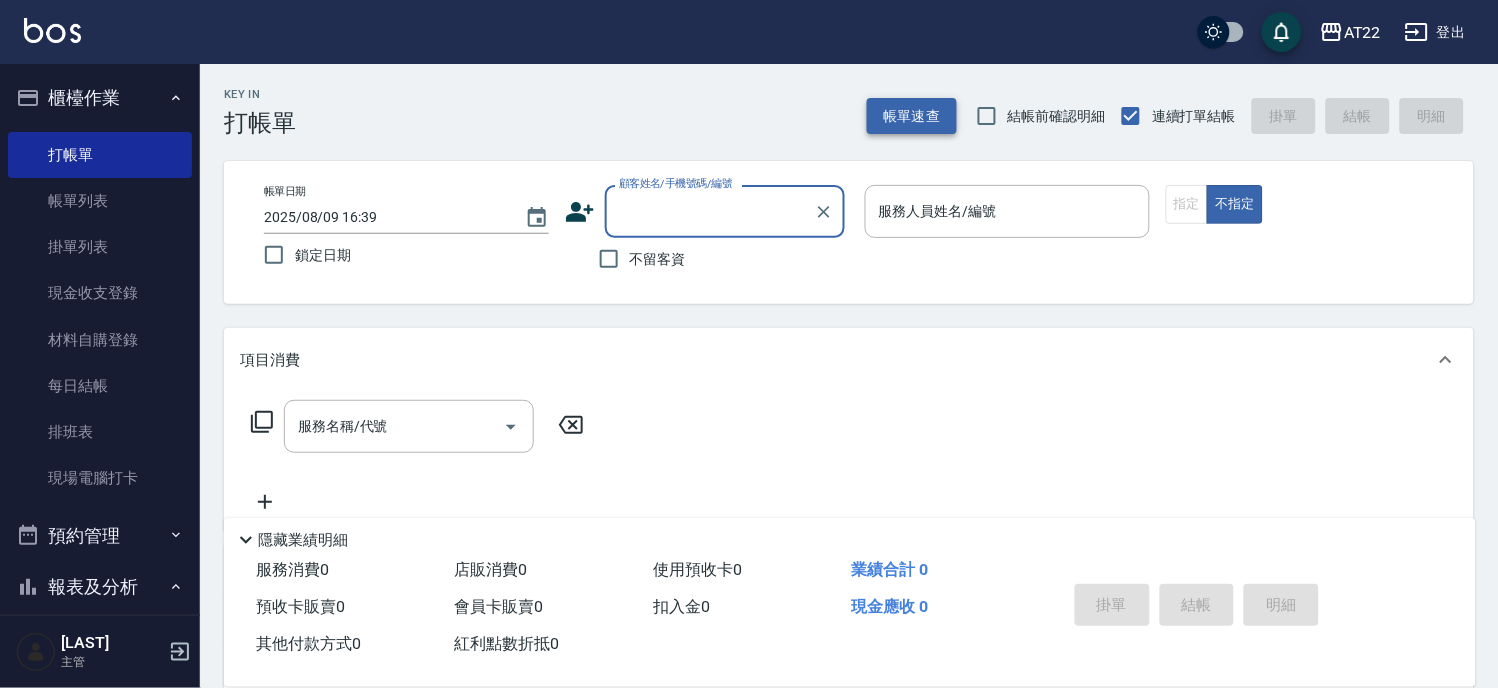 click on "帳單速查" at bounding box center (912, 116) 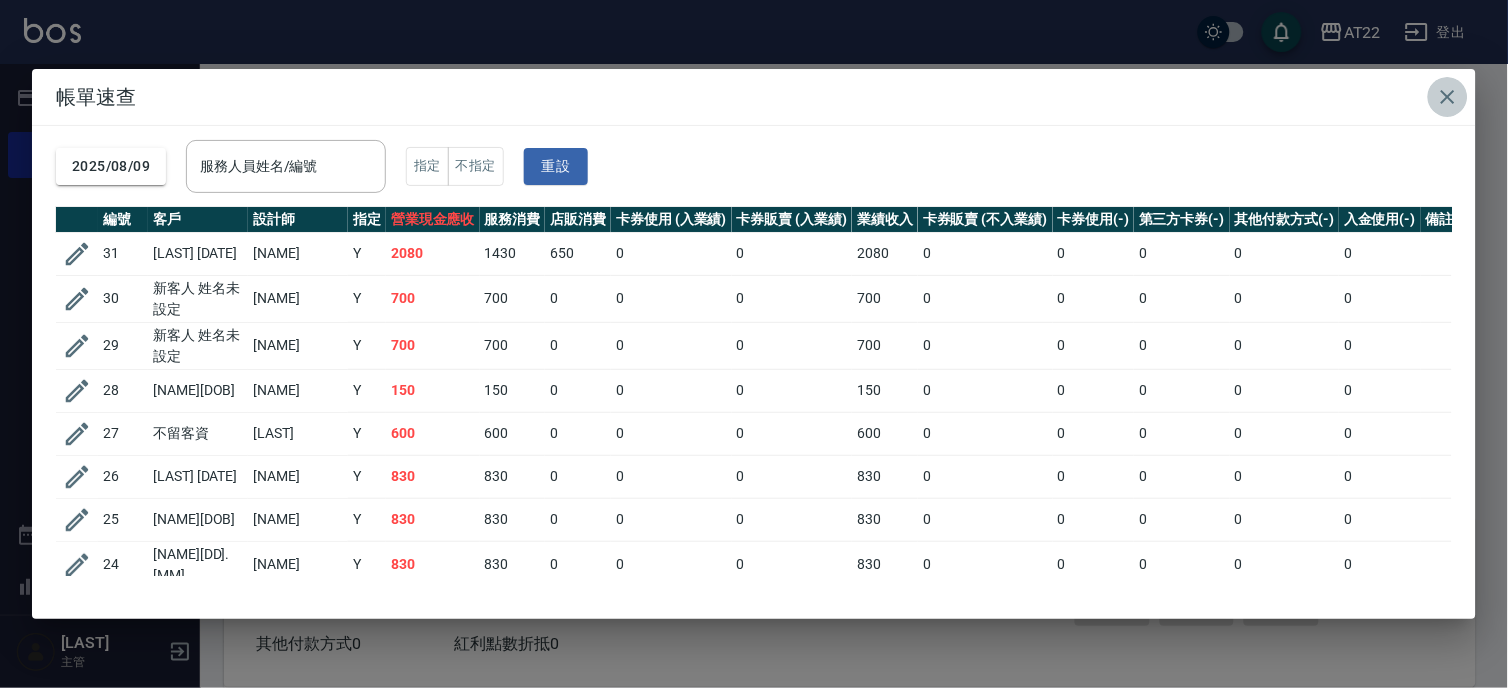 click at bounding box center [1448, 97] 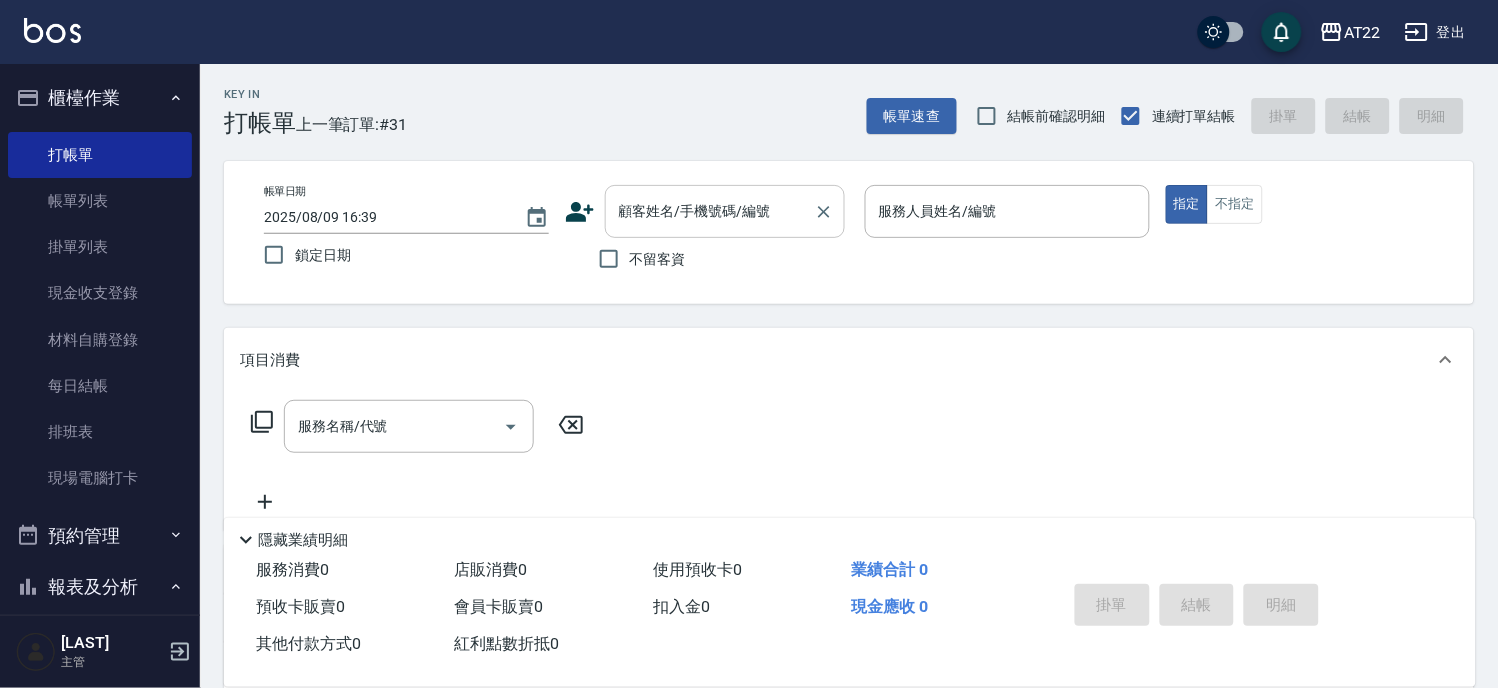 click on "顧客姓名/手機號碼/編號" at bounding box center [710, 211] 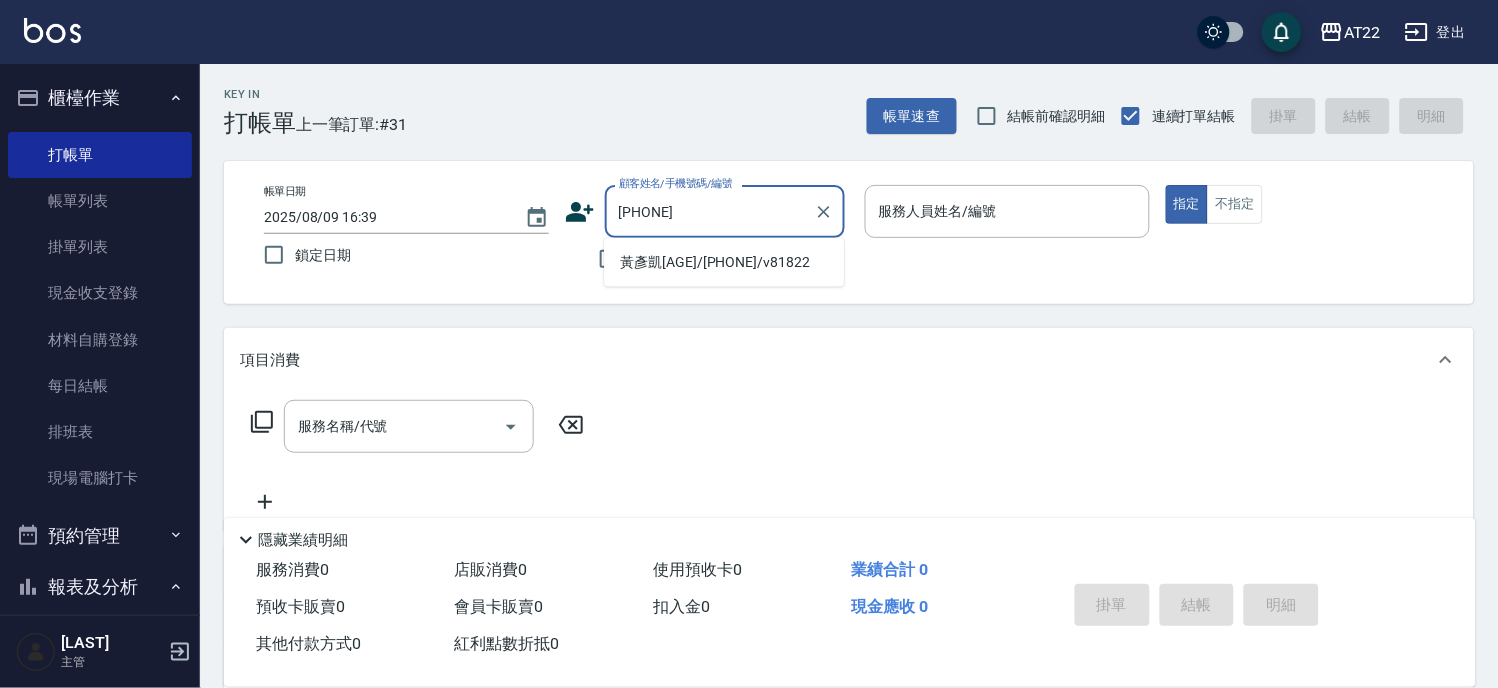 click on "黃彥凱26.8.10/0930626505/v81822" at bounding box center (724, 262) 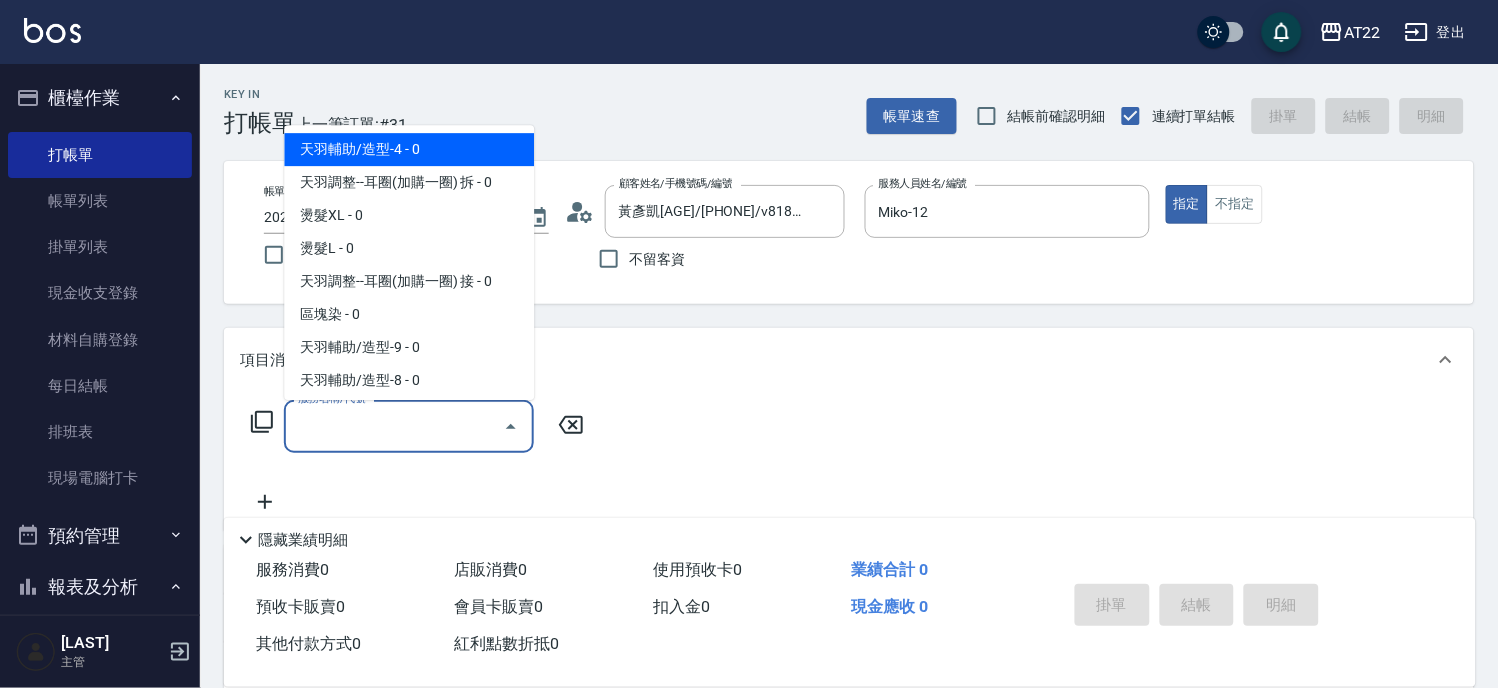 click on "服務名稱/代號" at bounding box center [394, 426] 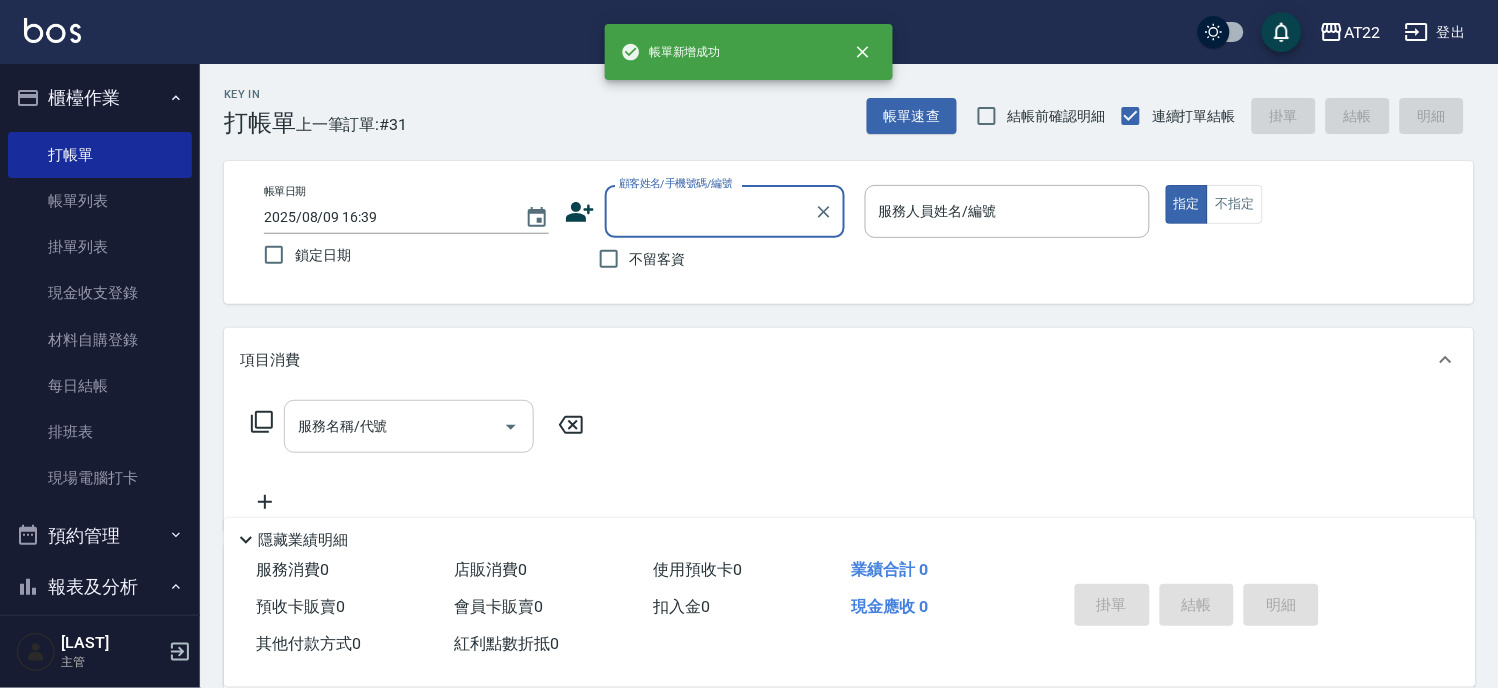 scroll, scrollTop: 0, scrollLeft: 0, axis: both 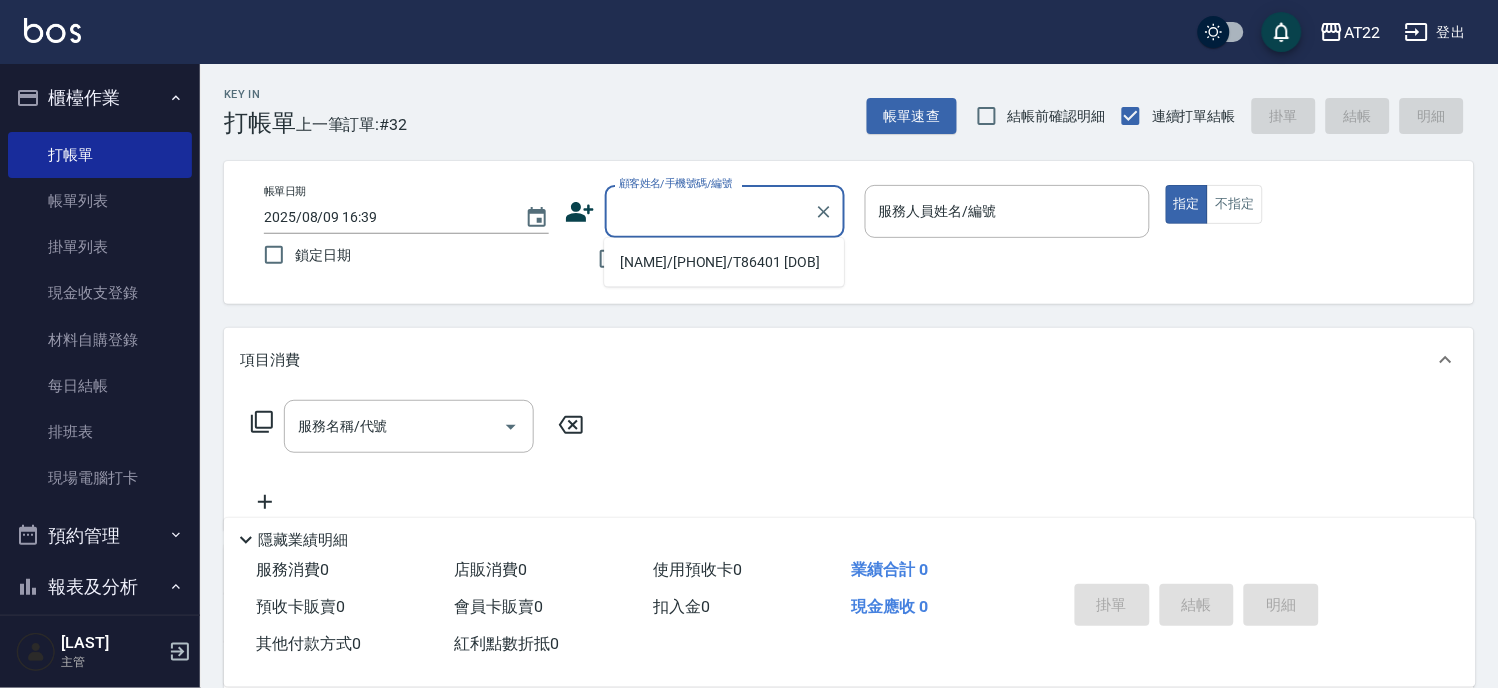 click on "Key In 打帳單 上一筆訂單:#32 帳單速查 結帳前確認明細 連續打單結帳 掛單 結帳 明細 帳單日期 2025/08/09 16:39 鎖定日期 顧客姓名/手機號碼/編號 顧客姓名/手機號碼/編號 不留客資 服務人員姓名/編號 服務人員姓名/編號 指定 不指定 項目消費 服務名稱/代號 服務名稱/代號 店販銷售 服務人員姓名/編號 服務人員姓名/編號 商品代號/名稱 商品代號/名稱 預收卡販賣 卡券名稱/代號 卡券名稱/代號 使用預收卡 其他付款方式 其他付款方式 其他付款方式 備註及來源 備註 備註 訂單來源 ​ 訂單來源 隱藏業績明細 服務消費  0 店販消費  0 使用預收卡  0 業績合計   0 預收卡販賣  0 會員卡販賣  0 扣入金  0 現金應收   0 其他付款方式  0 紅利點數折抵  0 掛單 結帳 明細" at bounding box center [849, 520] 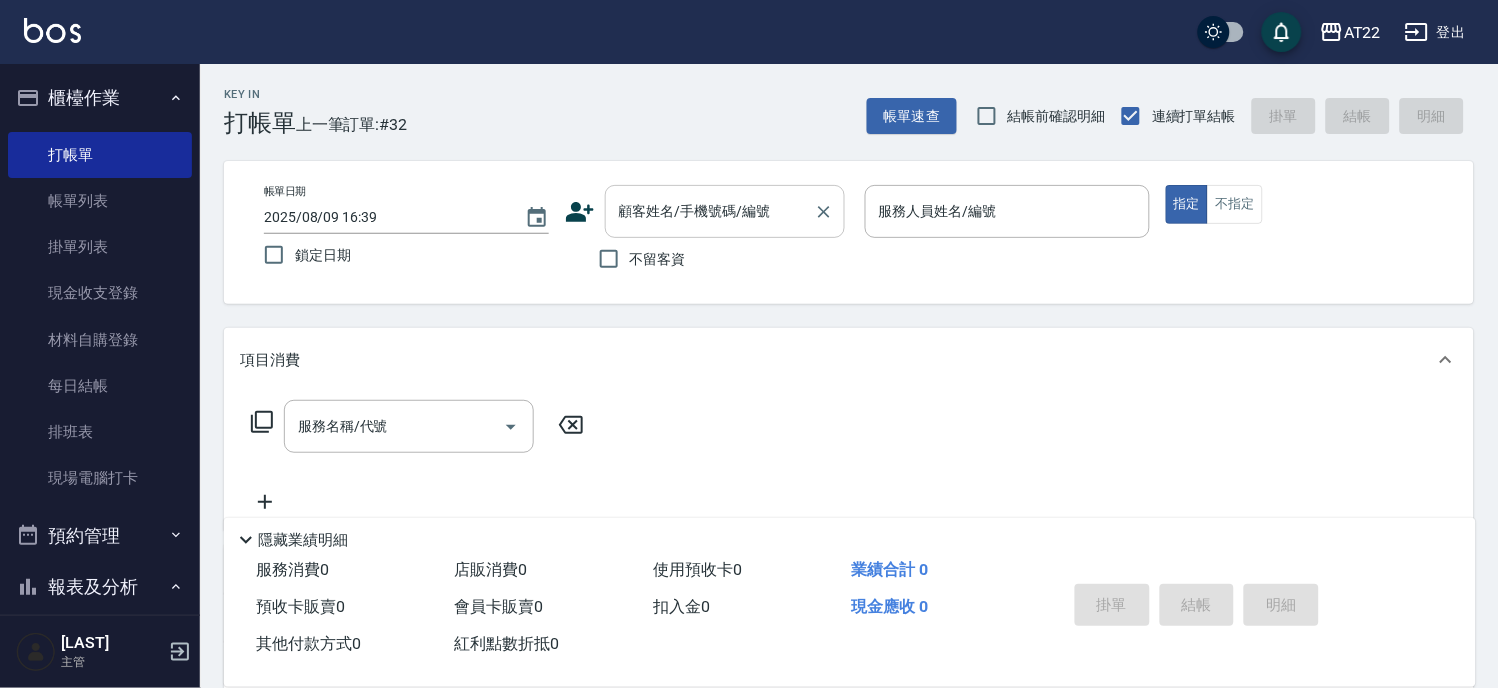 click on "顧客姓名/手機號碼/編號" at bounding box center (710, 211) 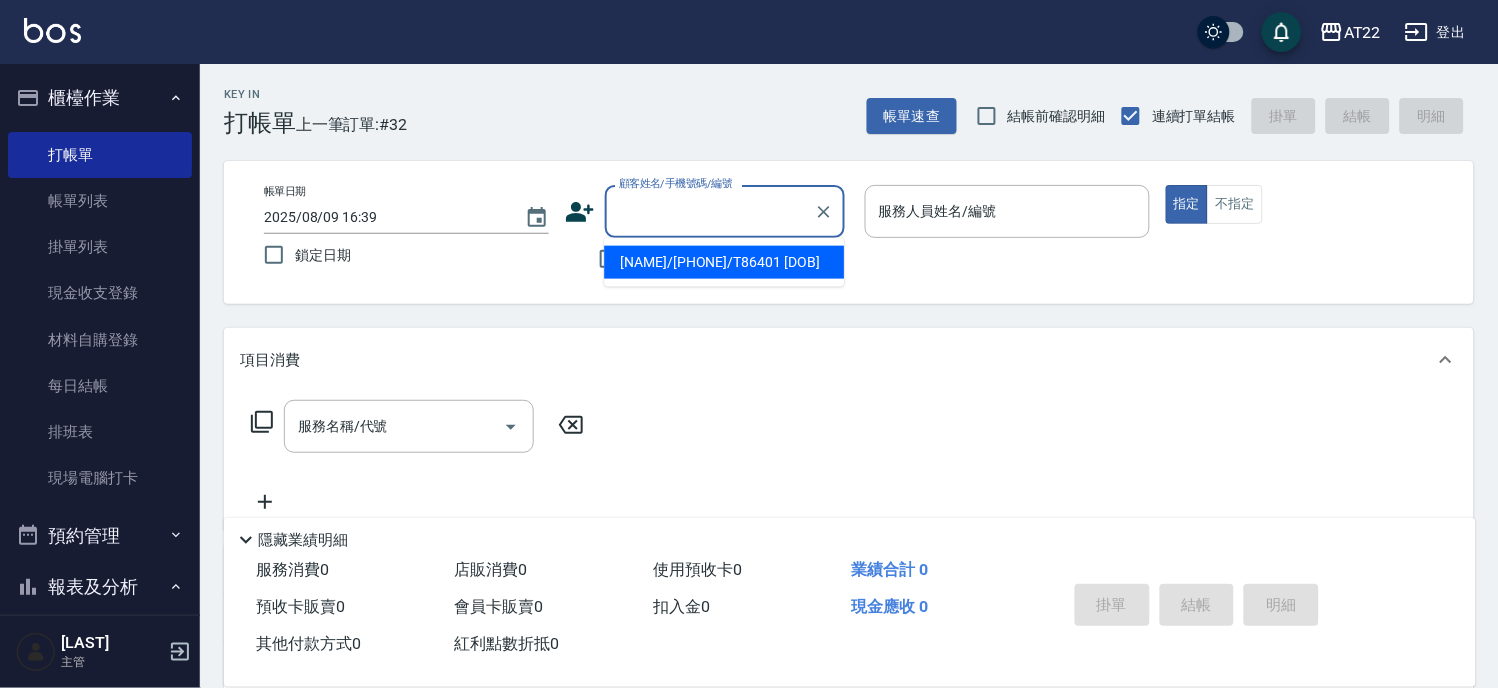click on "沈家萱/0966512751/T86401 26.11.10" at bounding box center (724, 262) 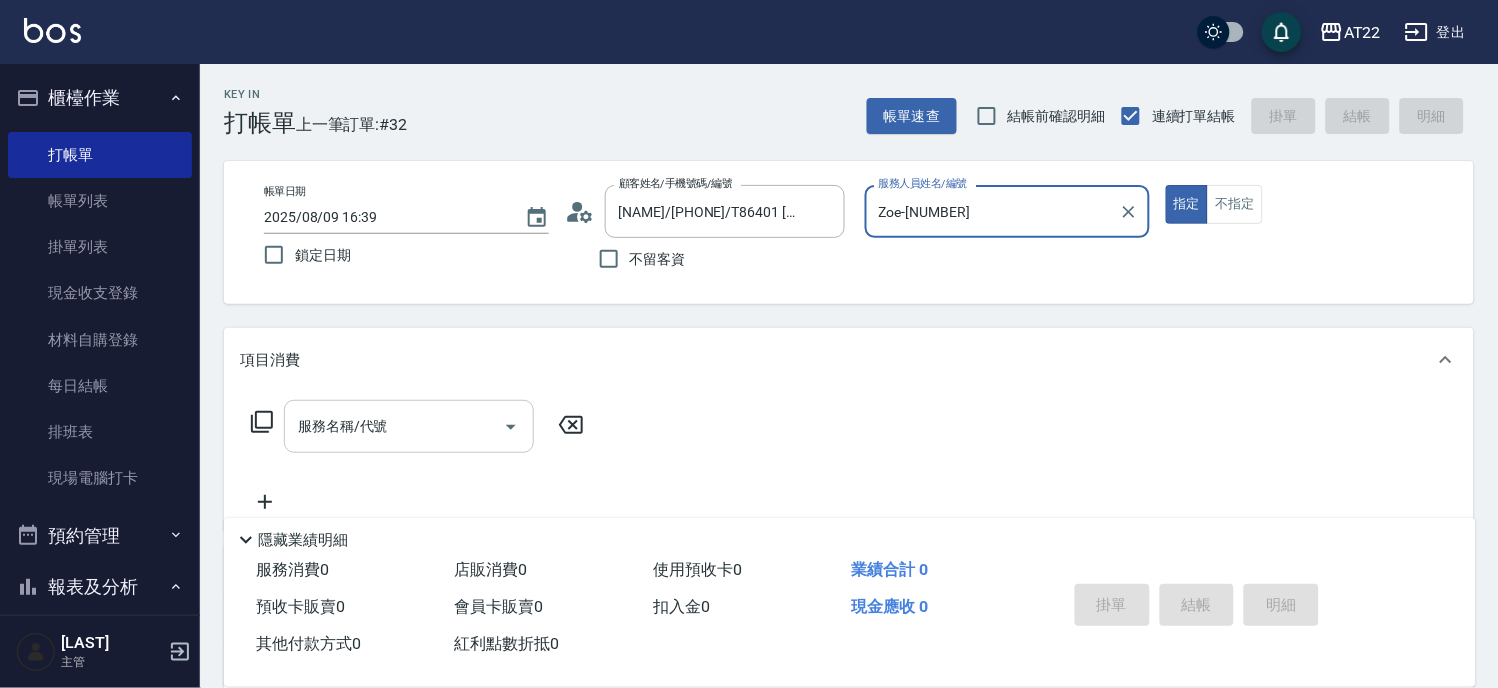 click on "服務名稱/代號" at bounding box center [394, 426] 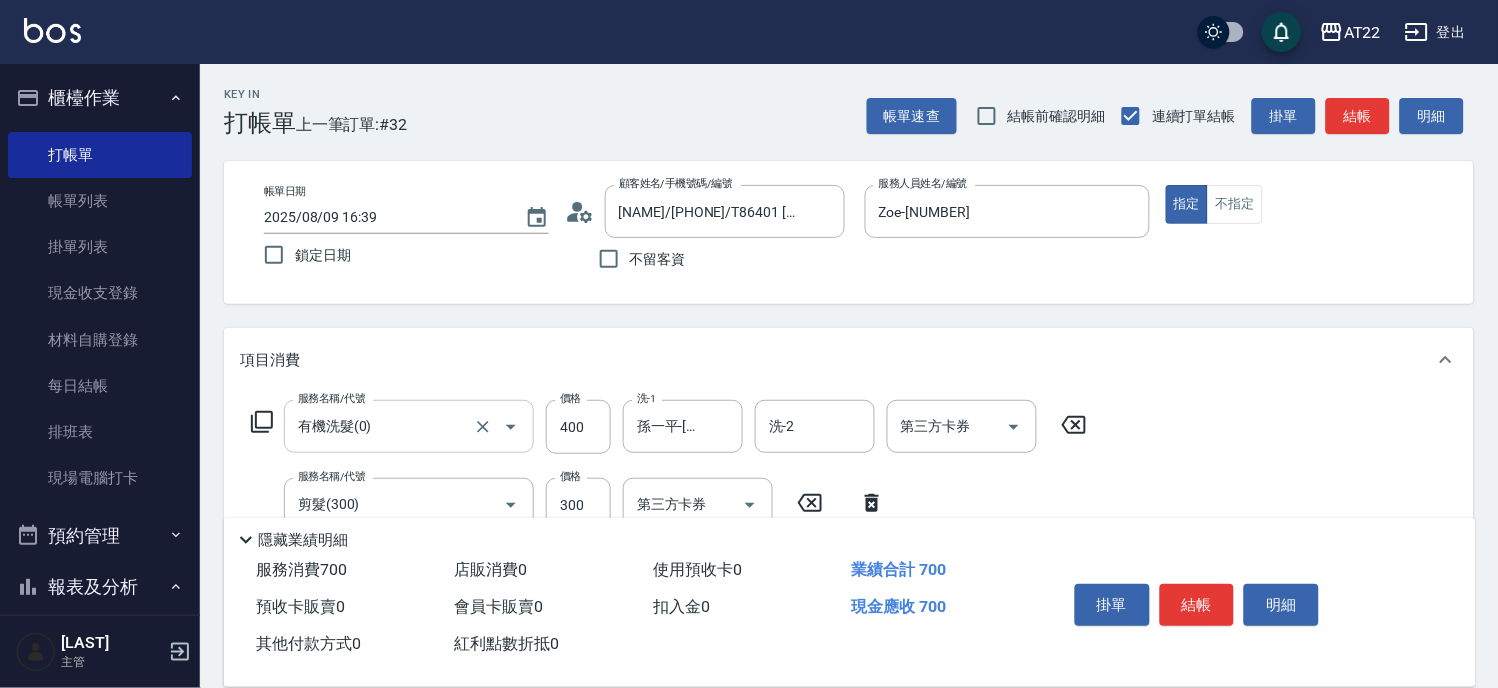 scroll, scrollTop: 111, scrollLeft: 0, axis: vertical 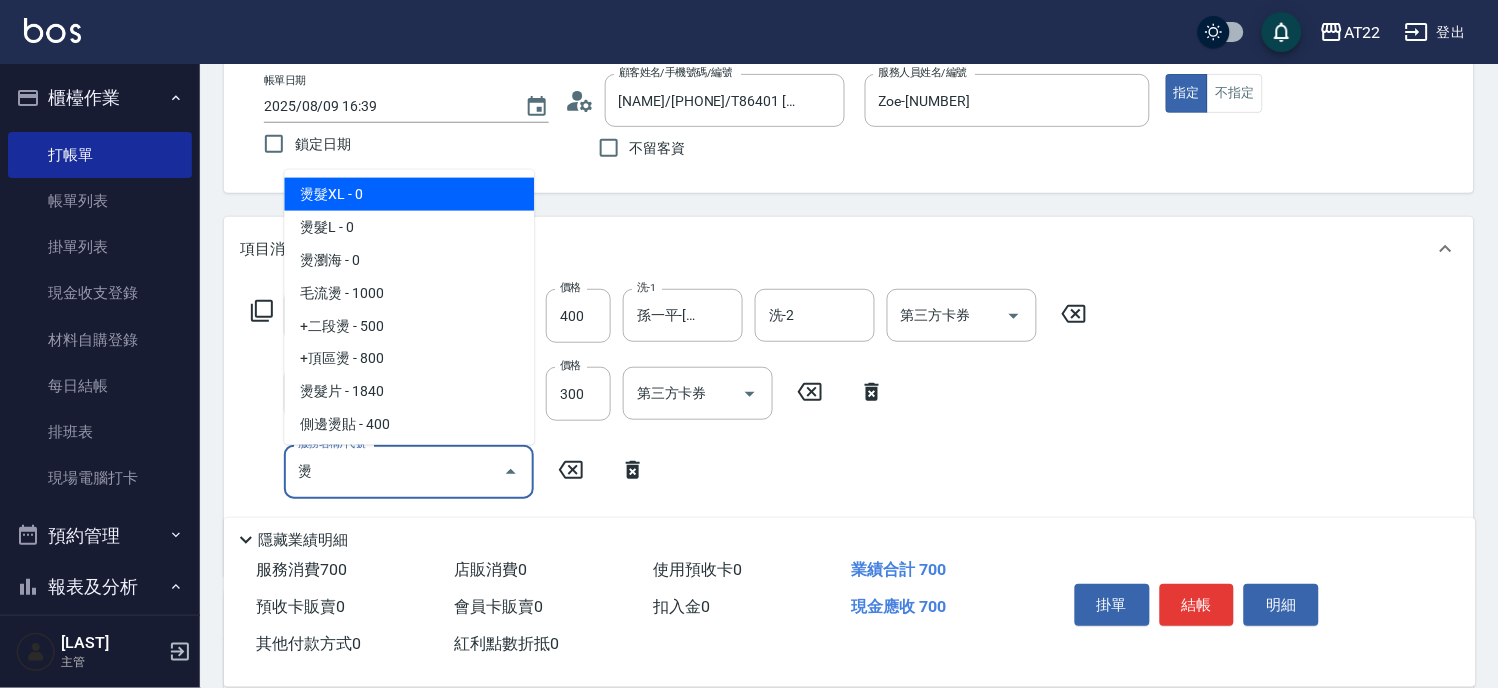 click on "燙髮XL - 0" at bounding box center [409, 194] 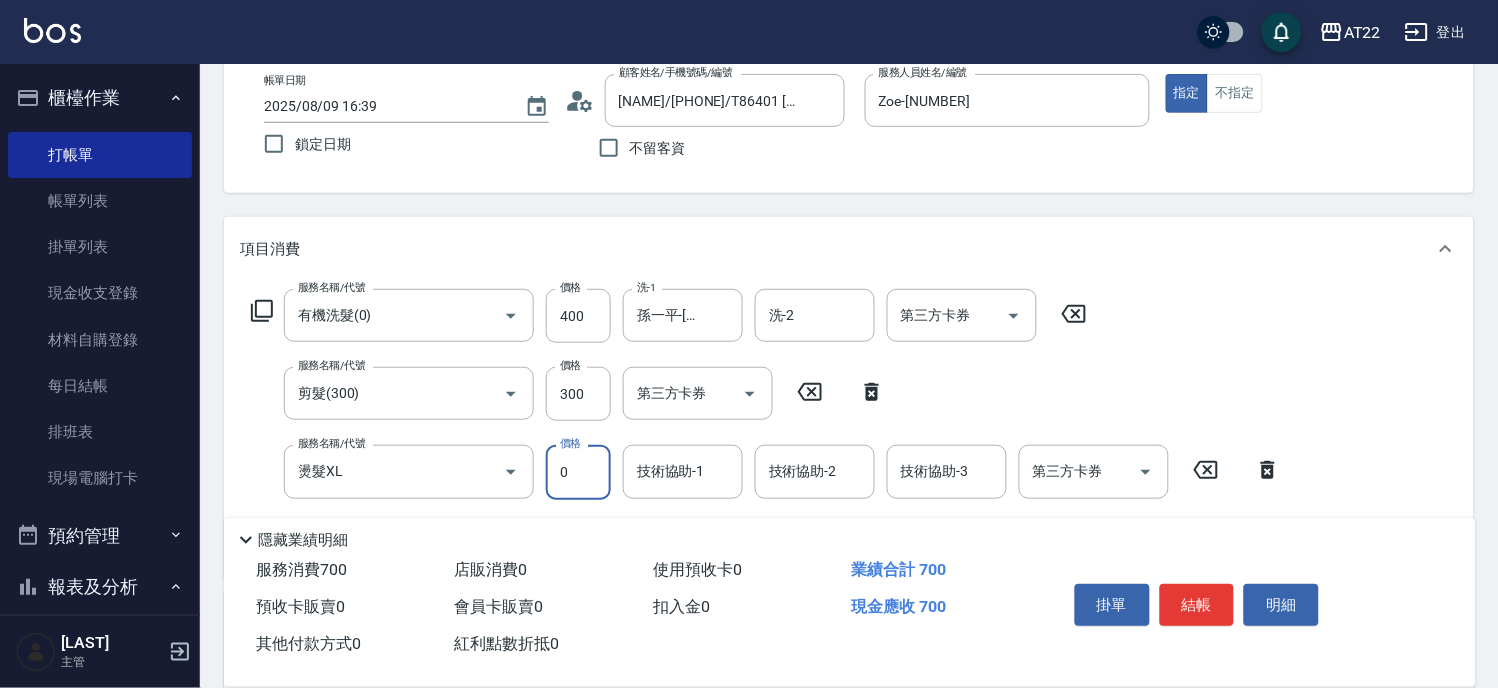 click on "0" at bounding box center [578, 472] 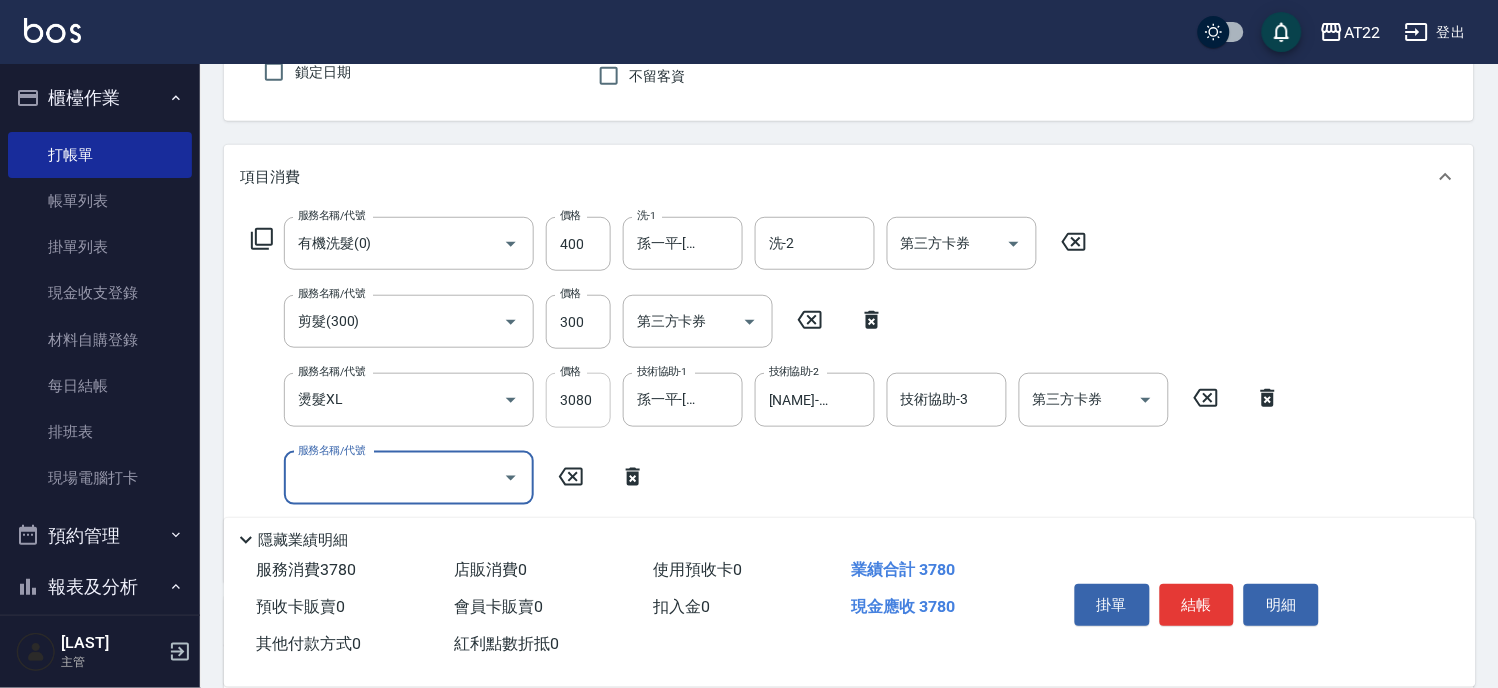 scroll, scrollTop: 222, scrollLeft: 0, axis: vertical 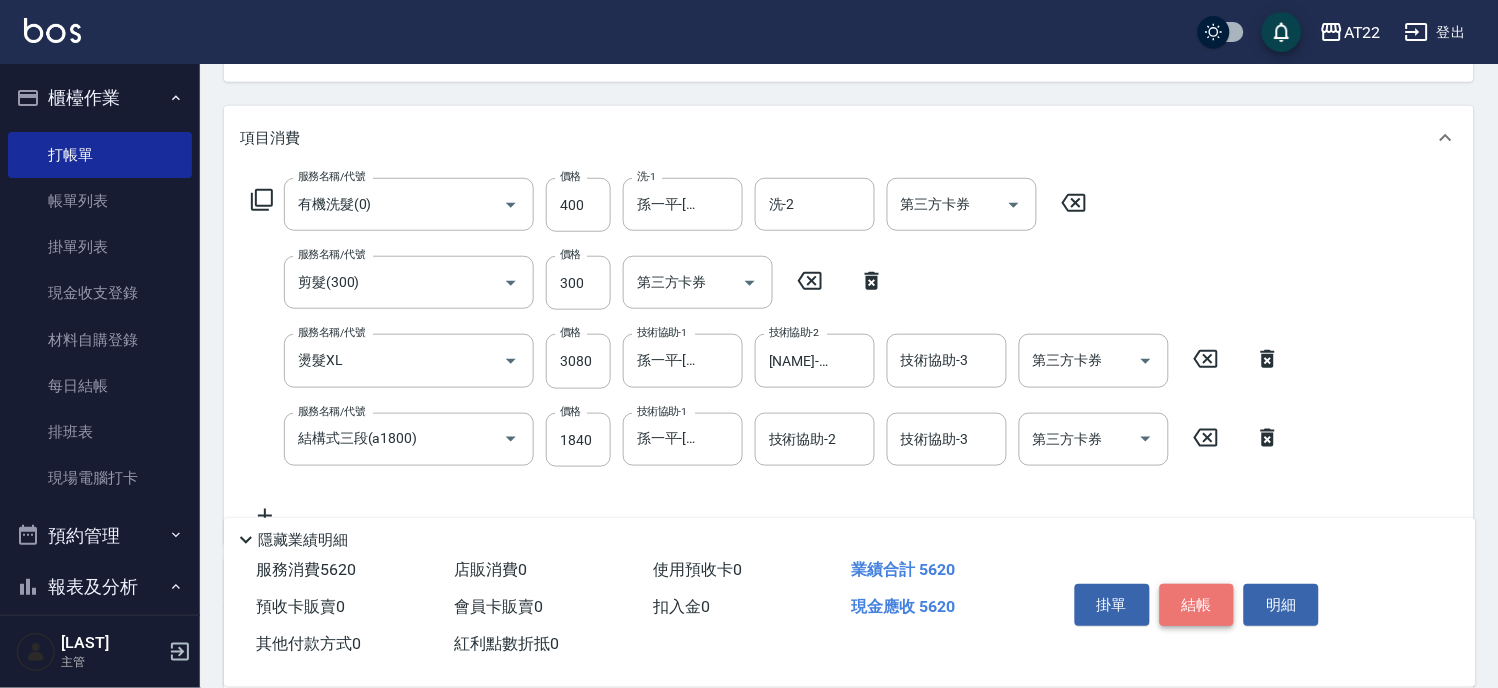 click on "結帳" at bounding box center (1197, 605) 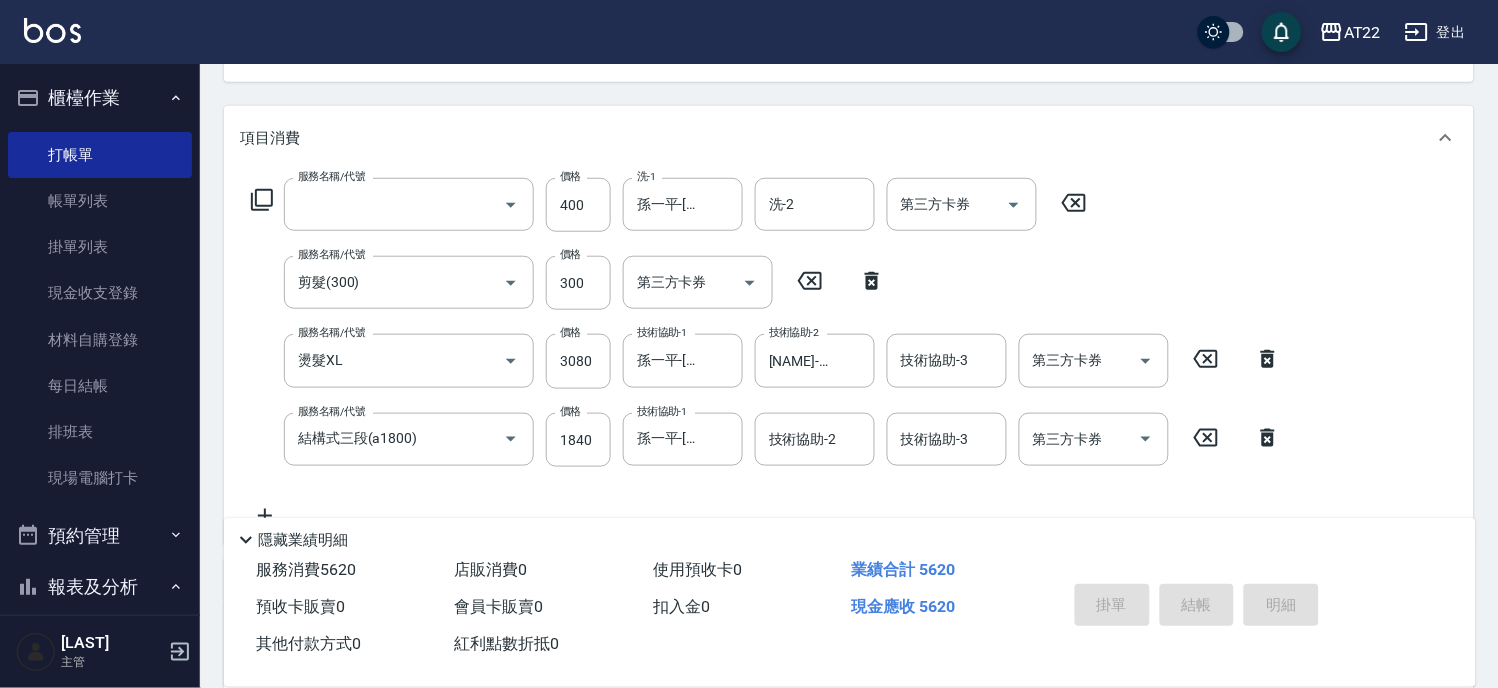 scroll, scrollTop: 194, scrollLeft: 0, axis: vertical 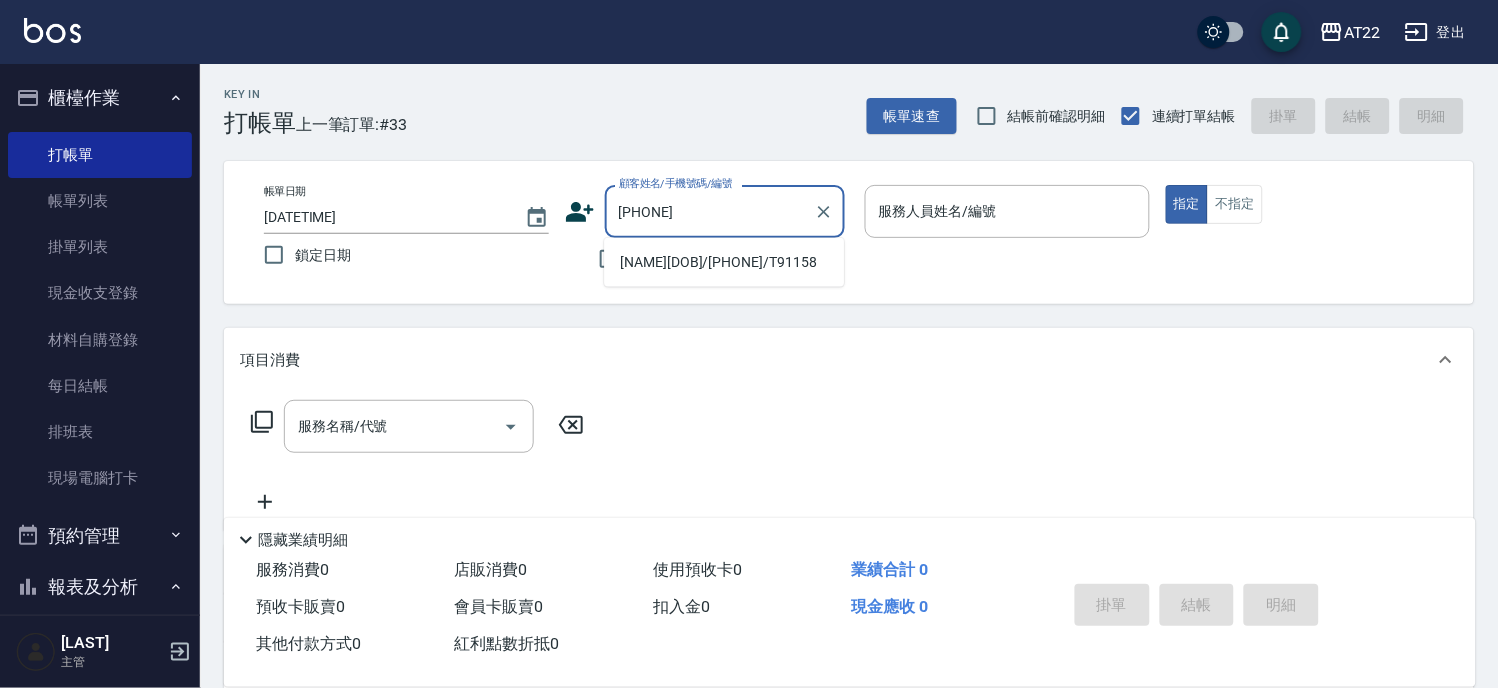 click on "王聖棻27.4.26/0922773436/T91158" at bounding box center [724, 262] 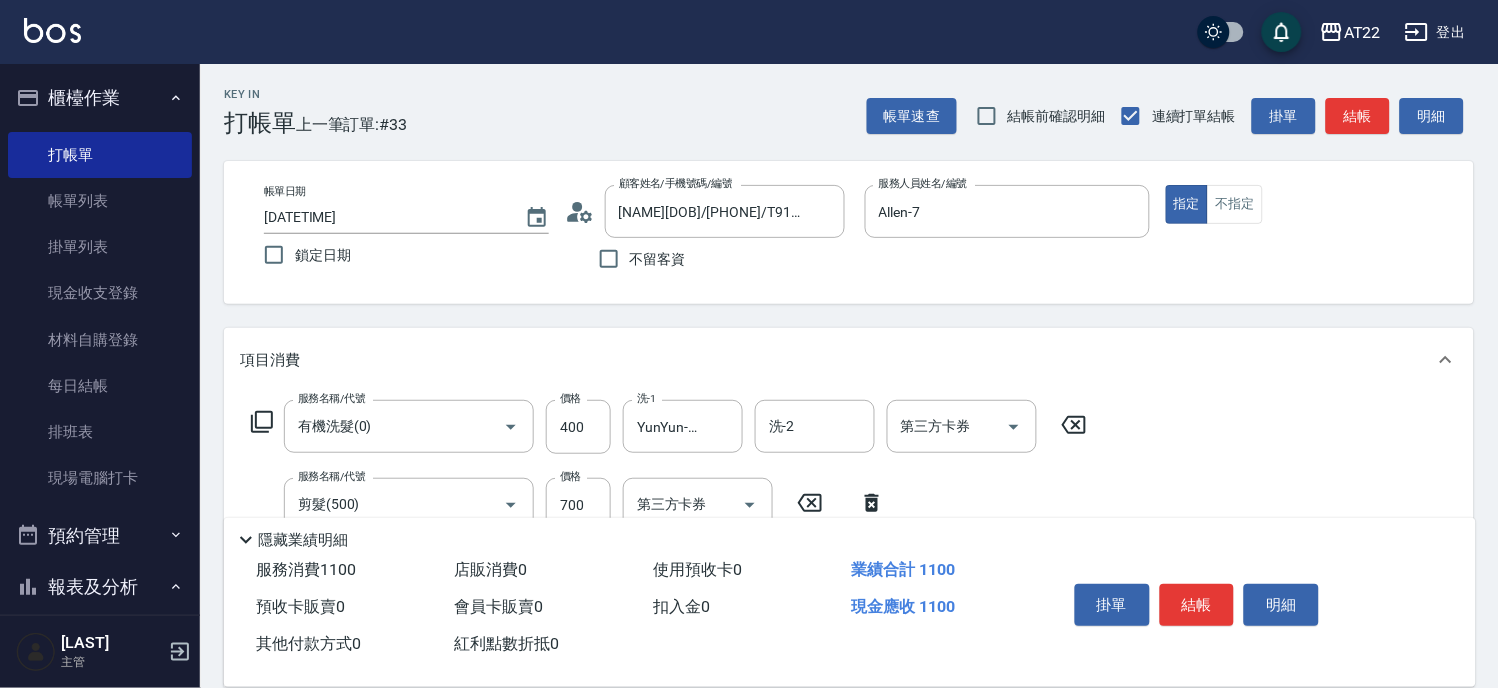 scroll, scrollTop: 222, scrollLeft: 0, axis: vertical 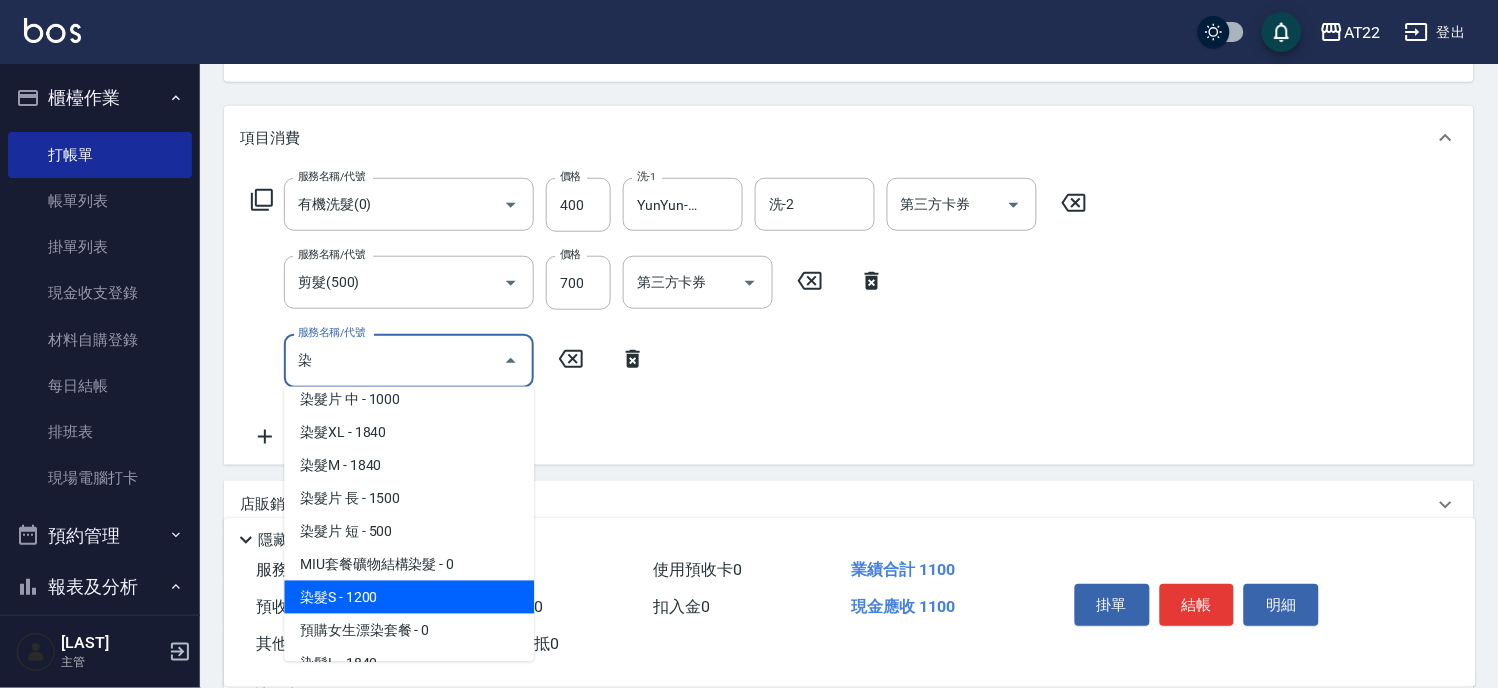 click on "染髮M - 1840" at bounding box center (409, 465) 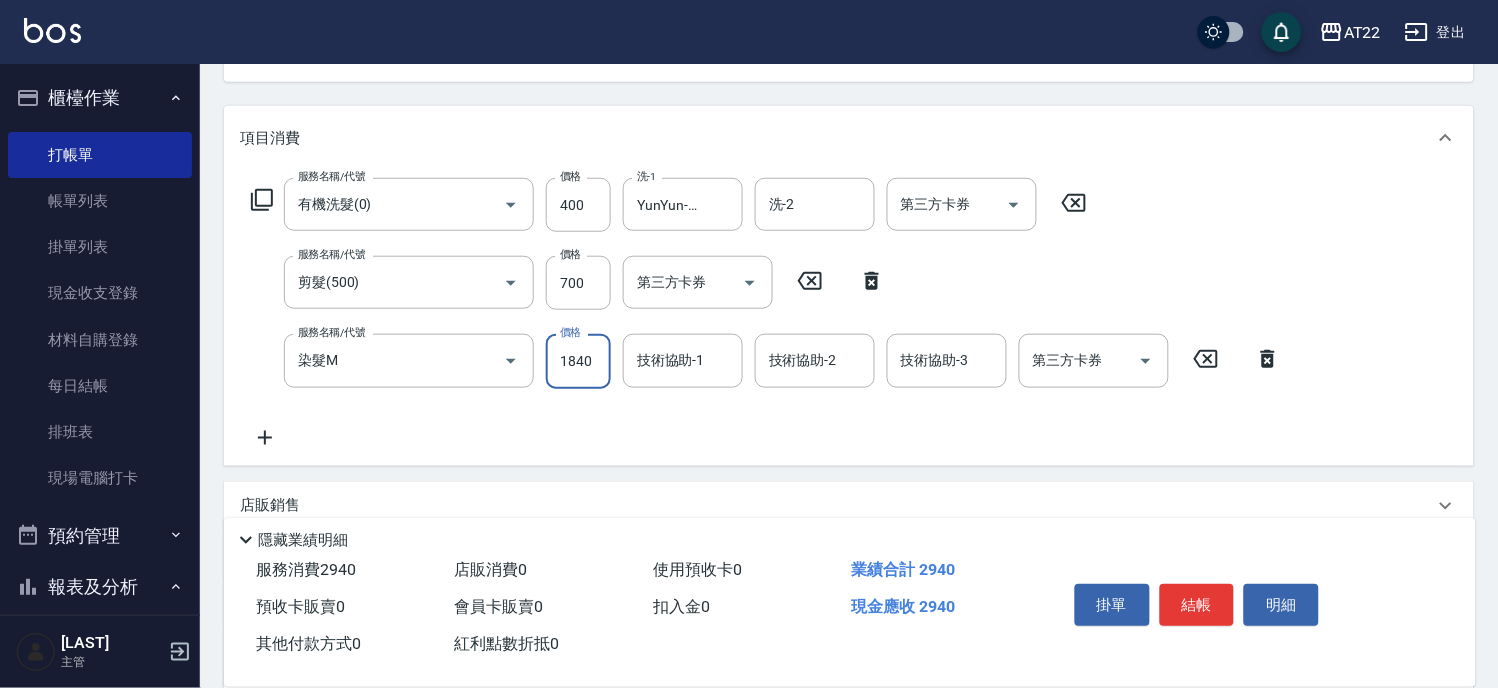 click on "1840" at bounding box center (578, 361) 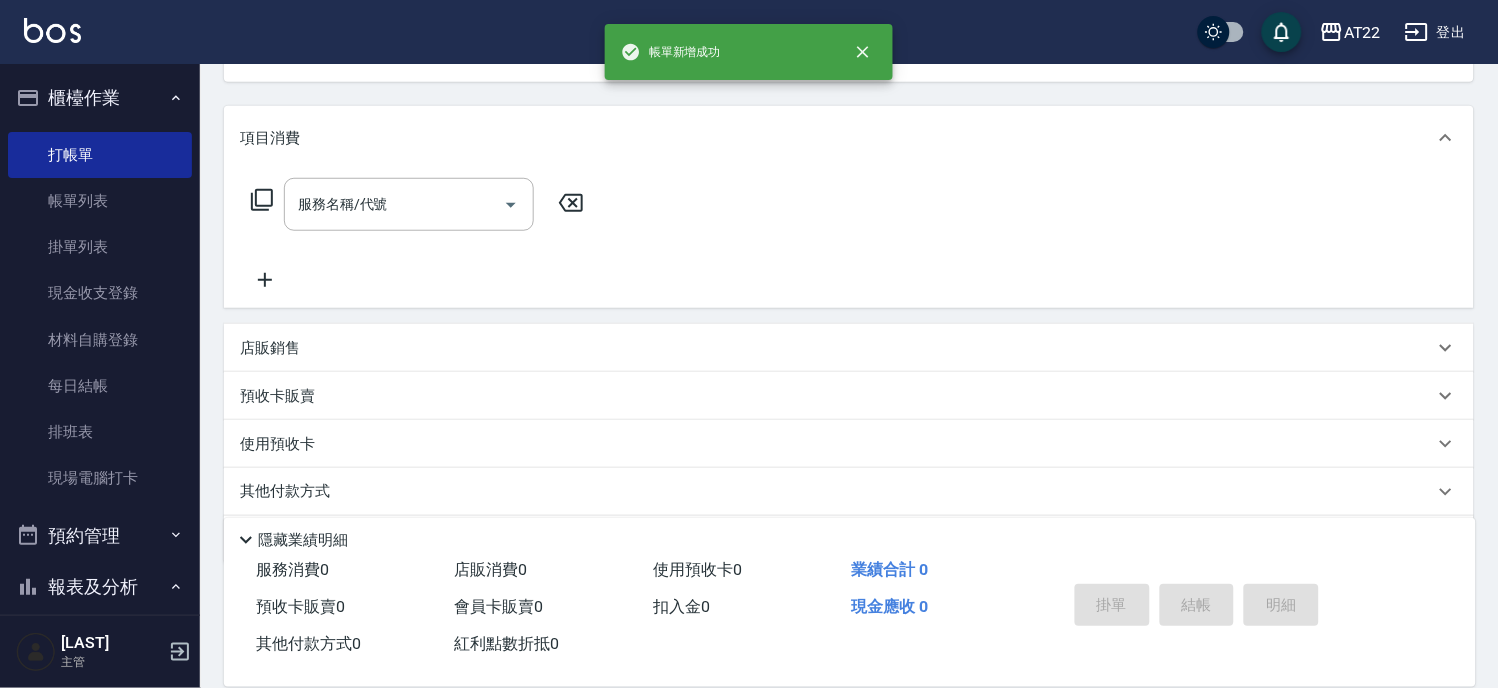 scroll, scrollTop: 194, scrollLeft: 0, axis: vertical 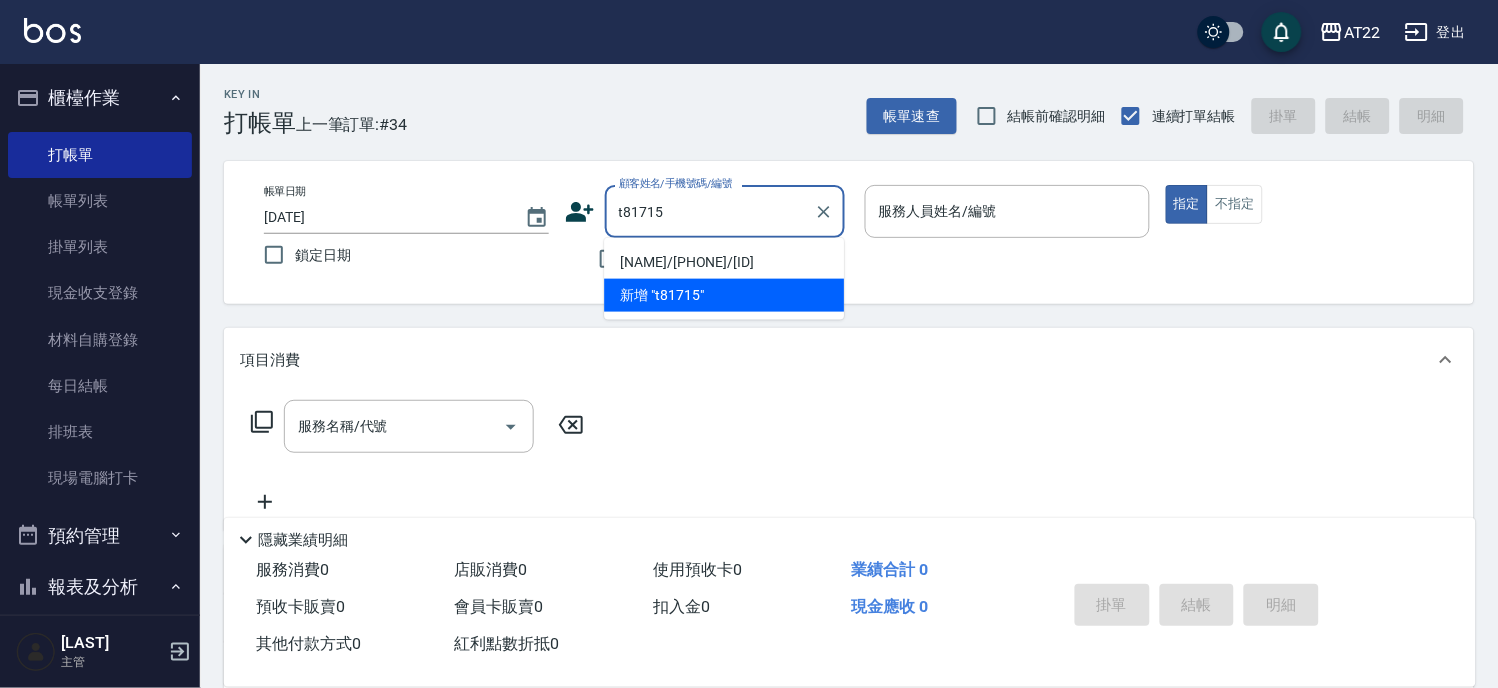 click on "洪御皓/0988617462/T81715" at bounding box center [724, 262] 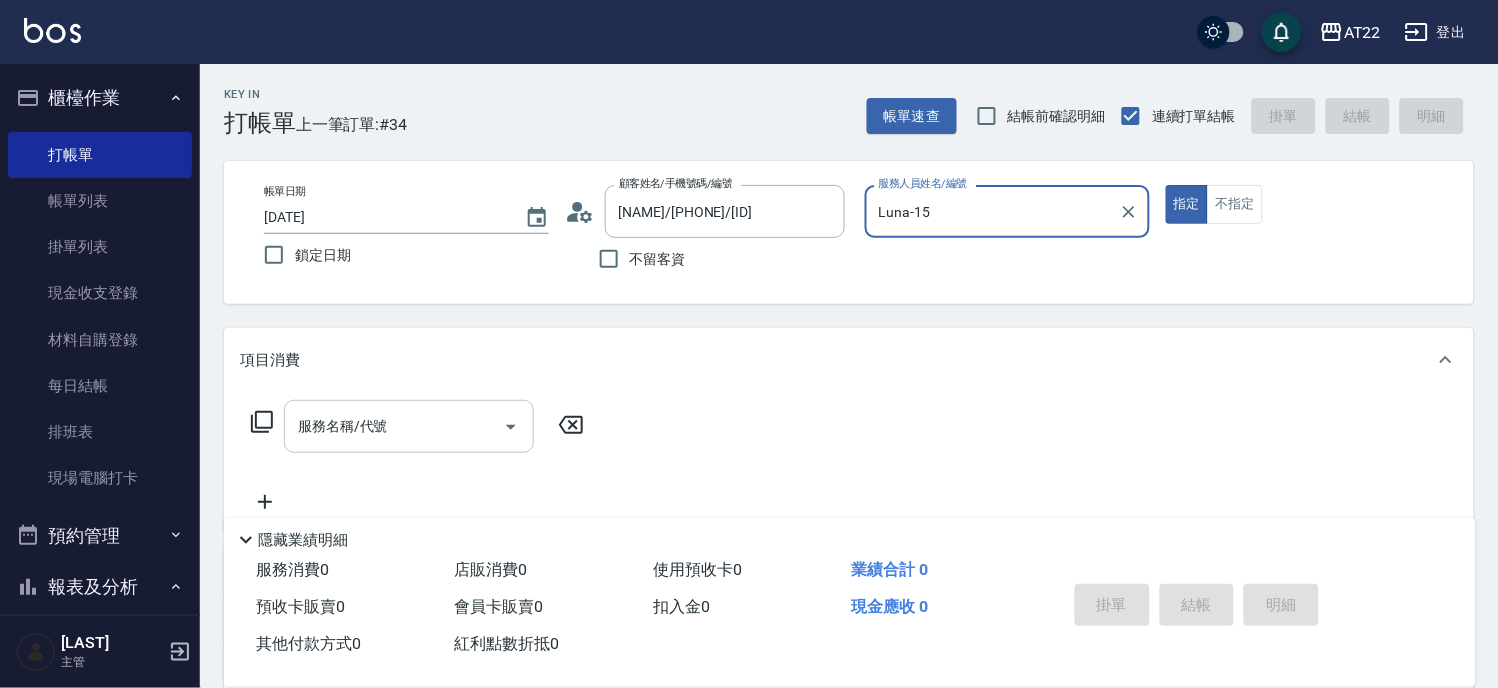 click on "服務名稱/代號" at bounding box center (394, 426) 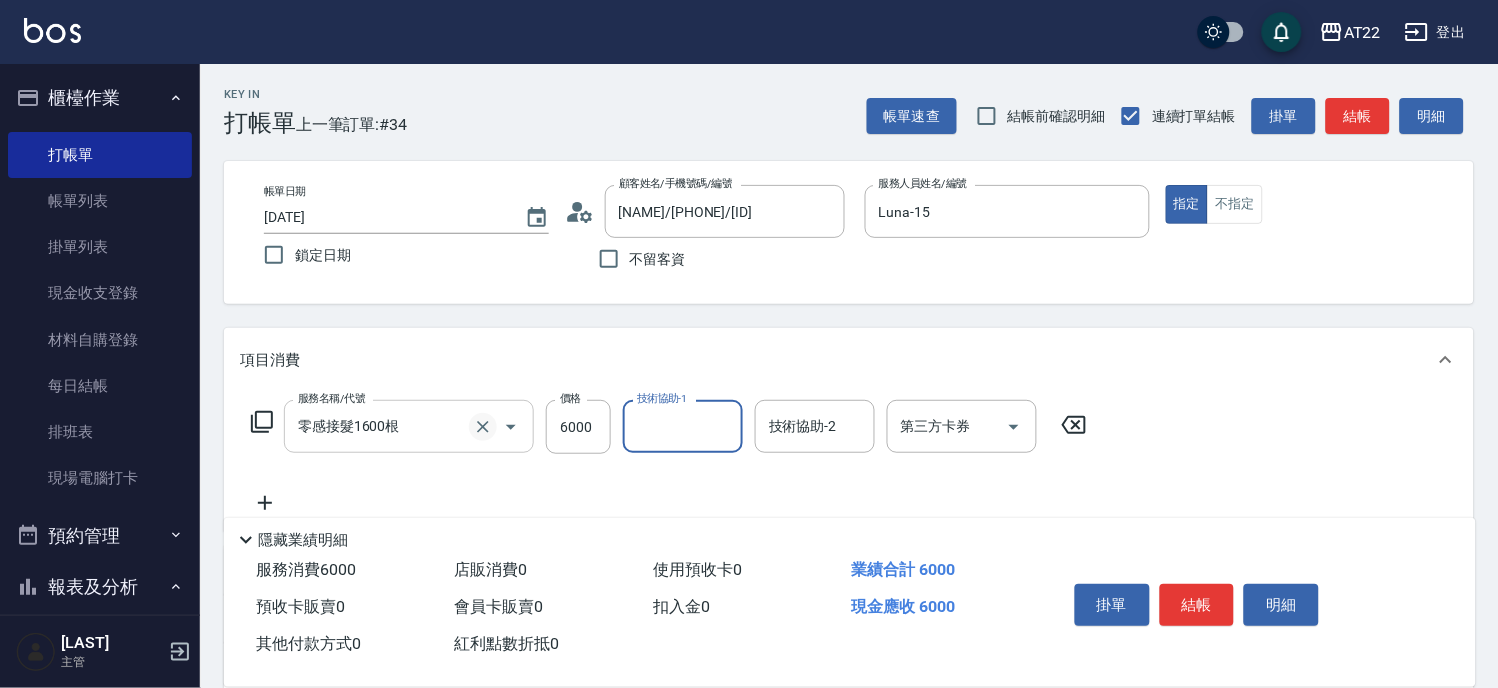 click 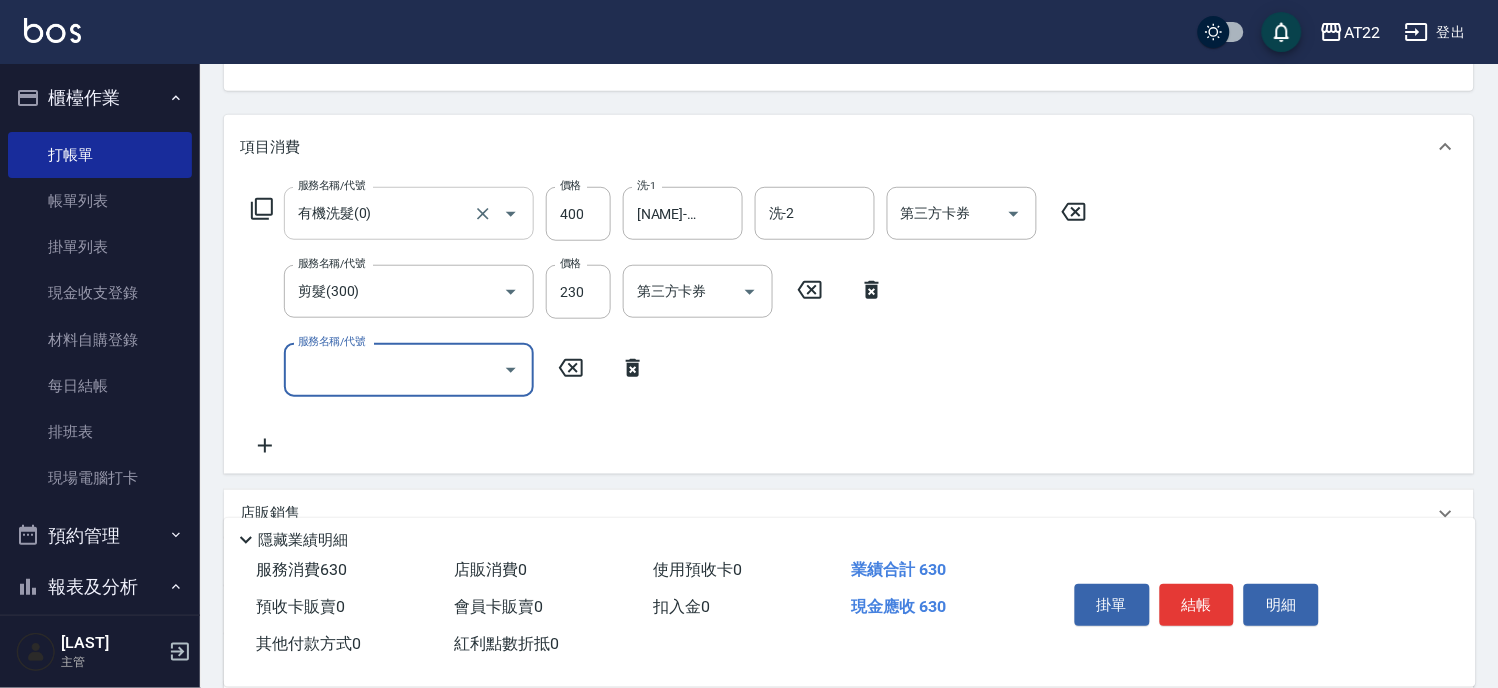 scroll, scrollTop: 222, scrollLeft: 0, axis: vertical 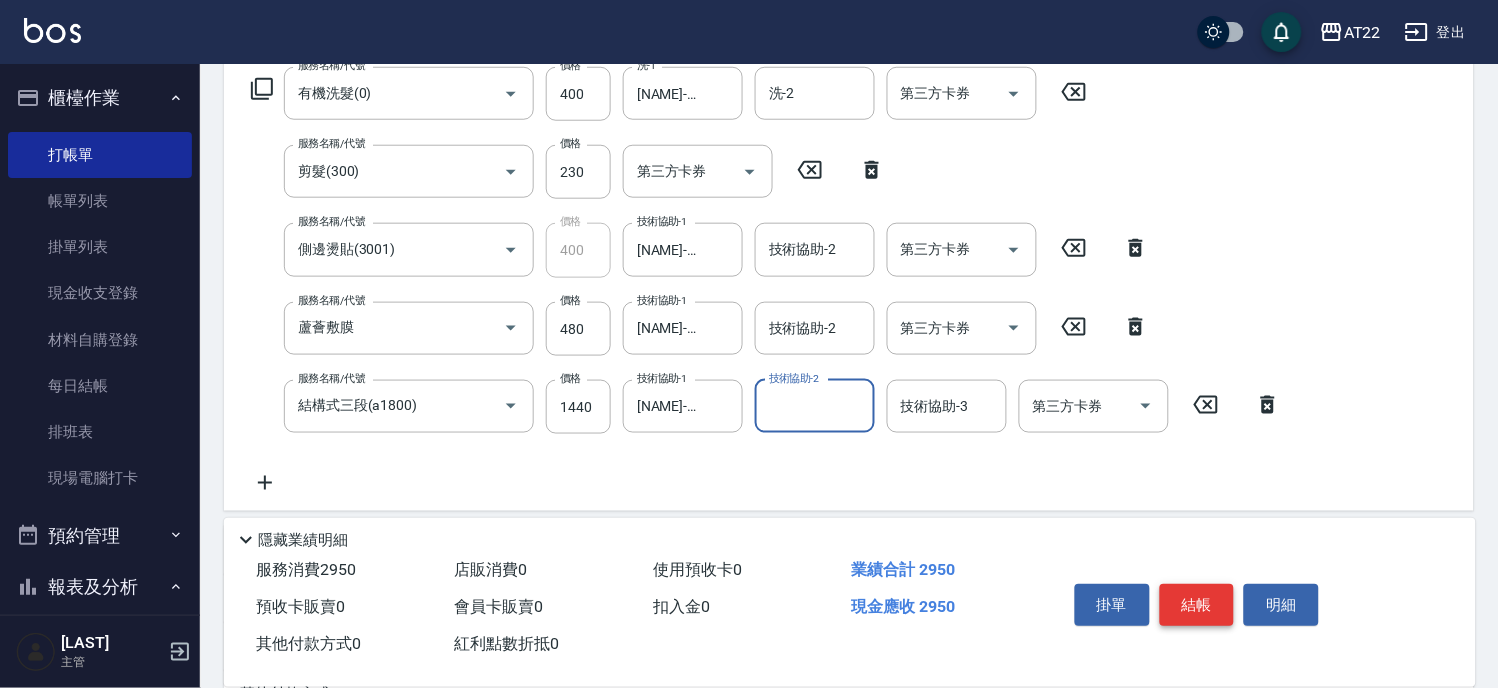 click on "結帳" at bounding box center [1197, 605] 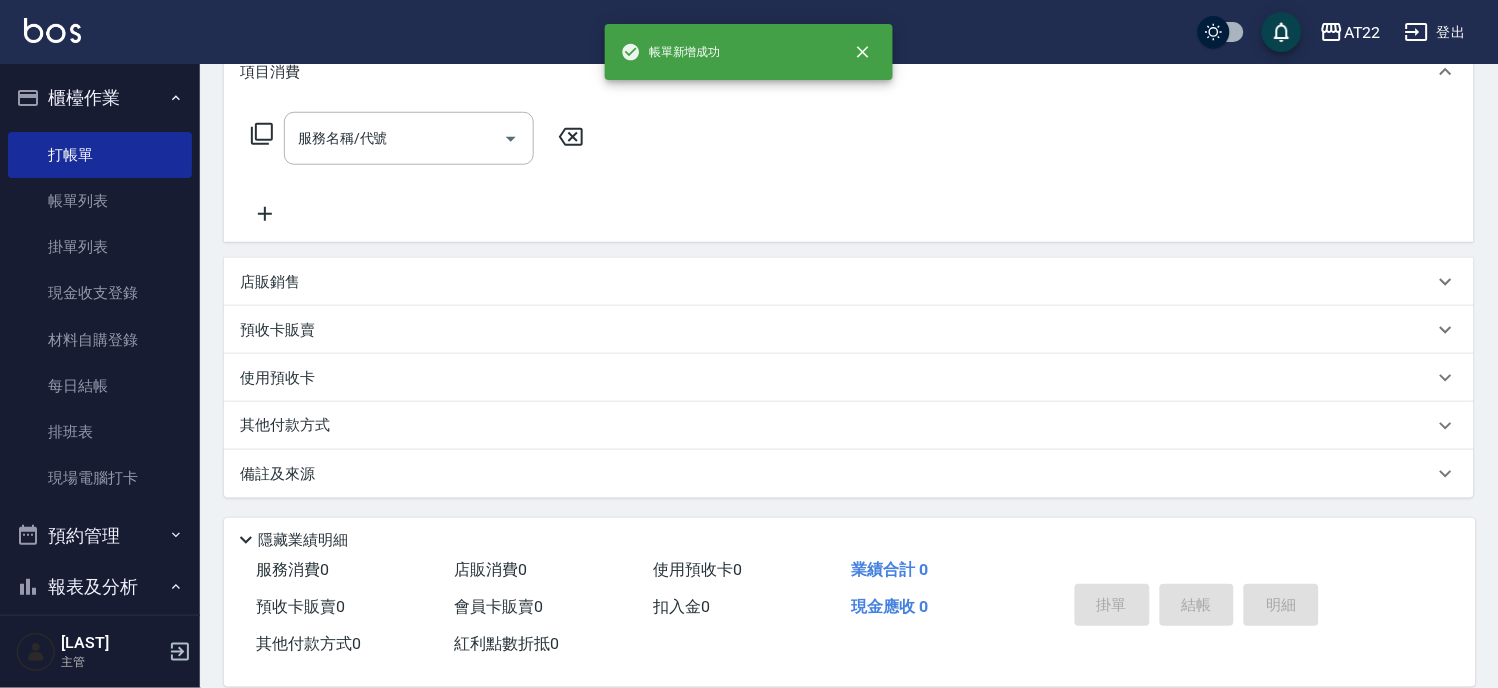 scroll, scrollTop: 0, scrollLeft: 0, axis: both 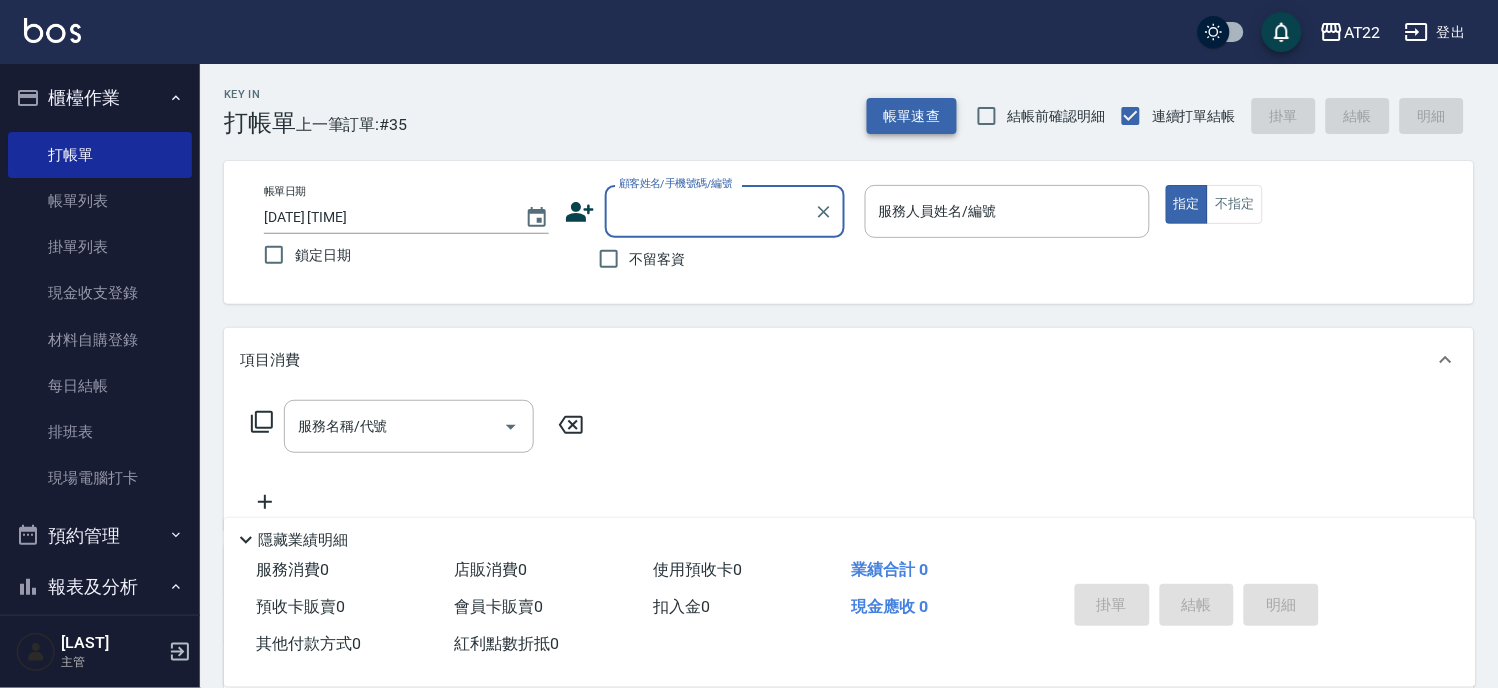 click on "帳單速查" at bounding box center [912, 116] 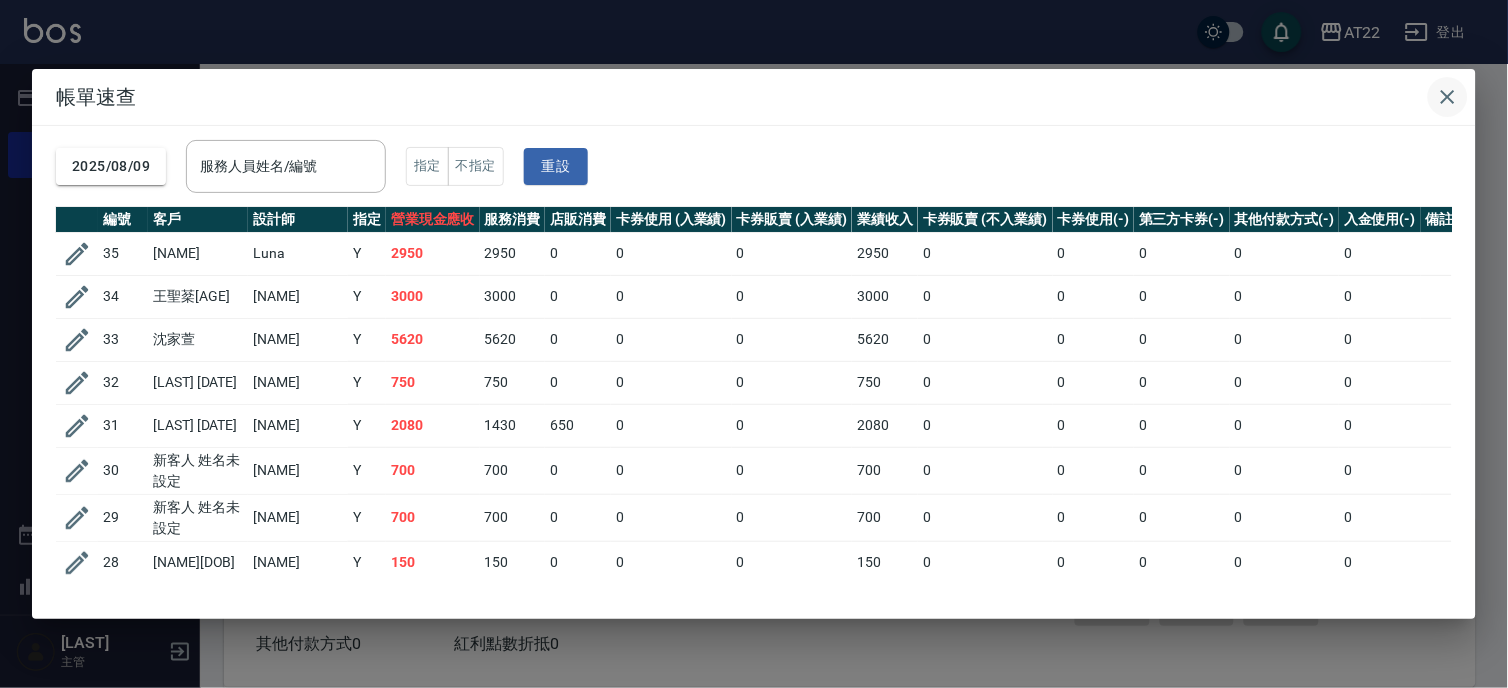click 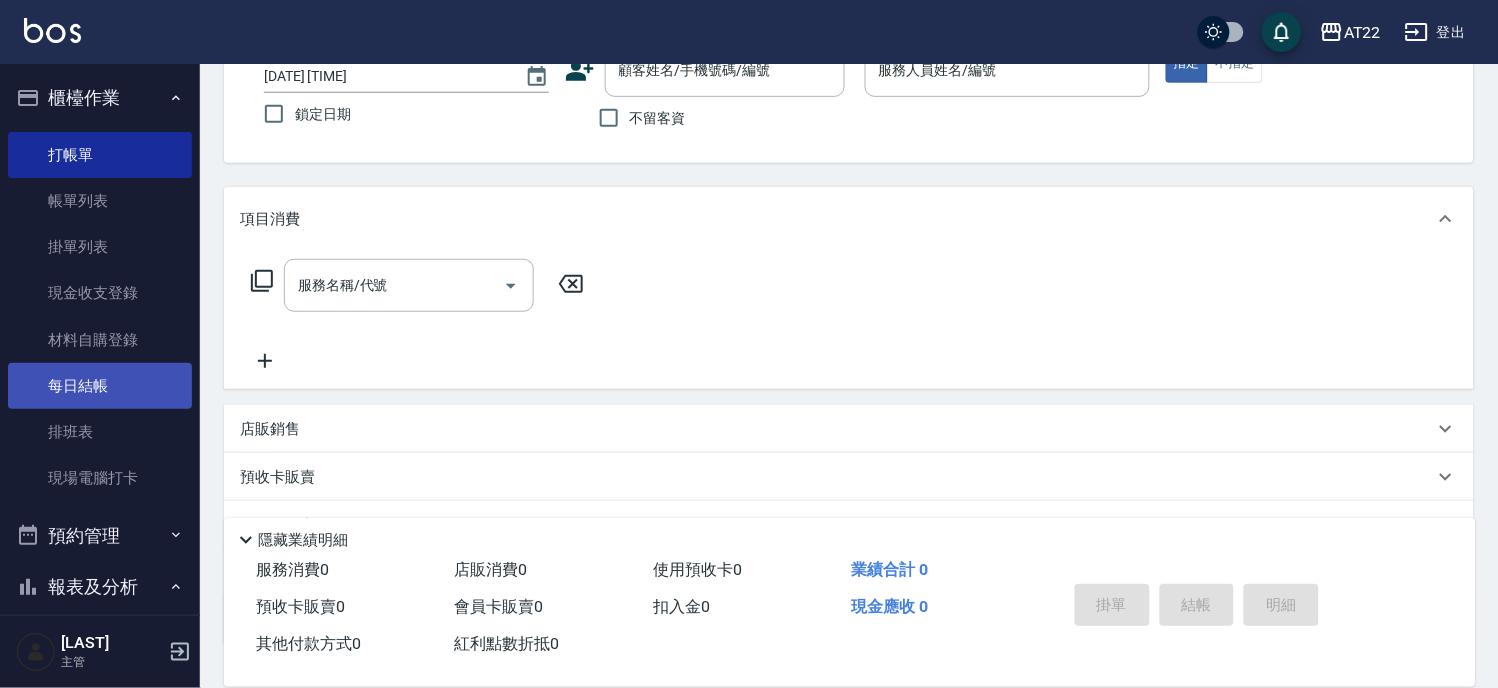 scroll, scrollTop: 286, scrollLeft: 0, axis: vertical 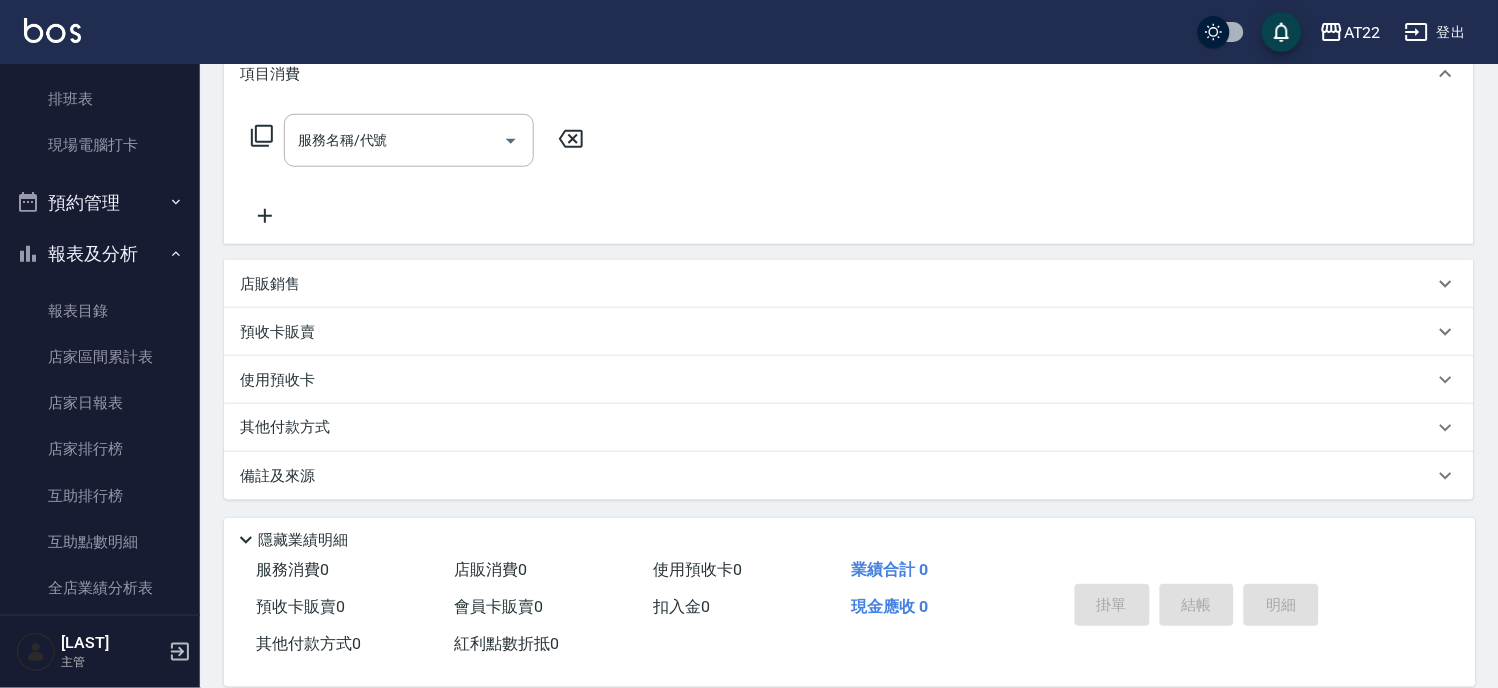 click on "報表及分析" at bounding box center [100, 254] 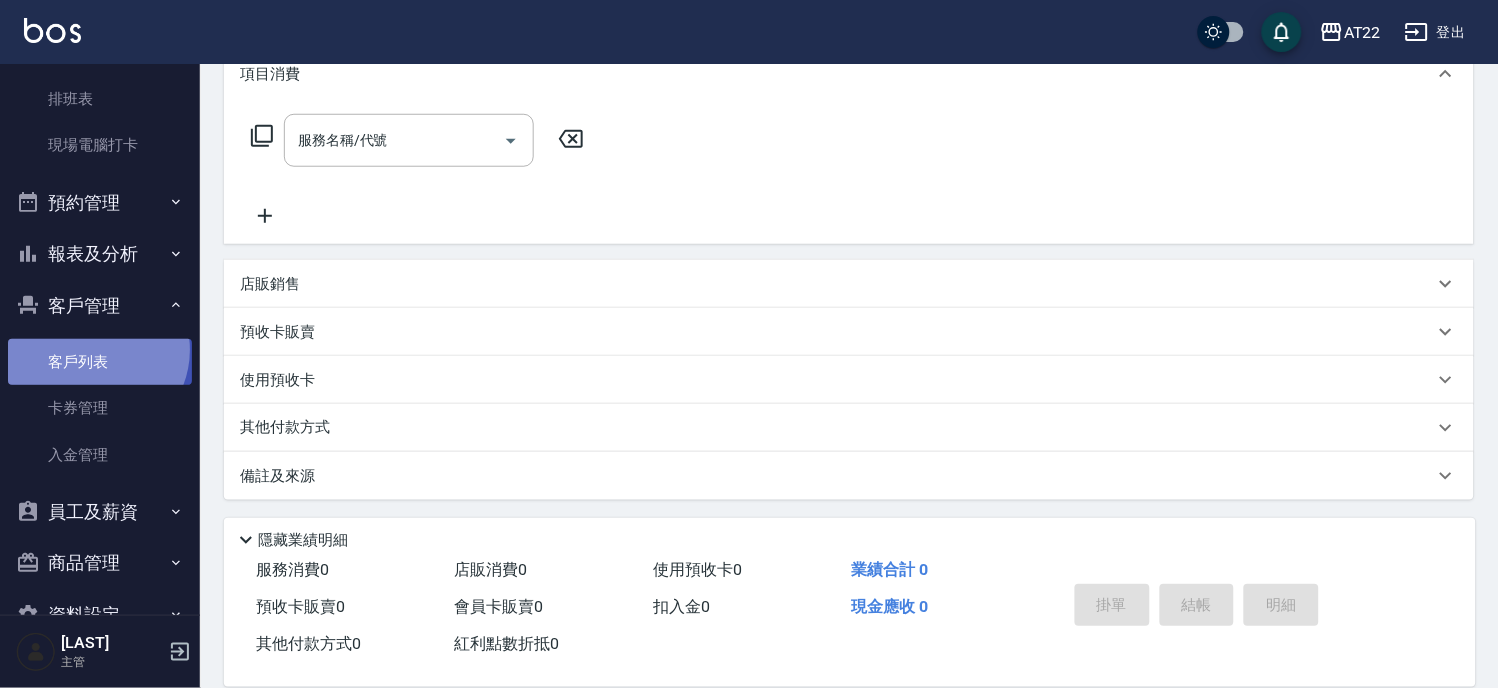 click on "客戶列表" at bounding box center [100, 362] 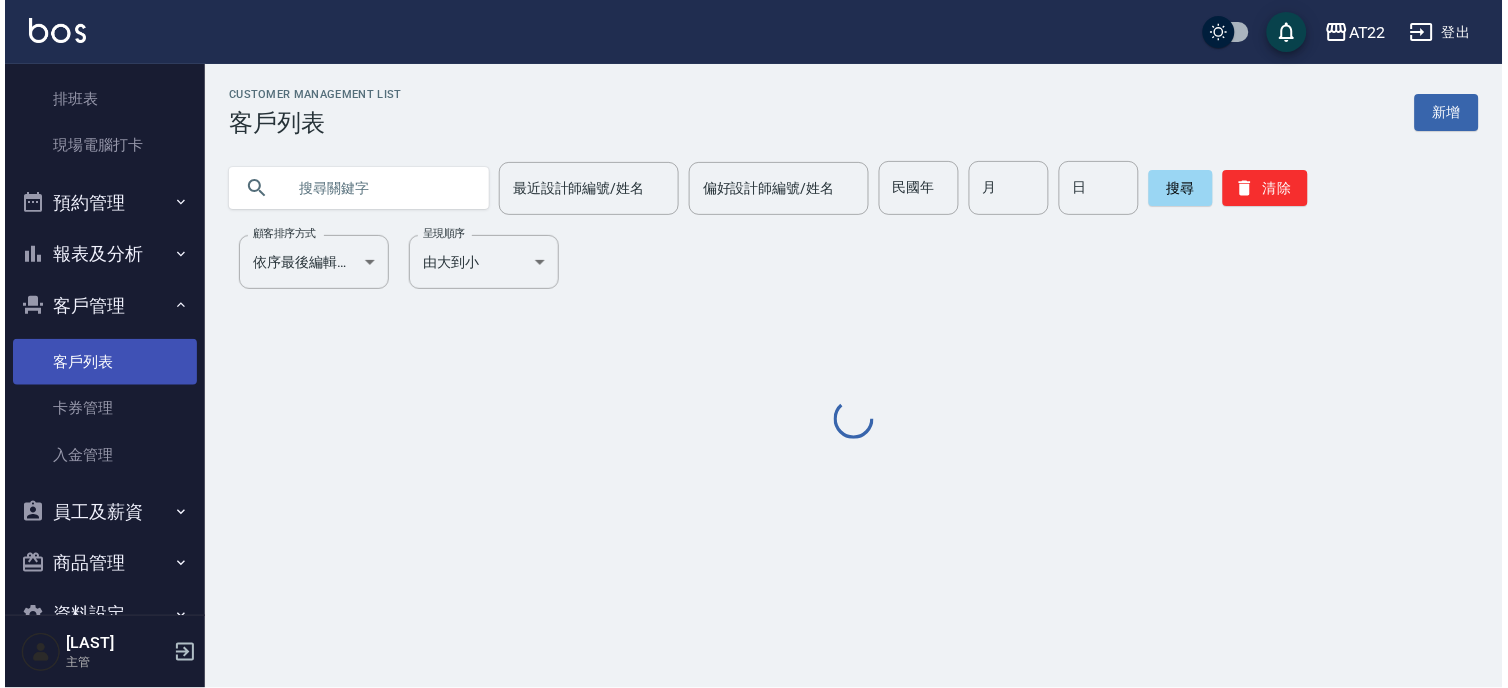 scroll, scrollTop: 0, scrollLeft: 0, axis: both 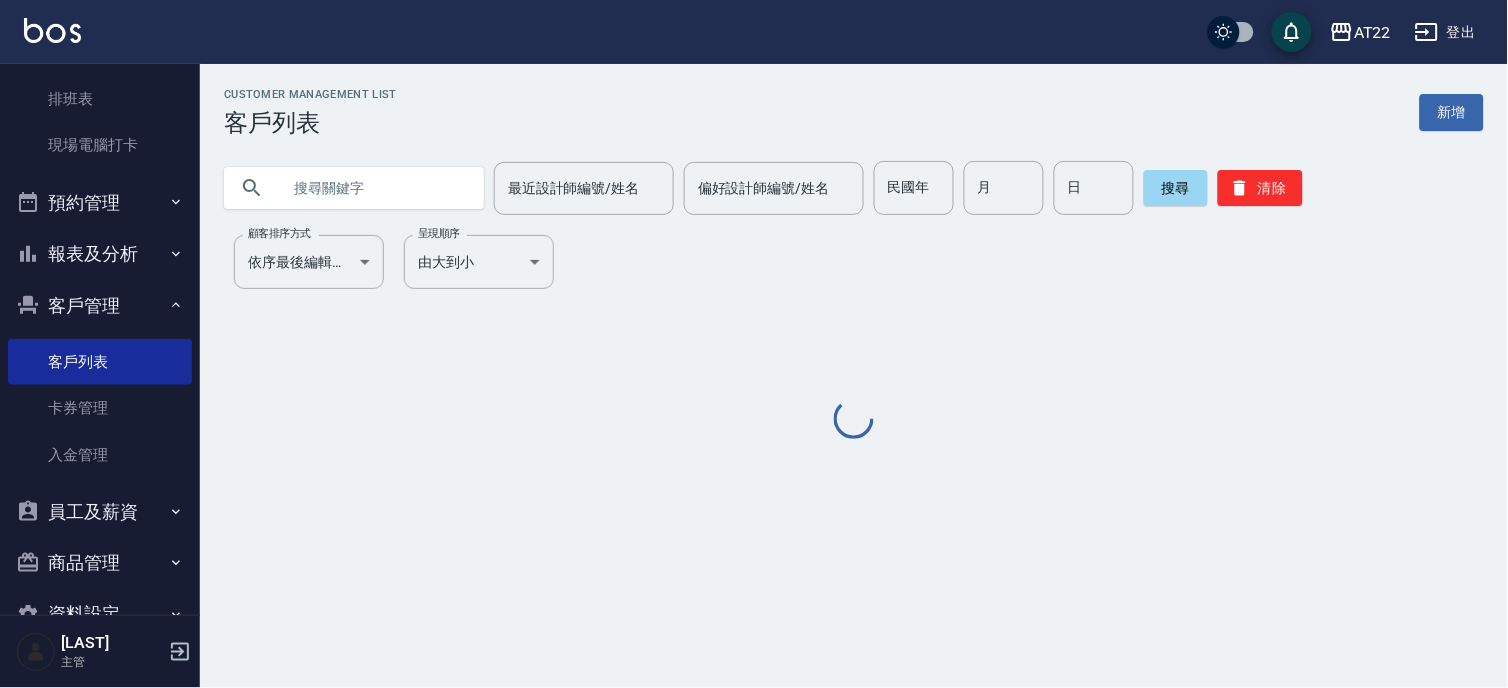 click at bounding box center (374, 188) 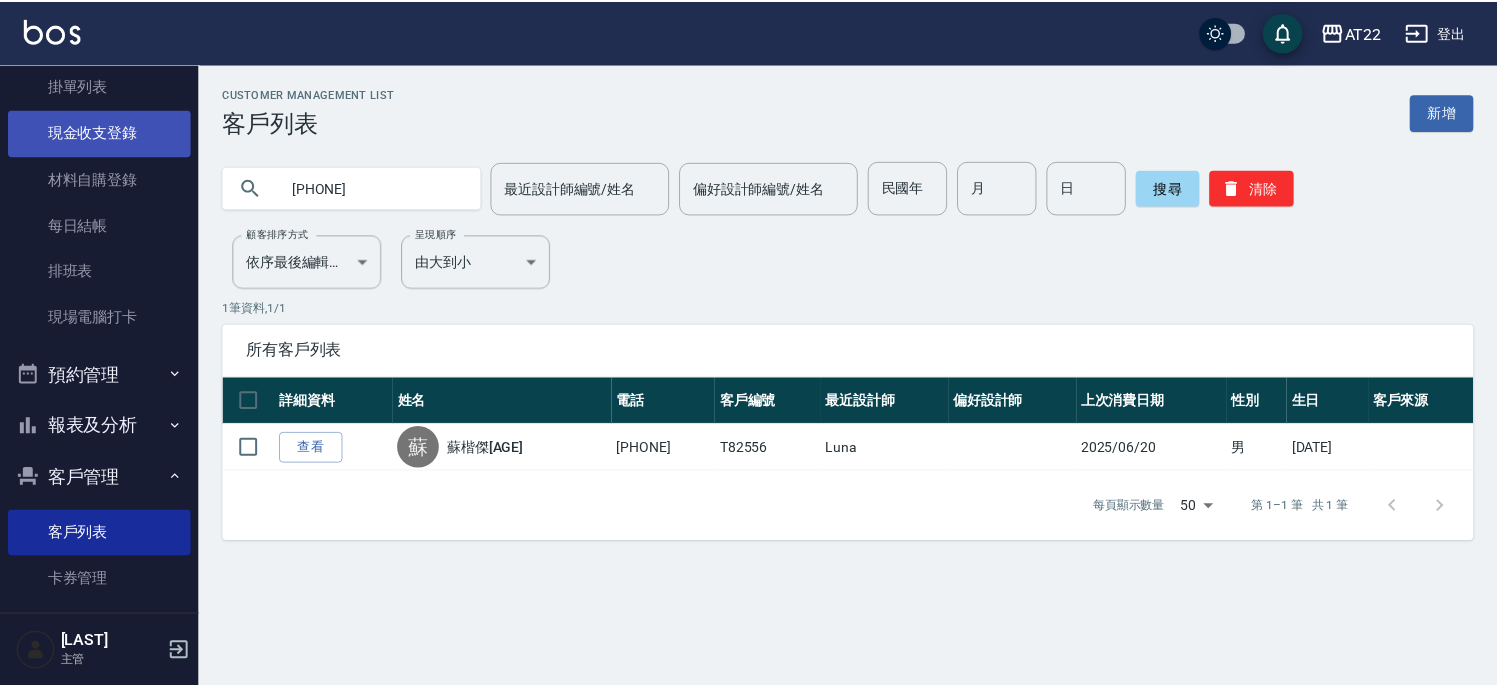 scroll, scrollTop: 0, scrollLeft: 0, axis: both 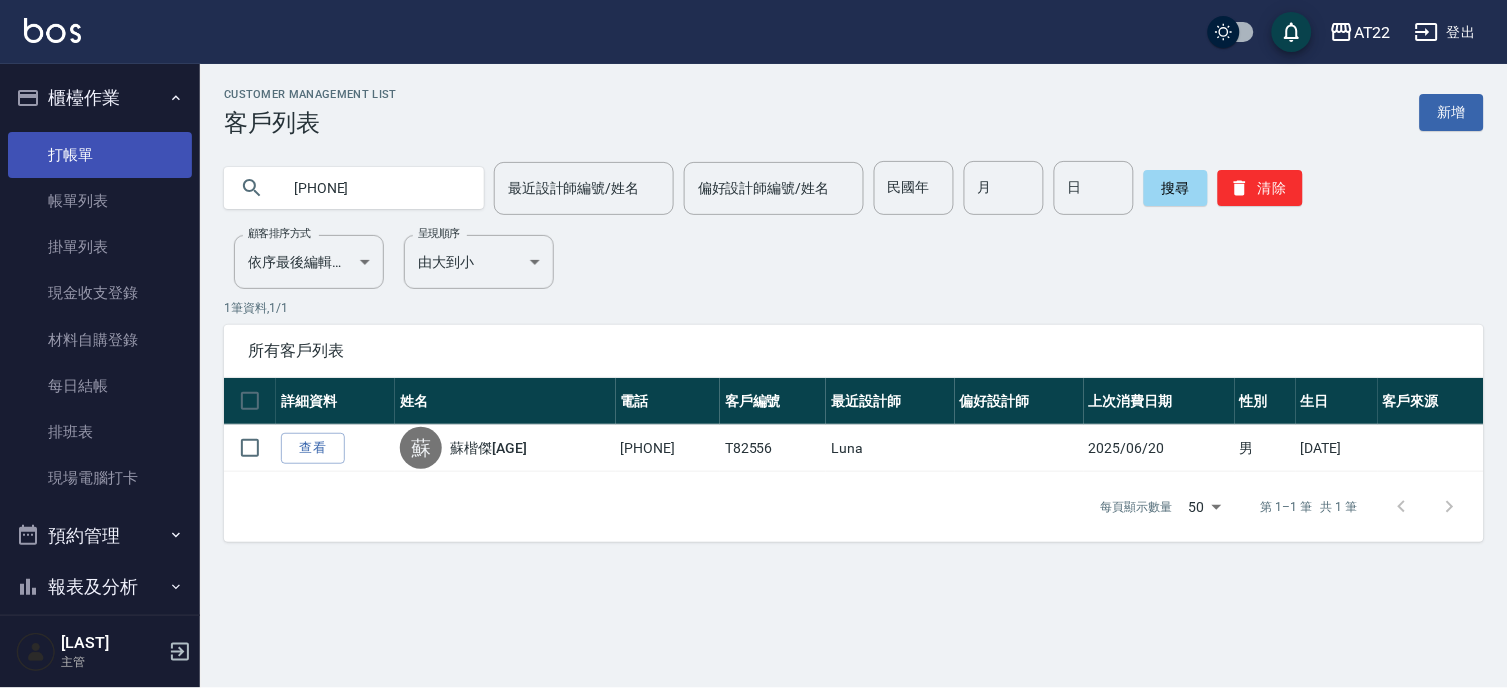 click on "打帳單" at bounding box center (100, 155) 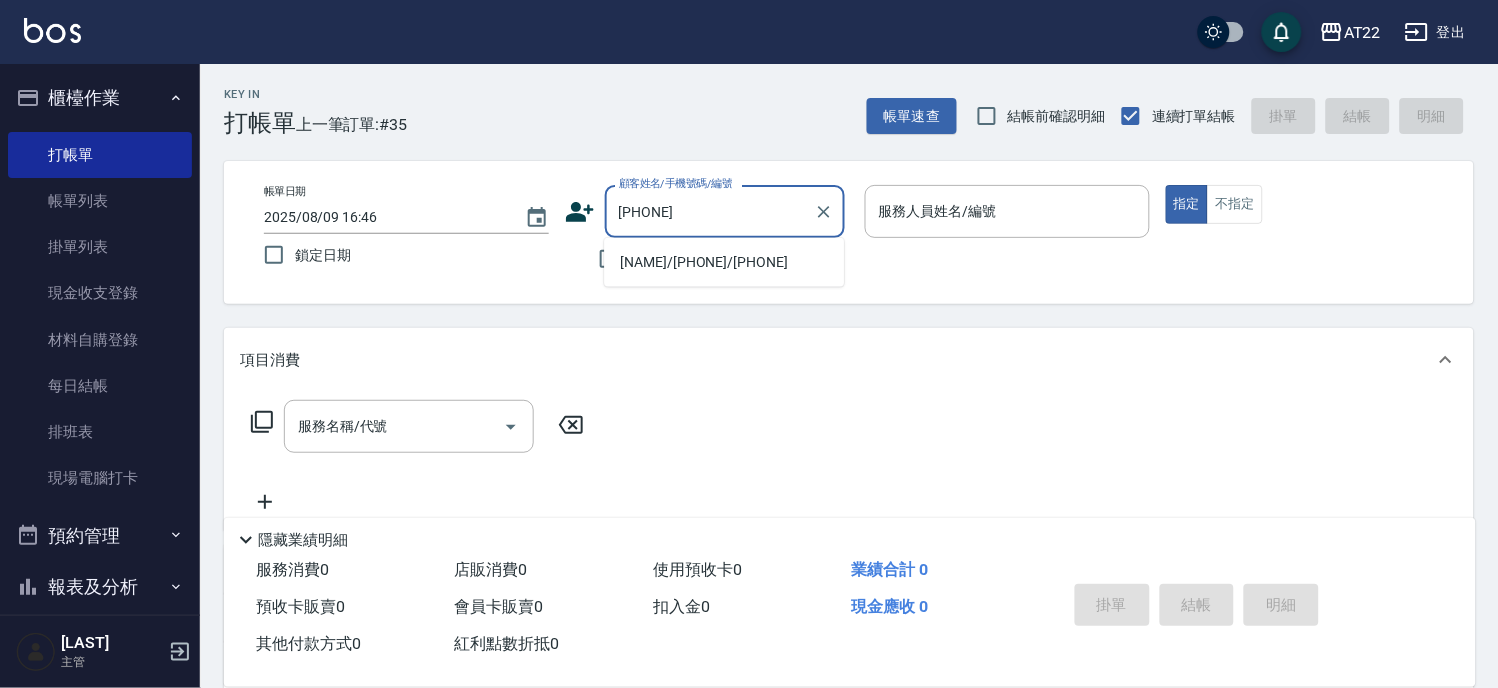 click on "林聖哲/0908882766/0908882766" at bounding box center (724, 262) 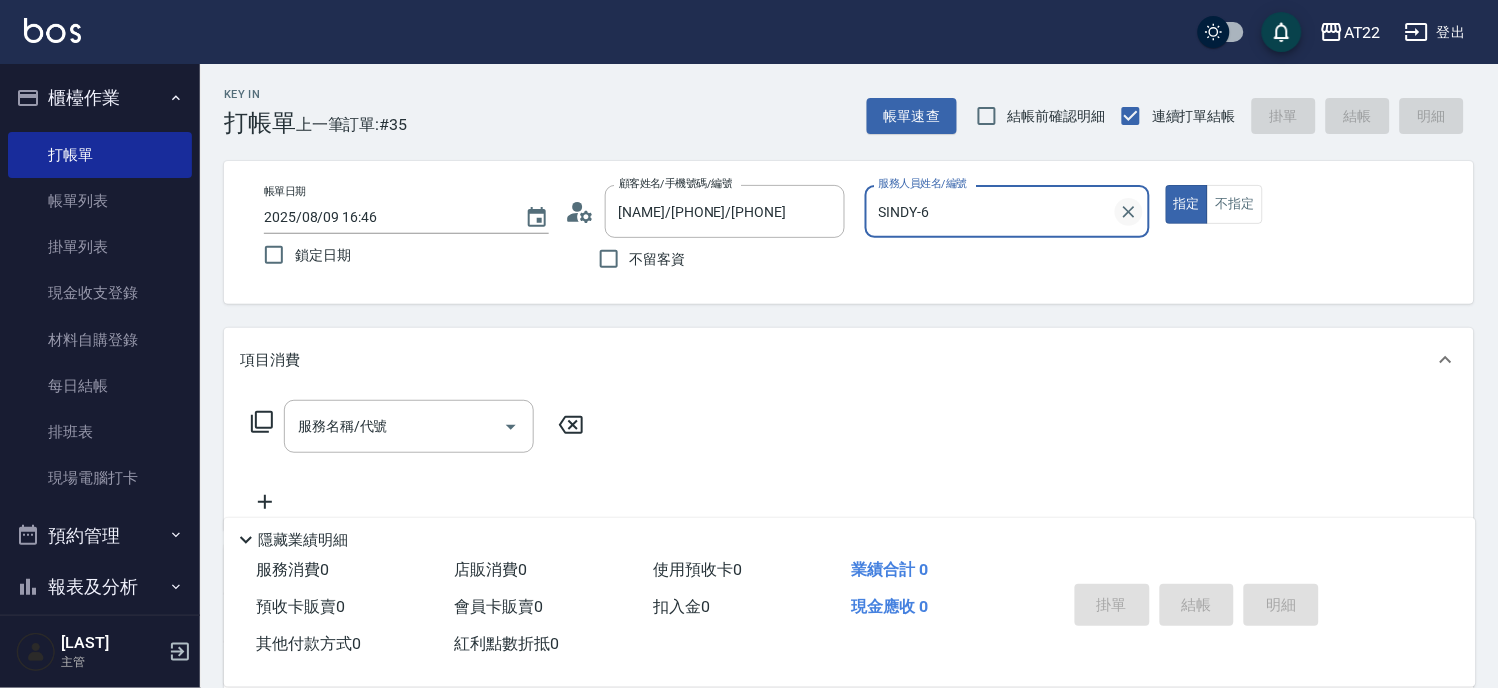 click at bounding box center [1129, 212] 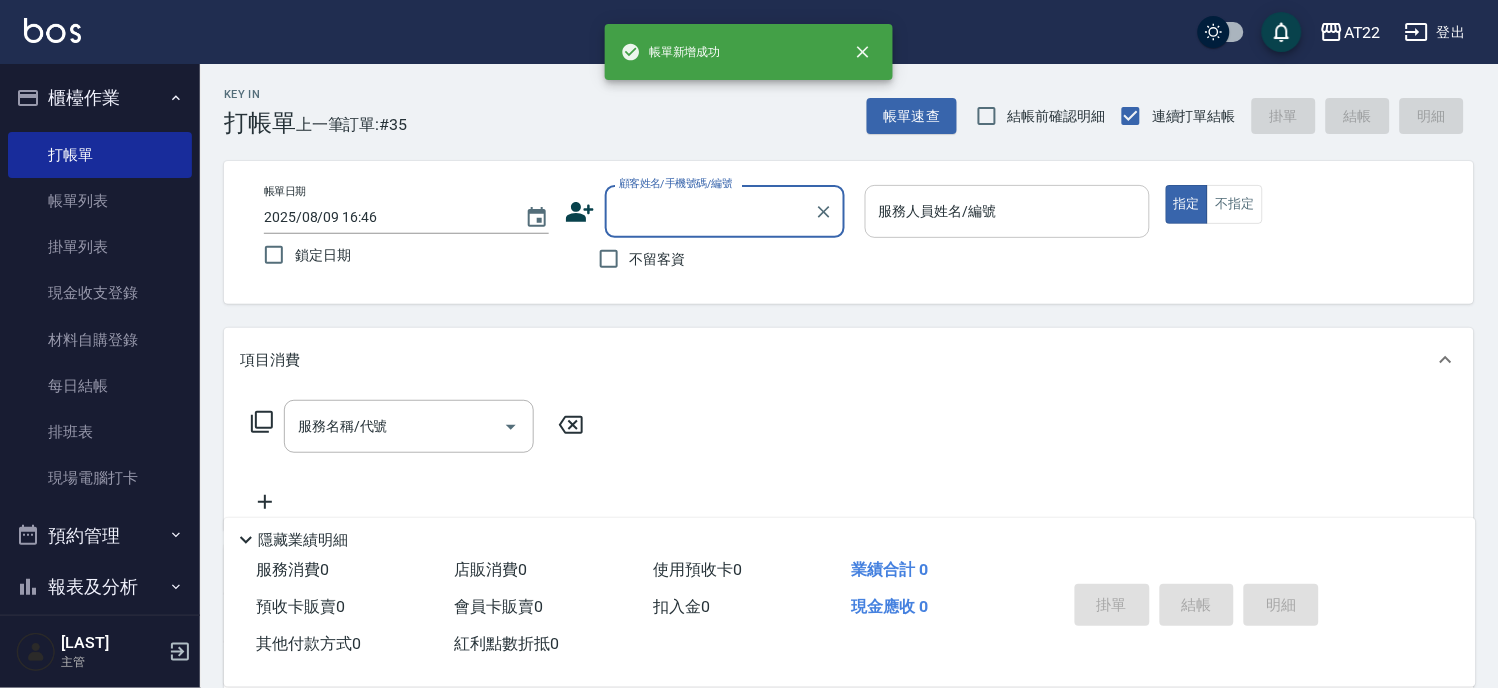 scroll, scrollTop: 0, scrollLeft: 0, axis: both 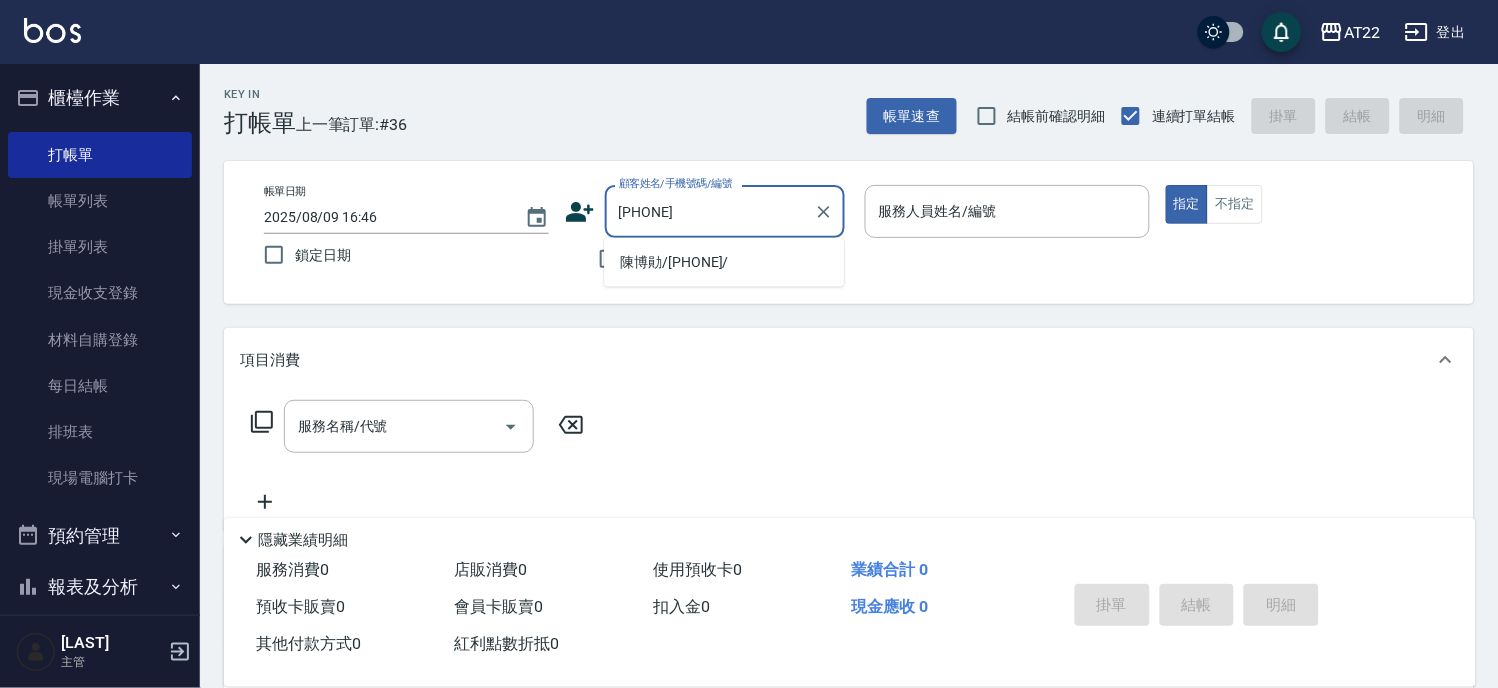 click on "陳博勛/0905508676/" at bounding box center [724, 262] 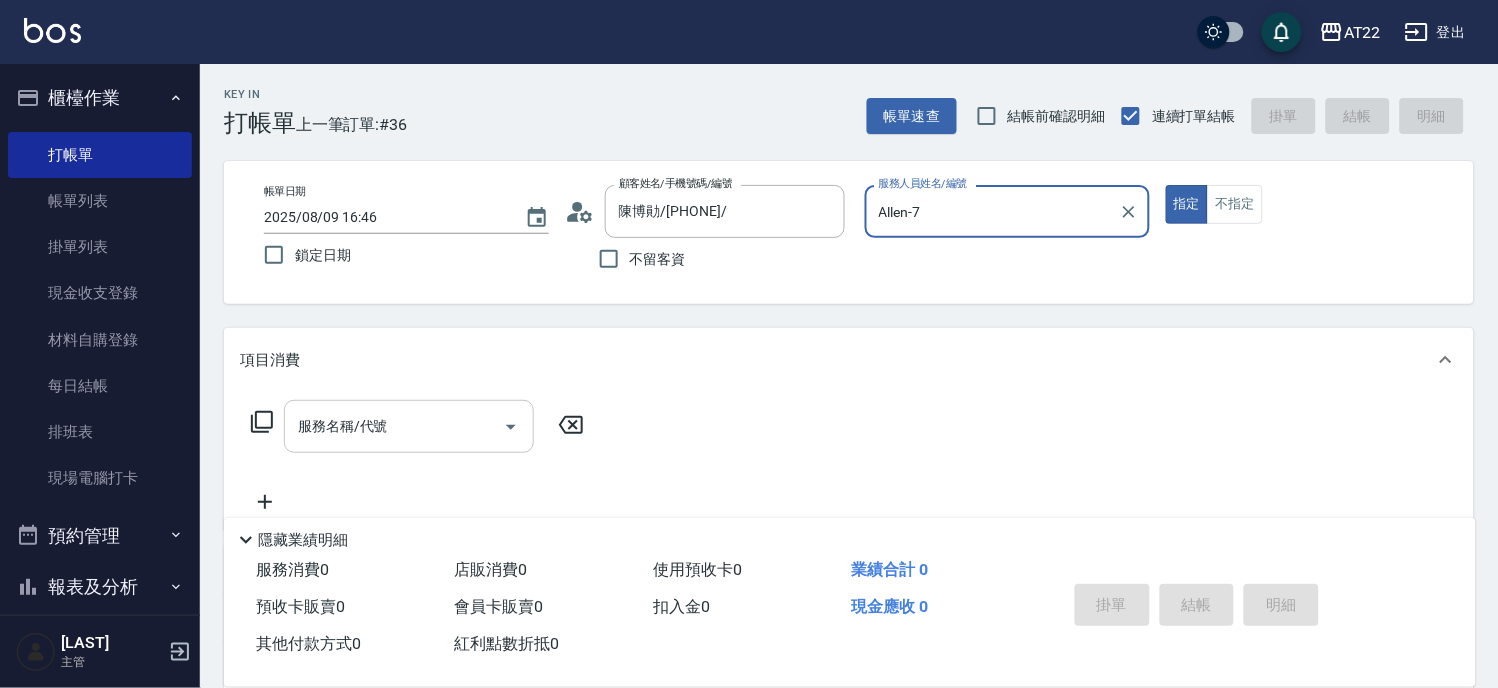 click on "服務名稱/代號" at bounding box center [394, 426] 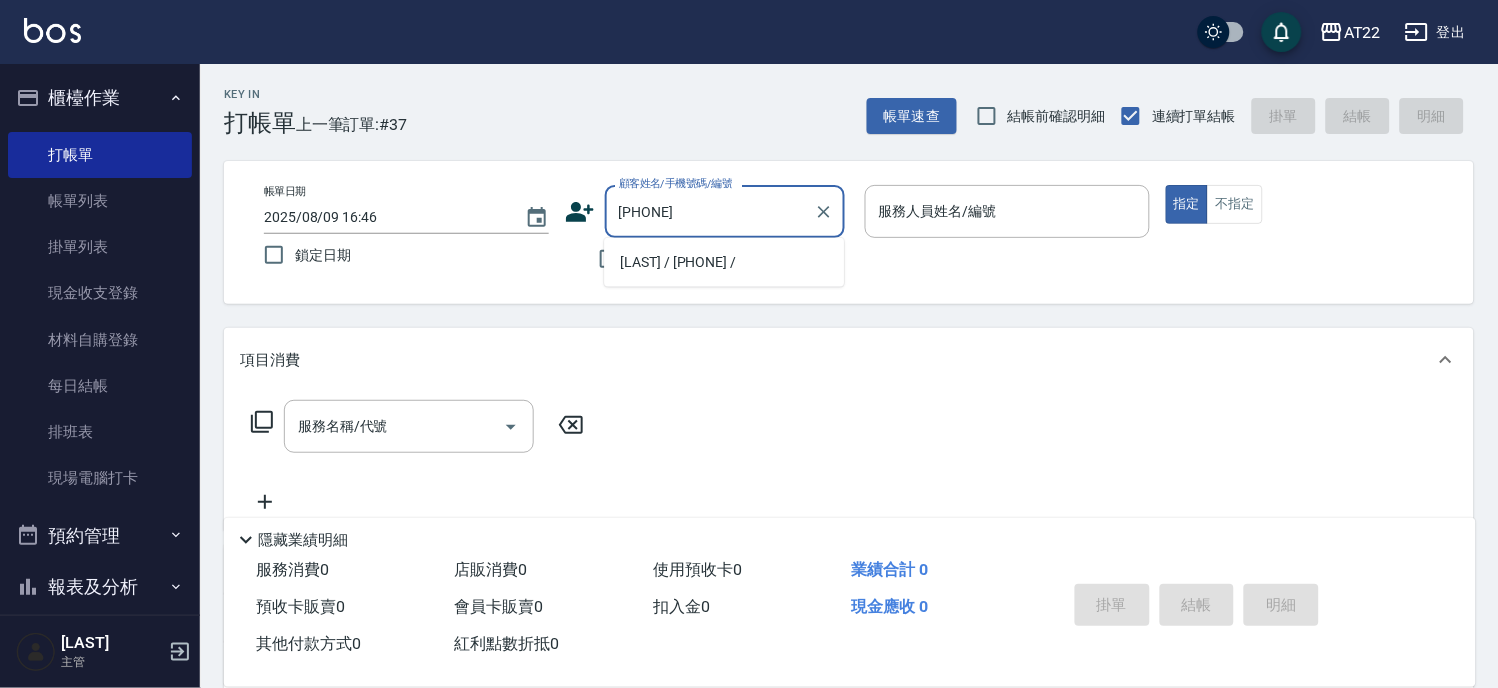 click on "王庭毓/0900124168/" at bounding box center (724, 262) 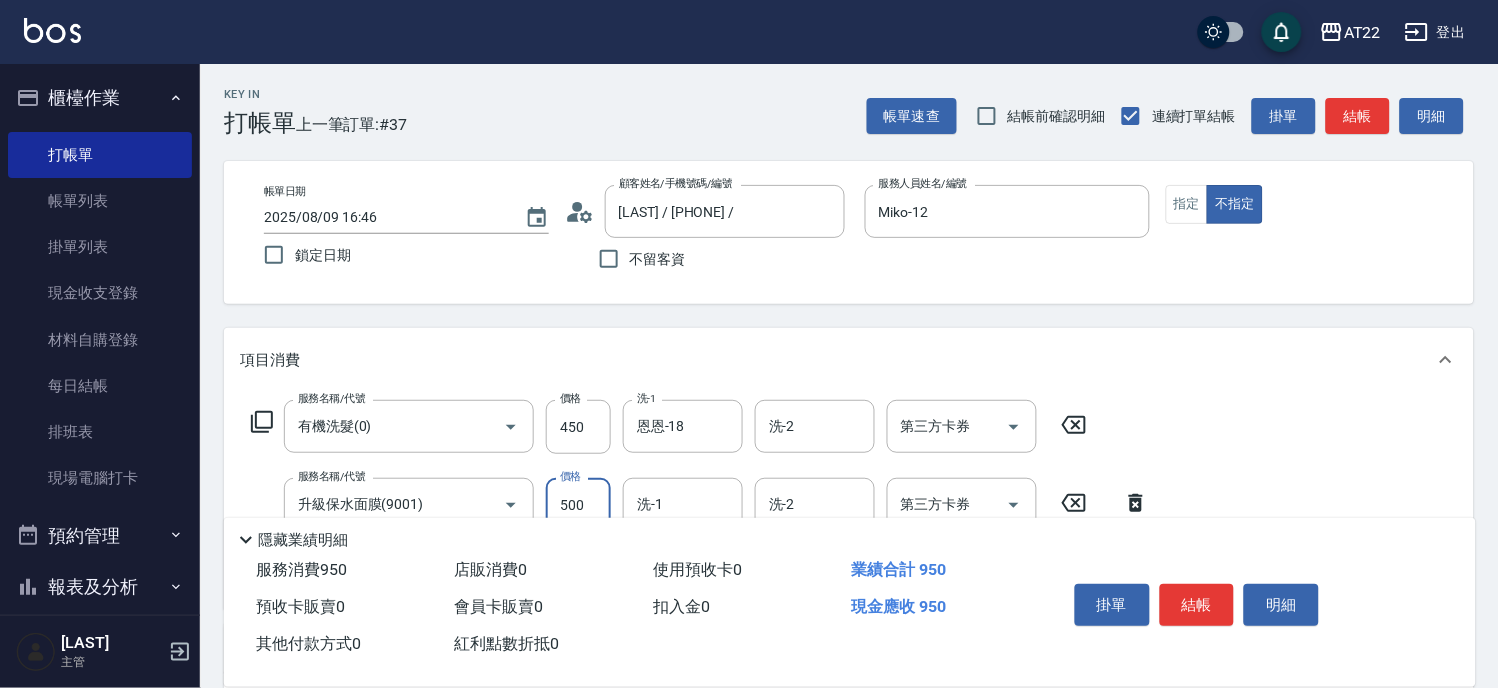 click on "結帳" at bounding box center (1197, 605) 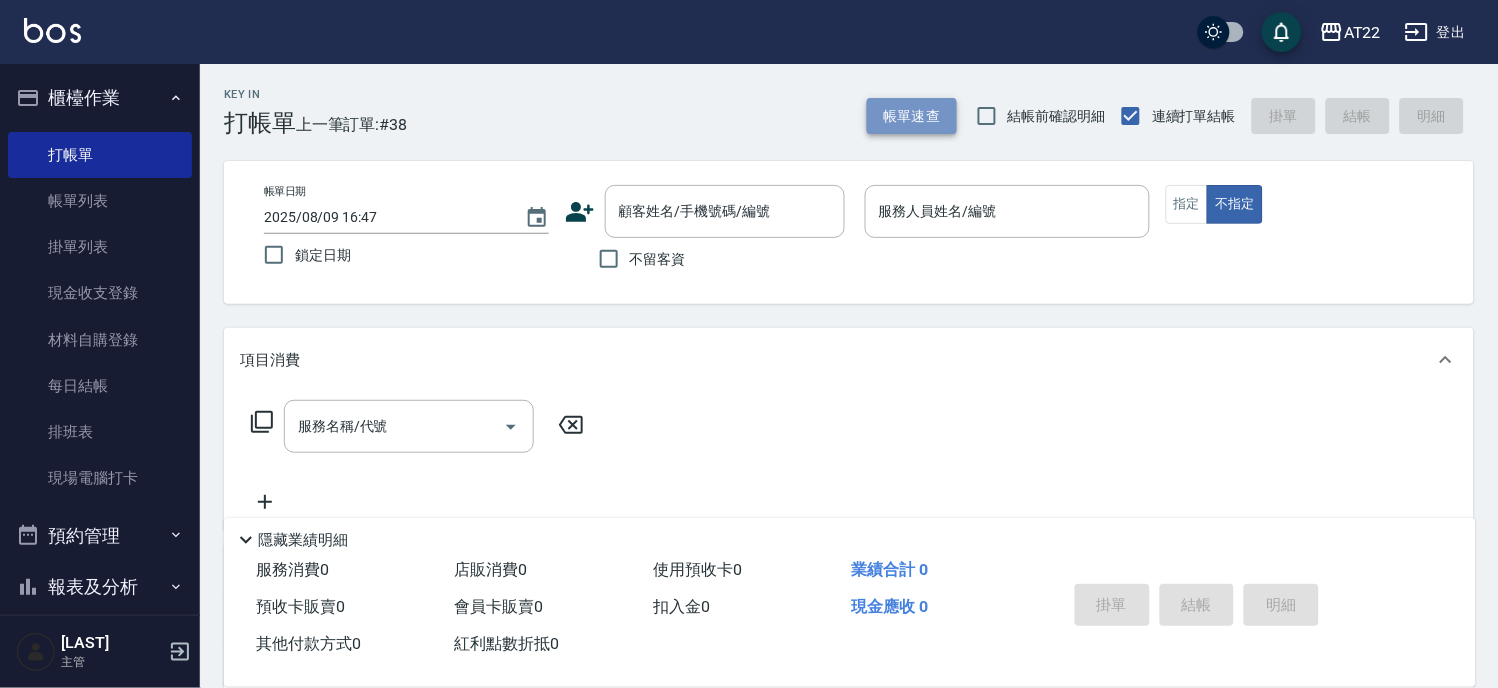 click on "帳單速查" at bounding box center [912, 116] 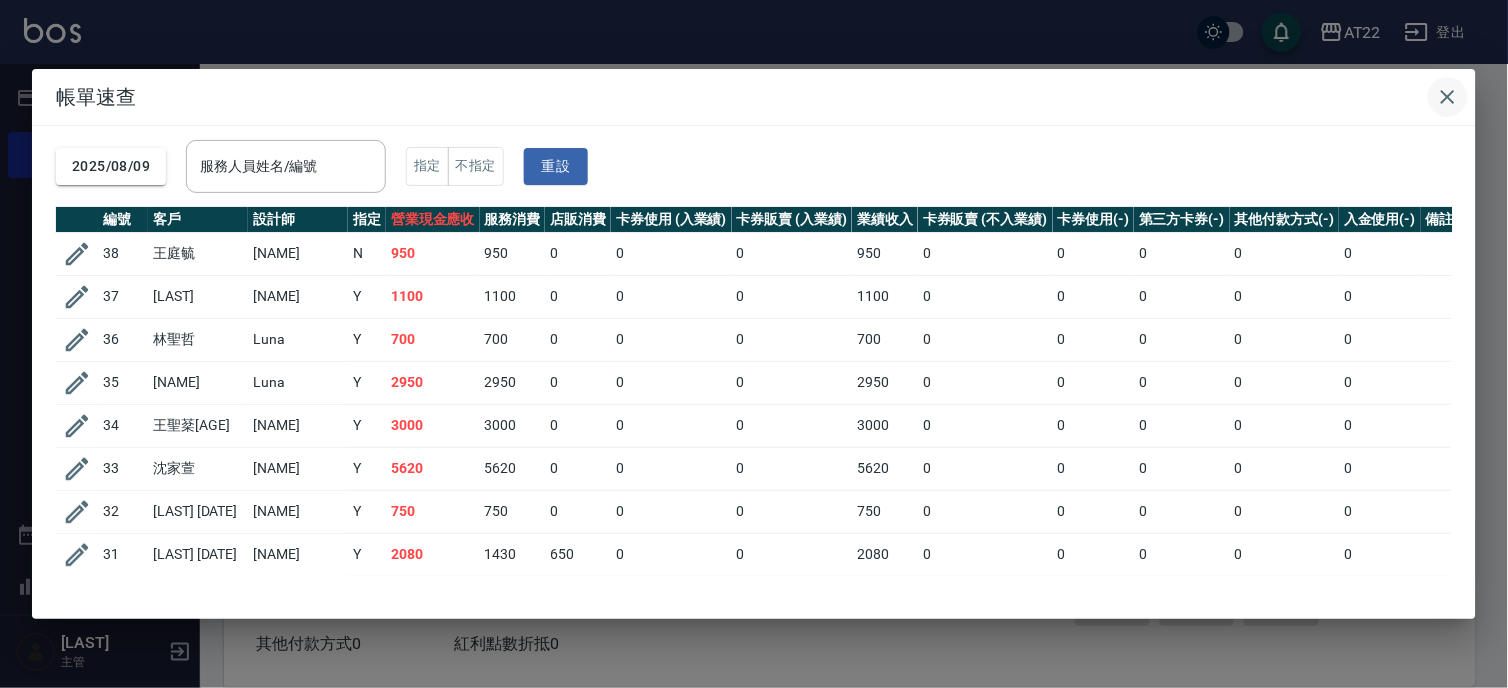 click at bounding box center (1448, 97) 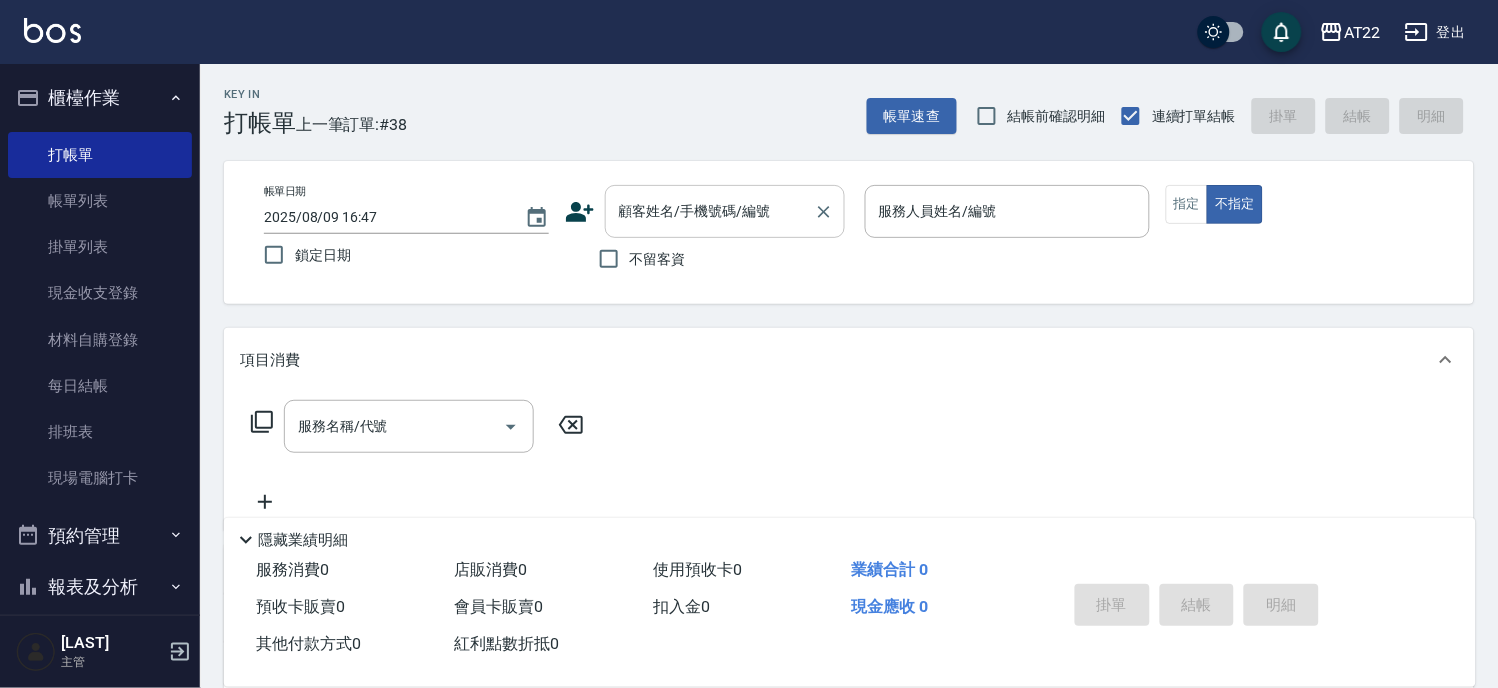 click on "顧客姓名/手機號碼/編號" at bounding box center [725, 211] 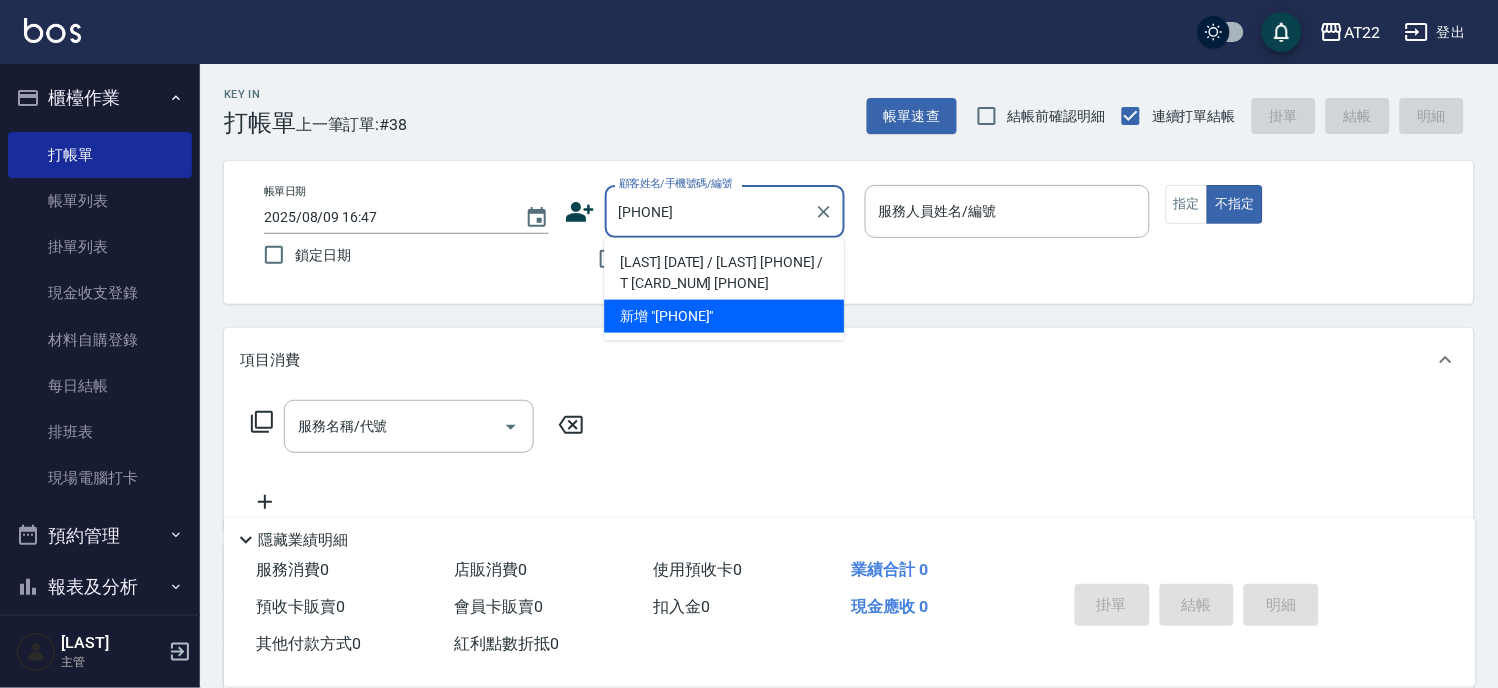 click on "邱言嬡26.8.23/邱言嬡0955653200/T金卡0955653200" at bounding box center (724, 273) 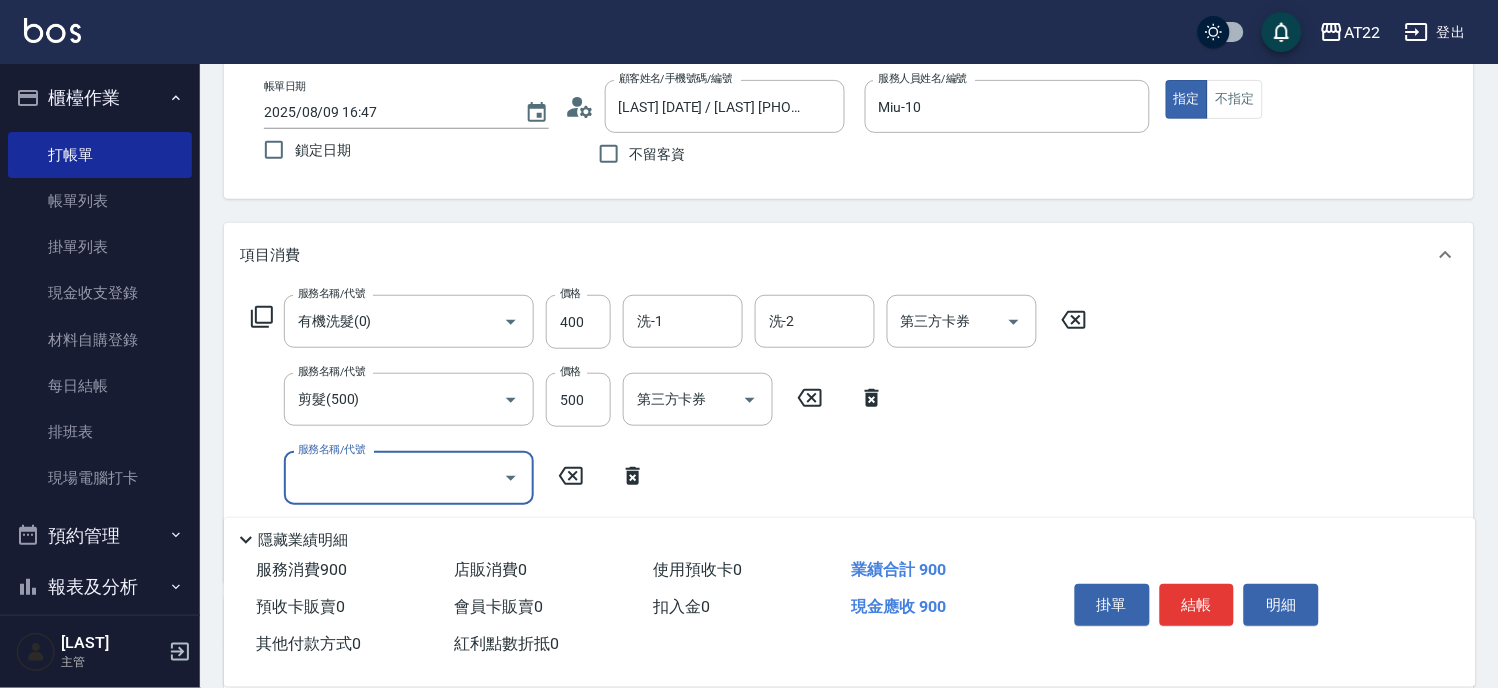 scroll, scrollTop: 222, scrollLeft: 0, axis: vertical 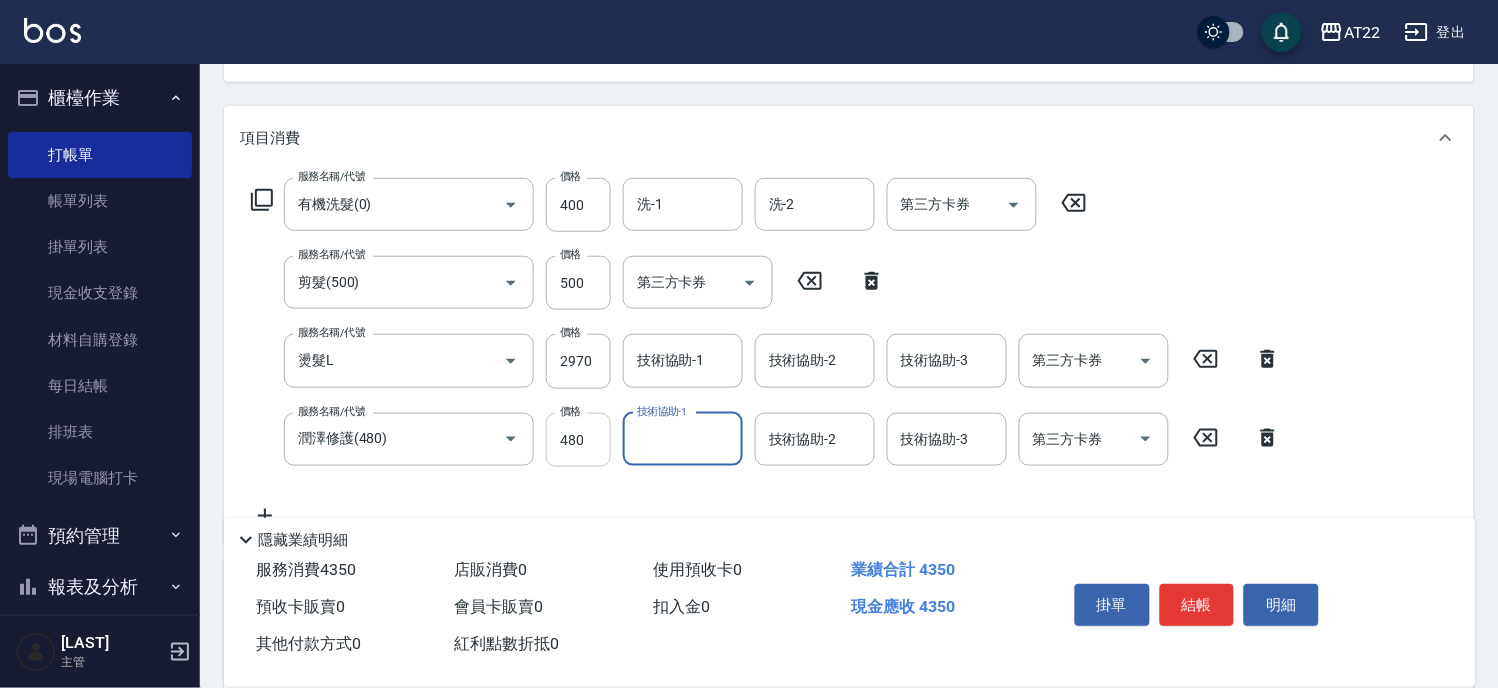 click on "480" at bounding box center [578, 440] 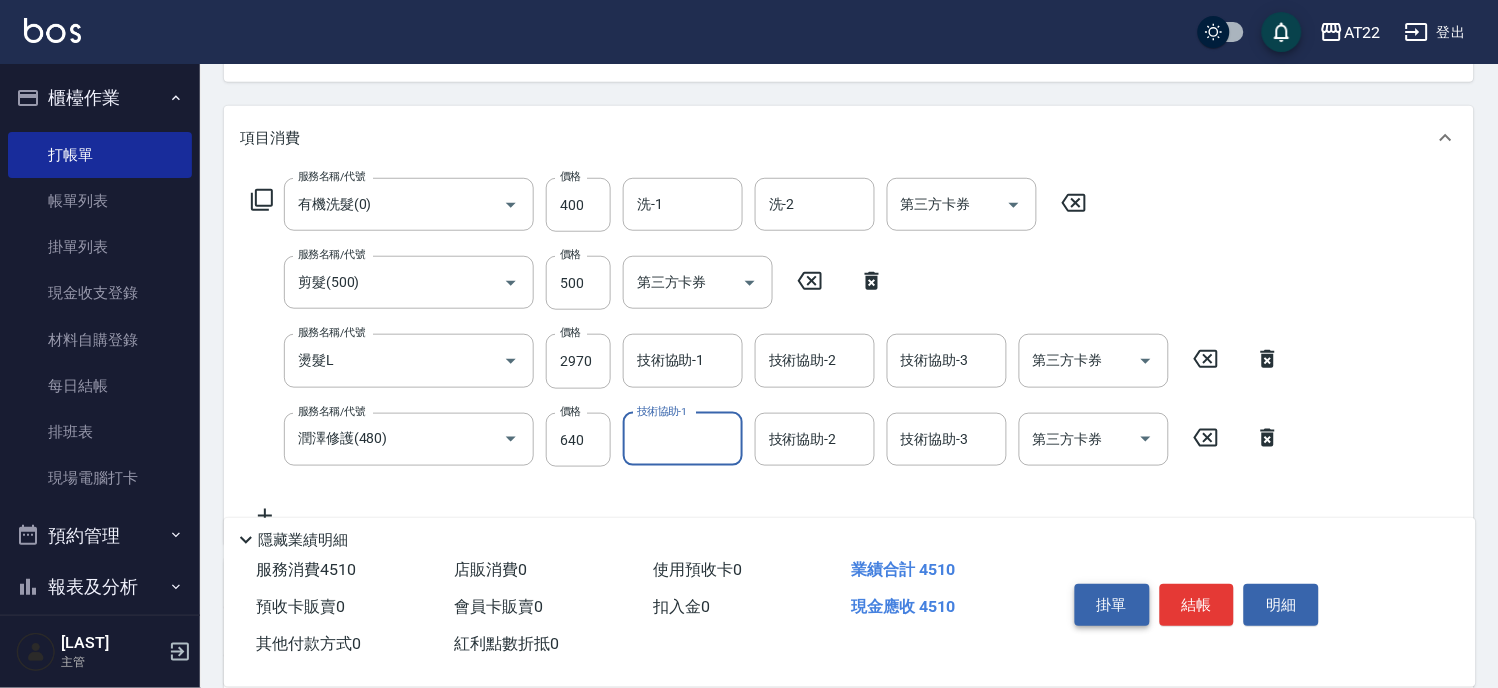 click on "掛單" at bounding box center [1112, 605] 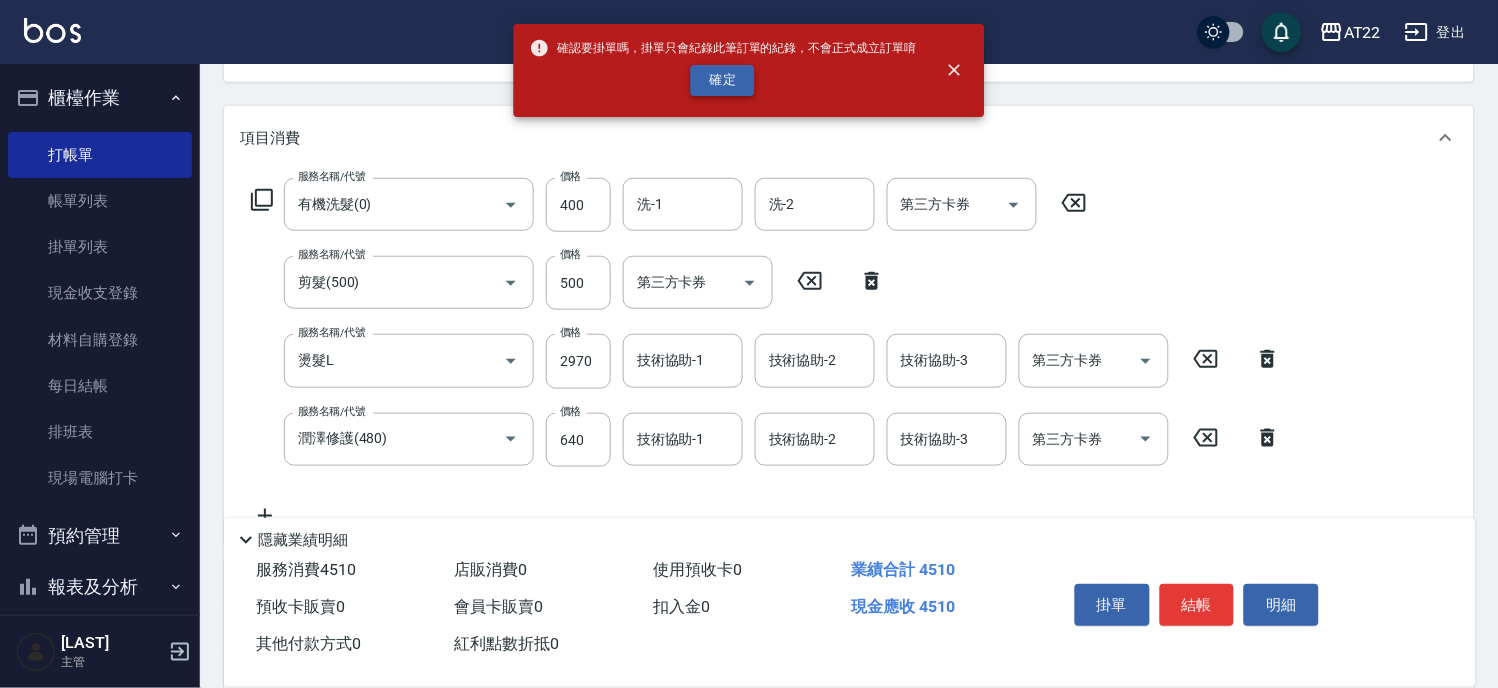click on "確定" at bounding box center (723, 80) 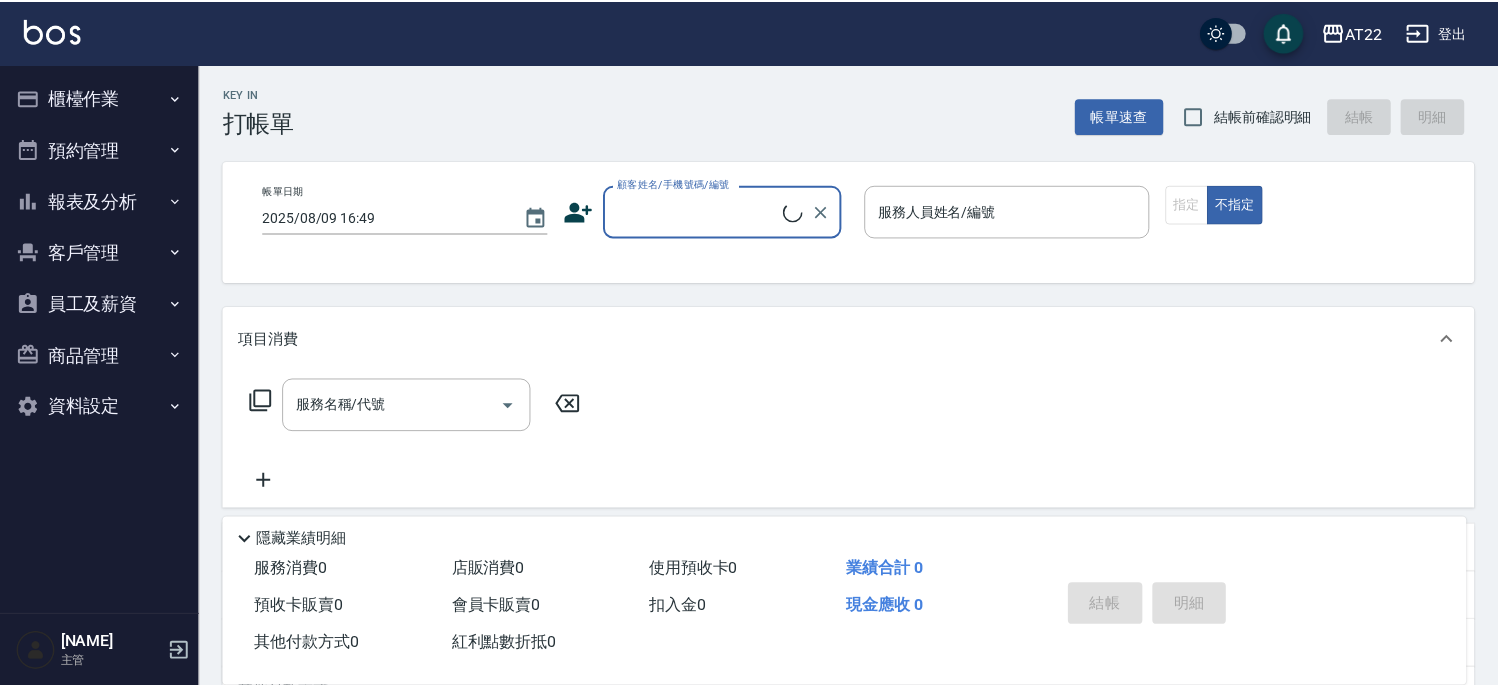 scroll, scrollTop: 0, scrollLeft: 0, axis: both 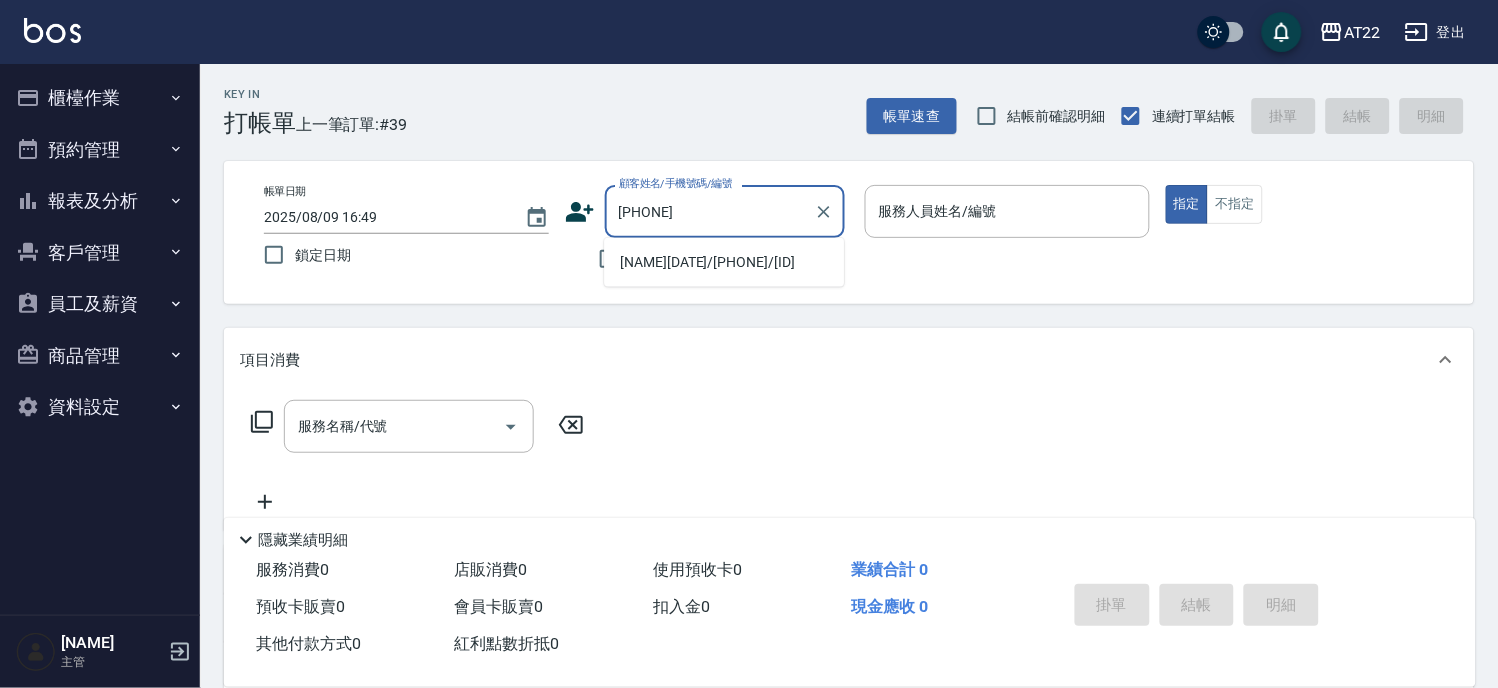 click on "[NAME][DATE]/[PHONE]/[ID]" at bounding box center [724, 262] 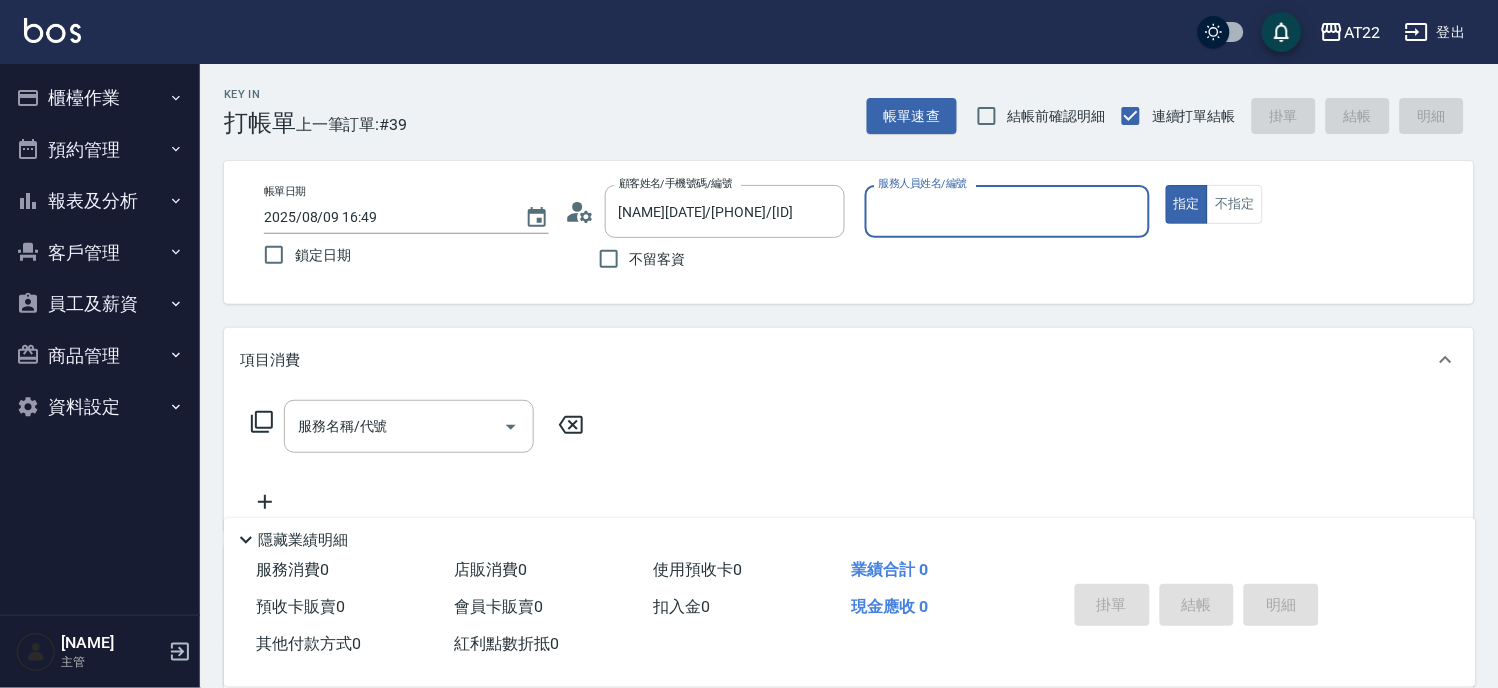 type on "Miu-10" 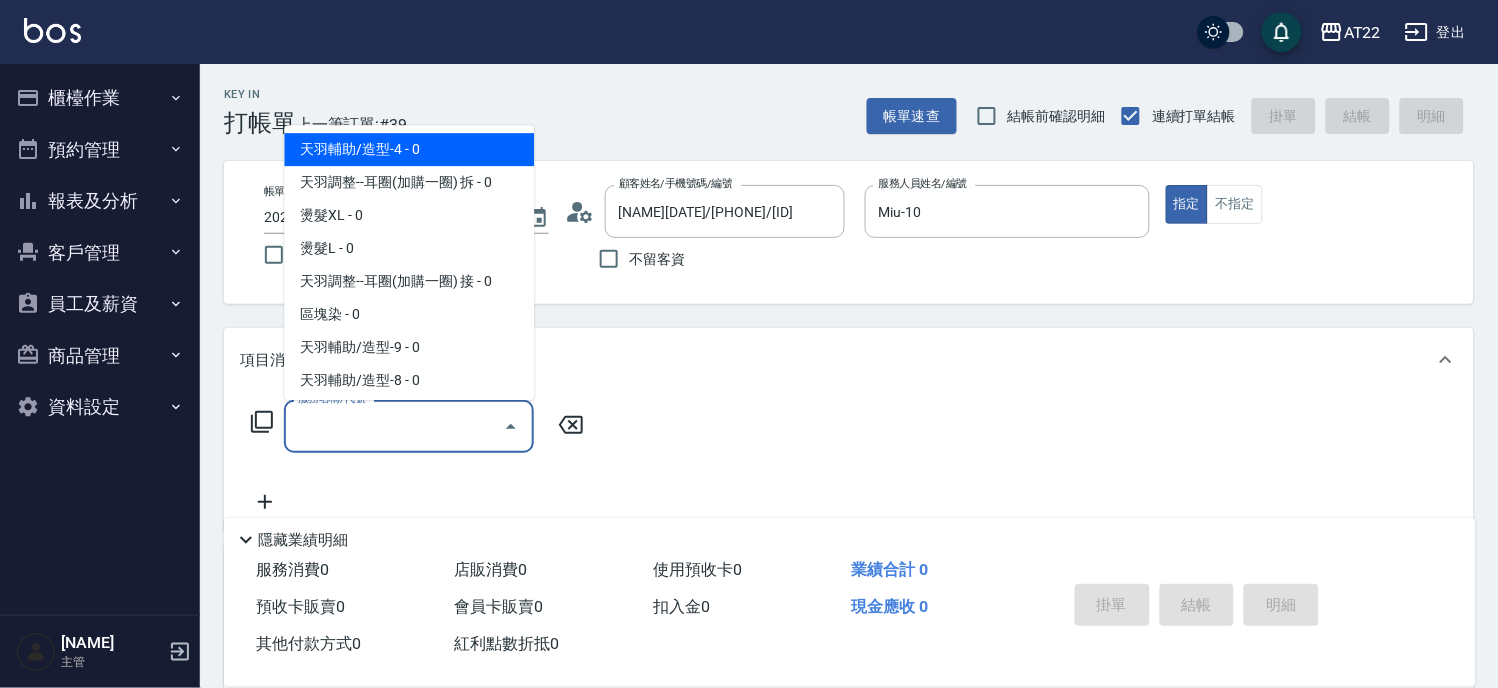 click on "服務名稱/代號" at bounding box center [394, 426] 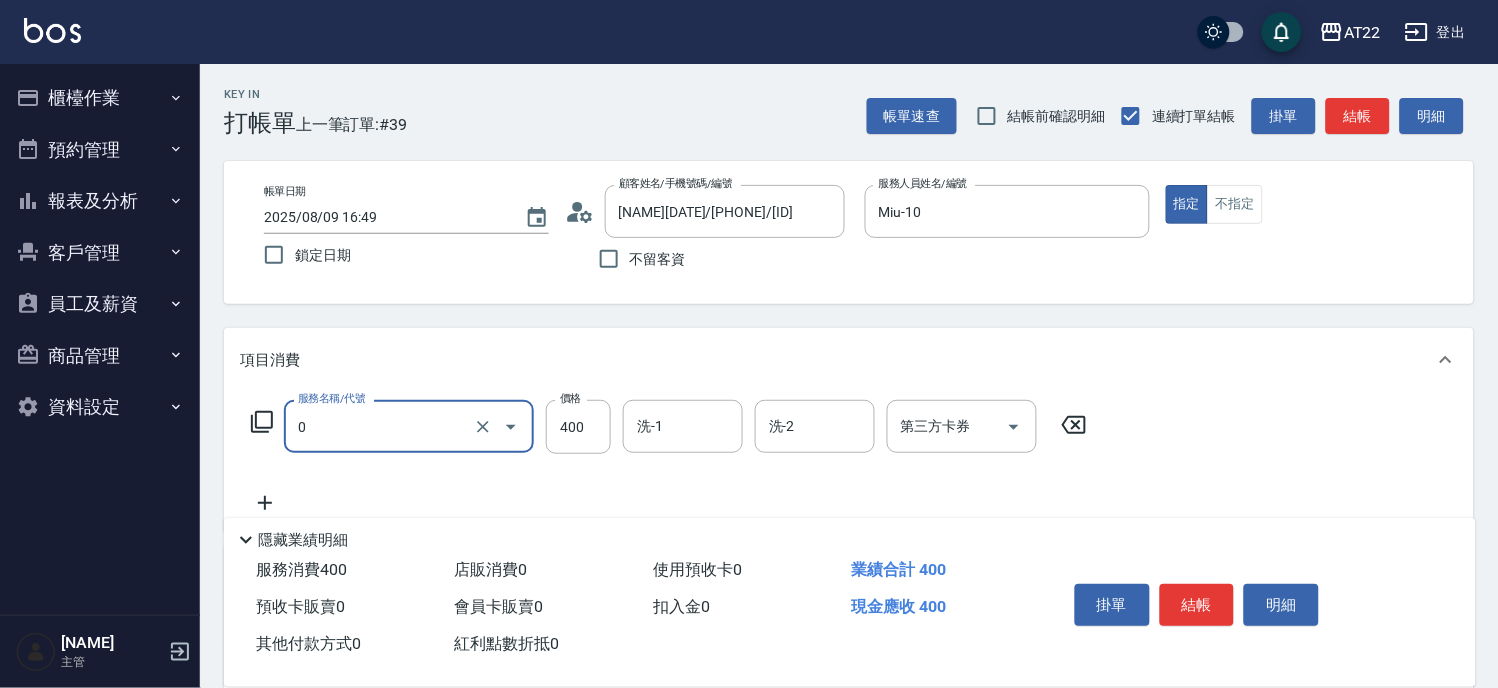 type on "有機洗髮(0)" 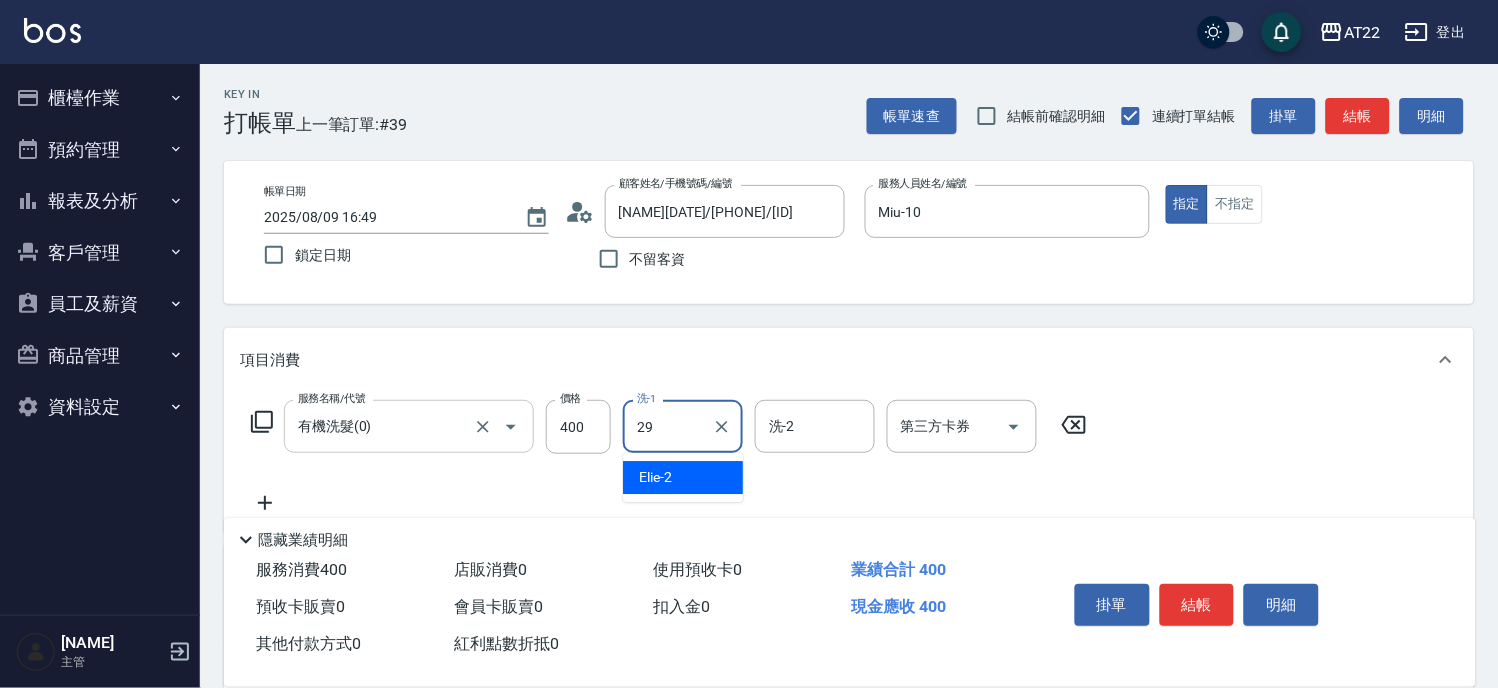 type on "[NAME]-[AGE]" 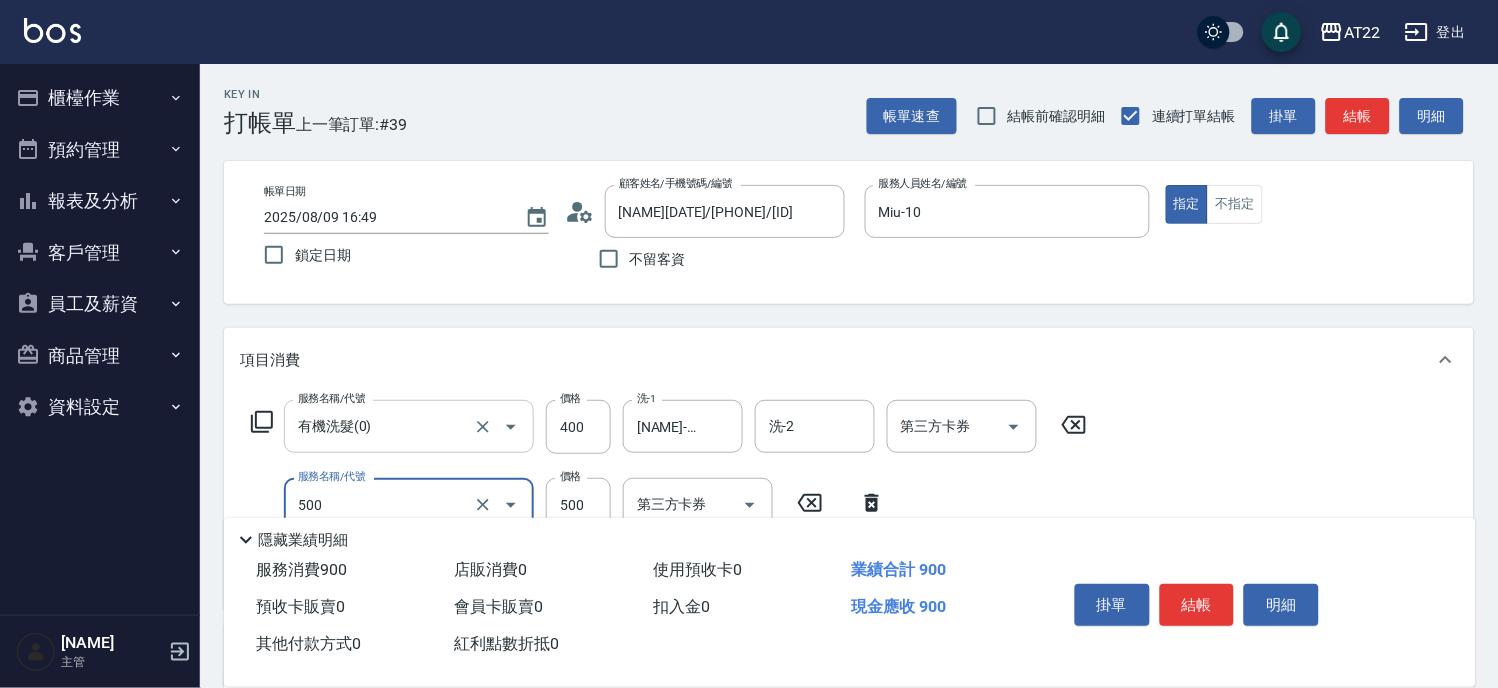 type on "剪髮(500)" 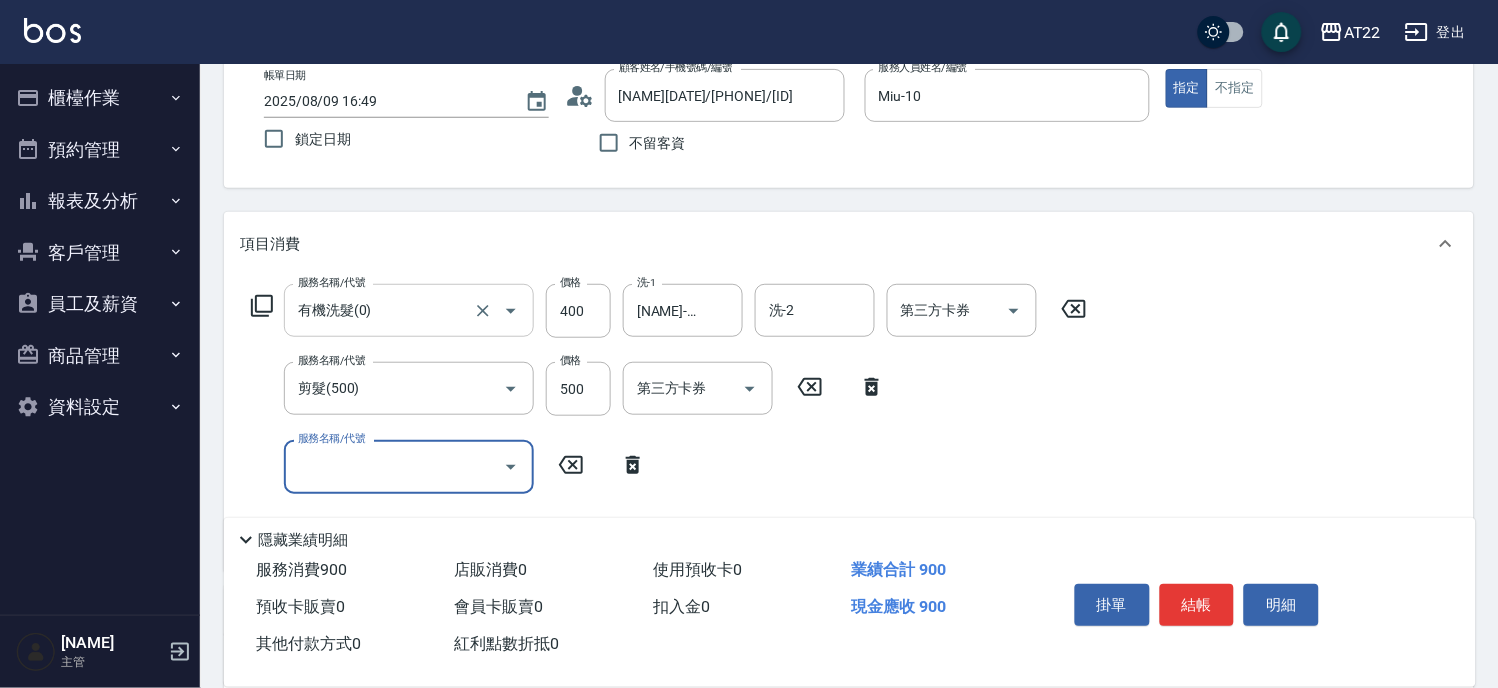 scroll, scrollTop: 222, scrollLeft: 0, axis: vertical 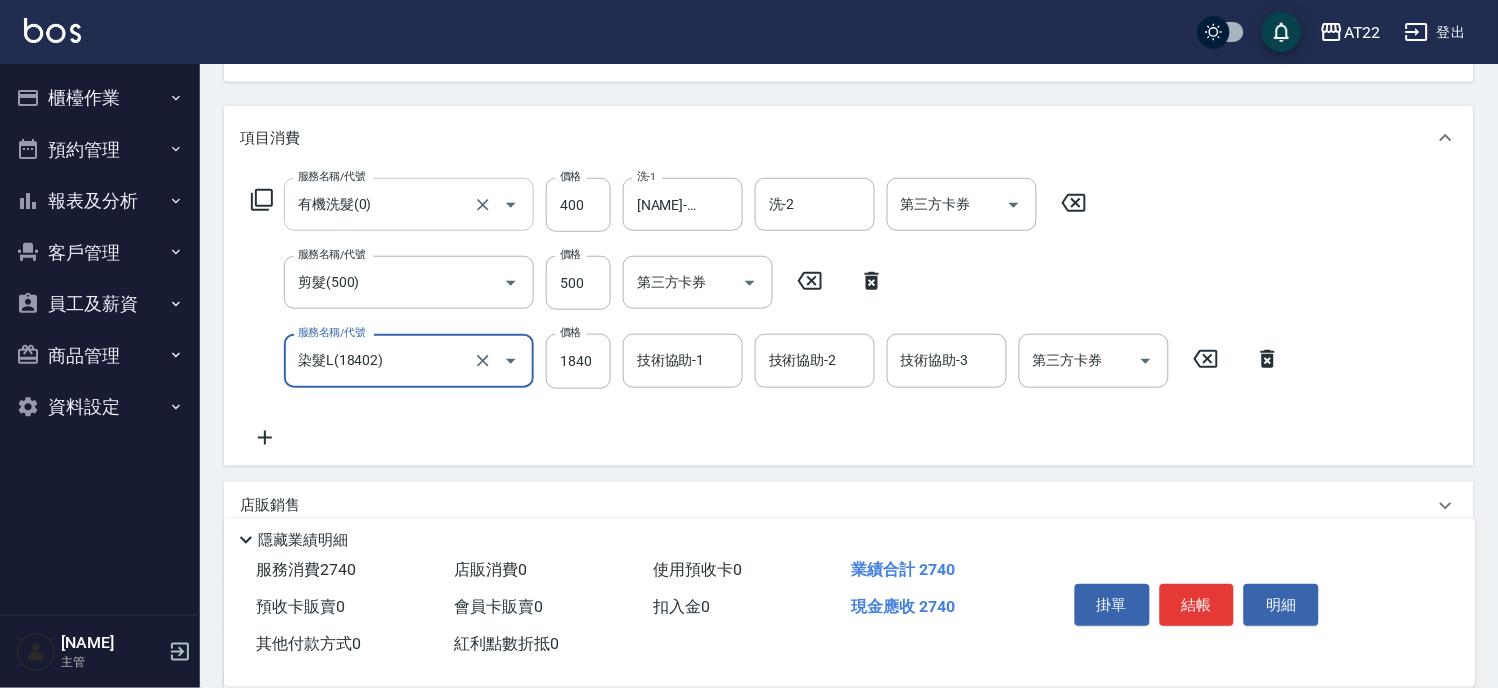 type on "染髮L(18402)" 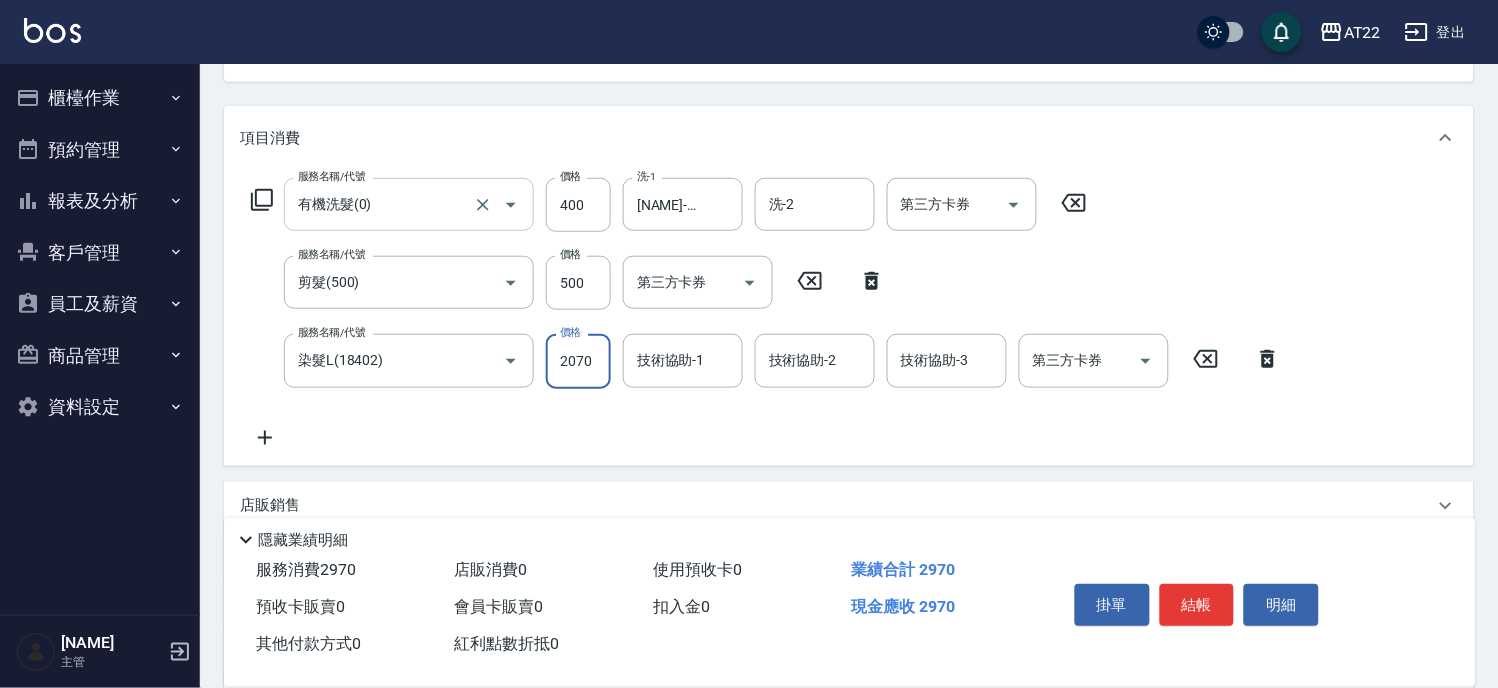 type on "2070" 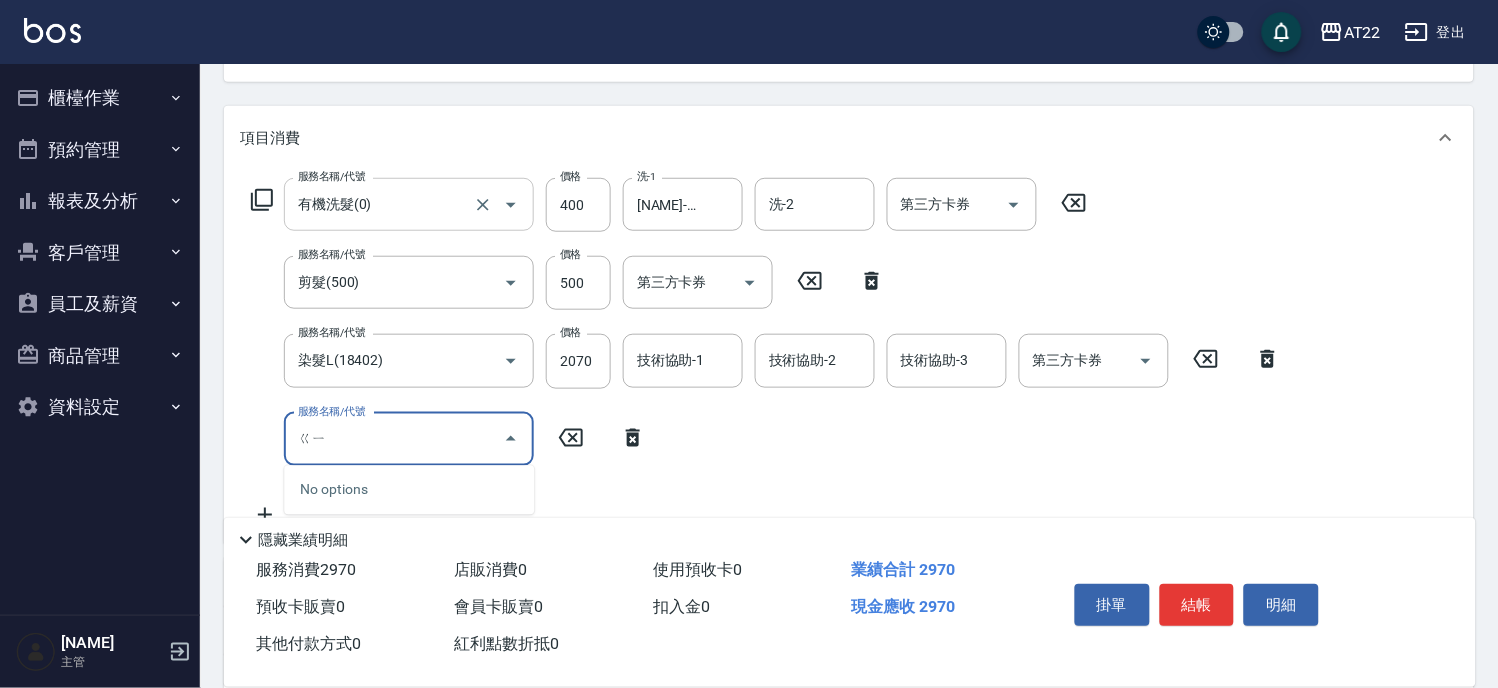 type on "ㄍ" 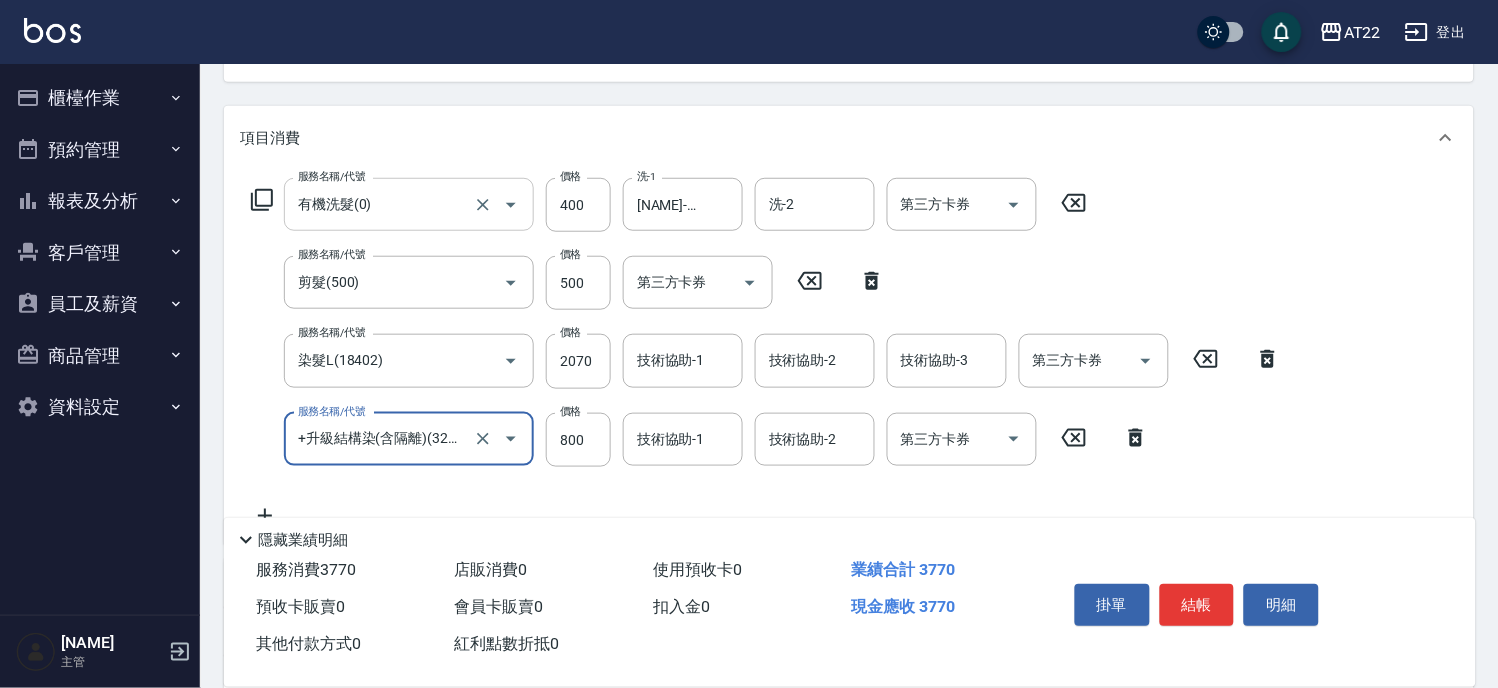 type on "+升級結構染(含隔離)(32011)" 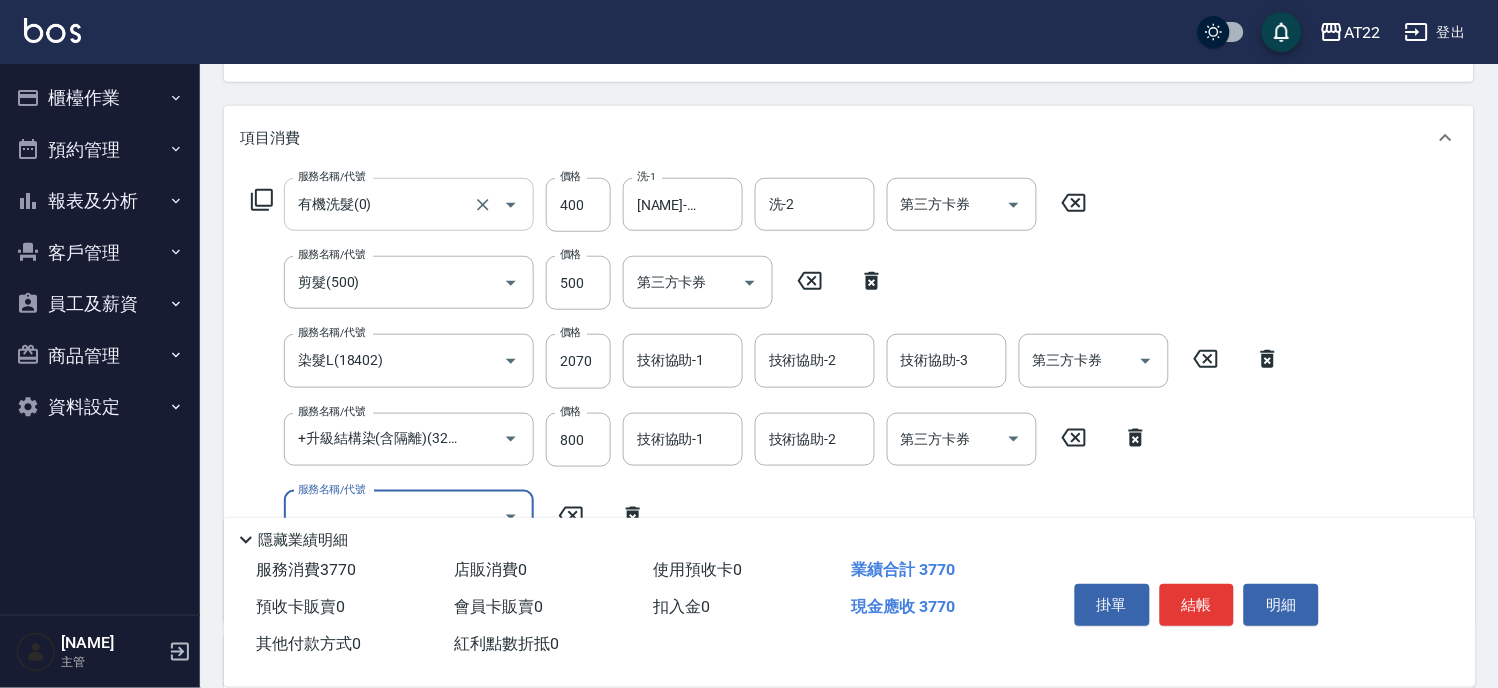 scroll, scrollTop: 0, scrollLeft: 0, axis: both 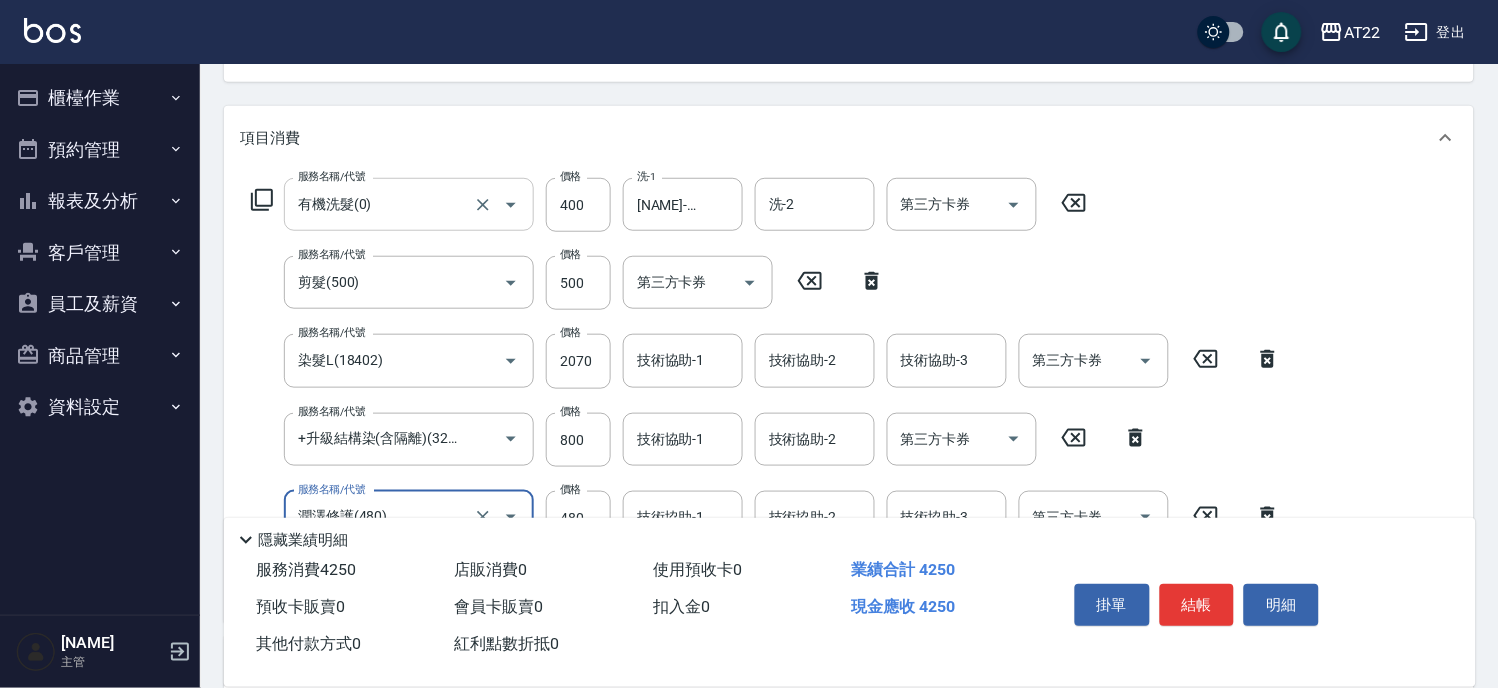 type on "潤澤修護(480)" 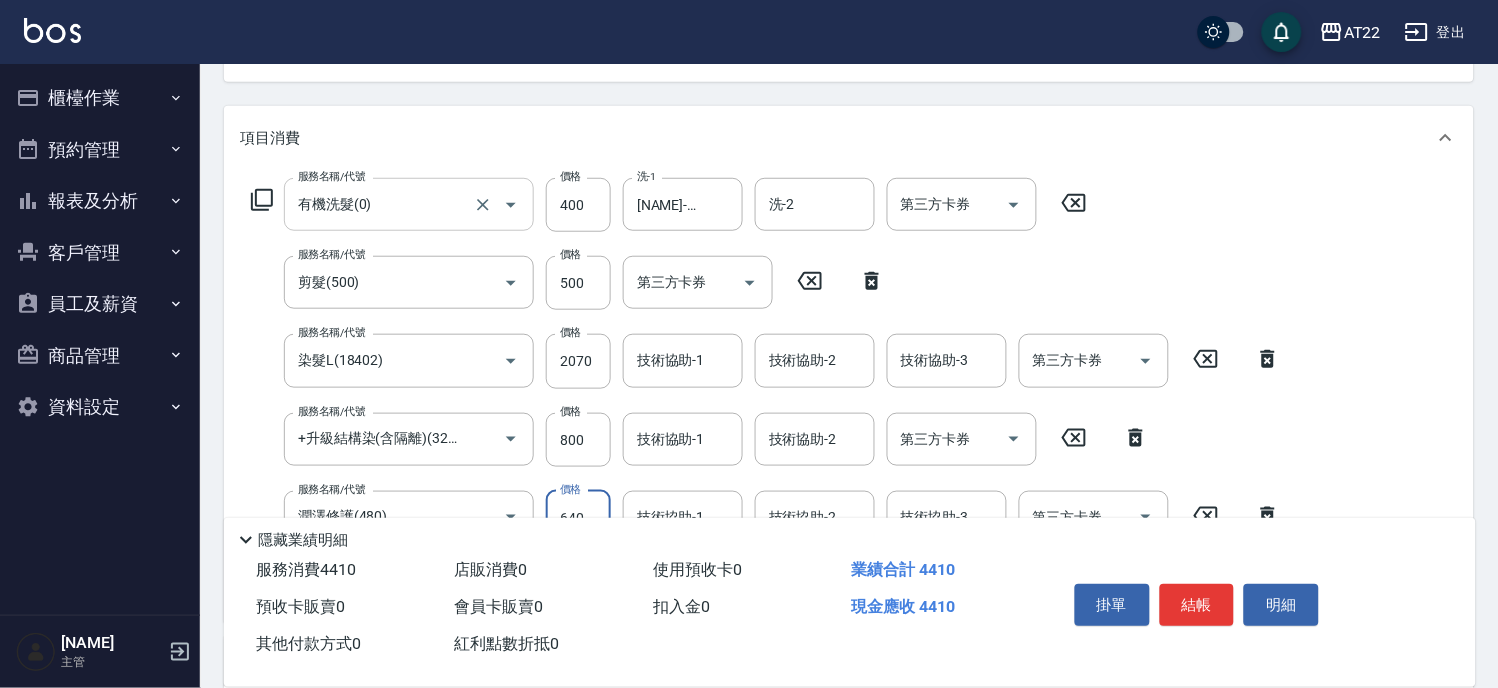 type on "640" 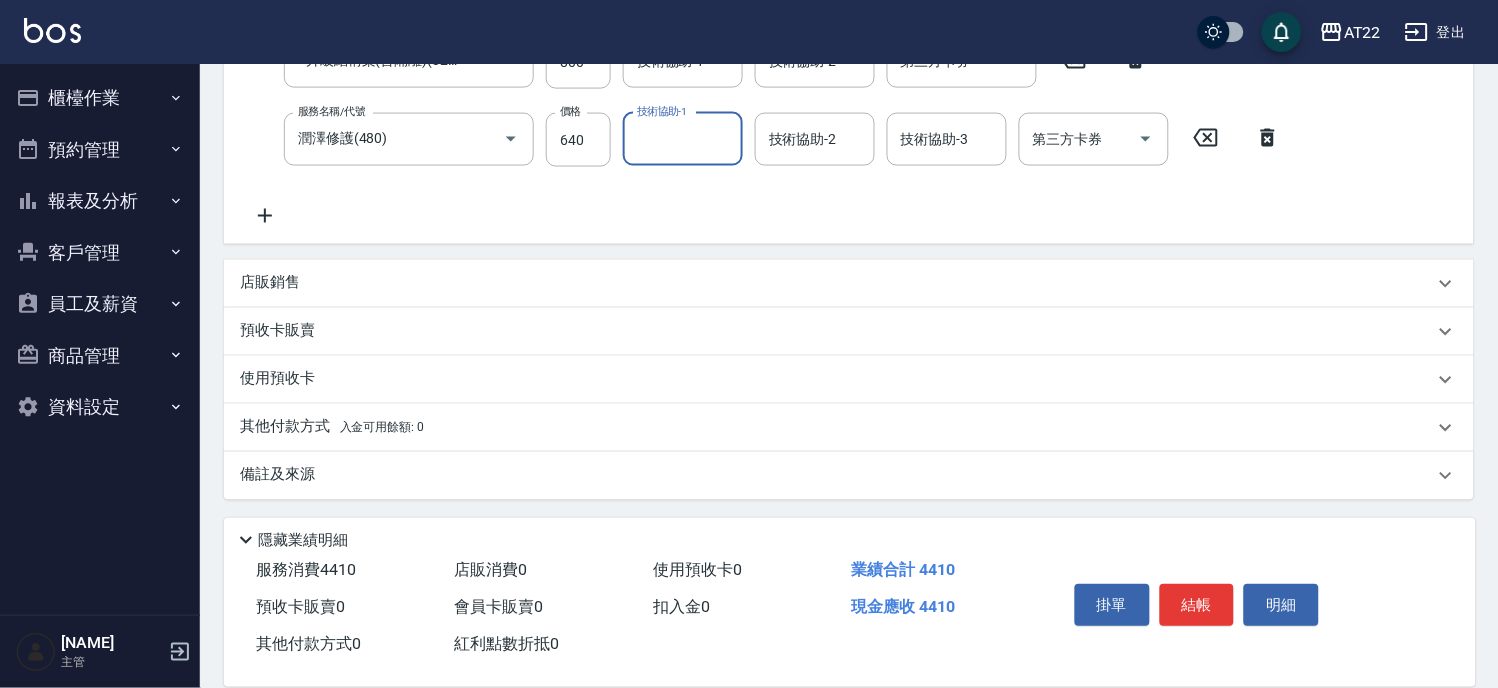 scroll, scrollTop: 377, scrollLeft: 0, axis: vertical 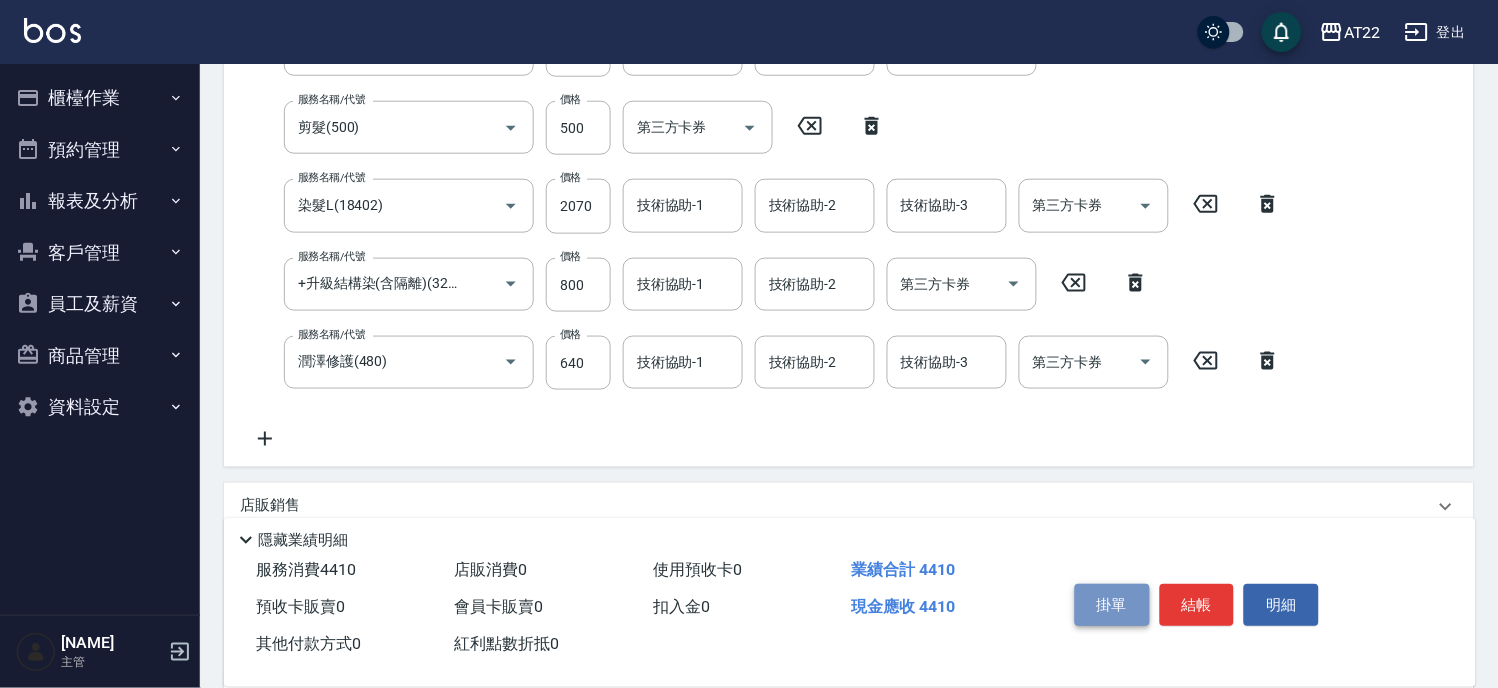 click on "掛單" at bounding box center [1112, 605] 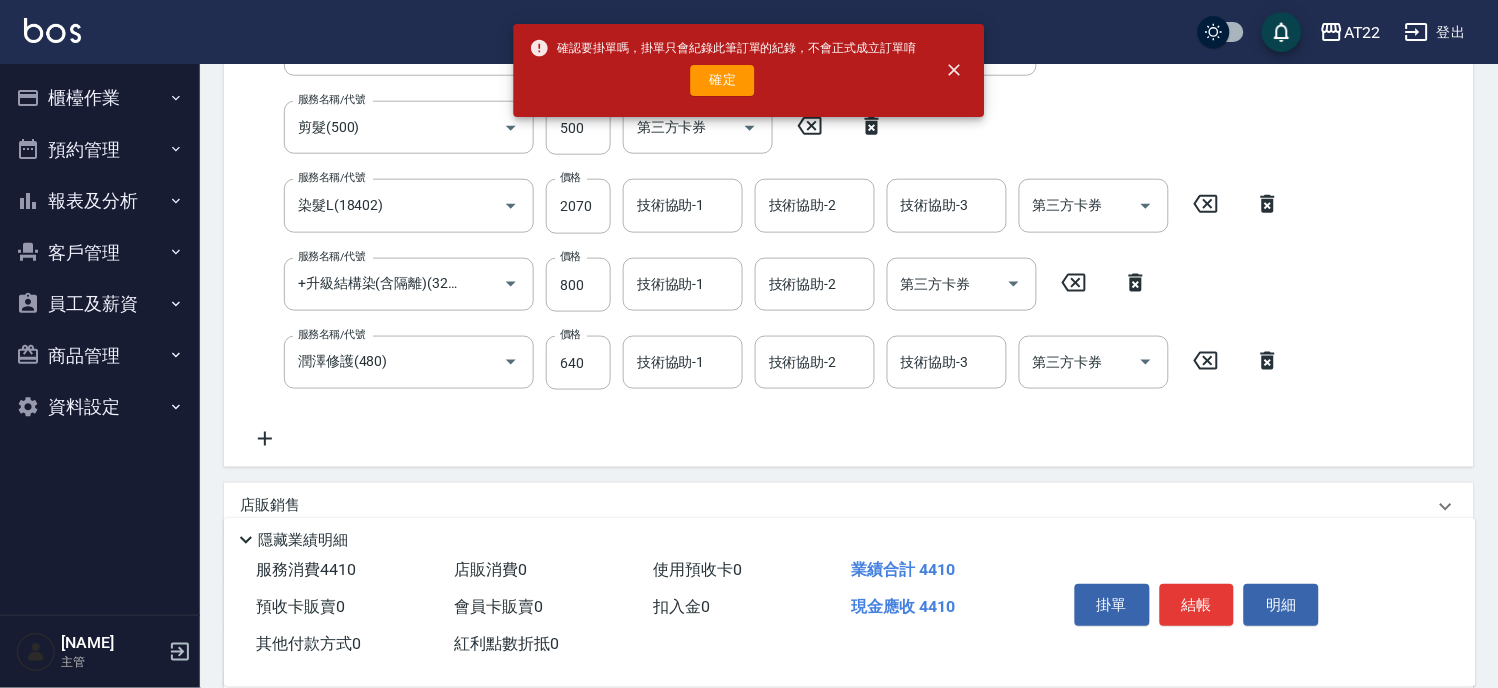 click on "確認要掛單嗎，掛單只會紀錄此筆訂單的紀錄，不會正式成立訂單唷 確定" at bounding box center (723, 70) 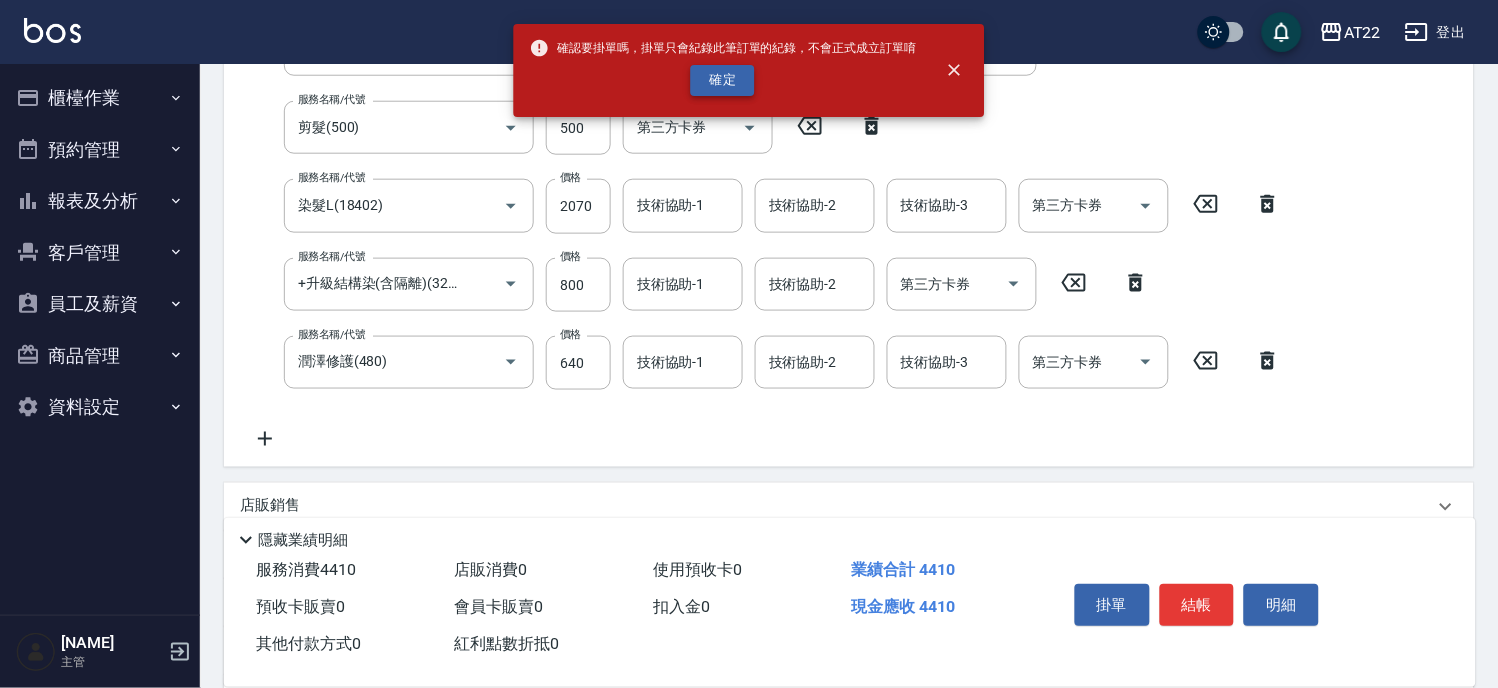 click on "確定" at bounding box center (723, 80) 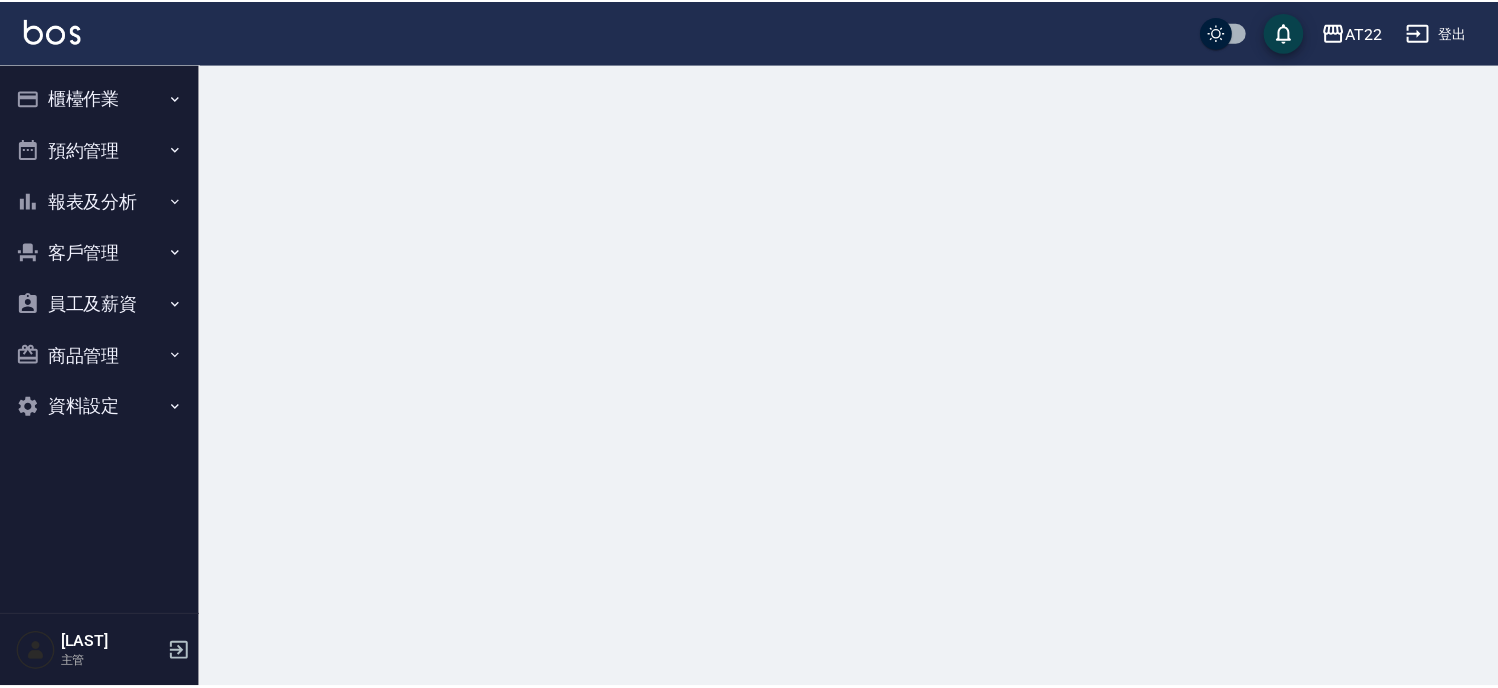 scroll, scrollTop: 0, scrollLeft: 0, axis: both 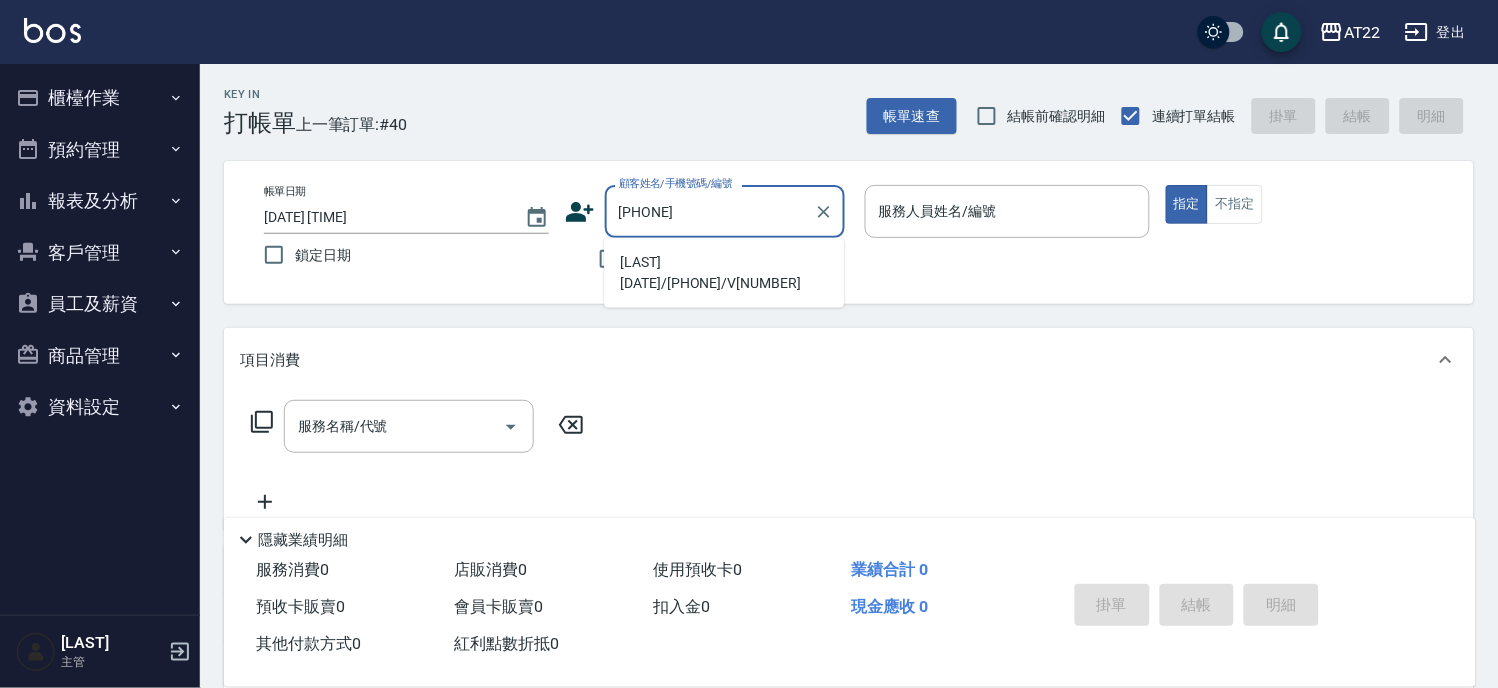 click on "[LAST][DATE]/[PHONE]/V[NUMBER]" at bounding box center [724, 273] 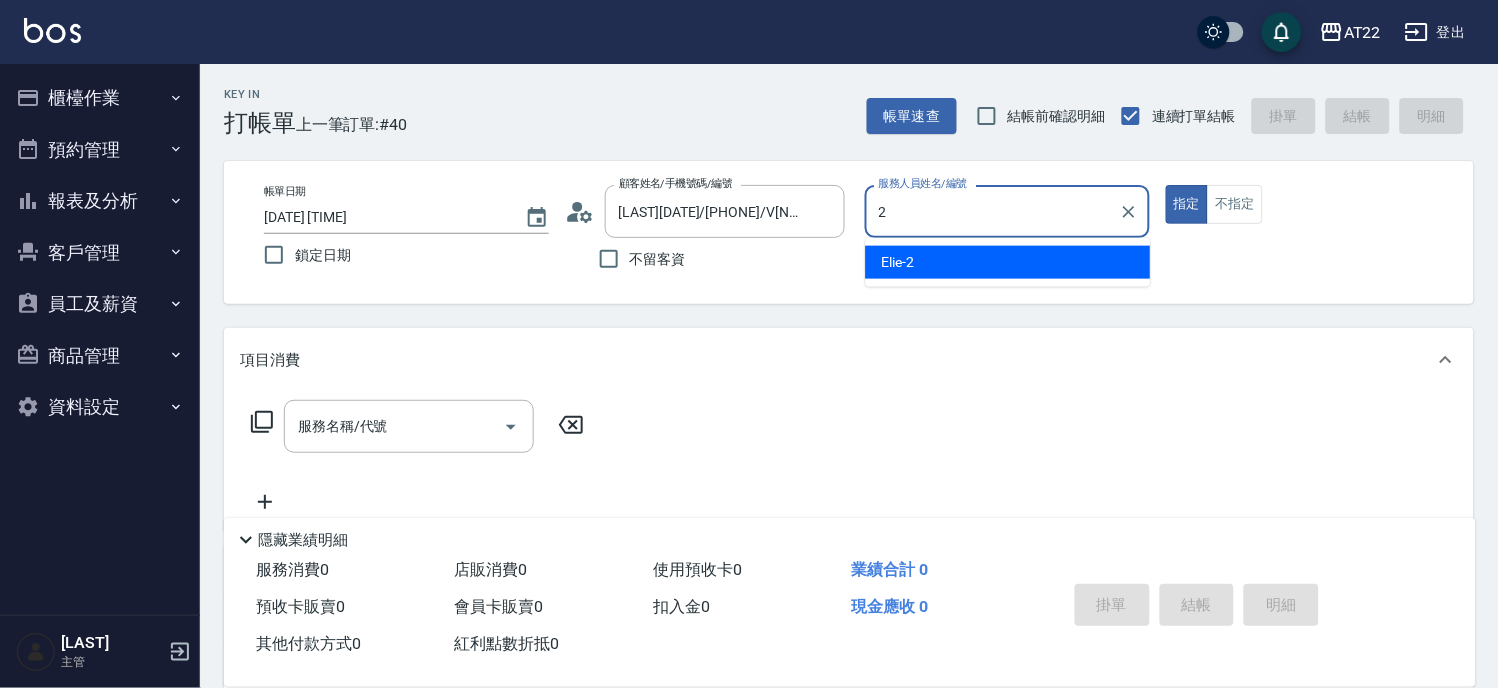 type on "Elie-2" 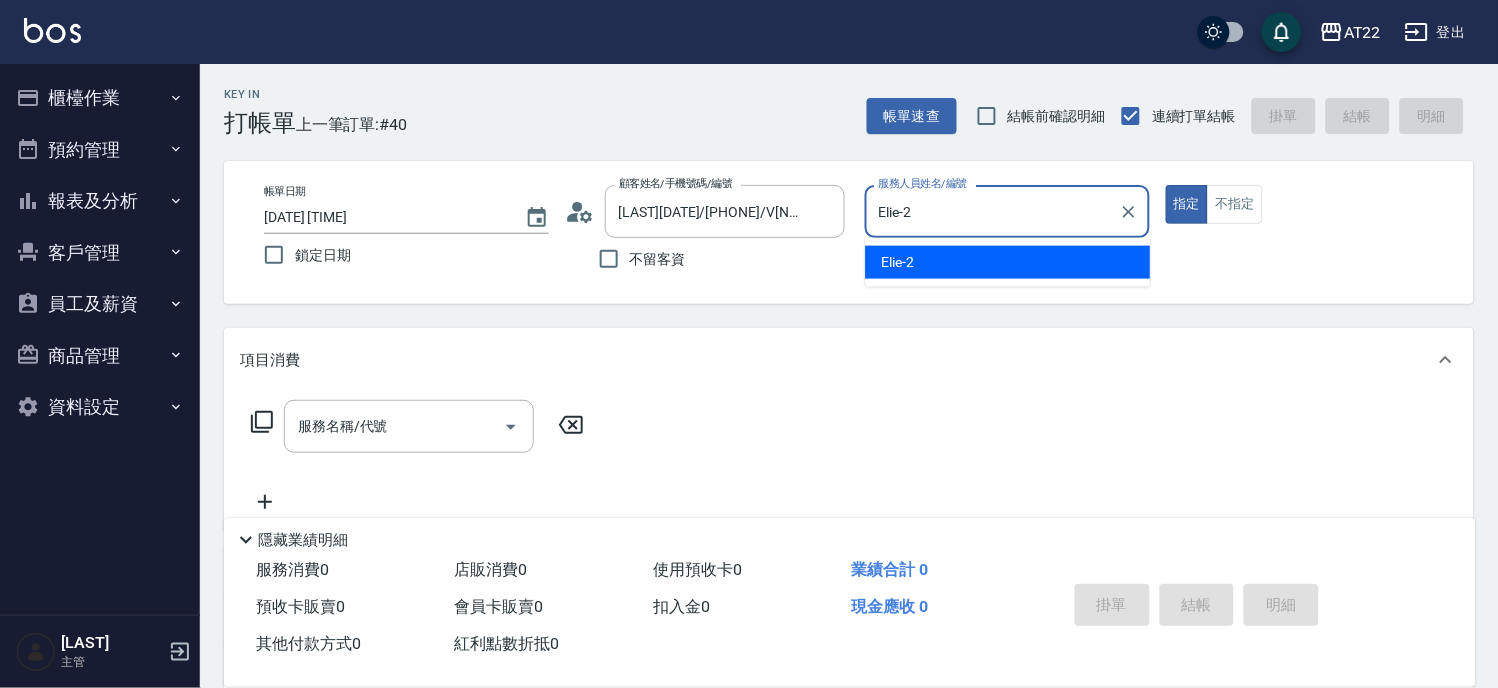 type on "true" 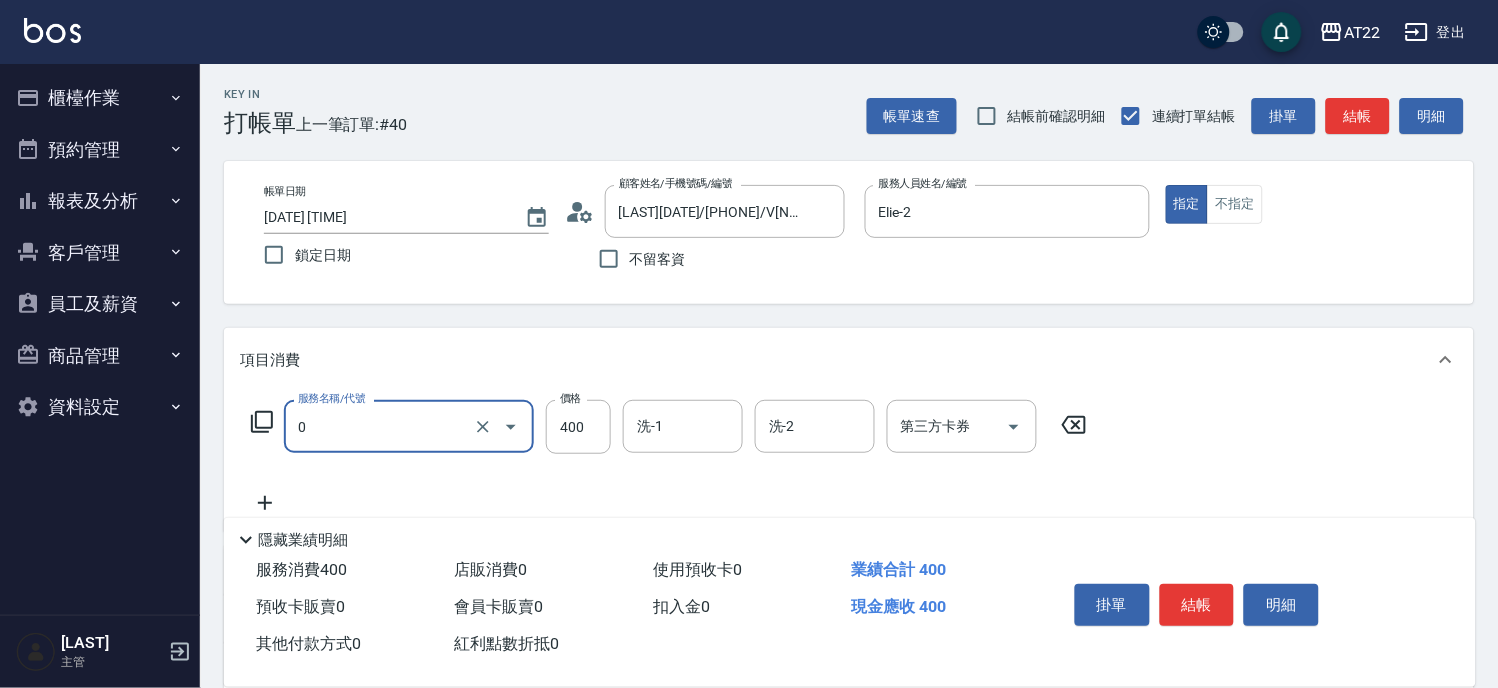 type on "有機洗髮(0)" 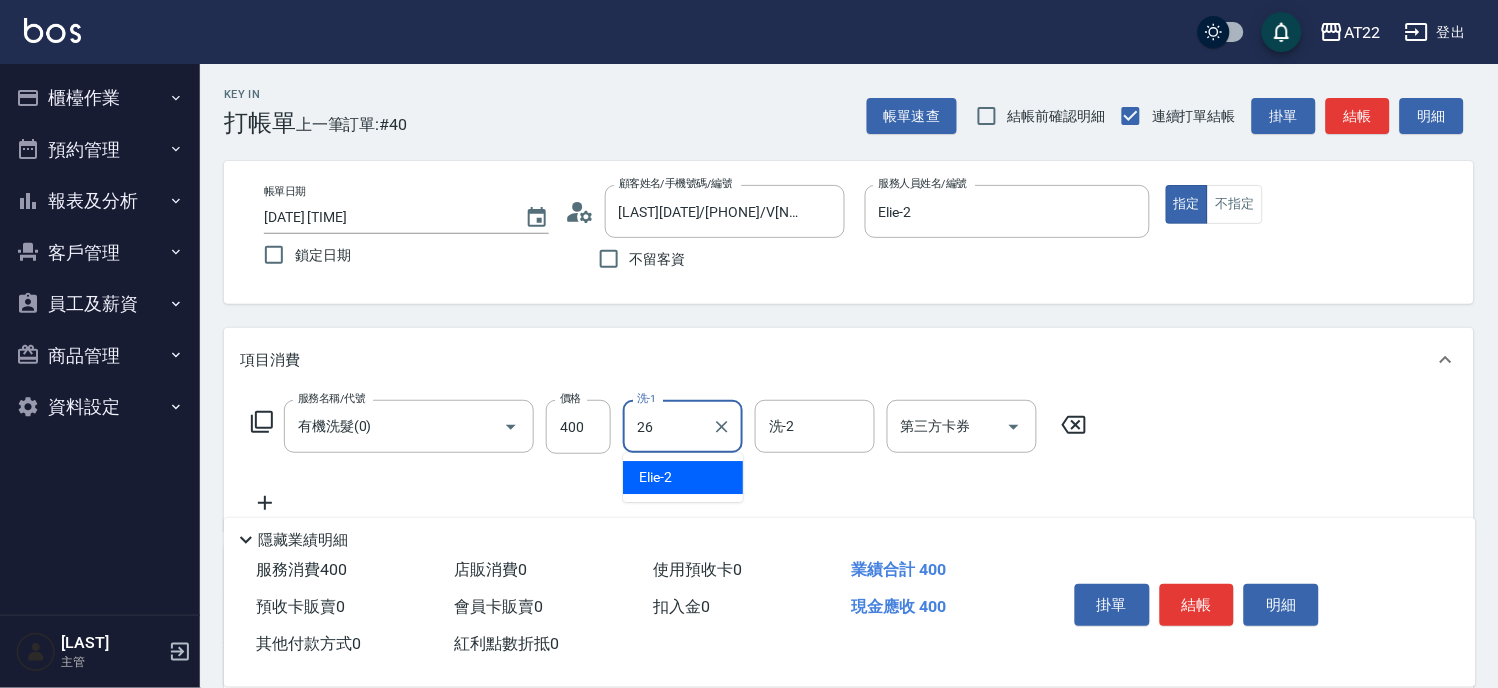 type on "Cinna-26" 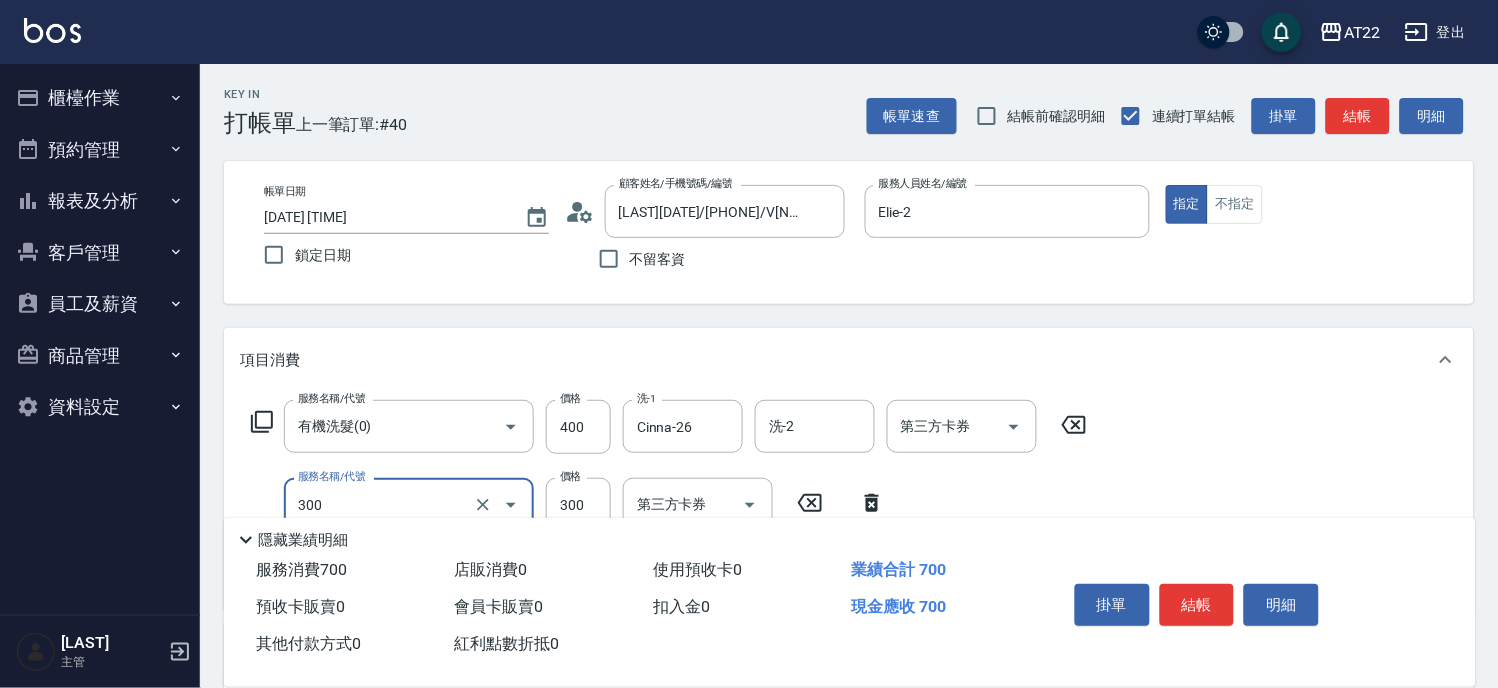 type on "剪髮(300)" 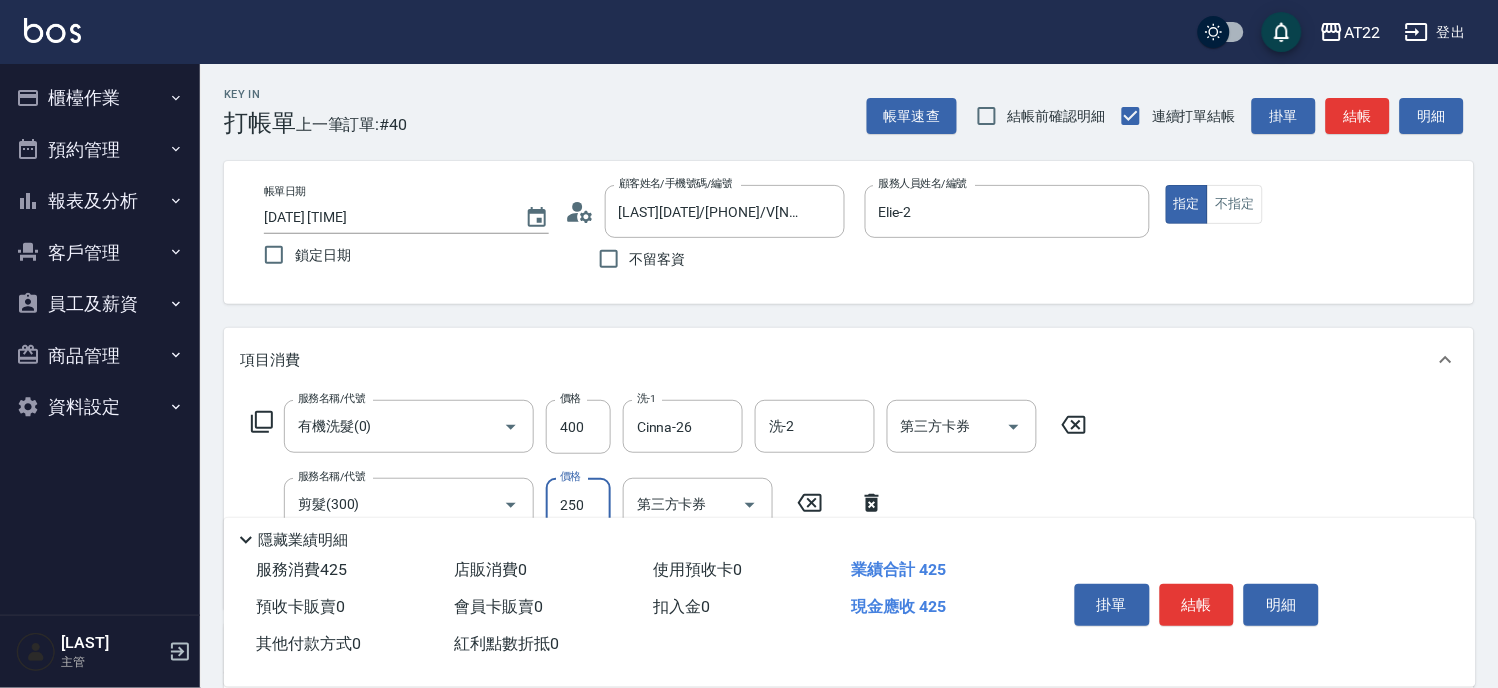 type on "250" 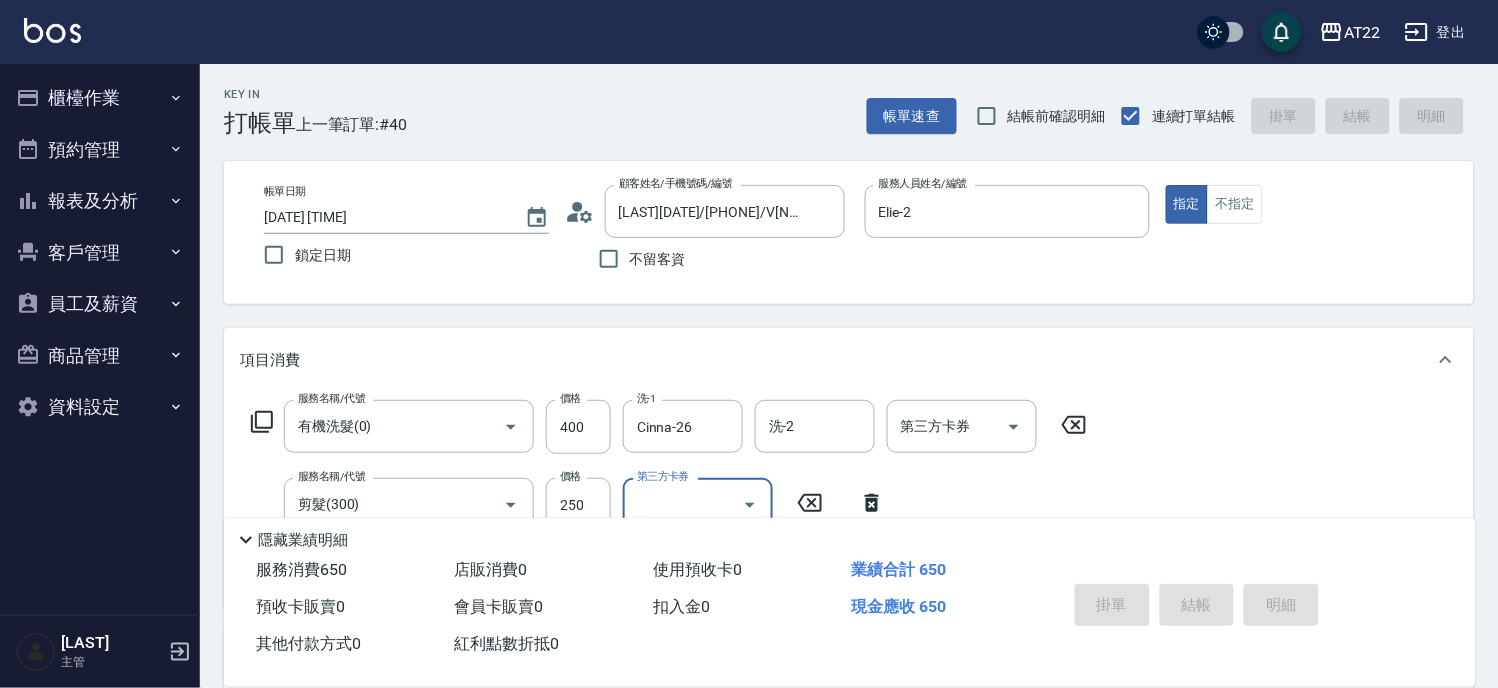 type 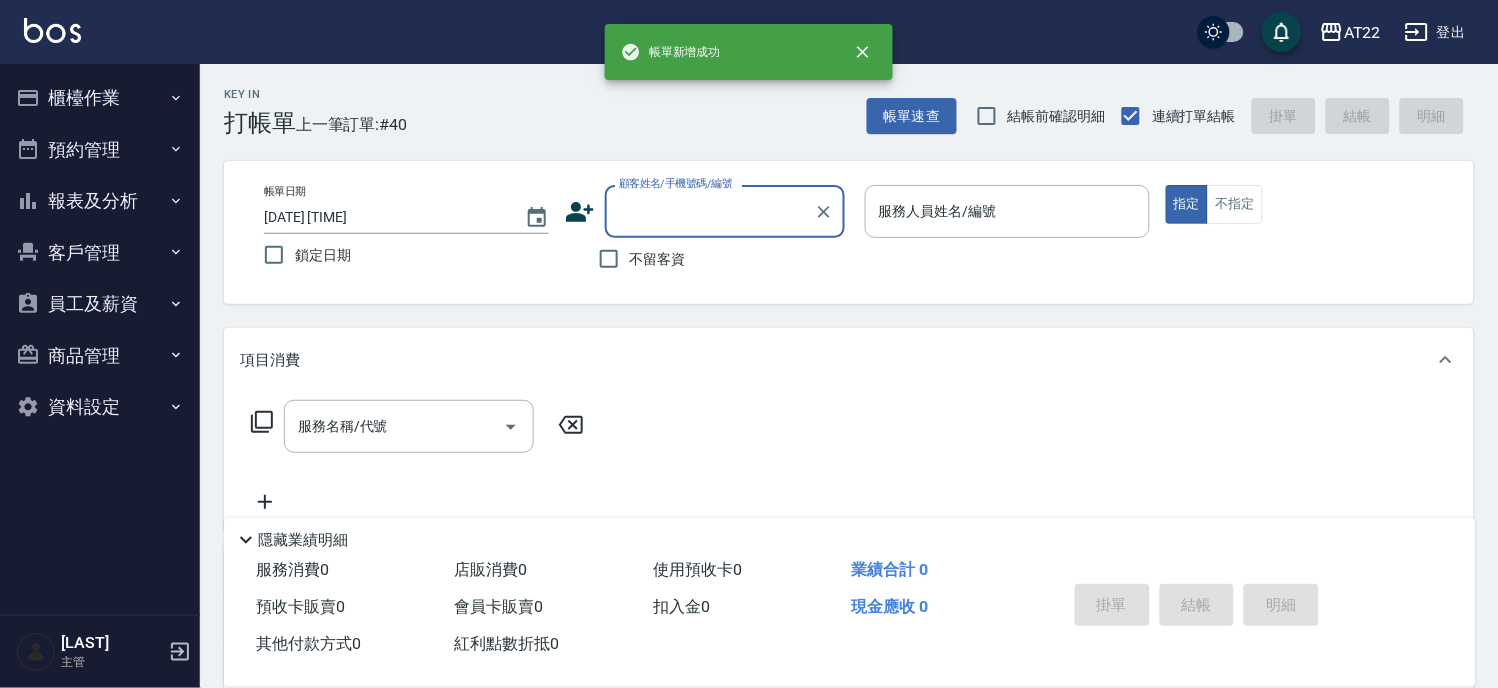 scroll, scrollTop: 0, scrollLeft: 0, axis: both 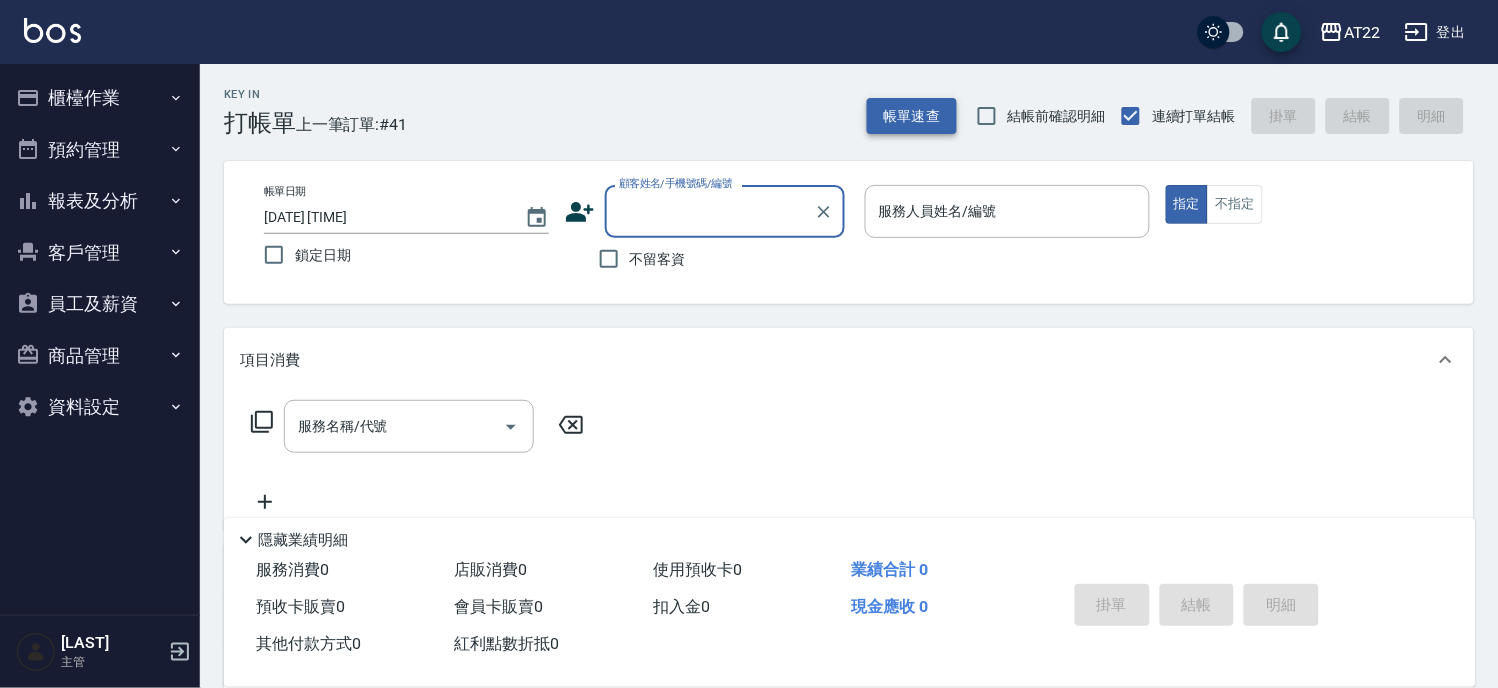click on "帳單速查" at bounding box center [912, 116] 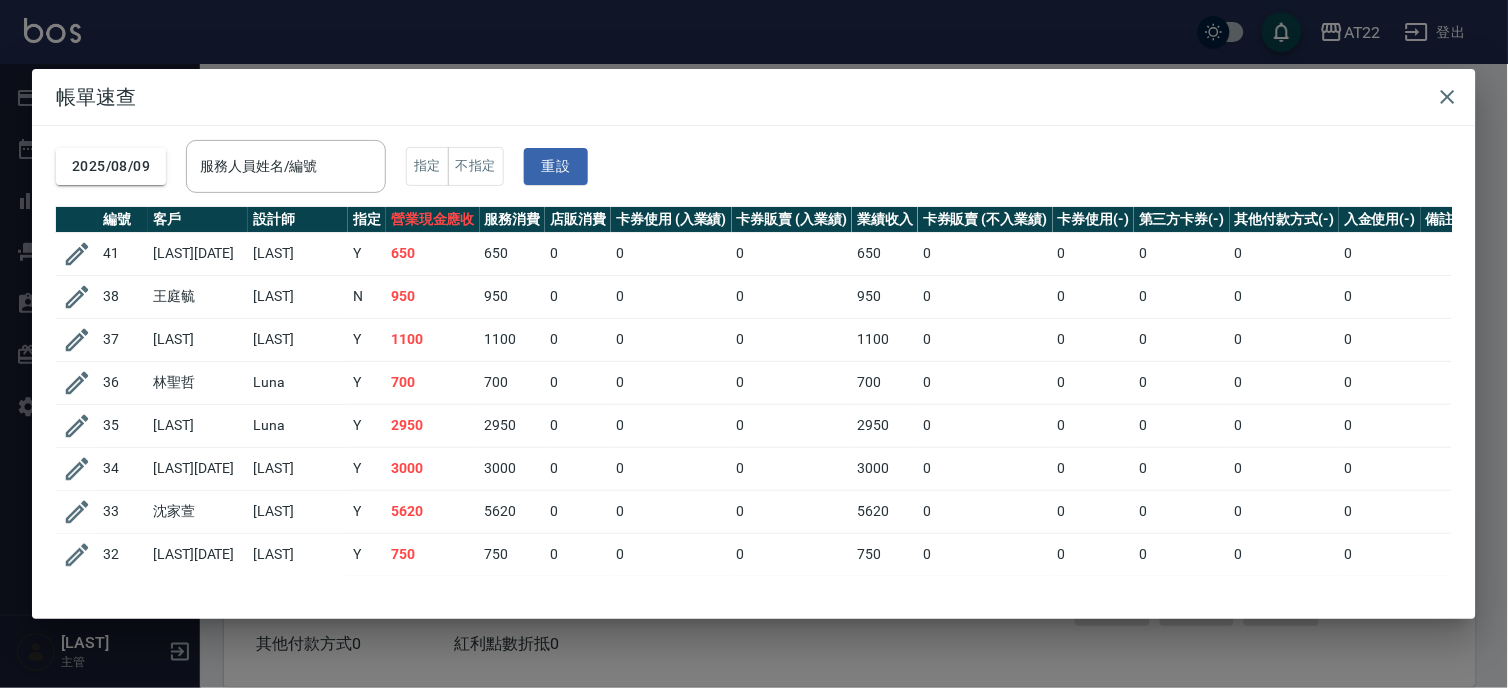 click on "帳單速查 2025/08/09 服務人員姓名/編號 服務人員姓名/編號 指定 不指定 重設 編號 客戶 設計師 指定 營業現金應收 服務消費 店販消費 卡券使用 (入業績) 卡券販賣 (入業績) 業績收入 卡券販賣 (不入業績) 卡券使用(-) 第三方卡券(-) 其他付款方式(-) 入金使用(-) 備註 訂單來源 41 王崇瀚27.5.11 楊秉融 Y 650 650 0 0 0 650 0 0 0 0 0 38 王庭毓 胡修梅 N 950 950 0 0 0 950 0 0 0 0 0 37 陳博勛 孔翔郁 Y 1100 1100 0 0 0 1100 0 0 0 0 0 36 林聖哲 Luna Y 700 700 0 0 0 700 0 0 0 0 0 35 洪御皓 Luna Y 2950 2950 0 0 0 2950 0 0 0 0 0 34 王聖棻27.4.26 孔翔郁 Y 3000 3000 0 0 0 3000 0 0 0 0 0 33 沈家萱 廖芯儀 Y 5620 5620 0 0 0 5620 0 0 0 0 0 32 黃彥凱26.8.10 胡修梅 Y 750 750 0 0 0 750 0 0 0 0 0 31 邱柏崴27.8.9 孔翔郁 Y 2080 1430 650 0 0 2080 0 0 0 0 0 30 新客人 姓名未設定 楊秉融 Y 700 700 0 0 0 700 0 0 0 0 0 29 新客人 姓名未設定 楊秉融 Y 700 700 0 0 0 700 0 0 0 0 0 28 胡修梅 Y" at bounding box center (754, 344) 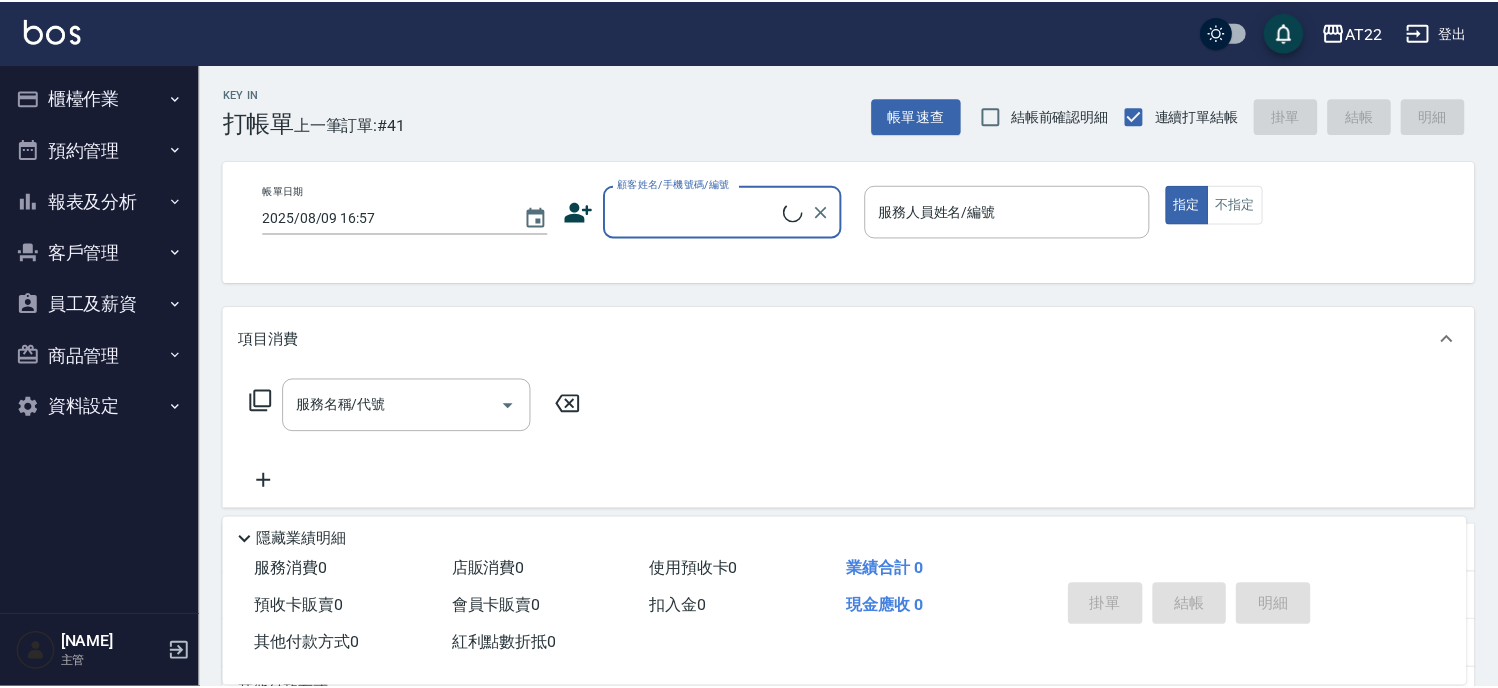 scroll, scrollTop: 0, scrollLeft: 0, axis: both 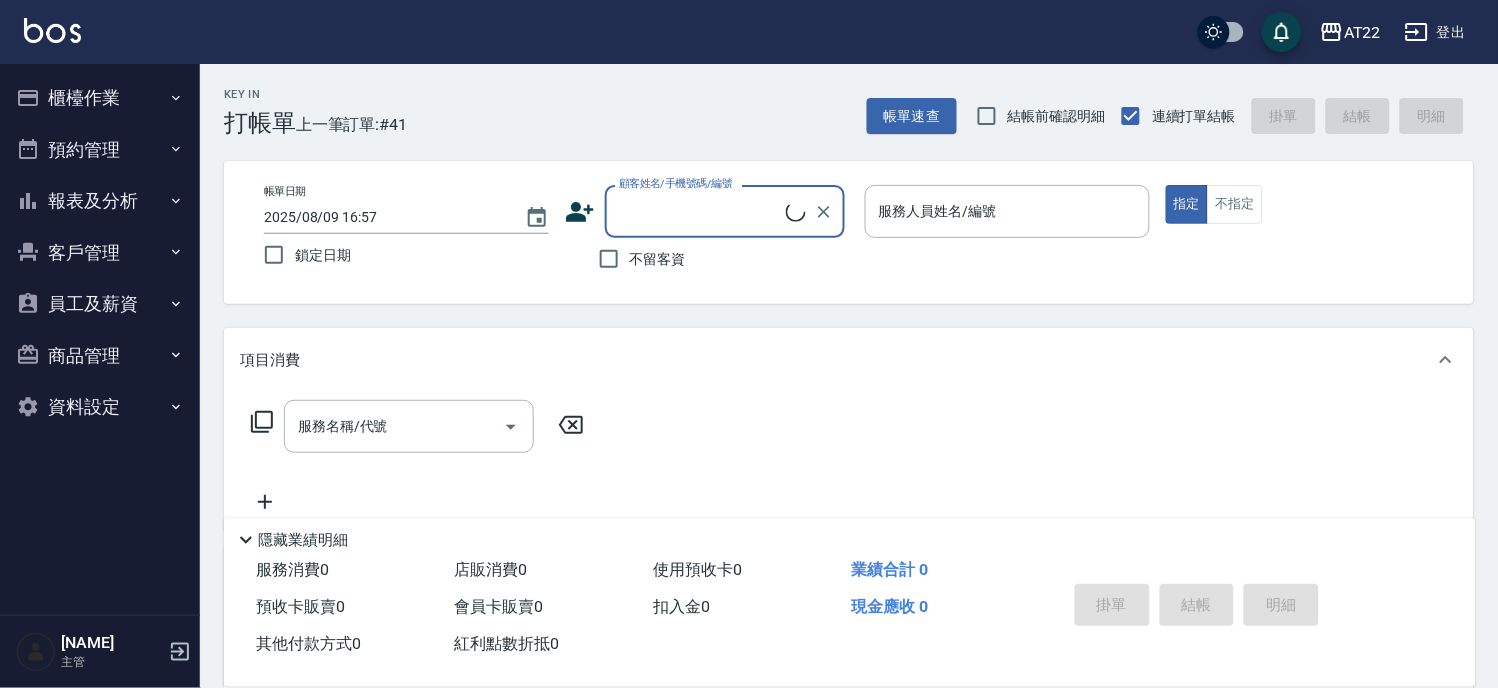 click on "客戶管理" at bounding box center (100, 253) 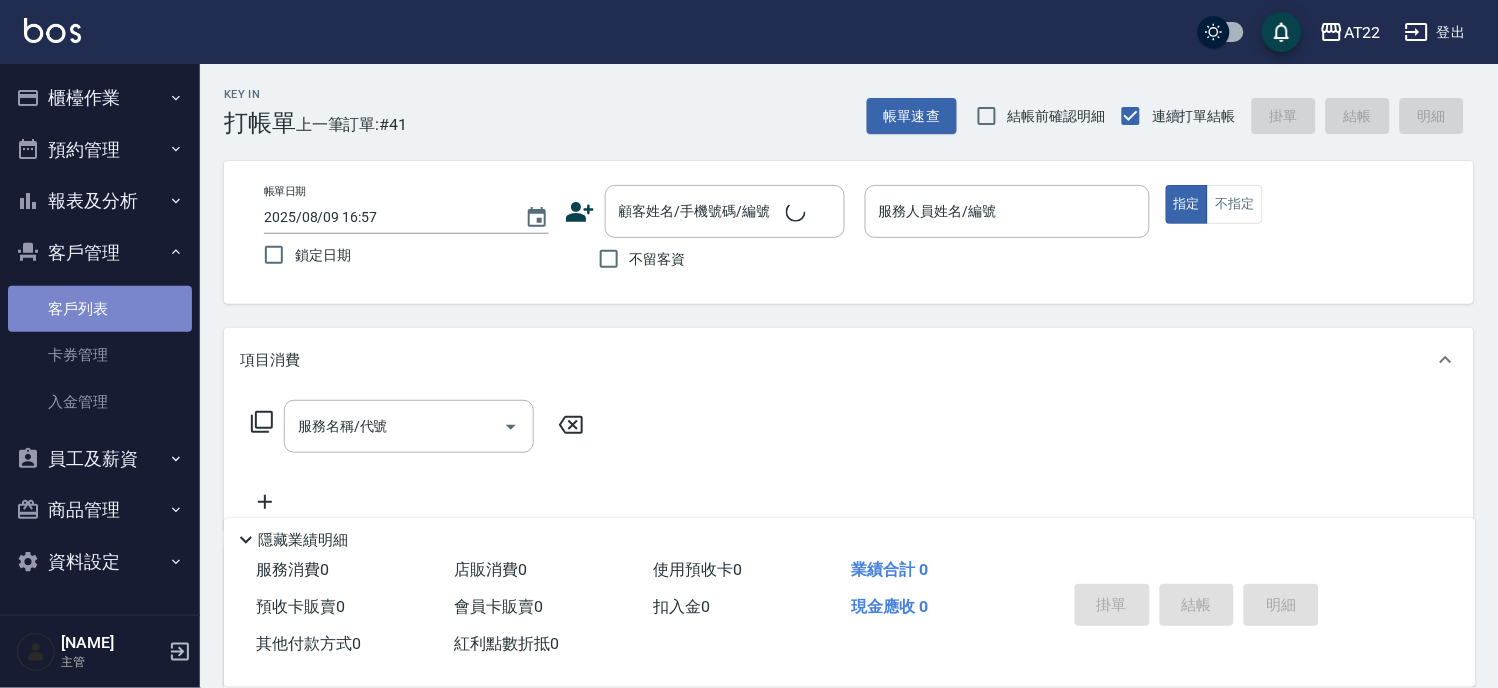 click on "客戶列表" at bounding box center [100, 309] 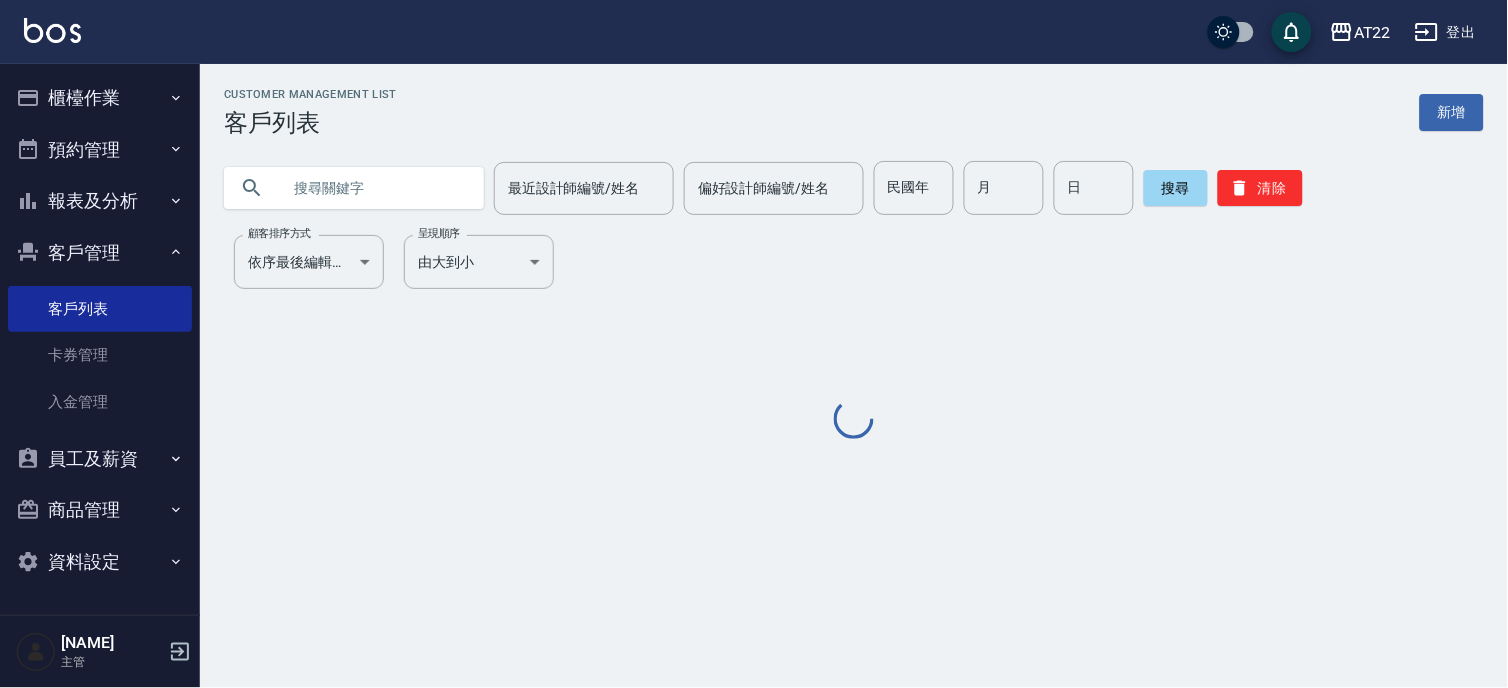 click at bounding box center [374, 188] 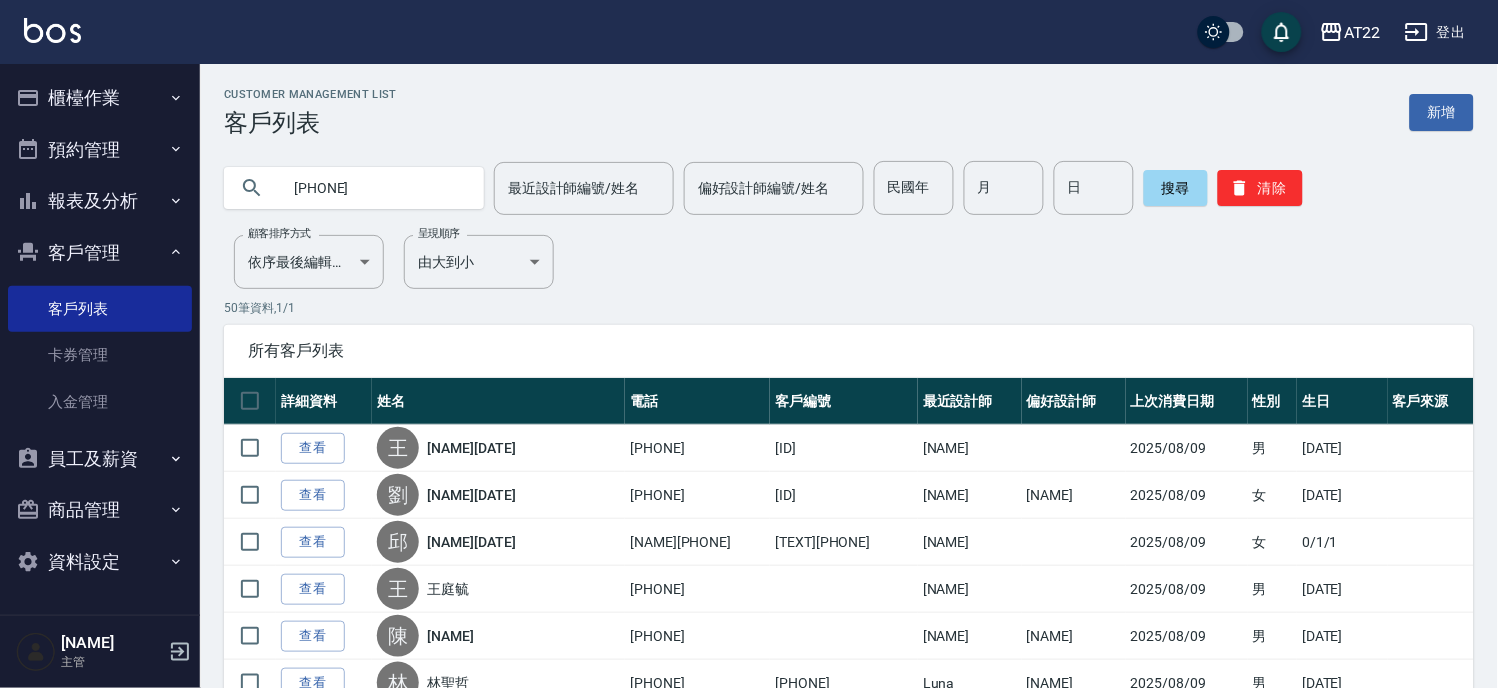 type on "[PHONE]" 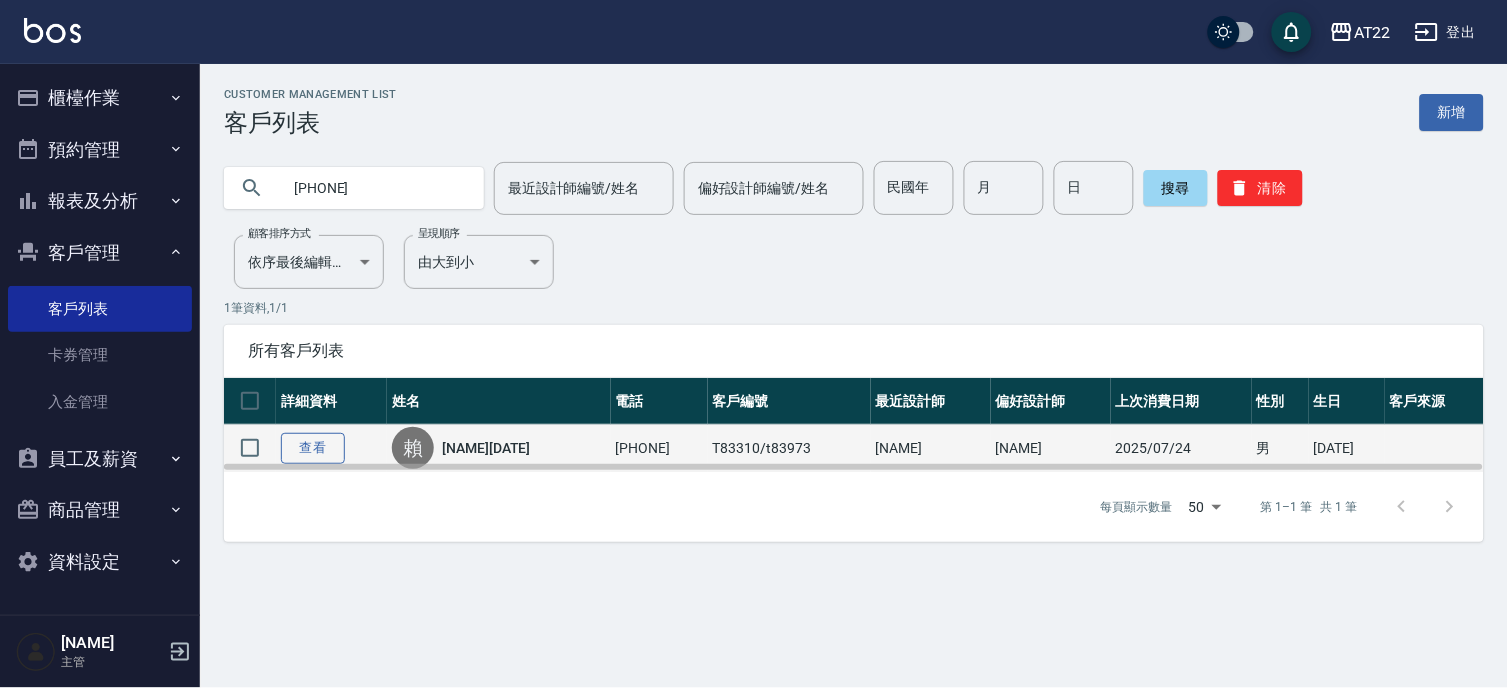 click on "查看" at bounding box center (313, 448) 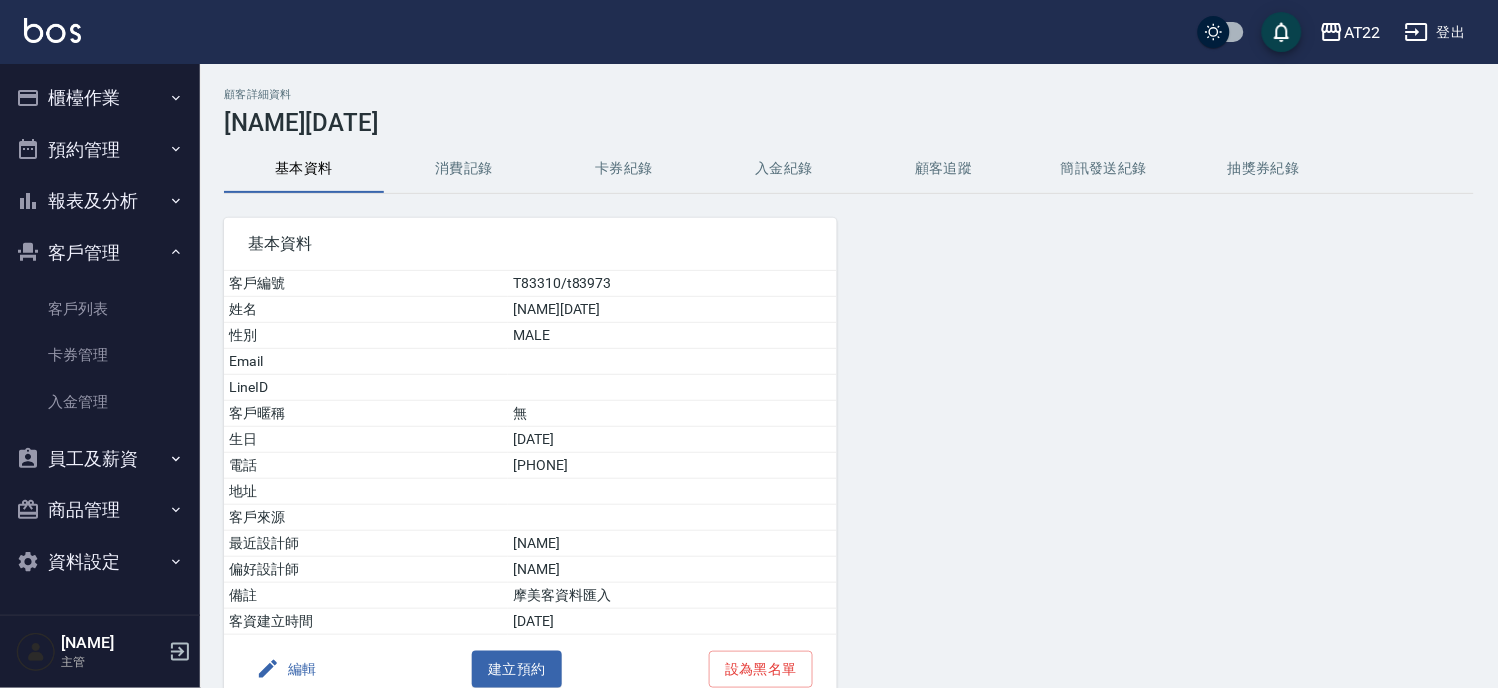 click on "消費記錄" at bounding box center [464, 169] 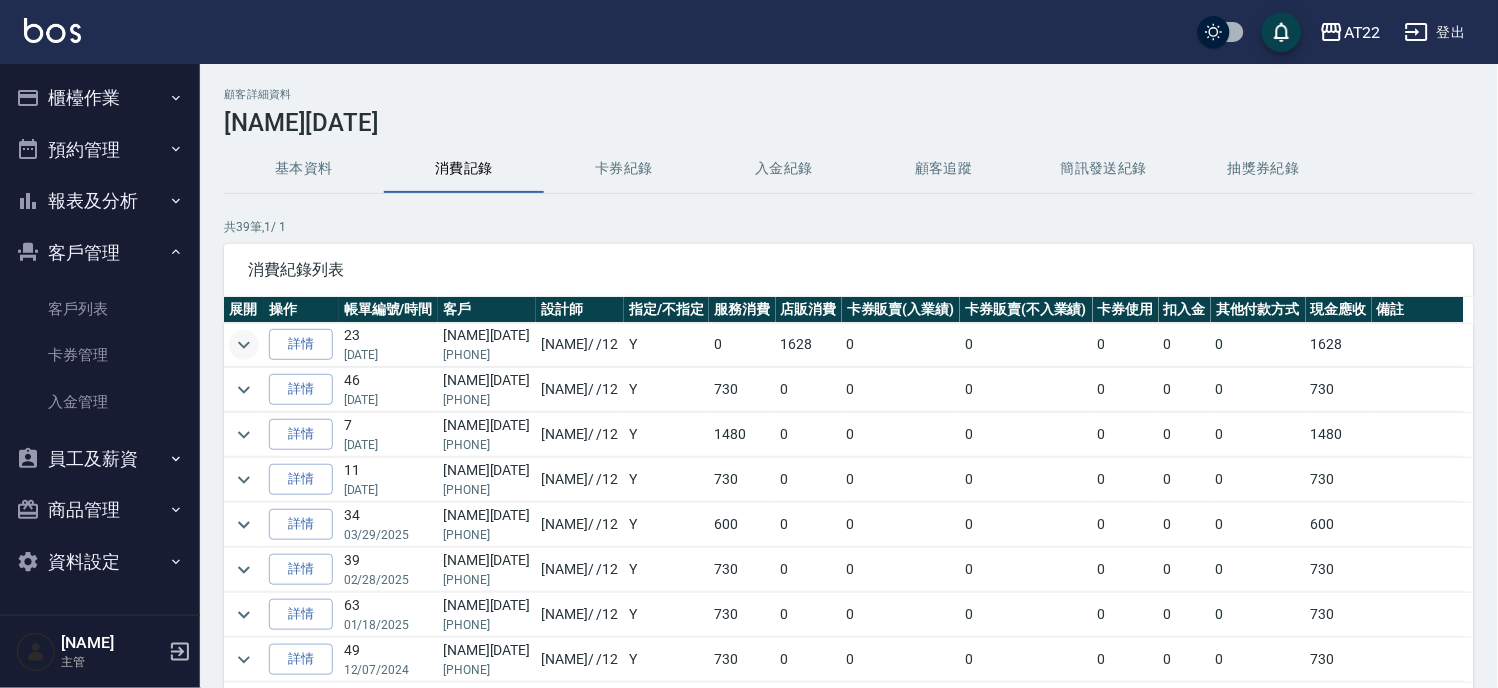 drag, startPoint x: 218, startPoint y: 360, endPoint x: 230, endPoint y: 346, distance: 18.439089 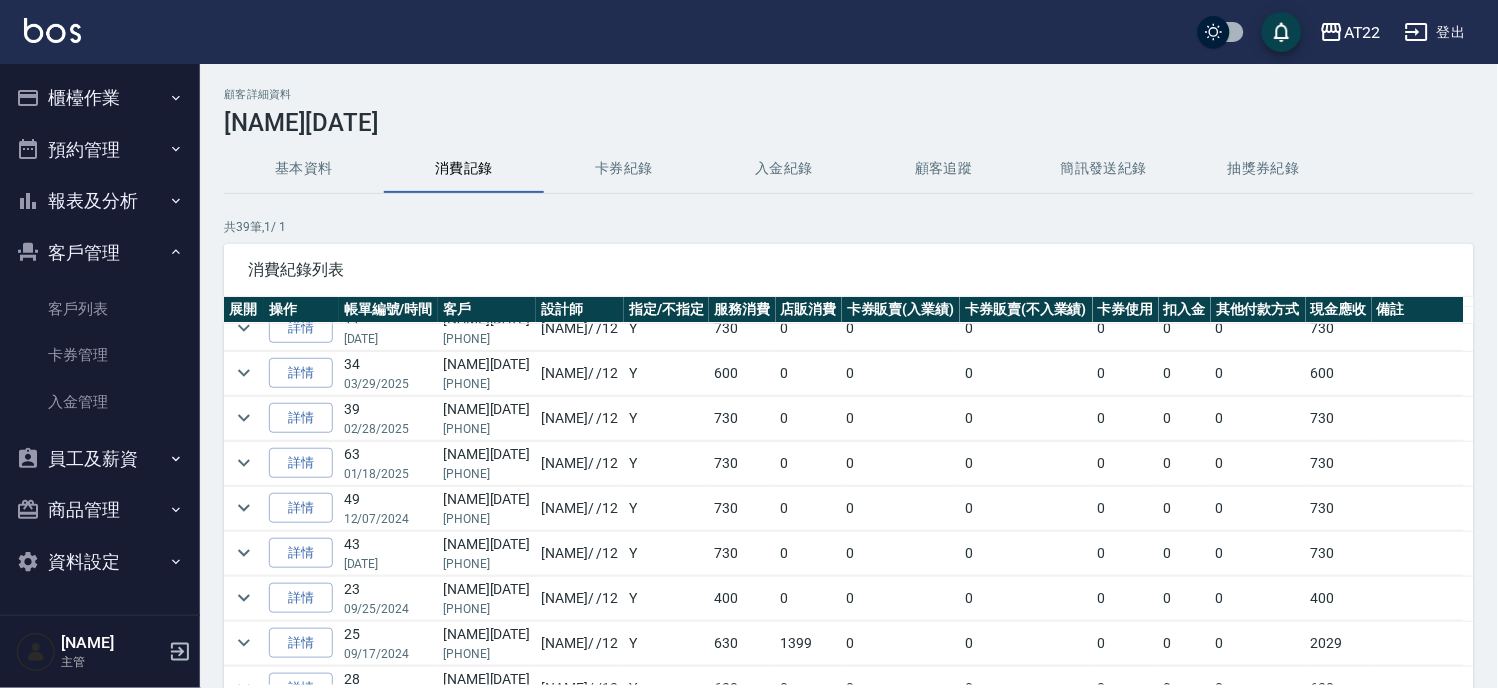 scroll, scrollTop: 333, scrollLeft: 0, axis: vertical 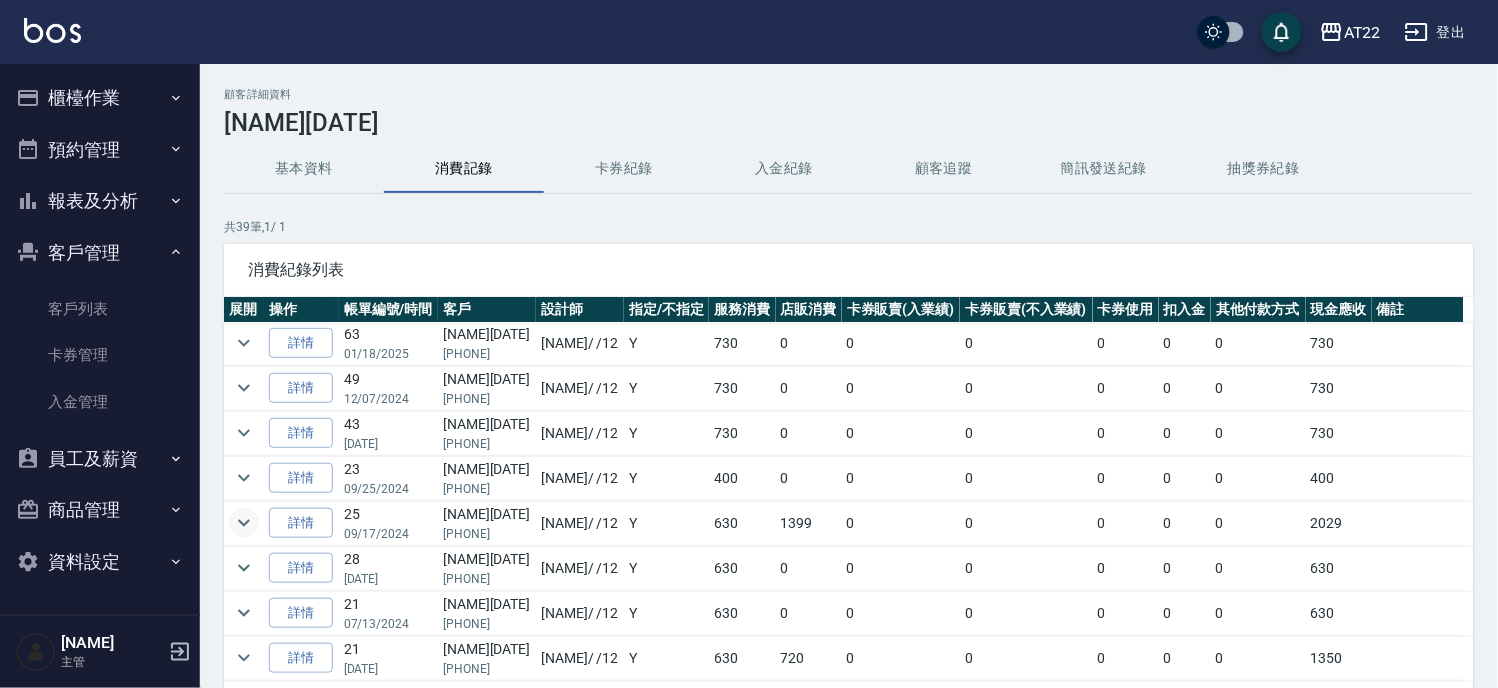 click 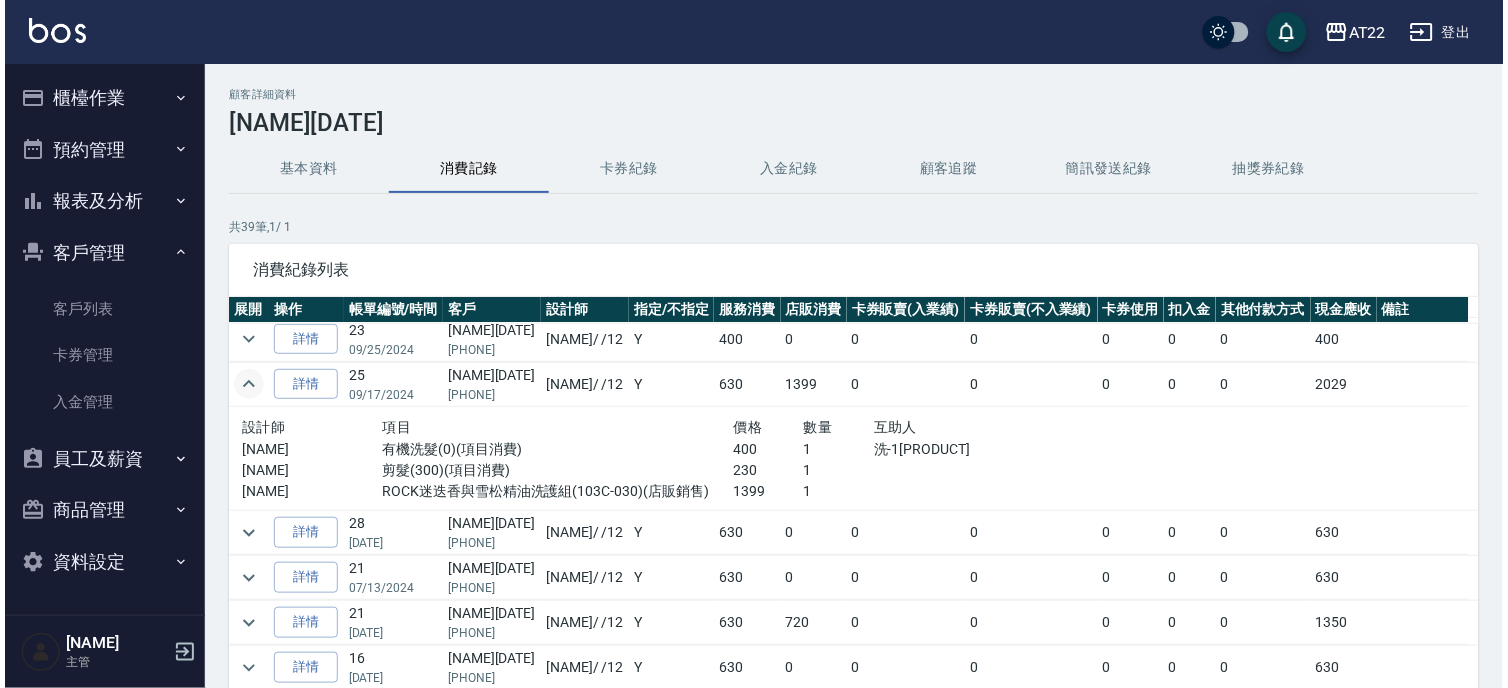 scroll, scrollTop: 333, scrollLeft: 0, axis: vertical 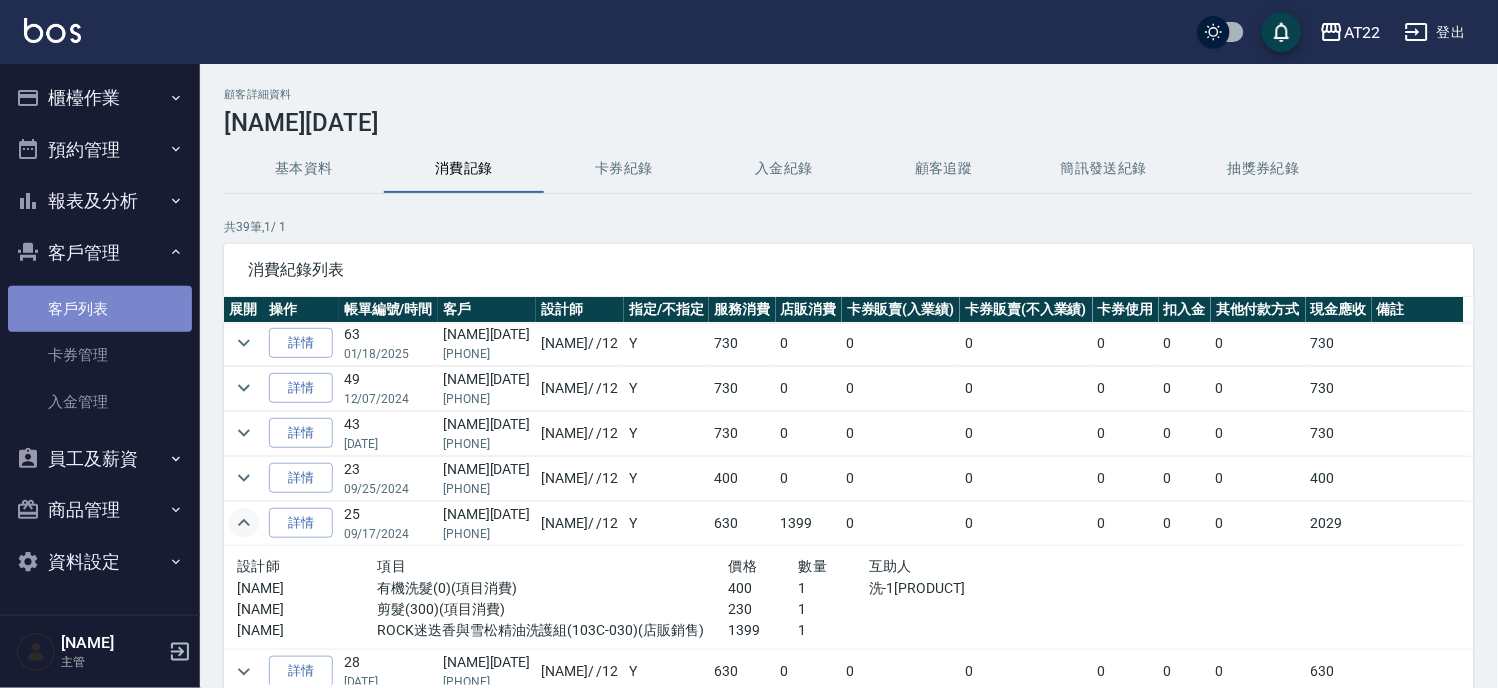 click on "客戶列表" at bounding box center (100, 309) 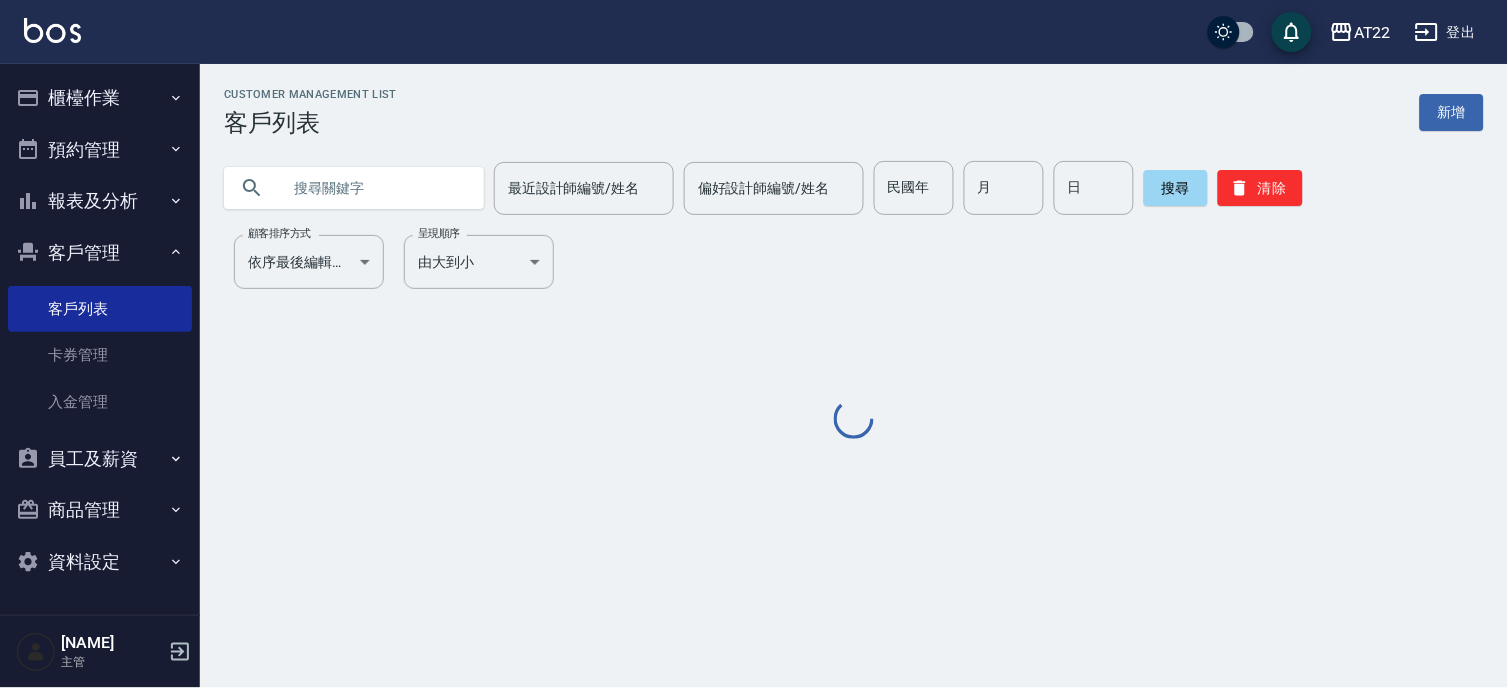 click at bounding box center [374, 188] 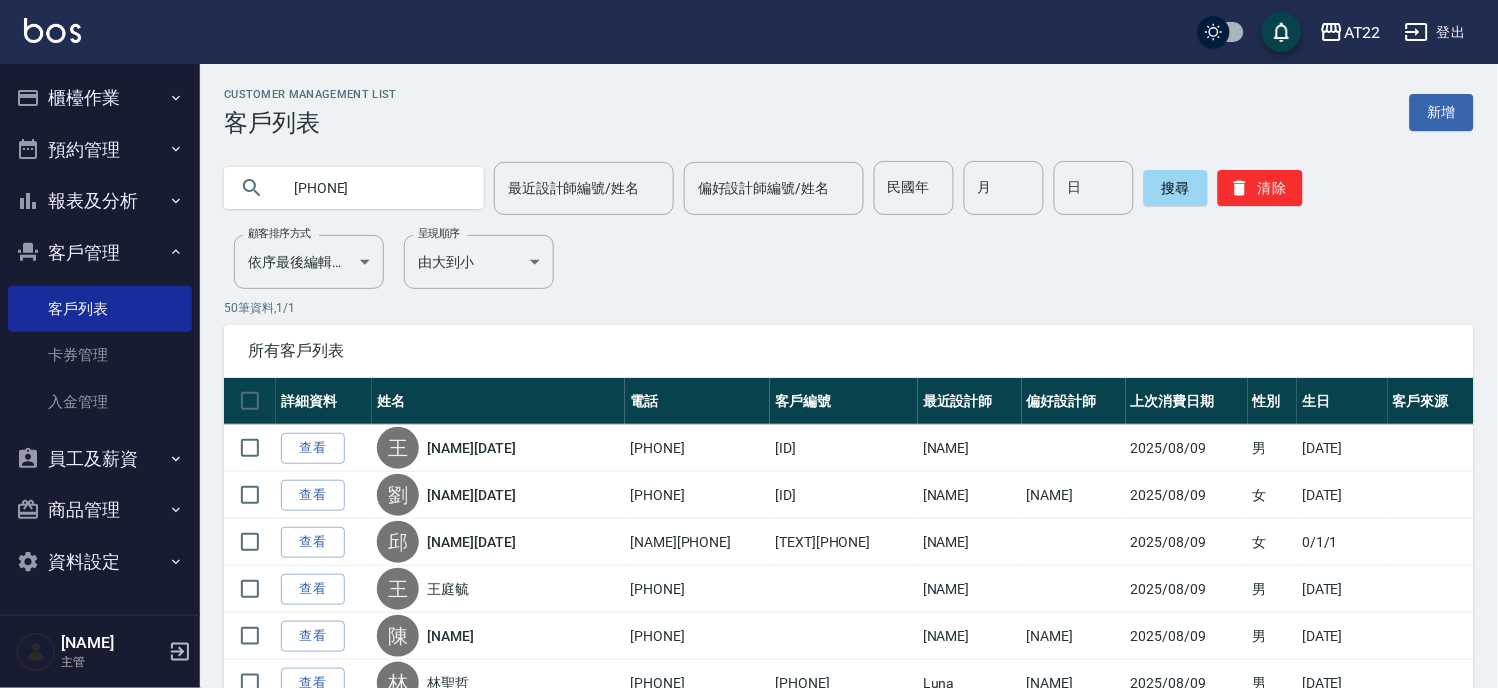 type on "[PHONE]" 